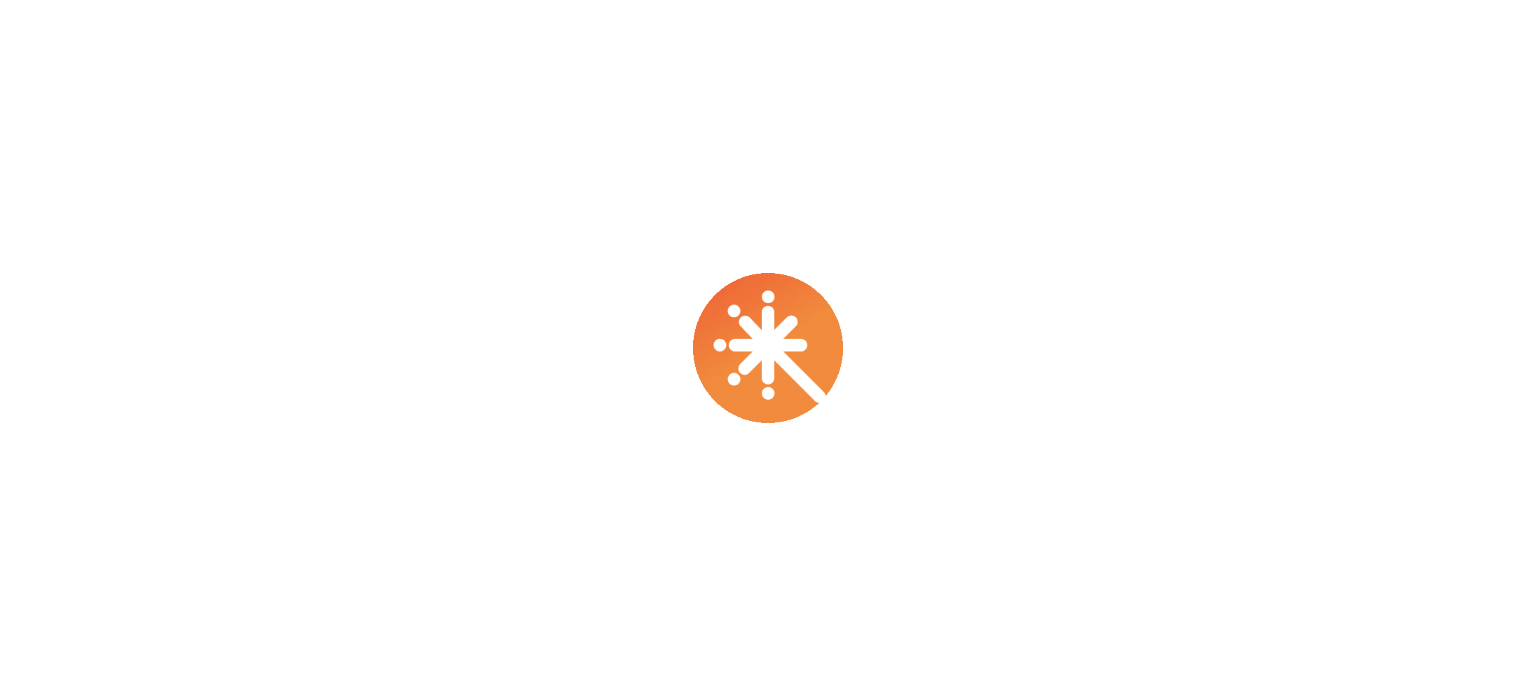 scroll, scrollTop: 0, scrollLeft: 0, axis: both 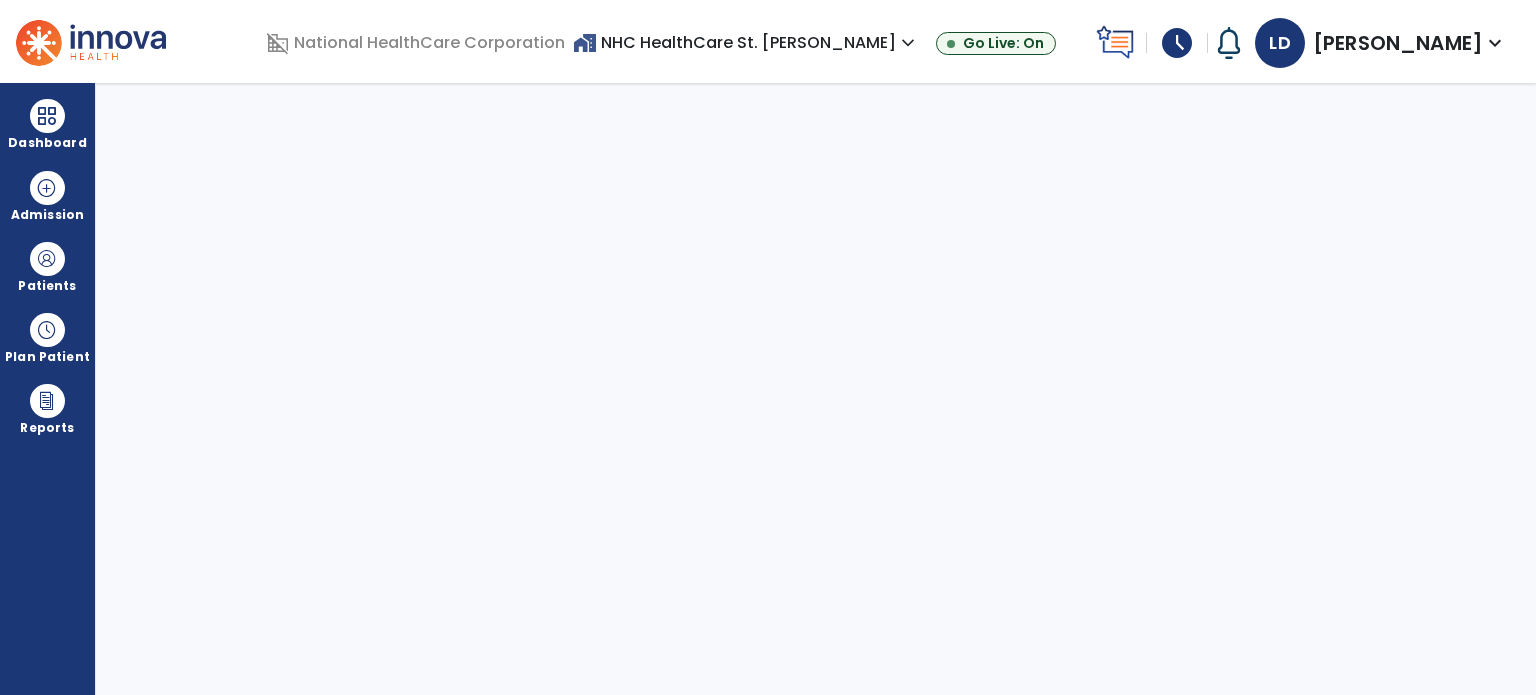 select on "****" 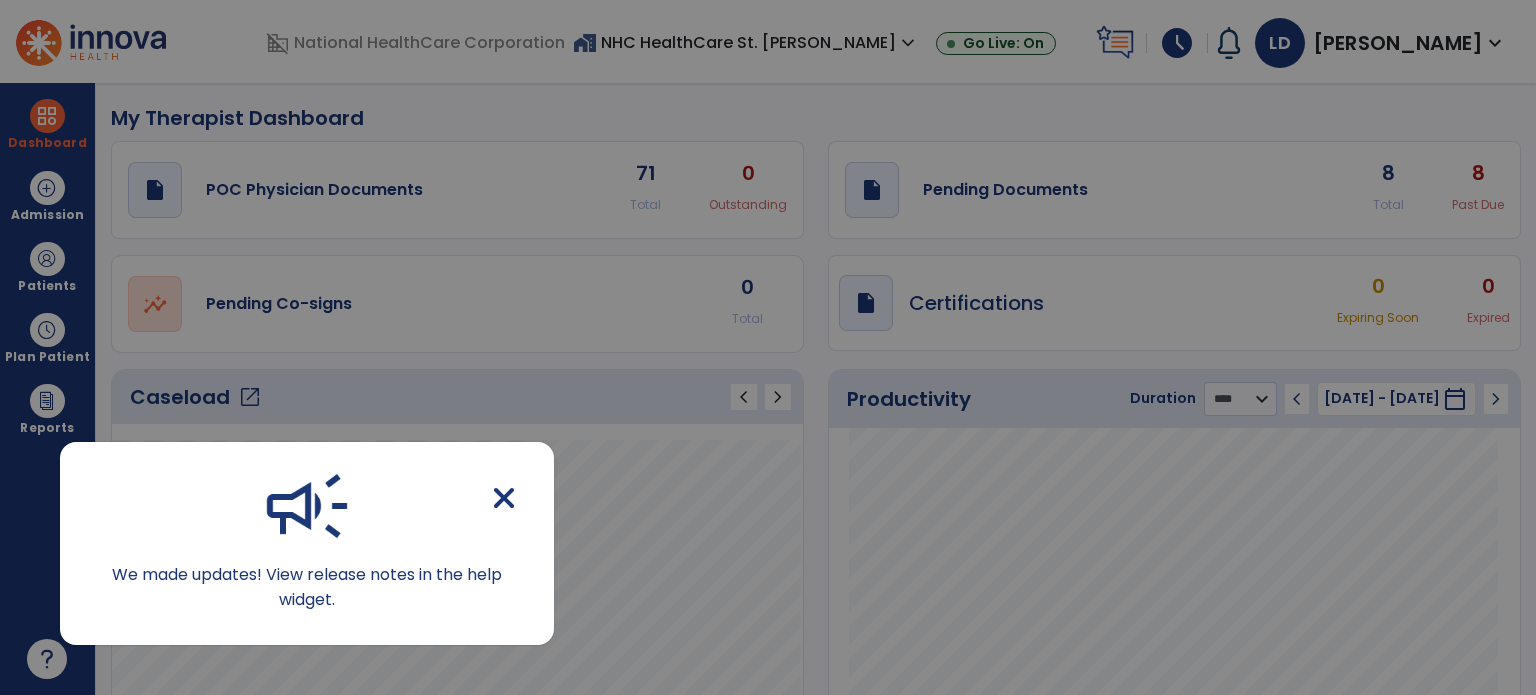 click 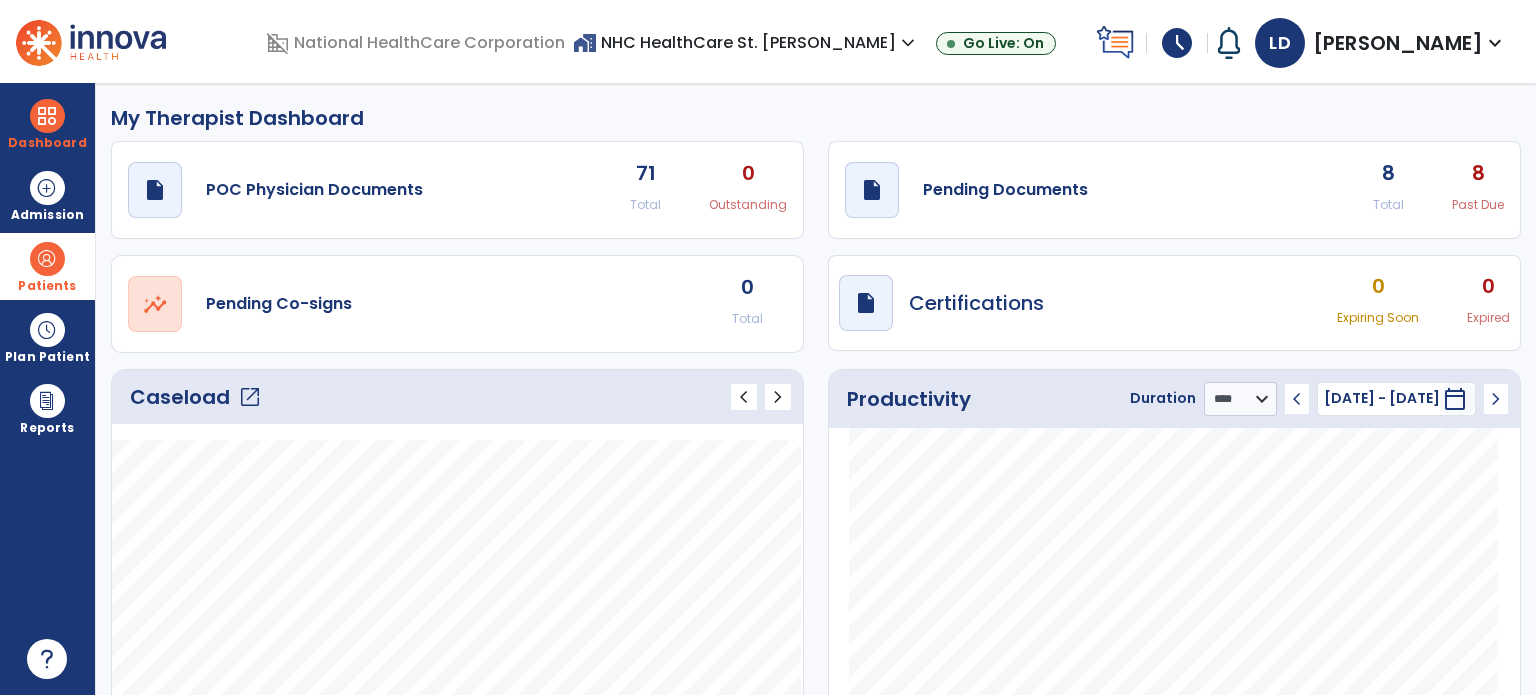 click at bounding box center (47, 259) 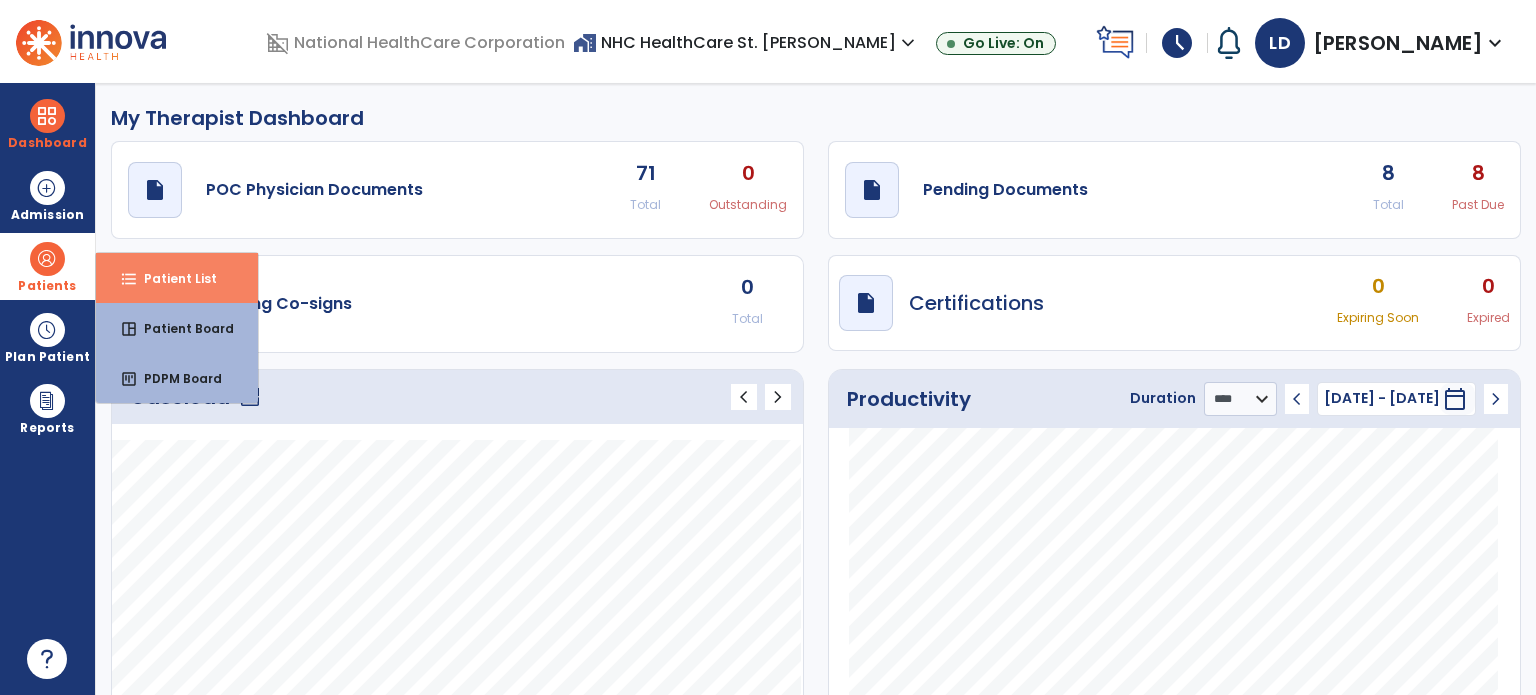 click on "format_list_bulleted" at bounding box center [129, 279] 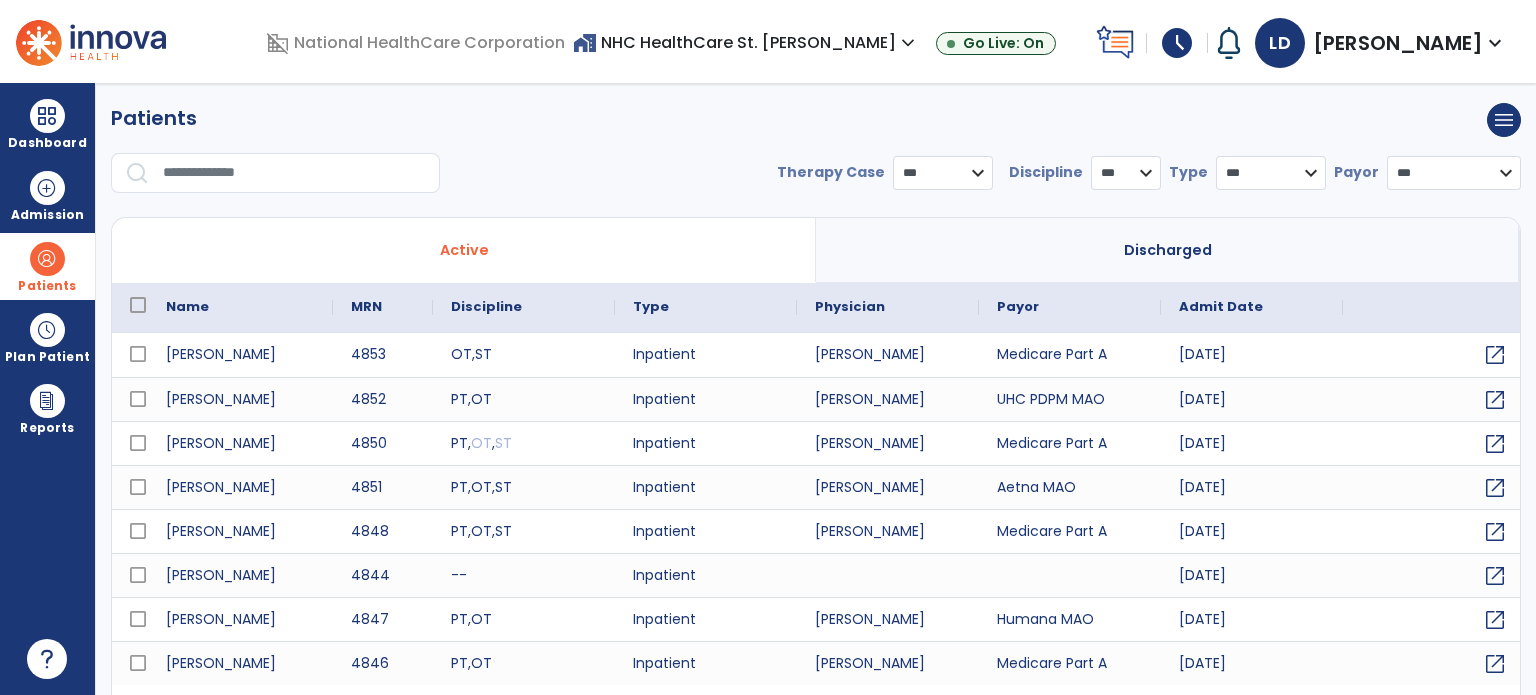select on "***" 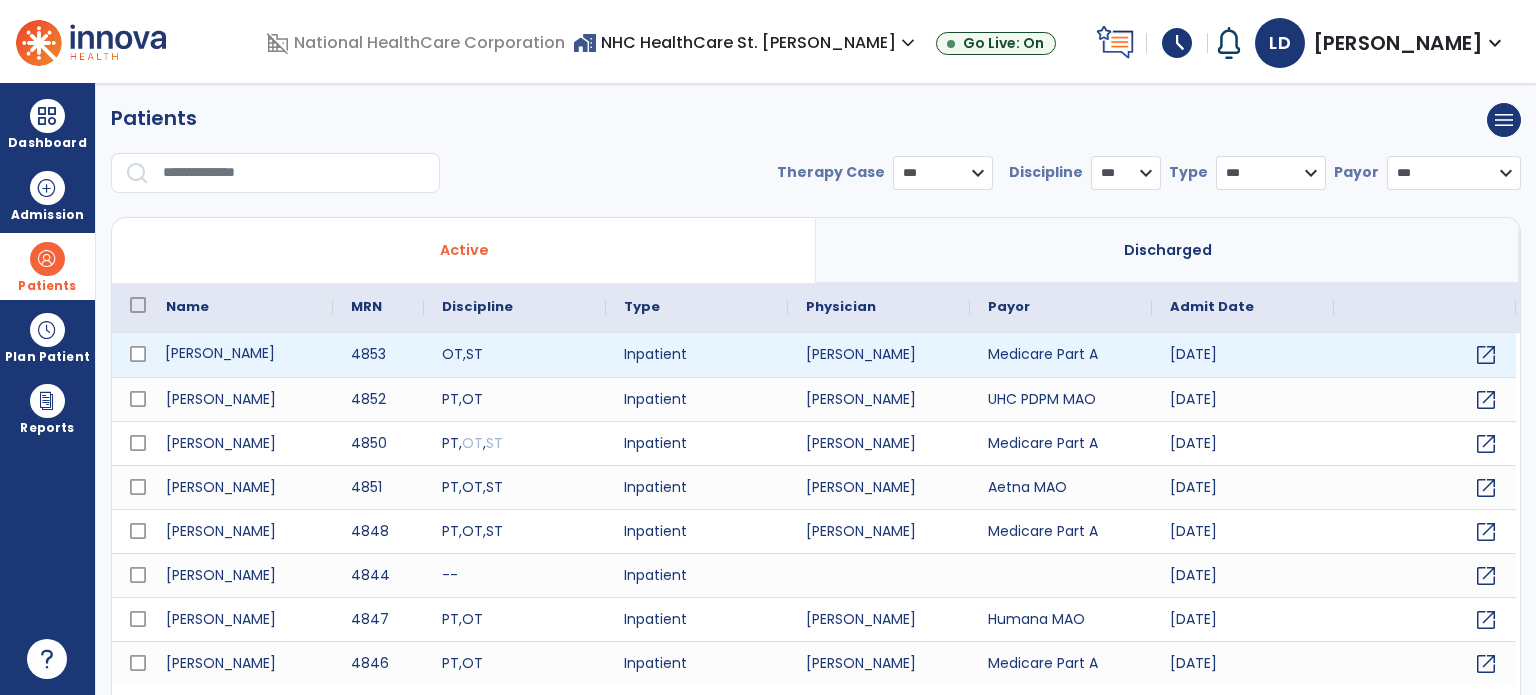 click on "[PERSON_NAME]" at bounding box center (240, 355) 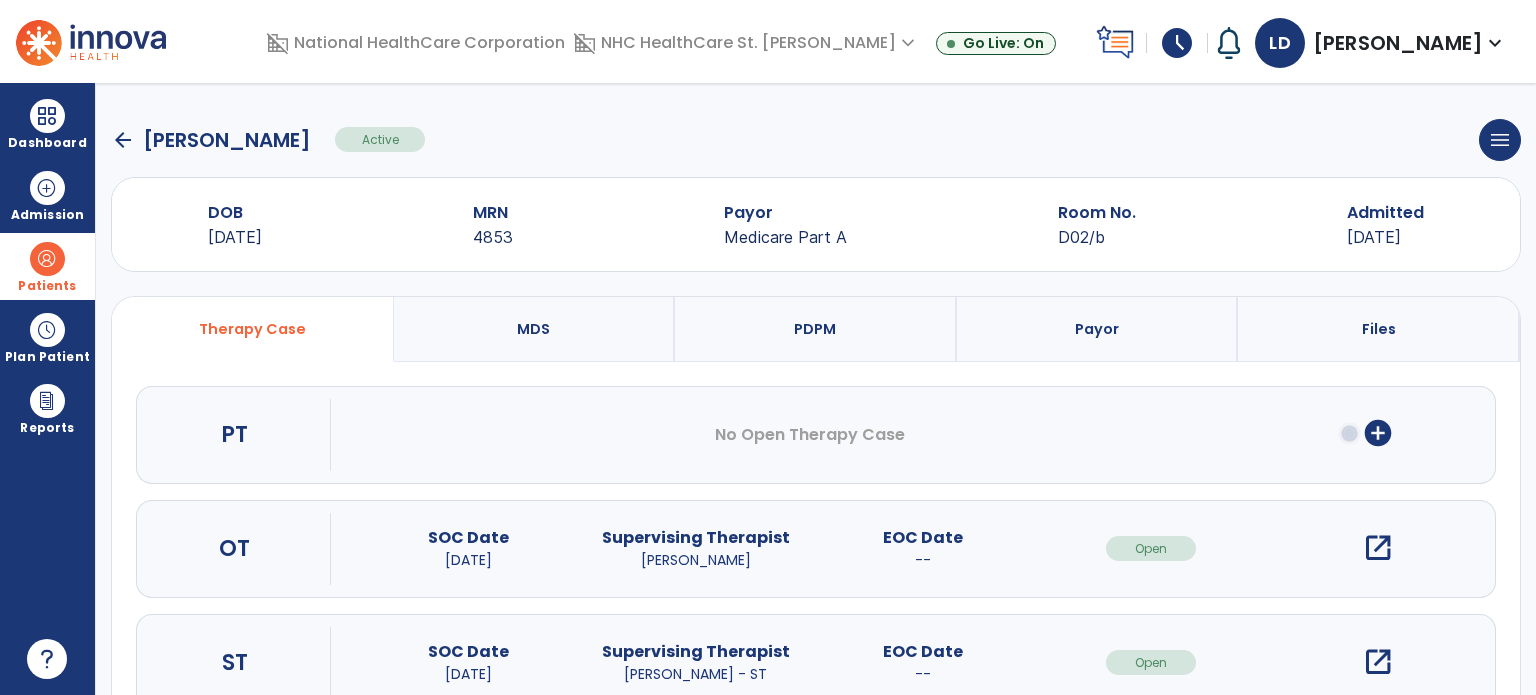 click on "open_in_new" at bounding box center [1378, 548] 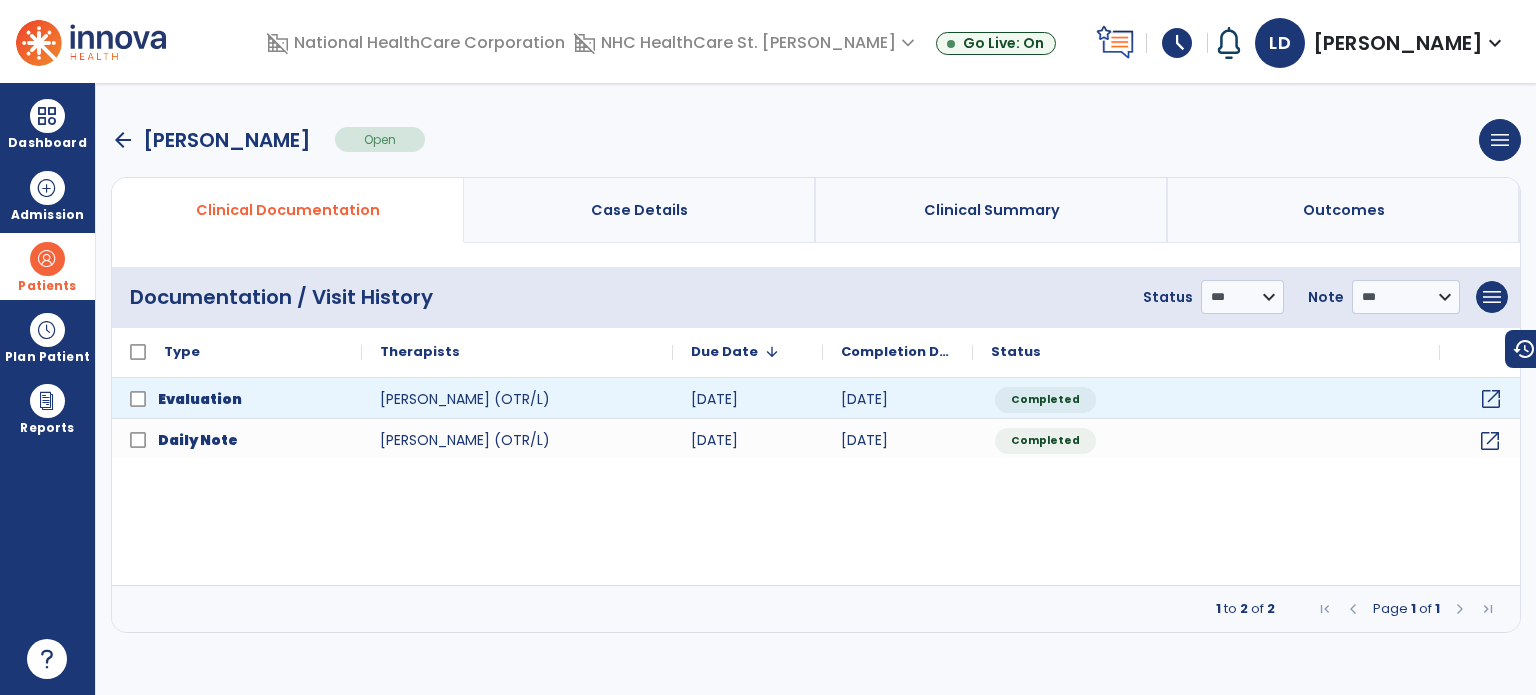 click on "open_in_new" 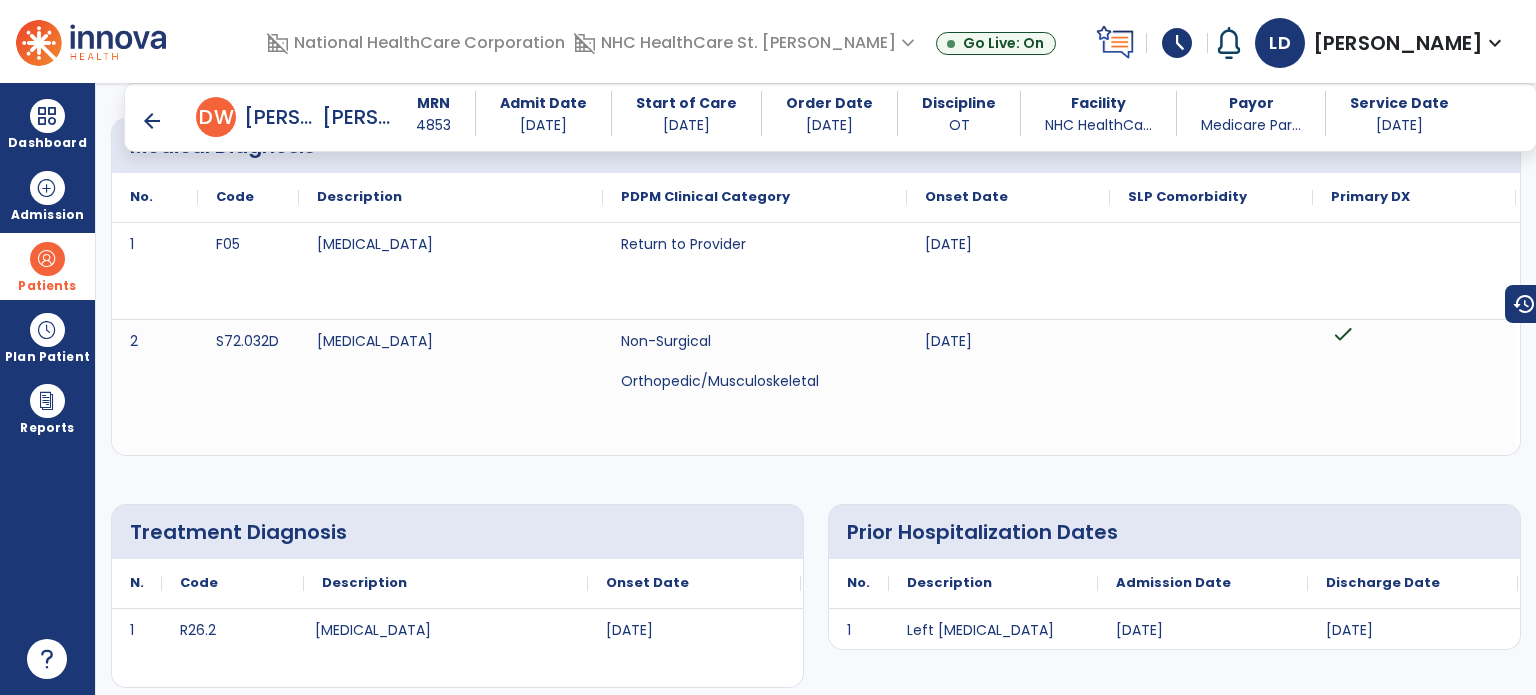 scroll, scrollTop: 161, scrollLeft: 0, axis: vertical 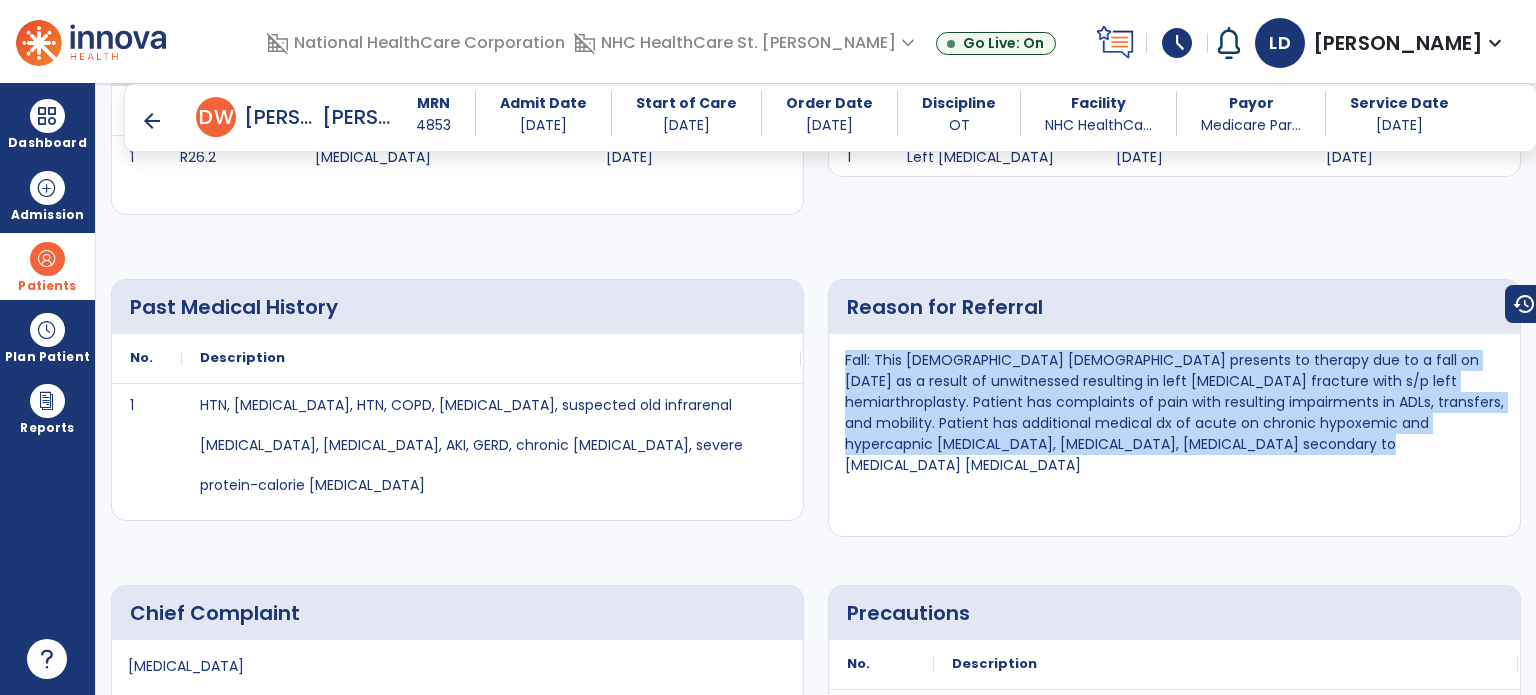 drag, startPoint x: 842, startPoint y: 357, endPoint x: 1535, endPoint y: 466, distance: 701.5198 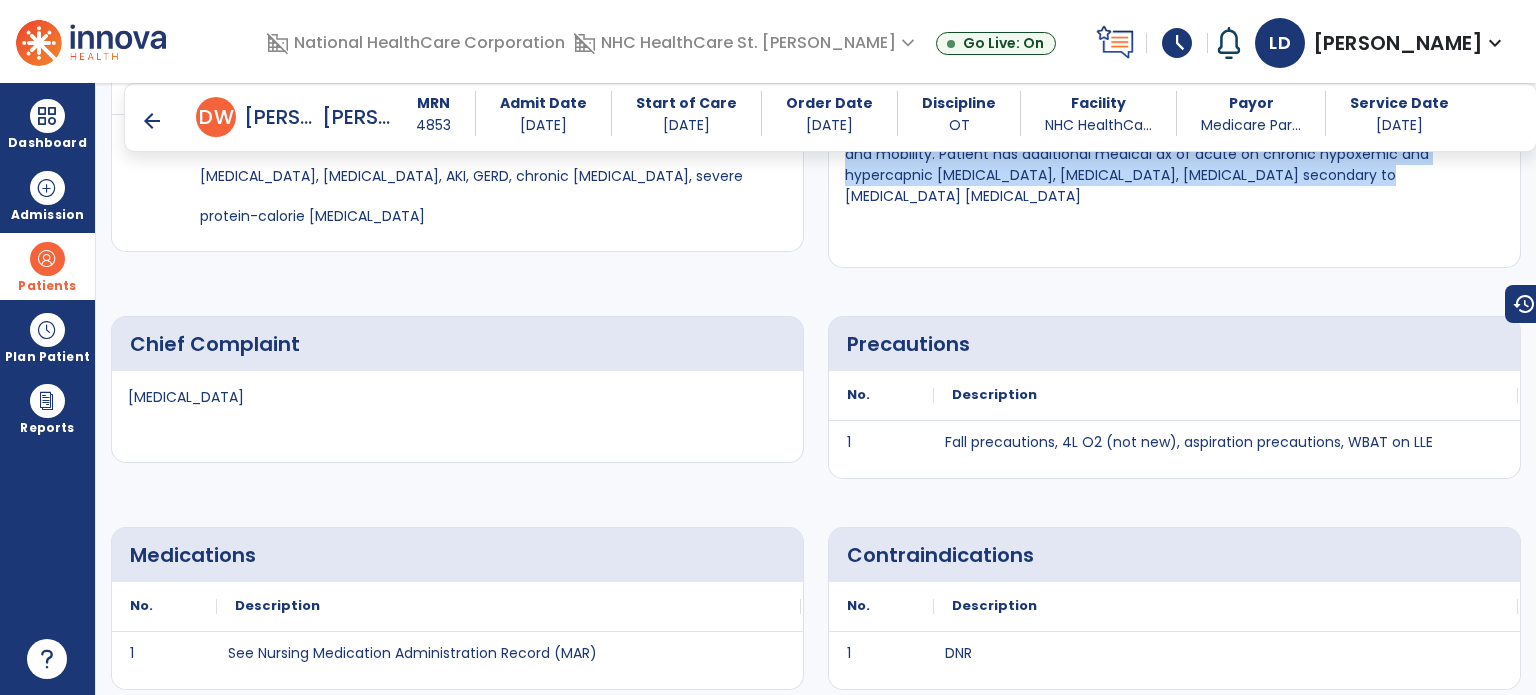scroll, scrollTop: 902, scrollLeft: 0, axis: vertical 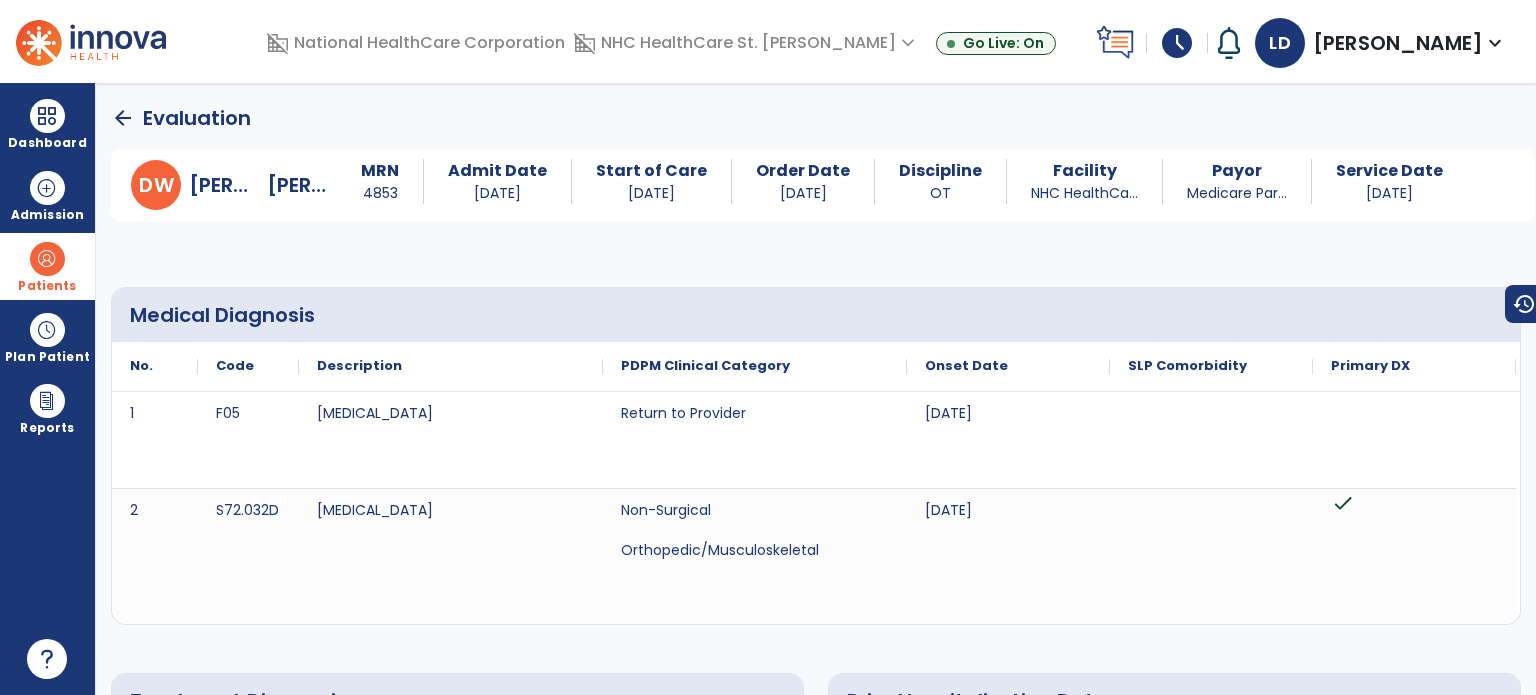 click on "Evaluation" 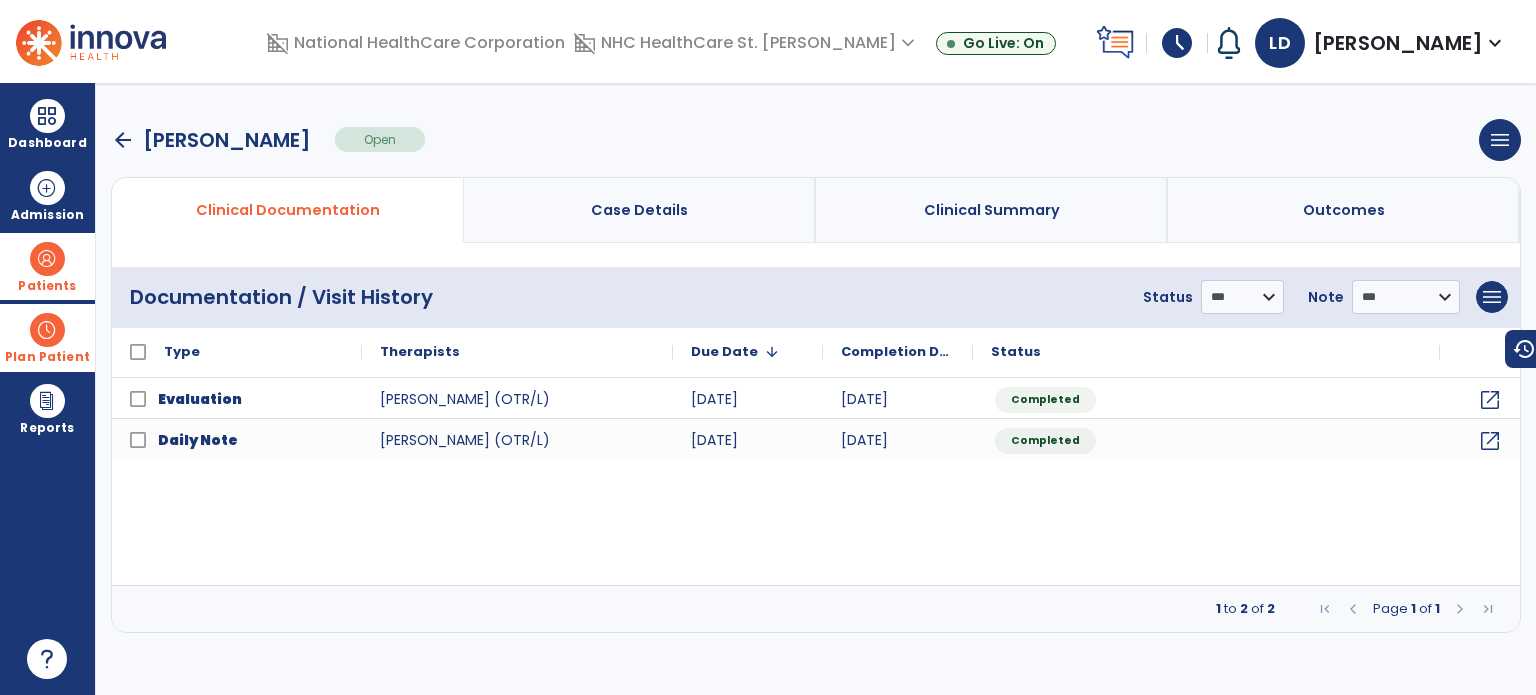 click at bounding box center [47, 330] 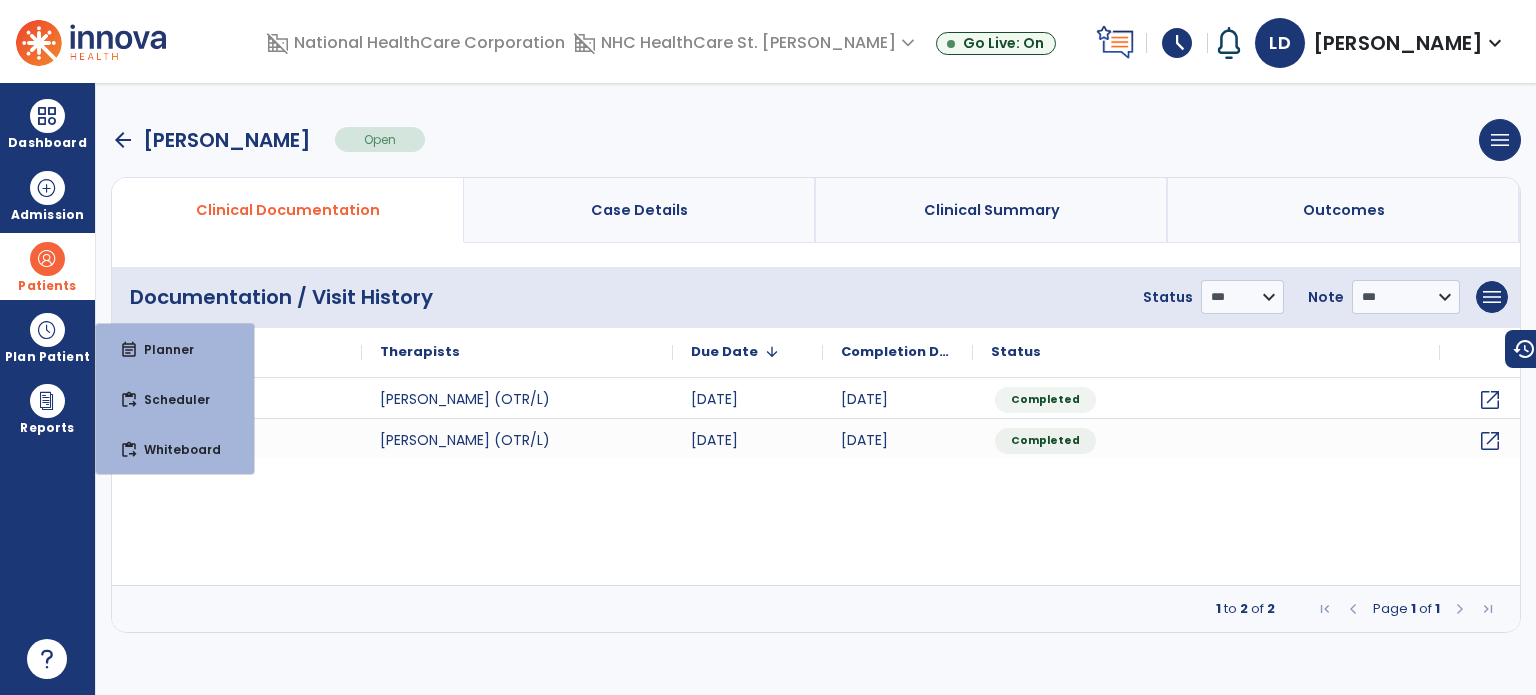 click at bounding box center [47, 259] 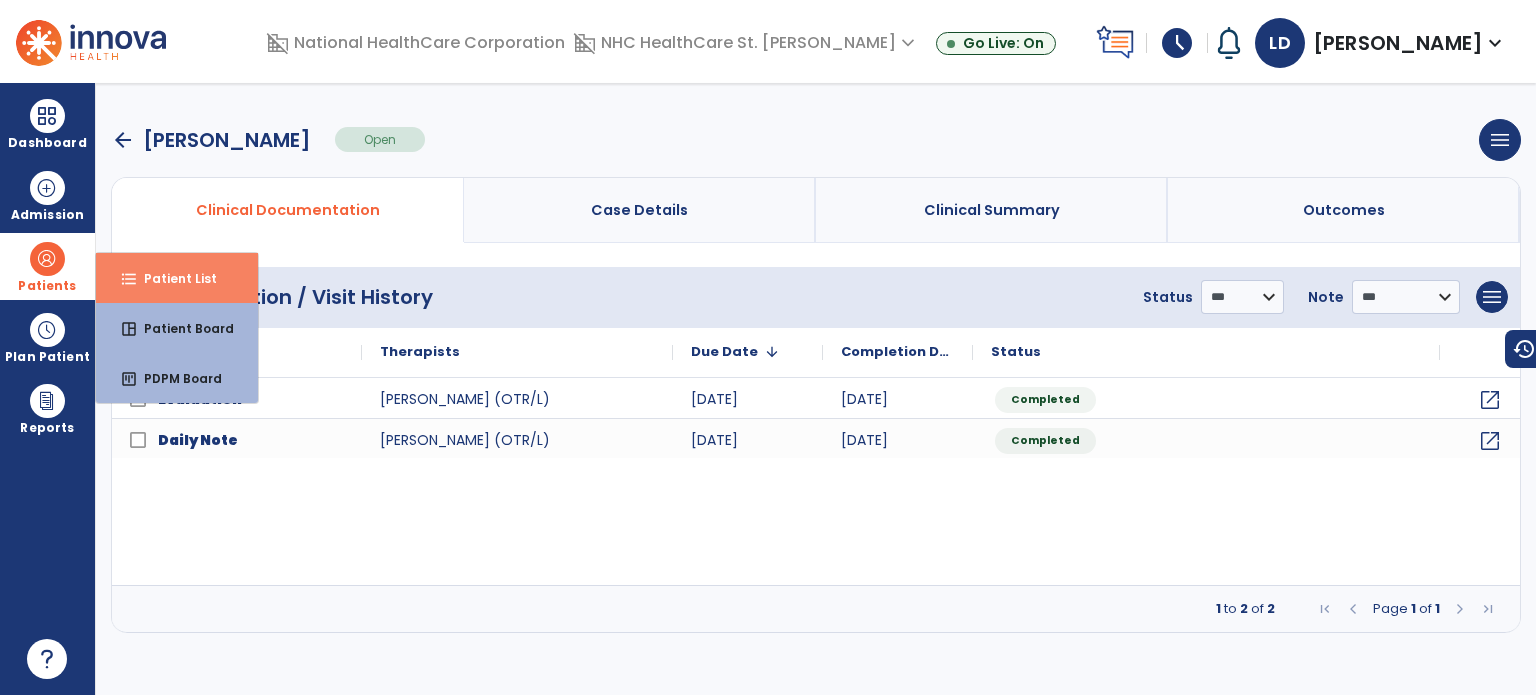 click on "format_list_bulleted  Patient List" at bounding box center (177, 278) 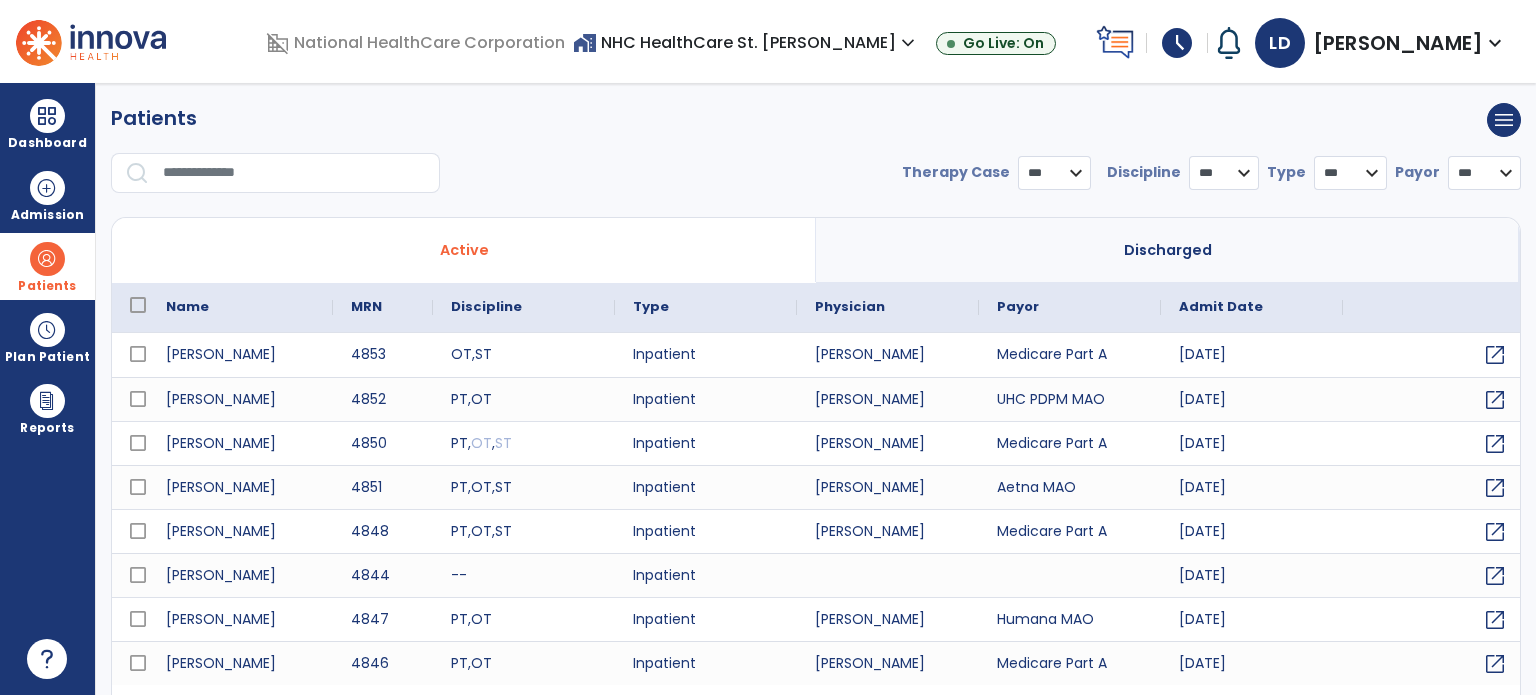 select on "***" 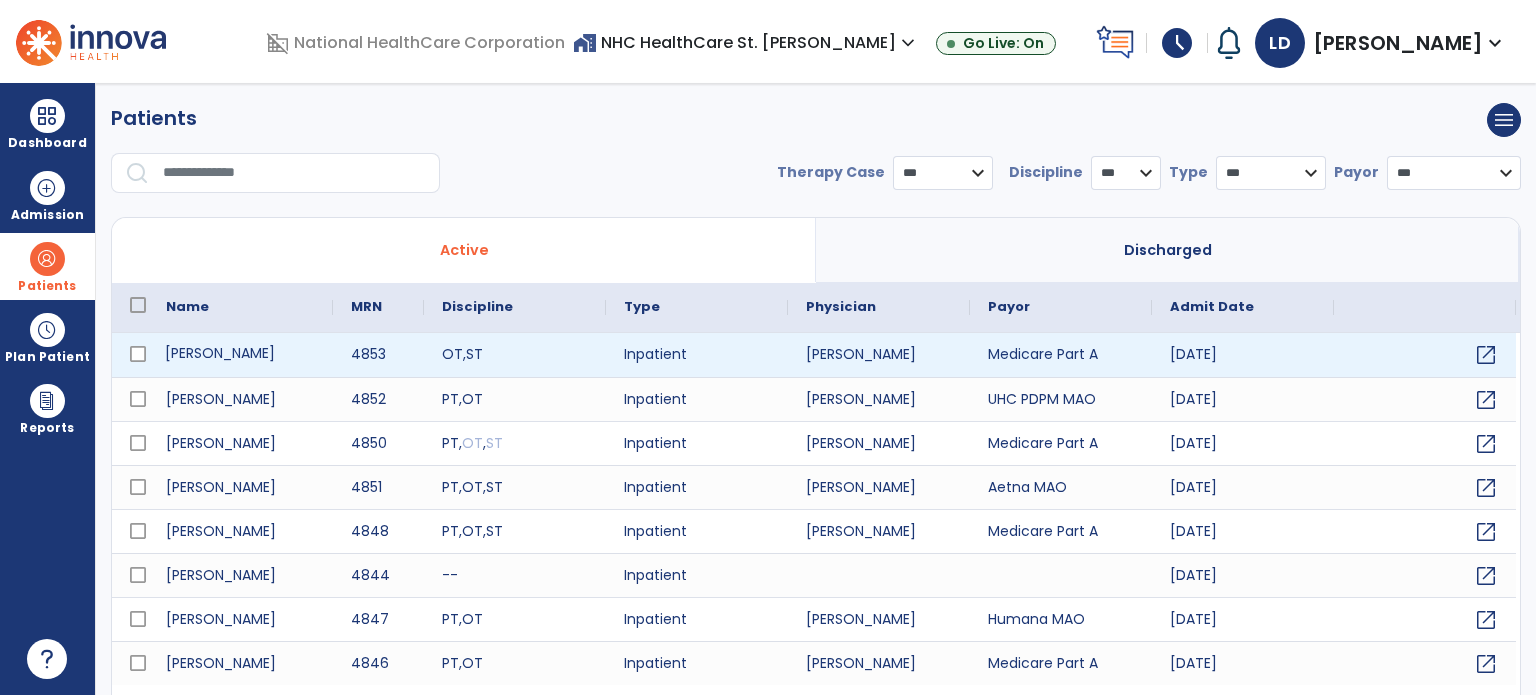 click on "[PERSON_NAME]" at bounding box center [240, 355] 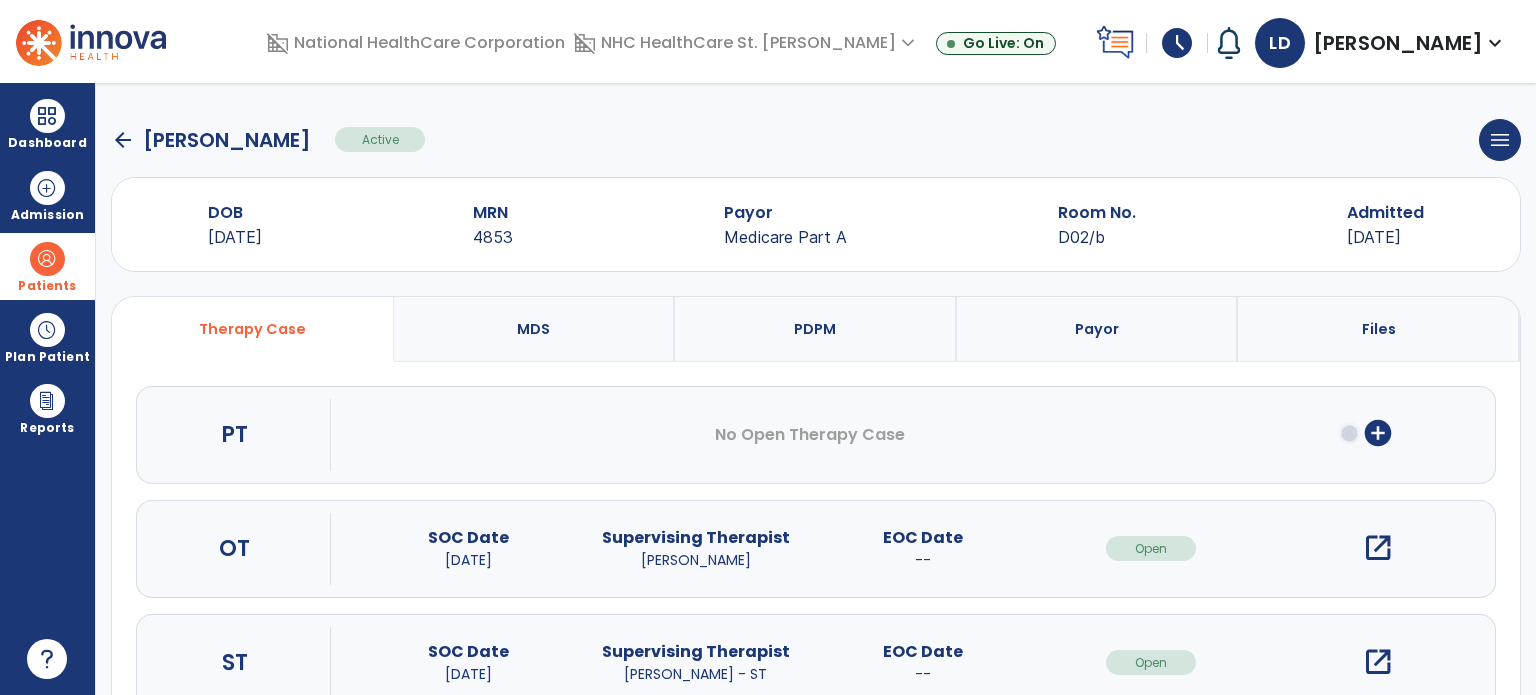 click 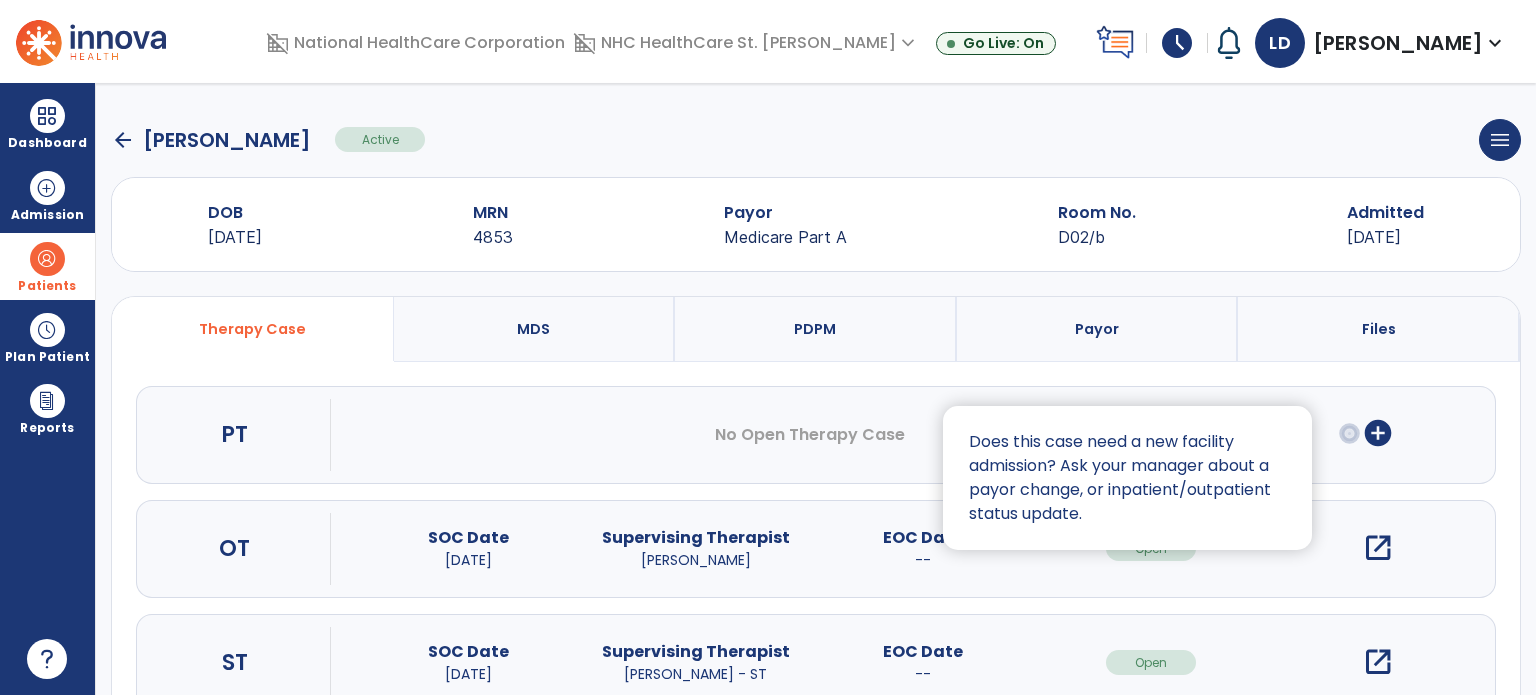 click at bounding box center (768, 347) 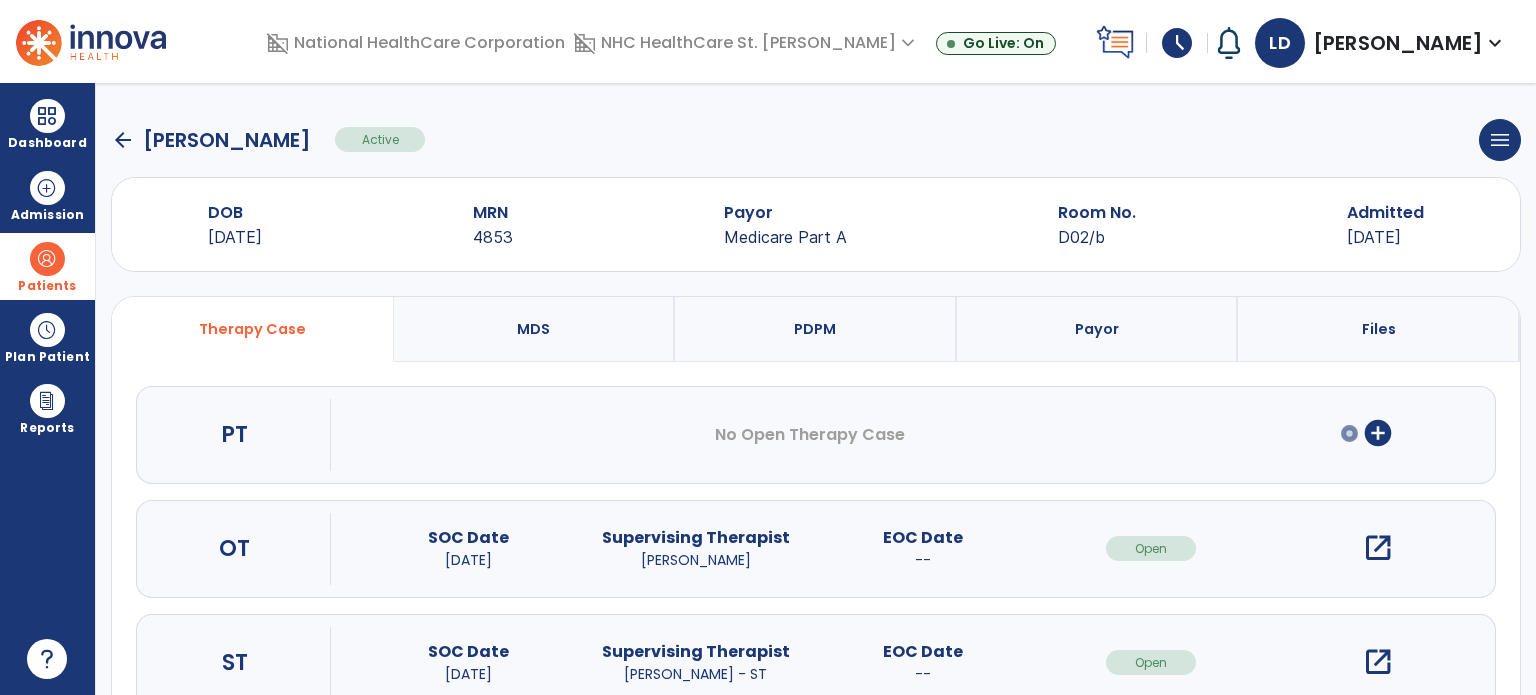 click on "add_circle" at bounding box center [1378, 433] 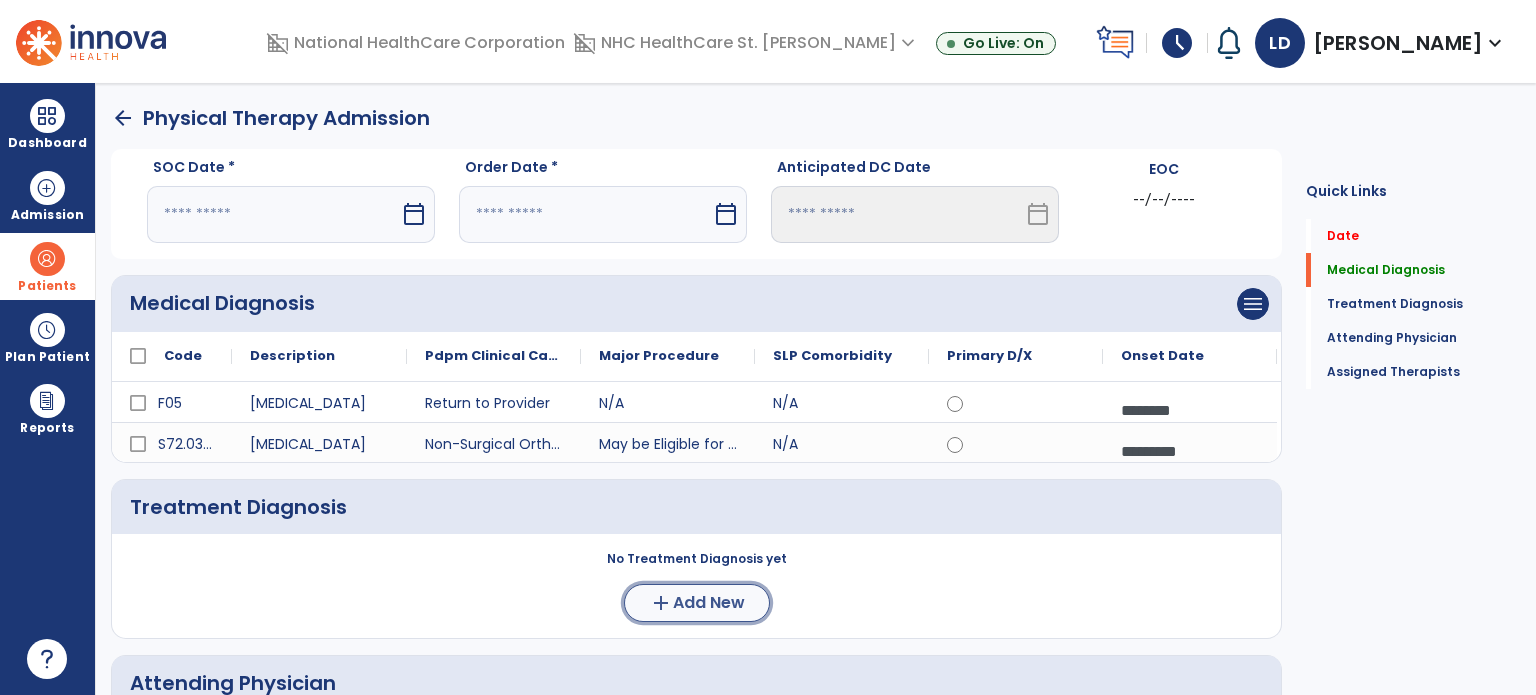 click on "add" 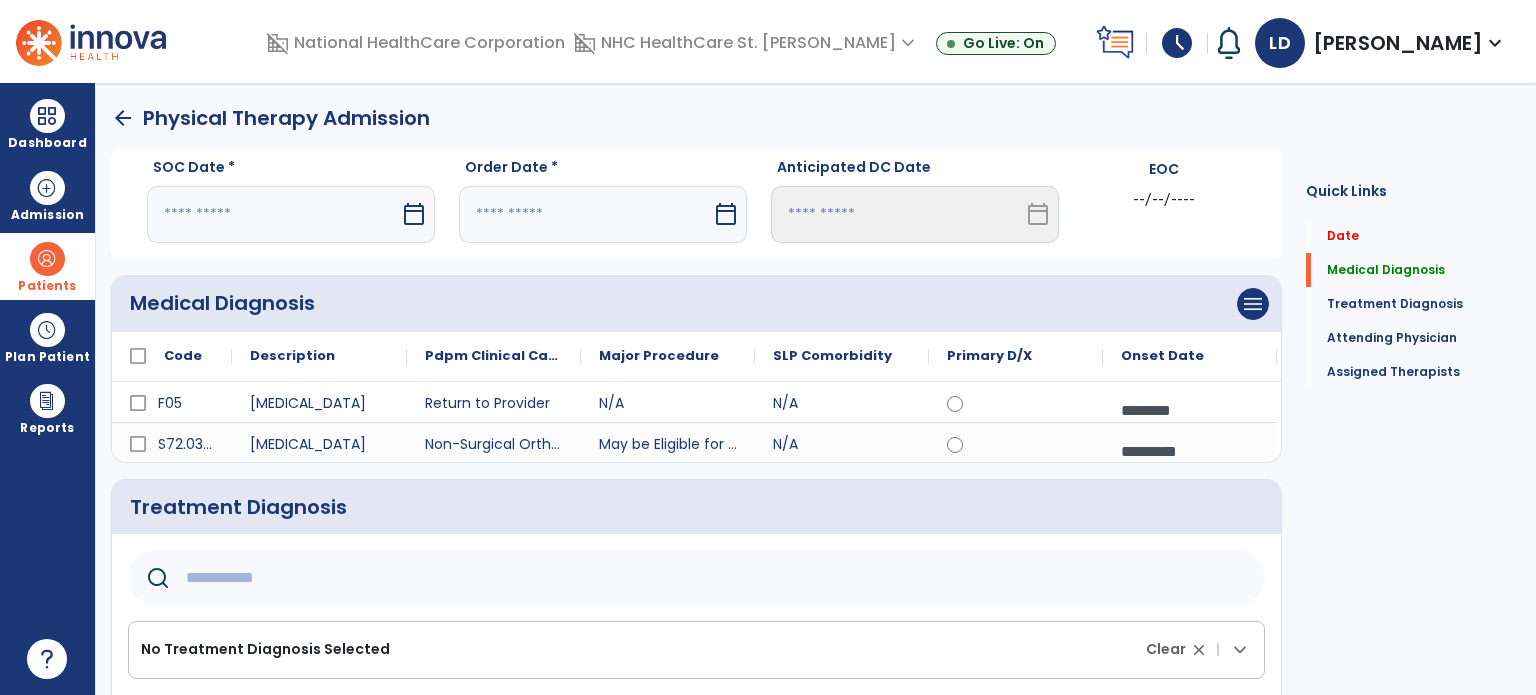 click 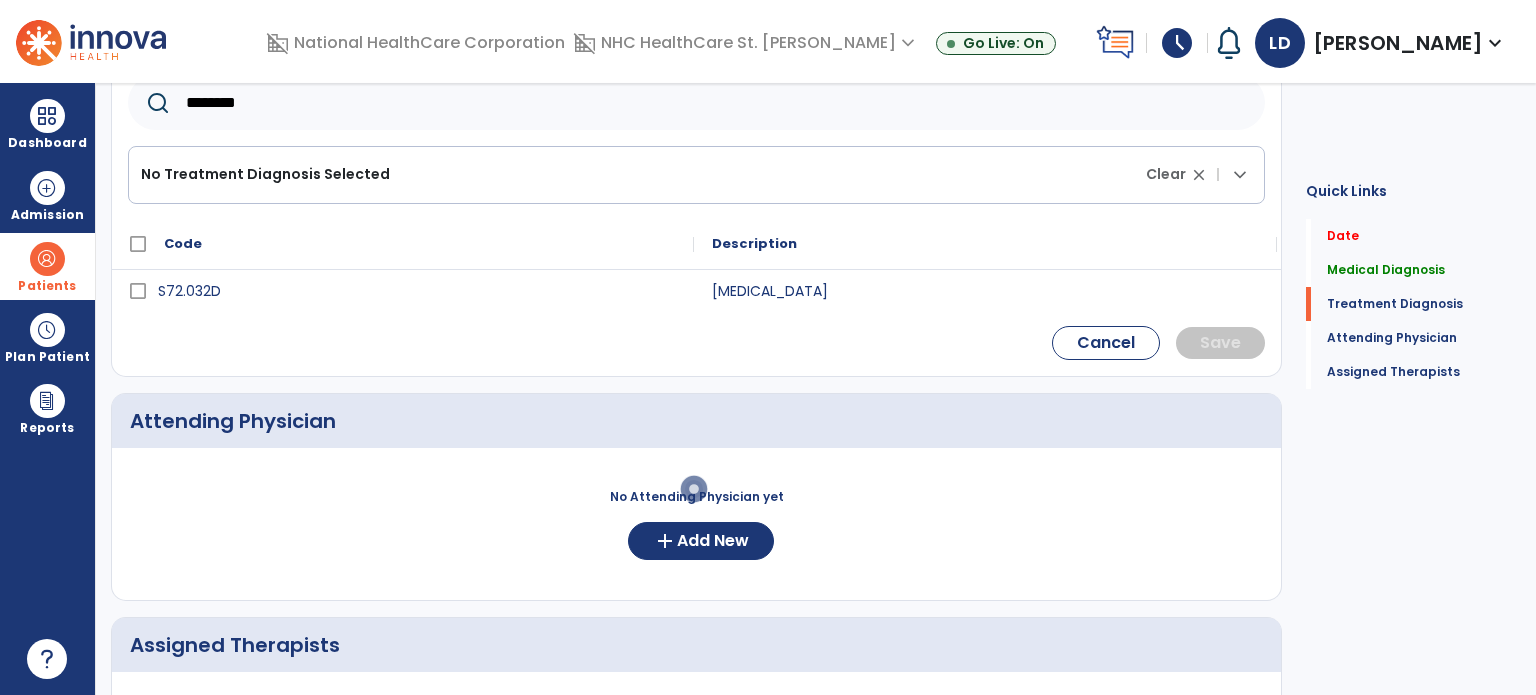 scroll, scrollTop: 480, scrollLeft: 0, axis: vertical 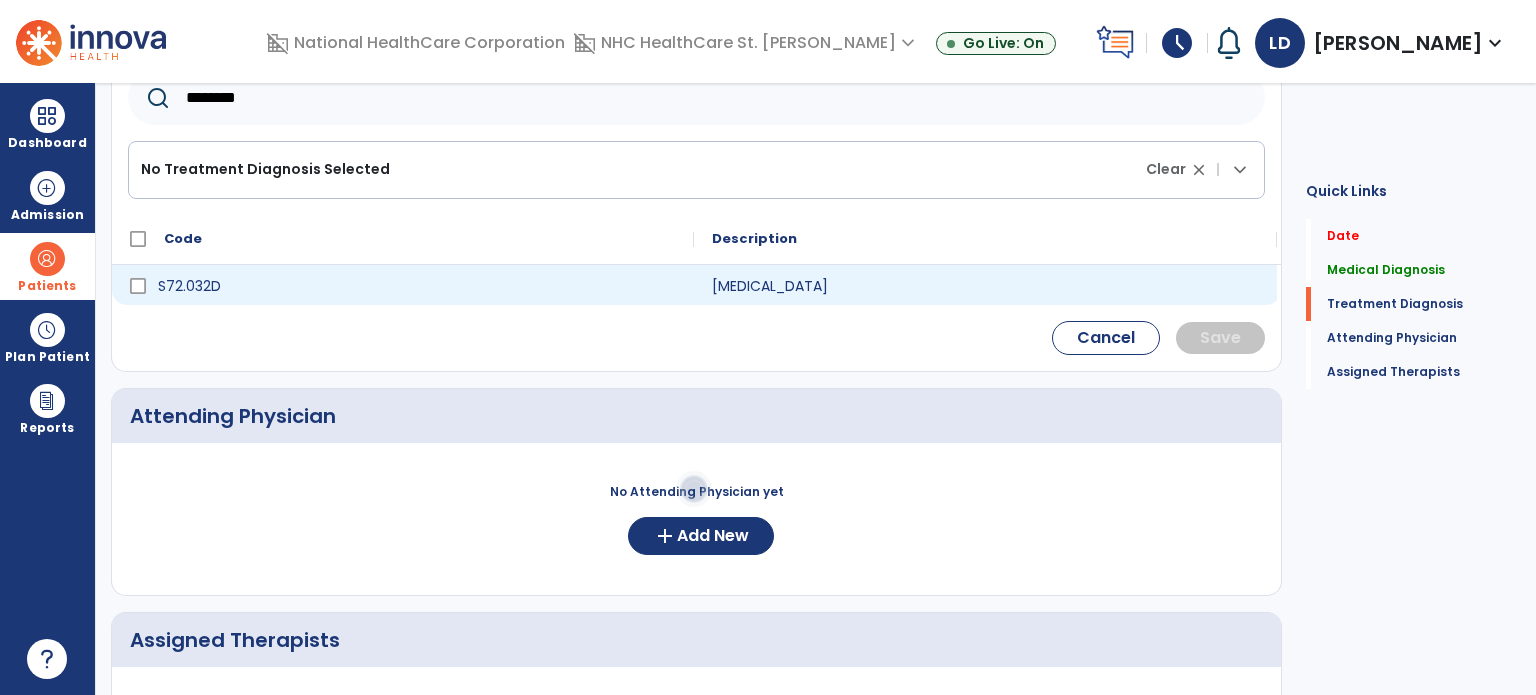 type on "********" 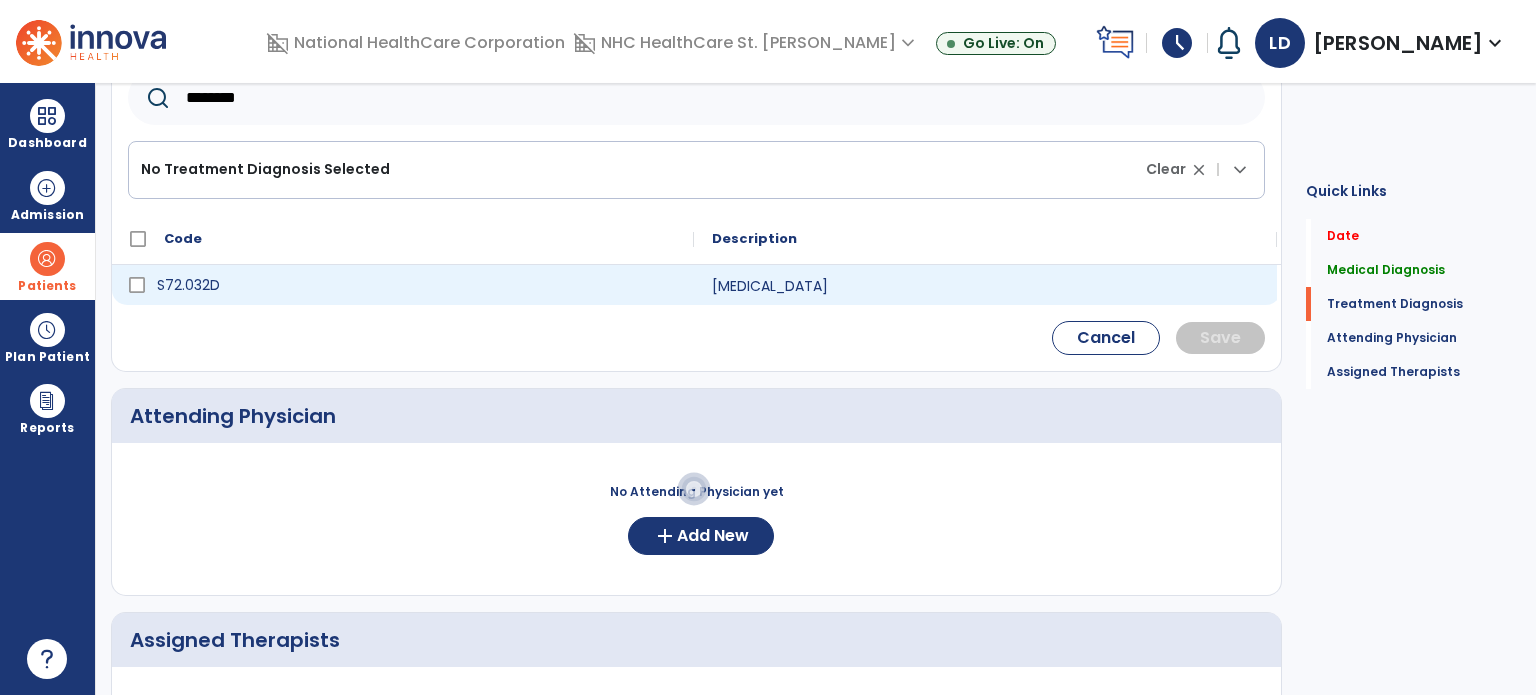 click on "S72.032D" at bounding box center [417, 285] 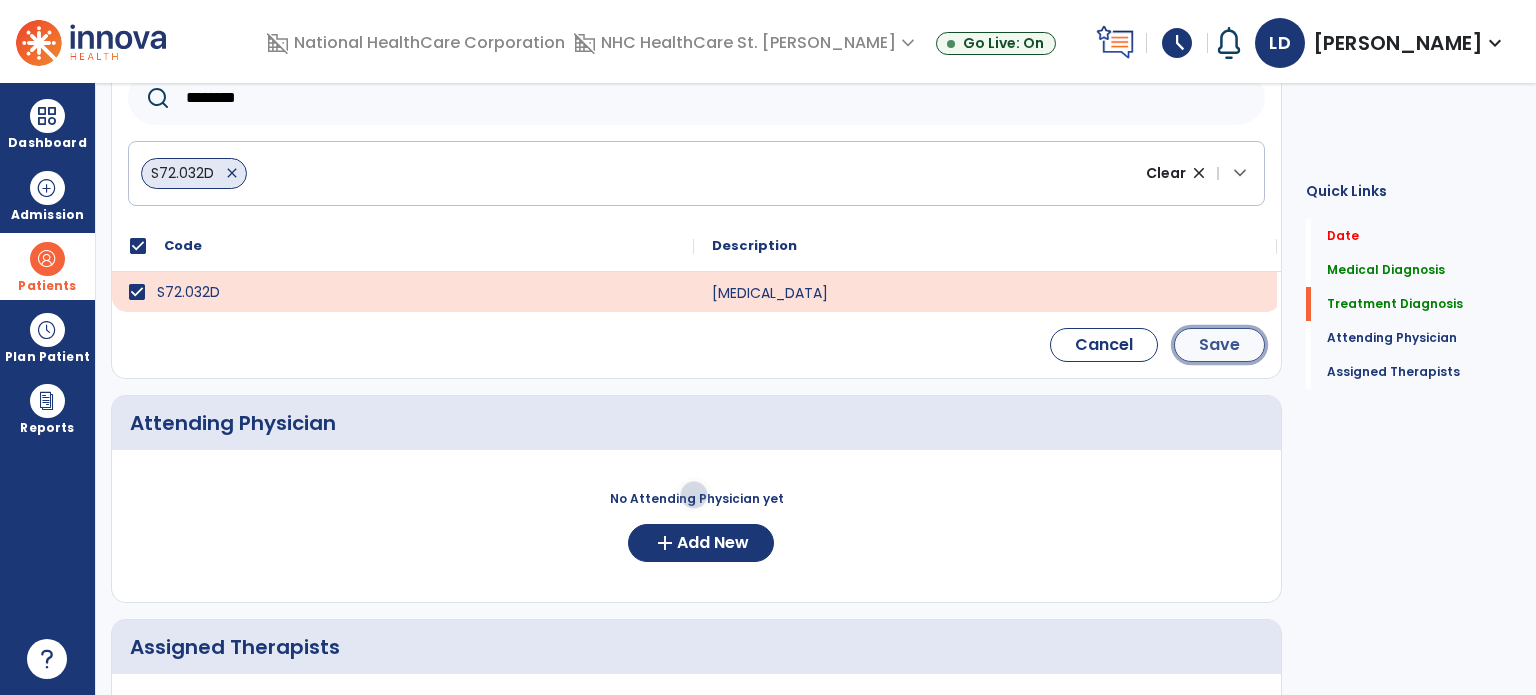 click on "Save" 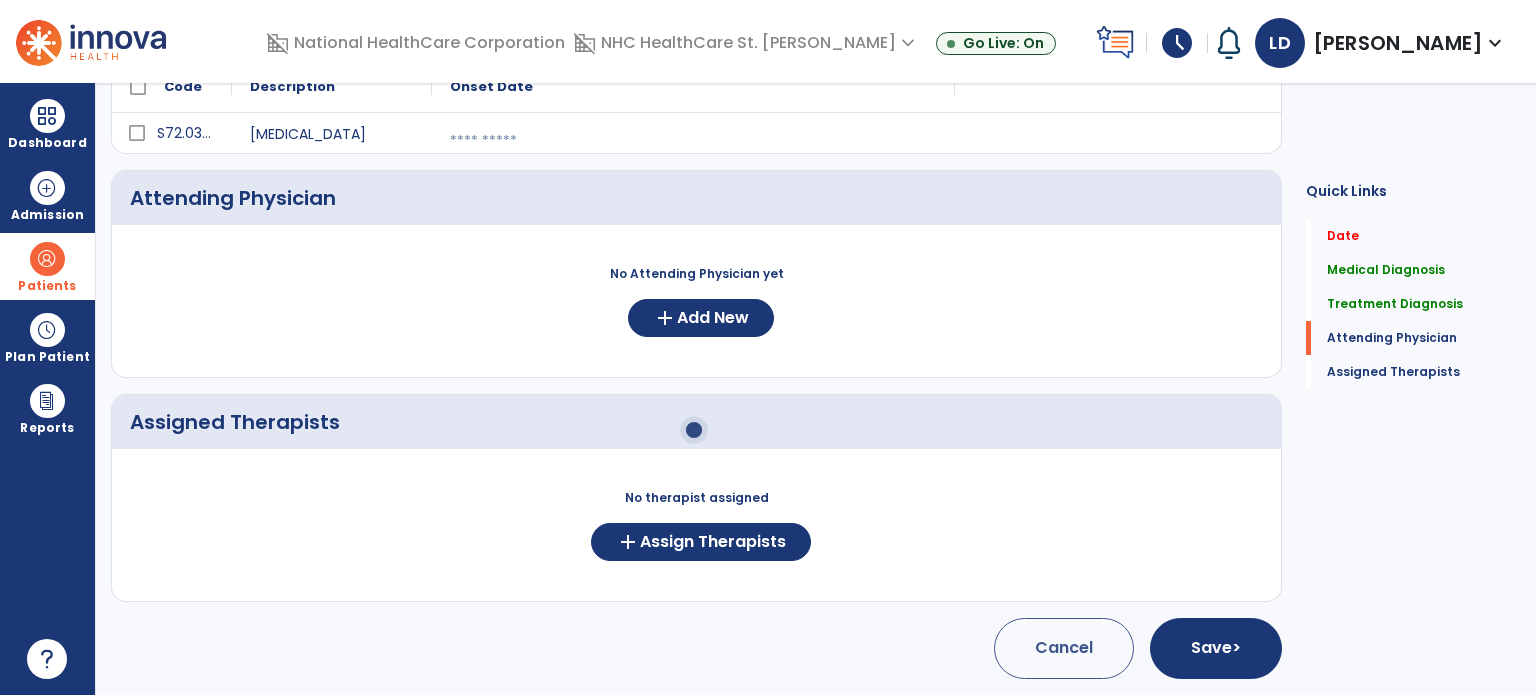 scroll, scrollTop: 315, scrollLeft: 0, axis: vertical 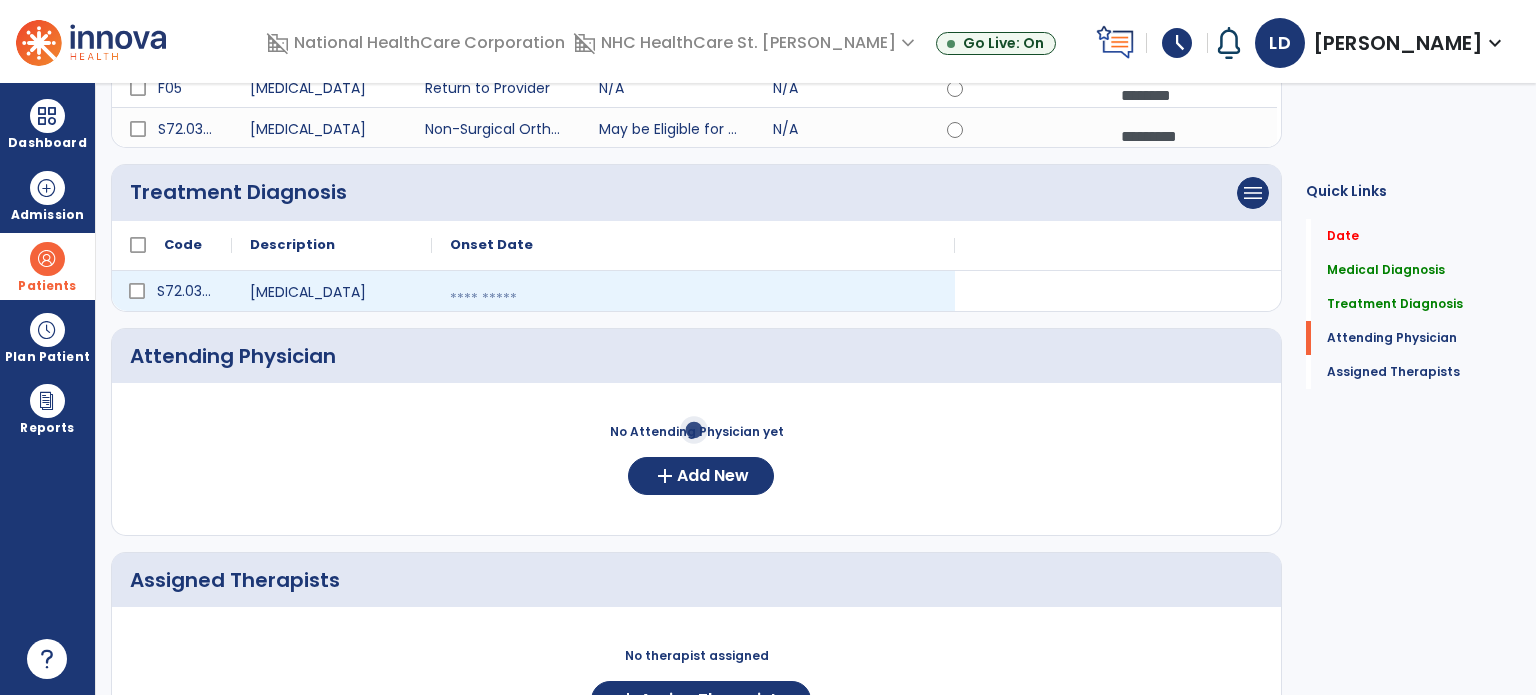 click at bounding box center [693, 299] 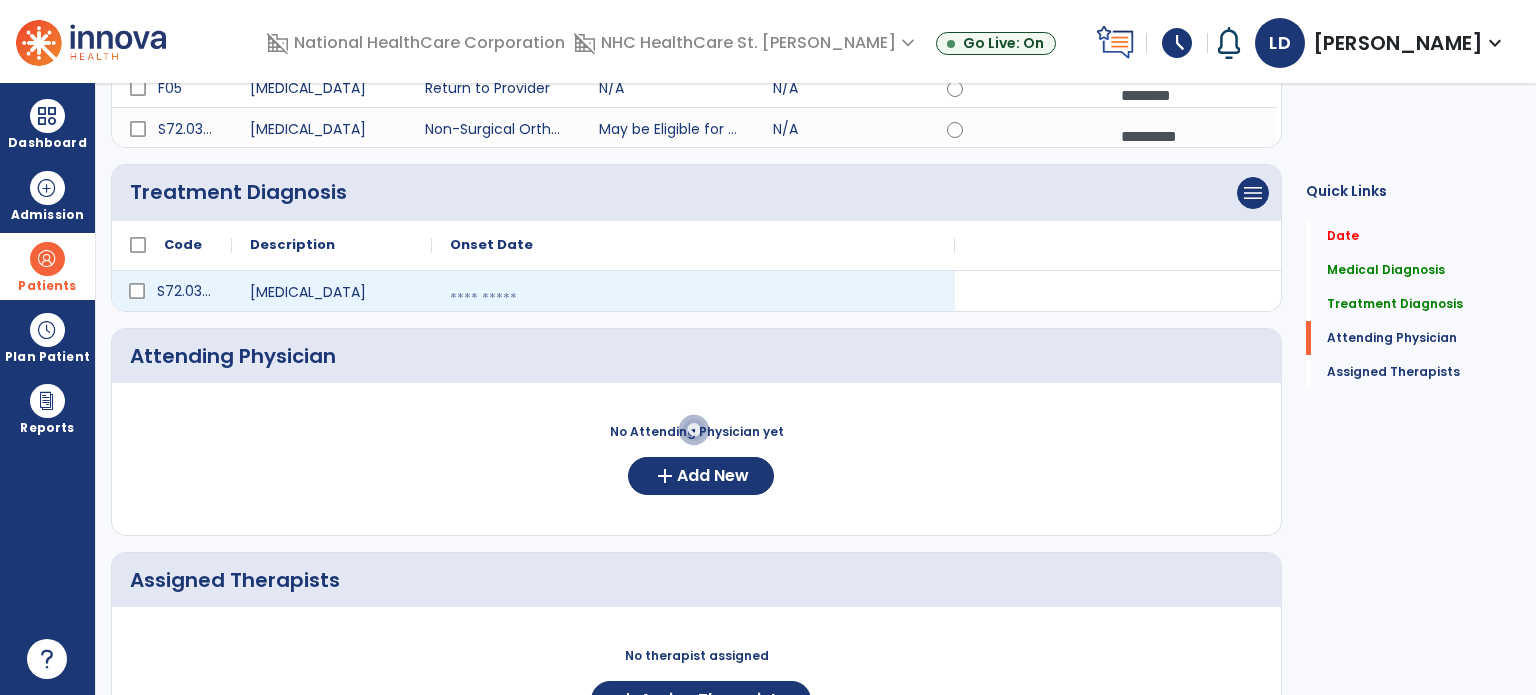 select on "*" 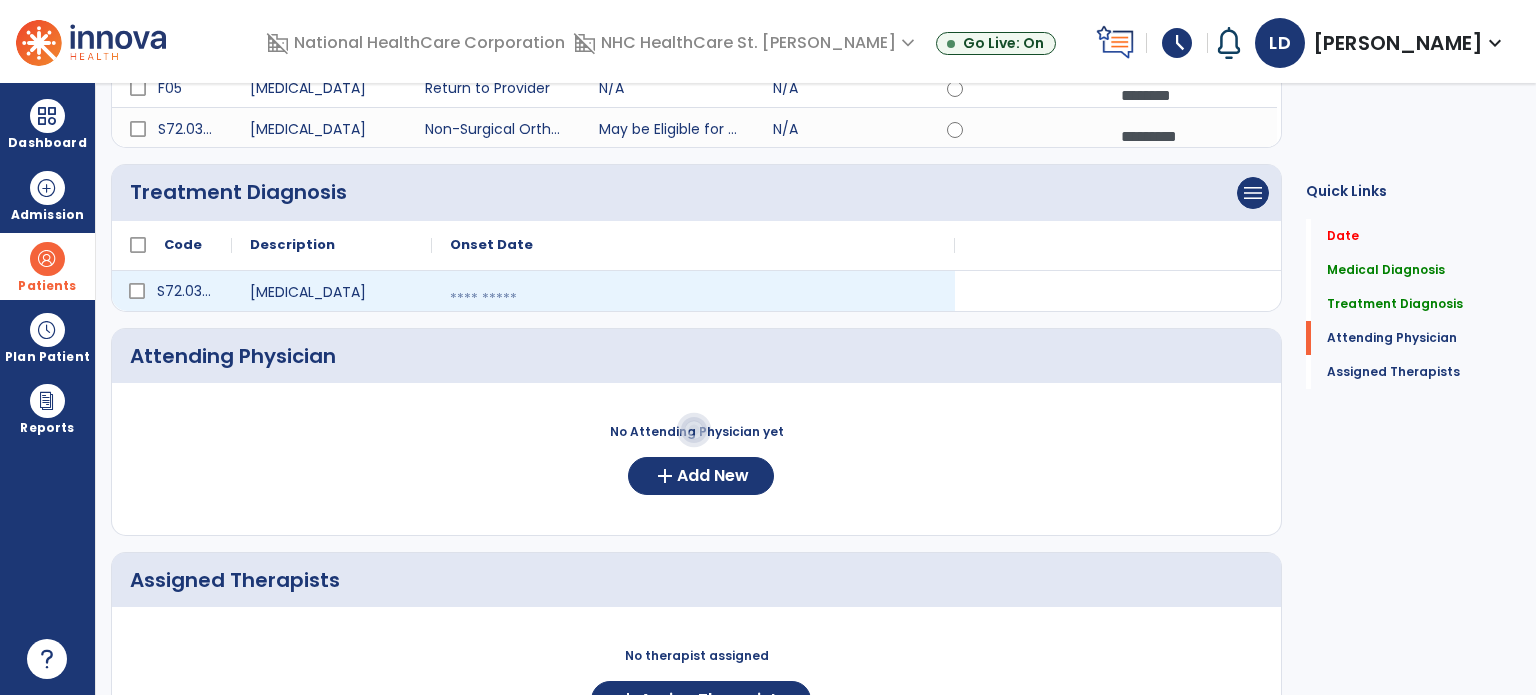 select on "****" 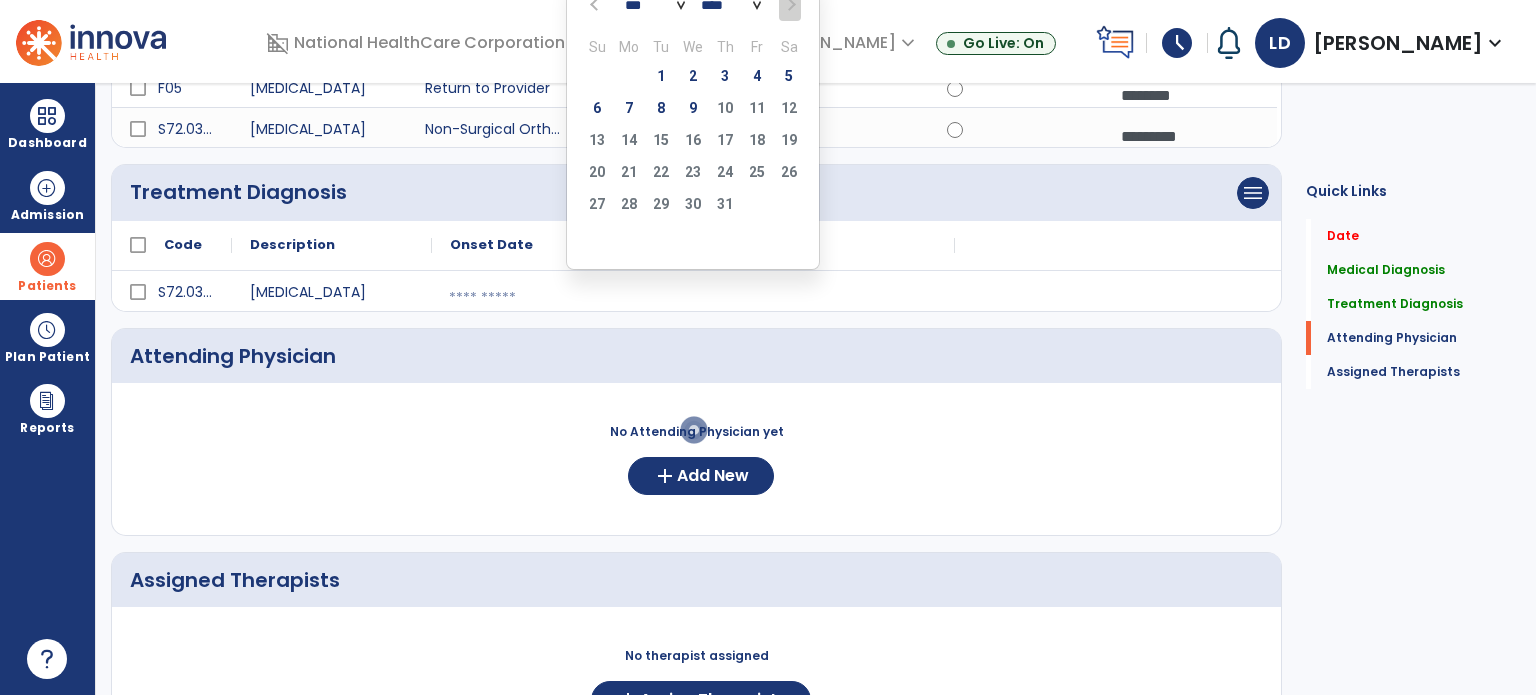 click 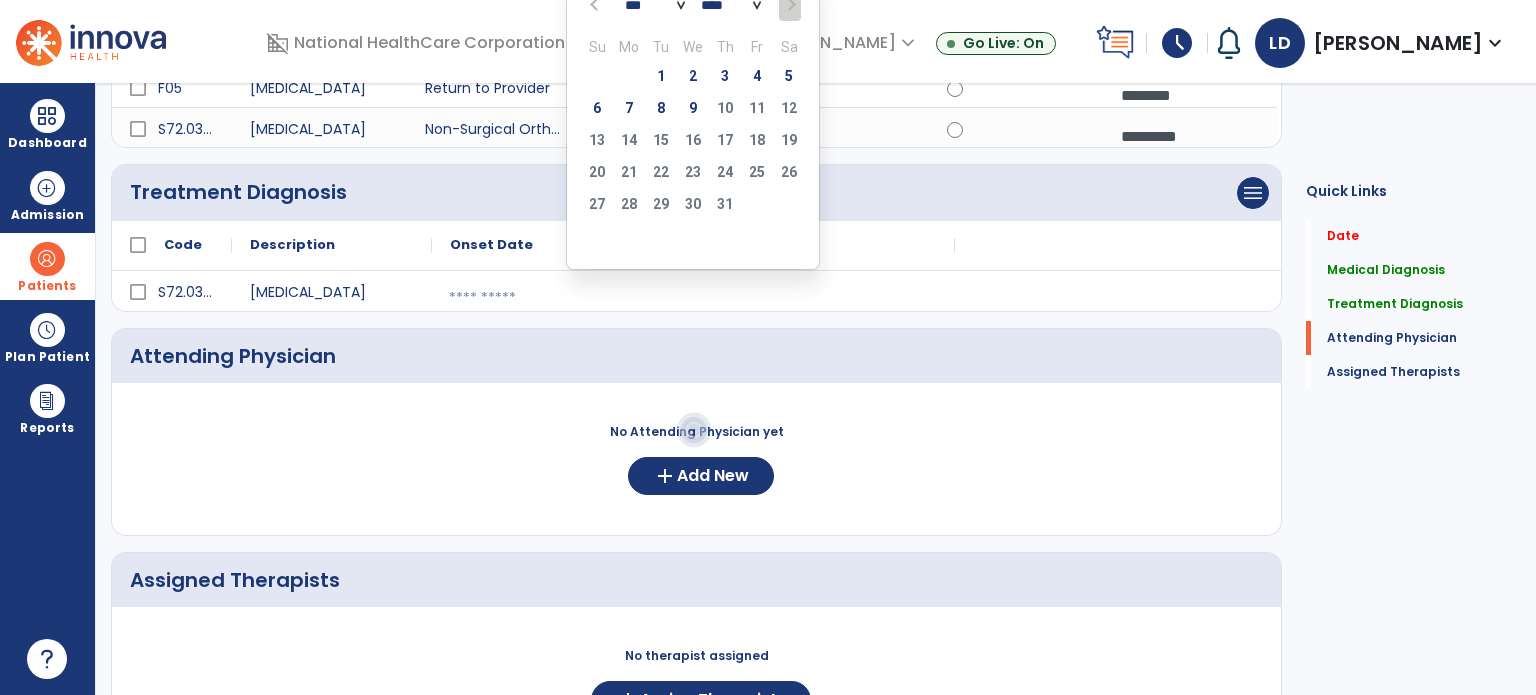 select on "*" 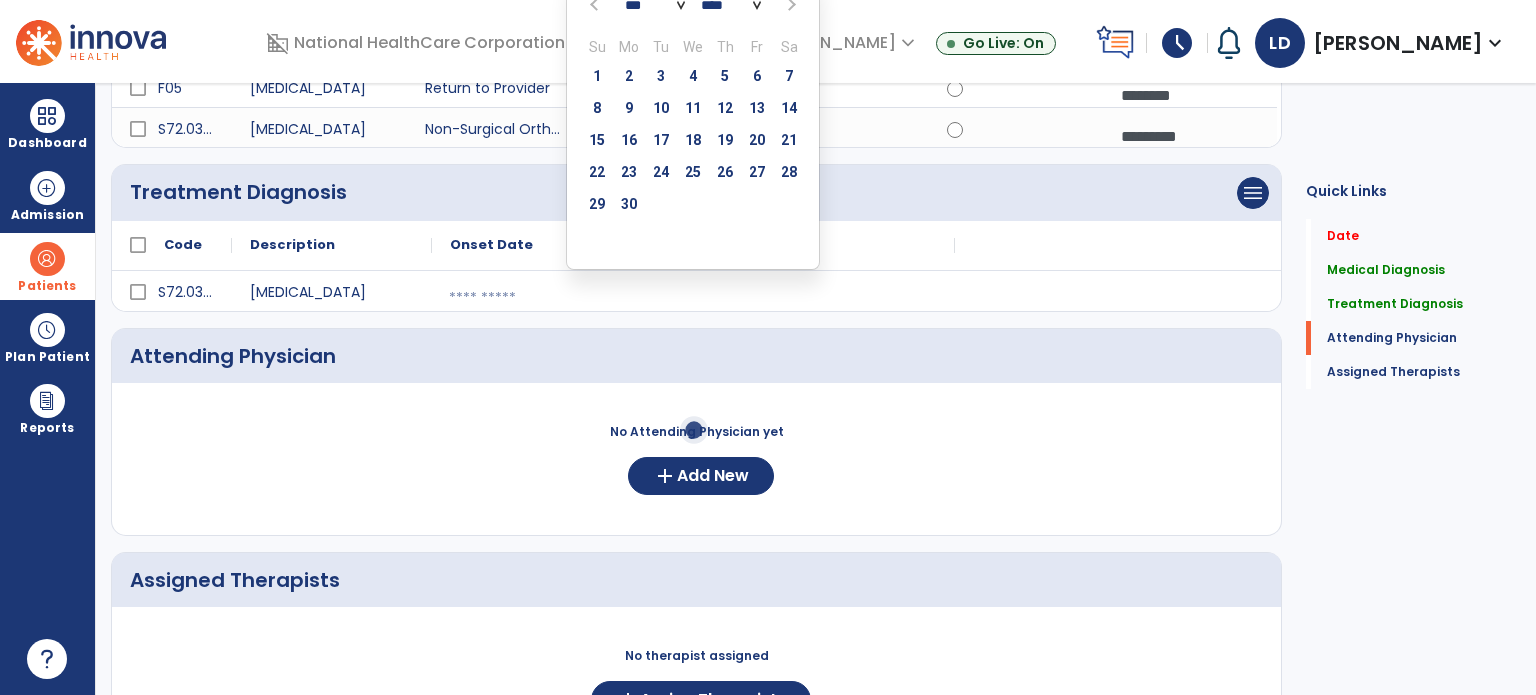 click on "22" 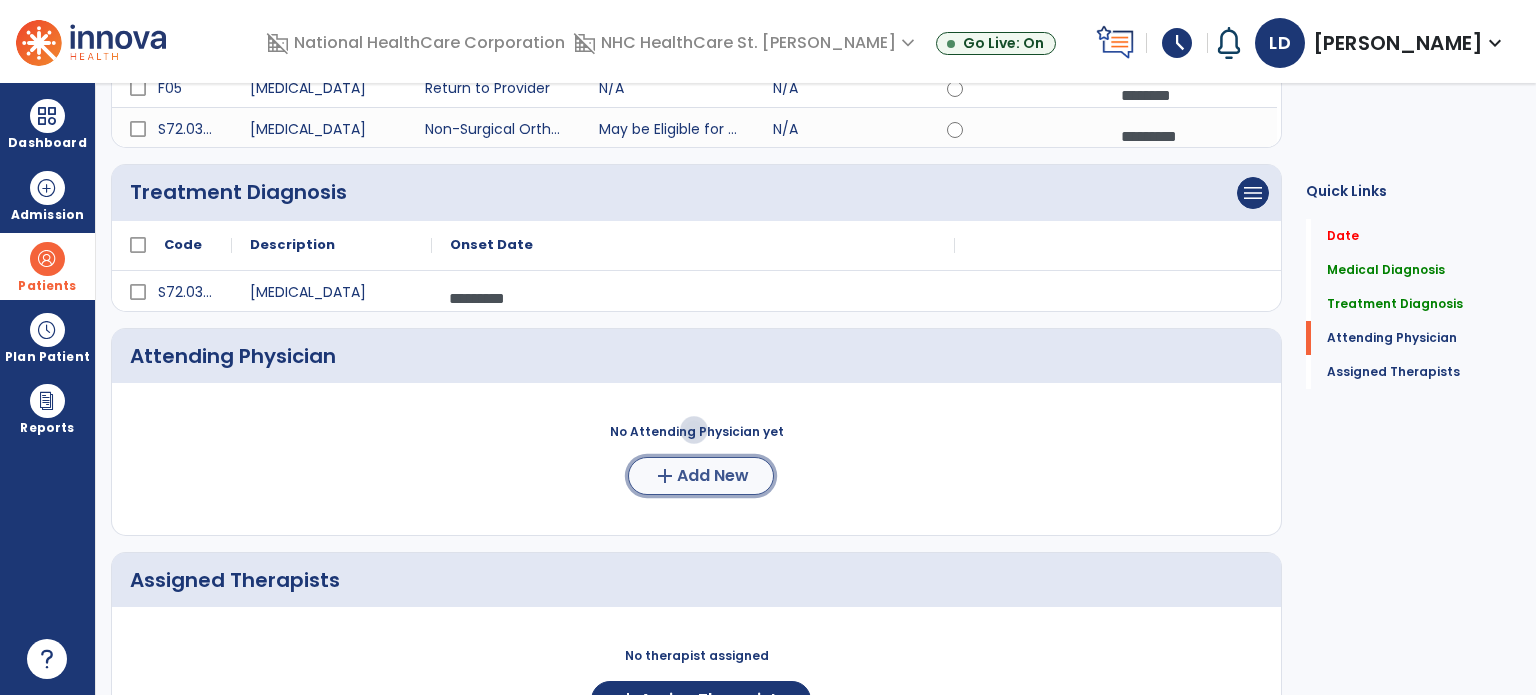 click on "add" 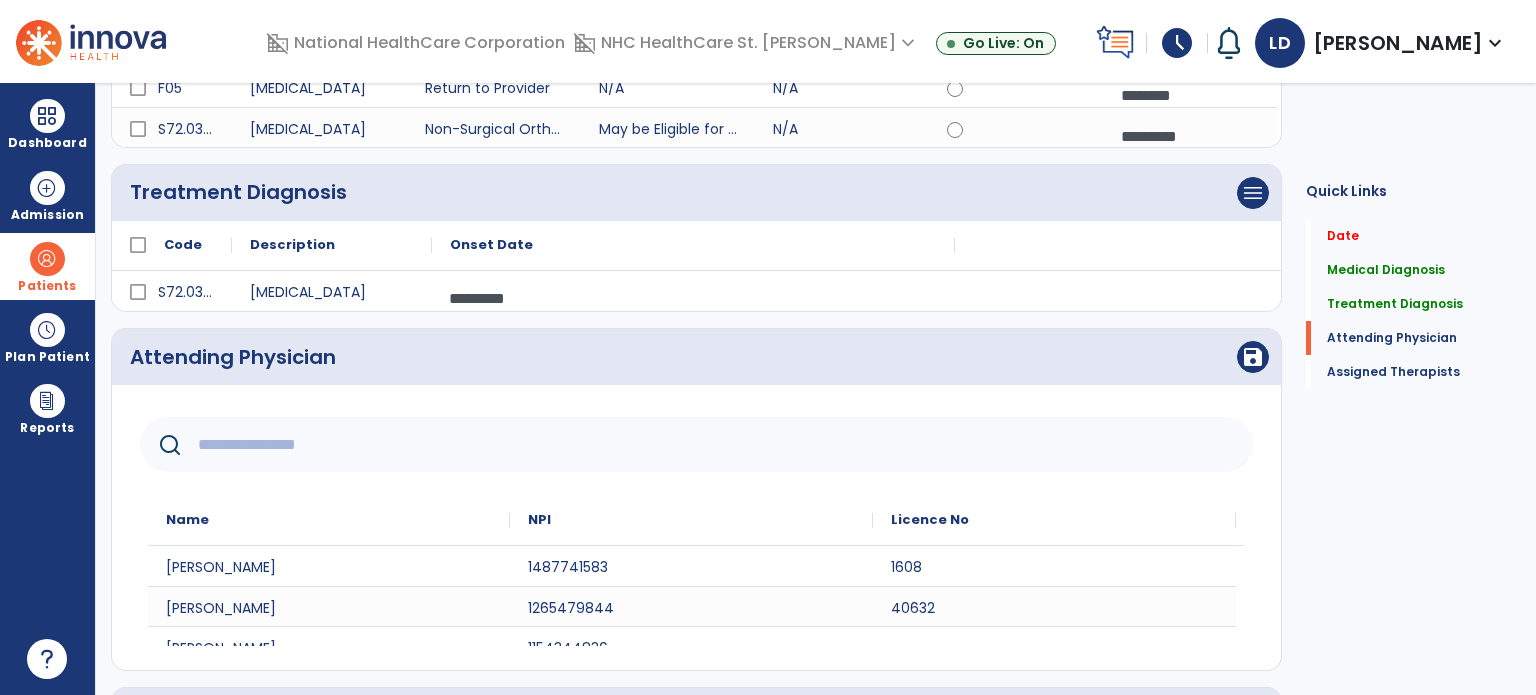 click 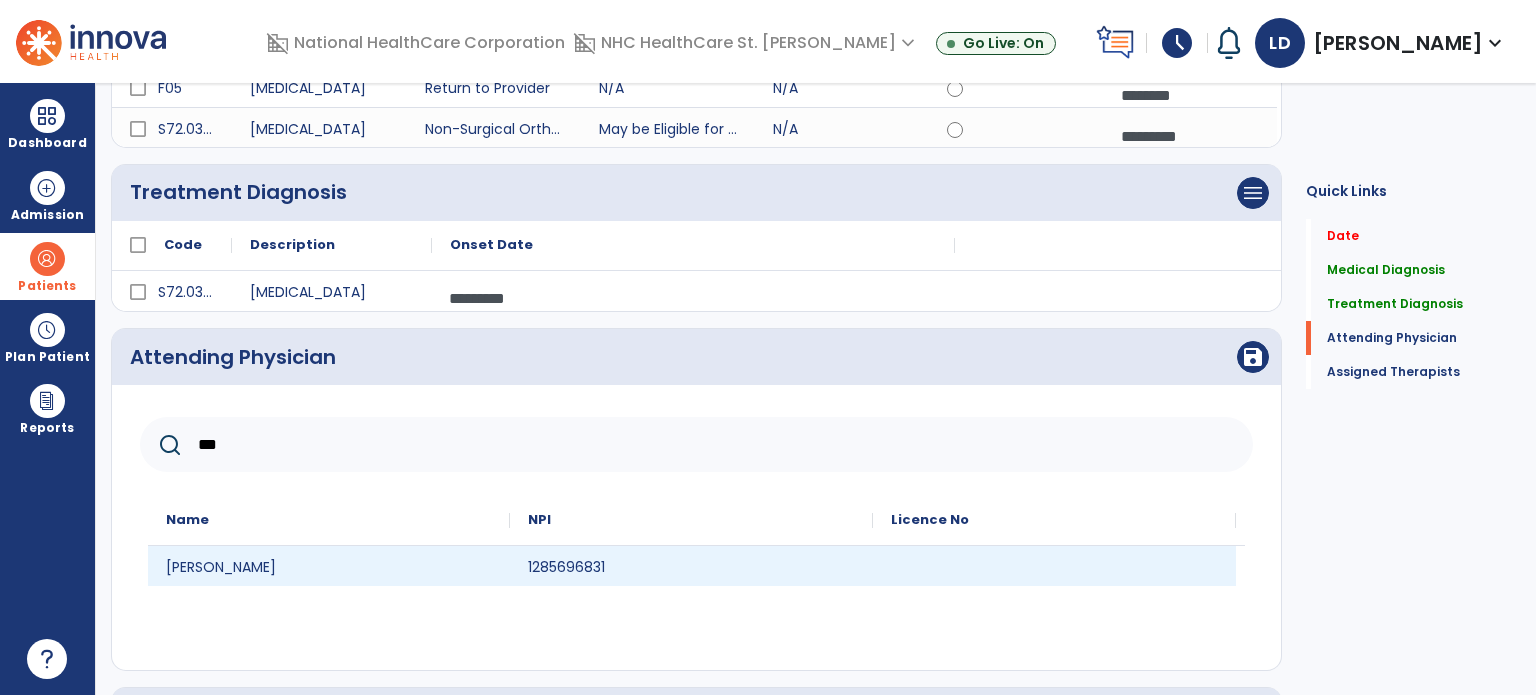 type on "***" 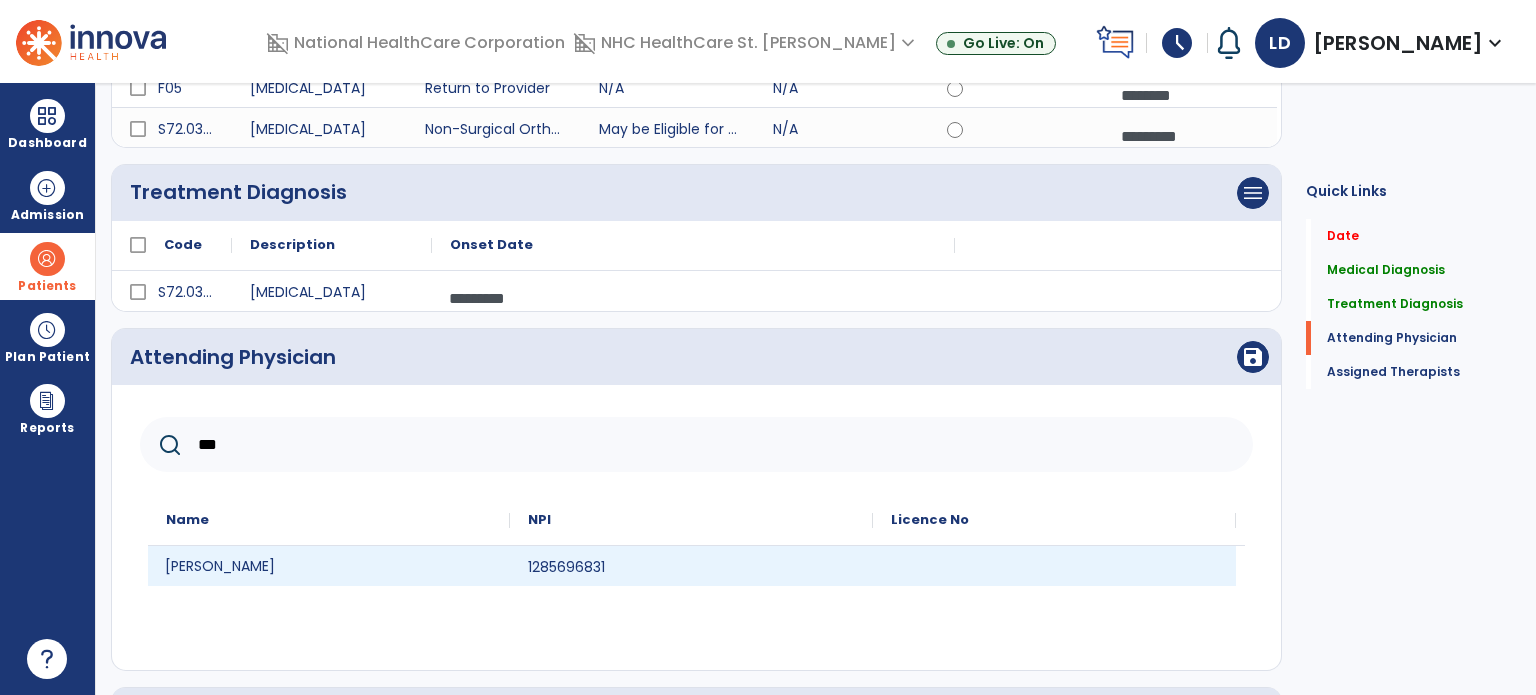 click on "[PERSON_NAME]" 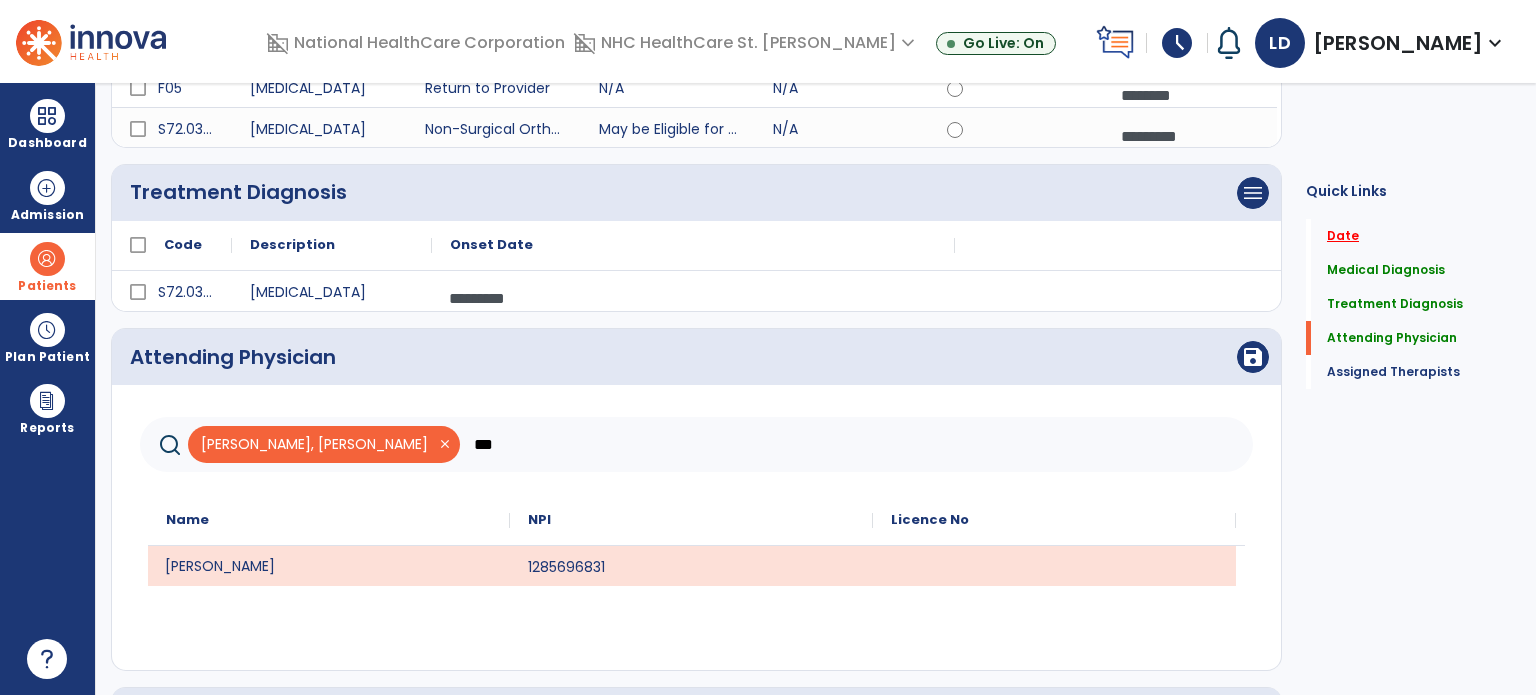 click on "Date" 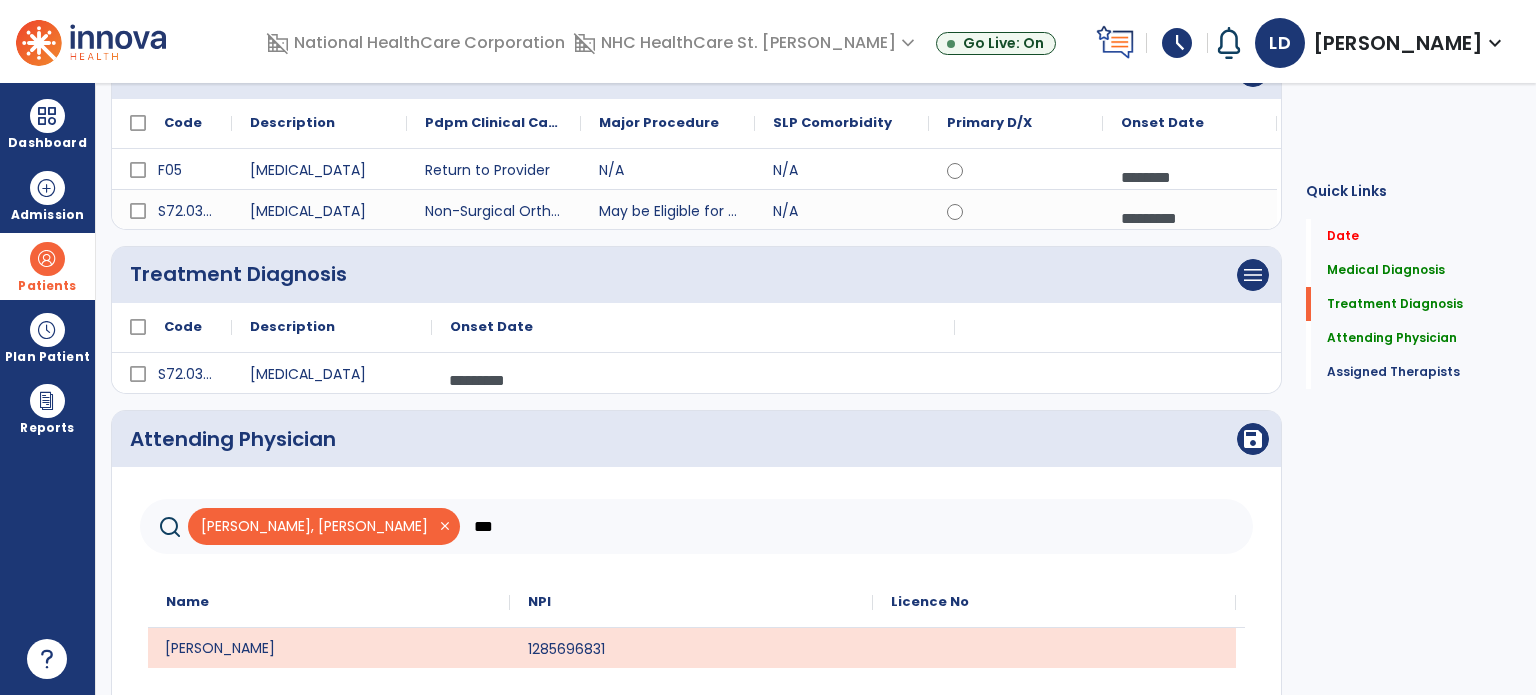 scroll, scrollTop: 0, scrollLeft: 0, axis: both 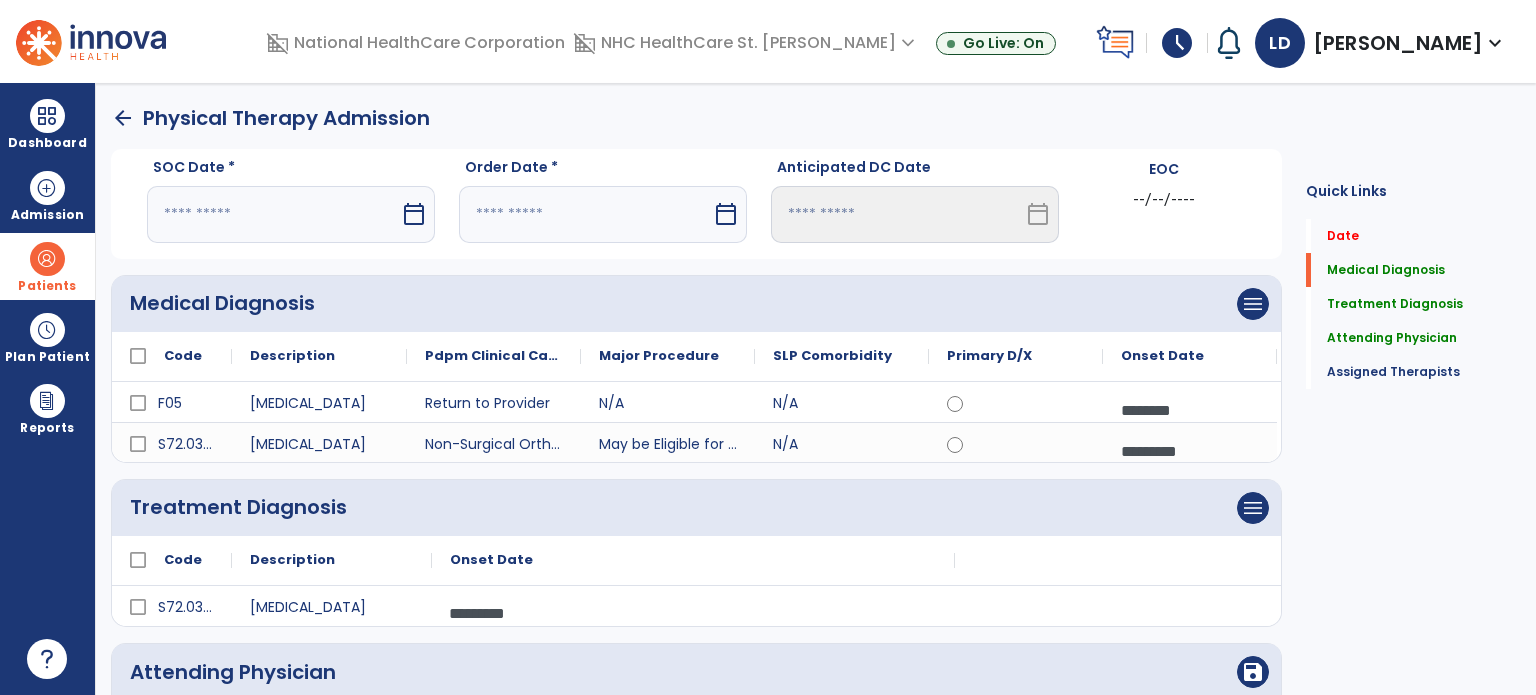 click at bounding box center (273, 214) 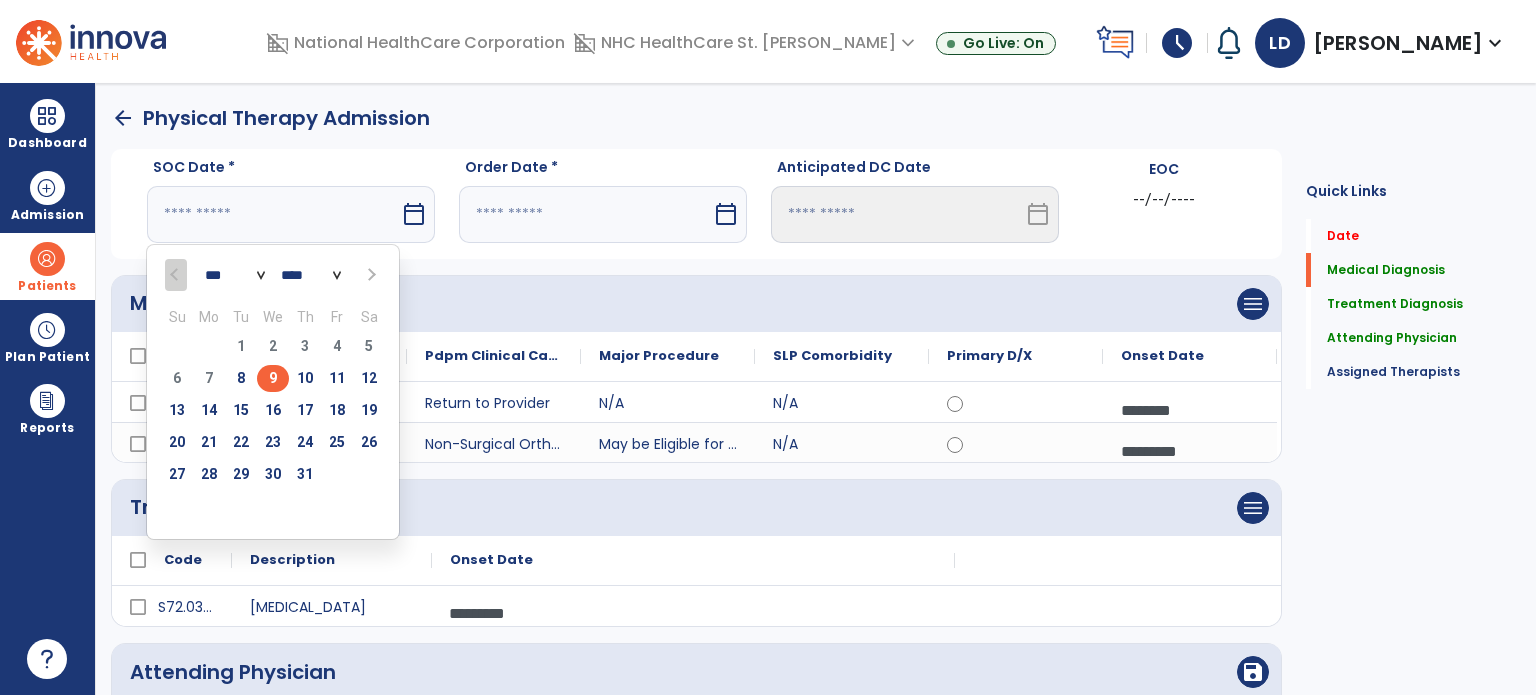 click on "9" at bounding box center [273, 378] 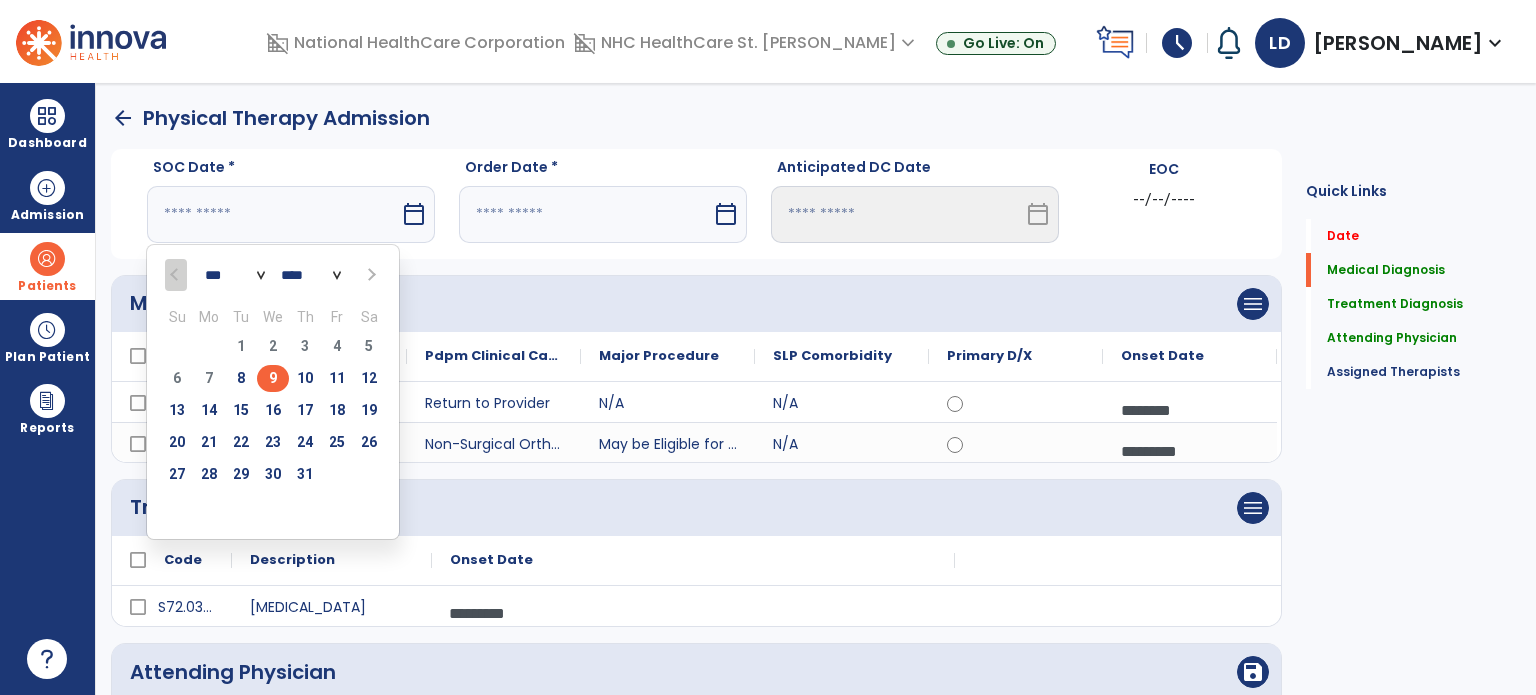 type on "********" 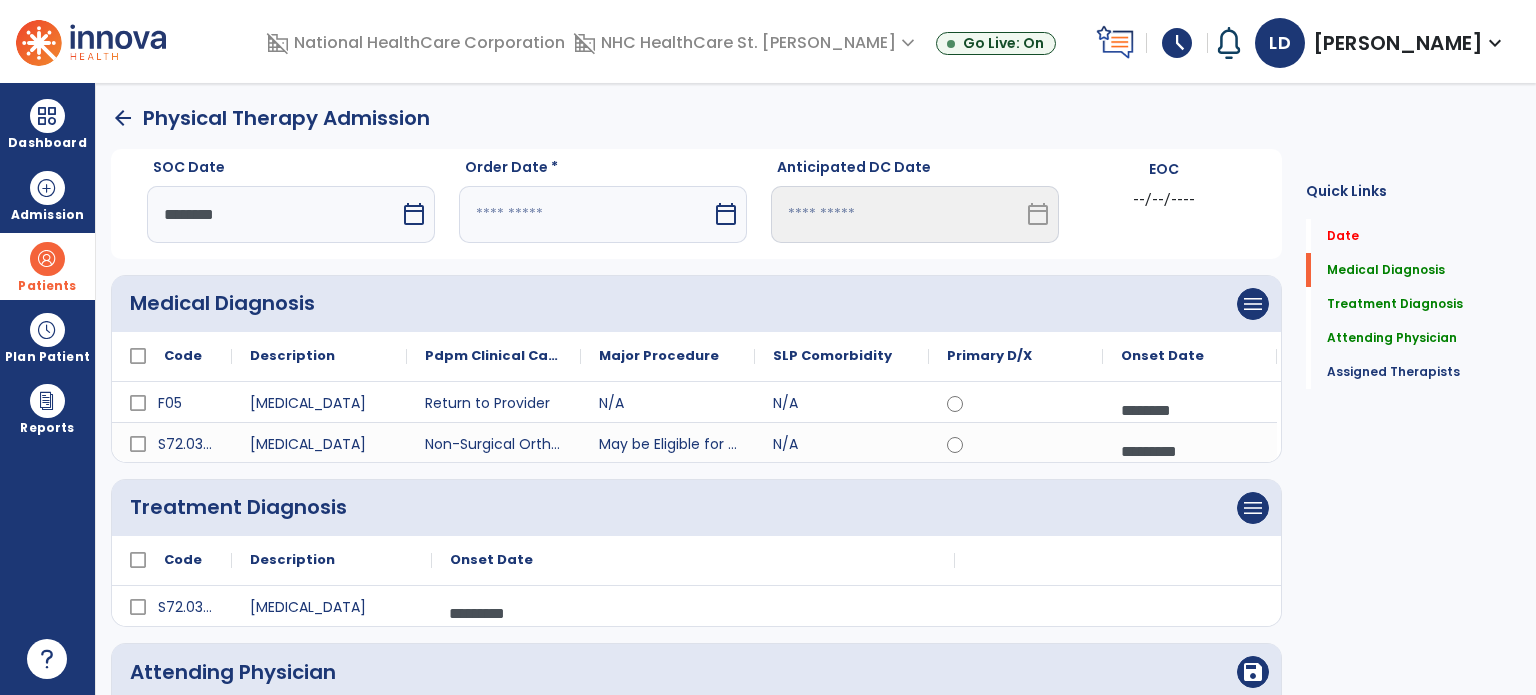 click at bounding box center (585, 214) 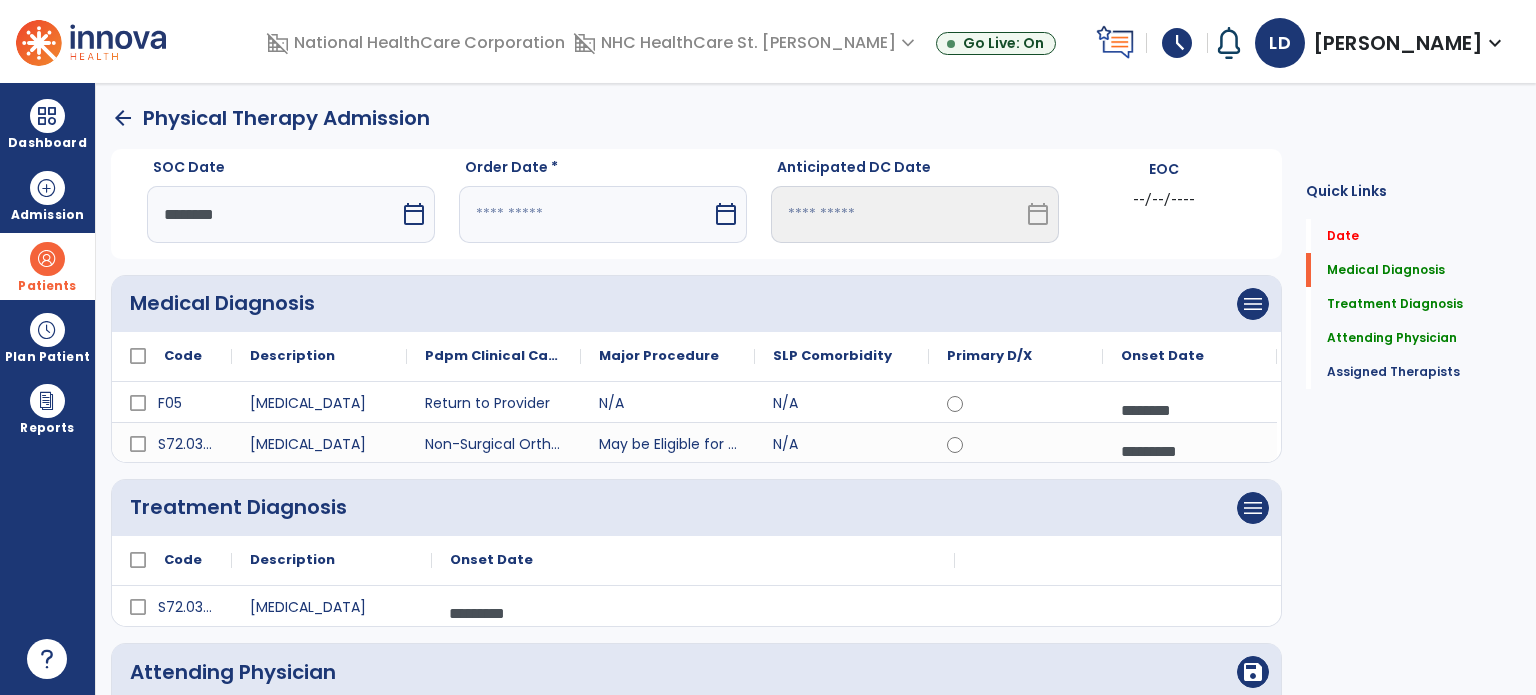select on "*" 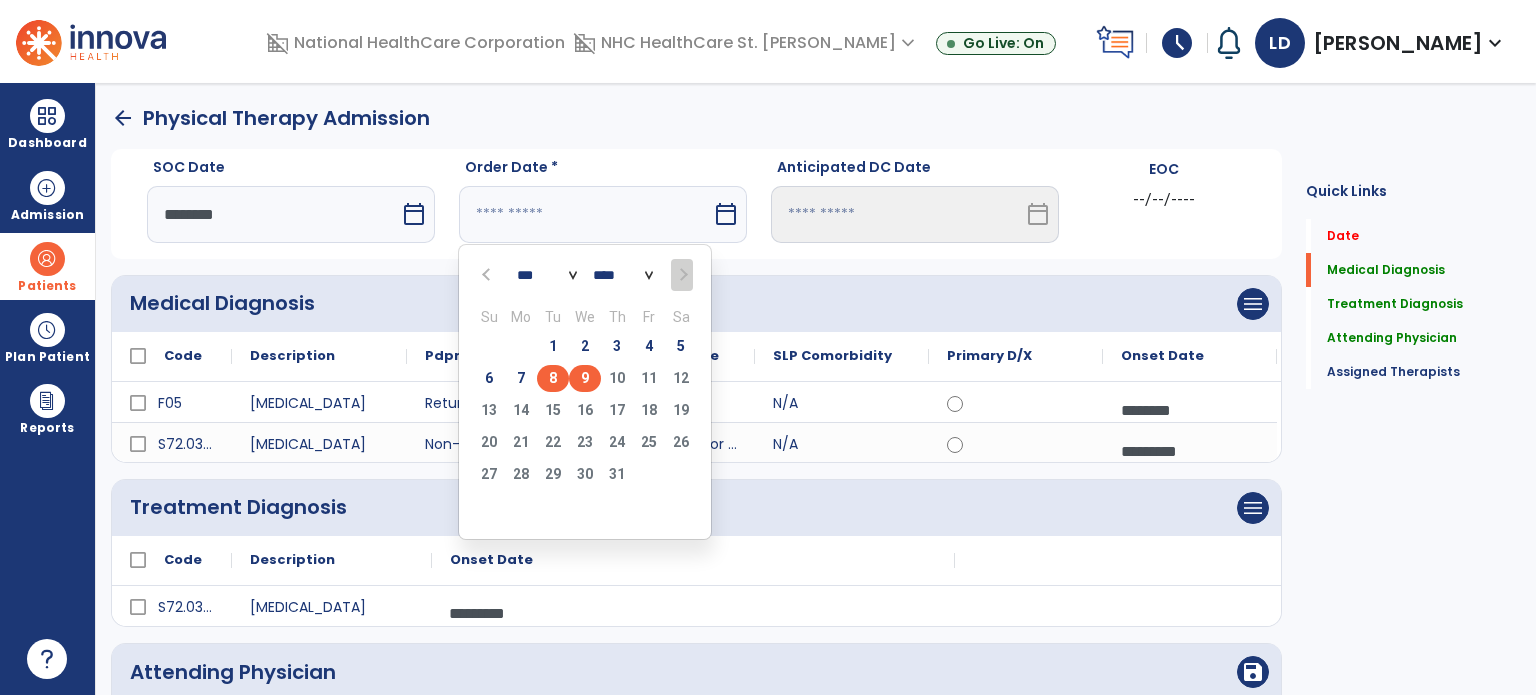 click on "8" at bounding box center [553, 378] 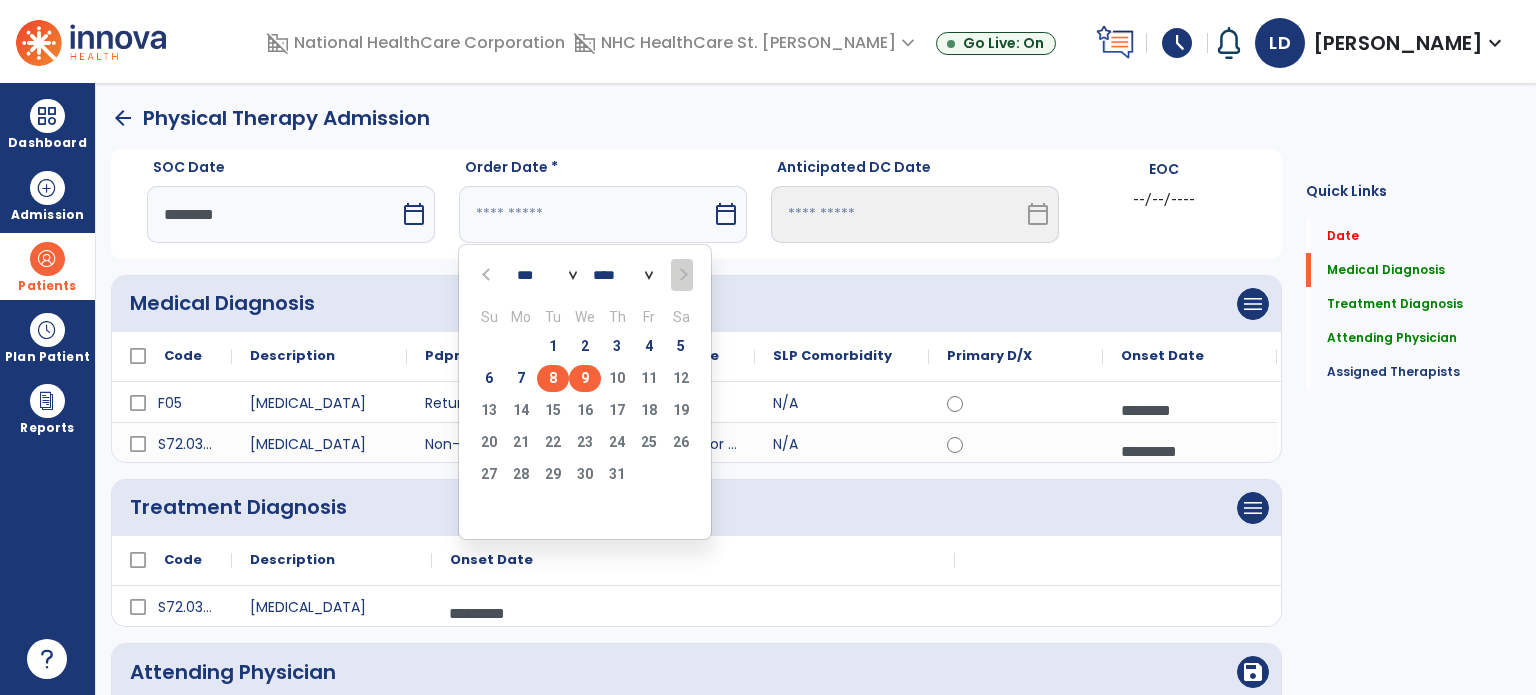 type on "********" 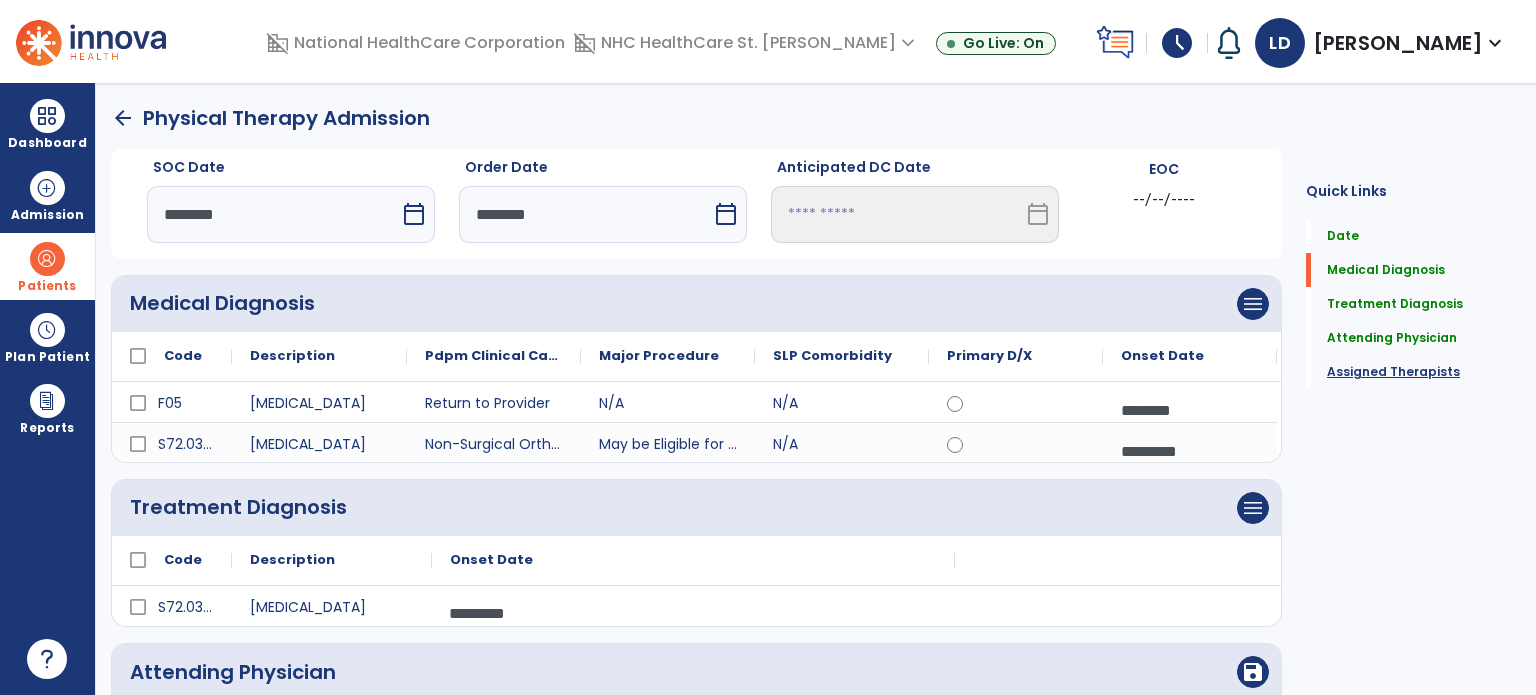 click on "Assigned Therapists" 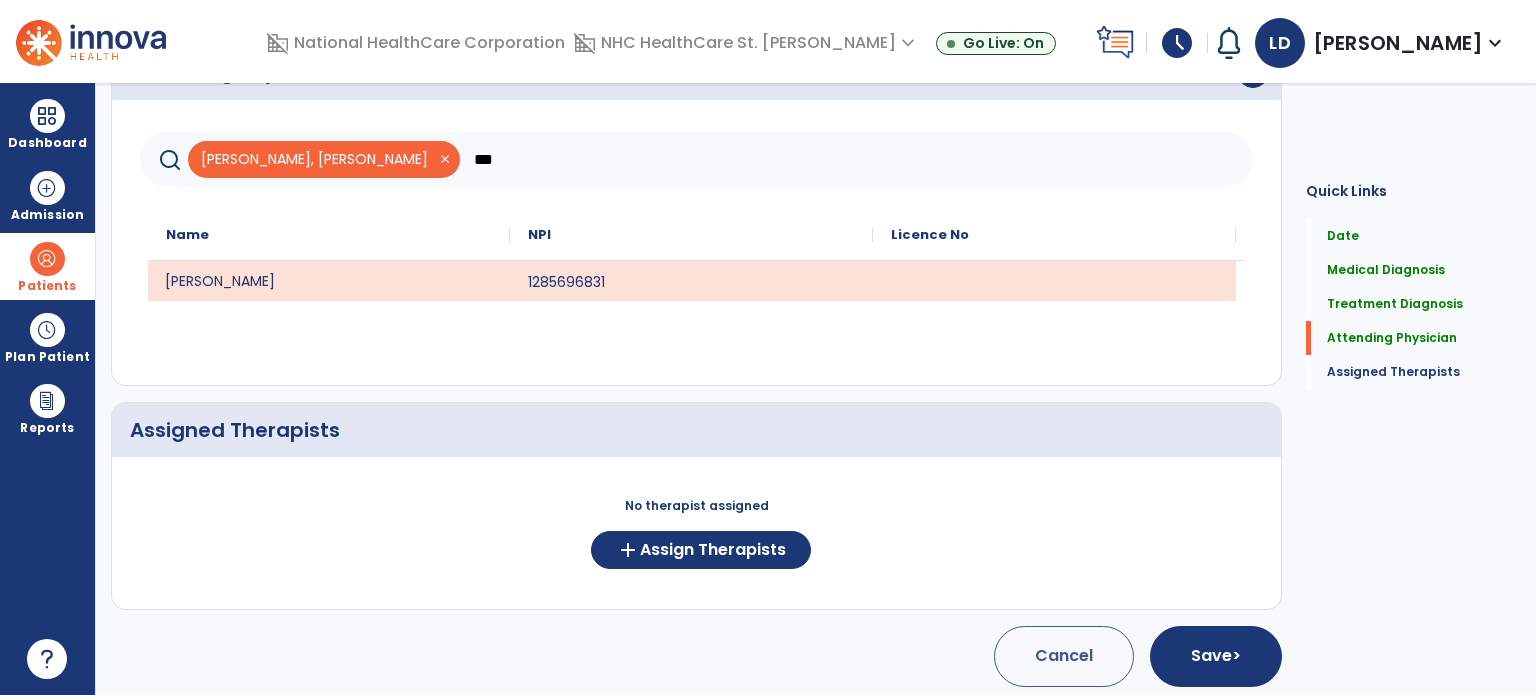 scroll, scrollTop: 604, scrollLeft: 0, axis: vertical 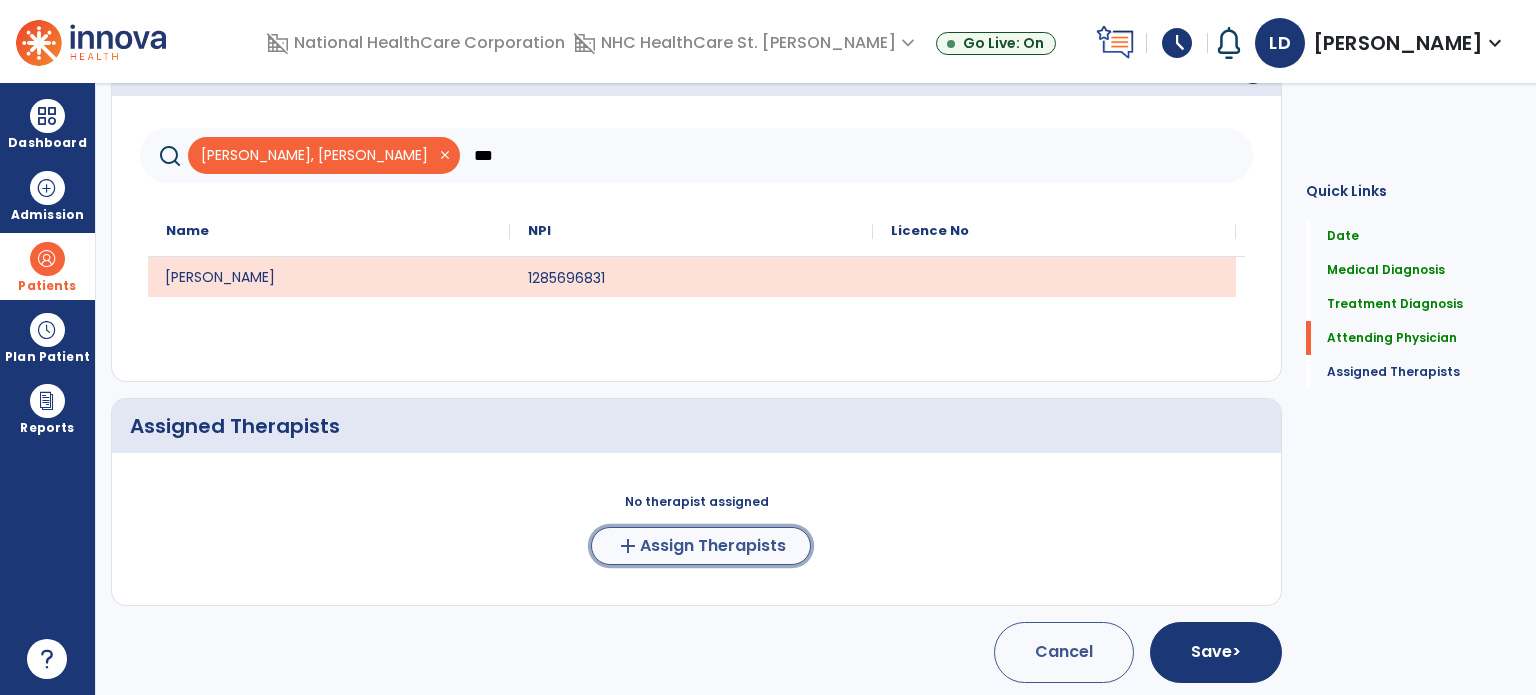 click on "add" 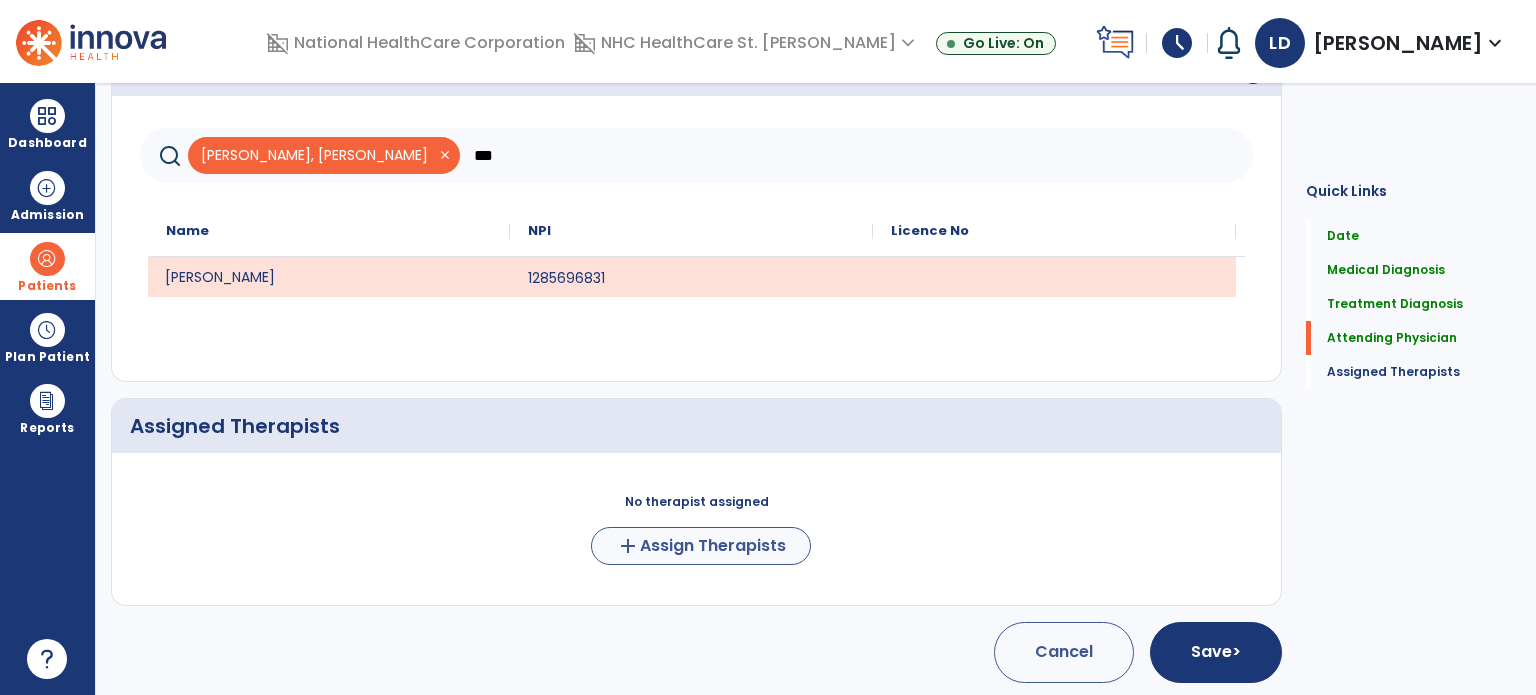 scroll, scrollTop: 601, scrollLeft: 0, axis: vertical 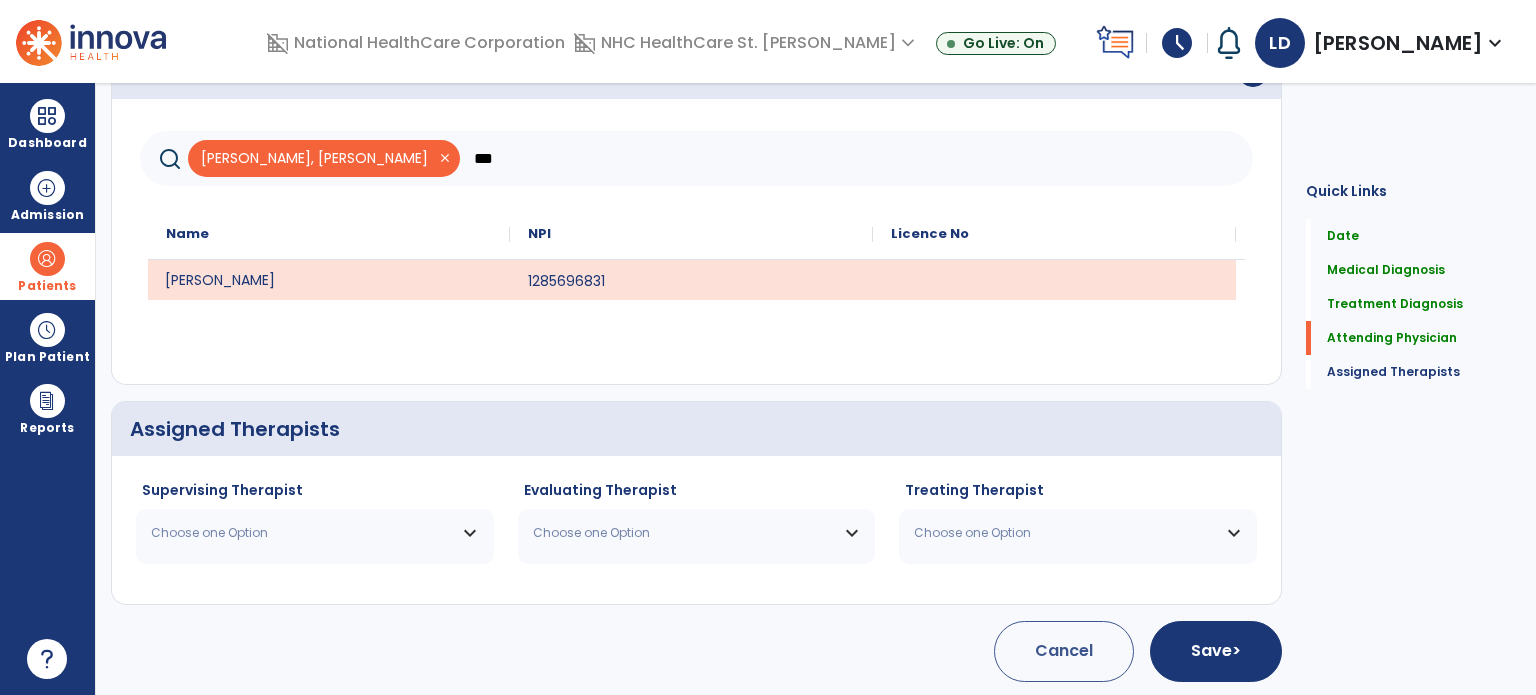 click on "Choose one Option" at bounding box center [302, 533] 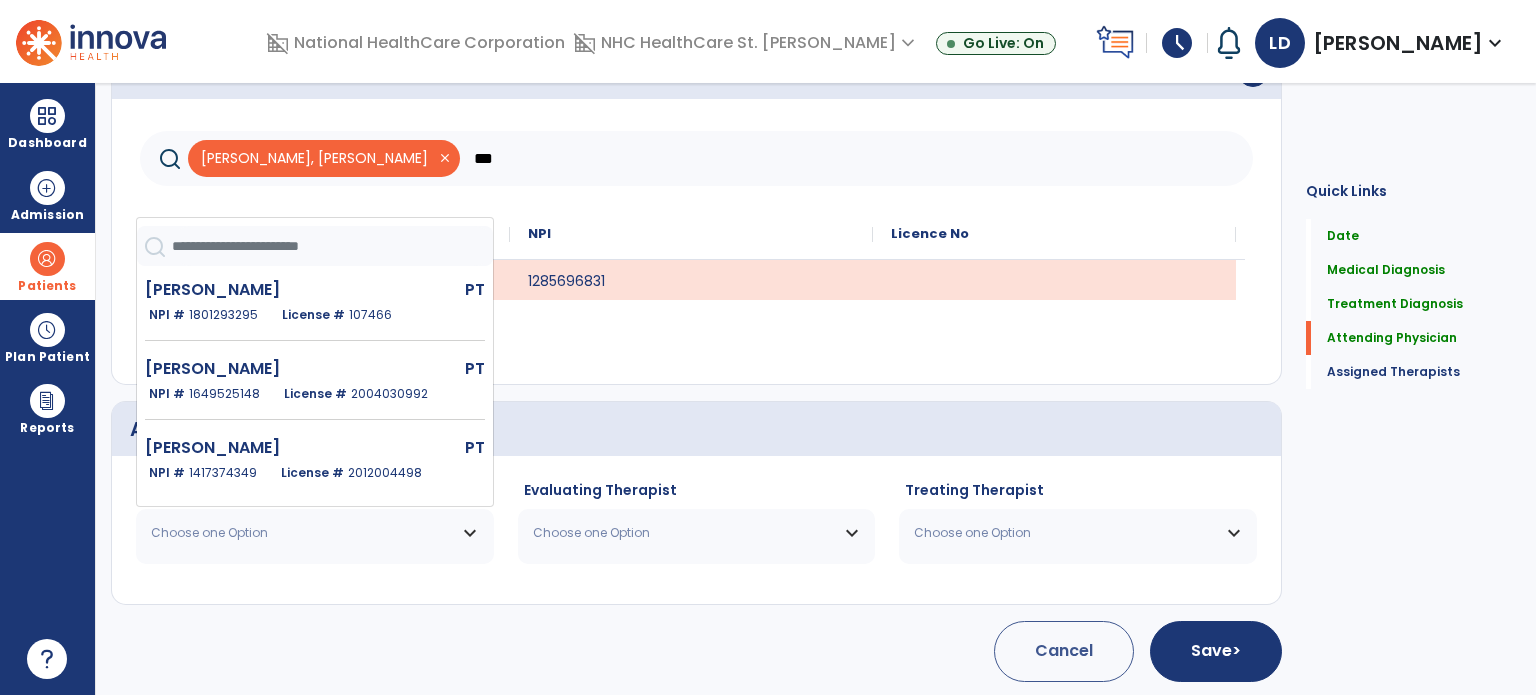 drag, startPoint x: 283, startPoint y: 287, endPoint x: 336, endPoint y: 331, distance: 68.88396 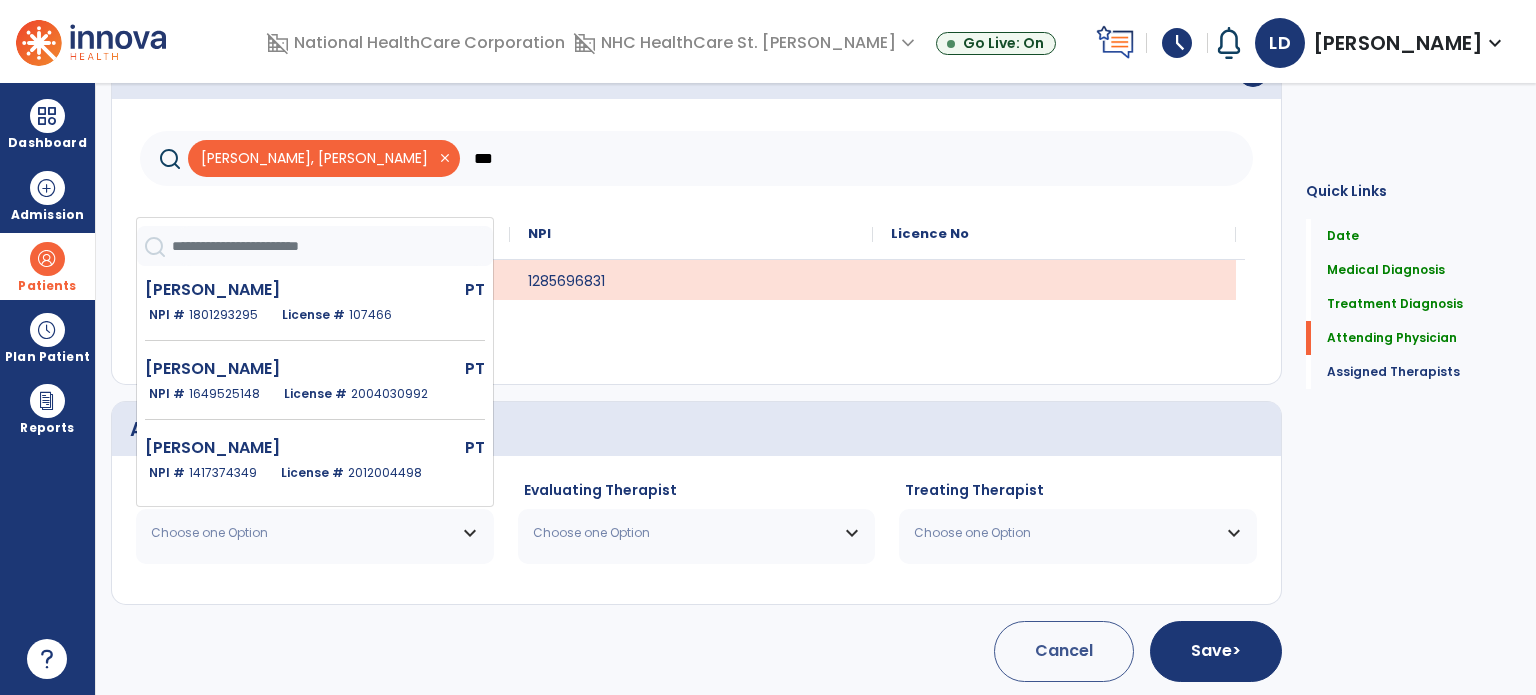 click on "[PERSON_NAME]" 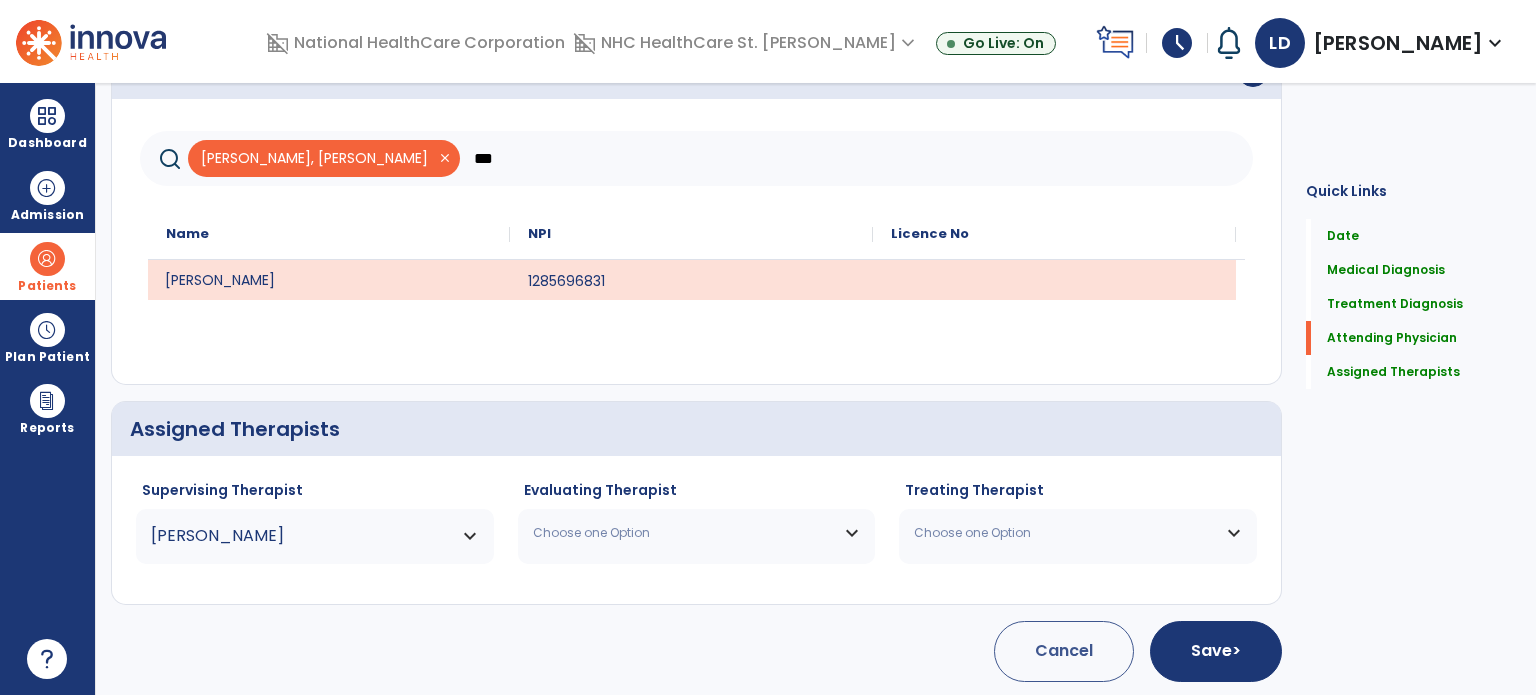 click on "Choose one Option" at bounding box center [697, 533] 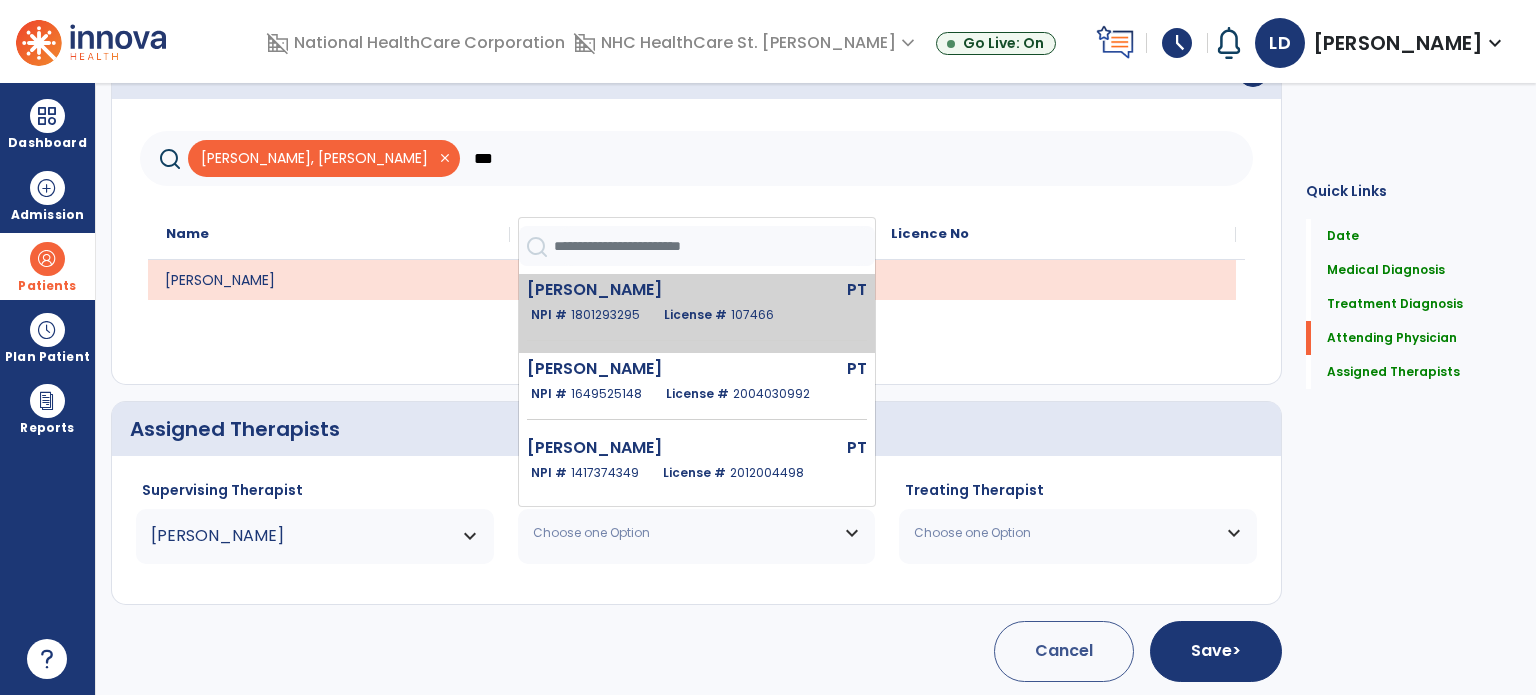 click on "[PERSON_NAME]" 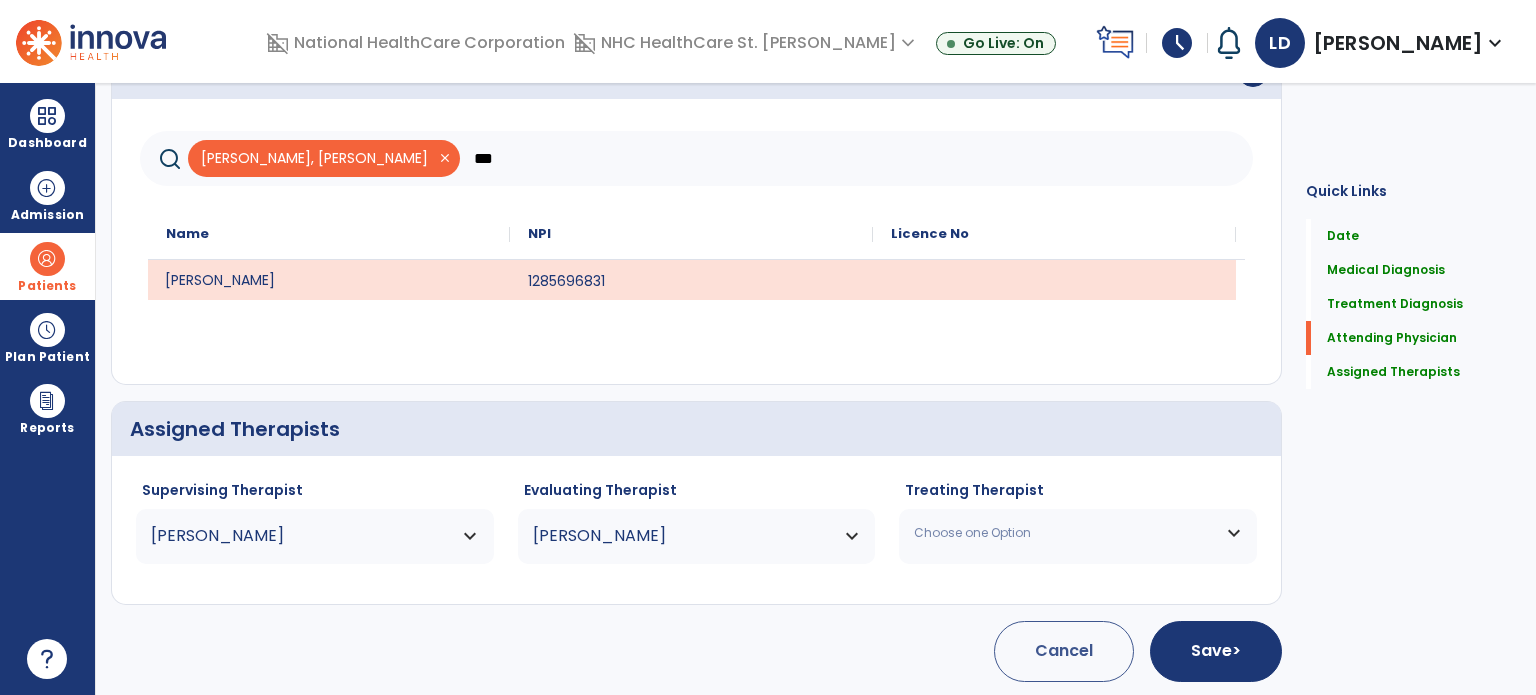 click on "Choose one Option" at bounding box center [1078, 533] 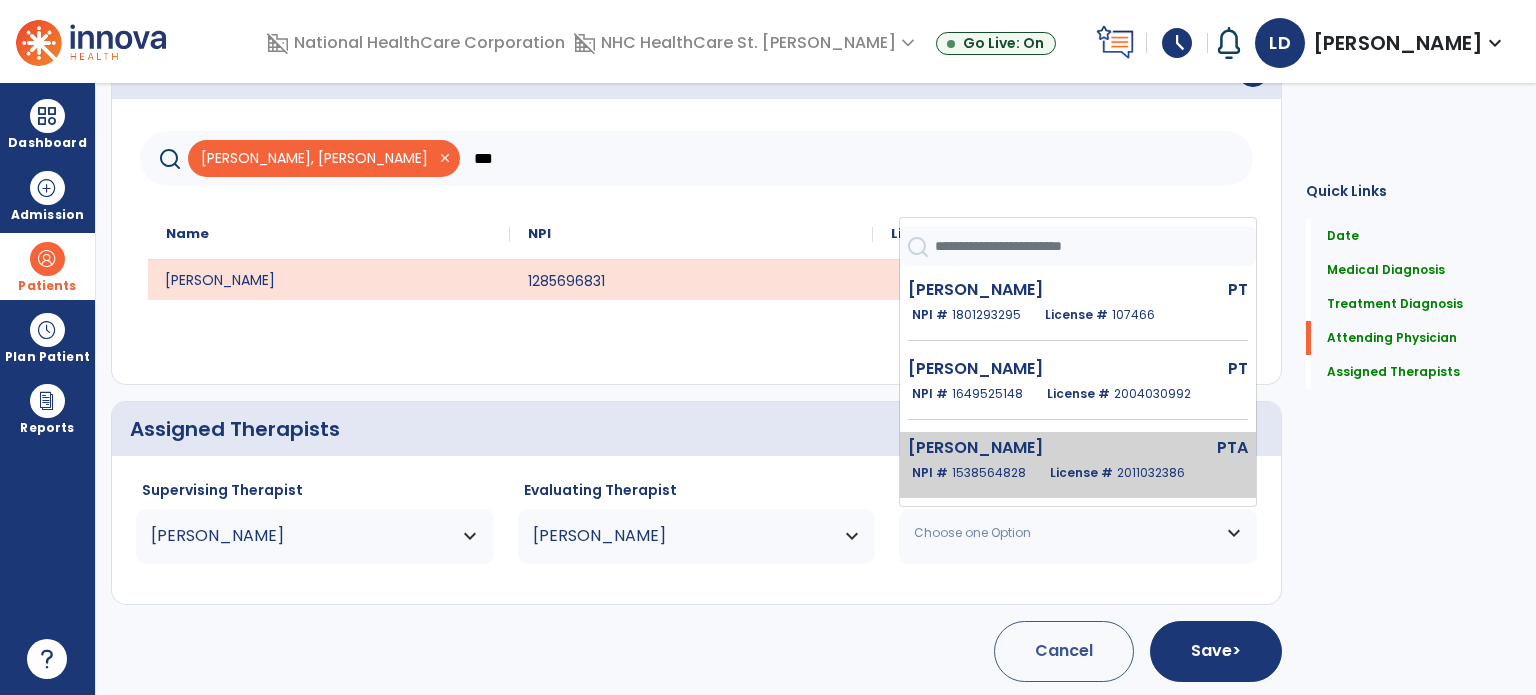 click on "[PERSON_NAME]" 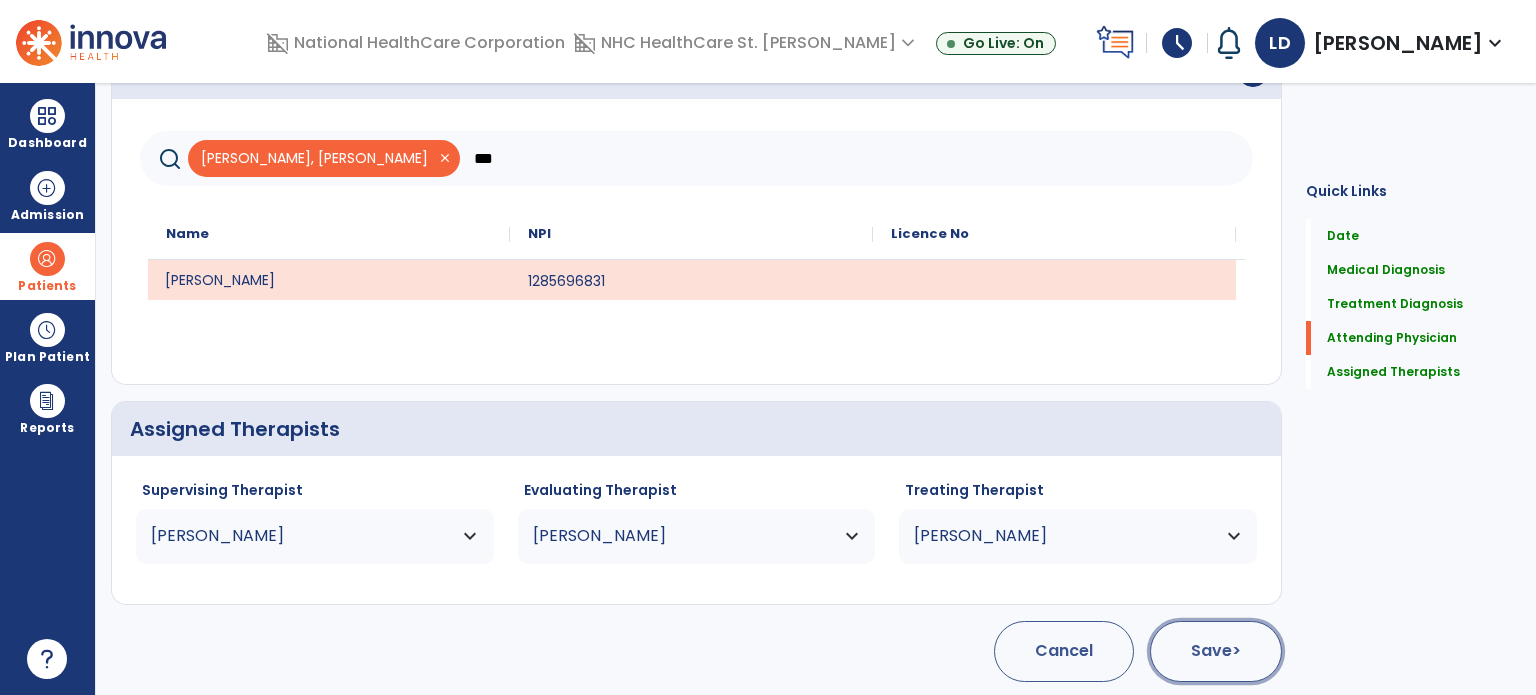 click on "Save  >" 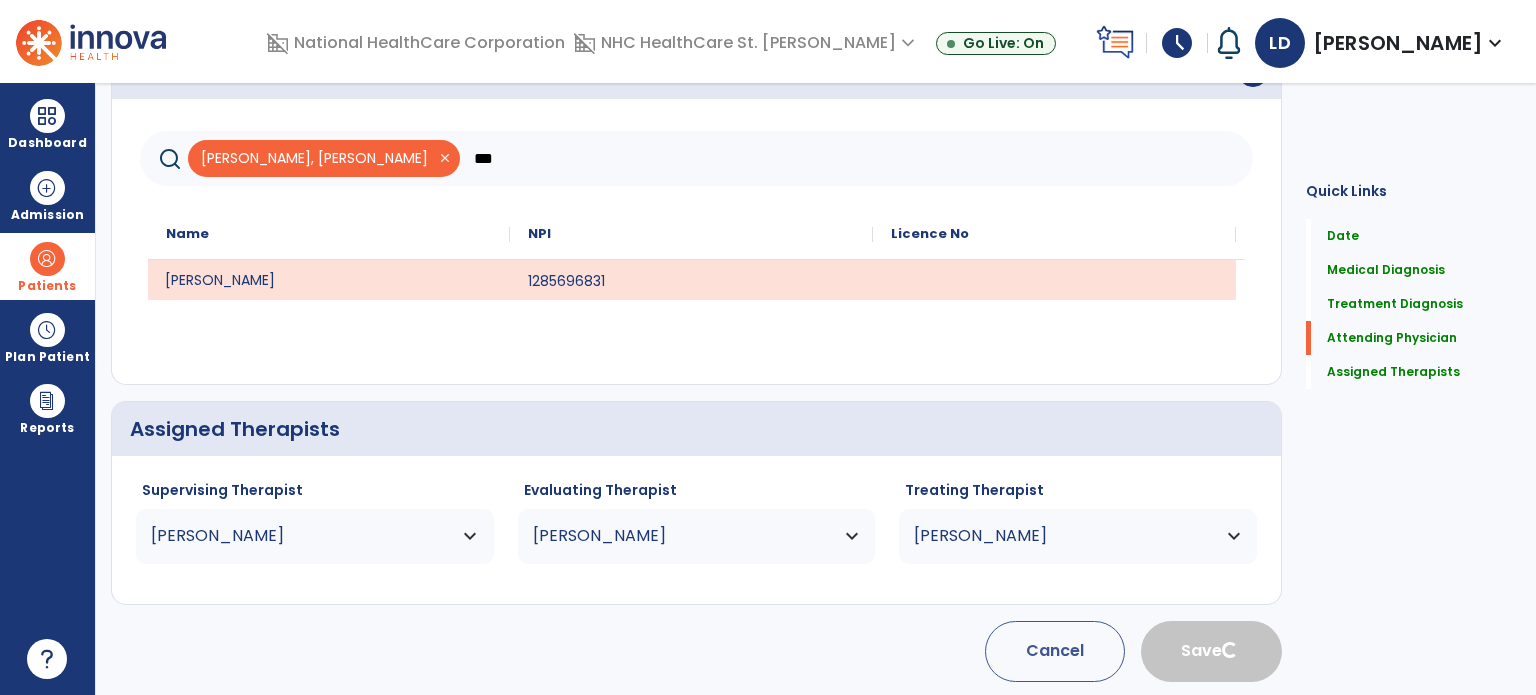 type 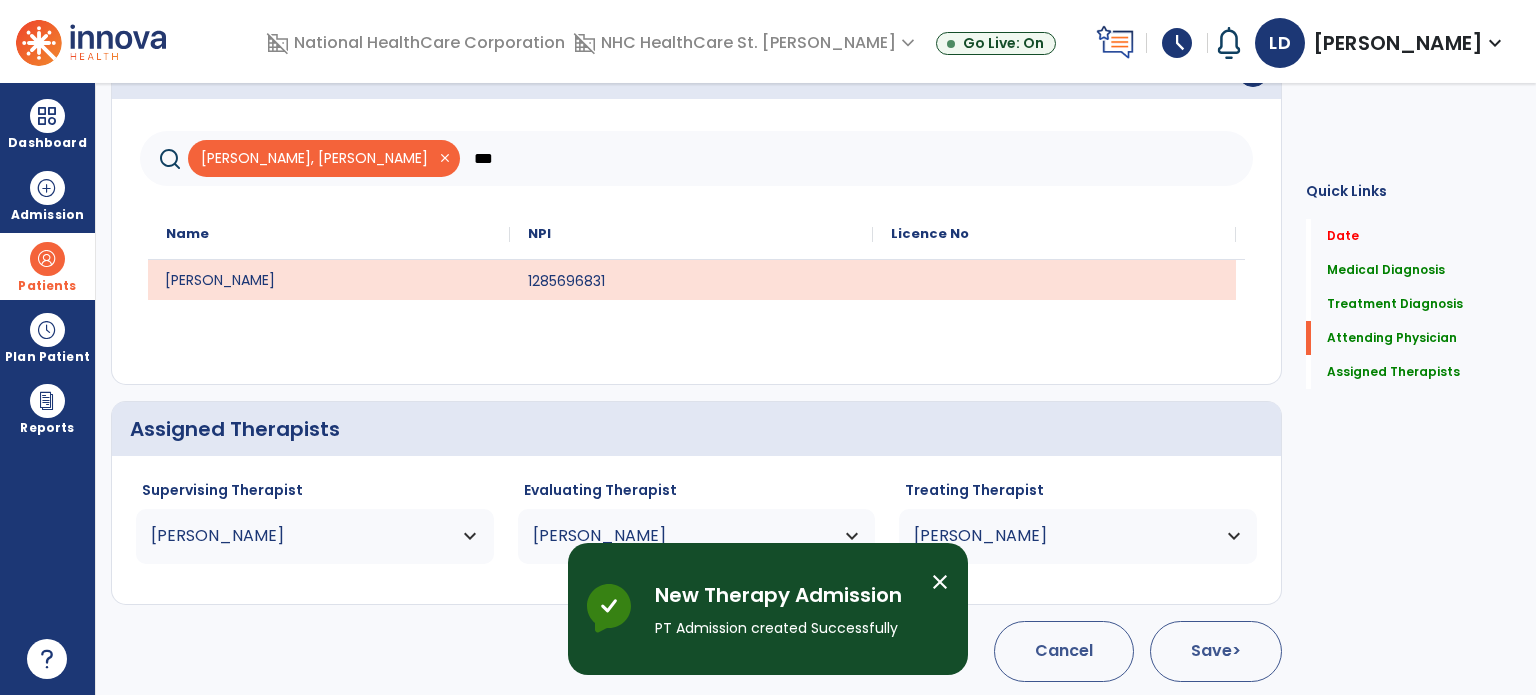 scroll, scrollTop: 62, scrollLeft: 0, axis: vertical 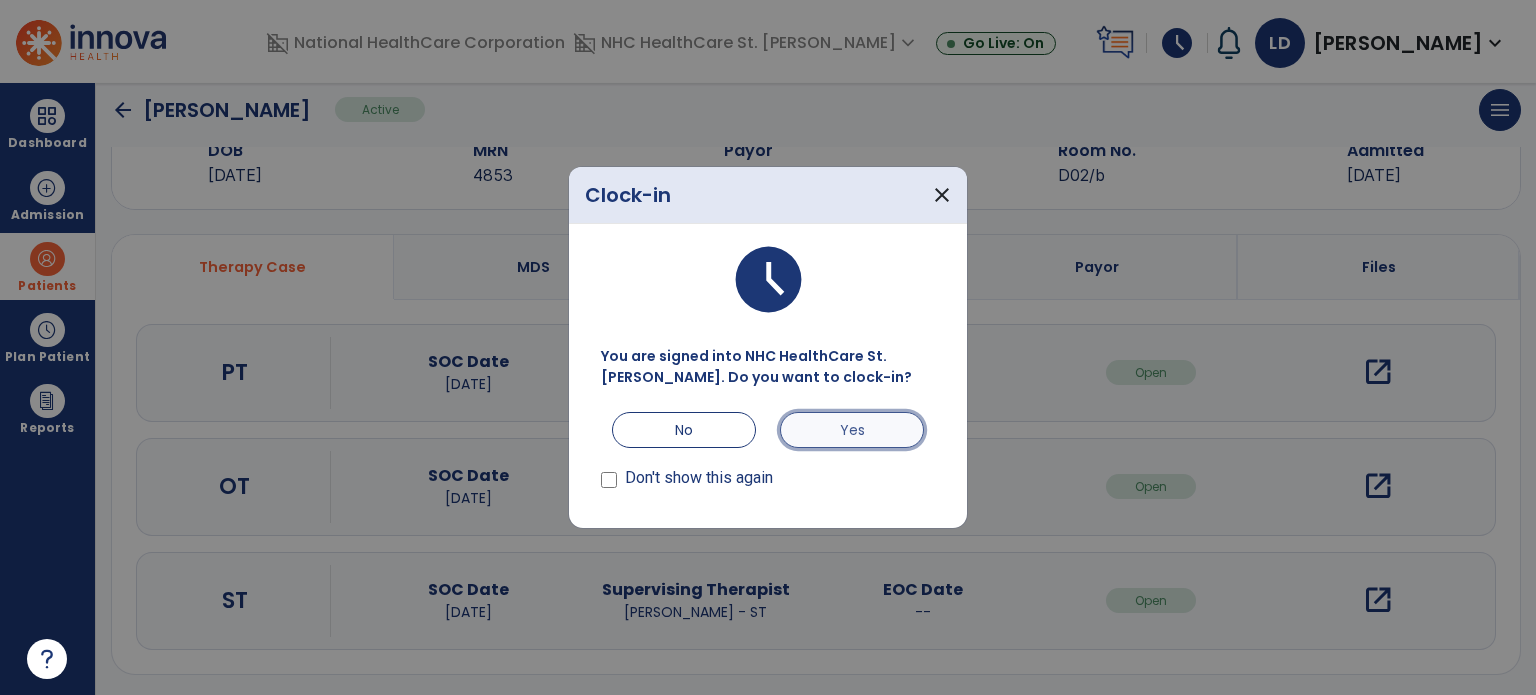 click on "Yes" at bounding box center (852, 430) 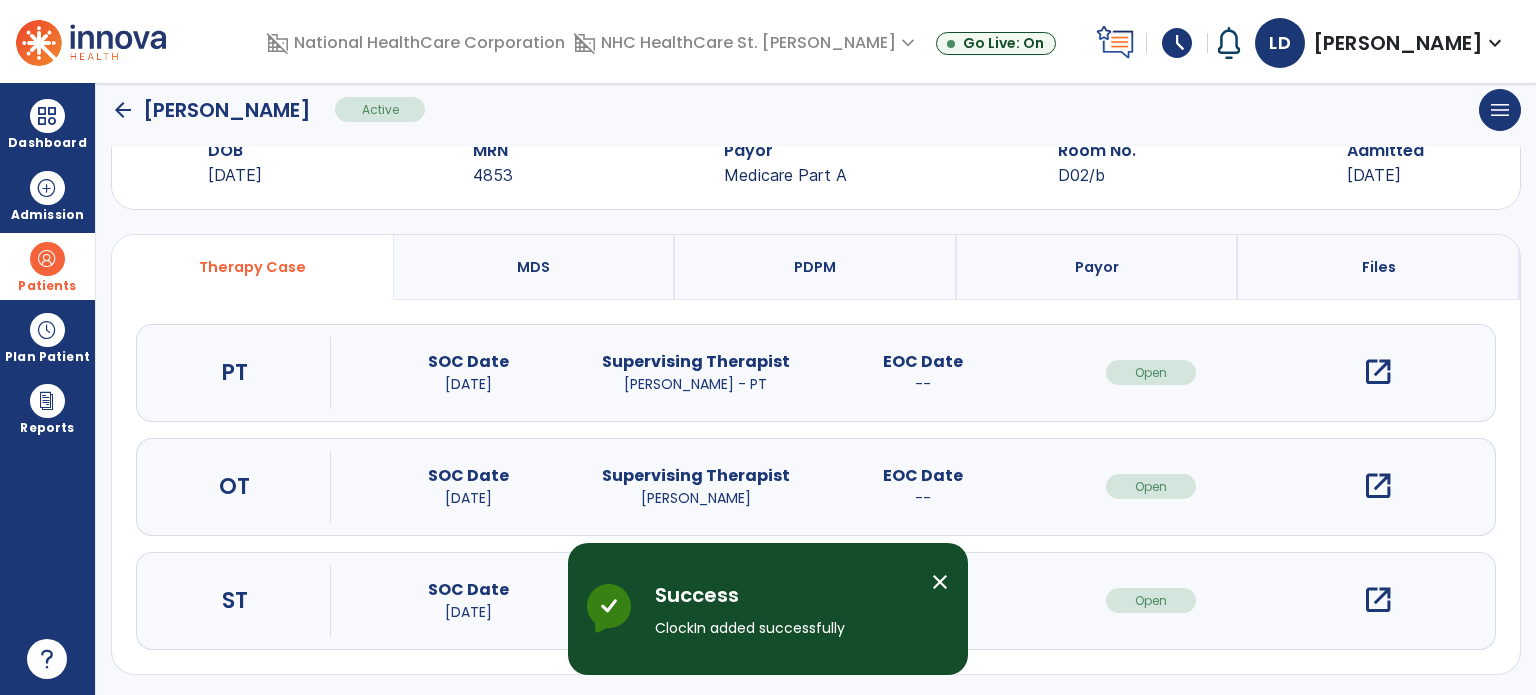 click on "open_in_new" at bounding box center (1378, 372) 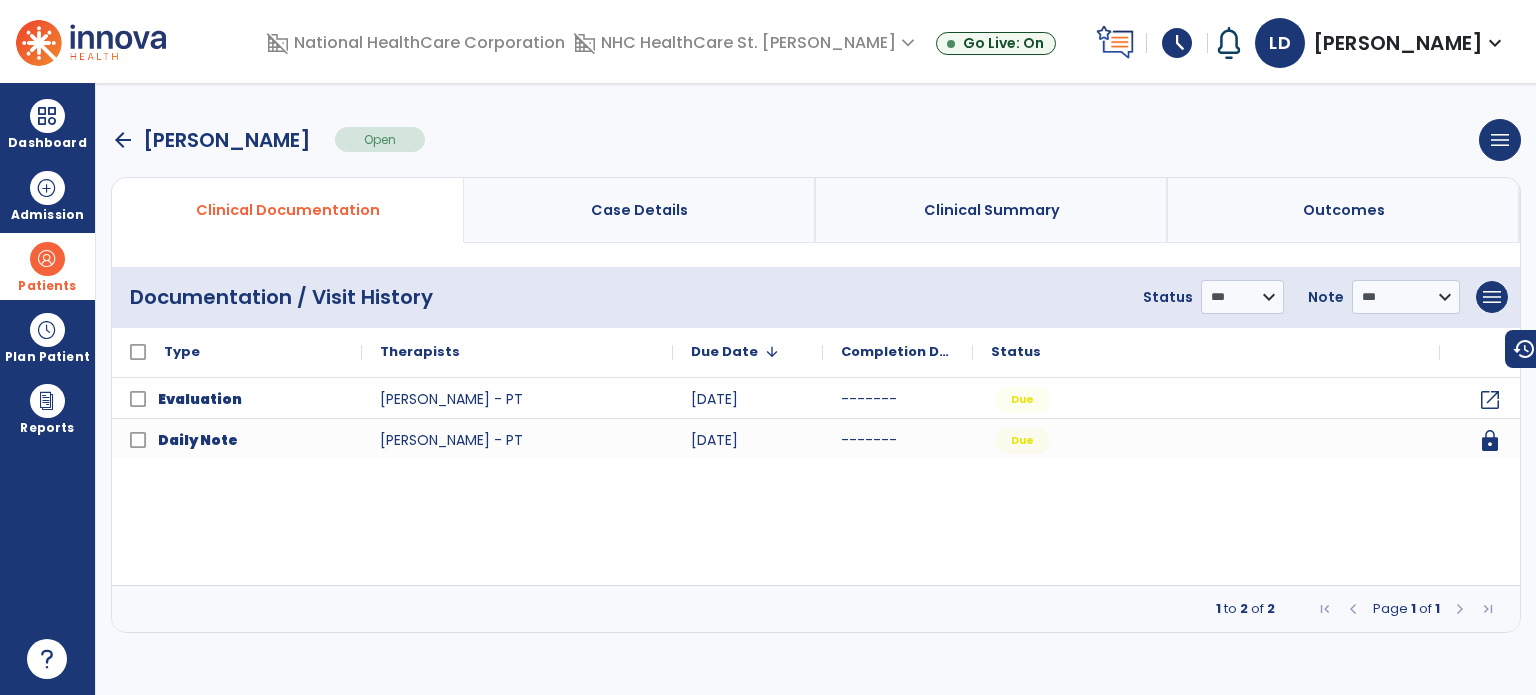 scroll, scrollTop: 0, scrollLeft: 0, axis: both 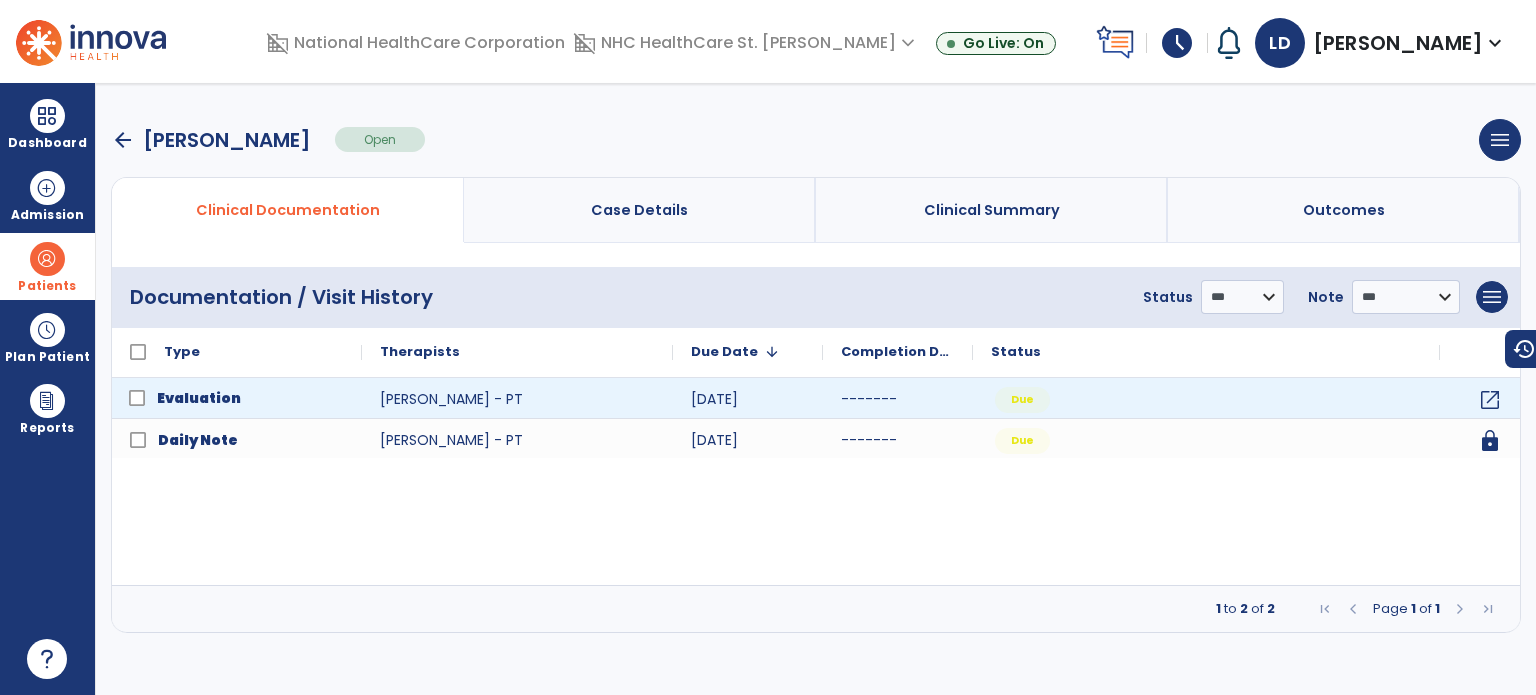 click on "Evaluation" at bounding box center [199, 398] 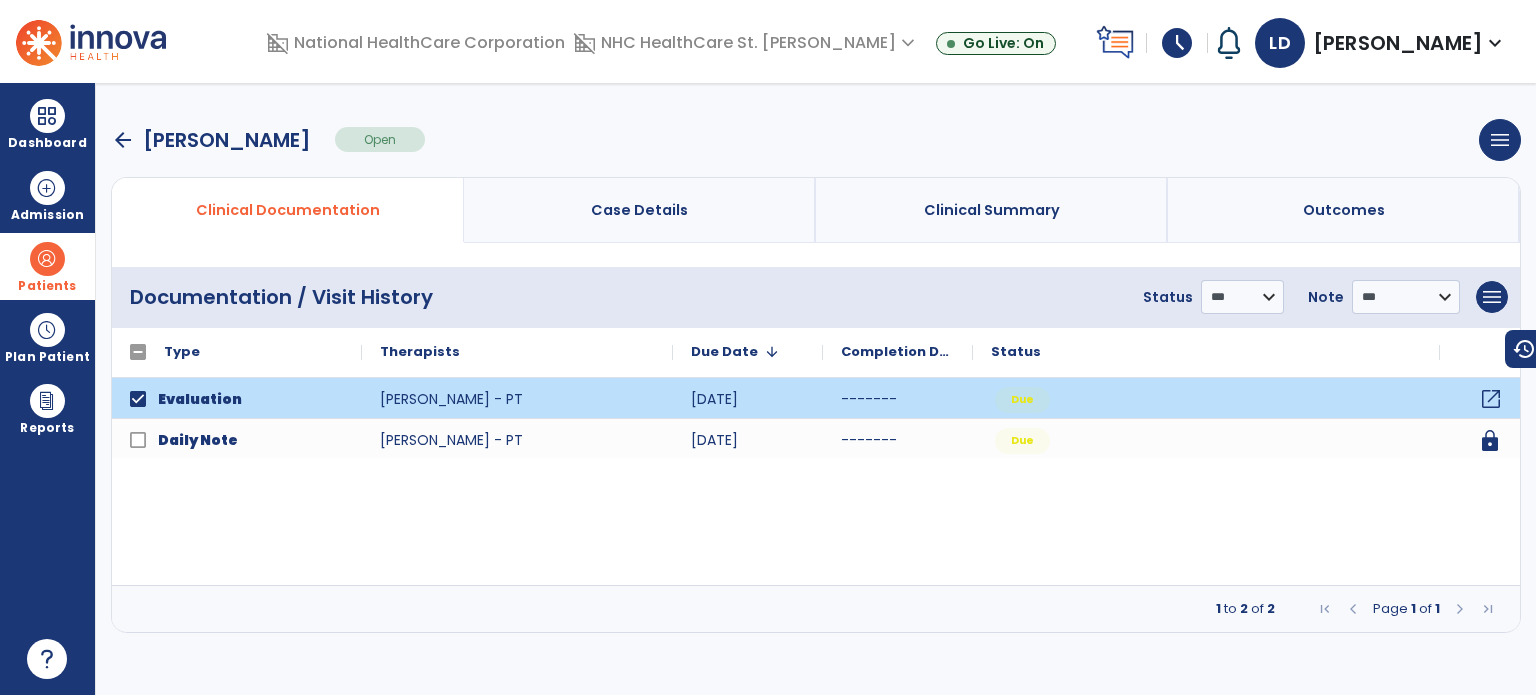 click on "open_in_new" 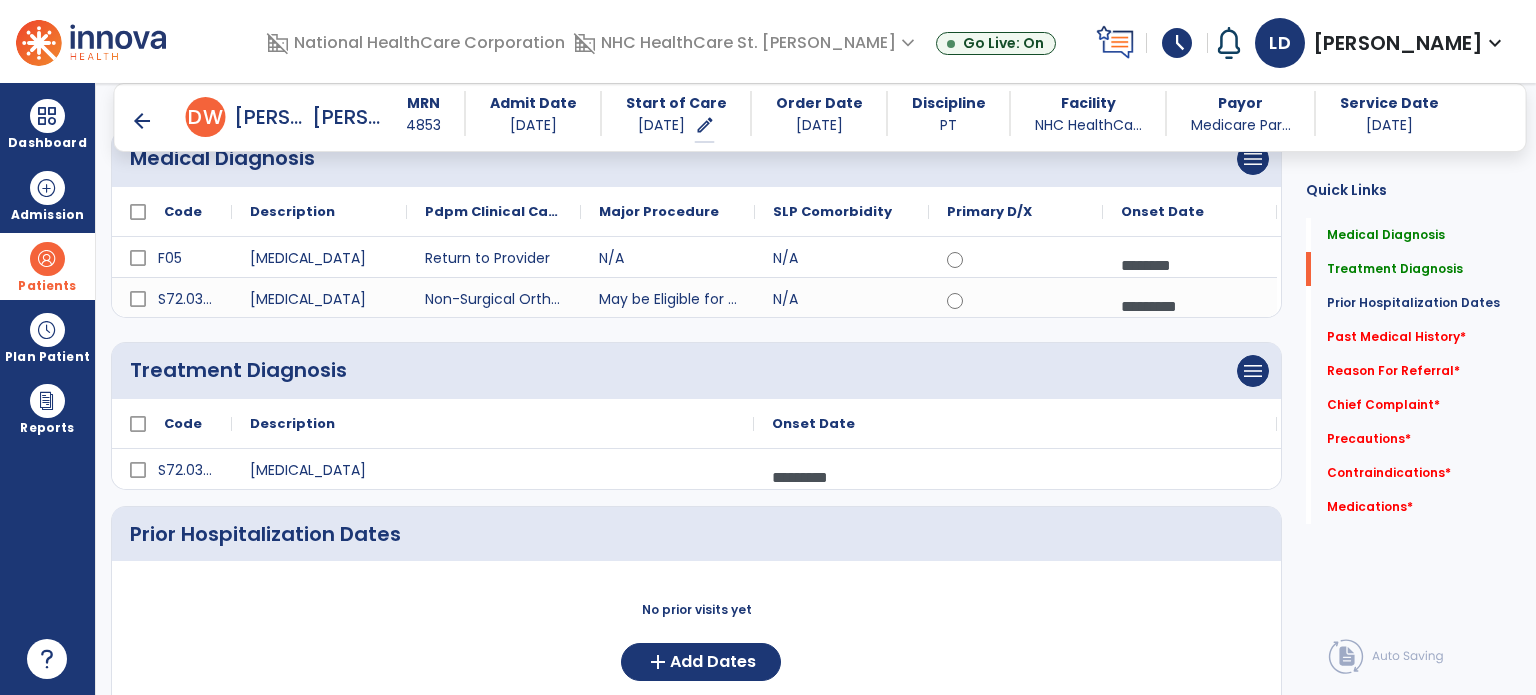 scroll, scrollTop: 232, scrollLeft: 0, axis: vertical 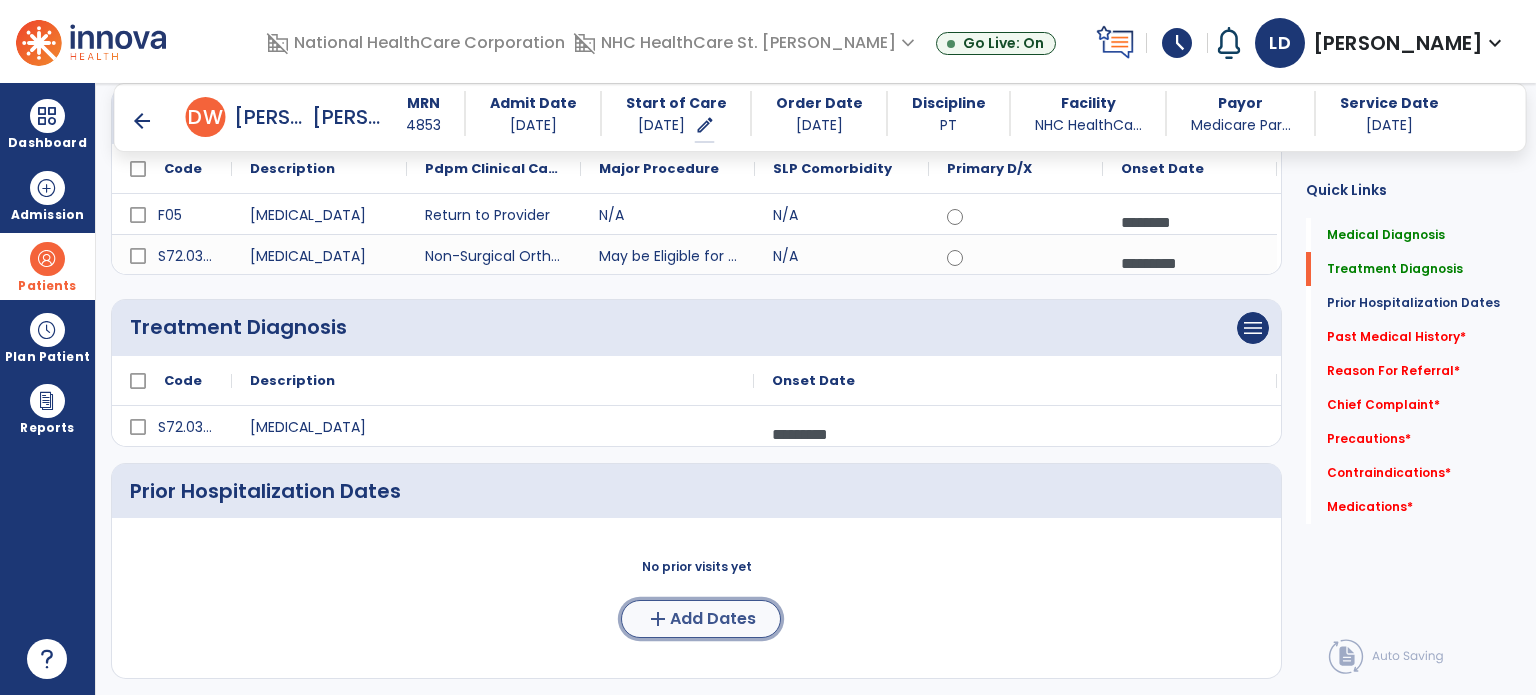 click on "Add Dates" 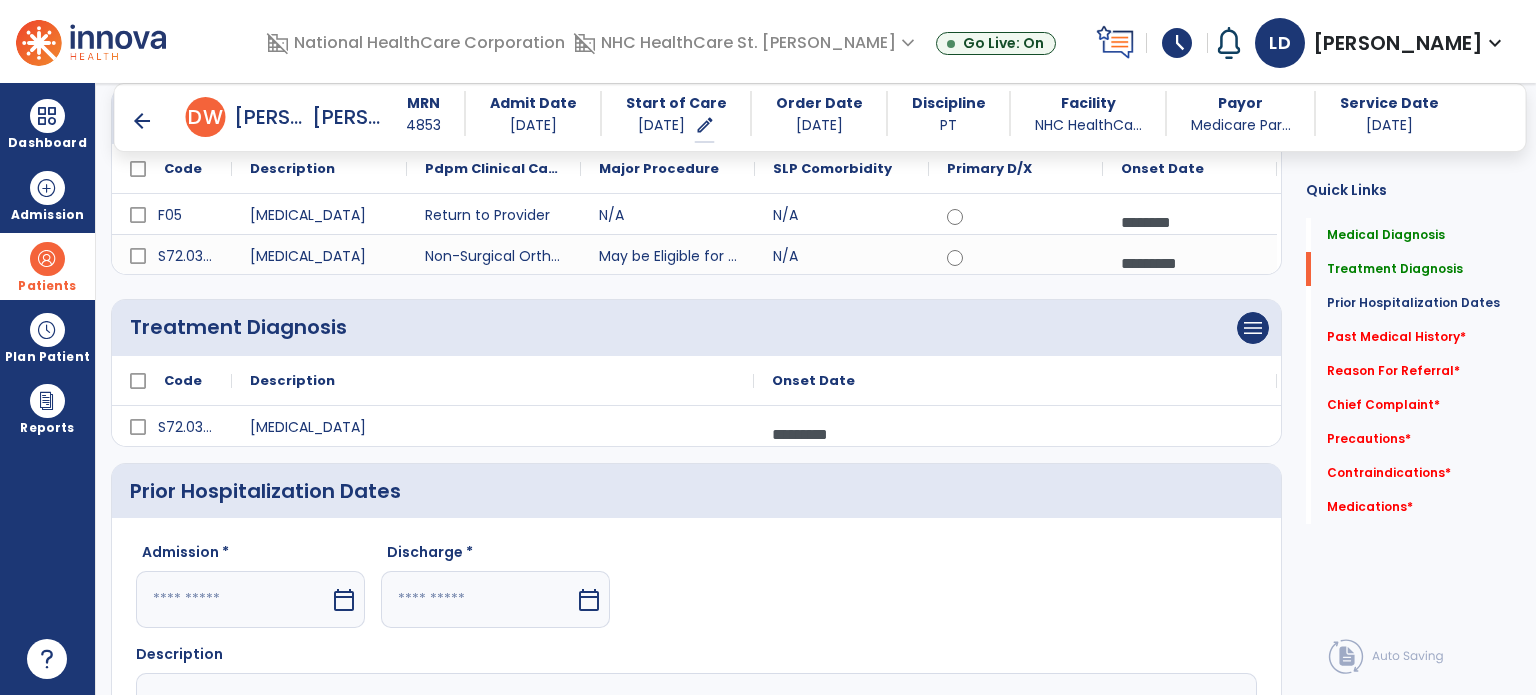click on "calendar_today" at bounding box center [344, 600] 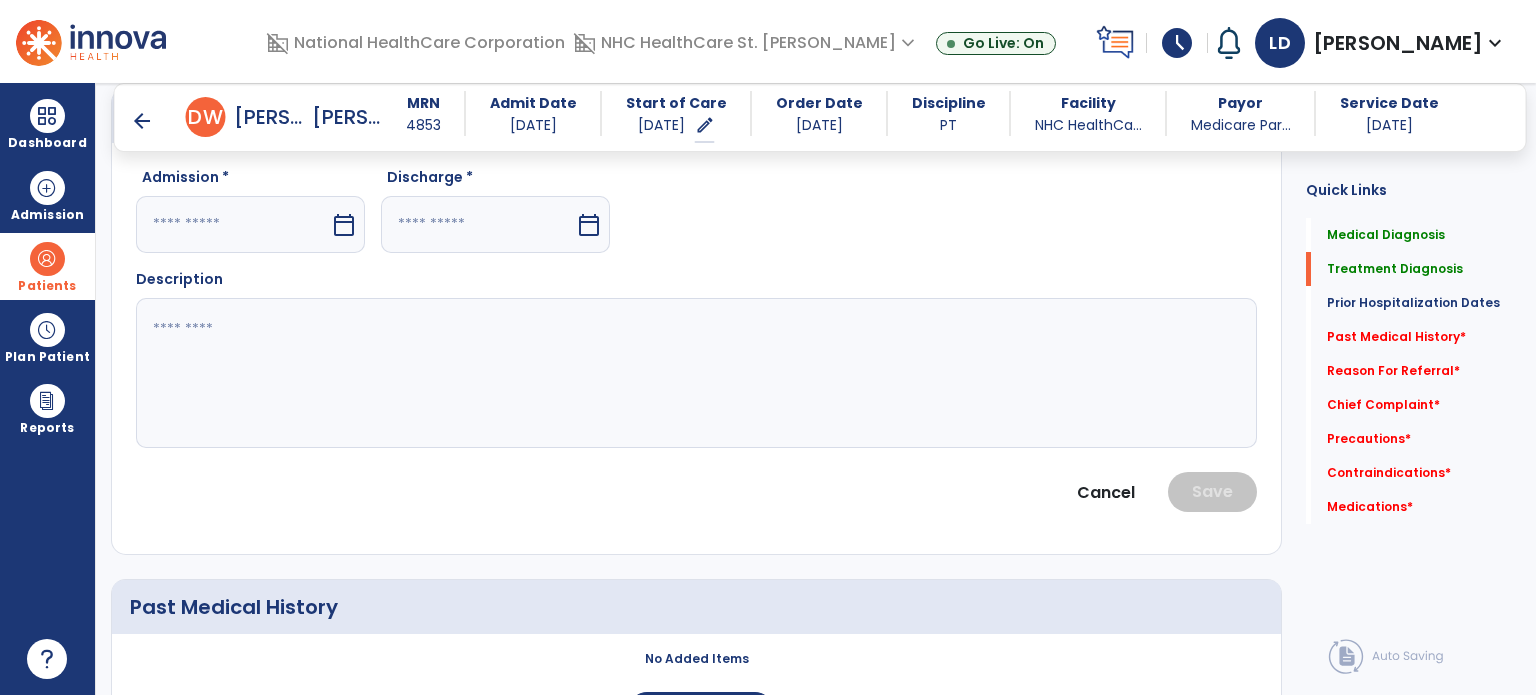 select on "*" 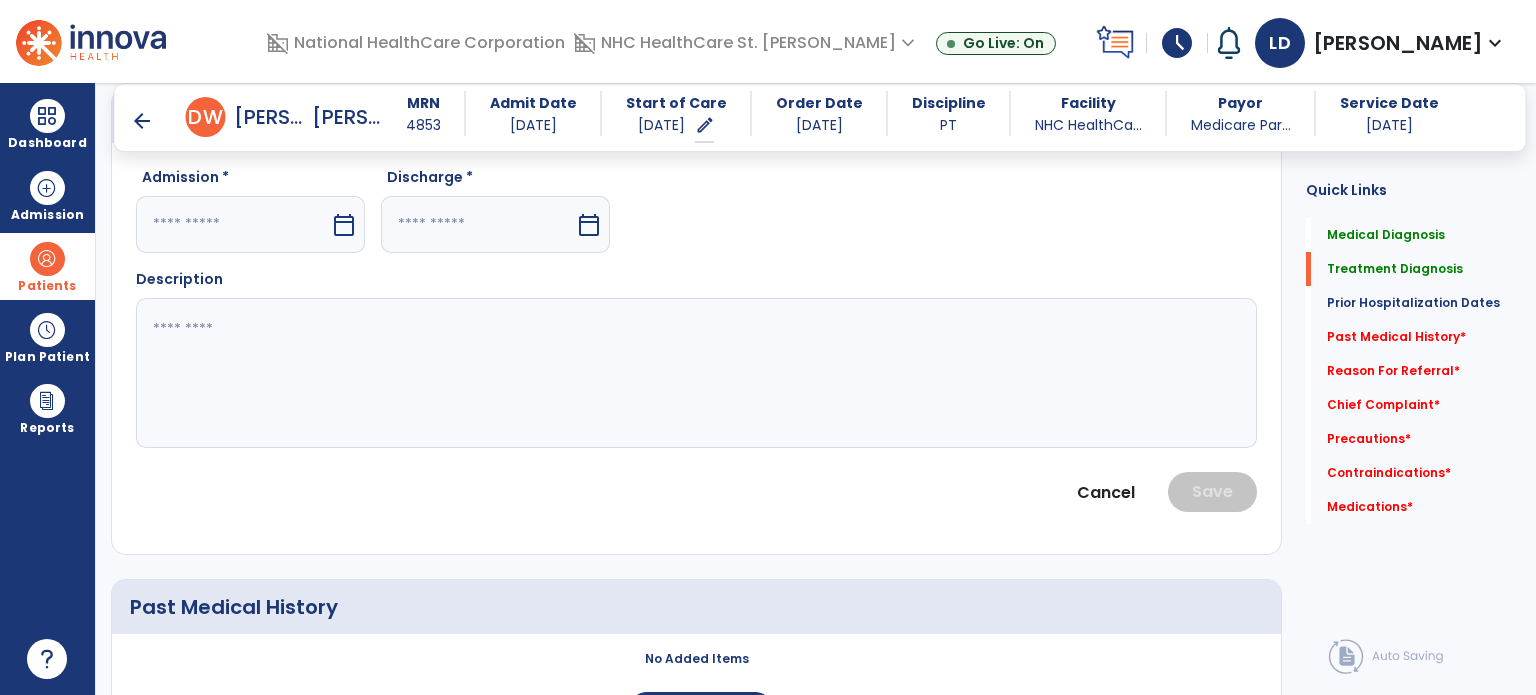 select on "****" 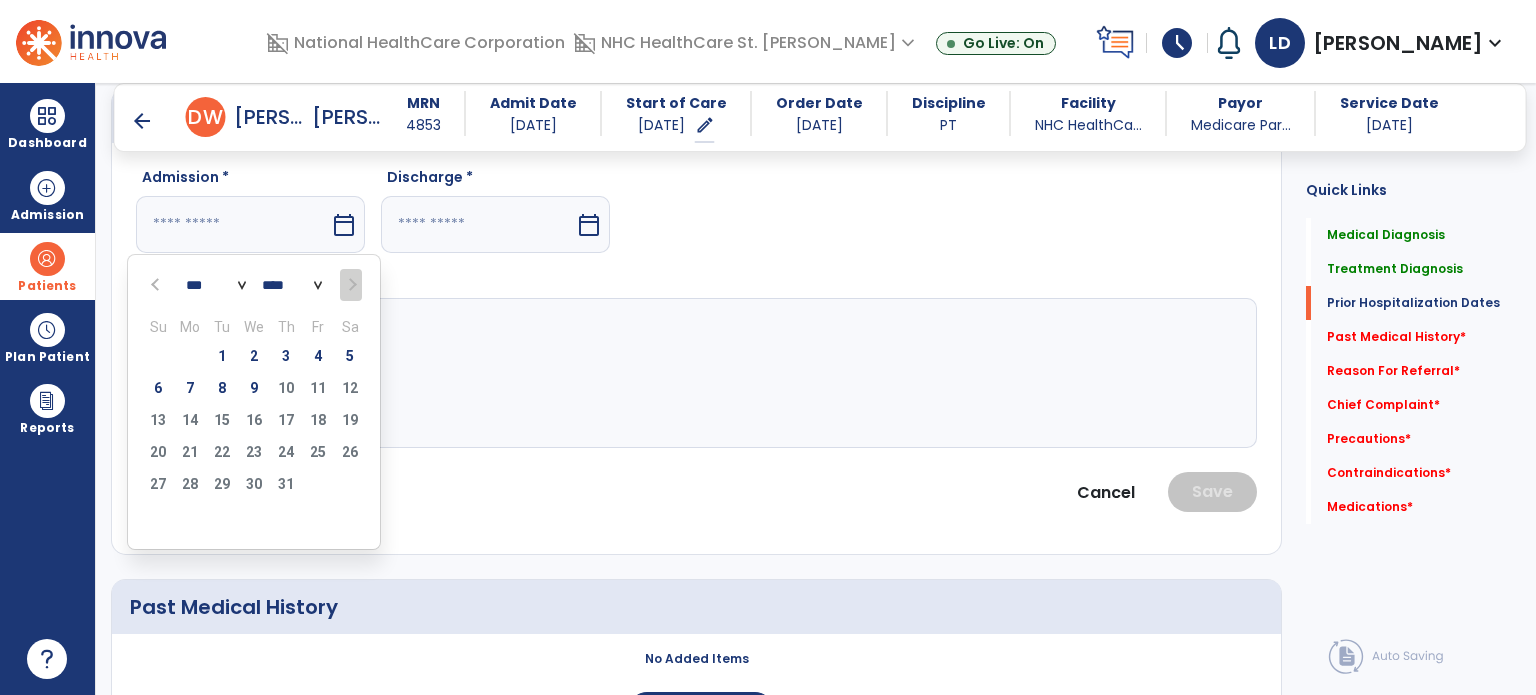 click at bounding box center (157, 285) 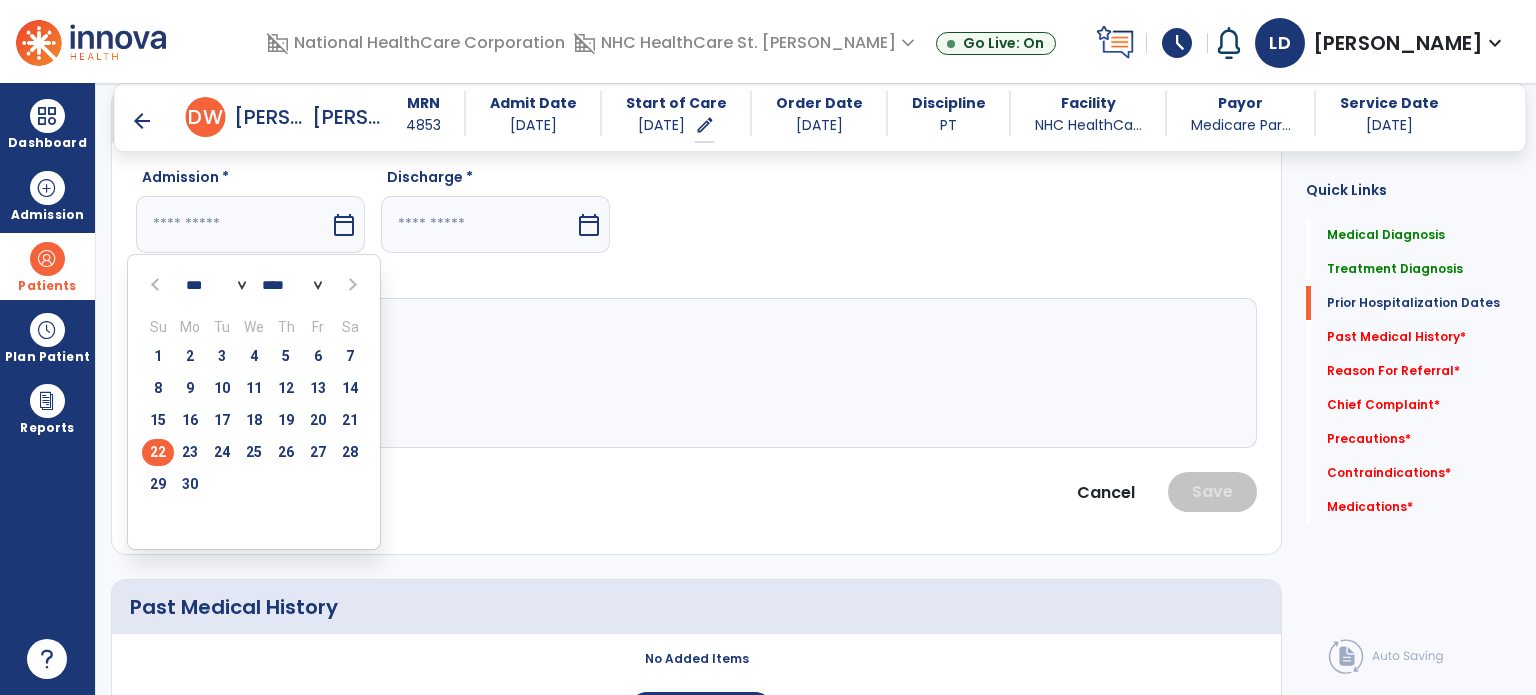 click on "22" at bounding box center [158, 452] 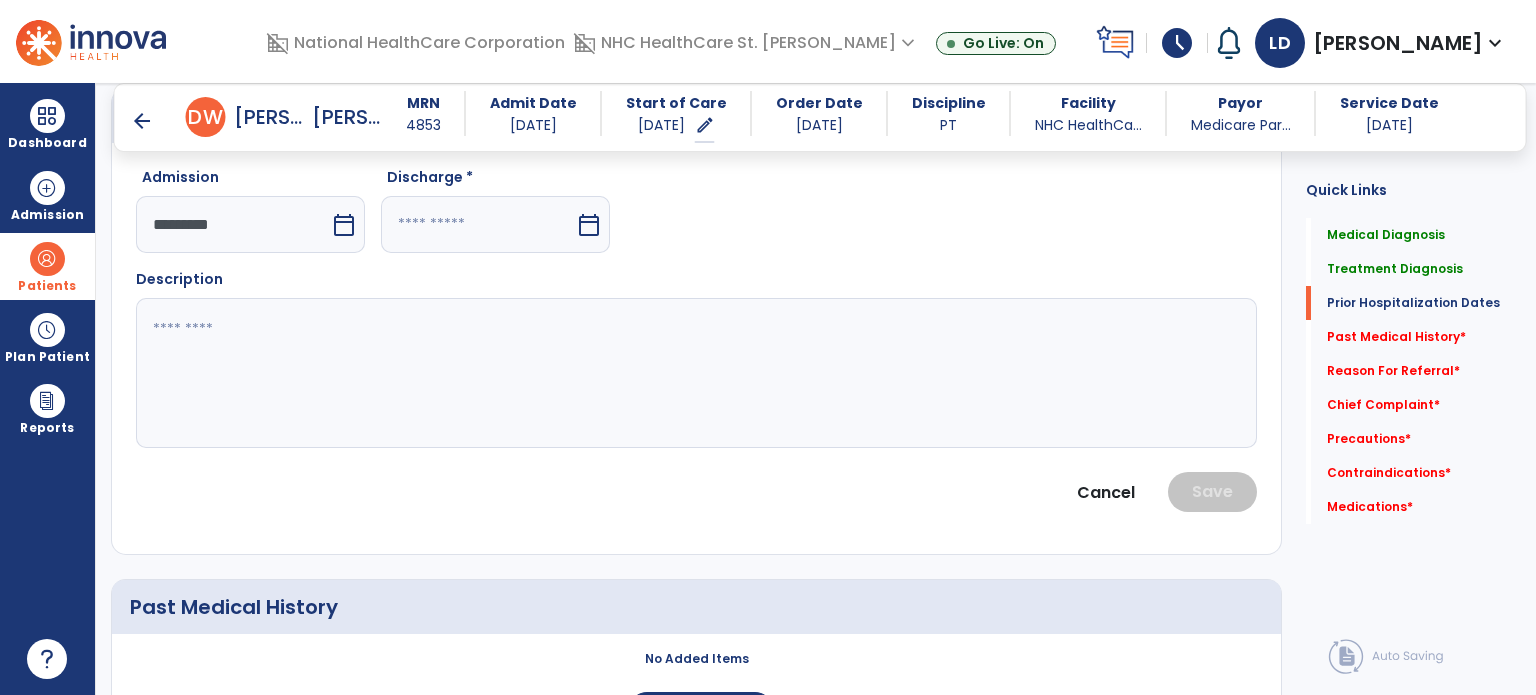 click at bounding box center (478, 224) 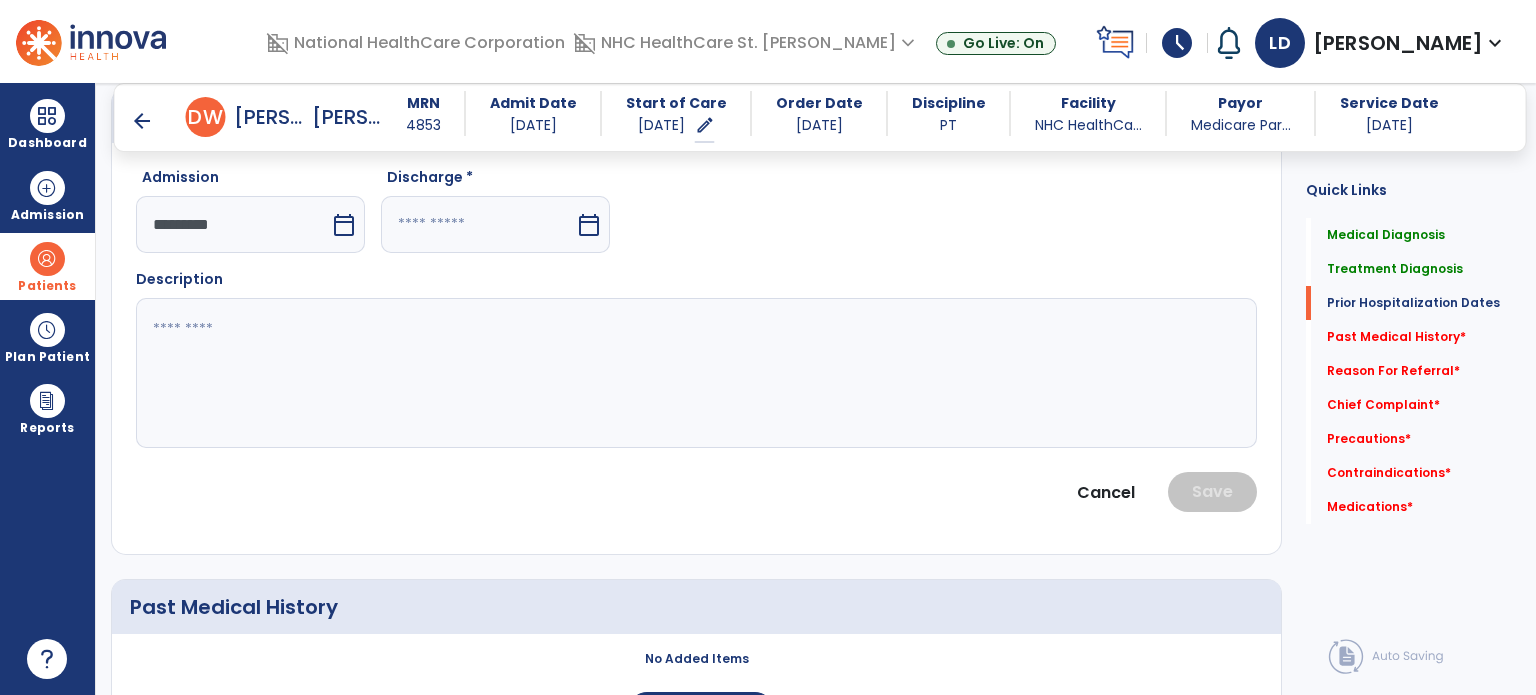 select on "*" 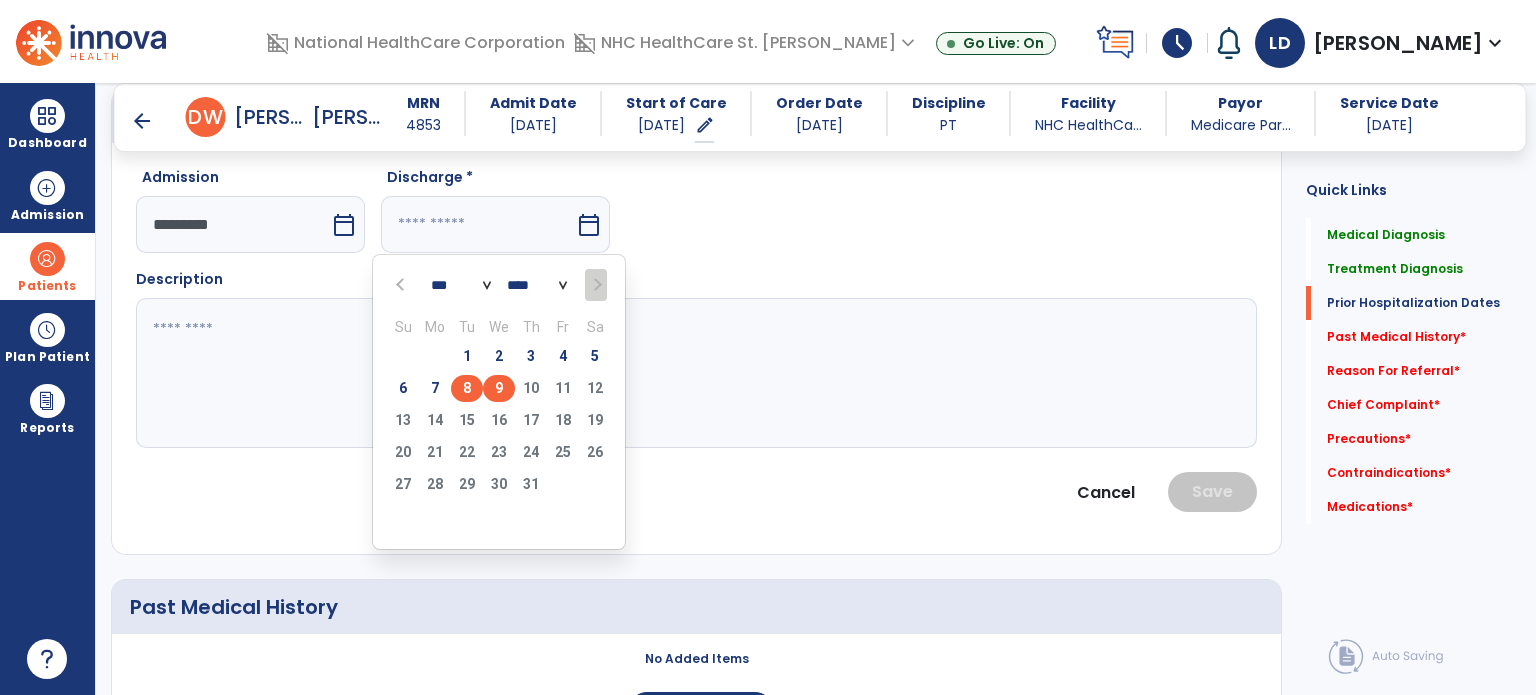 click on "8" at bounding box center [467, 388] 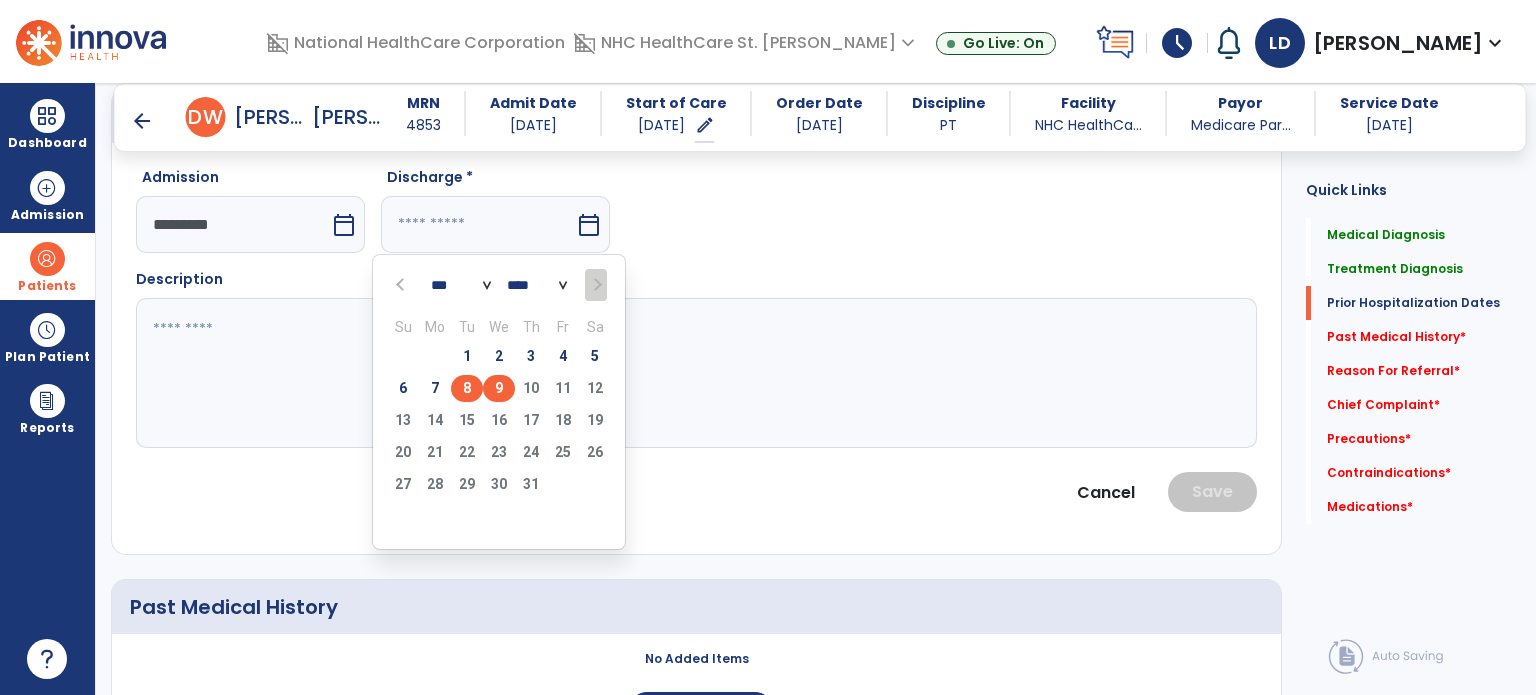 type on "********" 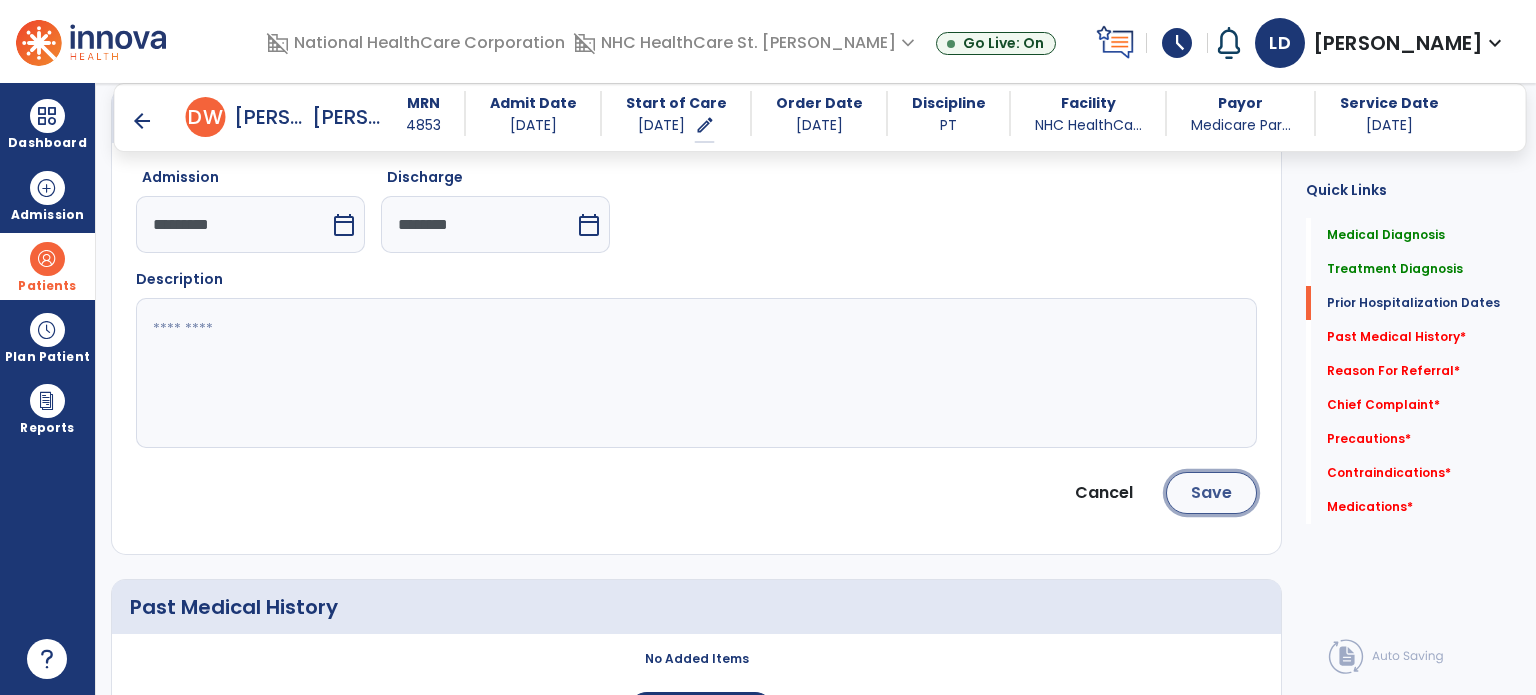 click on "Save" 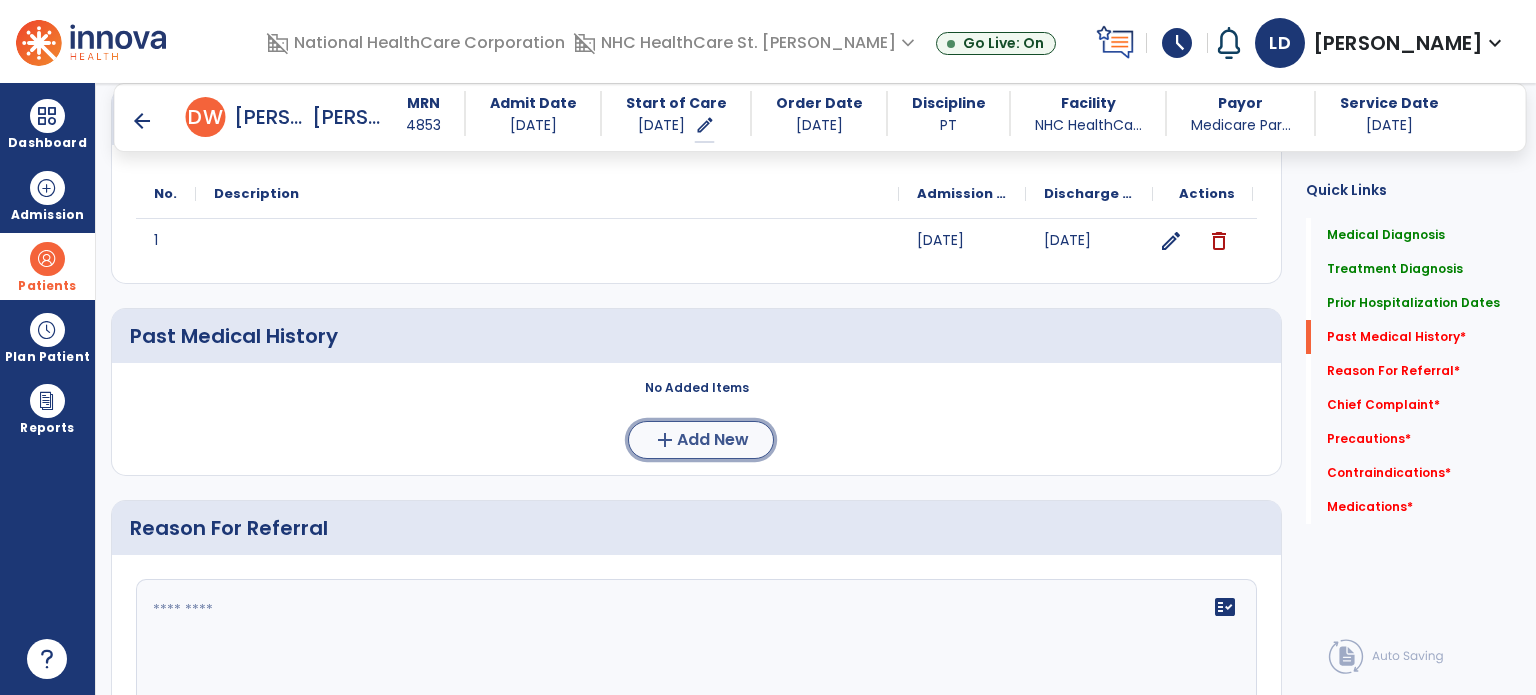 click on "Add New" 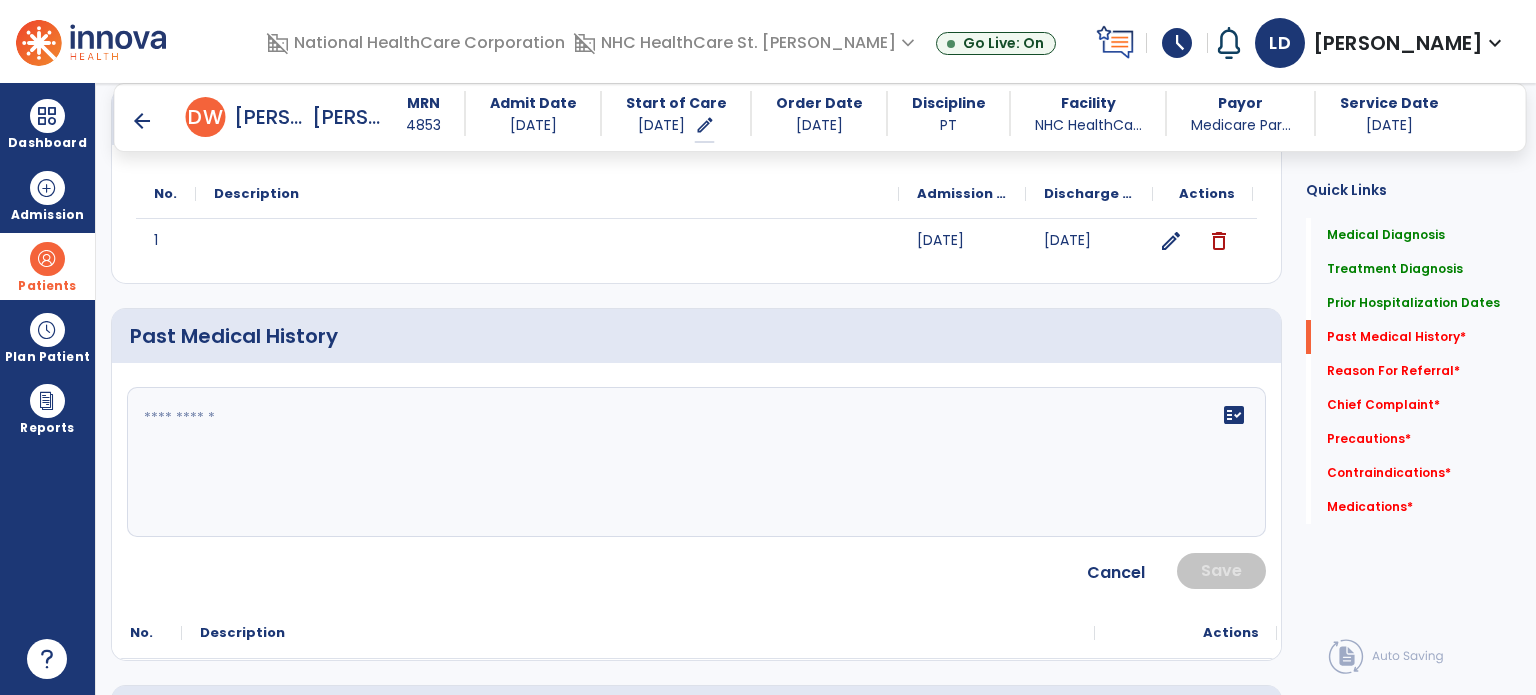 click 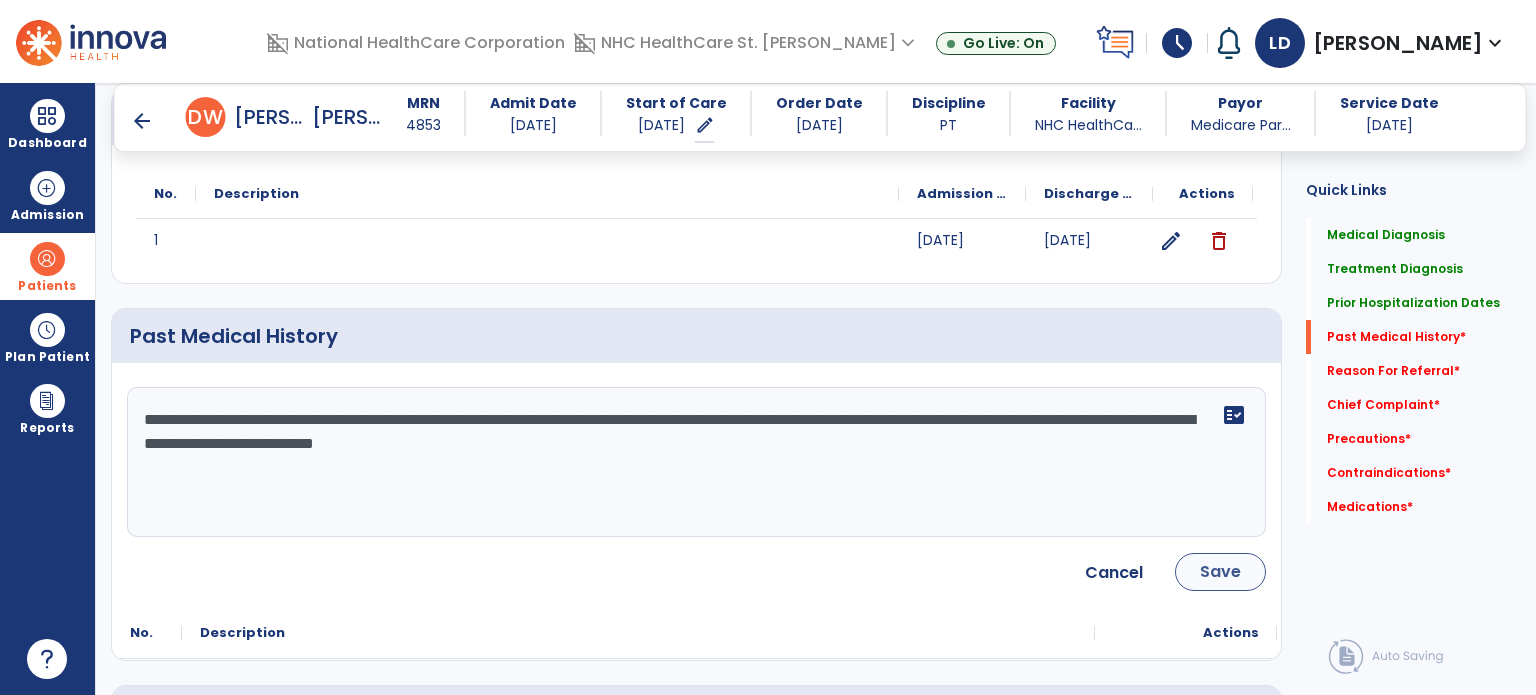type on "**********" 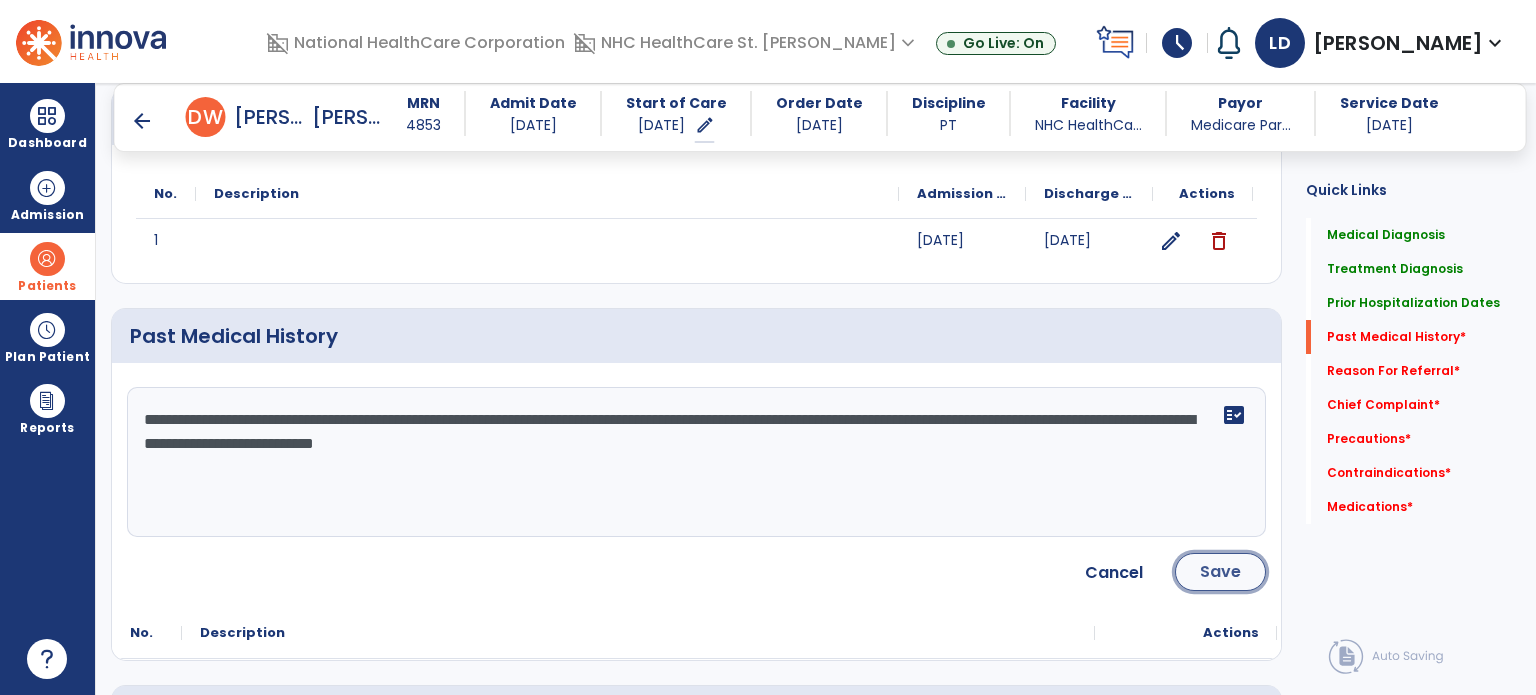 click on "Save" 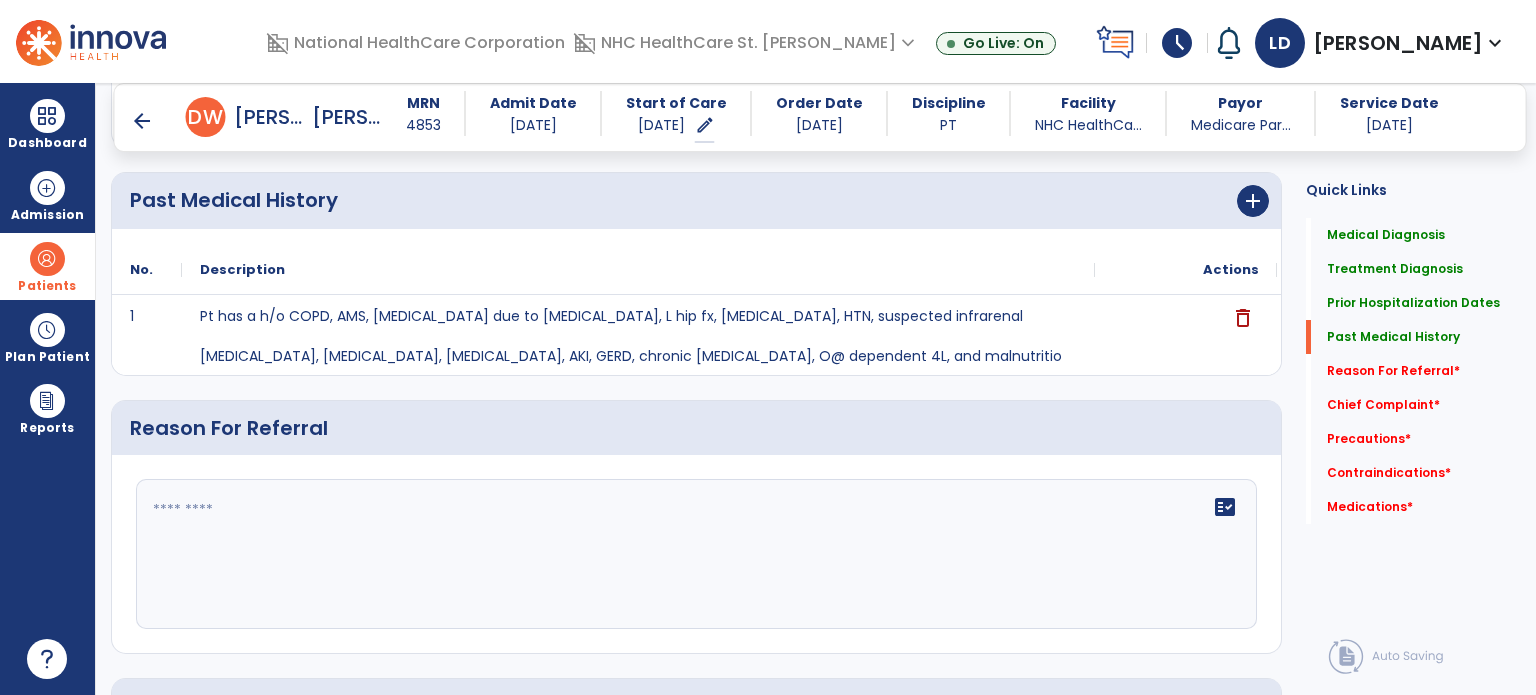 scroll, scrollTop: 756, scrollLeft: 0, axis: vertical 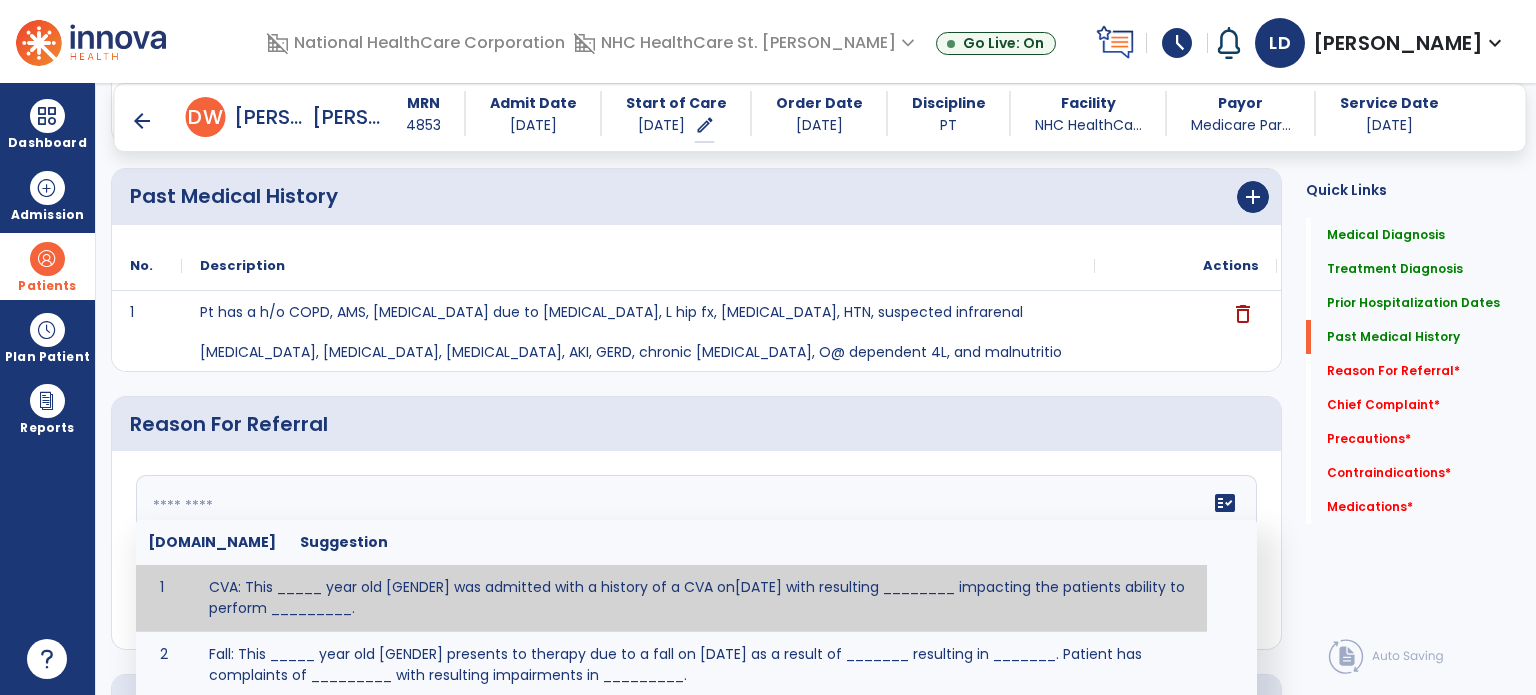 click 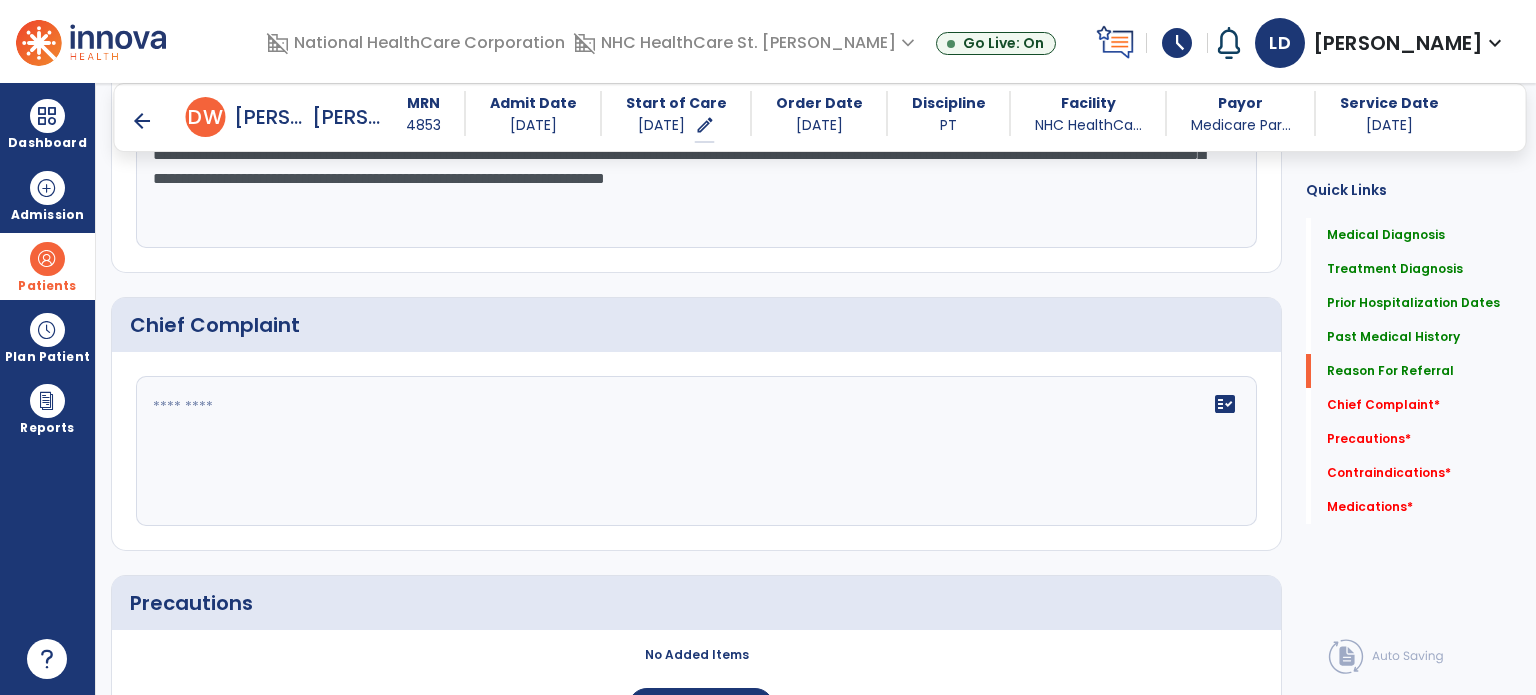 scroll, scrollTop: 1136, scrollLeft: 0, axis: vertical 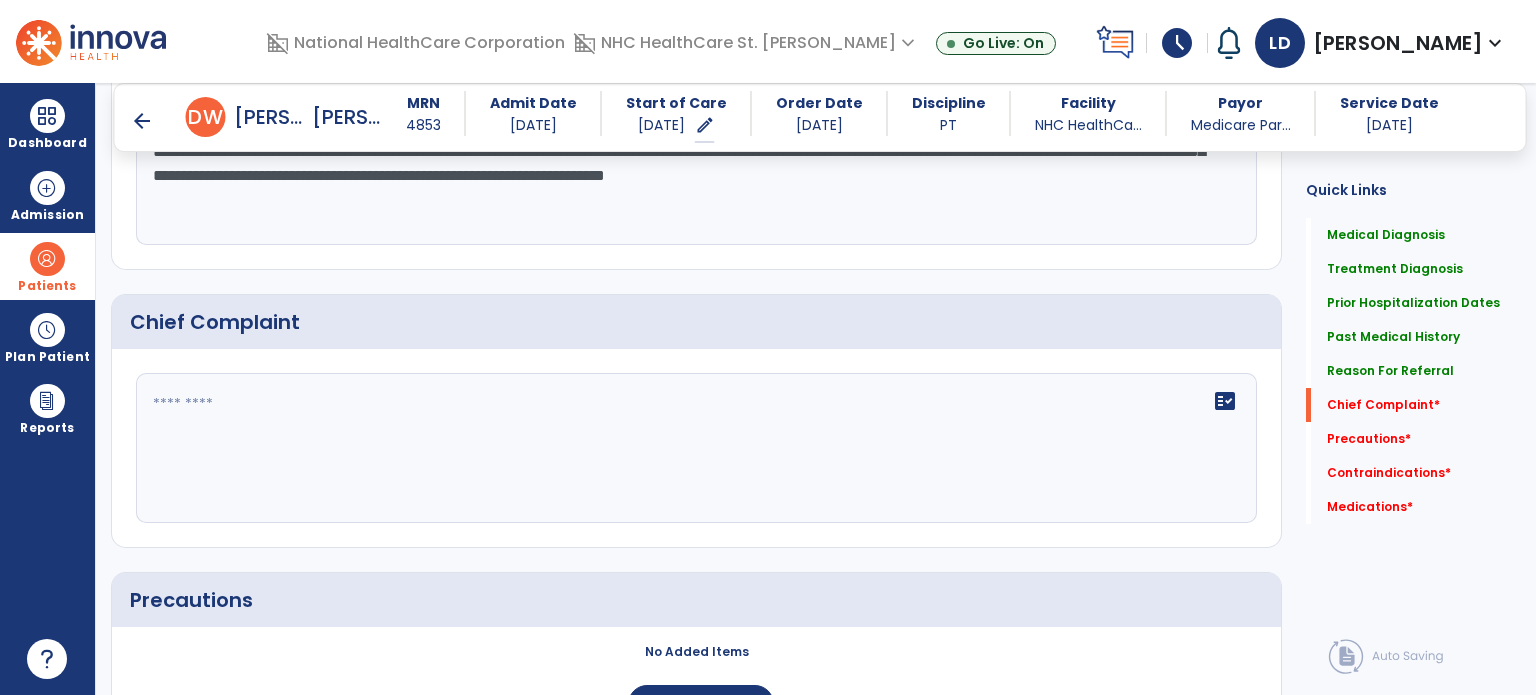type on "**********" 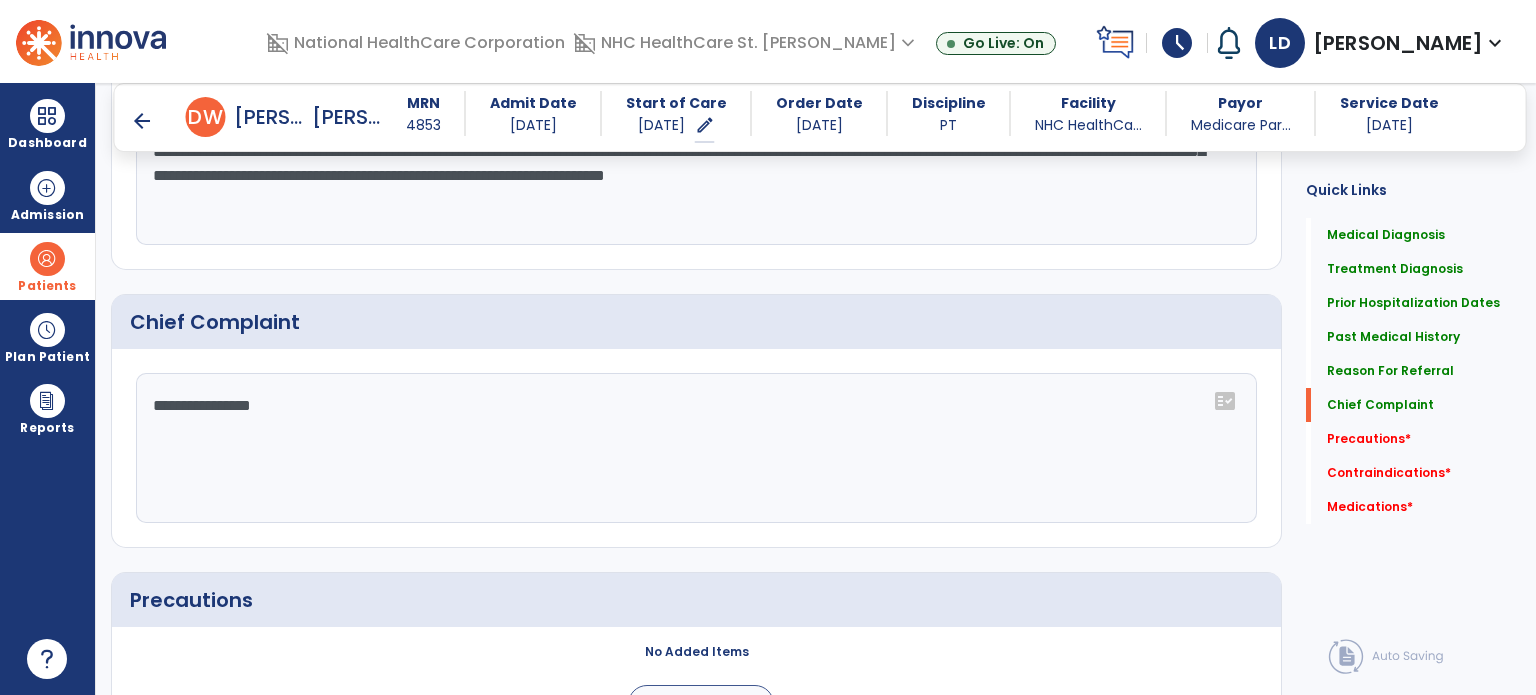 scroll, scrollTop: 1136, scrollLeft: 0, axis: vertical 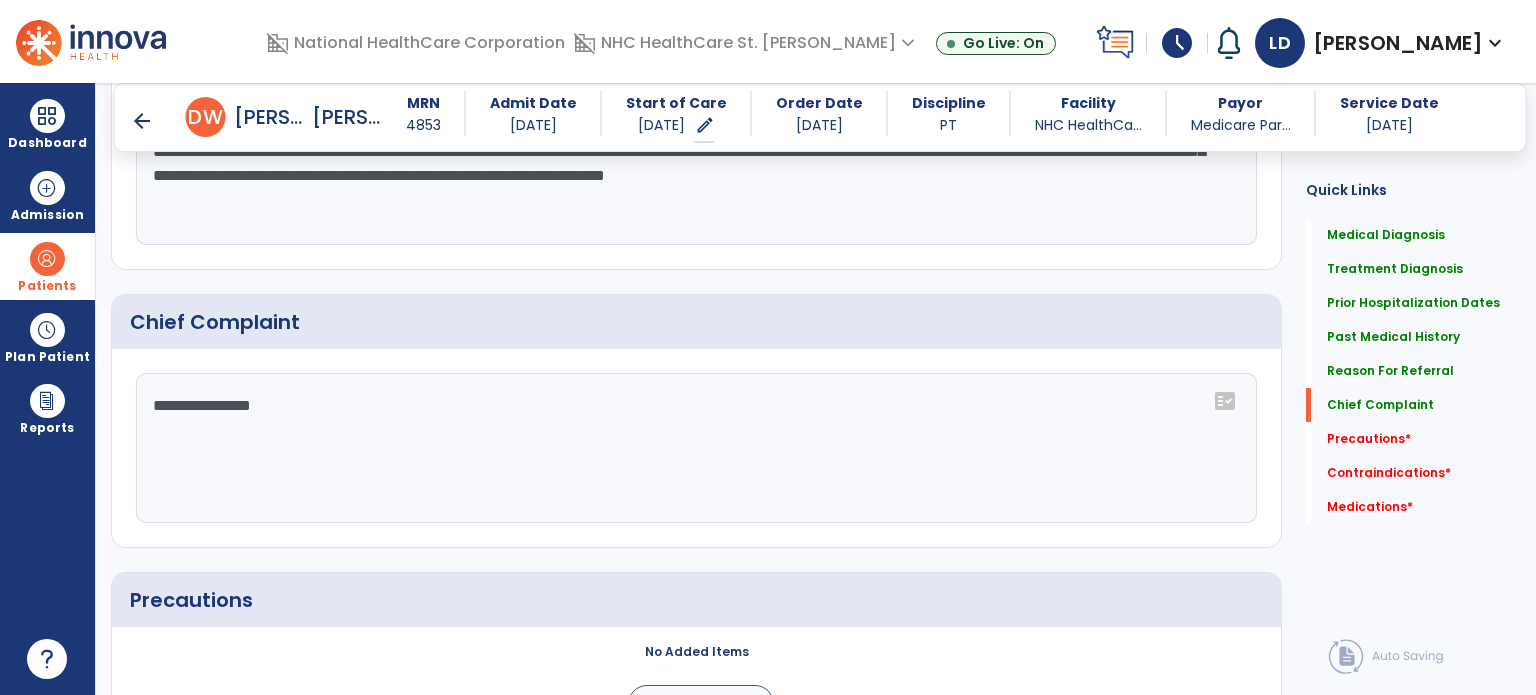 type on "**********" 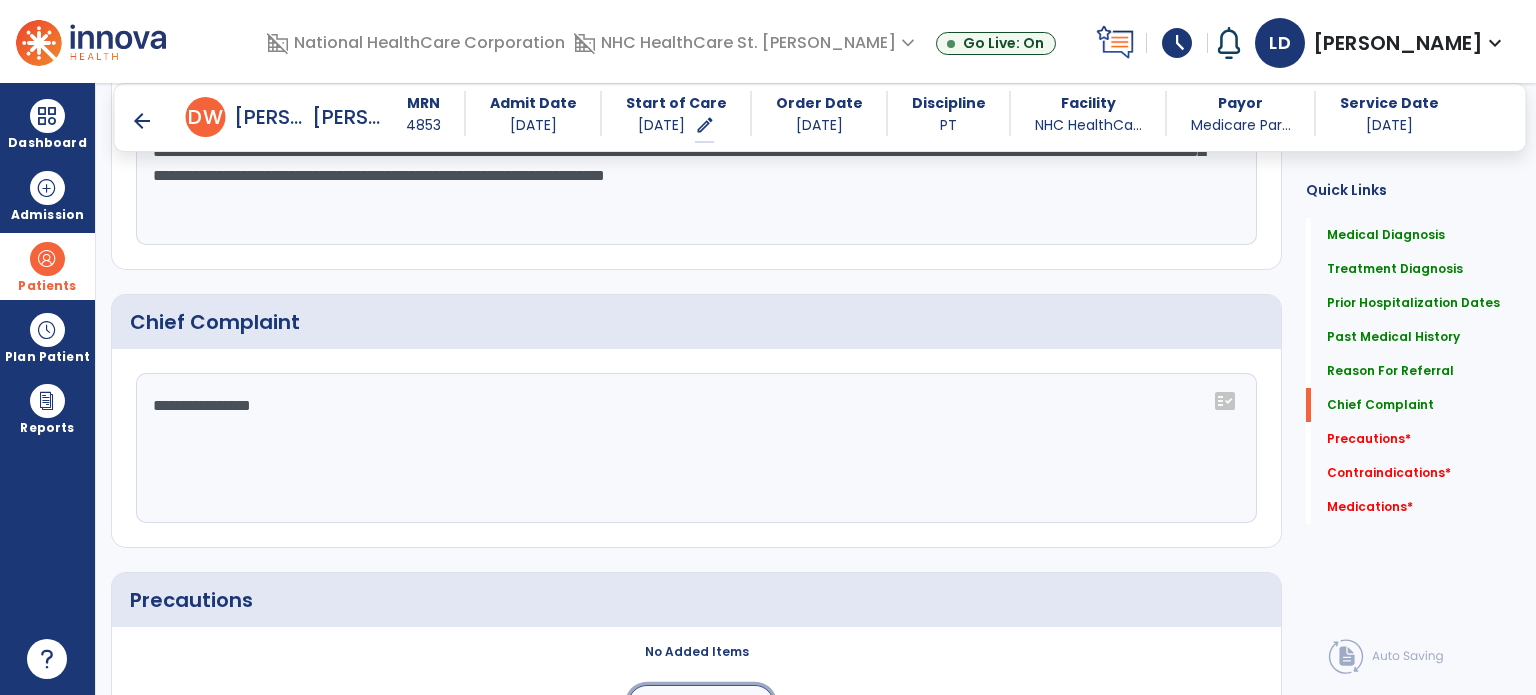 click on "Add New" 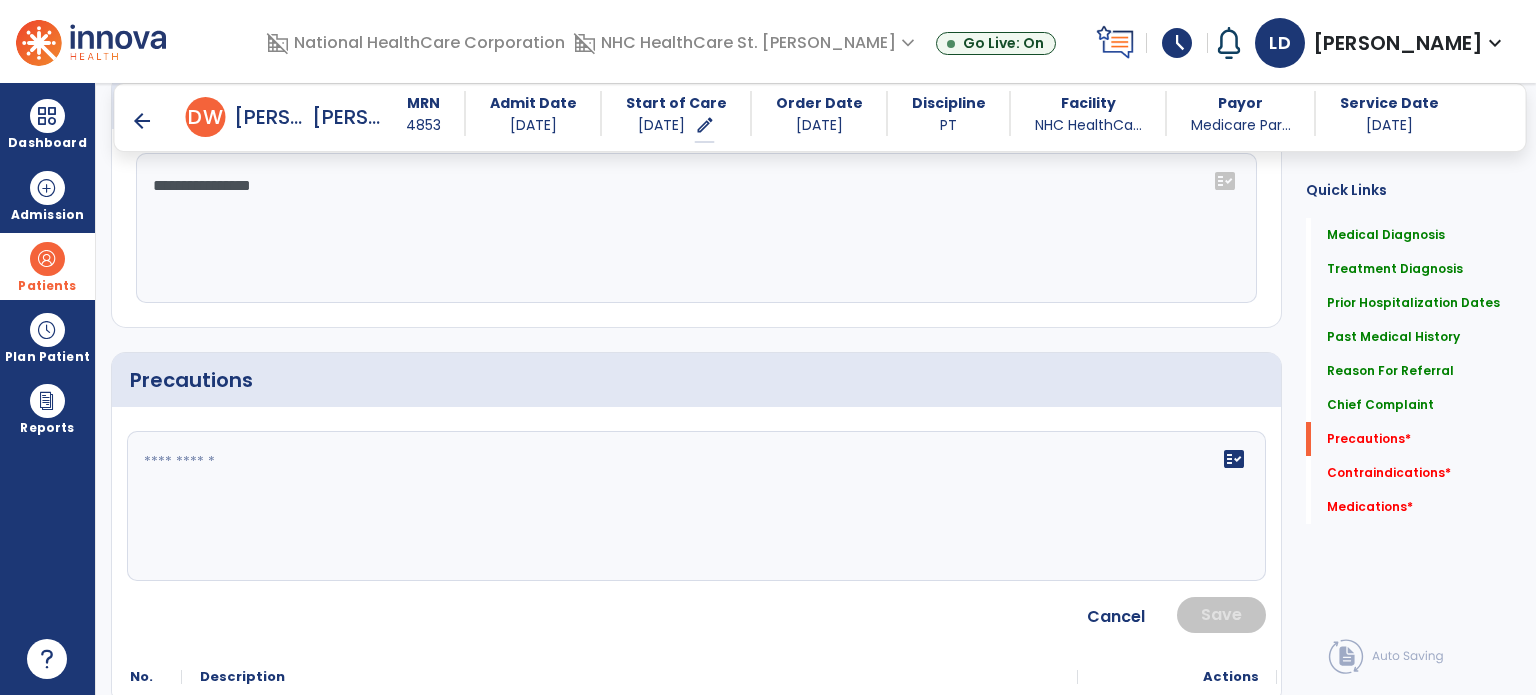 scroll, scrollTop: 1359, scrollLeft: 0, axis: vertical 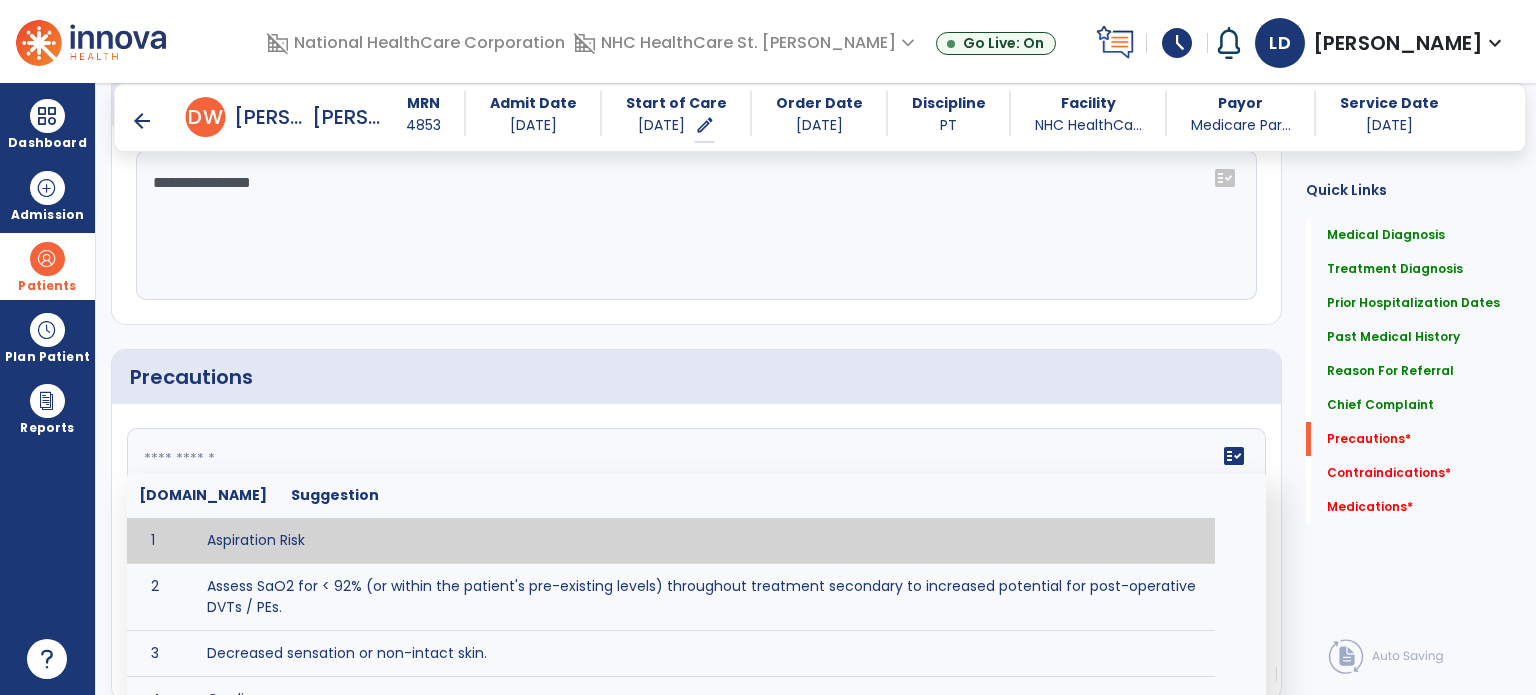 click on "fact_check  [DOMAIN_NAME] Suggestion 1 Aspiration Risk 2 Assess SaO2 for < 92% (or within the patient's pre-existing levels) throughout treatment secondary to increased potential for post-operative DVTs / PEs. 3 Decreased sensation or non-intact skin. 4 Cardiac 5 Cease exercise/activity SpO2 < 88 - 90%, RPE > 16, RR > 45 6 Check for modified diet / oral intake restrictions related to swallowing impairments. Consult ST as appropriate. 7 Check INR lab results prior to activity if patient on [MEDICAL_DATA]. 8 Closely monitor anxiety or stress due to increased SOB/dyspnea and cease activity/exercise until patient is able to control this response 9 Code Status:  10 Confirm surgical approach and discoloration or other precautions. 11 Confirm surgical procedure and specific precautions based on procedure (e.g., no twisting/bending/lifting, need for post-op brace, limiting time in sitting, etc.). 12 Confirm [MEDICAL_DATA] status as defined by the surgeon. 13 14 Precautions for exercise include:  15 [MEDICAL_DATA] 16 17 18 19 20" 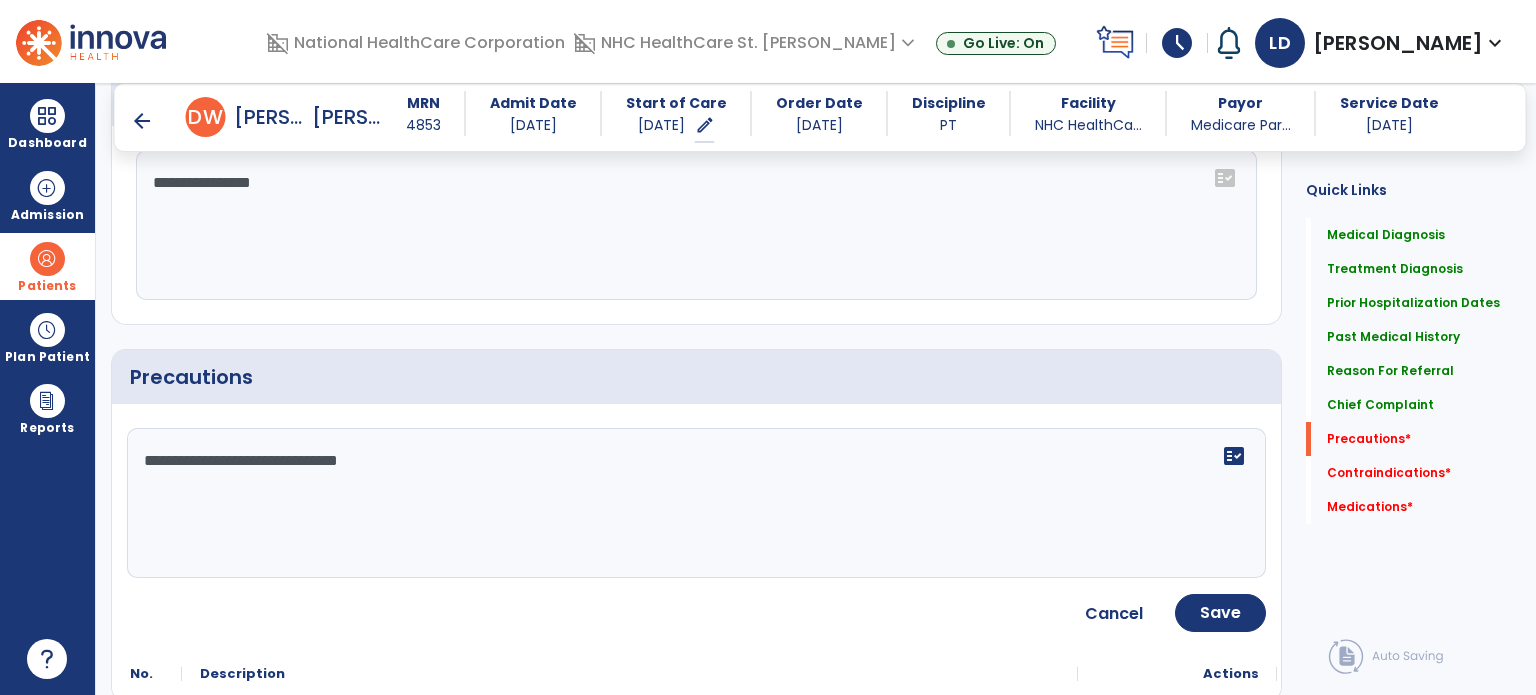 click on "**********" 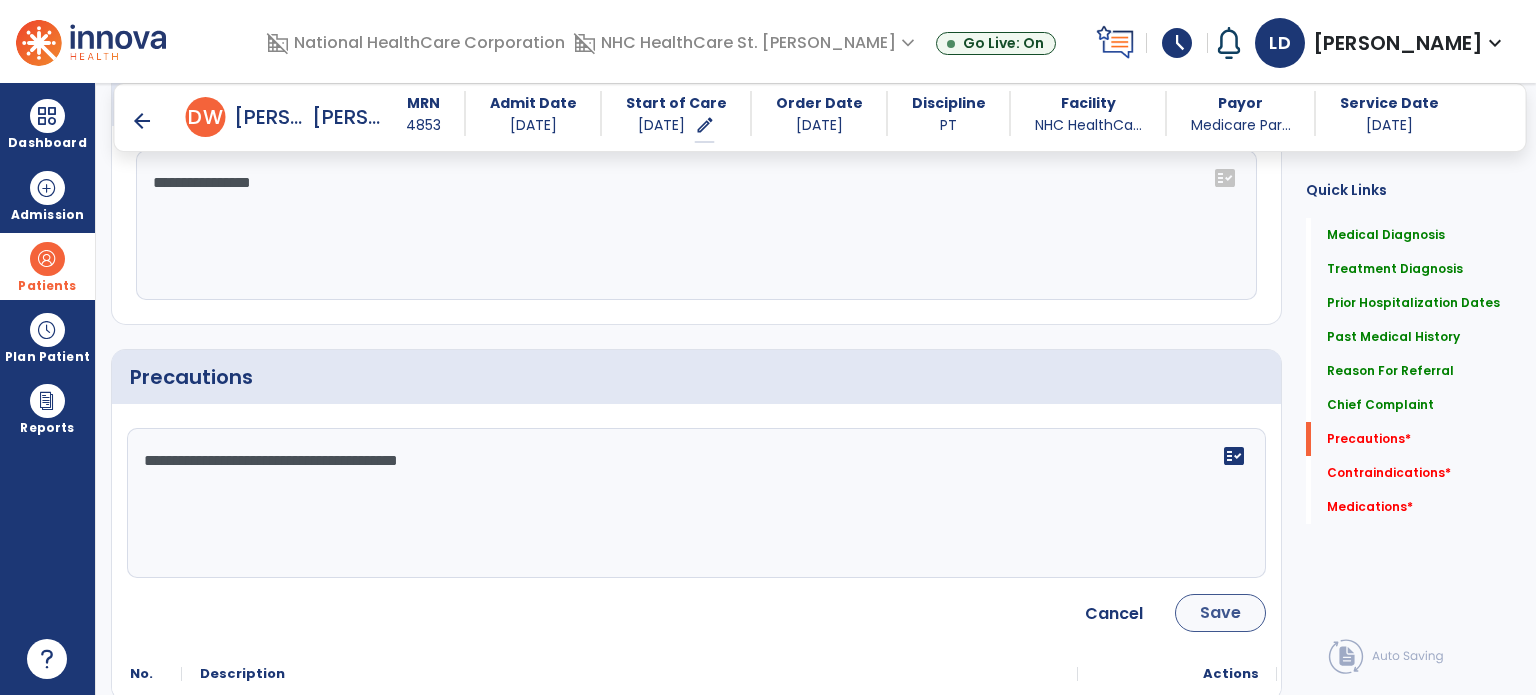 type on "**********" 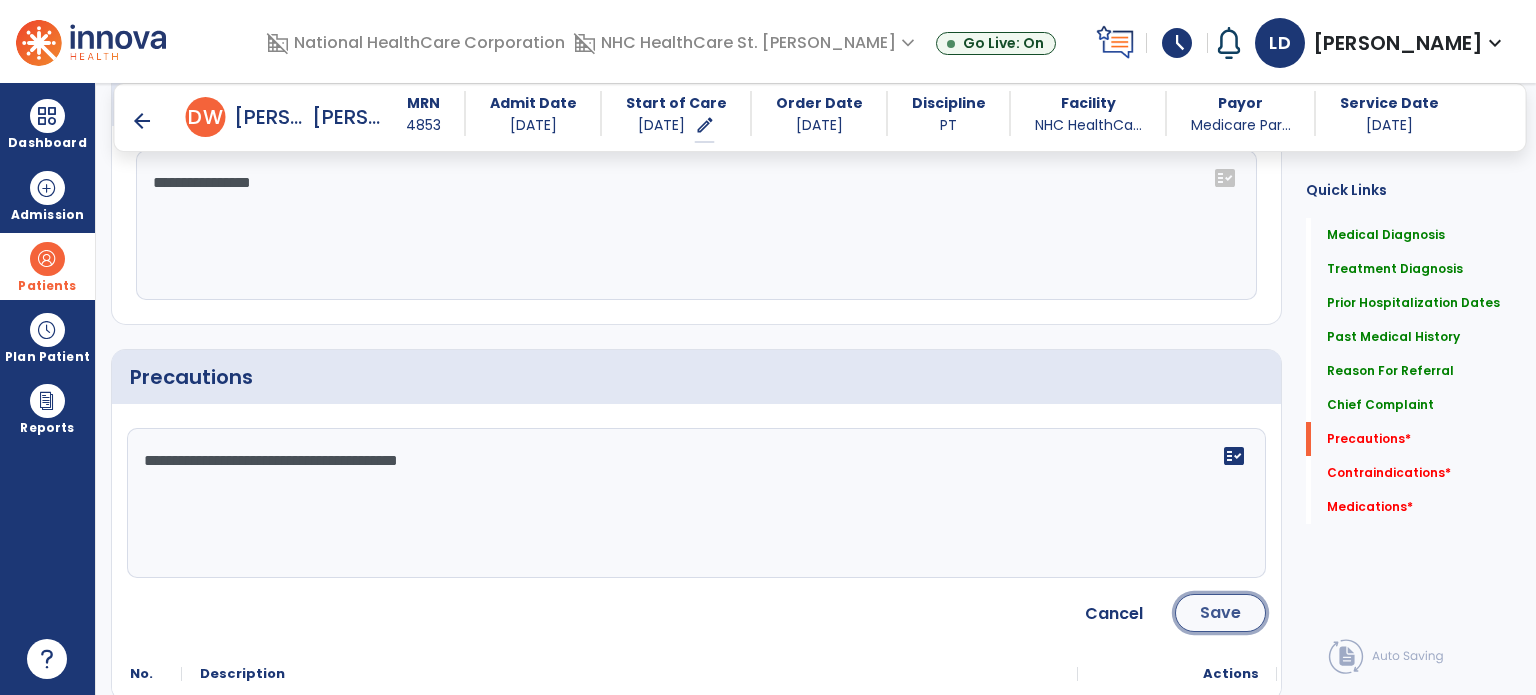 click on "Save" 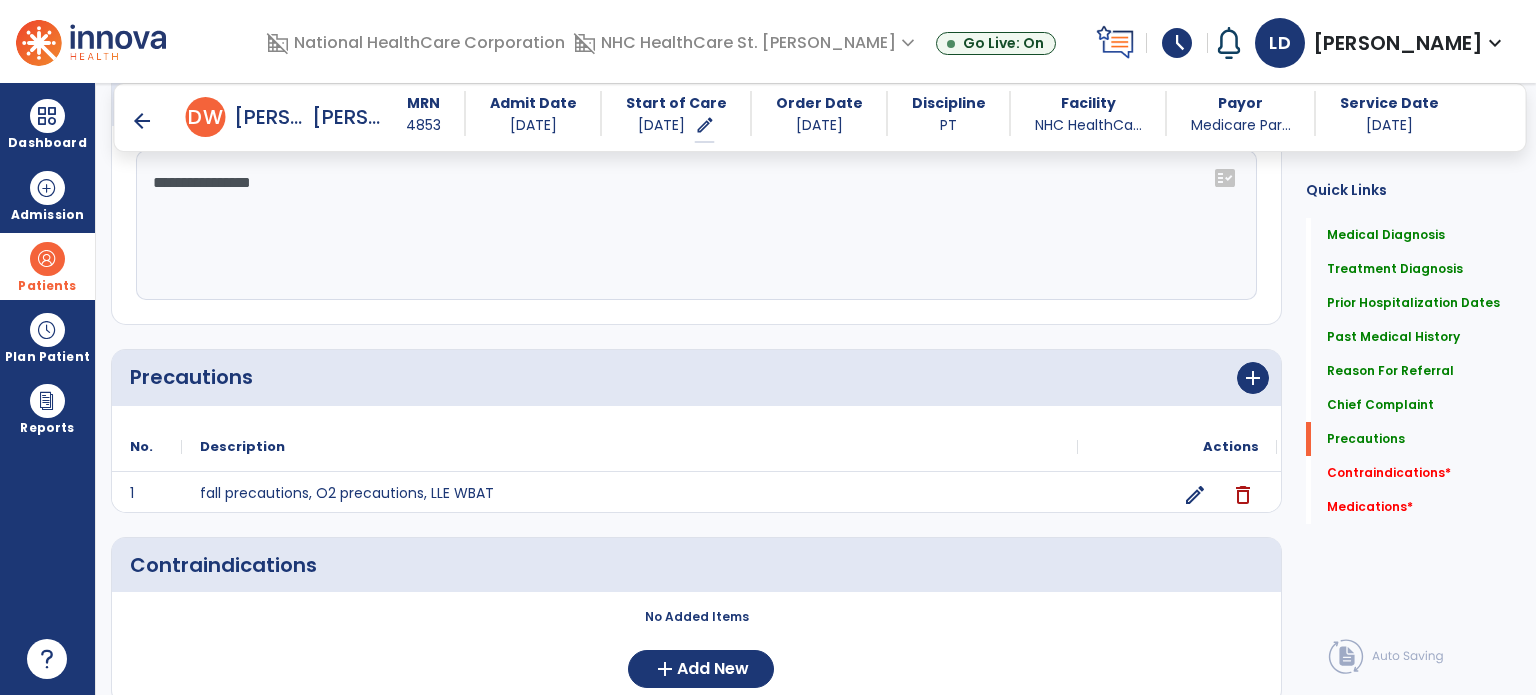 scroll, scrollTop: 1359, scrollLeft: 0, axis: vertical 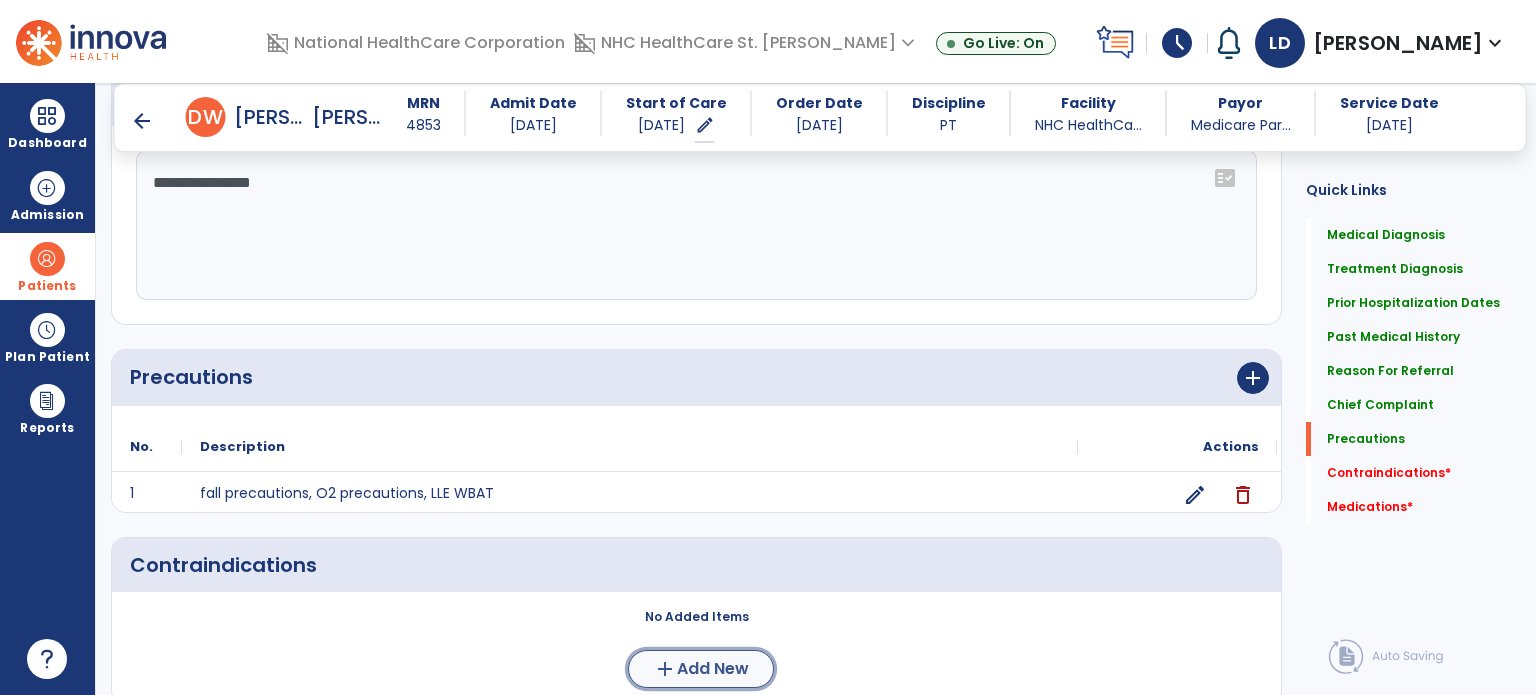 click on "add" 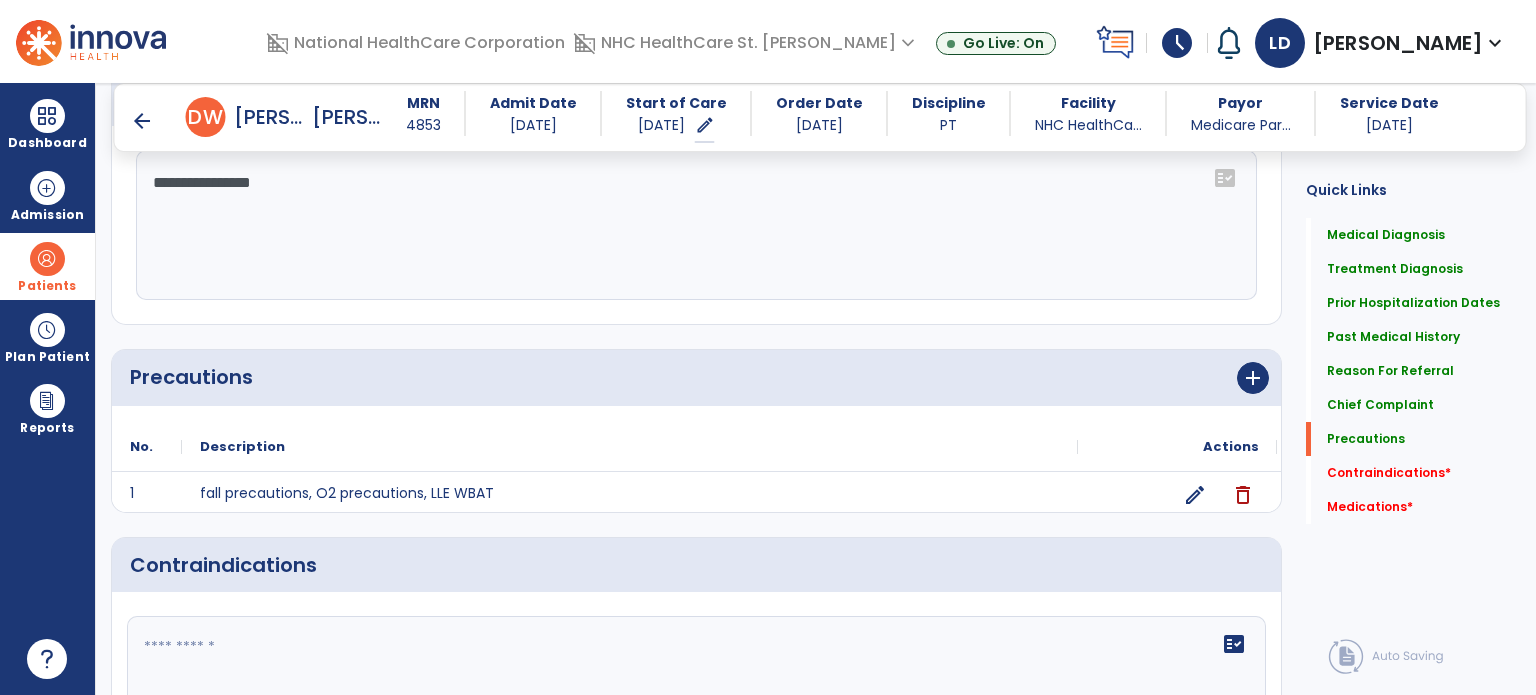 click 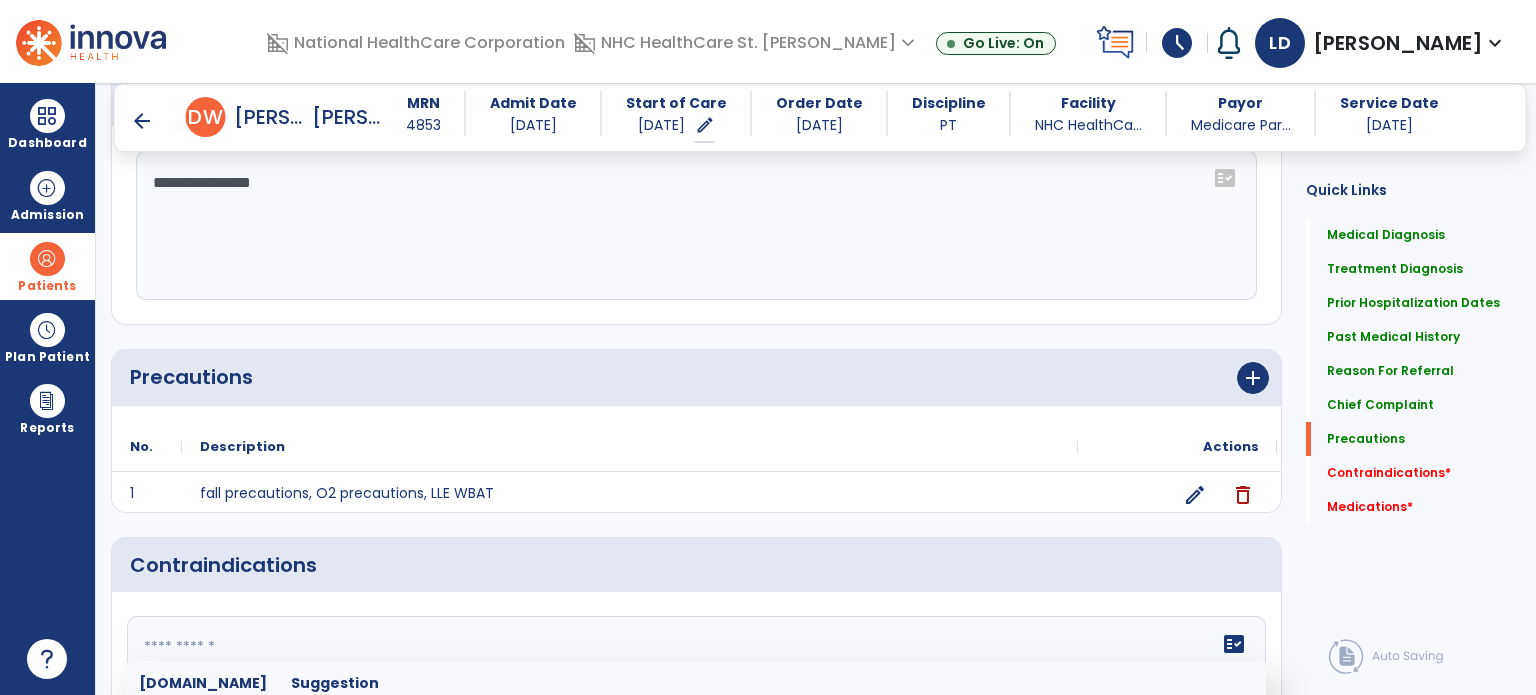 scroll, scrollTop: 1412, scrollLeft: 0, axis: vertical 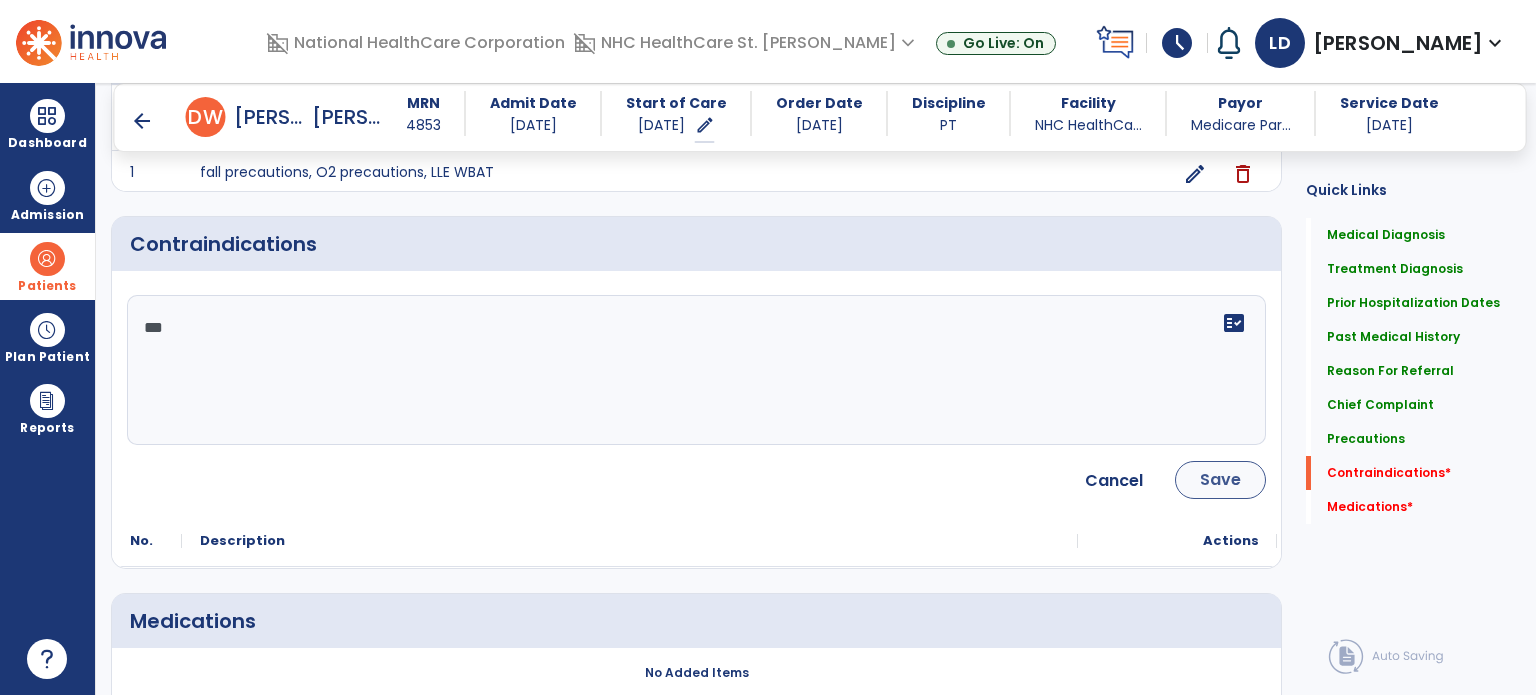 type on "***" 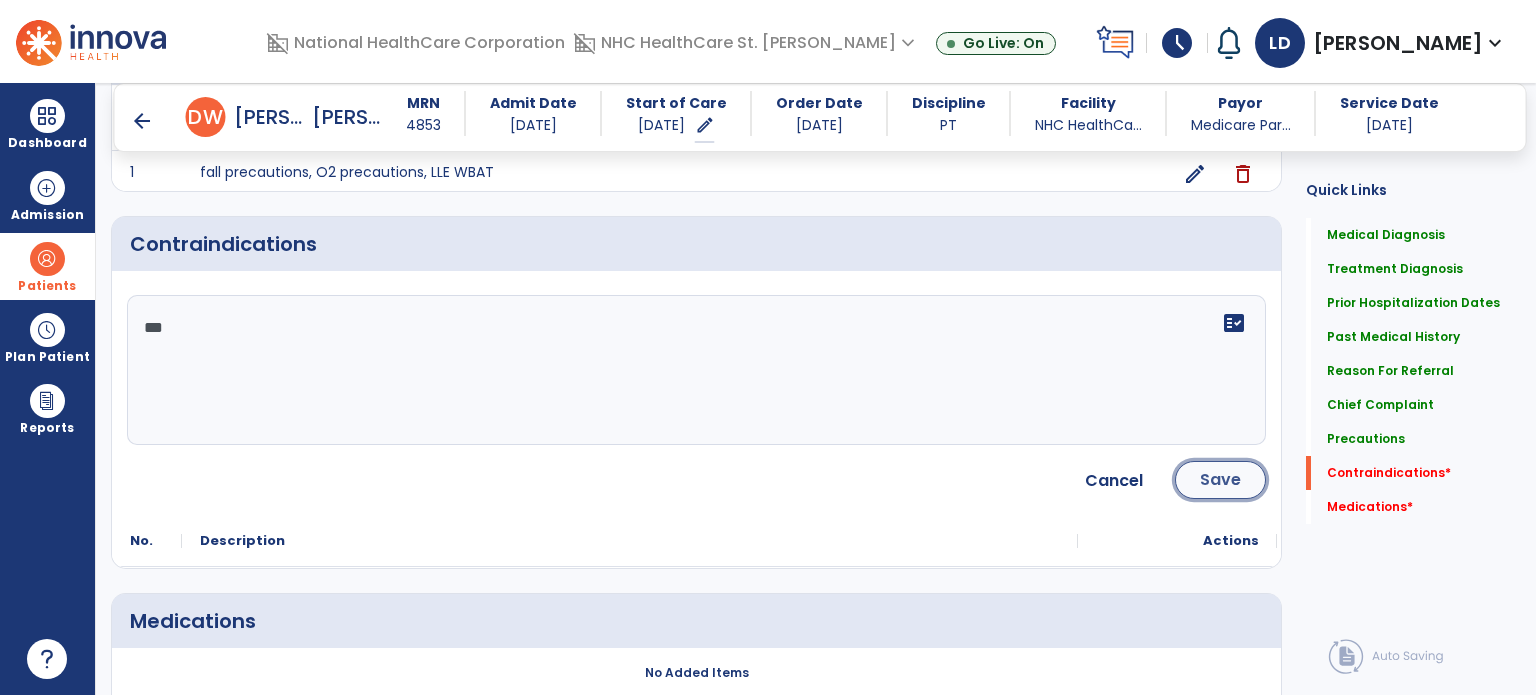 click on "Save" 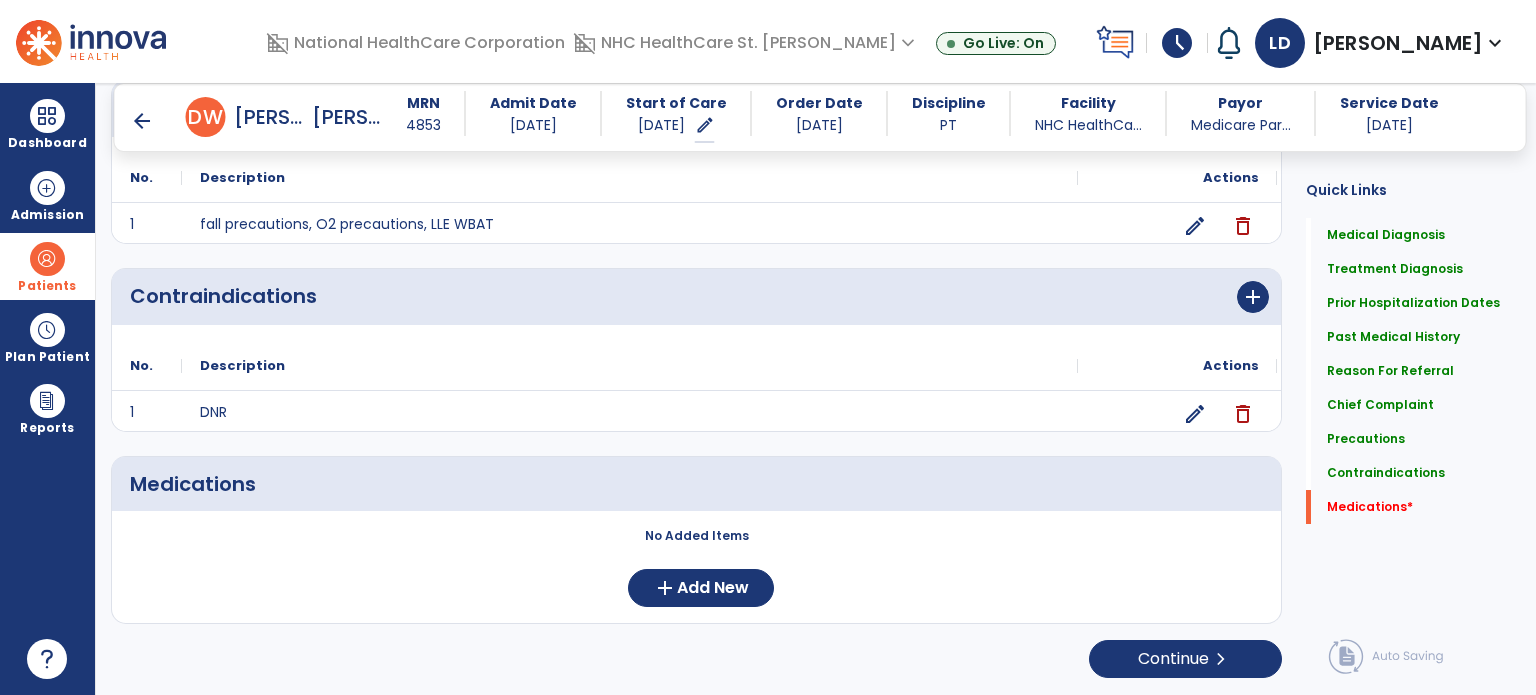 scroll, scrollTop: 1621, scrollLeft: 0, axis: vertical 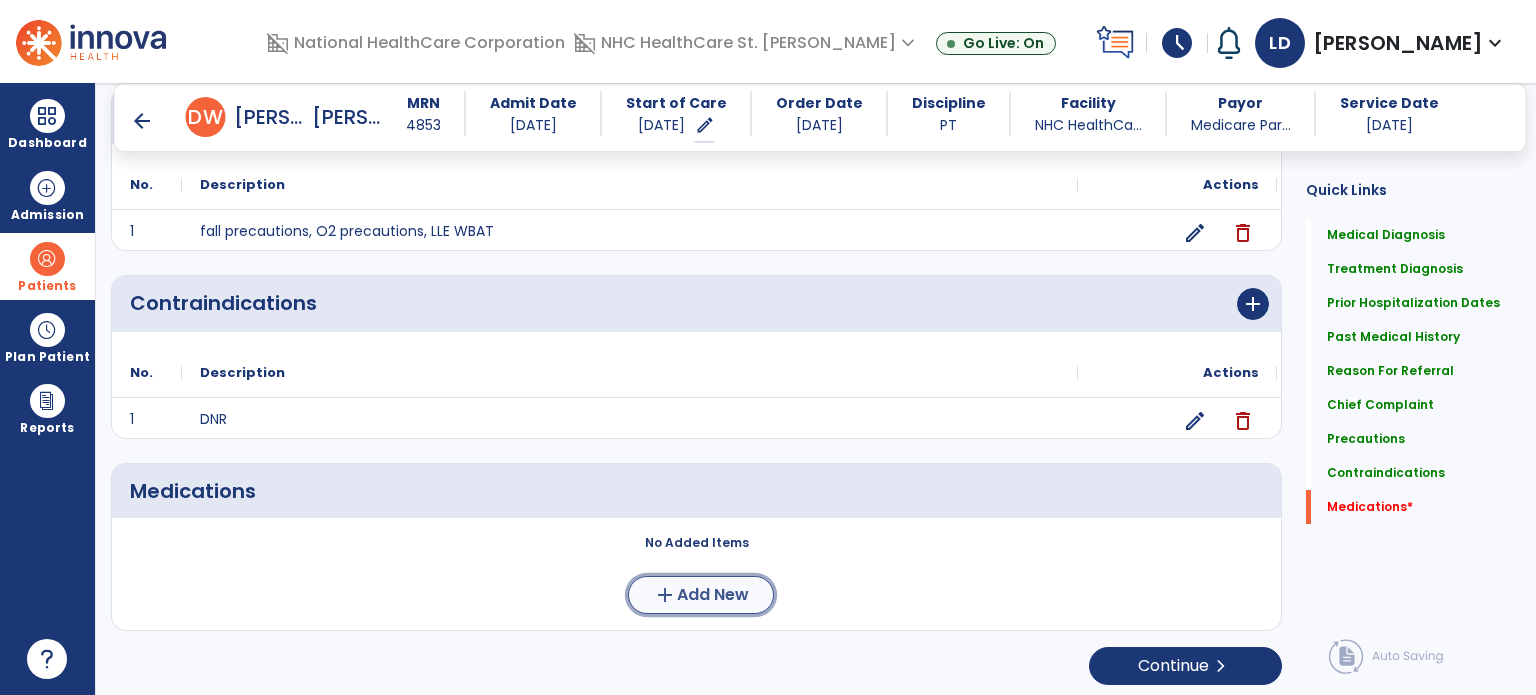 click on "Add New" 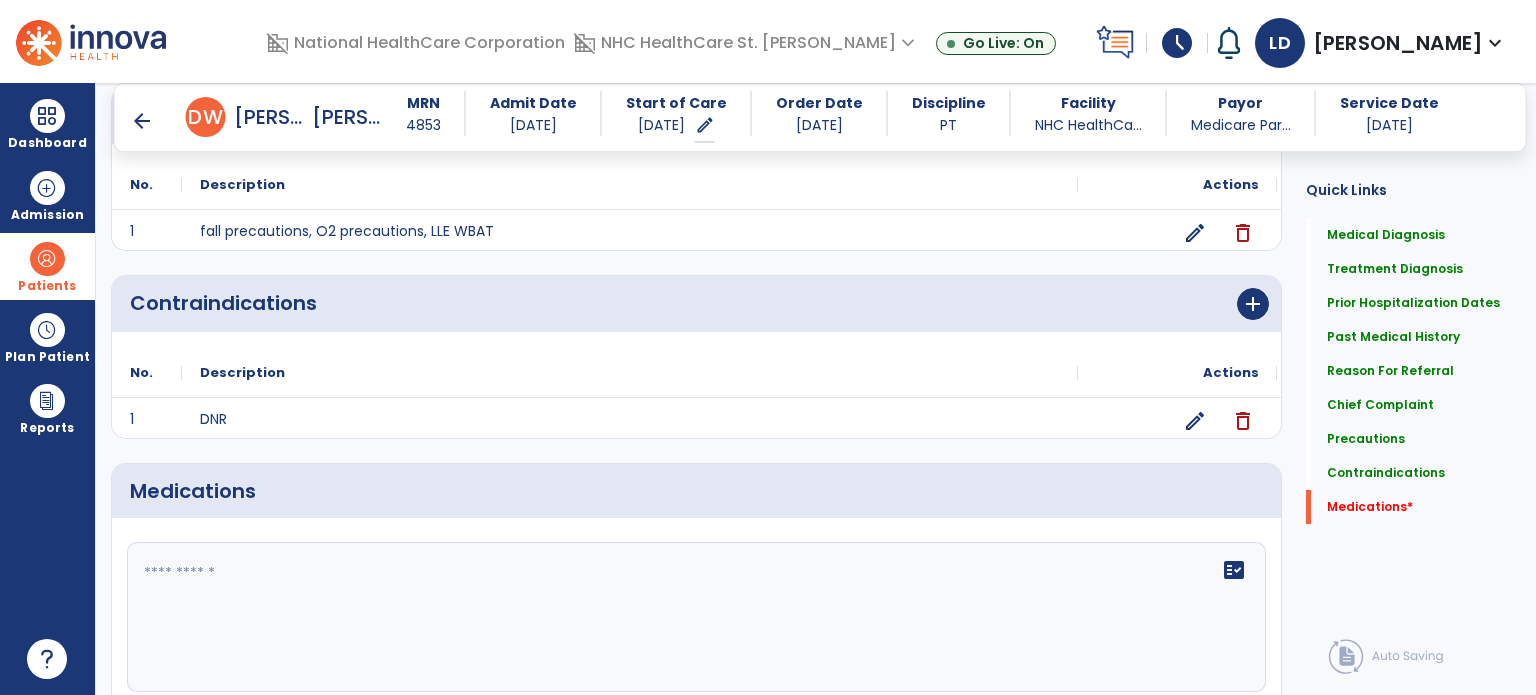 click on "fact_check" 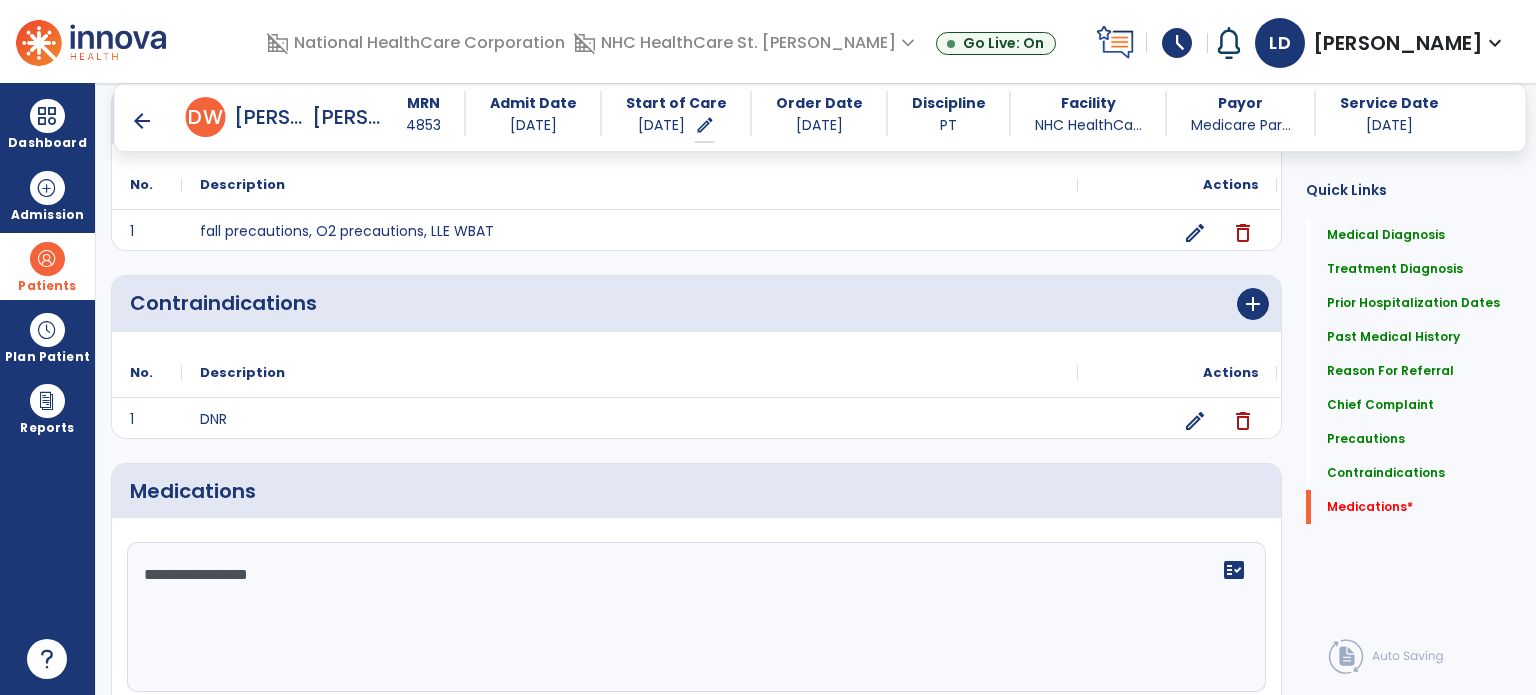 scroll, scrollTop: 1685, scrollLeft: 0, axis: vertical 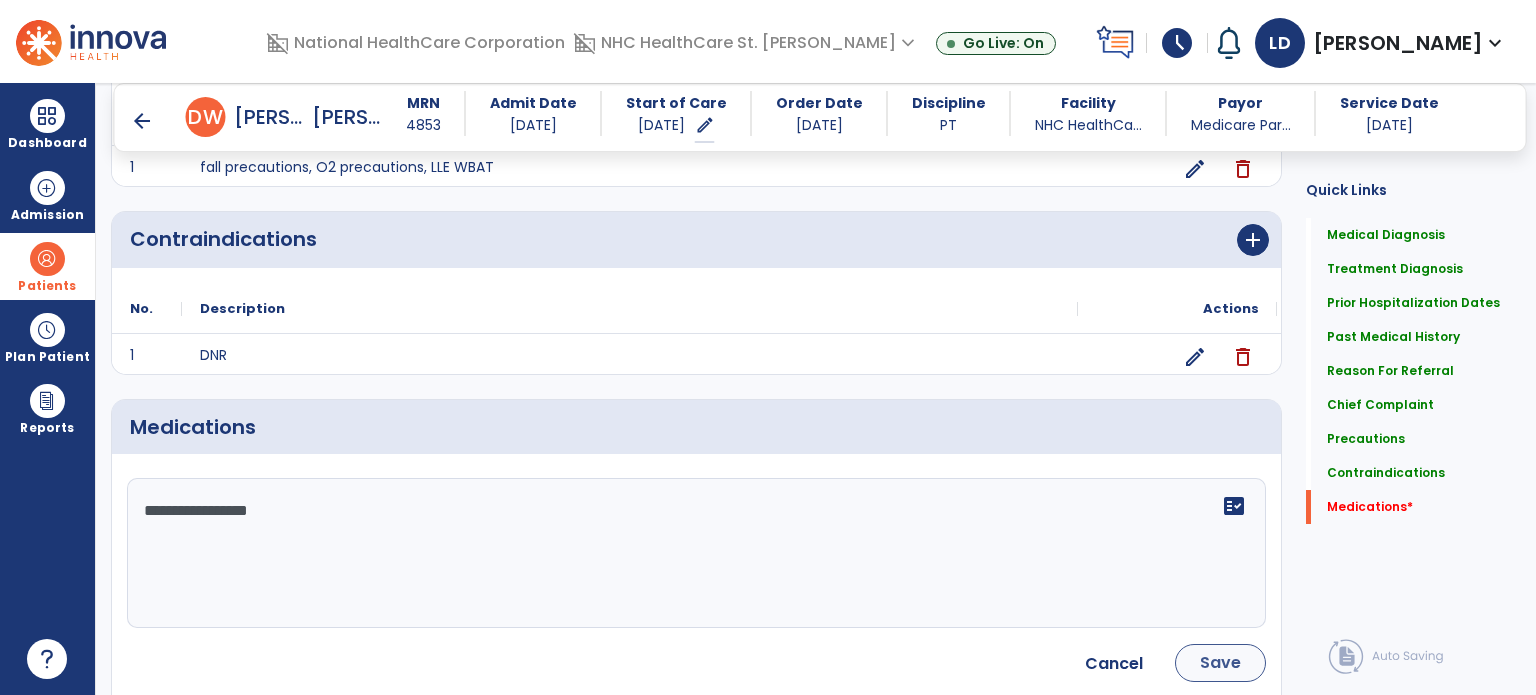 type on "**********" 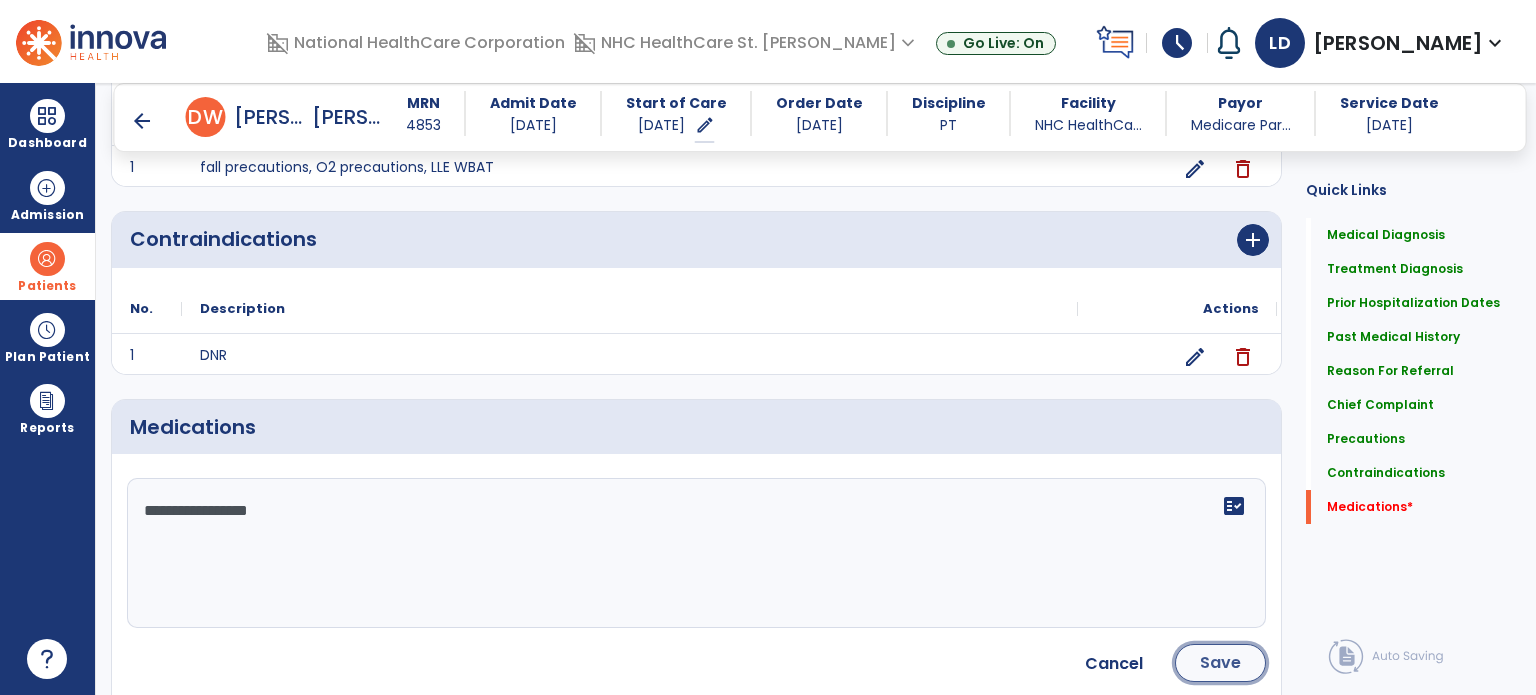 click on "Save" 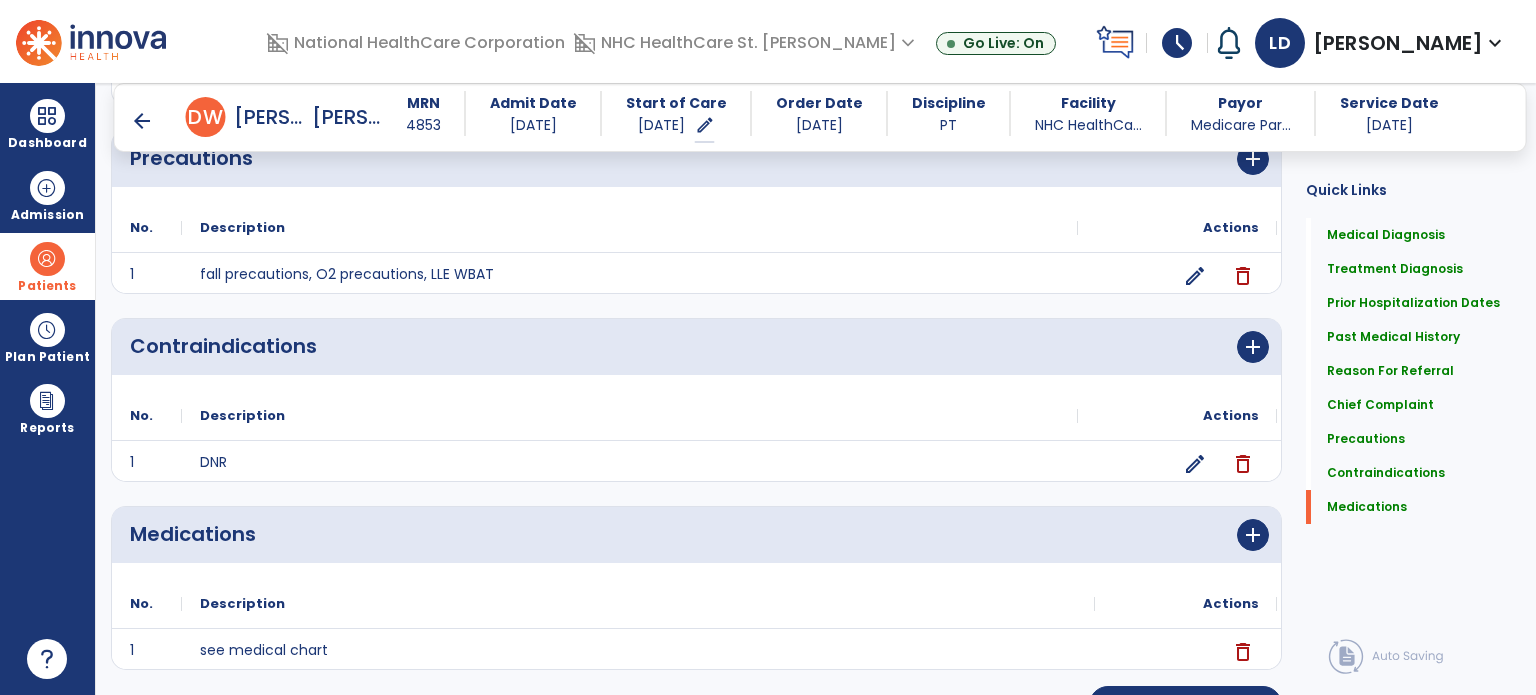 scroll, scrollTop: 1618, scrollLeft: 0, axis: vertical 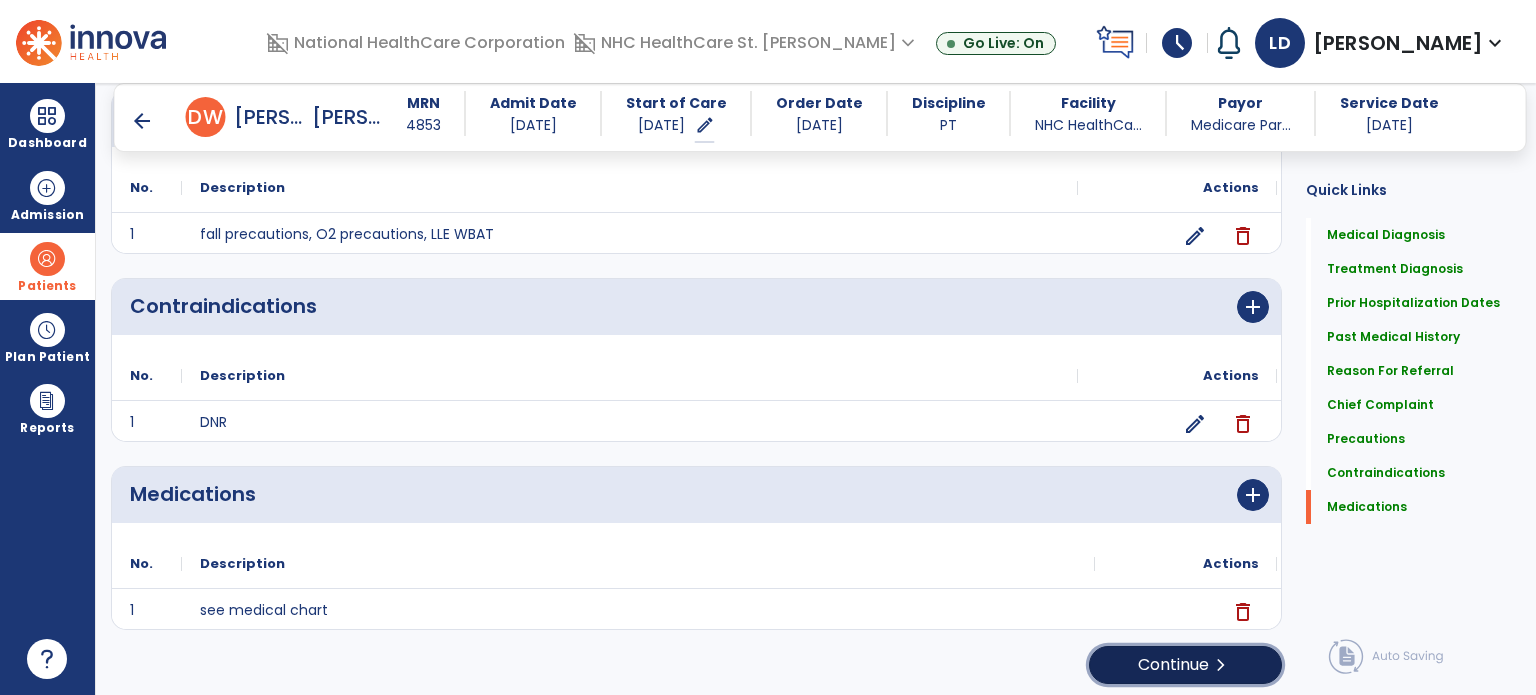 click on "Continue  chevron_right" 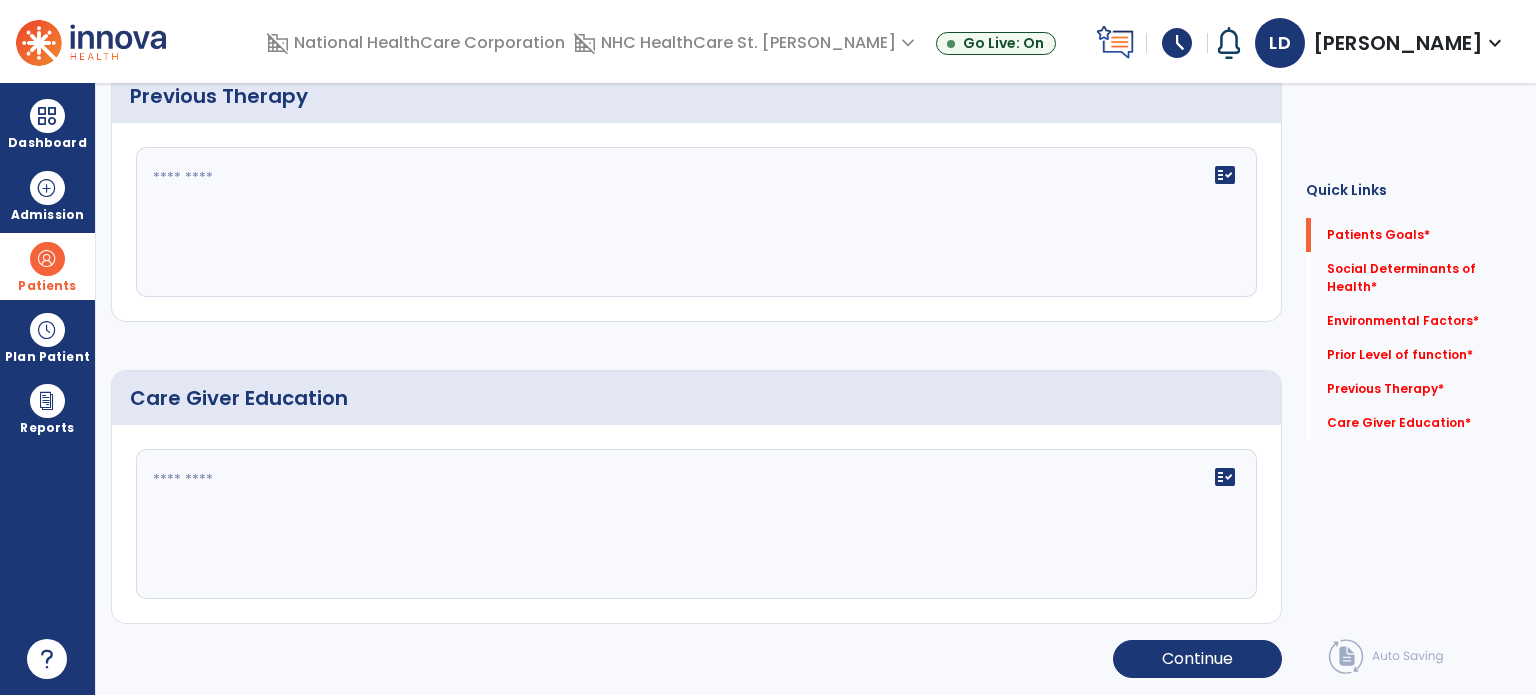 scroll, scrollTop: 0, scrollLeft: 0, axis: both 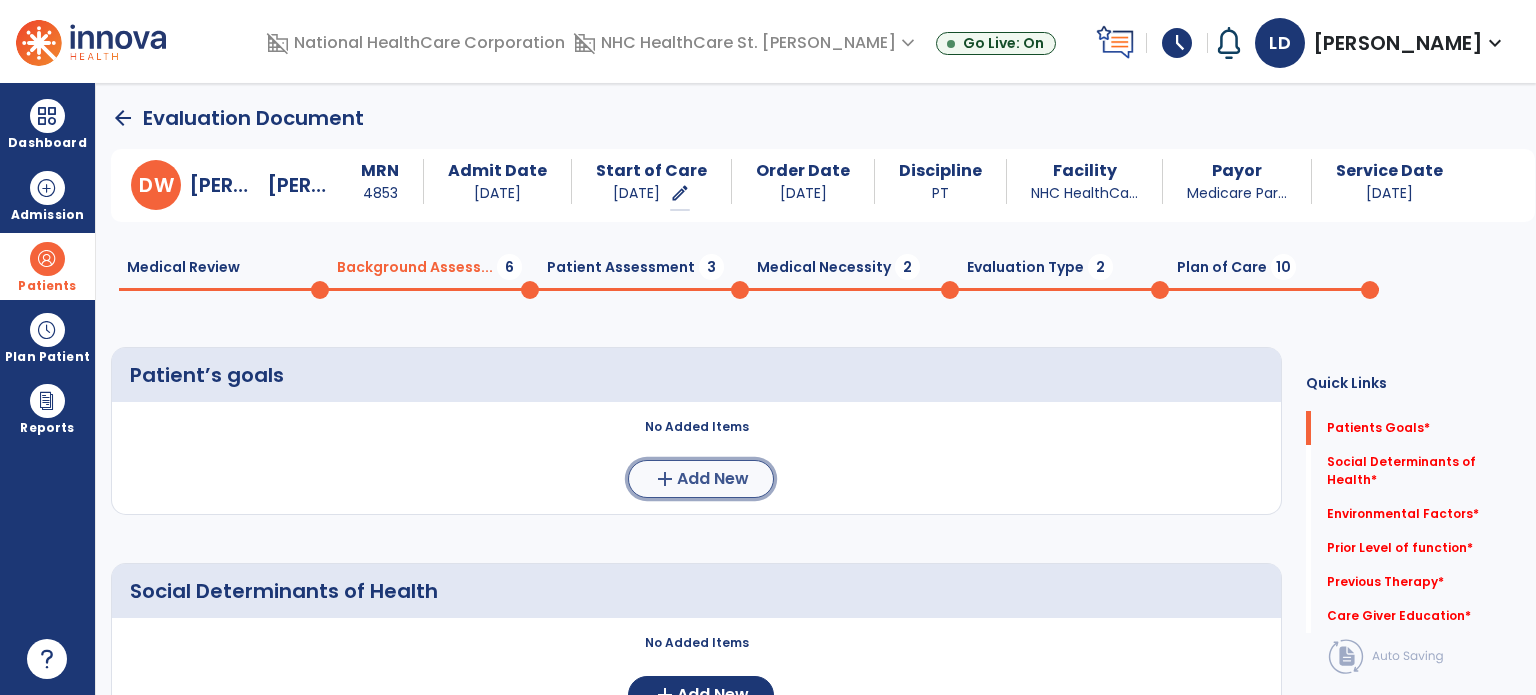 click on "Add New" 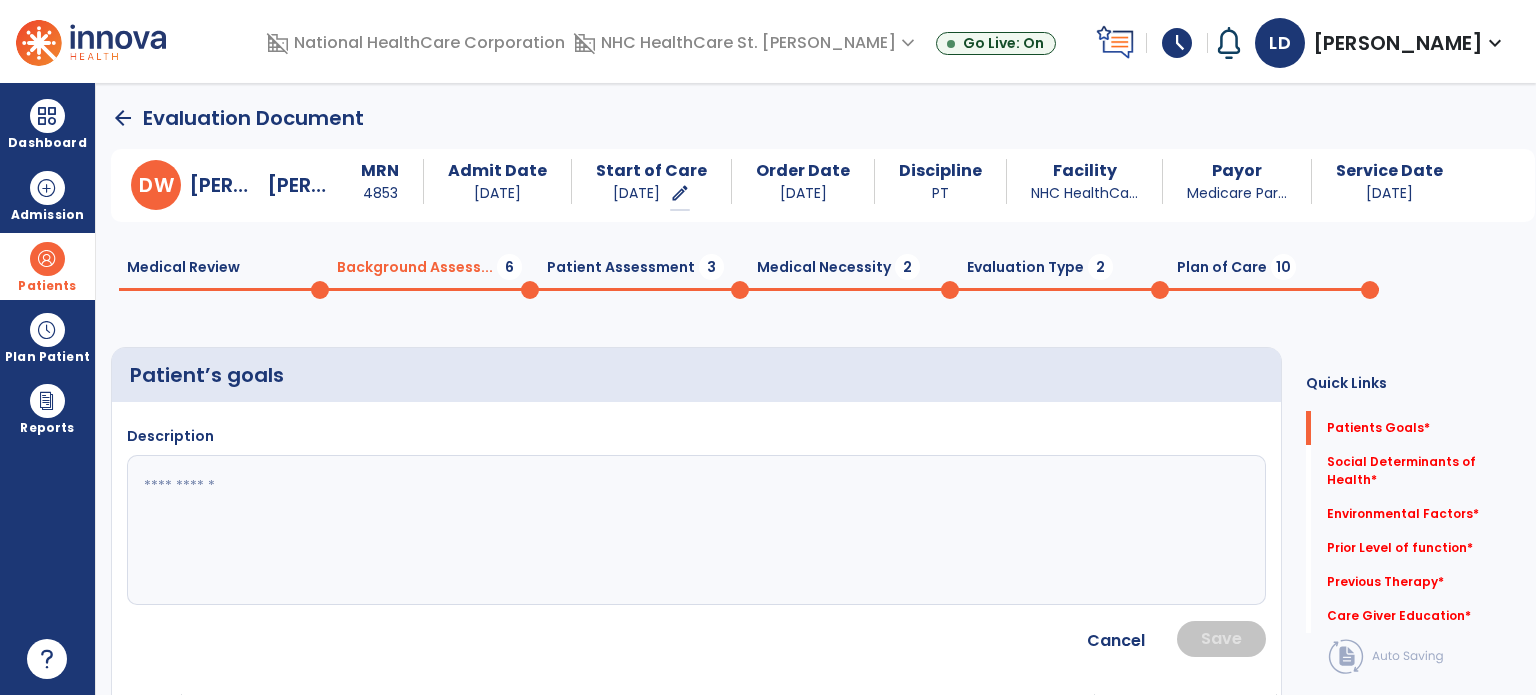 click 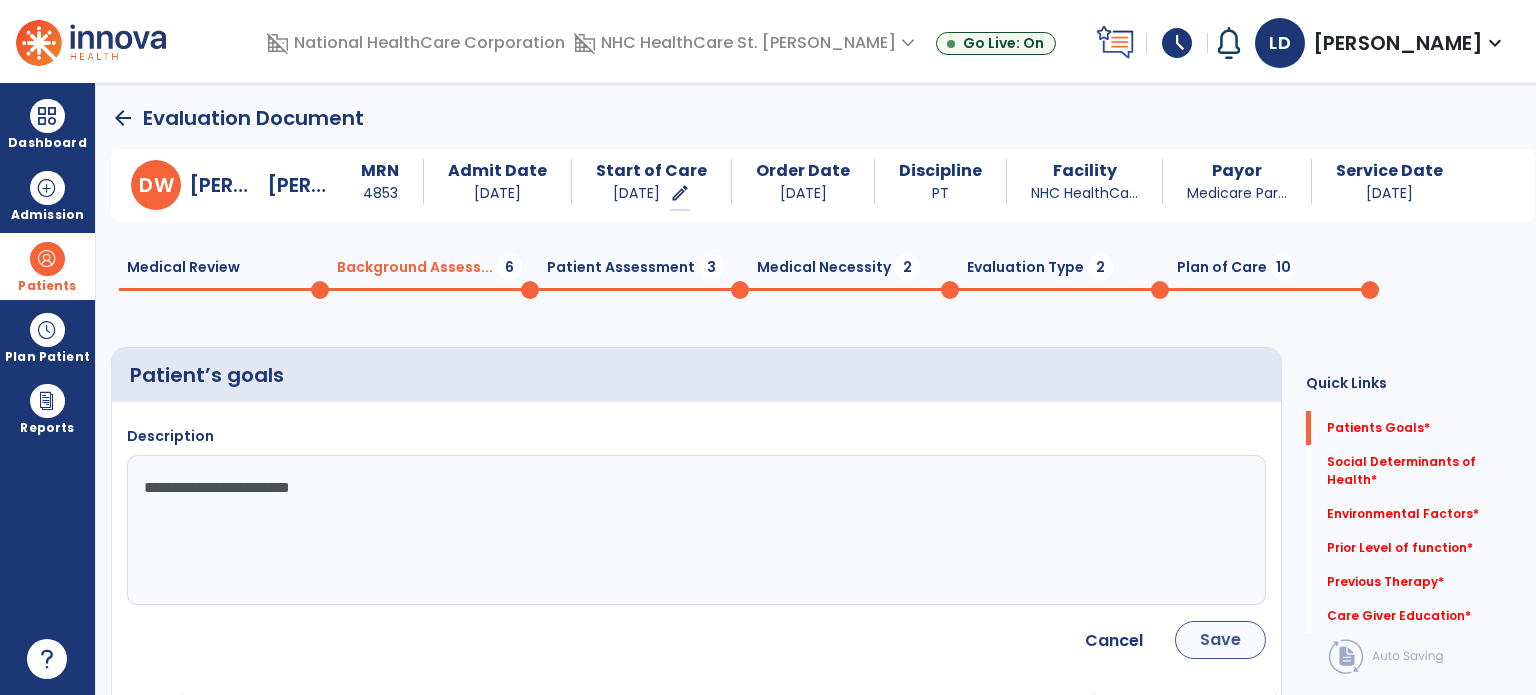 type on "**********" 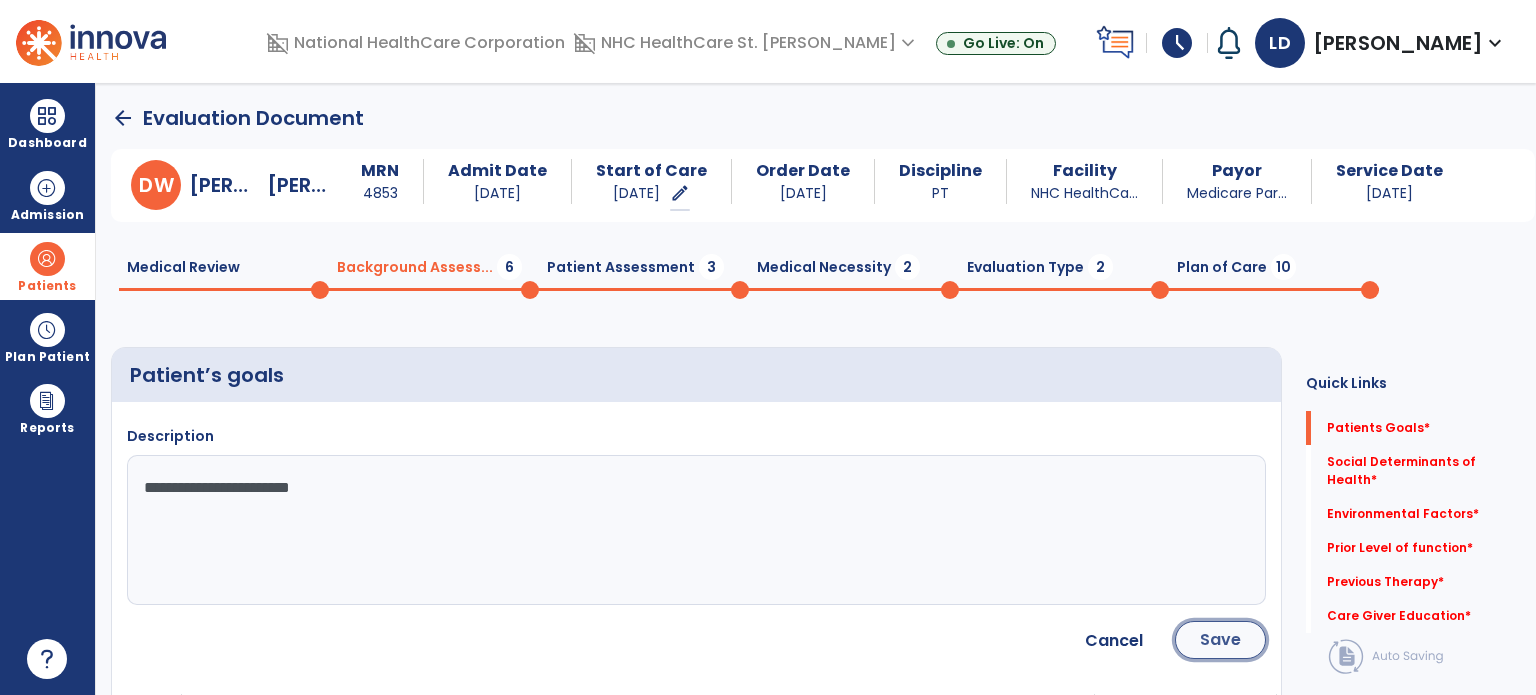 click on "Save" 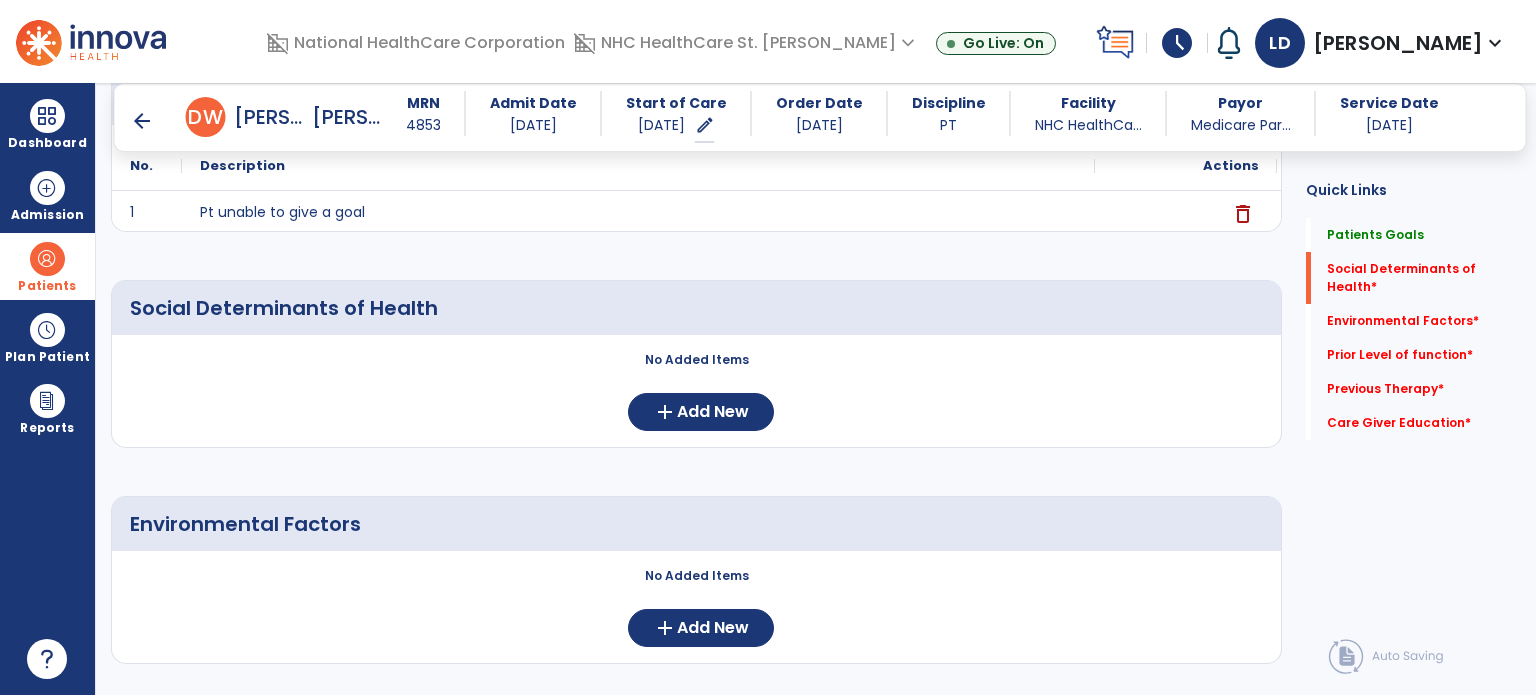 scroll, scrollTop: 322, scrollLeft: 0, axis: vertical 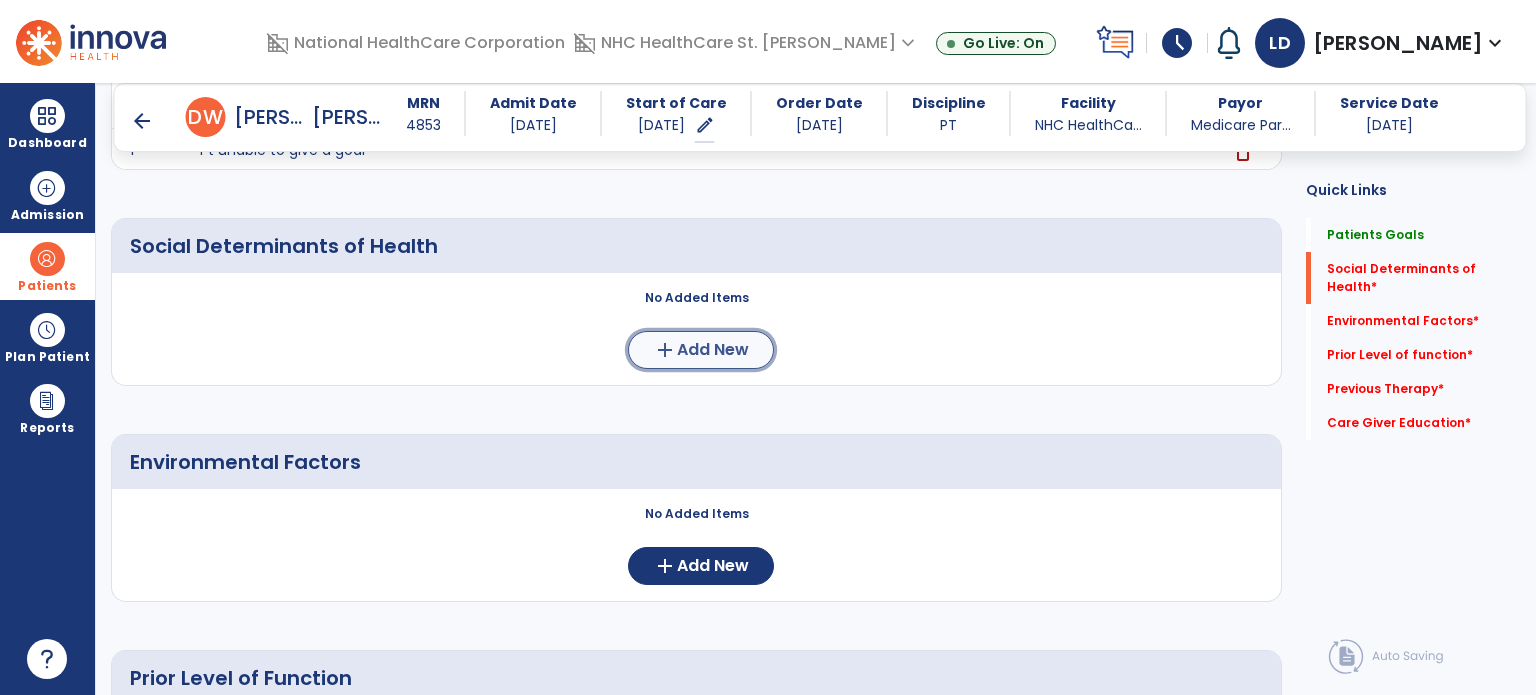 click on "Add New" 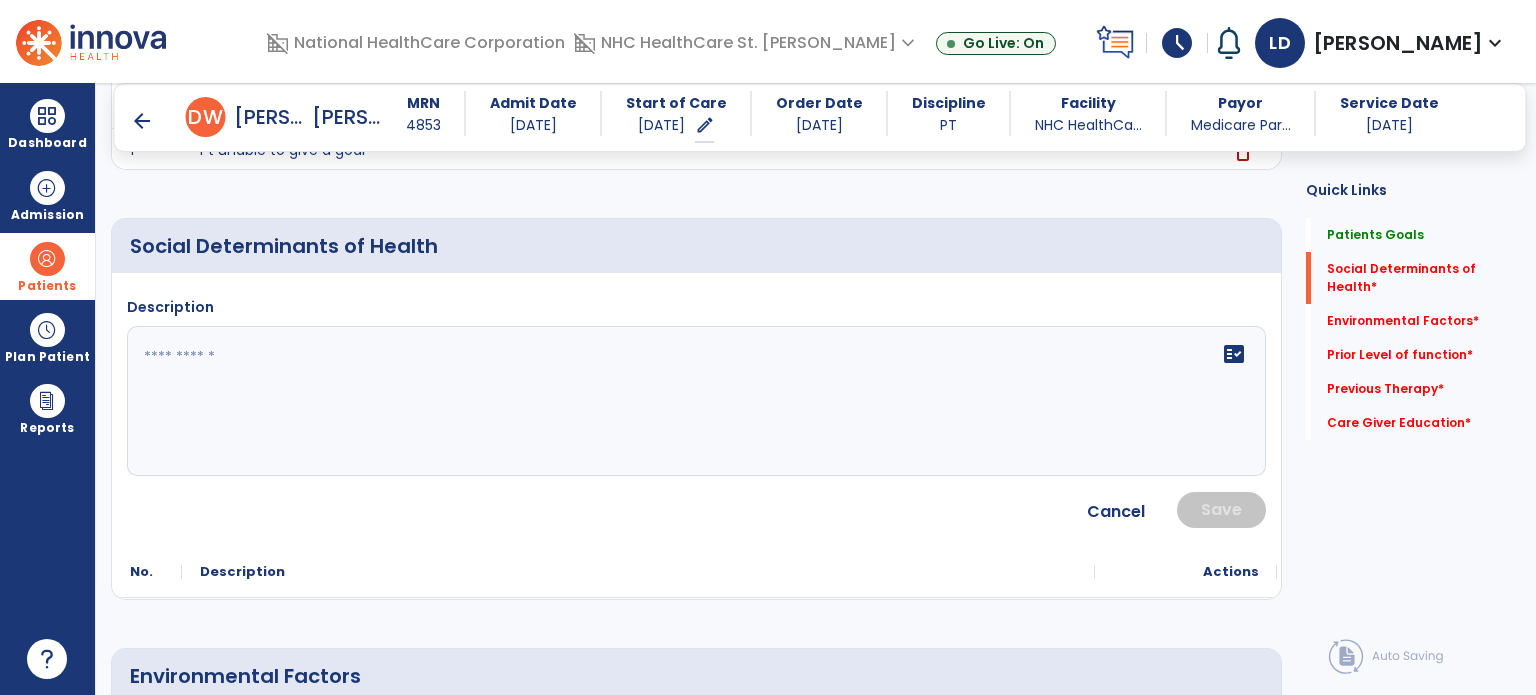 click 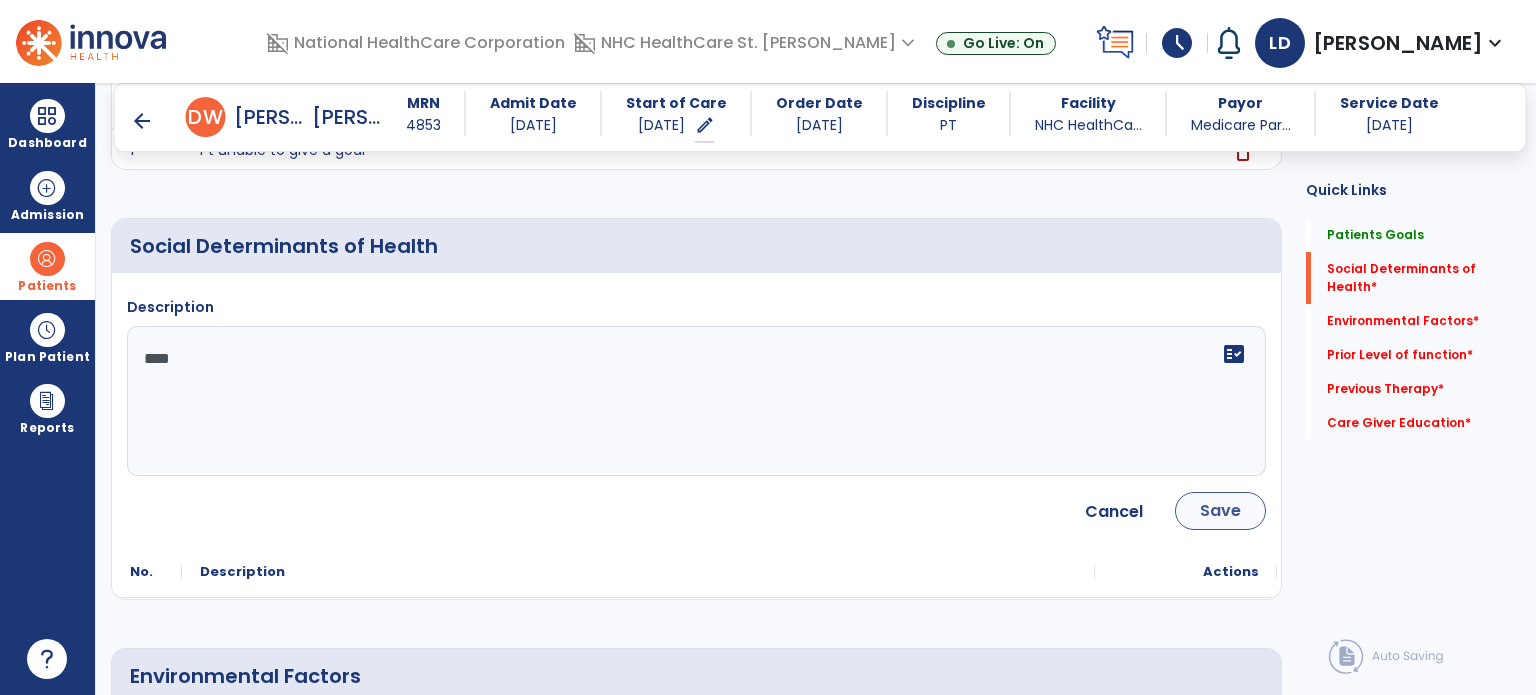 type on "****" 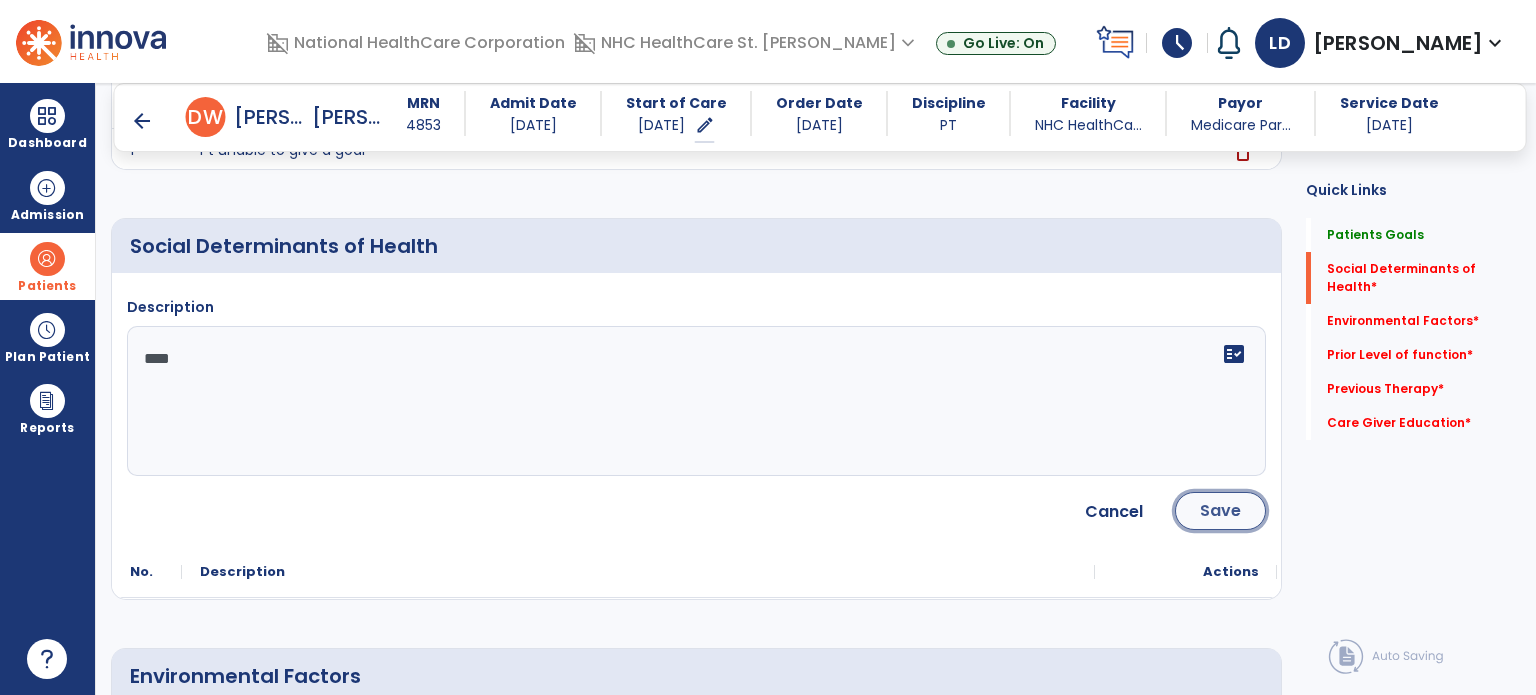 click on "Save" 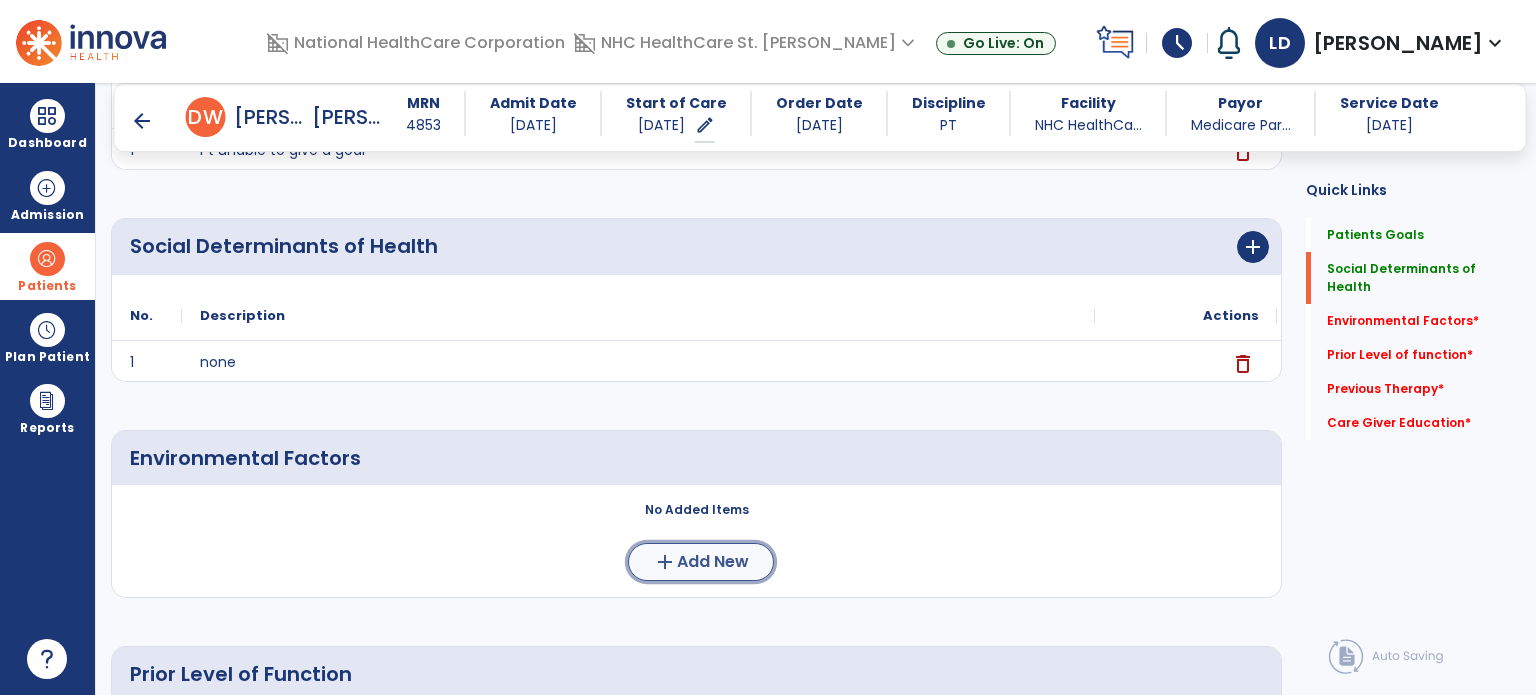 click on "Add New" 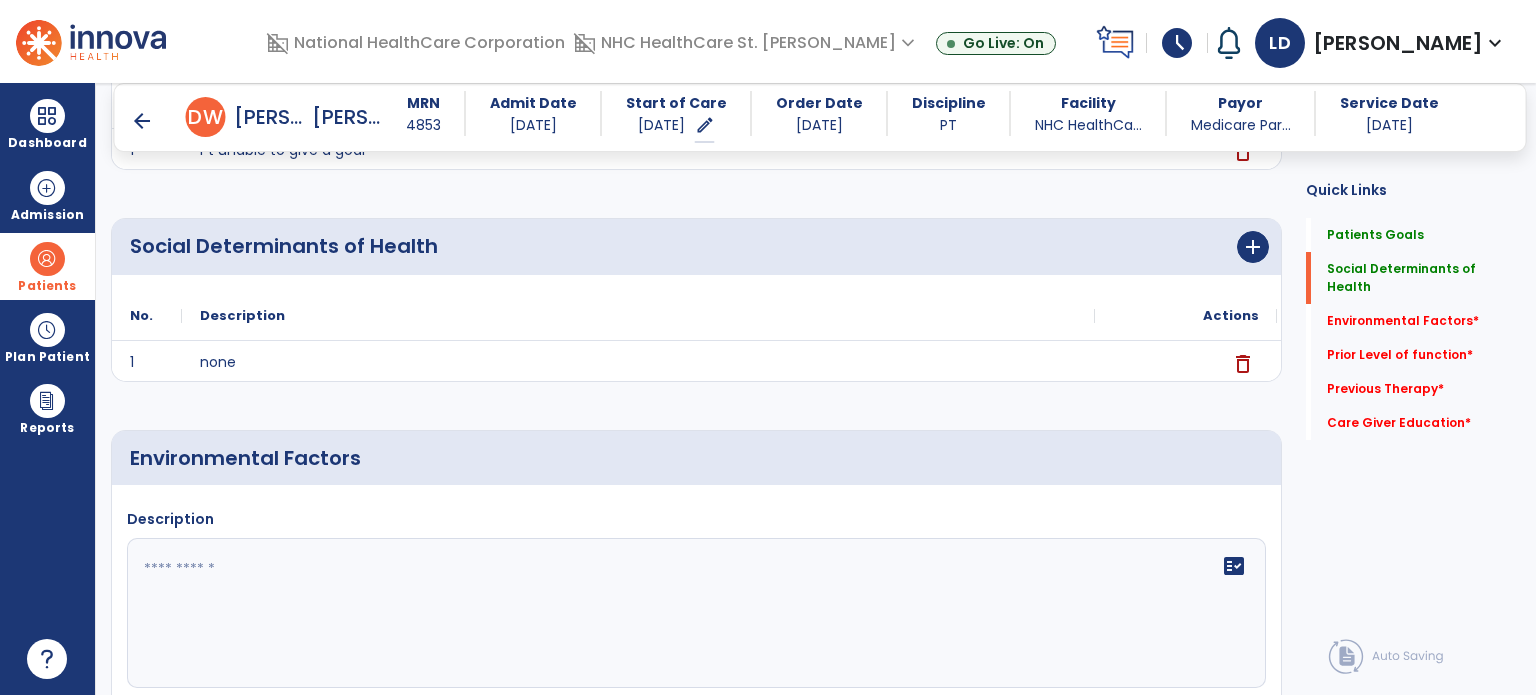 click 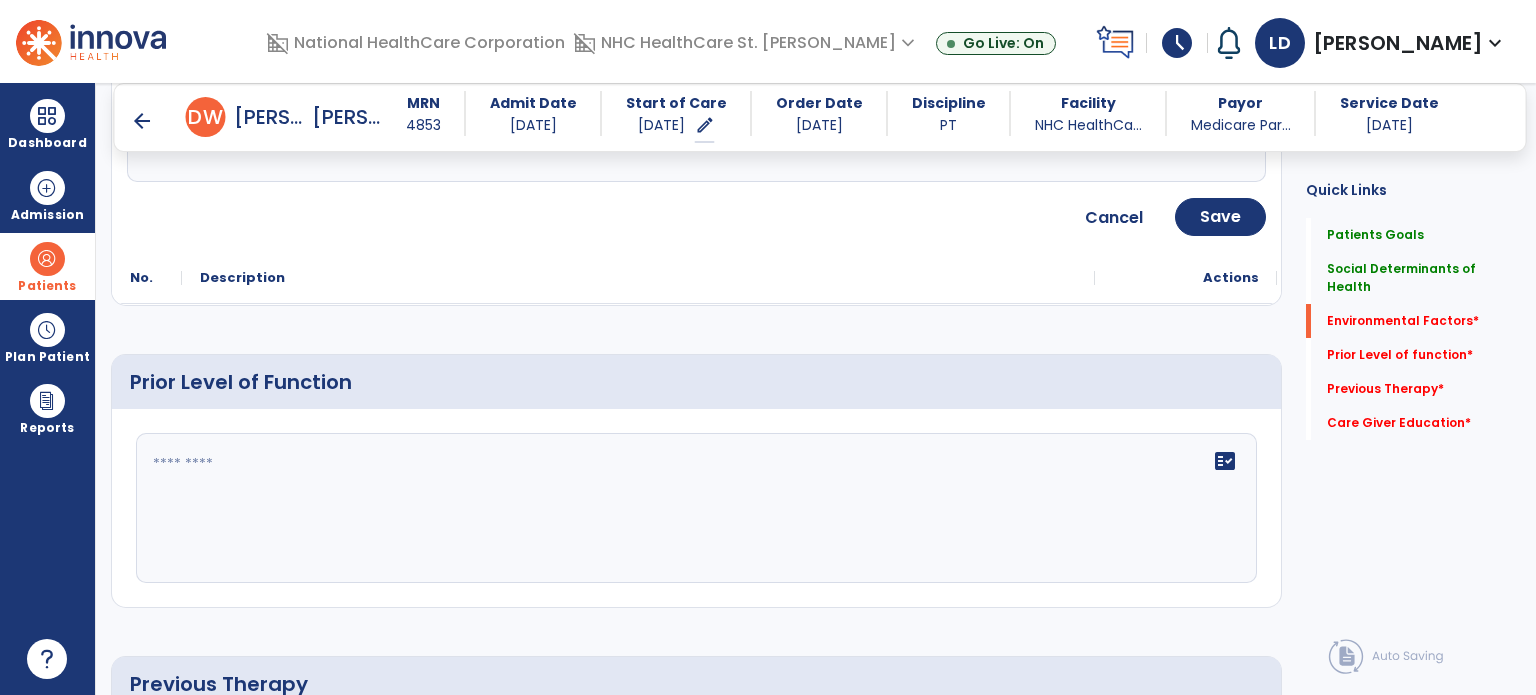 scroll, scrollTop: 840, scrollLeft: 0, axis: vertical 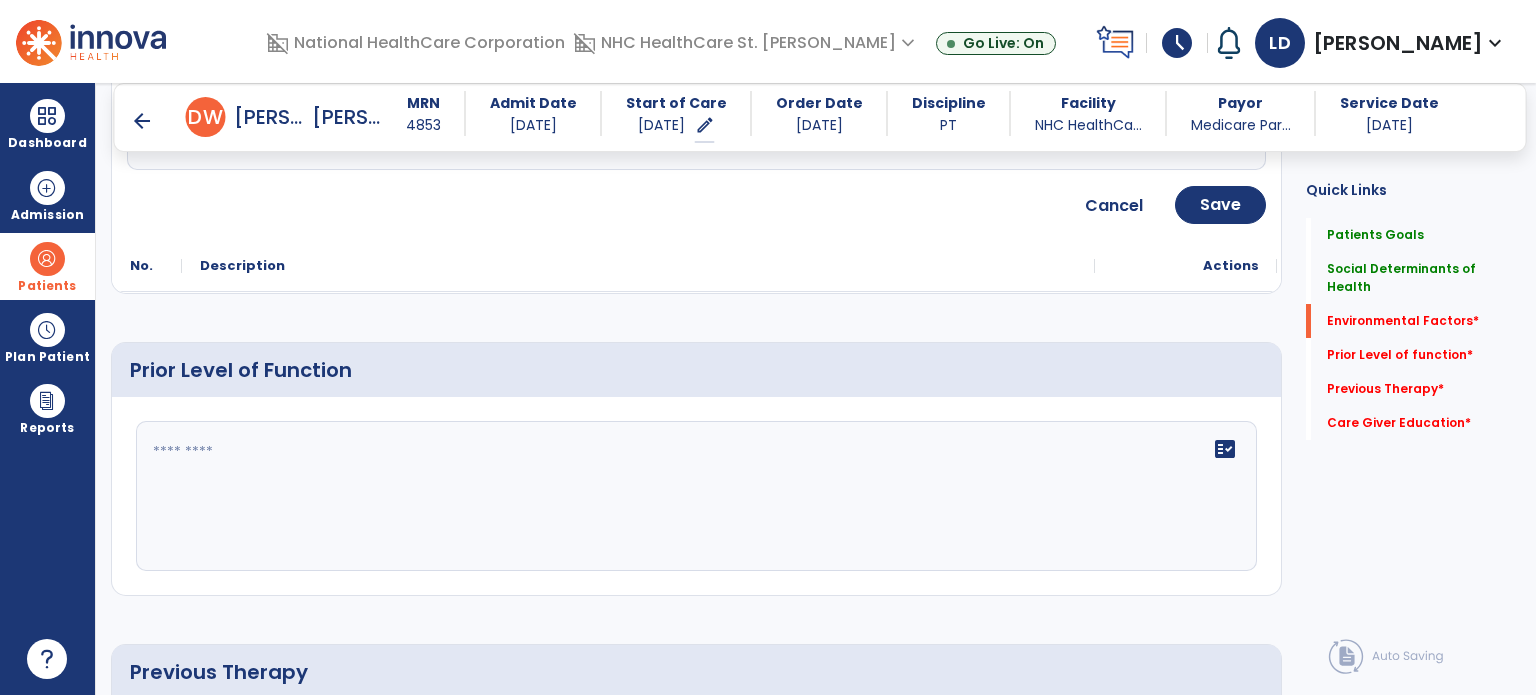 type on "**********" 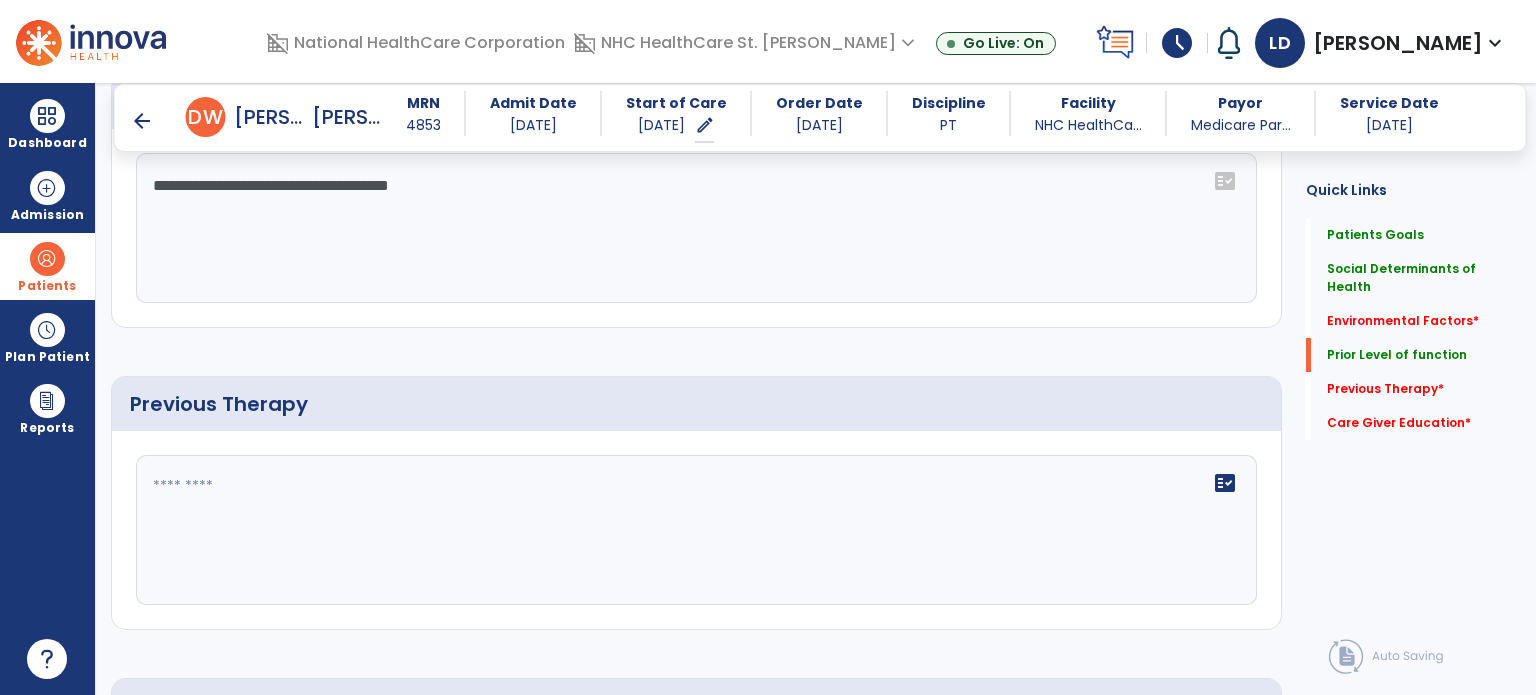 scroll, scrollTop: 1116, scrollLeft: 0, axis: vertical 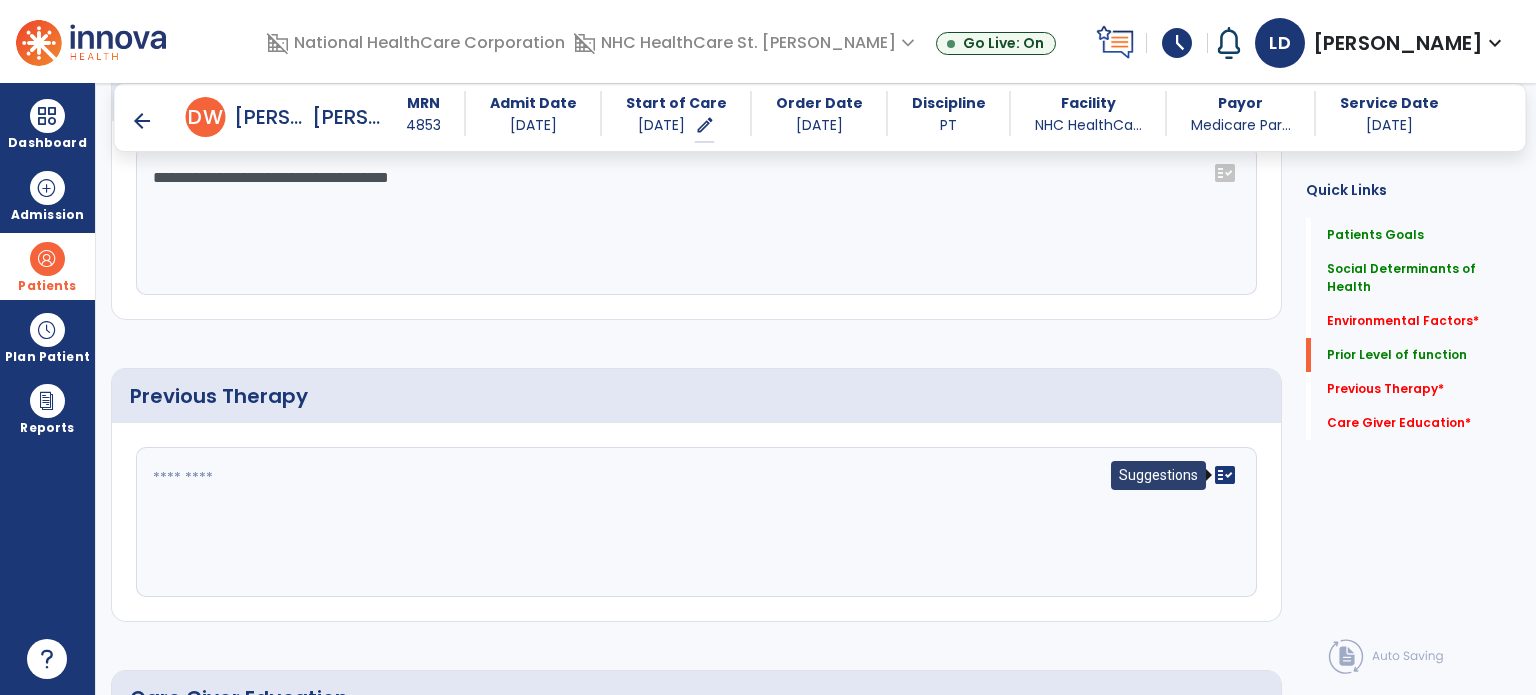type on "**********" 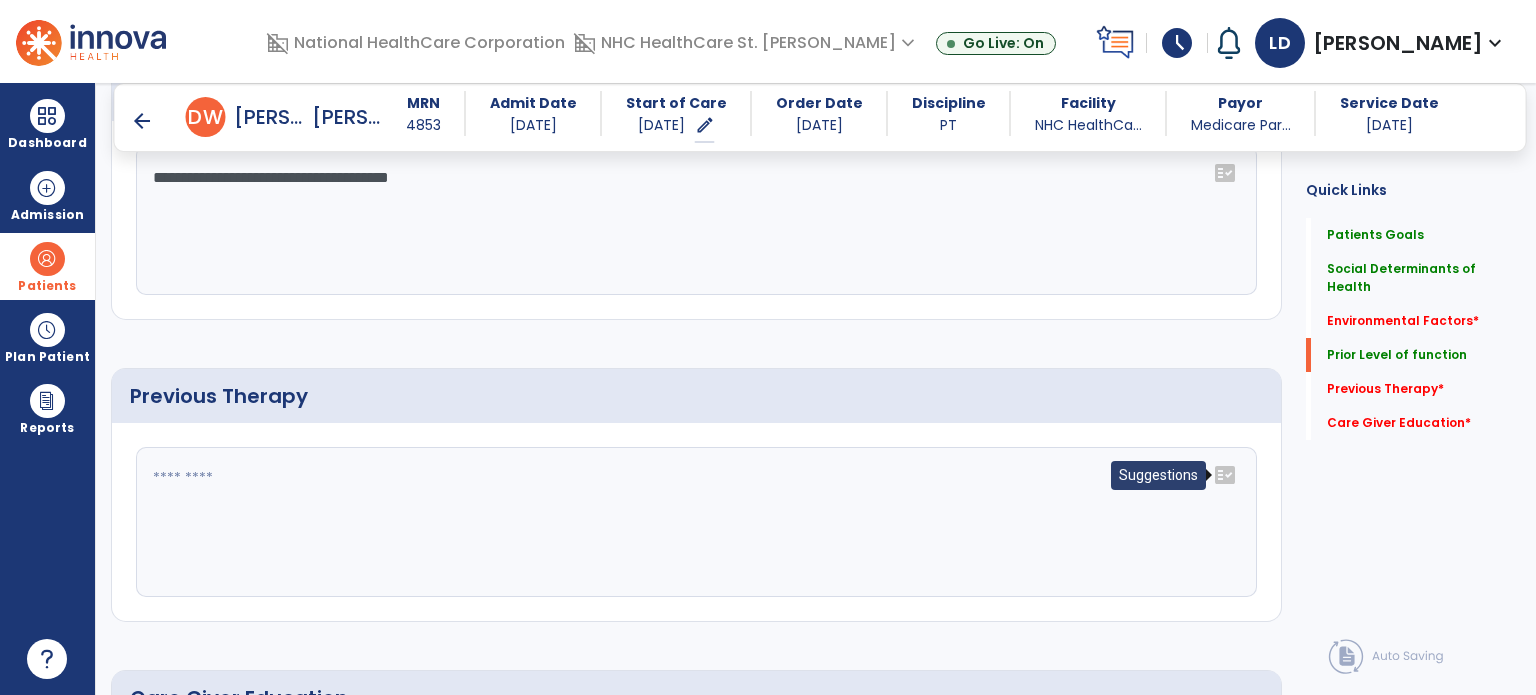 click on "fact_check" 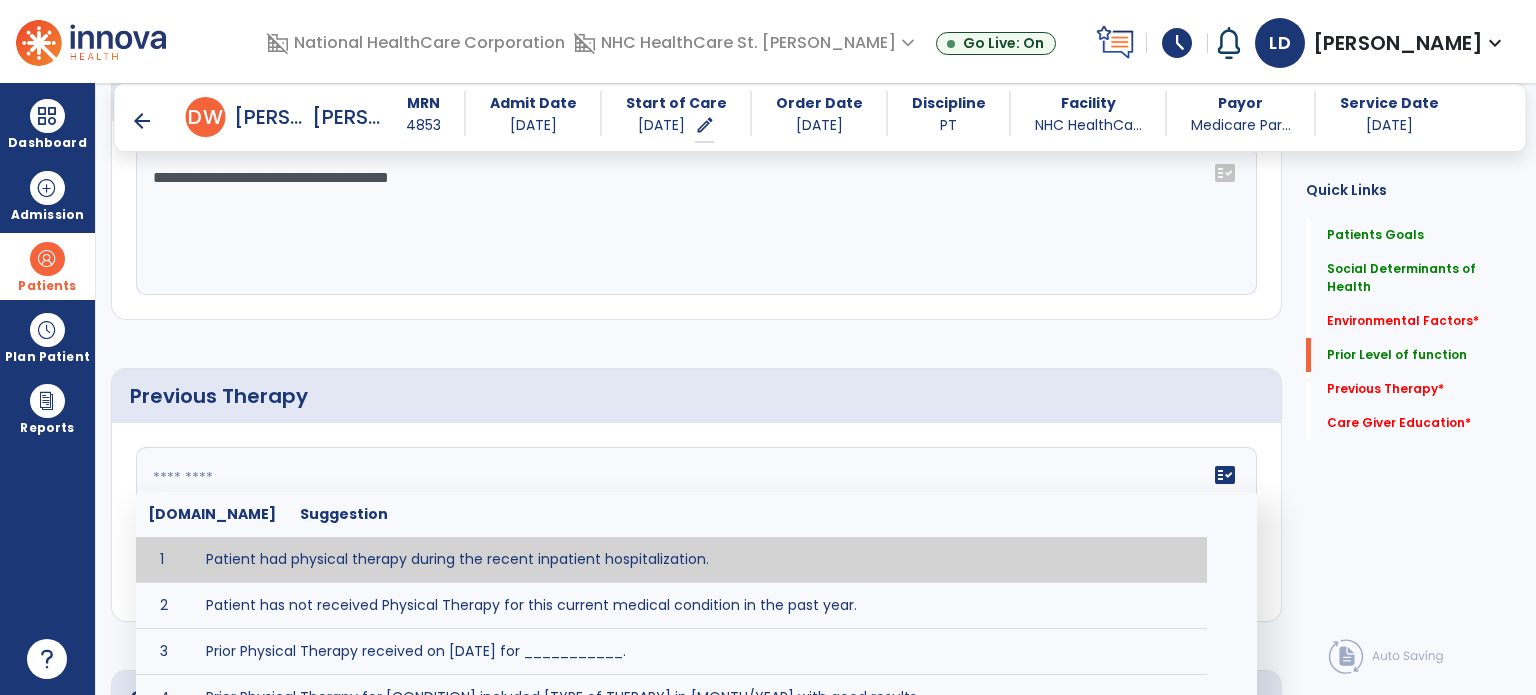 type on "**********" 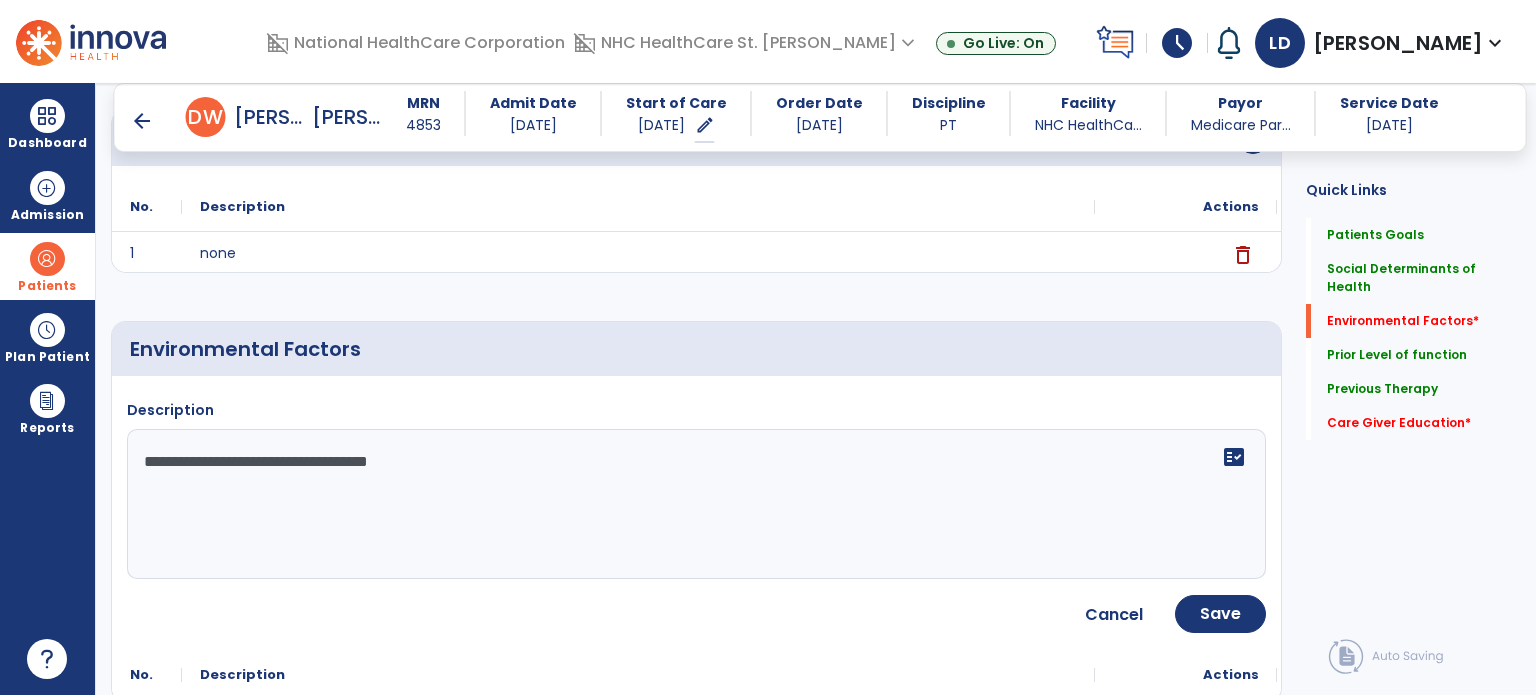 scroll, scrollTop: 470, scrollLeft: 0, axis: vertical 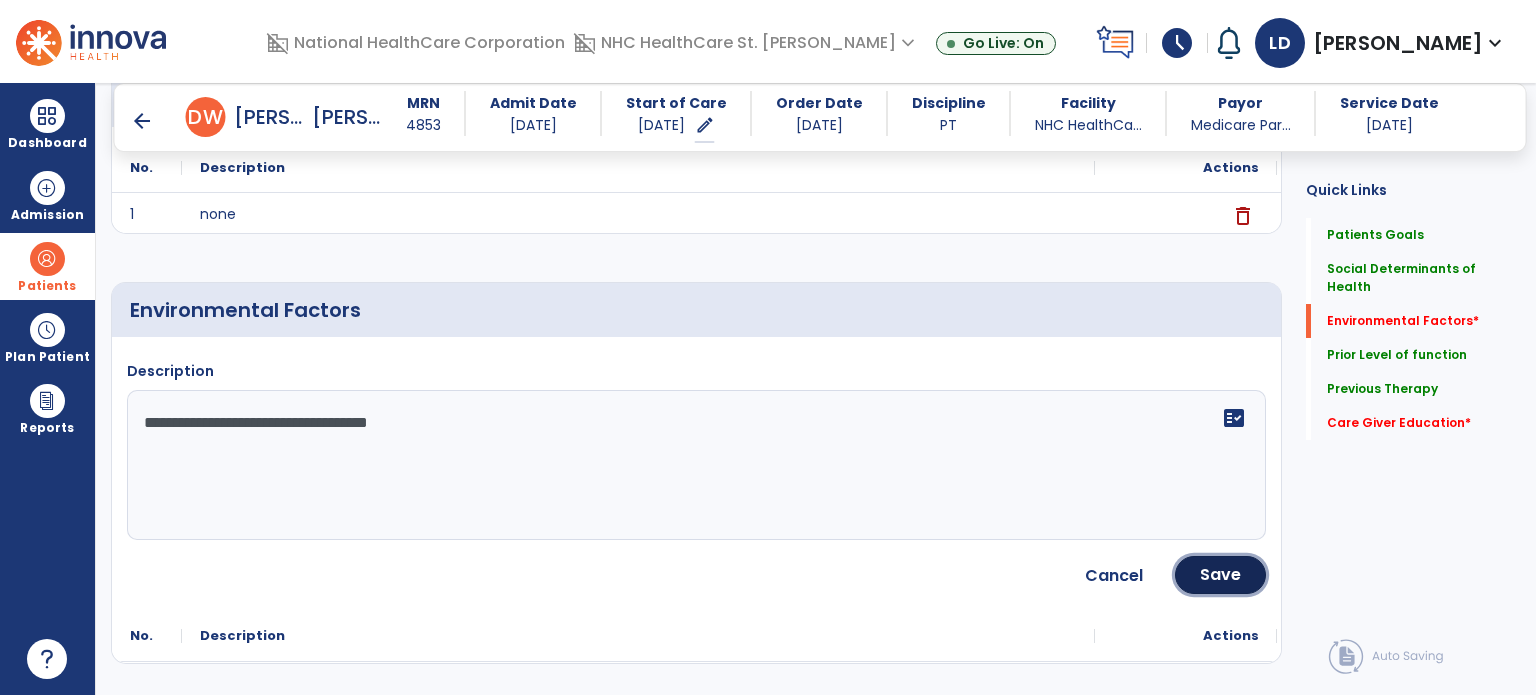 click on "Save" 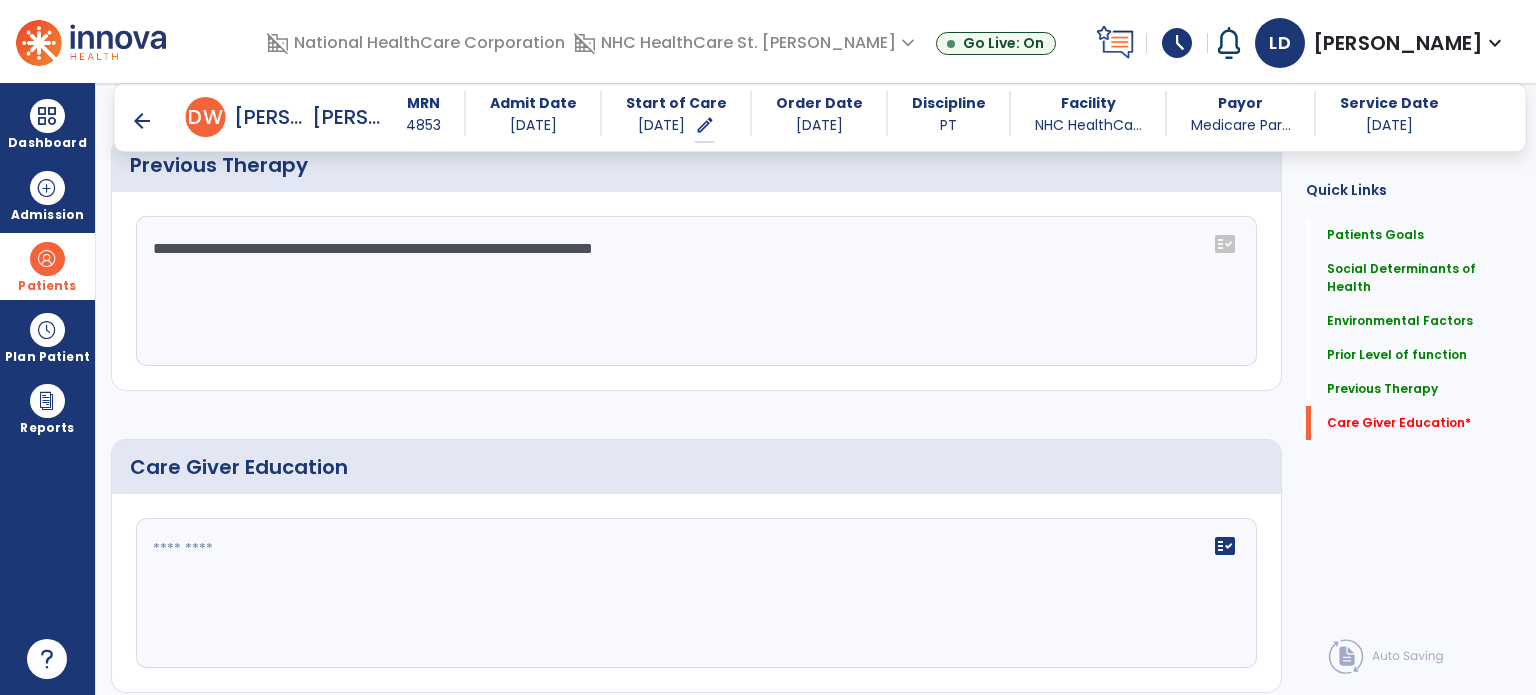 scroll, scrollTop: 1126, scrollLeft: 0, axis: vertical 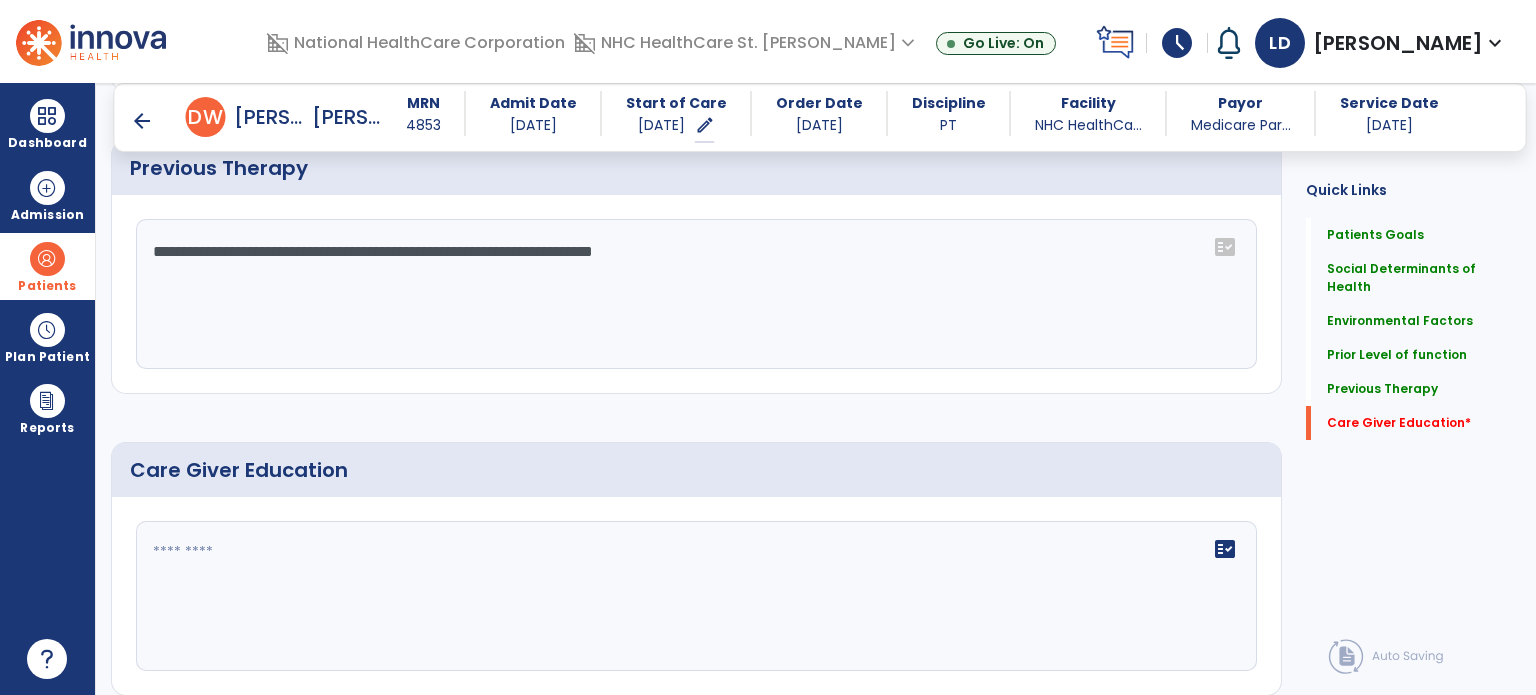 click on "fact_check" 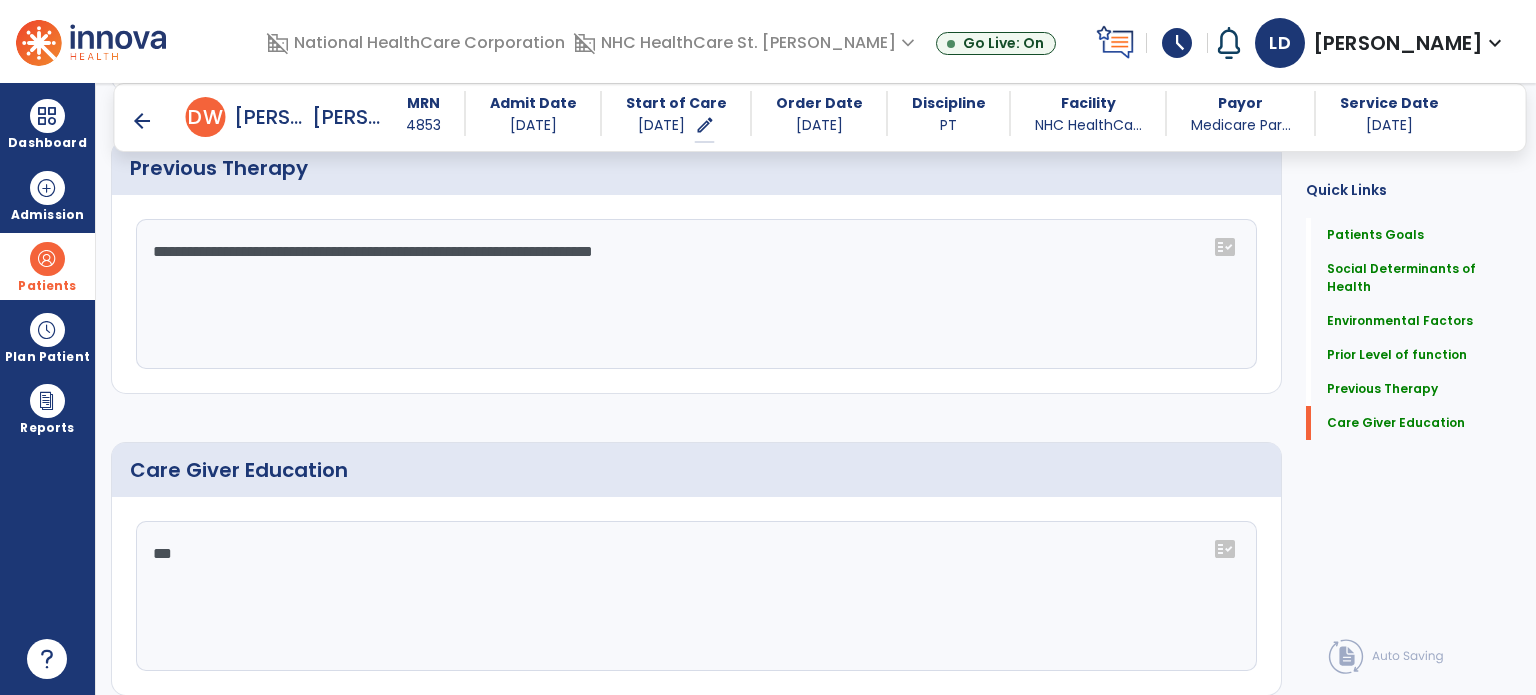 scroll, scrollTop: 1192, scrollLeft: 0, axis: vertical 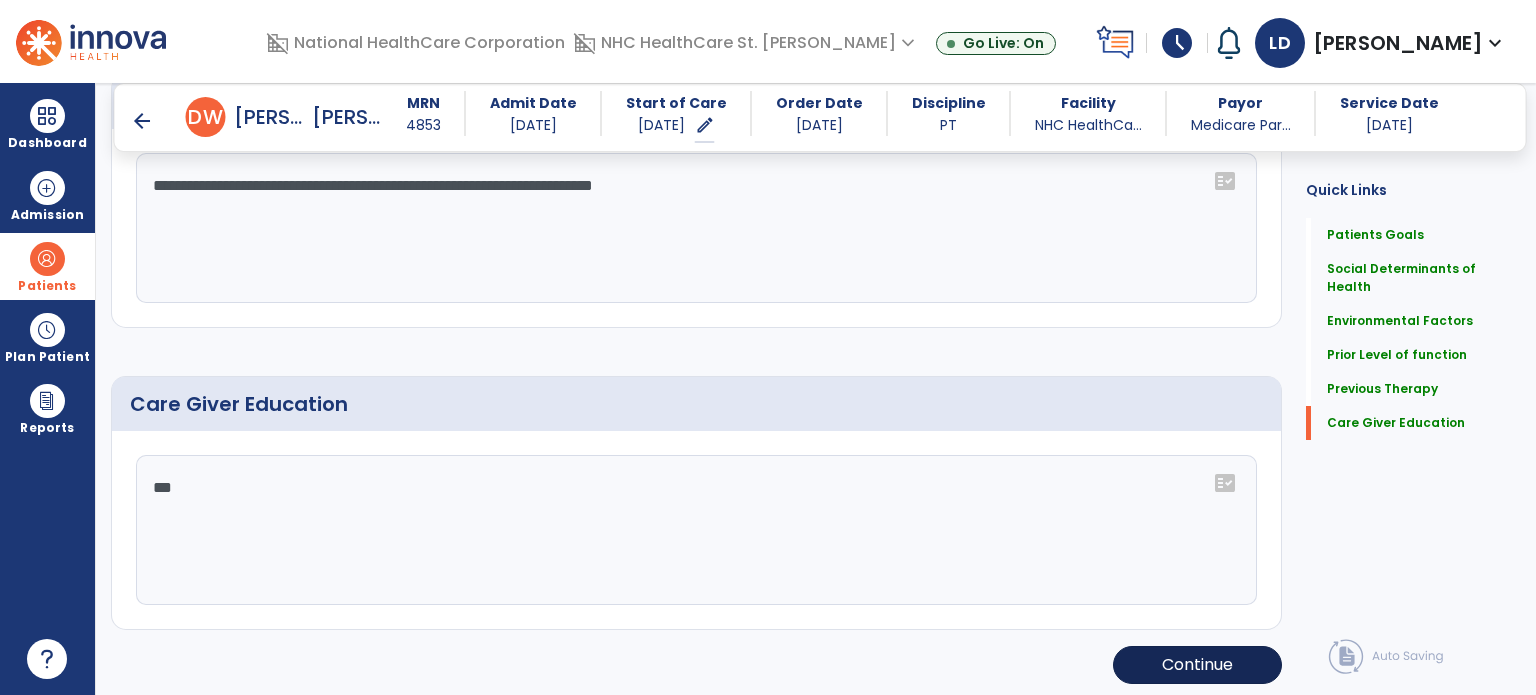 type on "***" 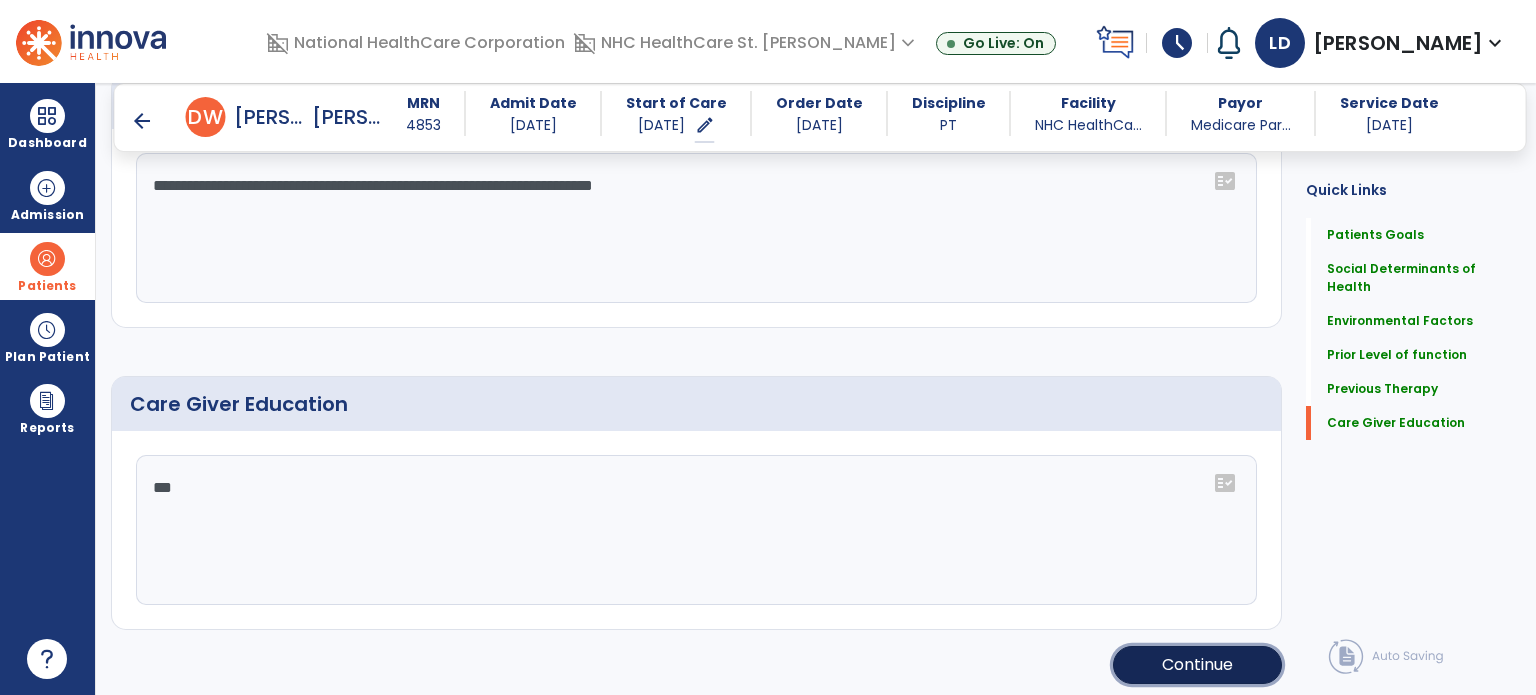 click on "Continue" 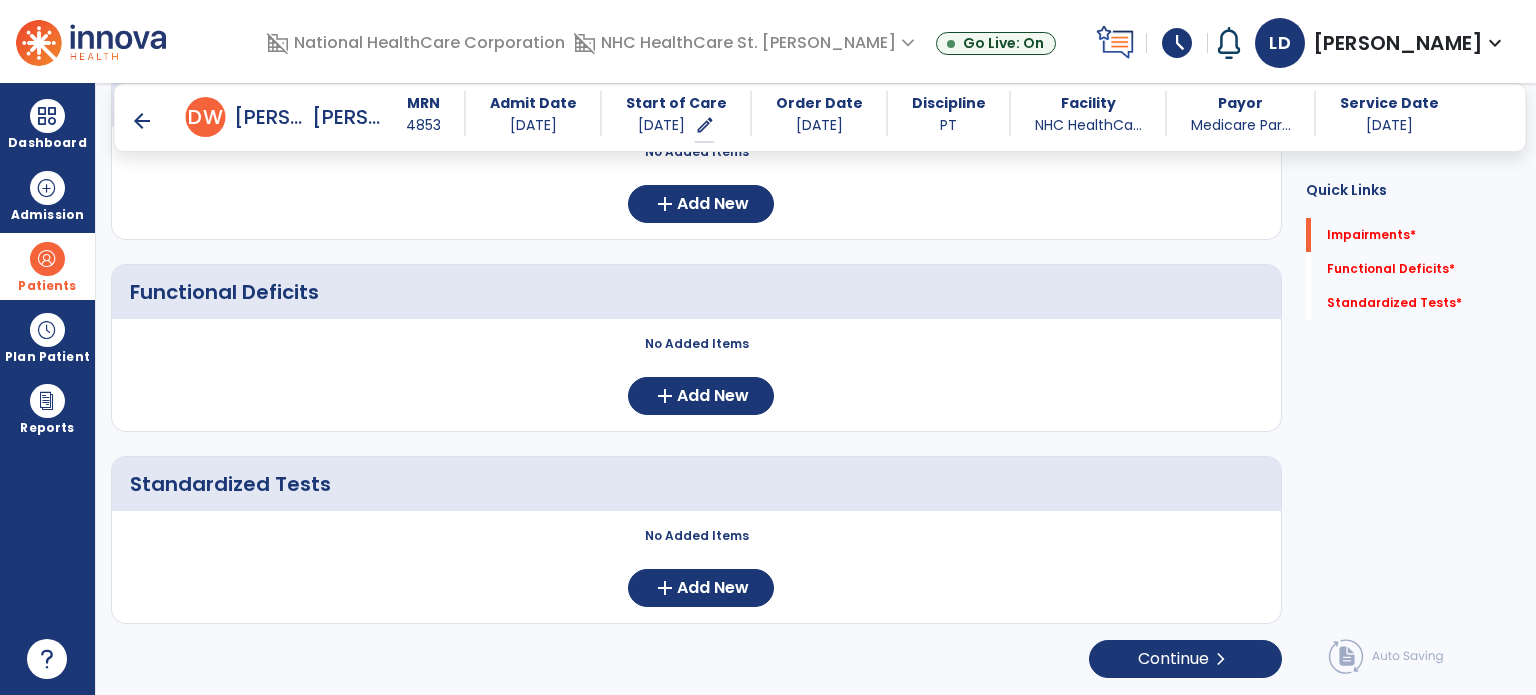 scroll, scrollTop: 252, scrollLeft: 0, axis: vertical 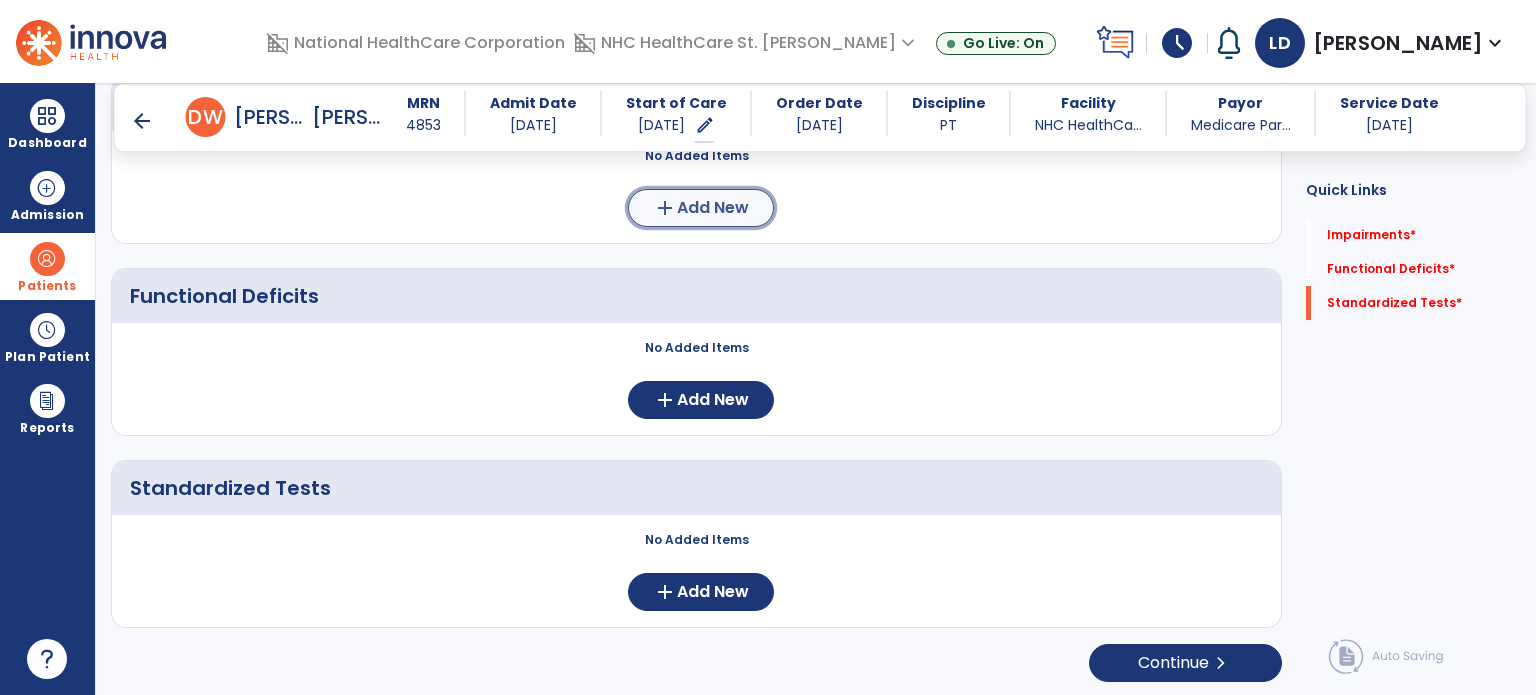 click on "Add New" 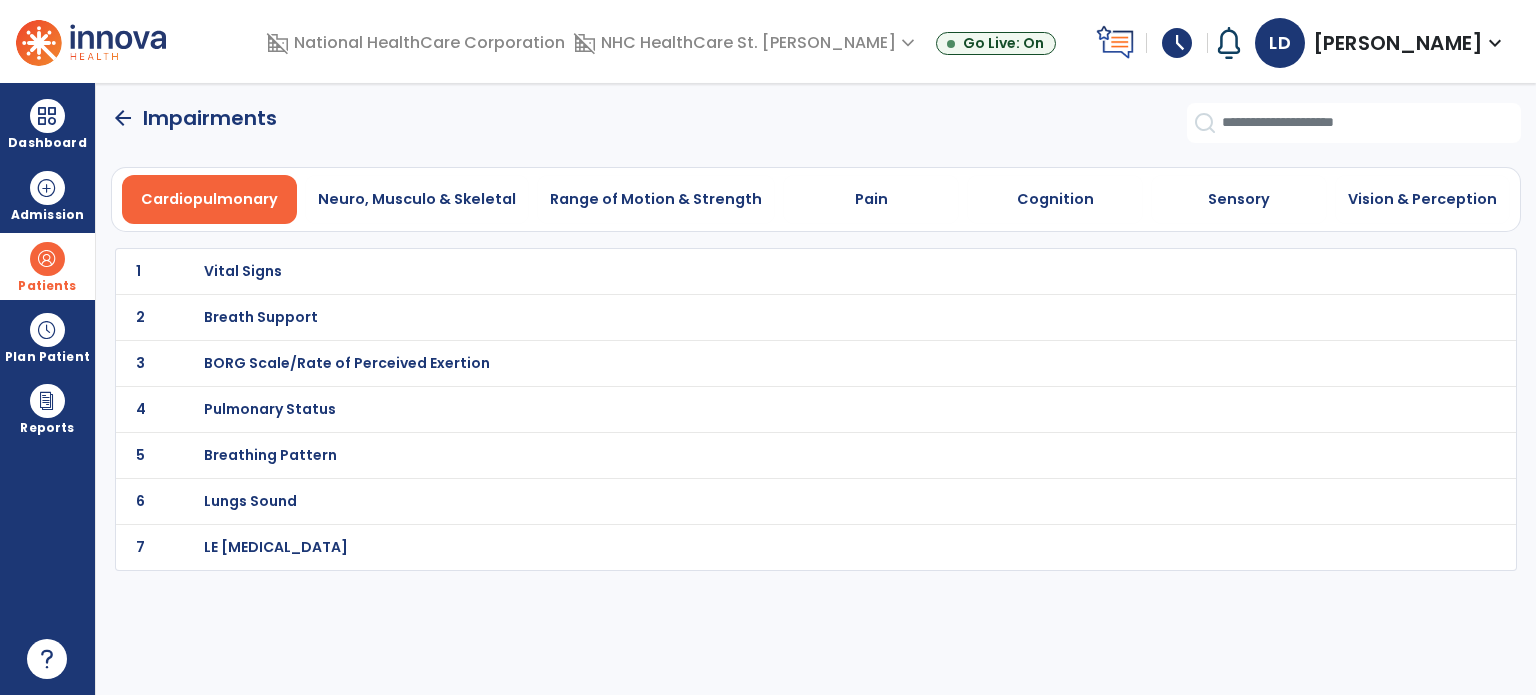 scroll, scrollTop: 0, scrollLeft: 0, axis: both 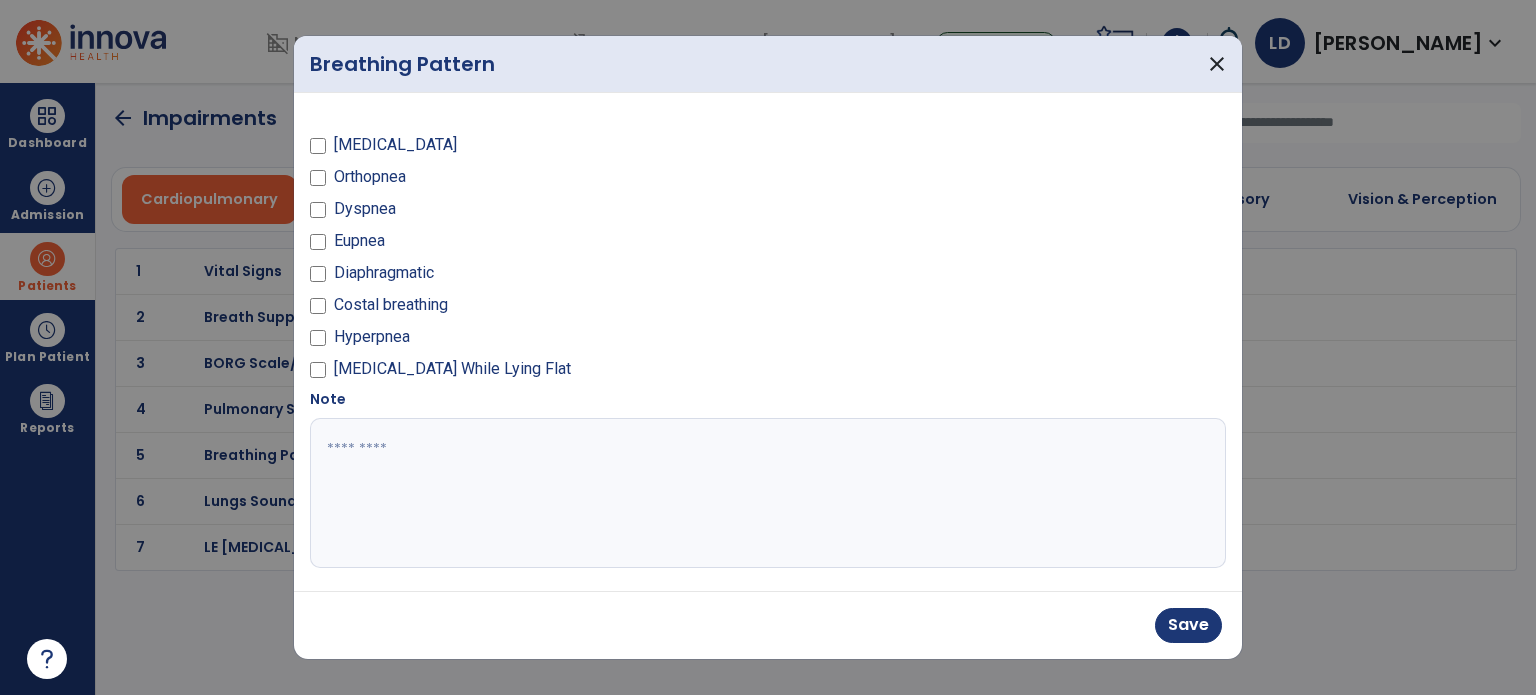 click at bounding box center [766, 493] 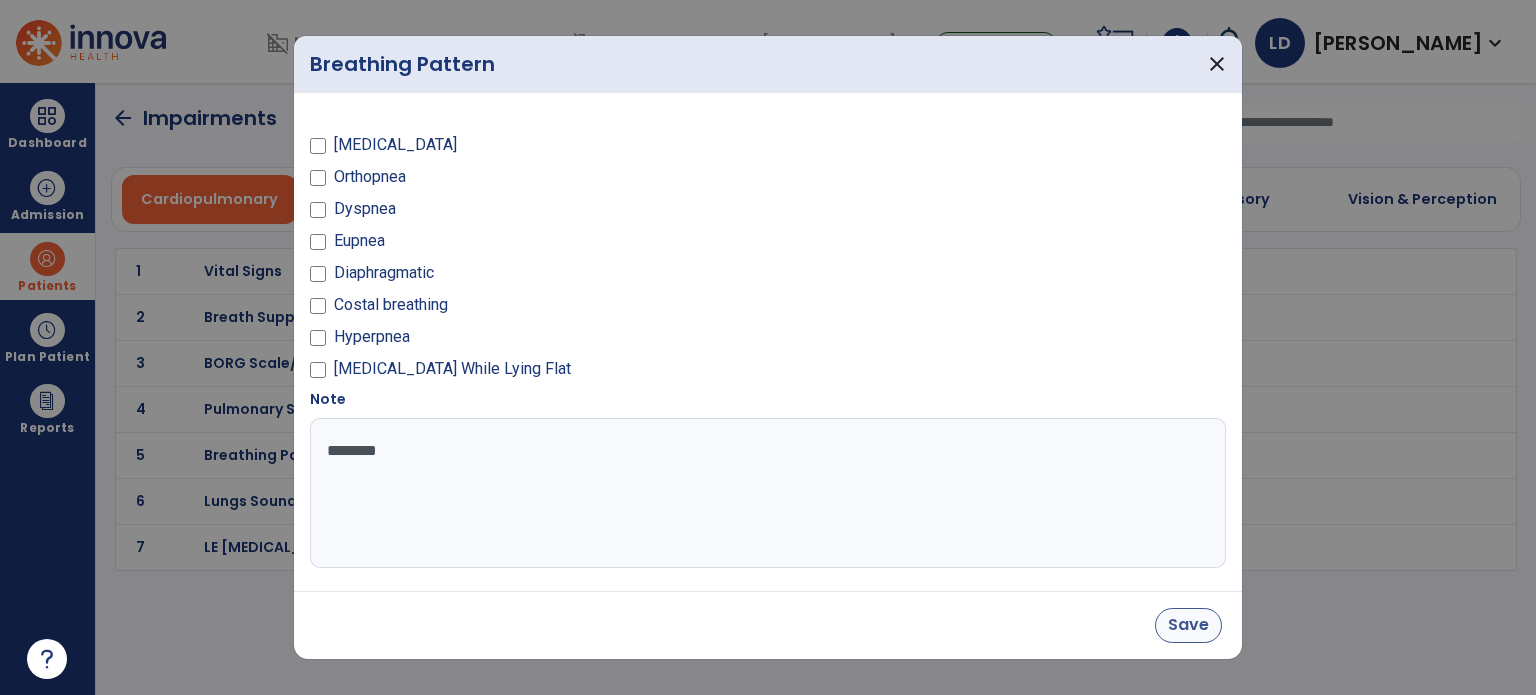 type on "********" 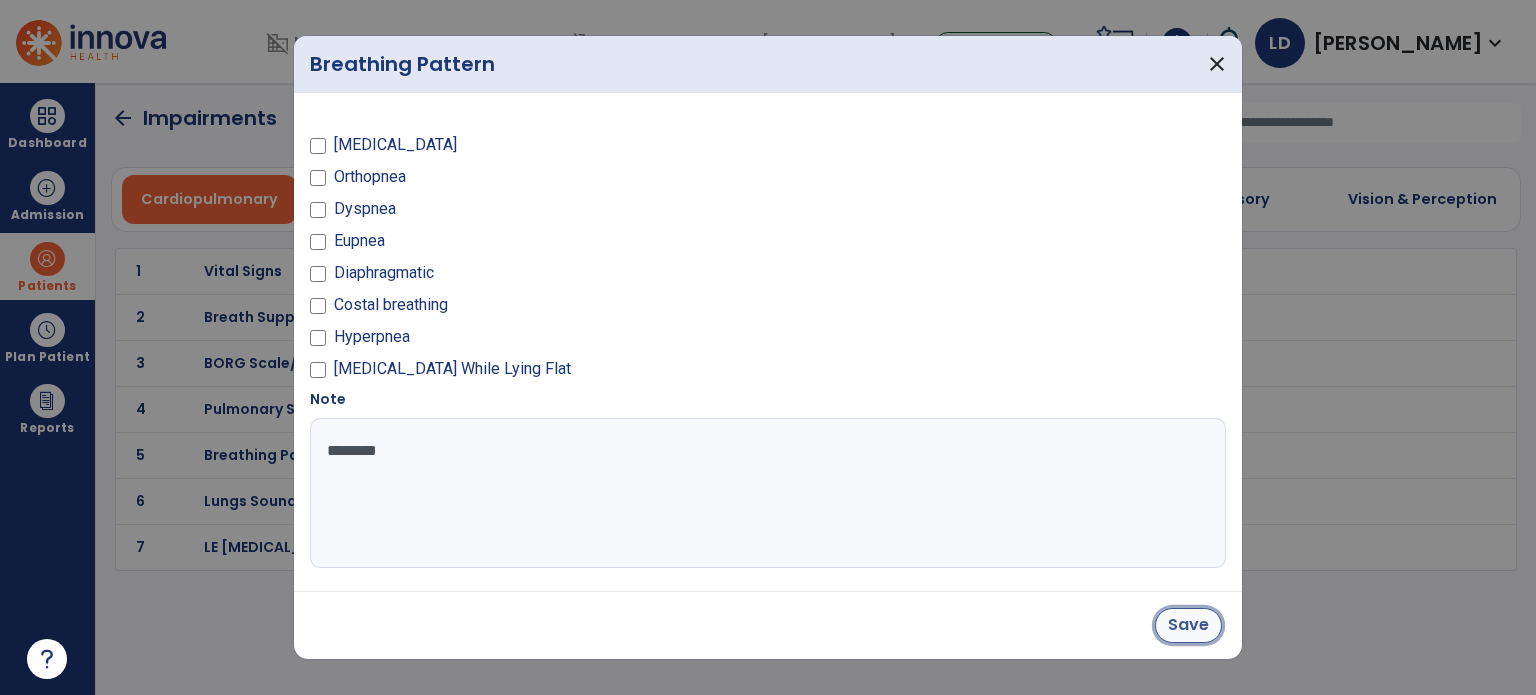 click on "Save" at bounding box center [1188, 625] 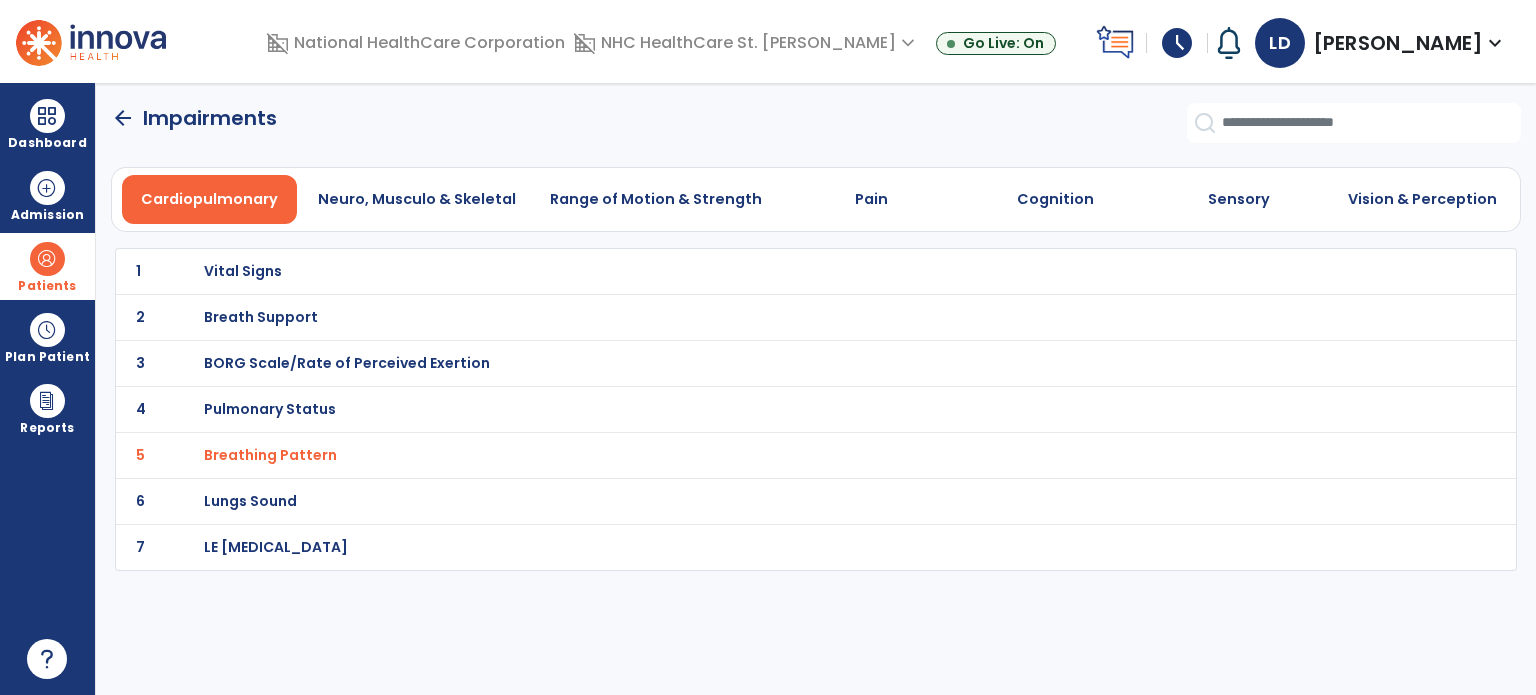 click on "Breath Support" at bounding box center [243, 271] 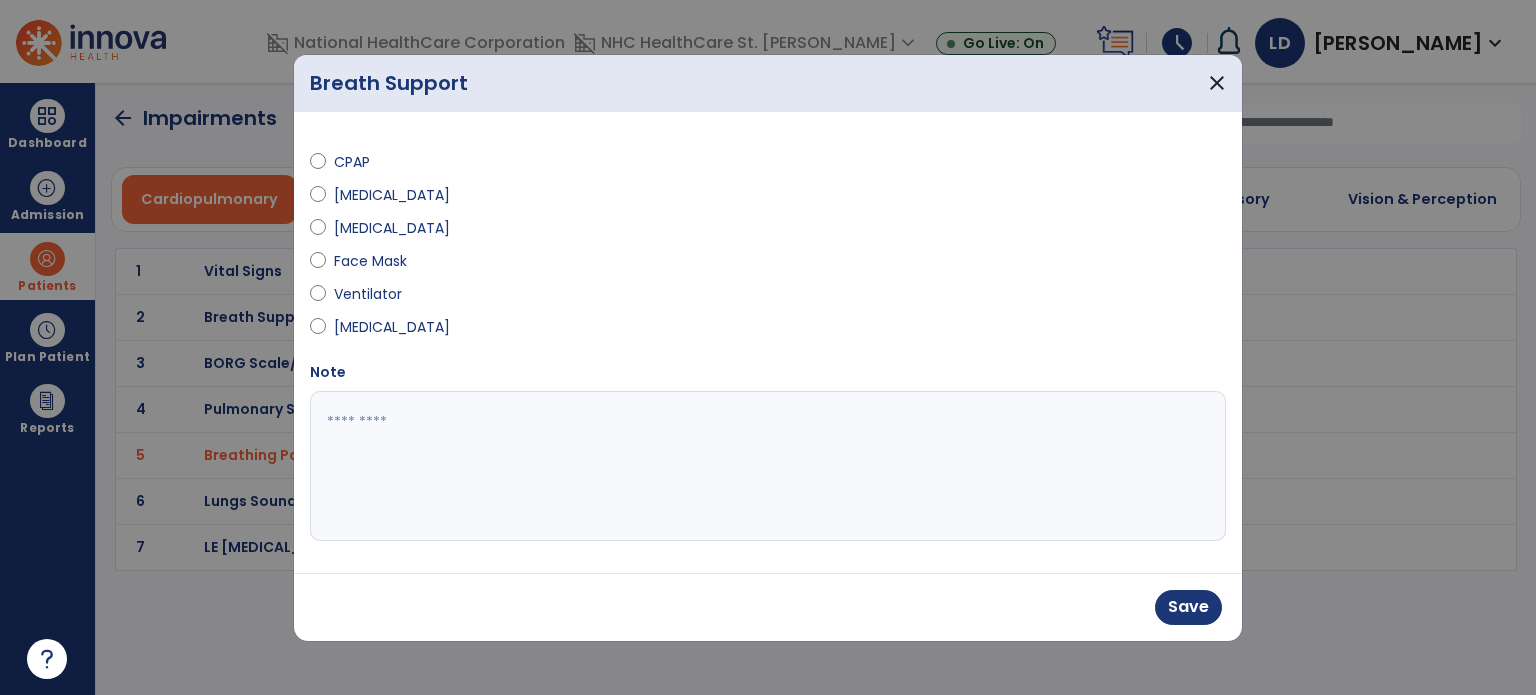 click at bounding box center (768, 466) 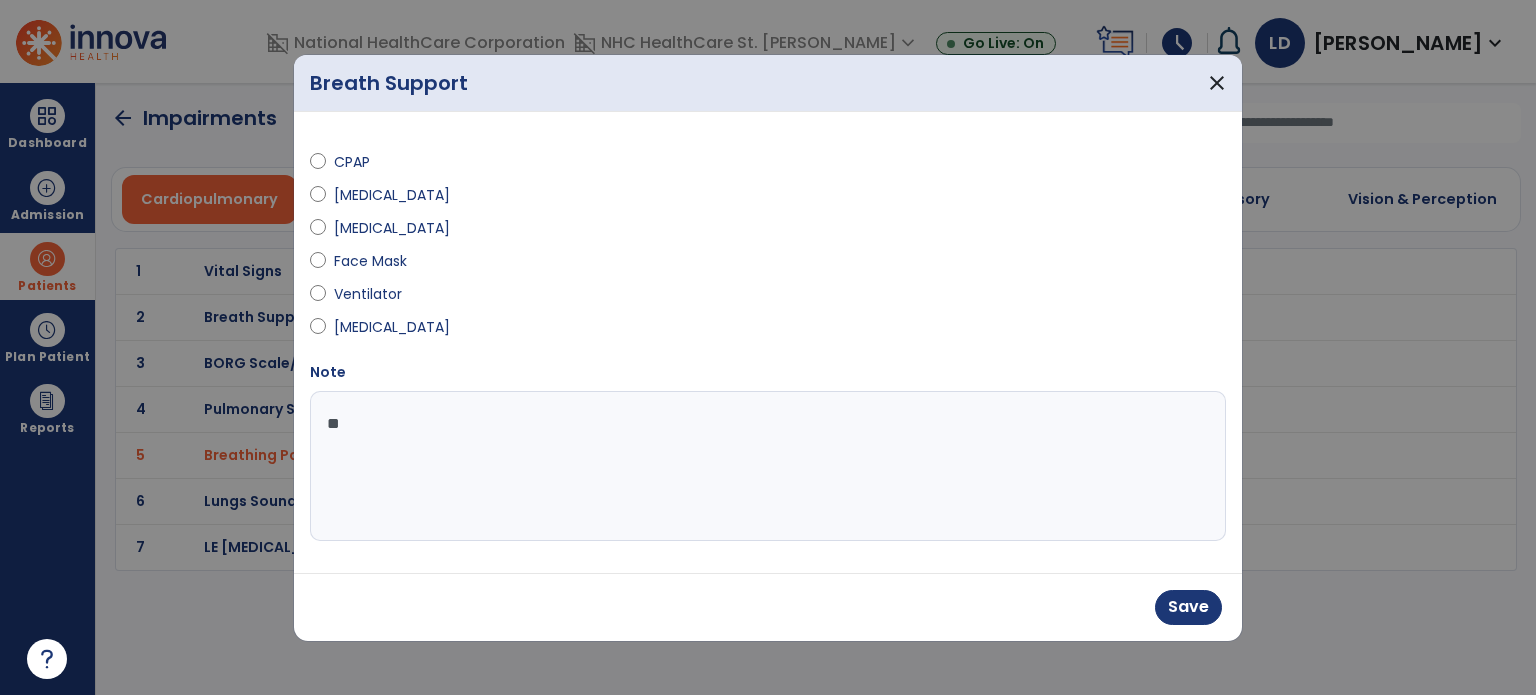 type on "*" 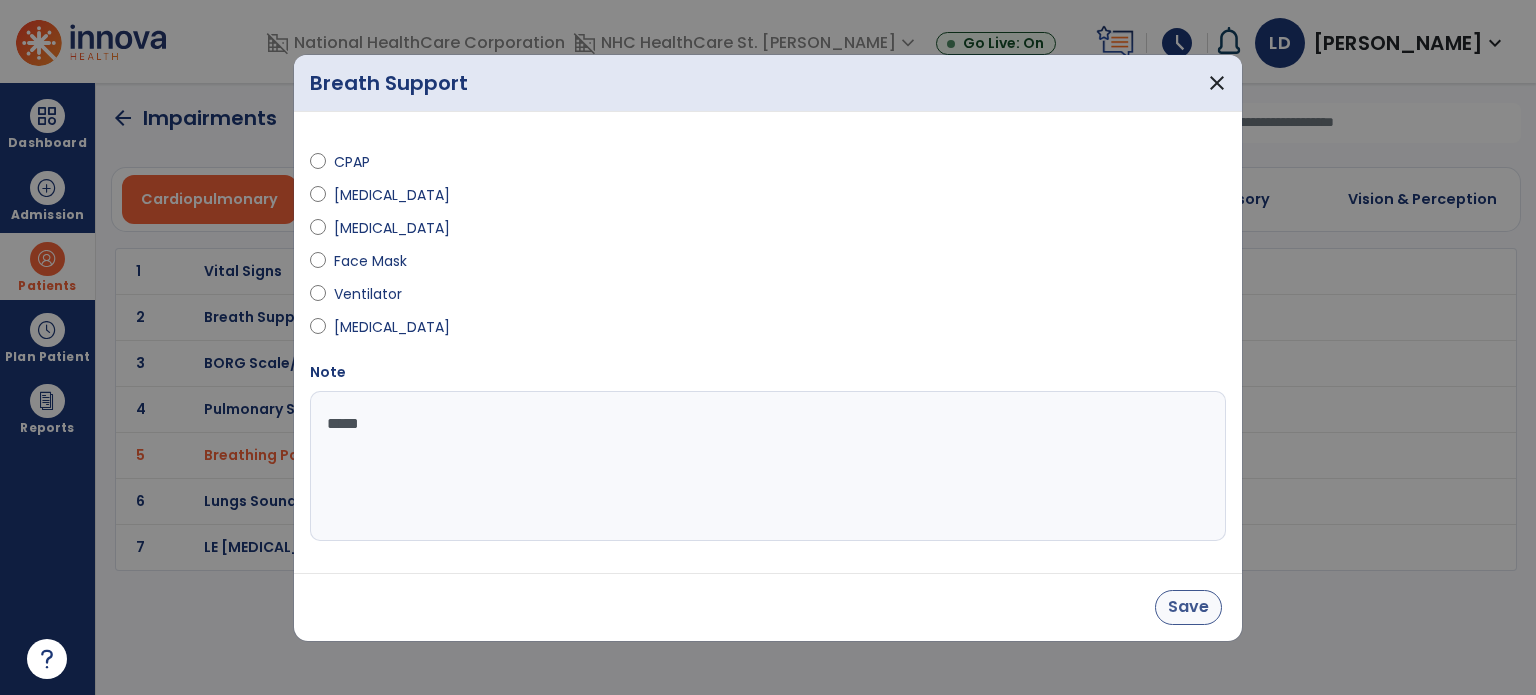 type on "*****" 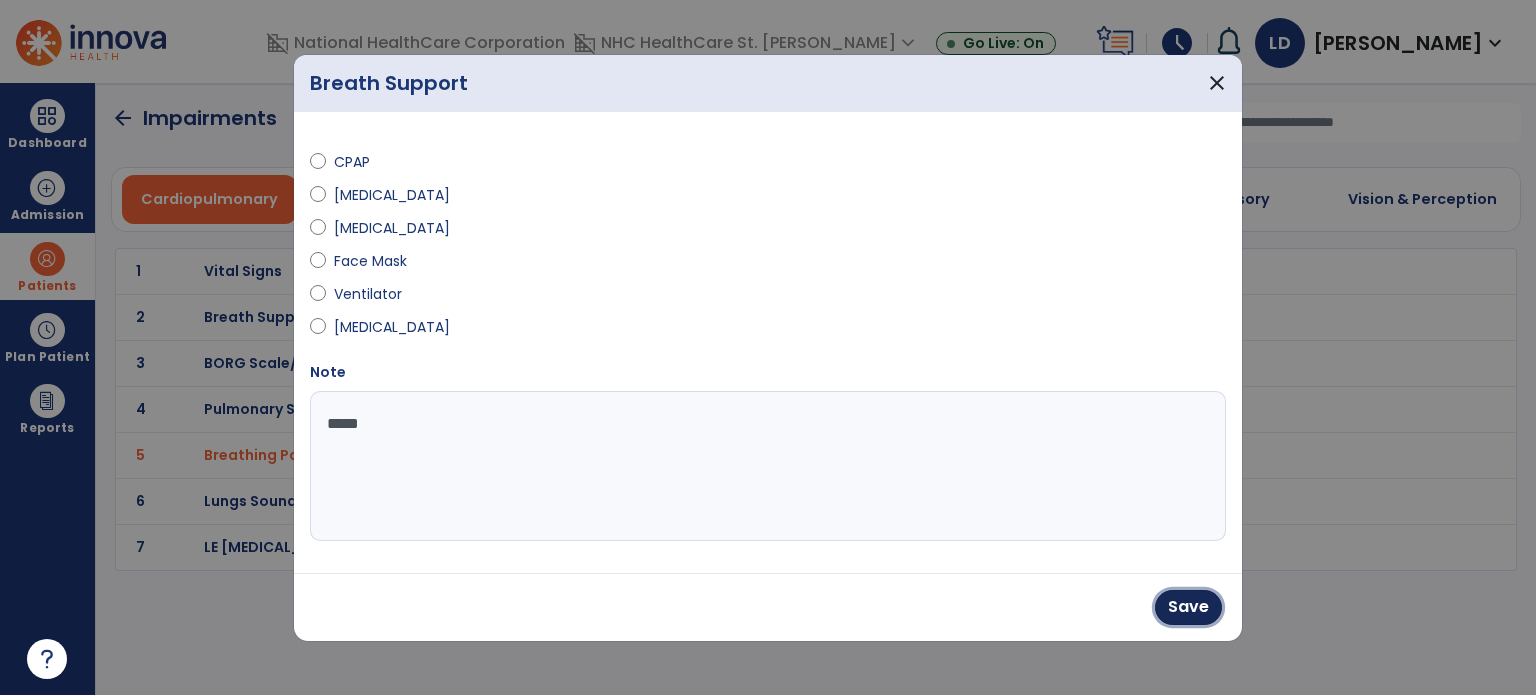 click on "Save" at bounding box center (1188, 607) 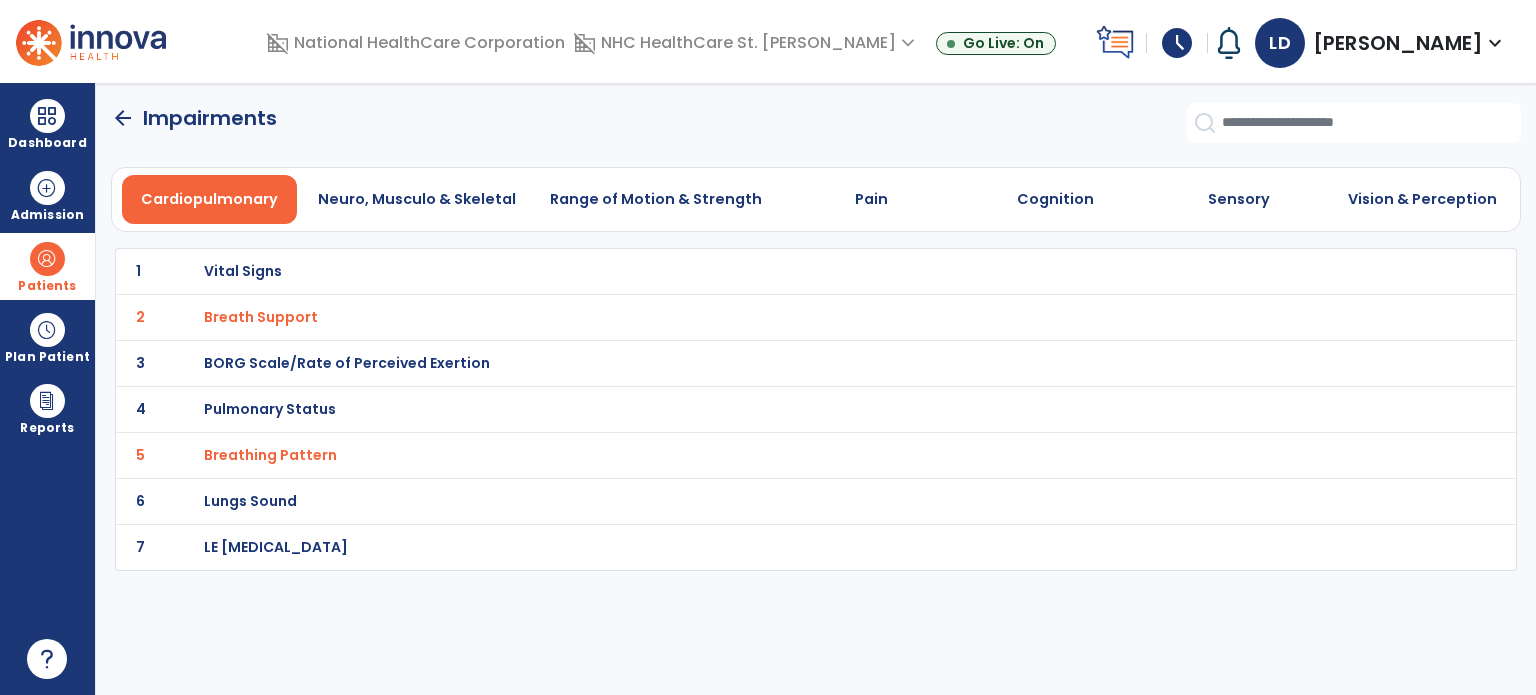 click on "Breathing Pattern" at bounding box center [261, 317] 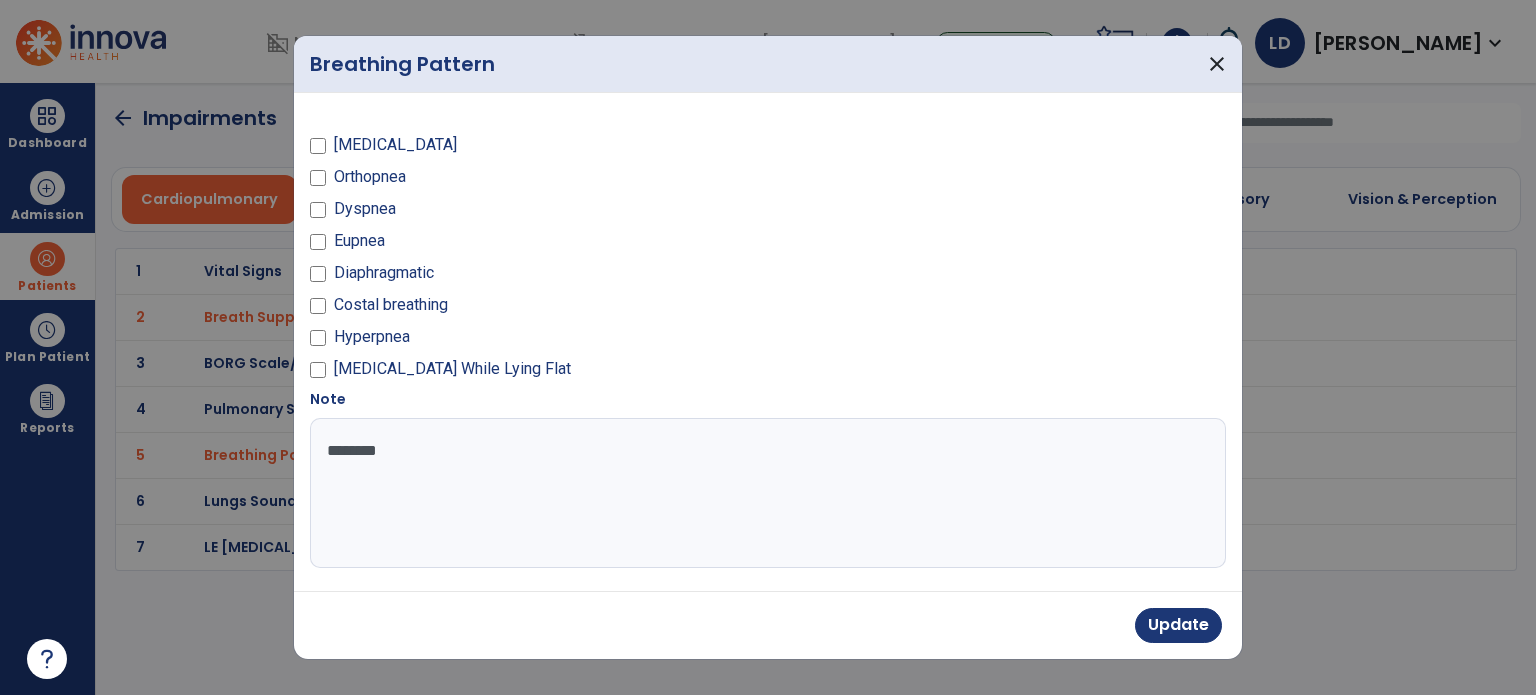 click on "********" at bounding box center [766, 493] 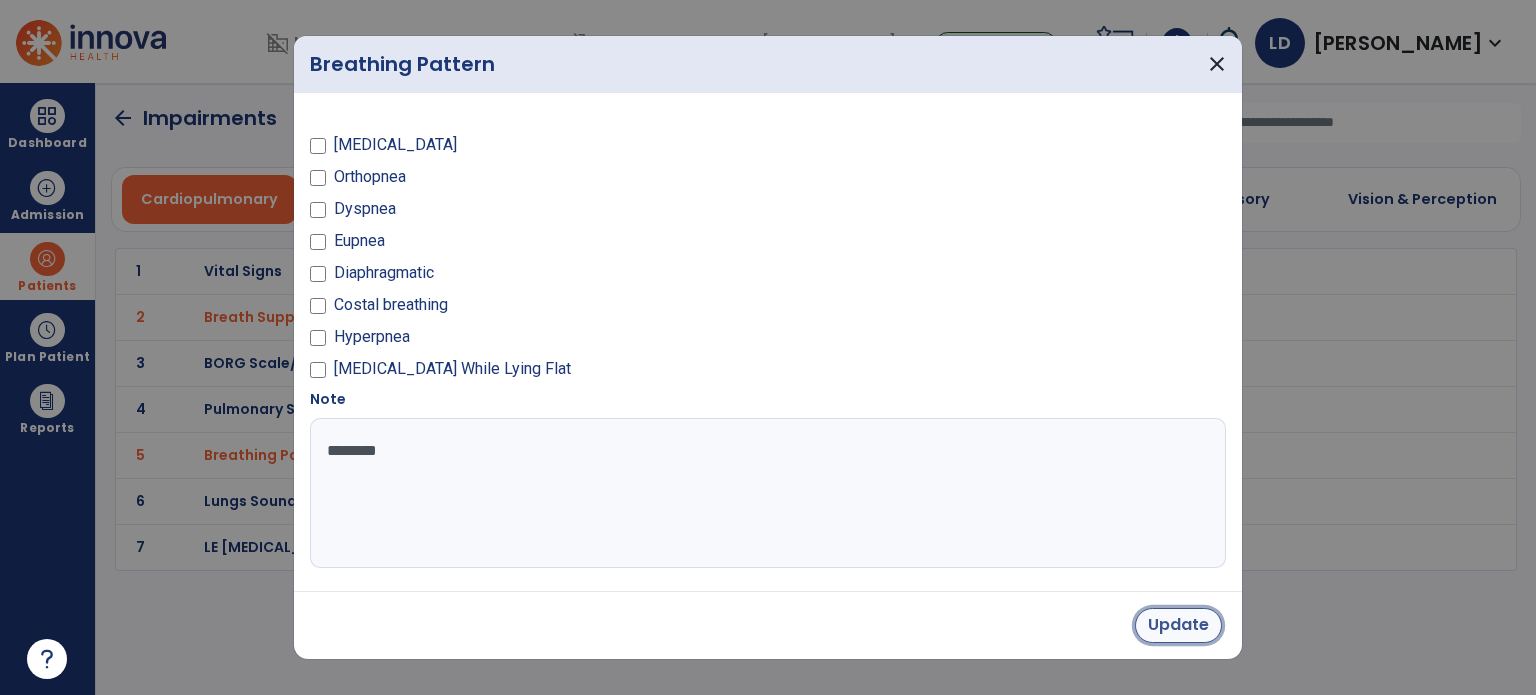 click on "Update" at bounding box center [1178, 625] 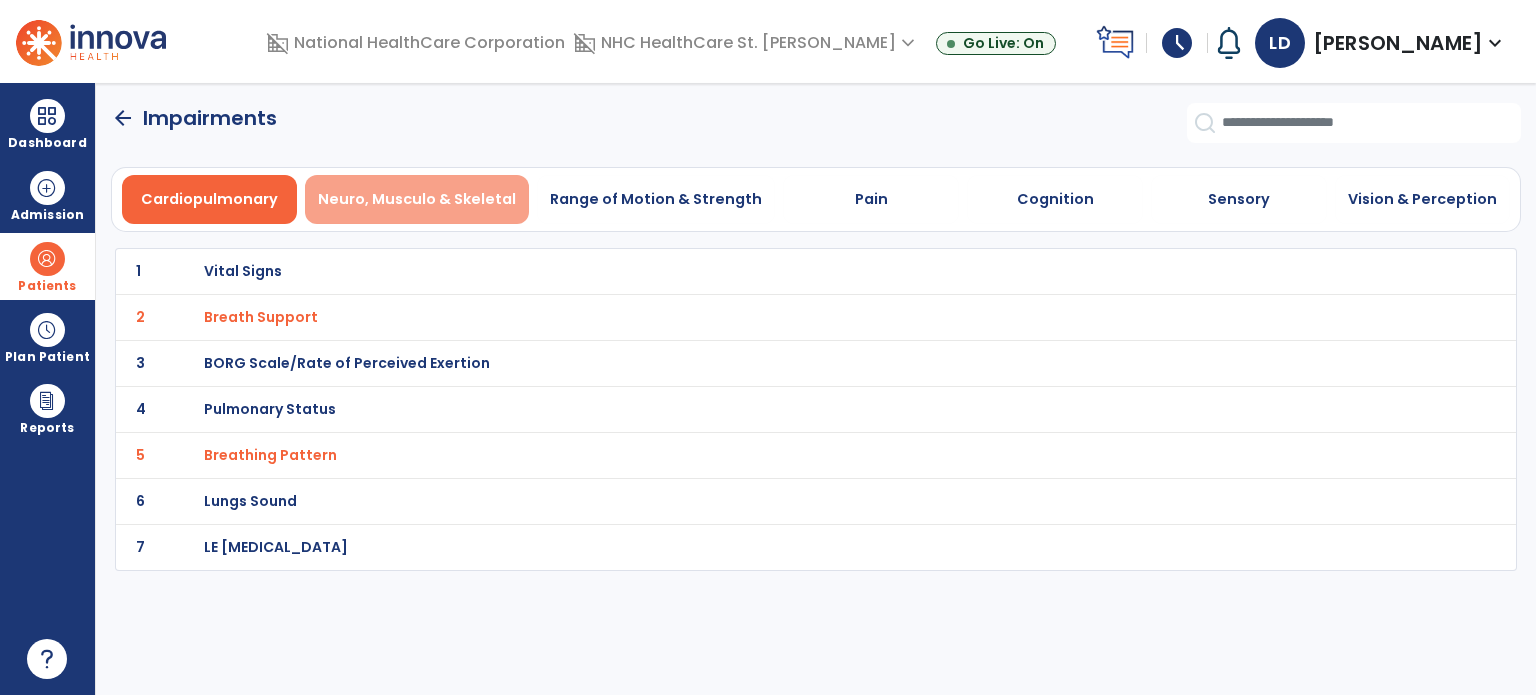click on "Neuro, Musculo & Skeletal" at bounding box center [417, 199] 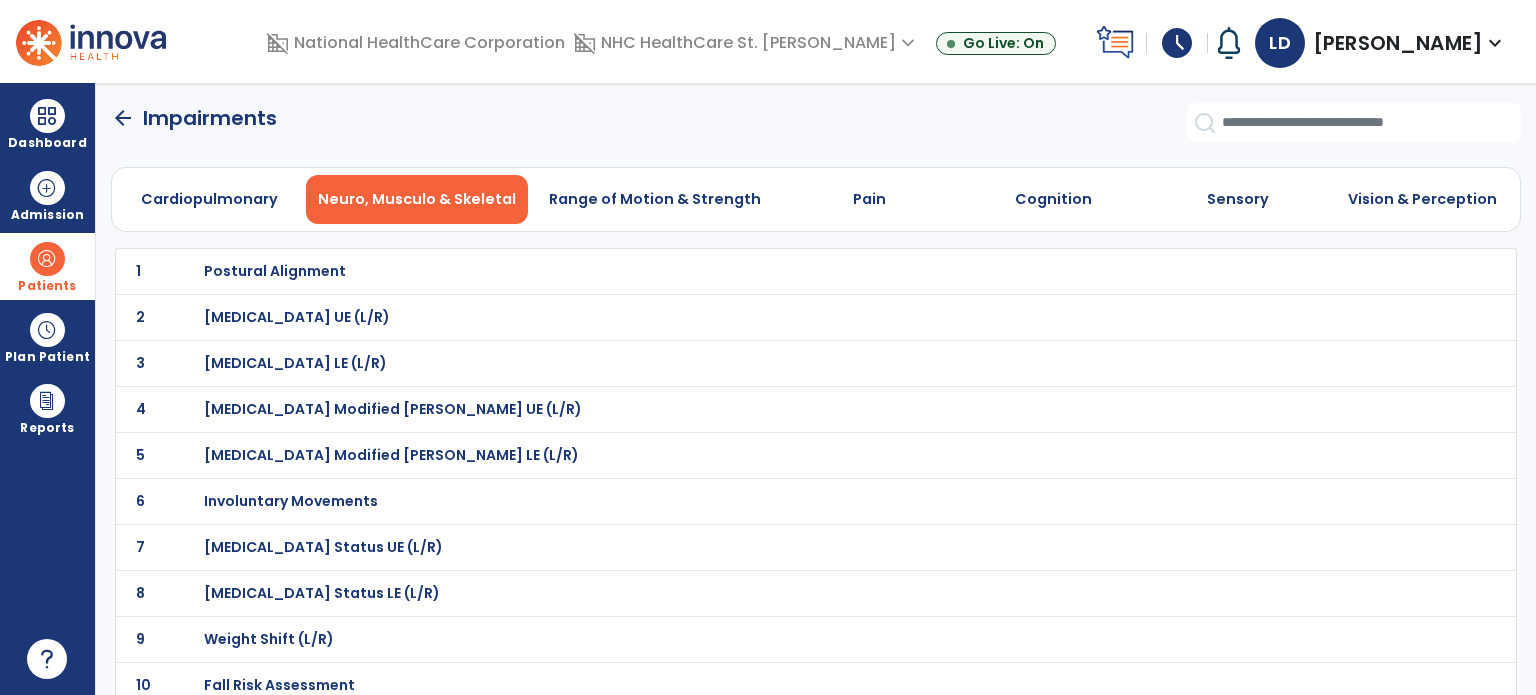 click on "[MEDICAL_DATA] Status LE (L/R)" at bounding box center [275, 271] 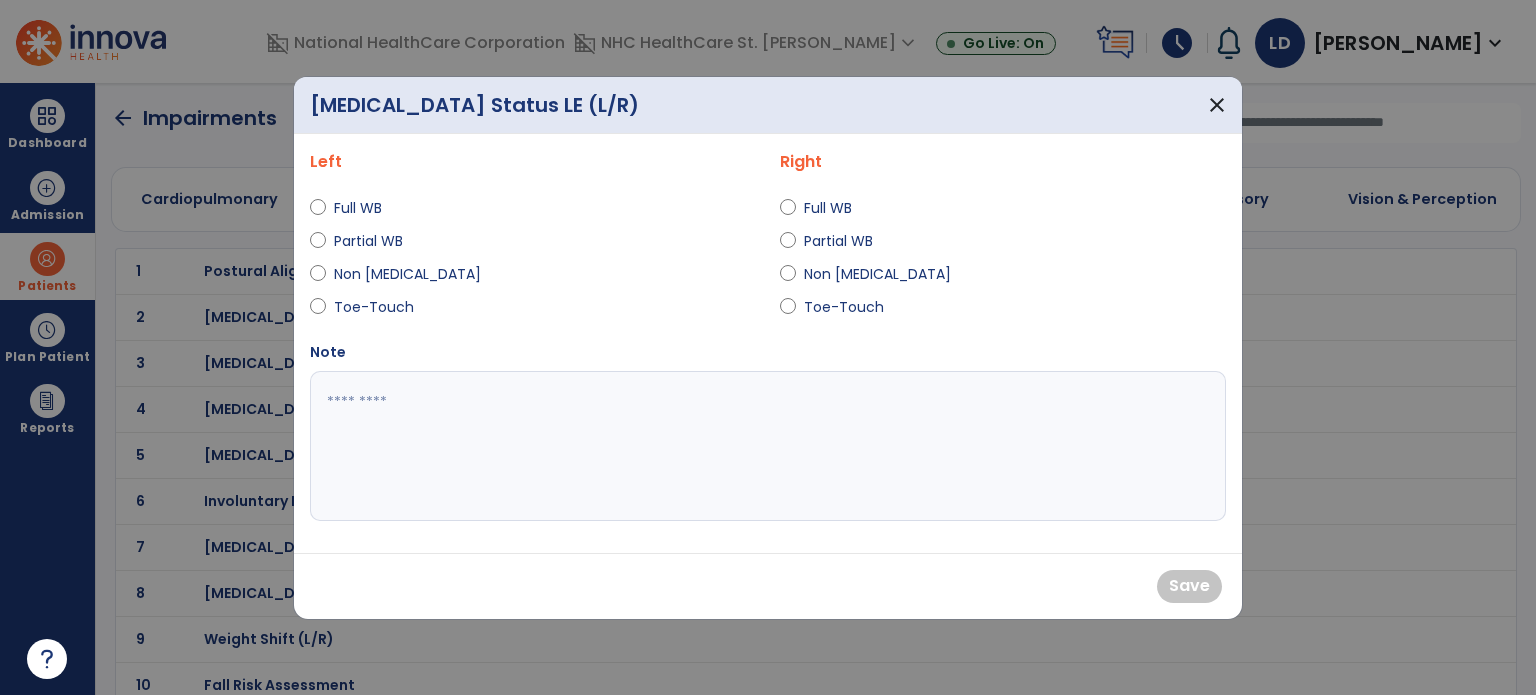 click at bounding box center (768, 446) 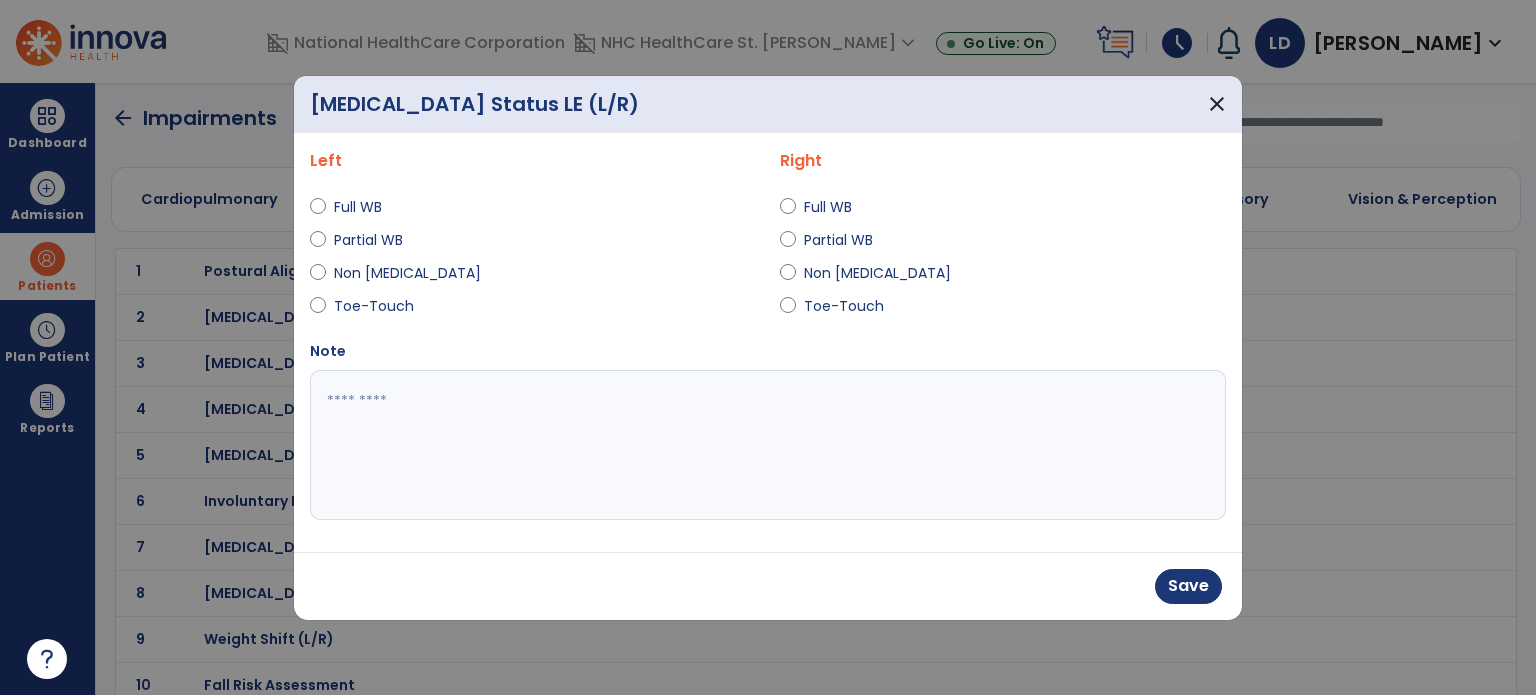 click at bounding box center [768, 445] 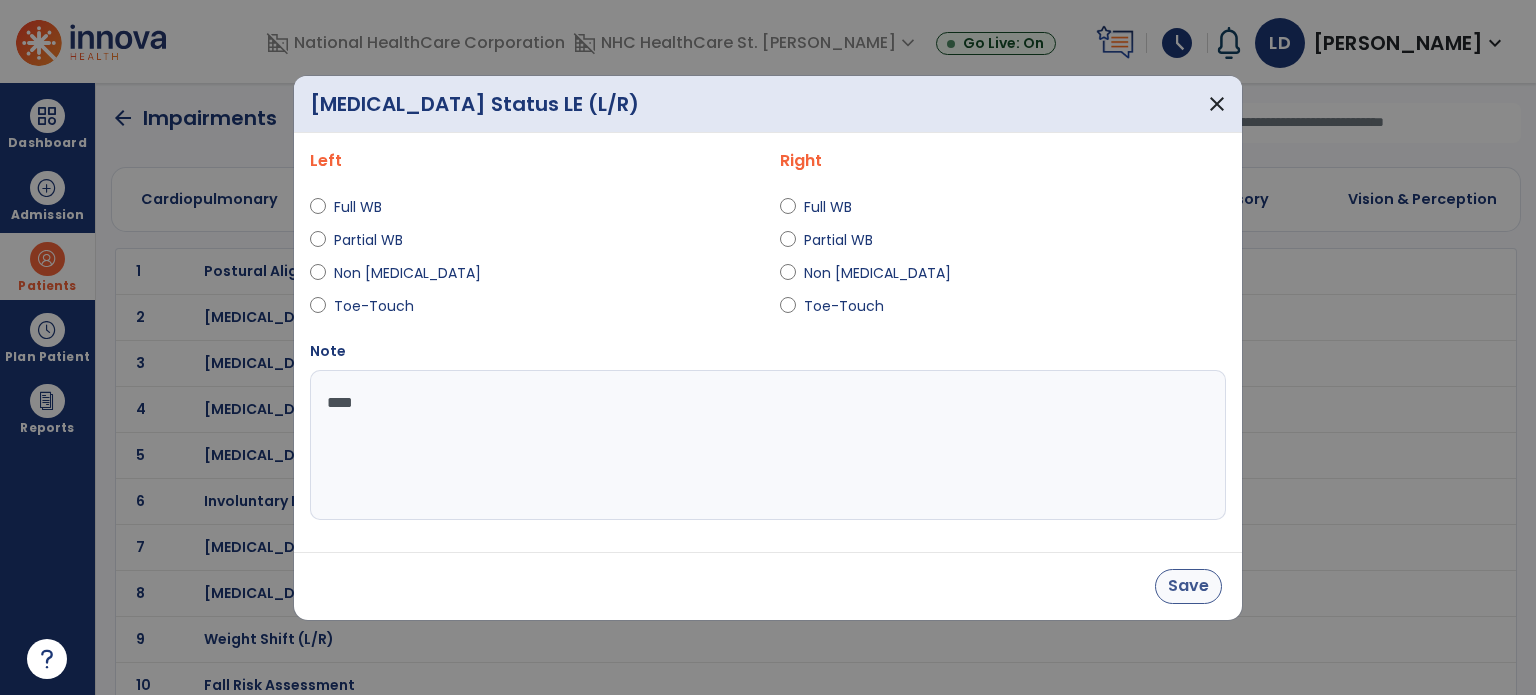 type on "****" 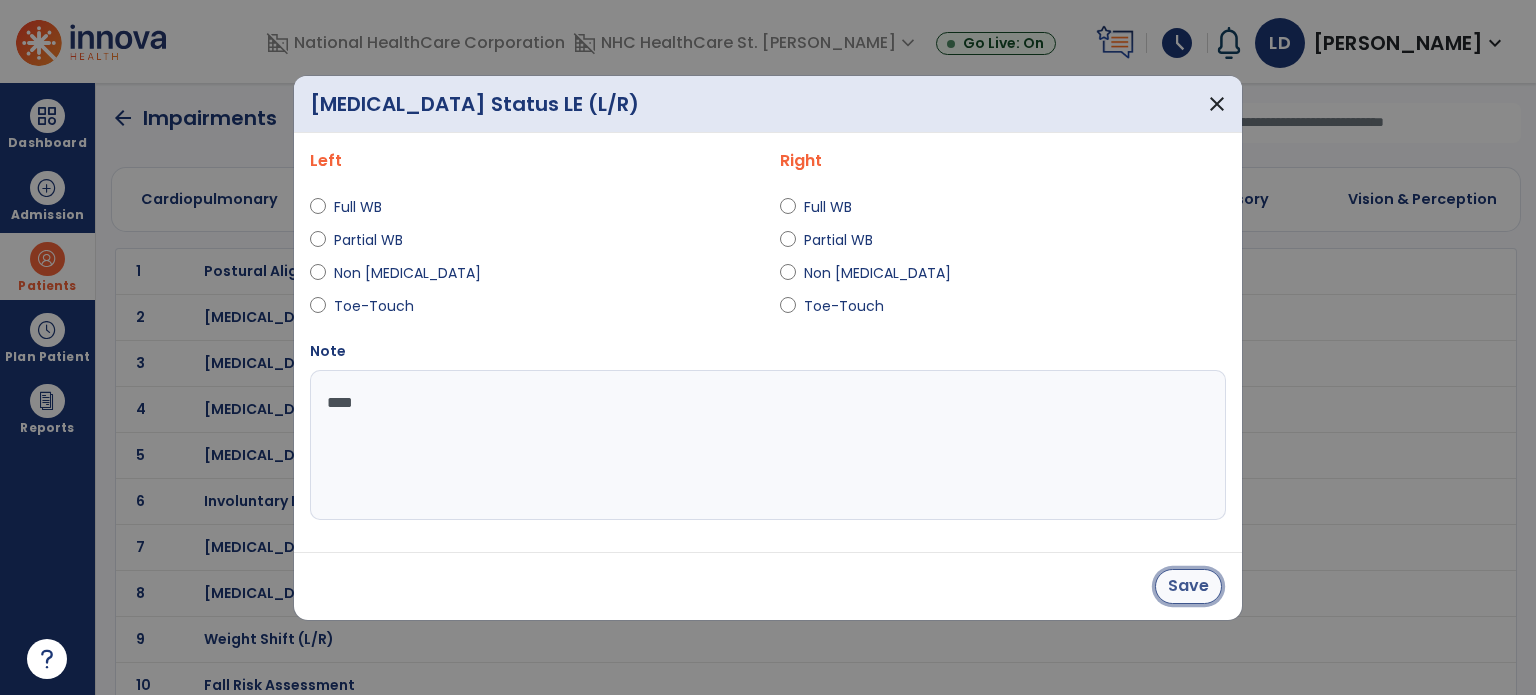 click on "Save" at bounding box center [1188, 586] 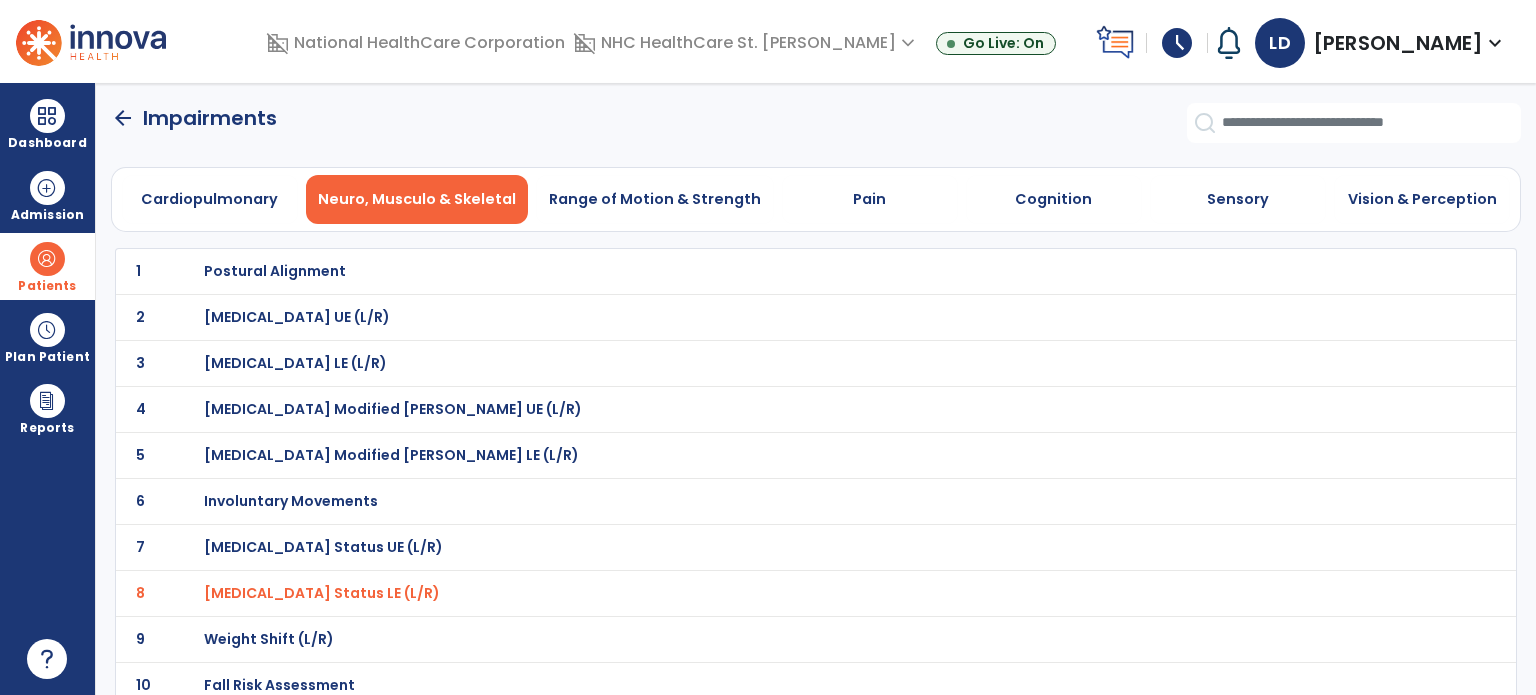 click on "Fall Risk Assessment" at bounding box center (275, 271) 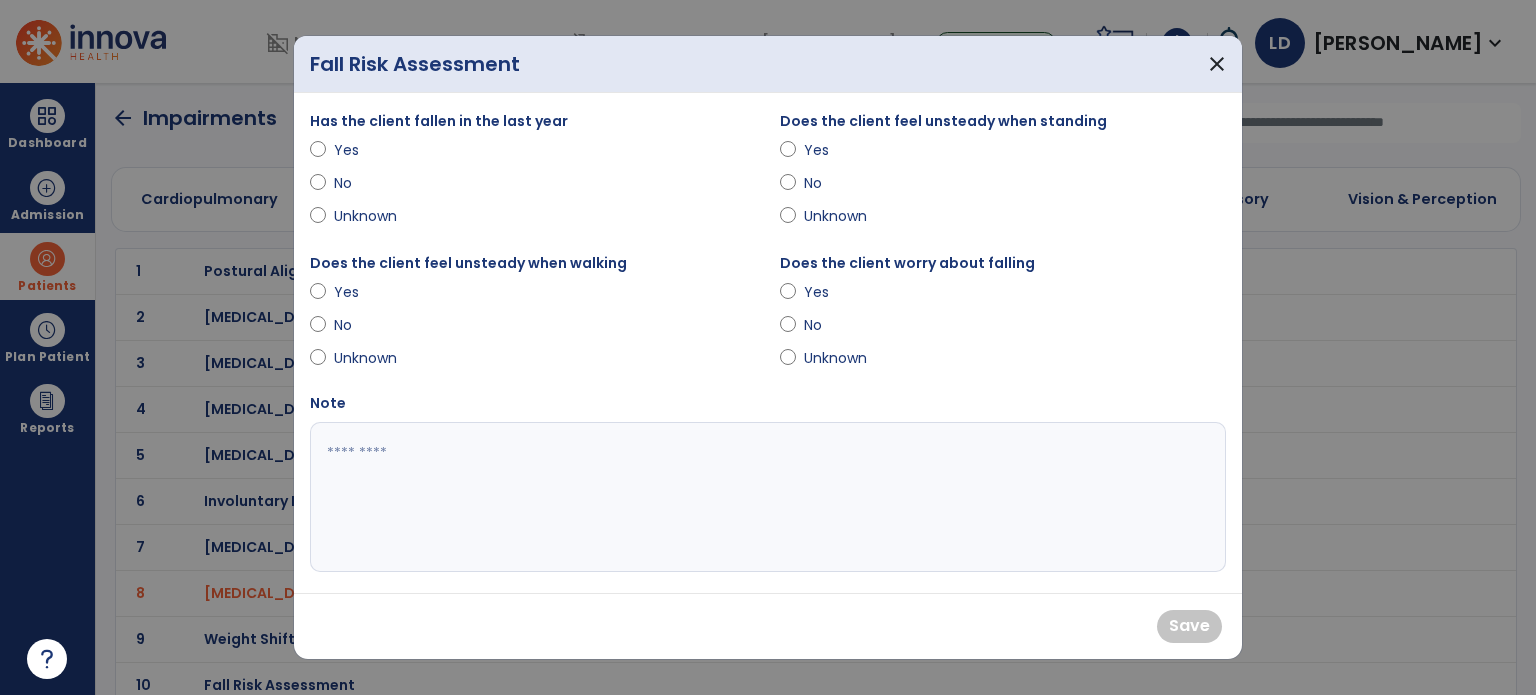 click on "Has the client fallen in the last year Yes No Unknown" at bounding box center [533, 172] 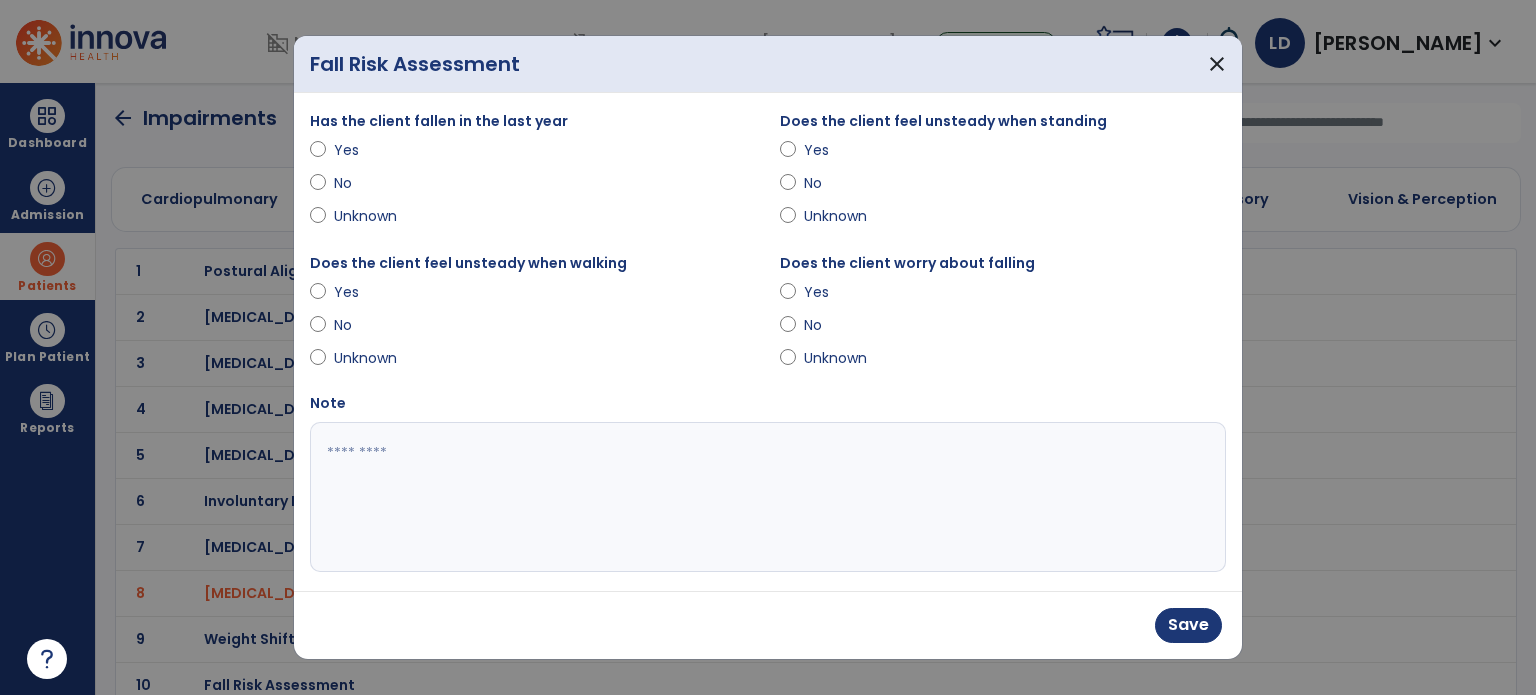 click on "Yes" at bounding box center (1003, 296) 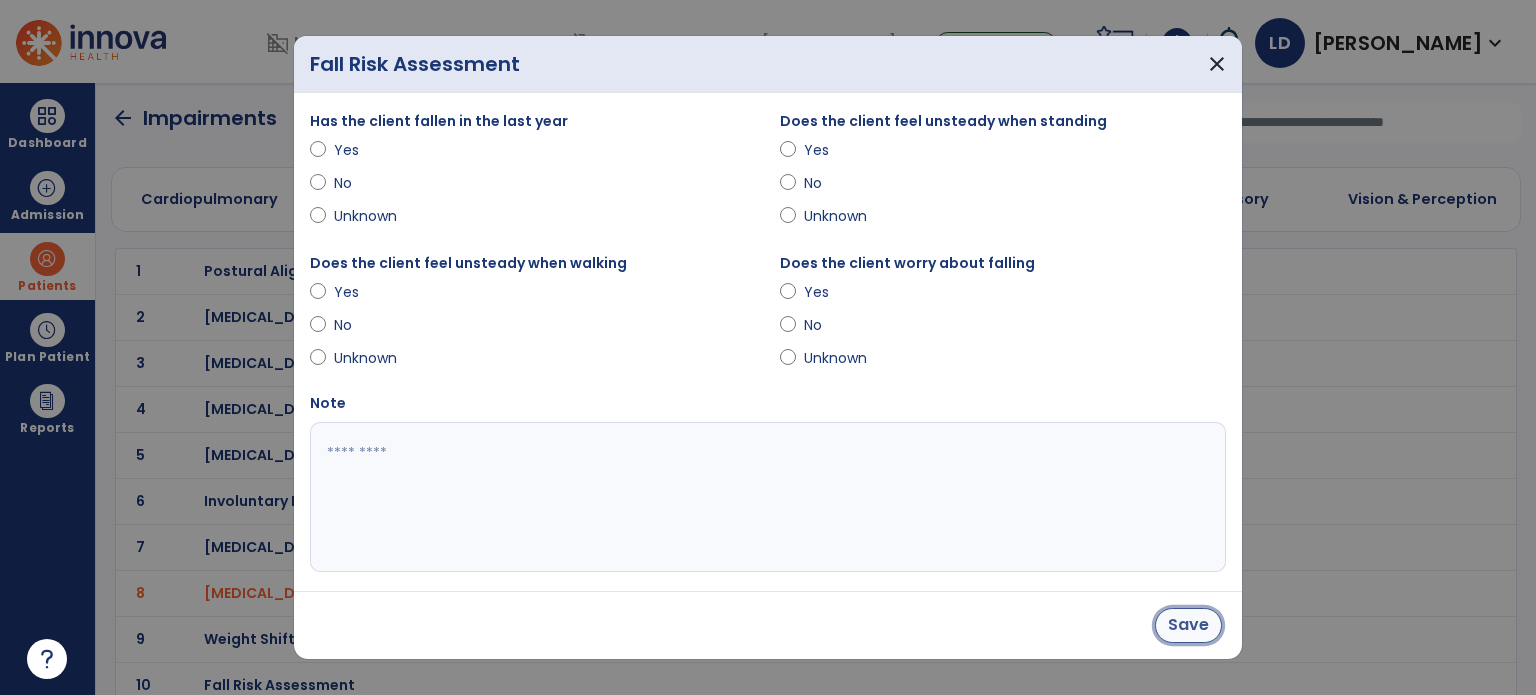 click on "Save" at bounding box center [1188, 625] 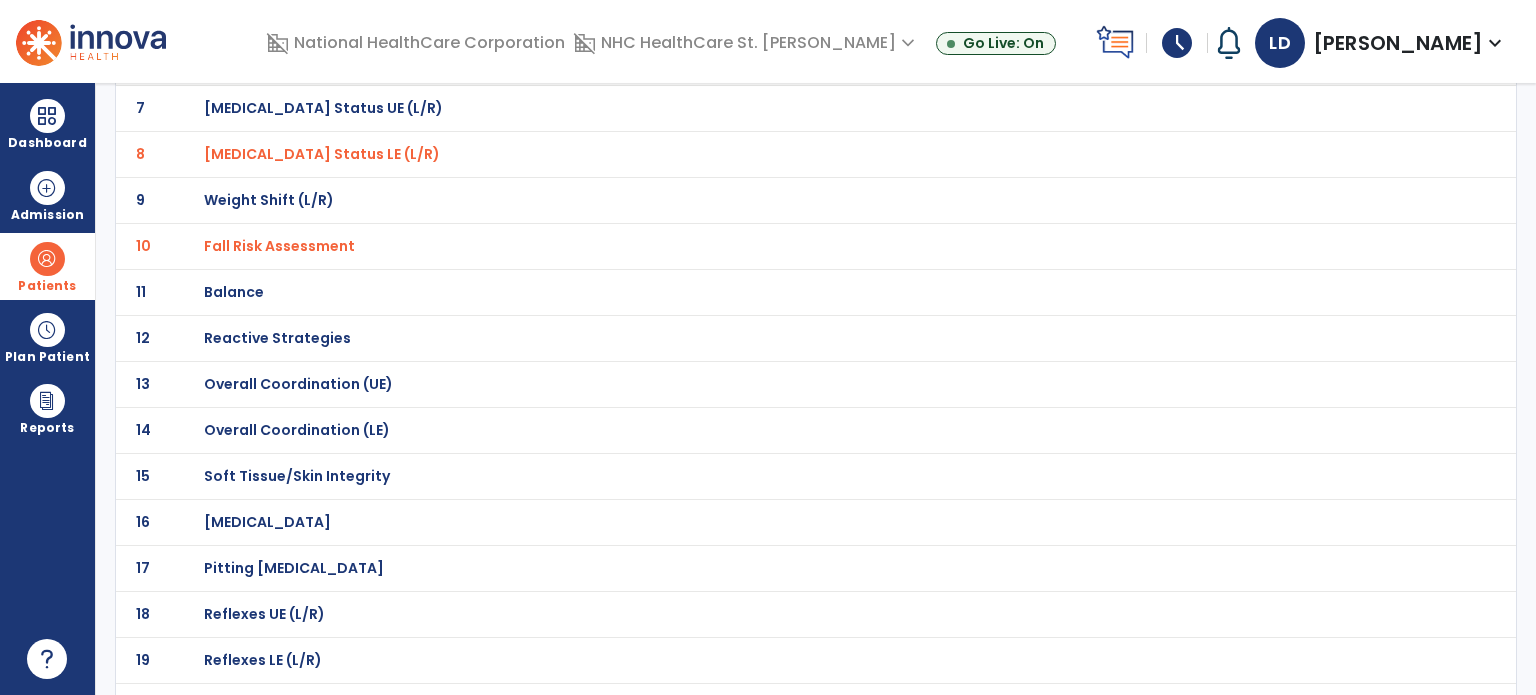 scroll, scrollTop: 440, scrollLeft: 0, axis: vertical 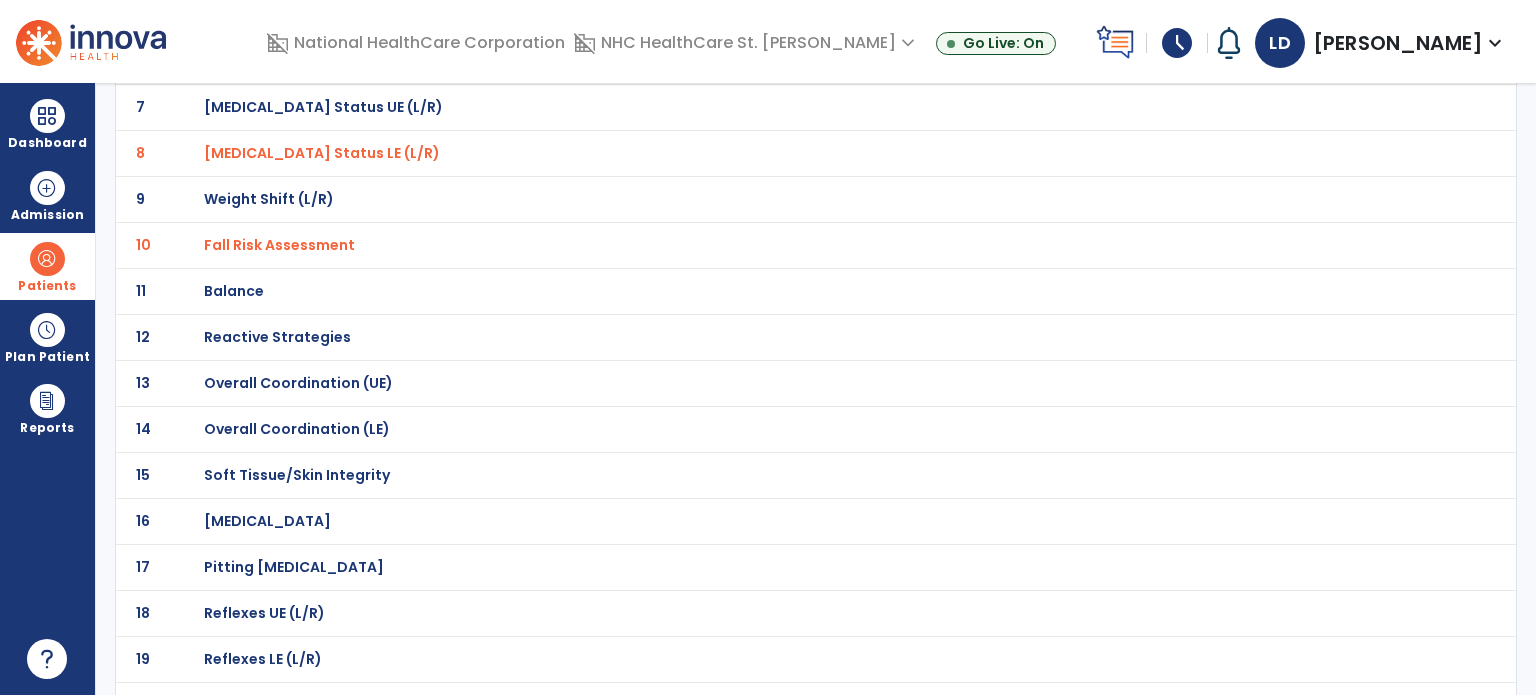 click on "Balance" at bounding box center [275, -169] 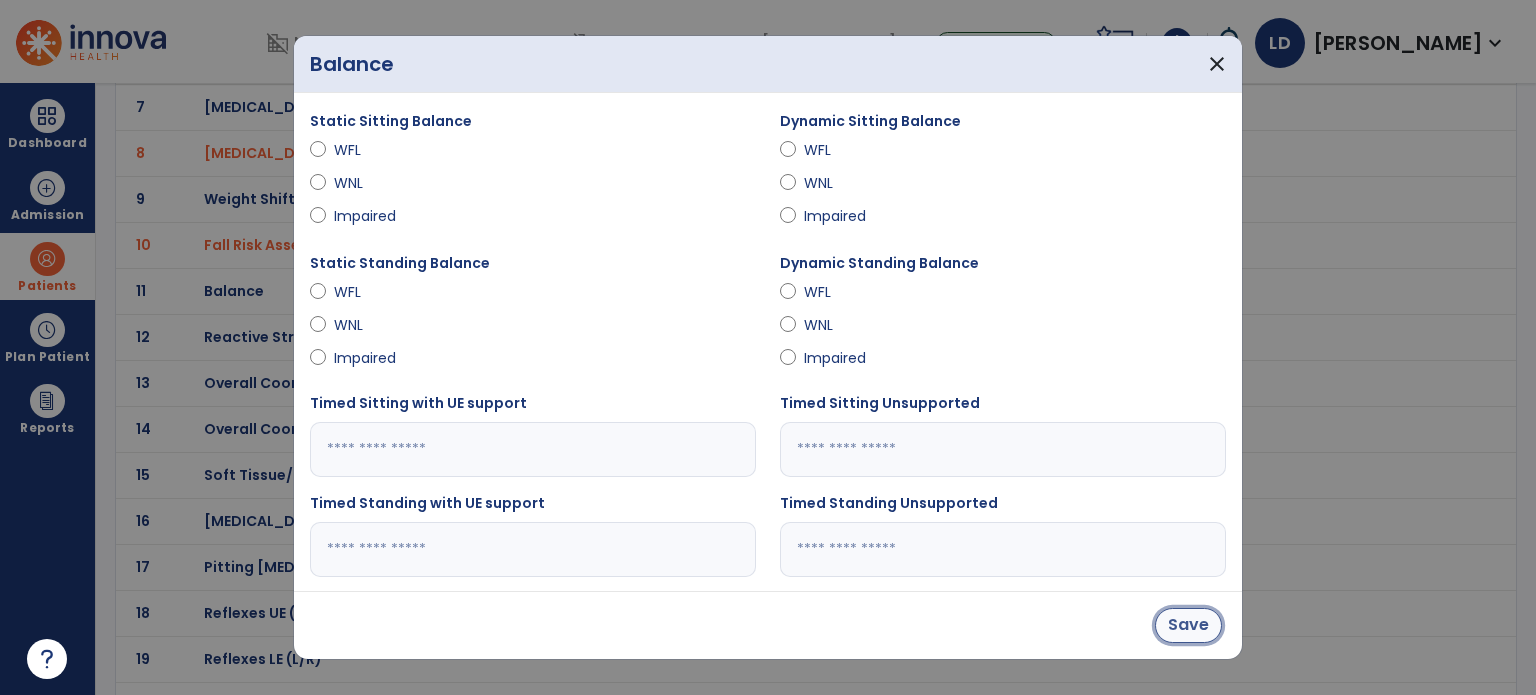 click on "Save" at bounding box center [1188, 625] 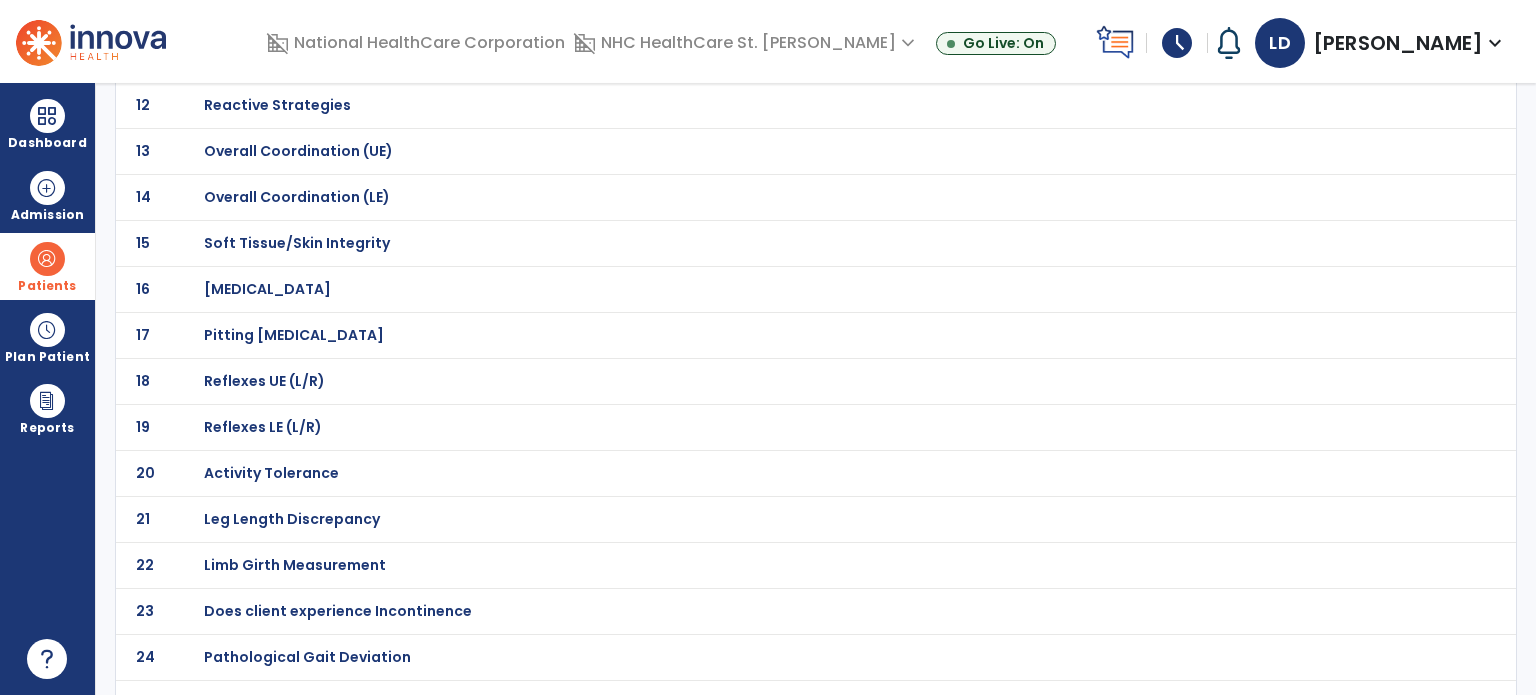 scroll, scrollTop: 698, scrollLeft: 0, axis: vertical 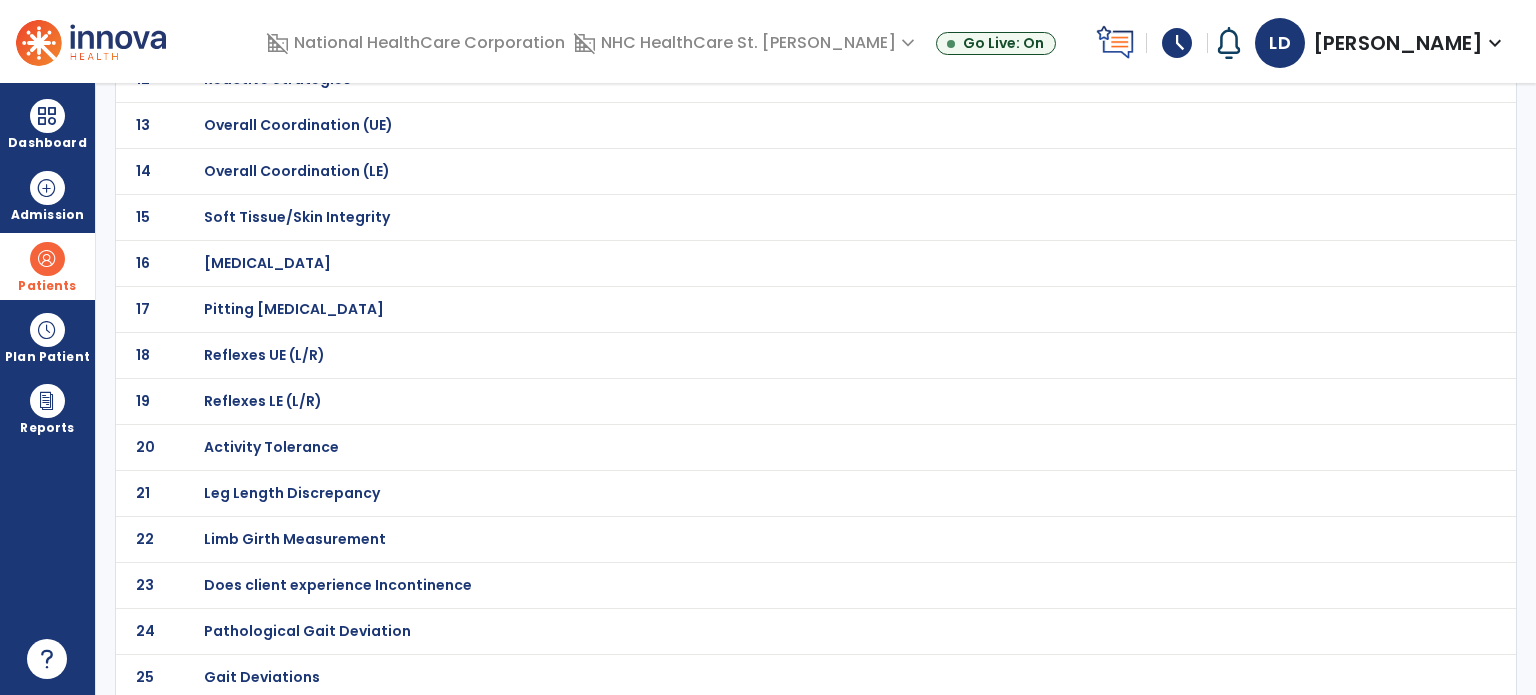 click on "Gait Deviations" at bounding box center (275, -427) 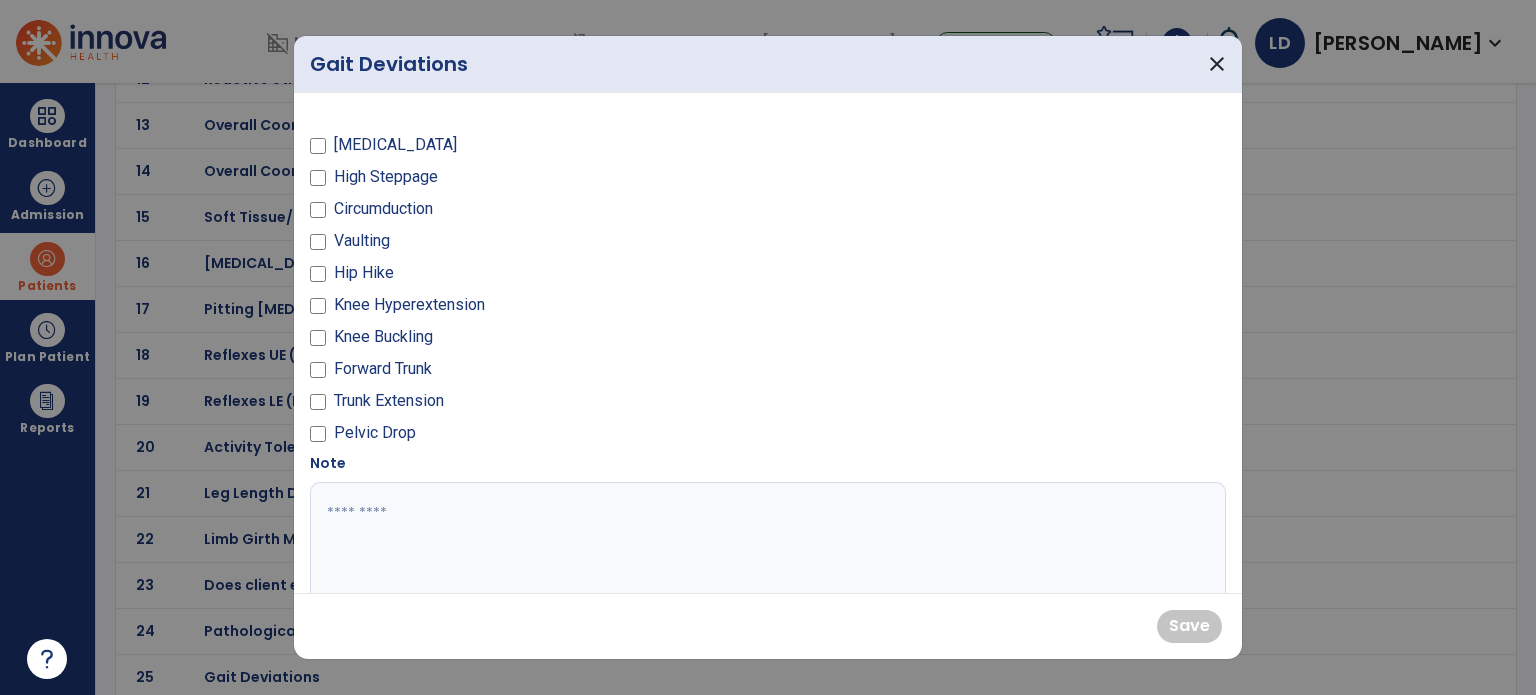 click at bounding box center [766, 557] 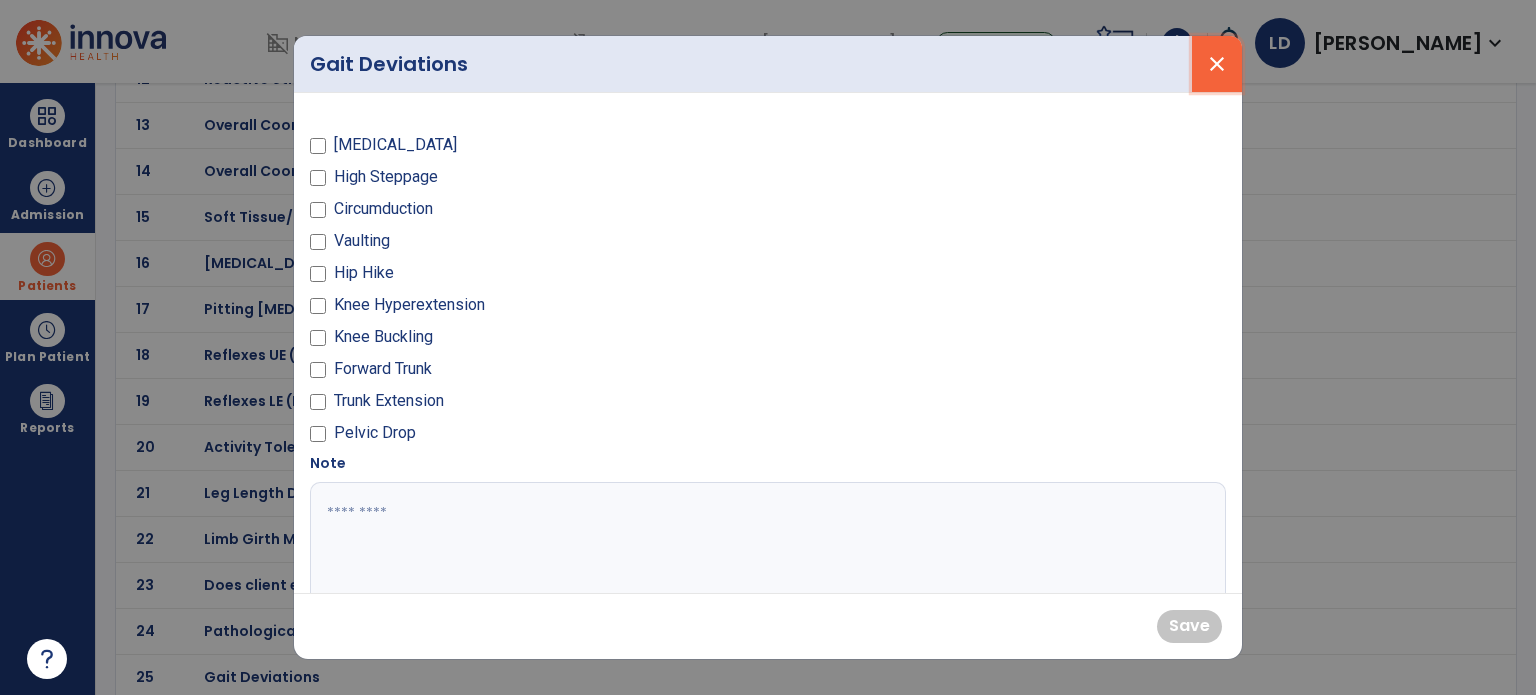 click on "close" at bounding box center (1217, 64) 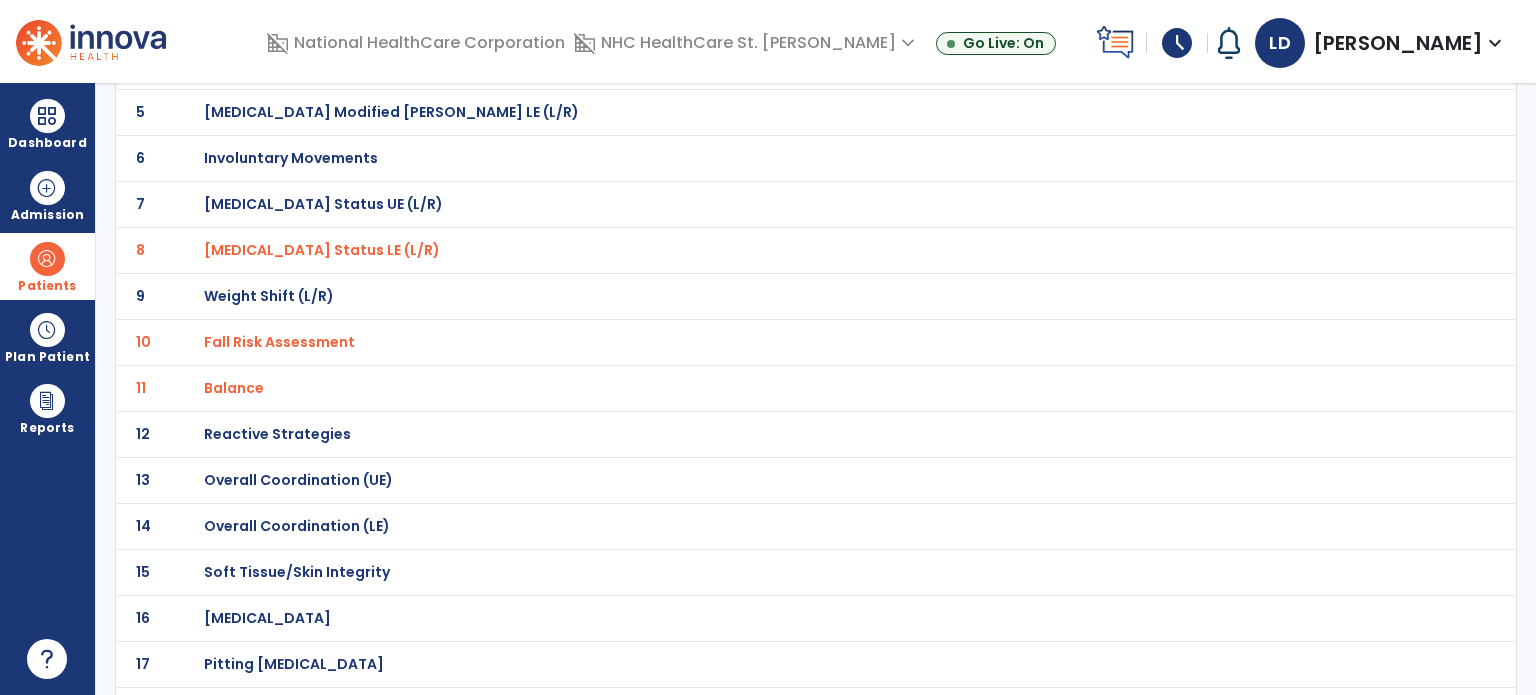 scroll, scrollTop: 0, scrollLeft: 0, axis: both 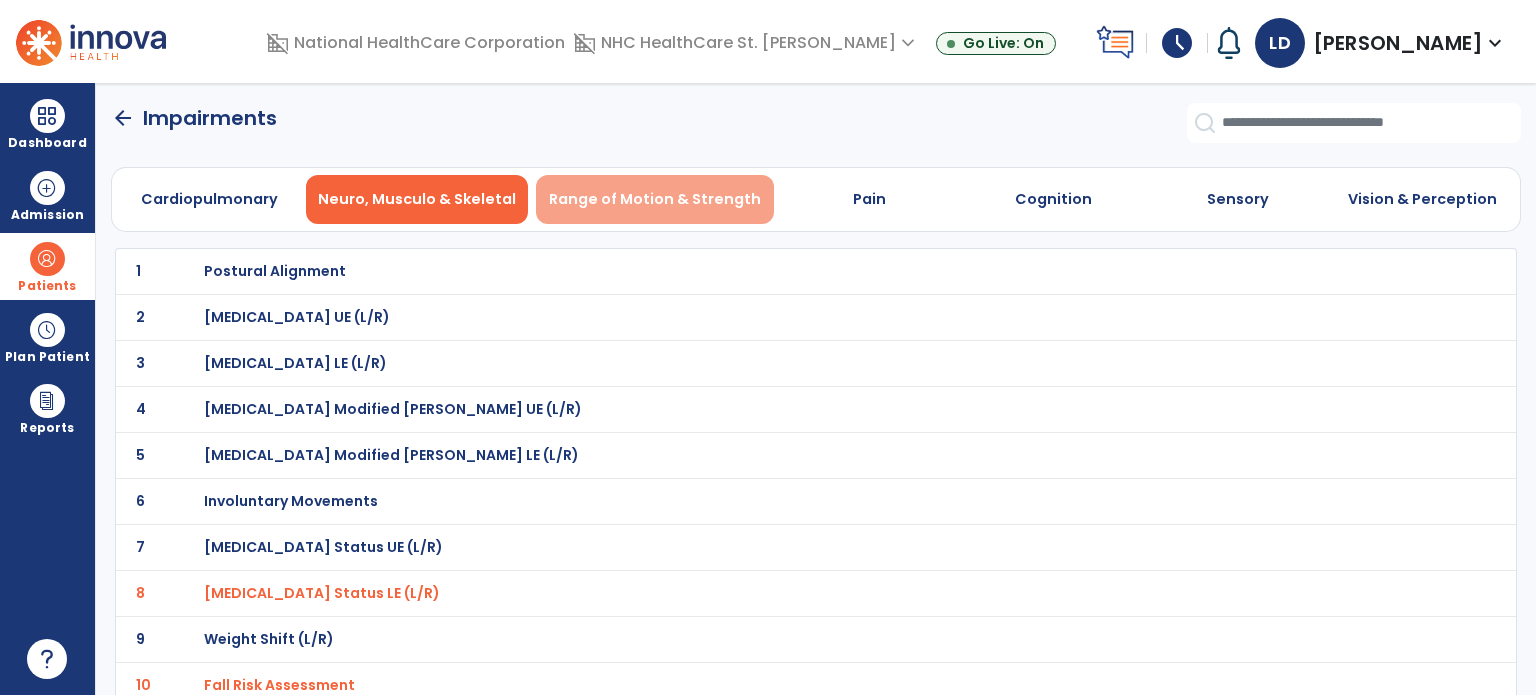 click on "Range of Motion & Strength" at bounding box center [655, 199] 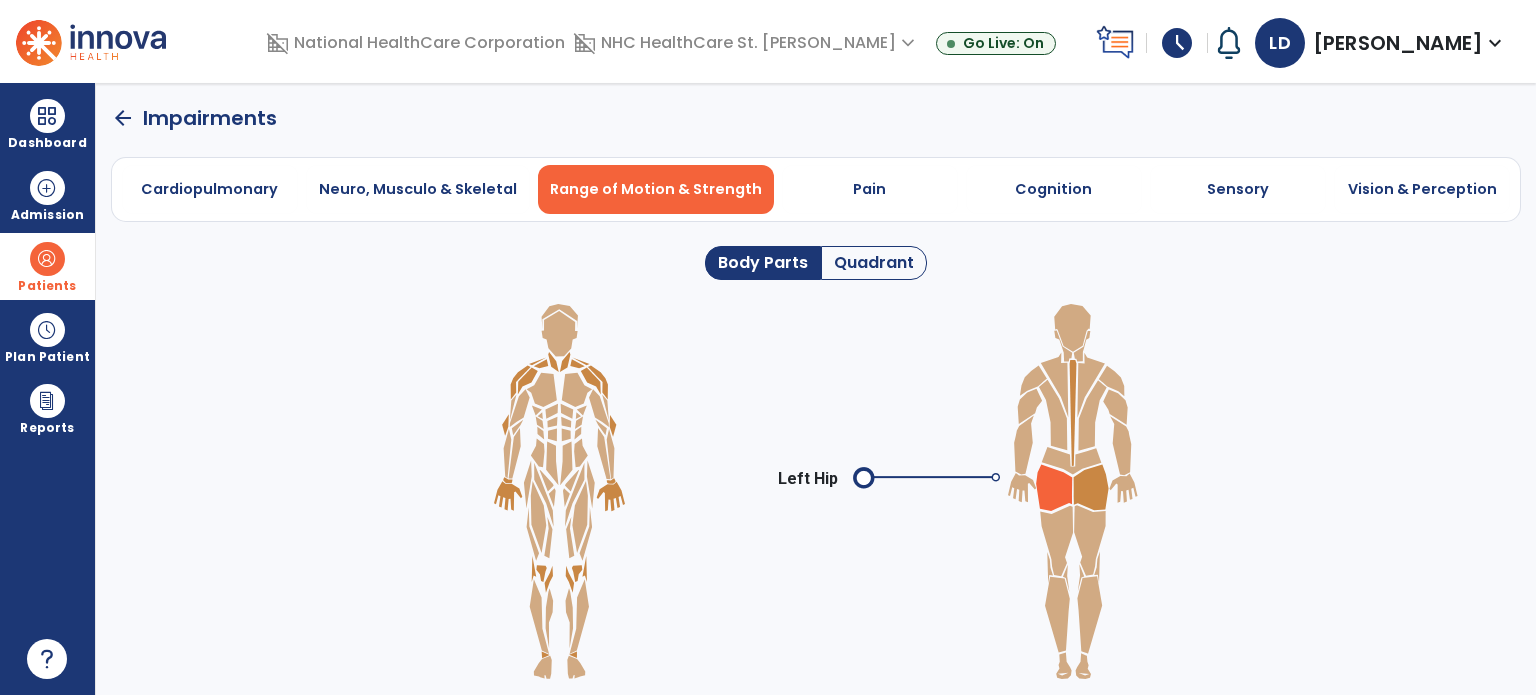 click 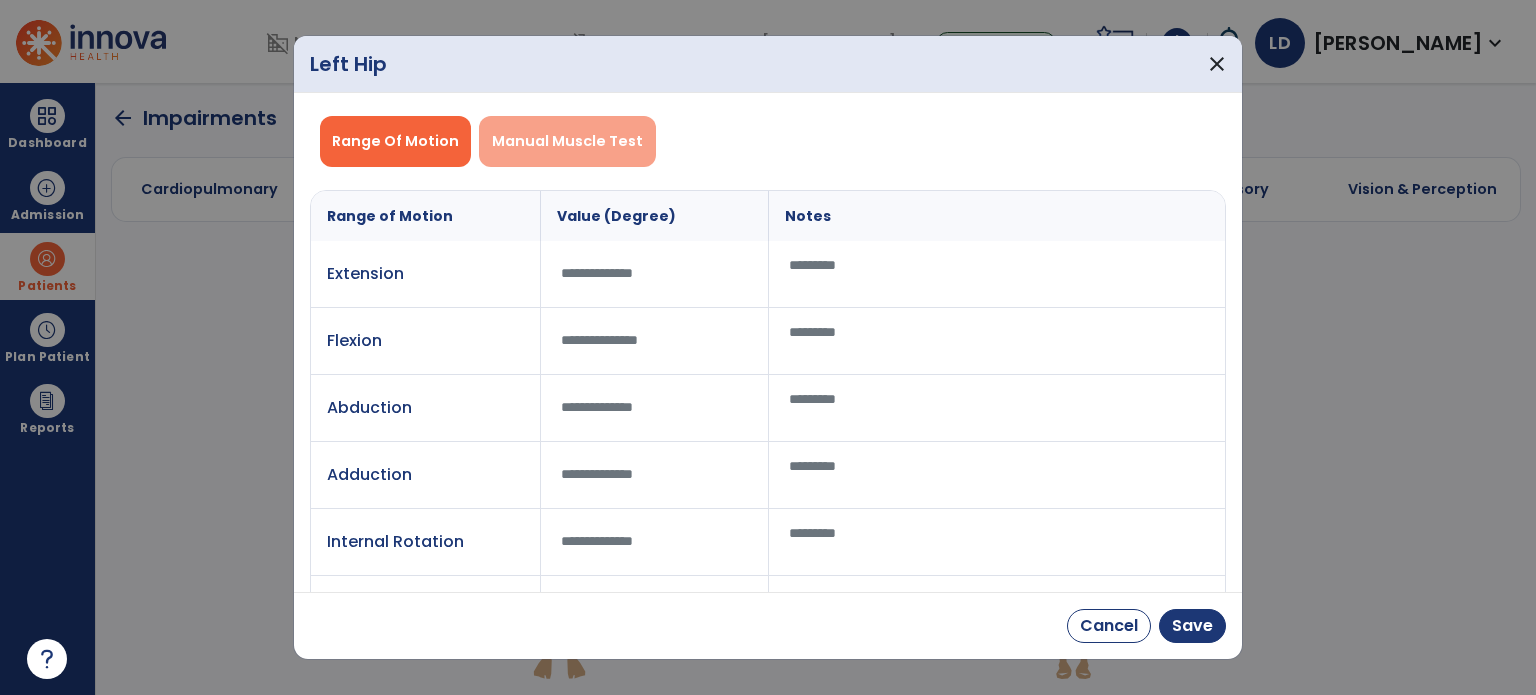 click on "Manual Muscle Test" at bounding box center [567, 141] 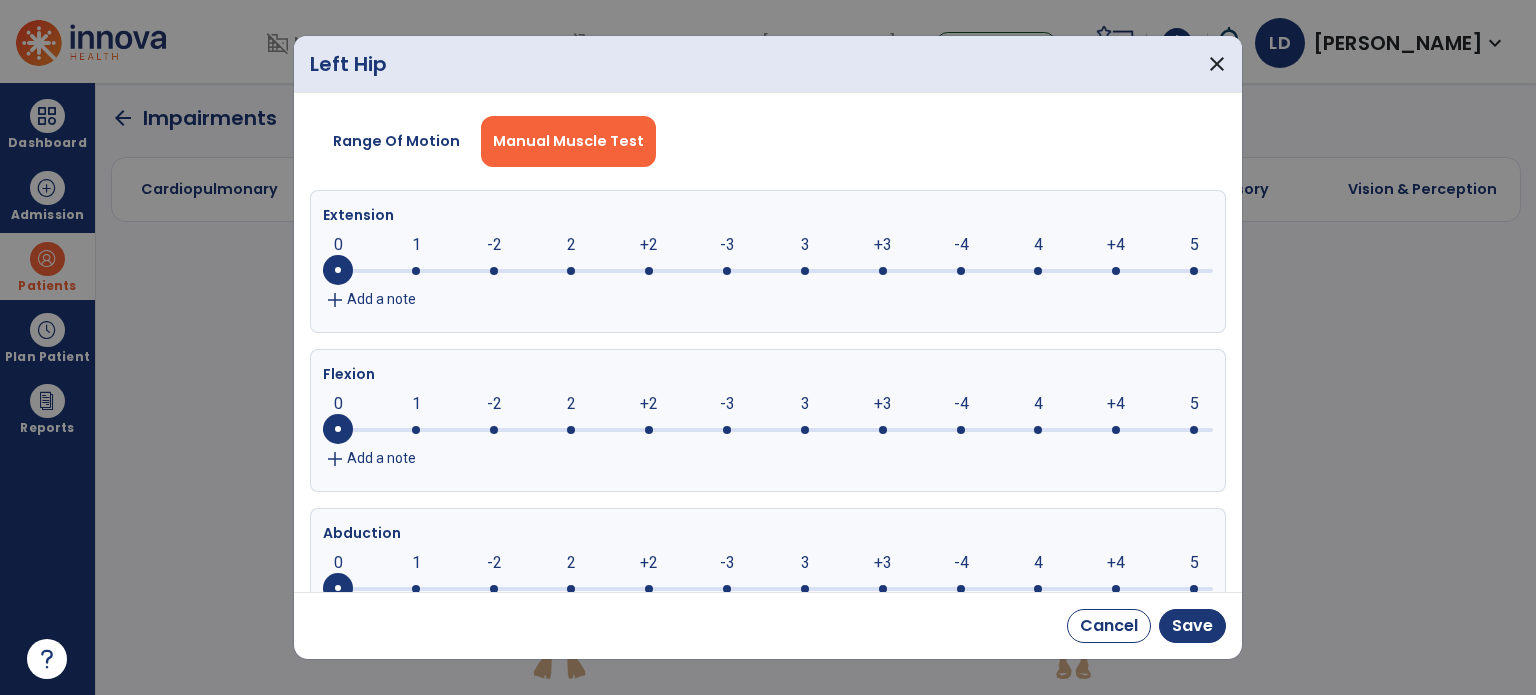 click 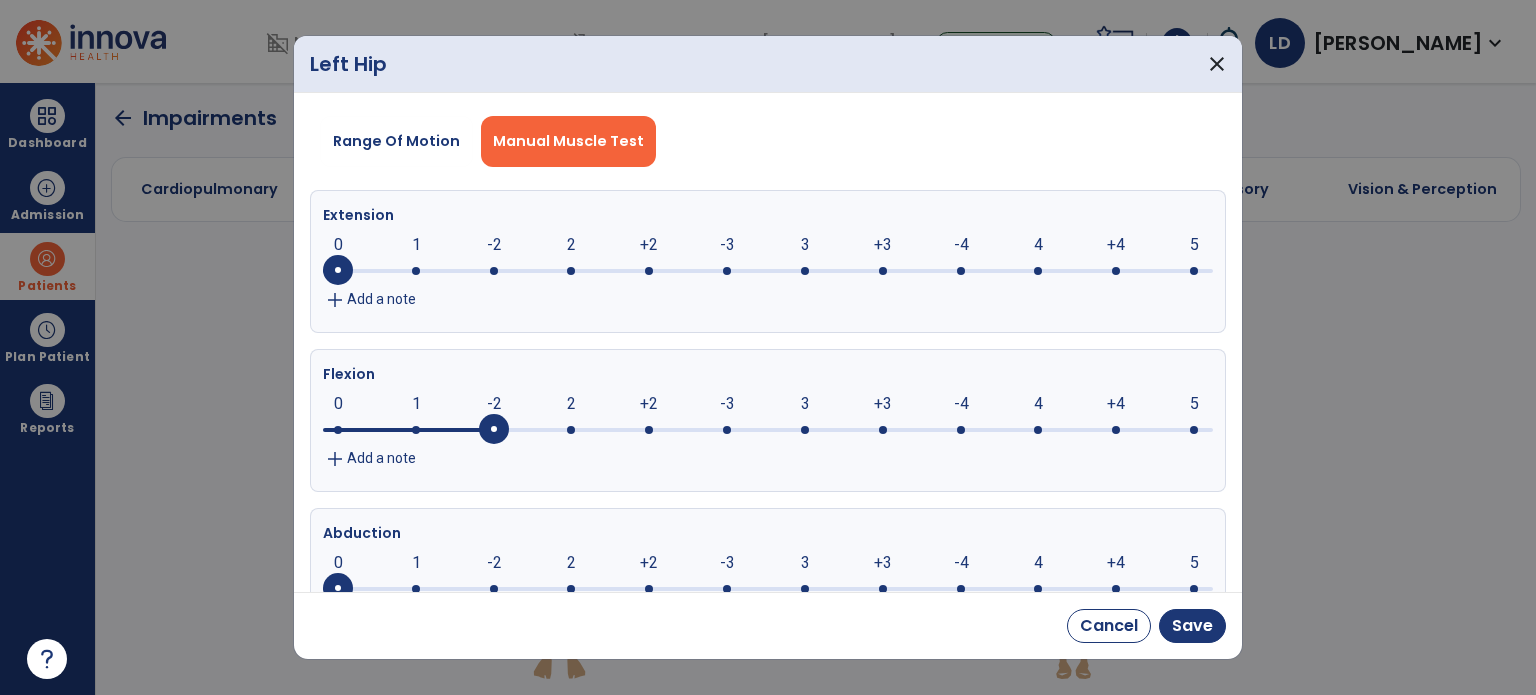 click on "0     0      1      -2      2      +2      -3      3      +3      -4      4      +4      5" 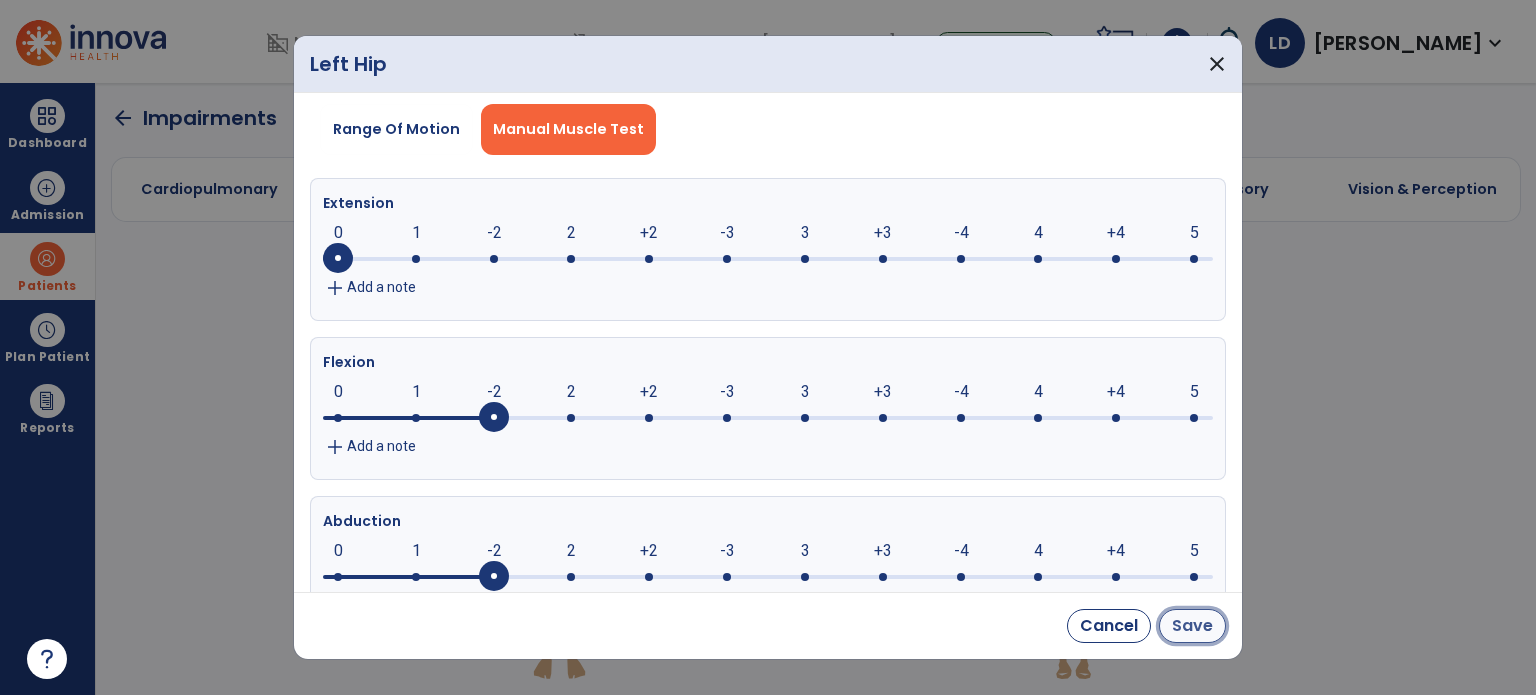 click on "Save" at bounding box center [1192, 626] 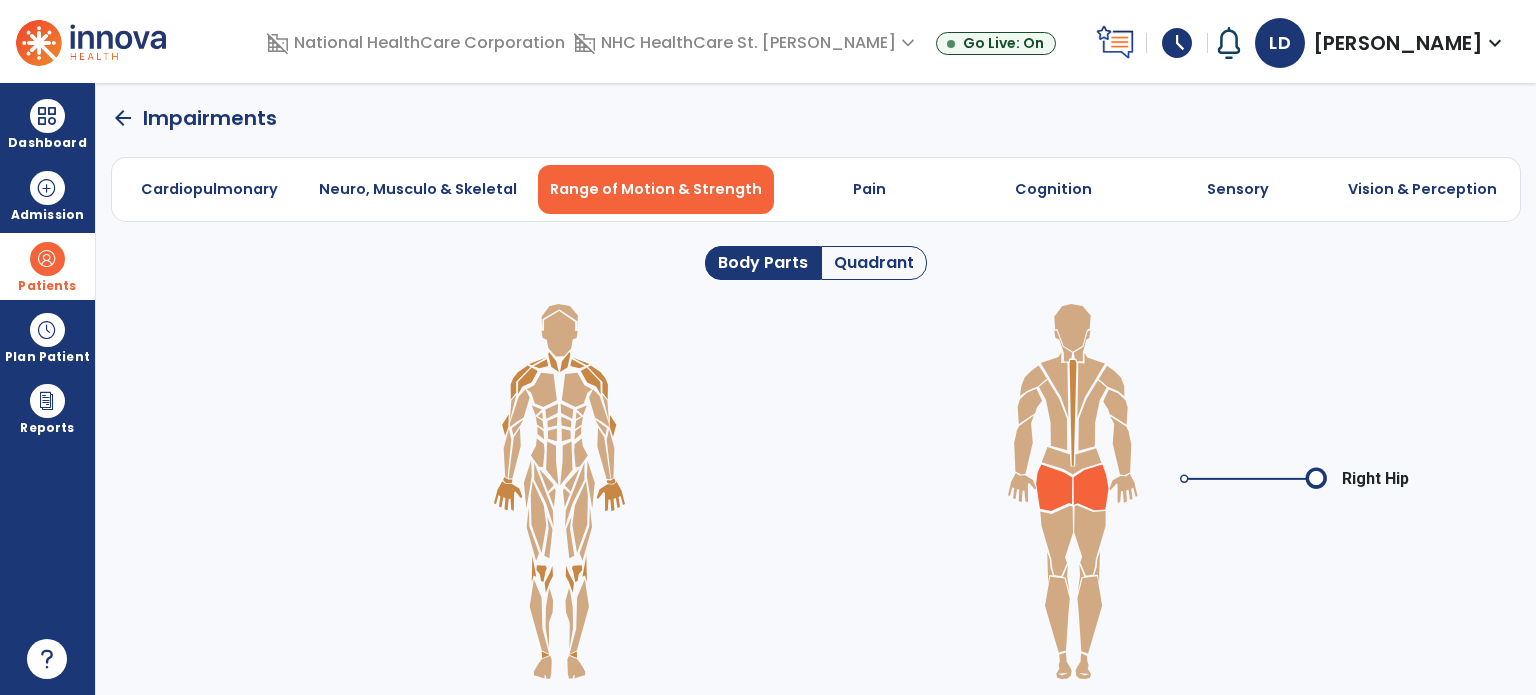 click 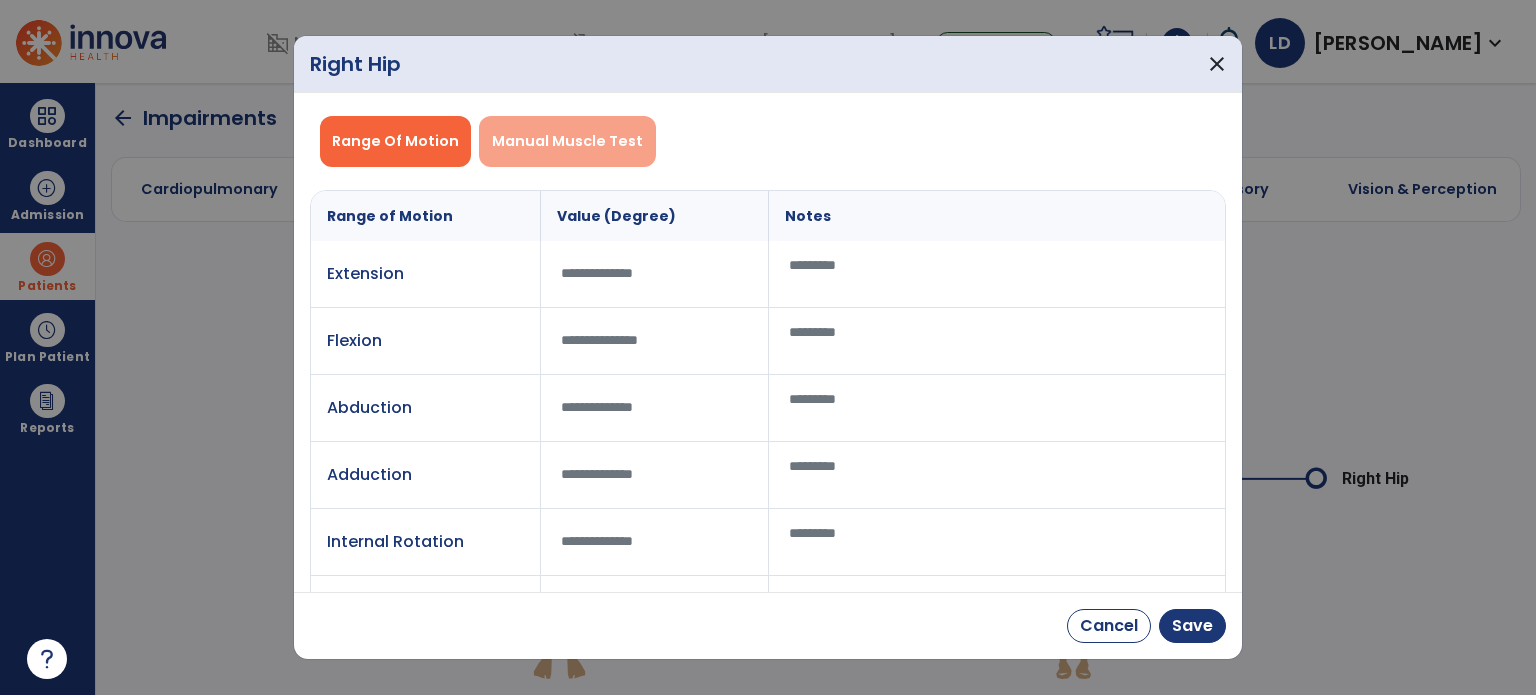 click on "Manual Muscle Test" at bounding box center [567, 141] 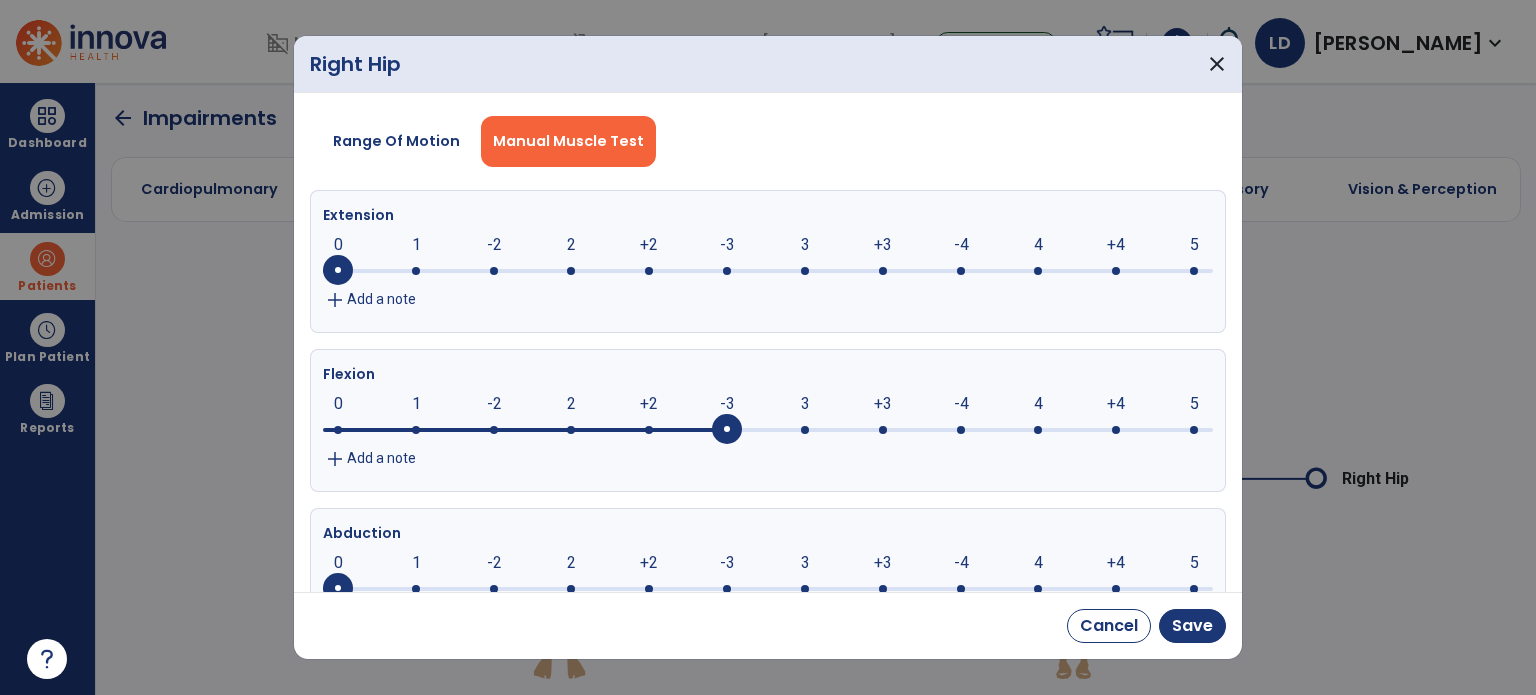click 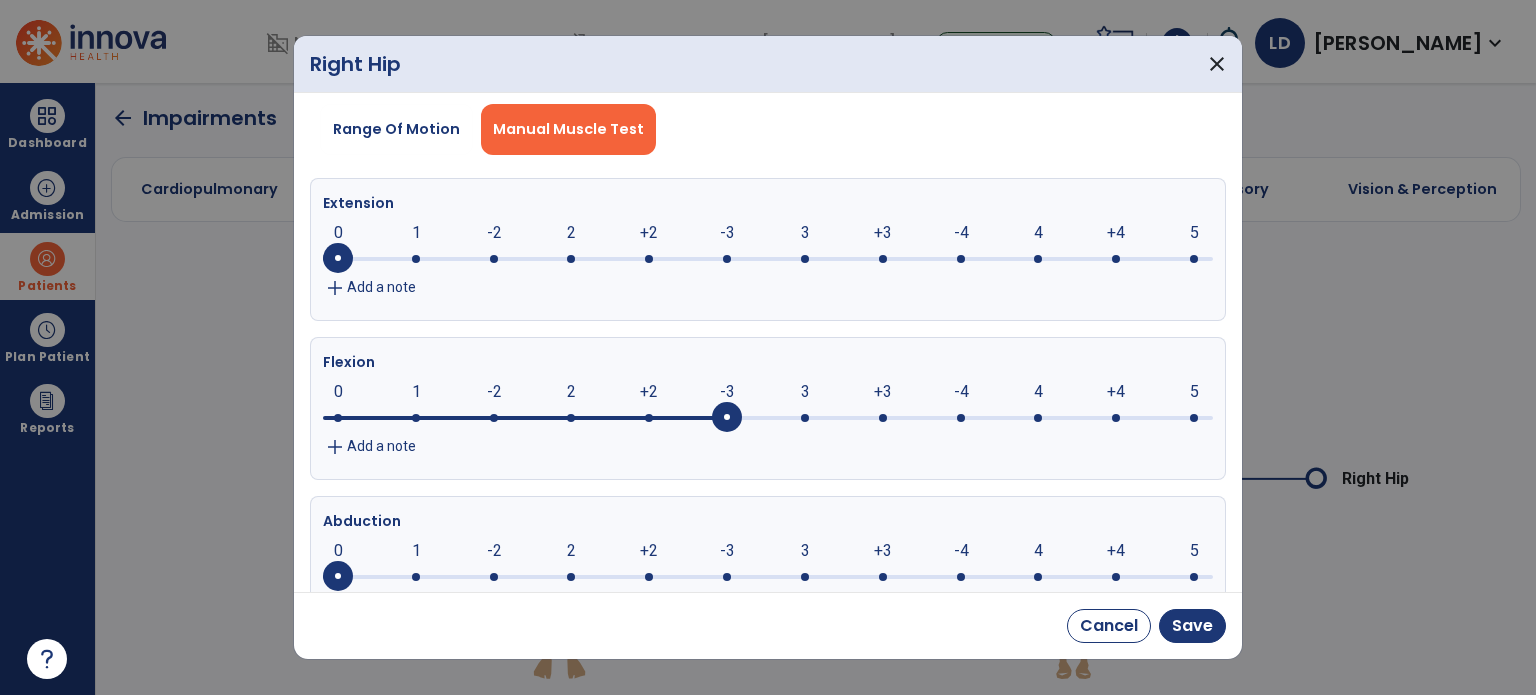 click on "0     0      1      -2      2      +2      -3      3      +3      -4      4      +4      5" 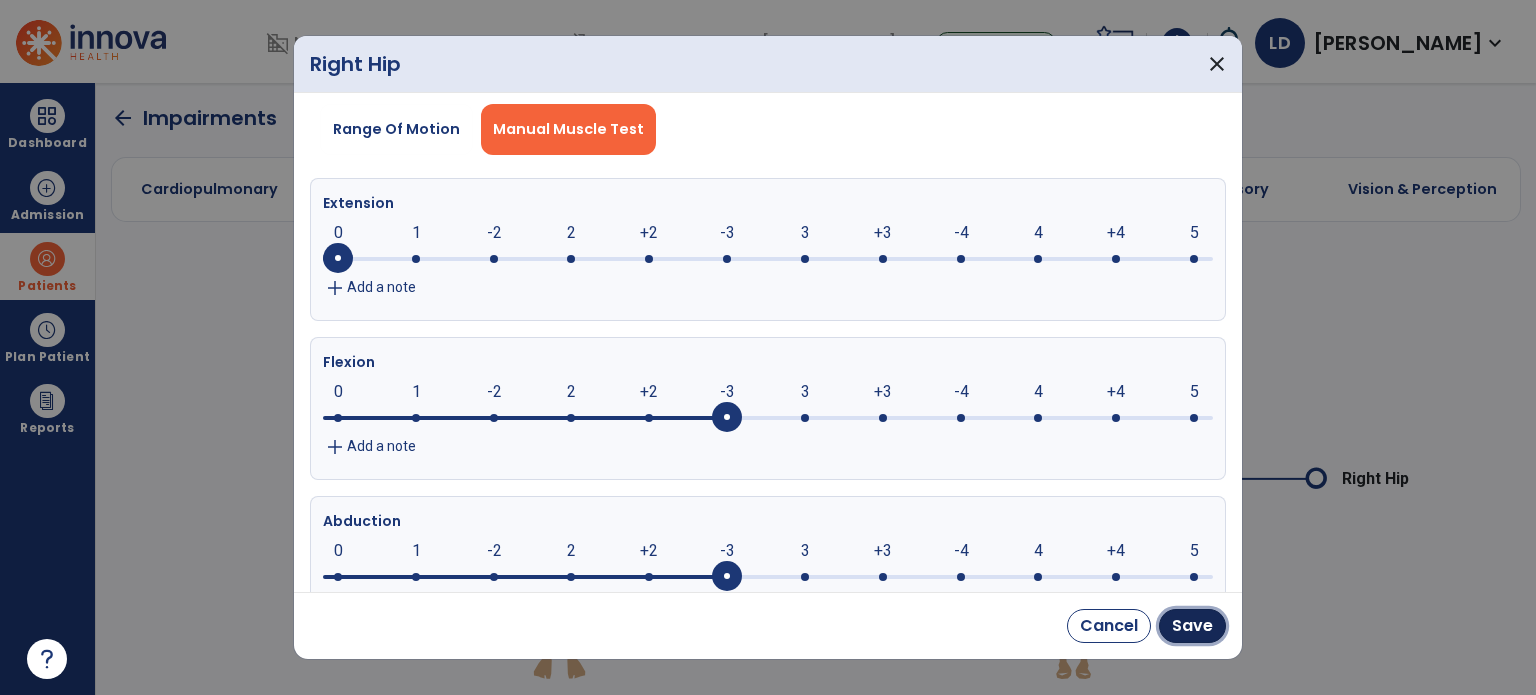 click on "Save" at bounding box center (1192, 626) 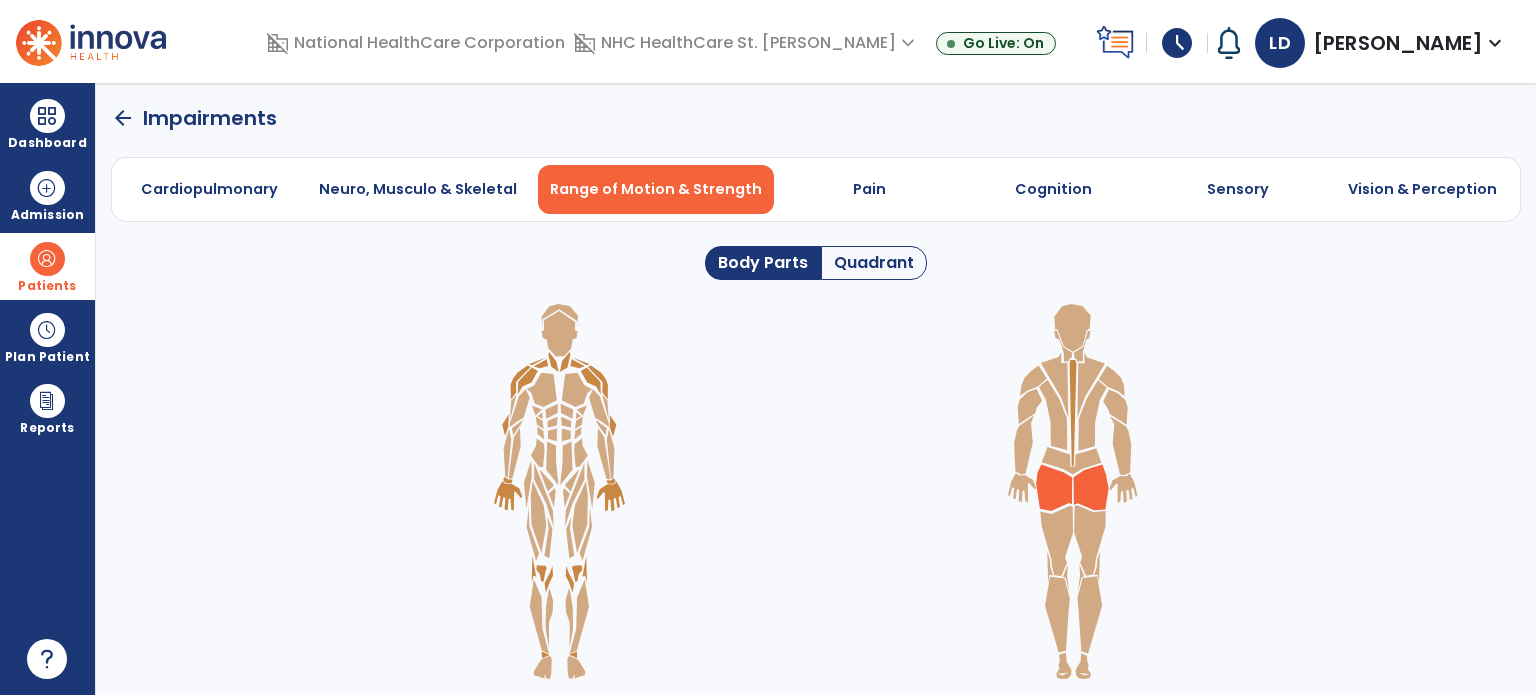 click 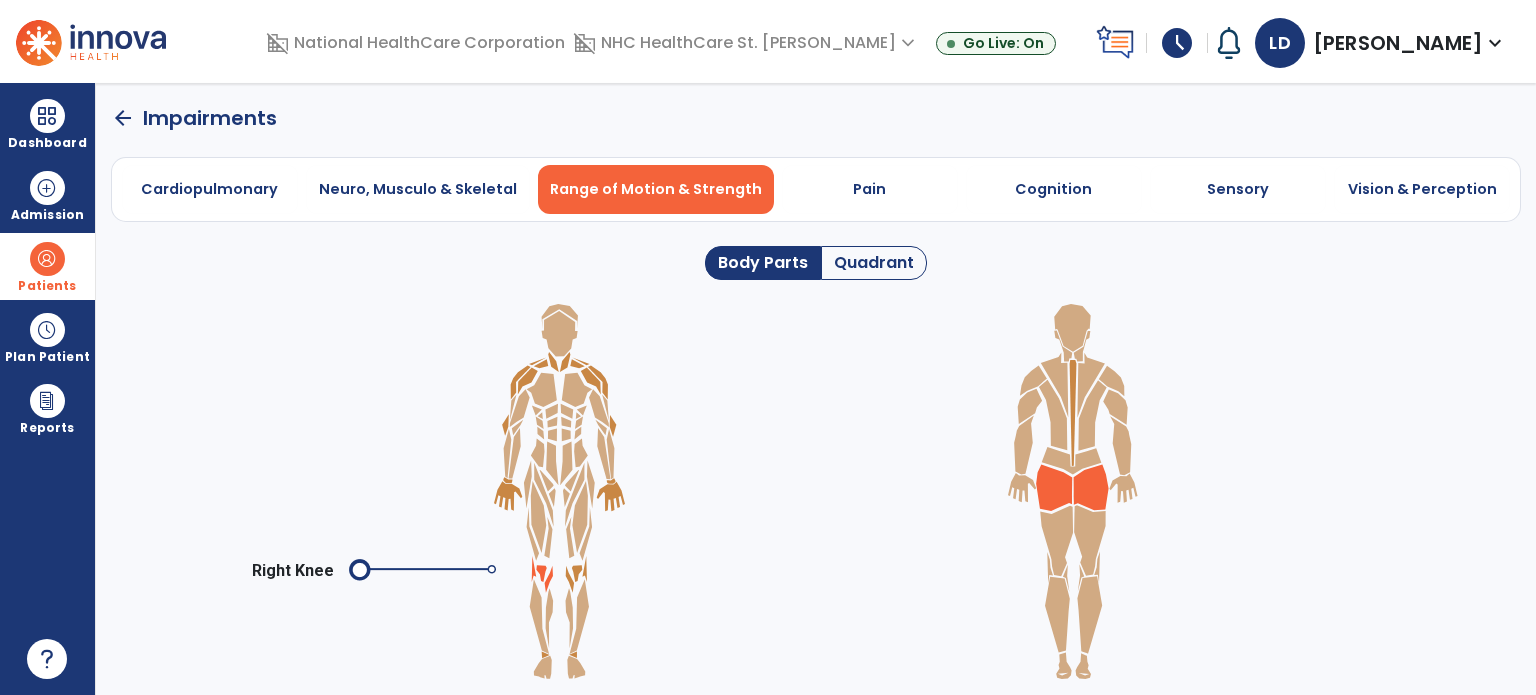 click 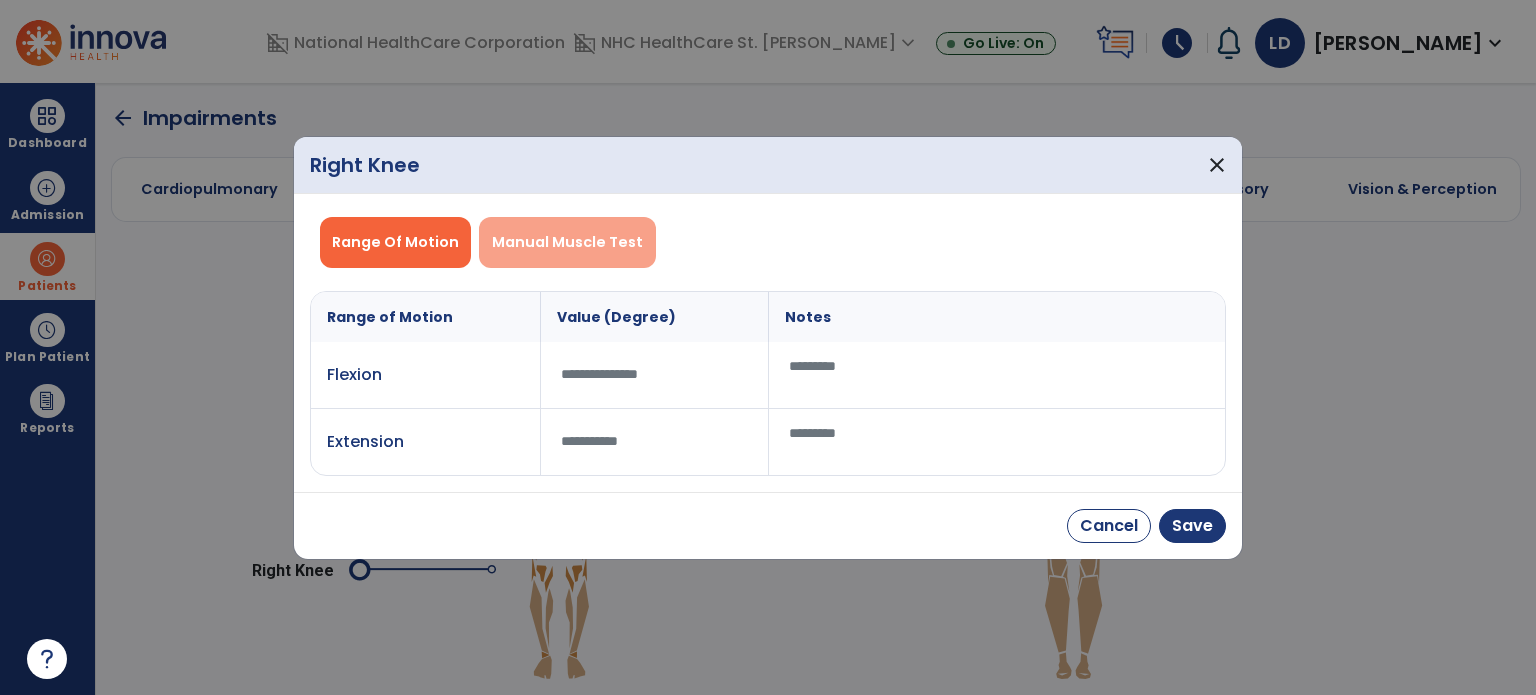 click on "Manual Muscle Test" at bounding box center (567, 242) 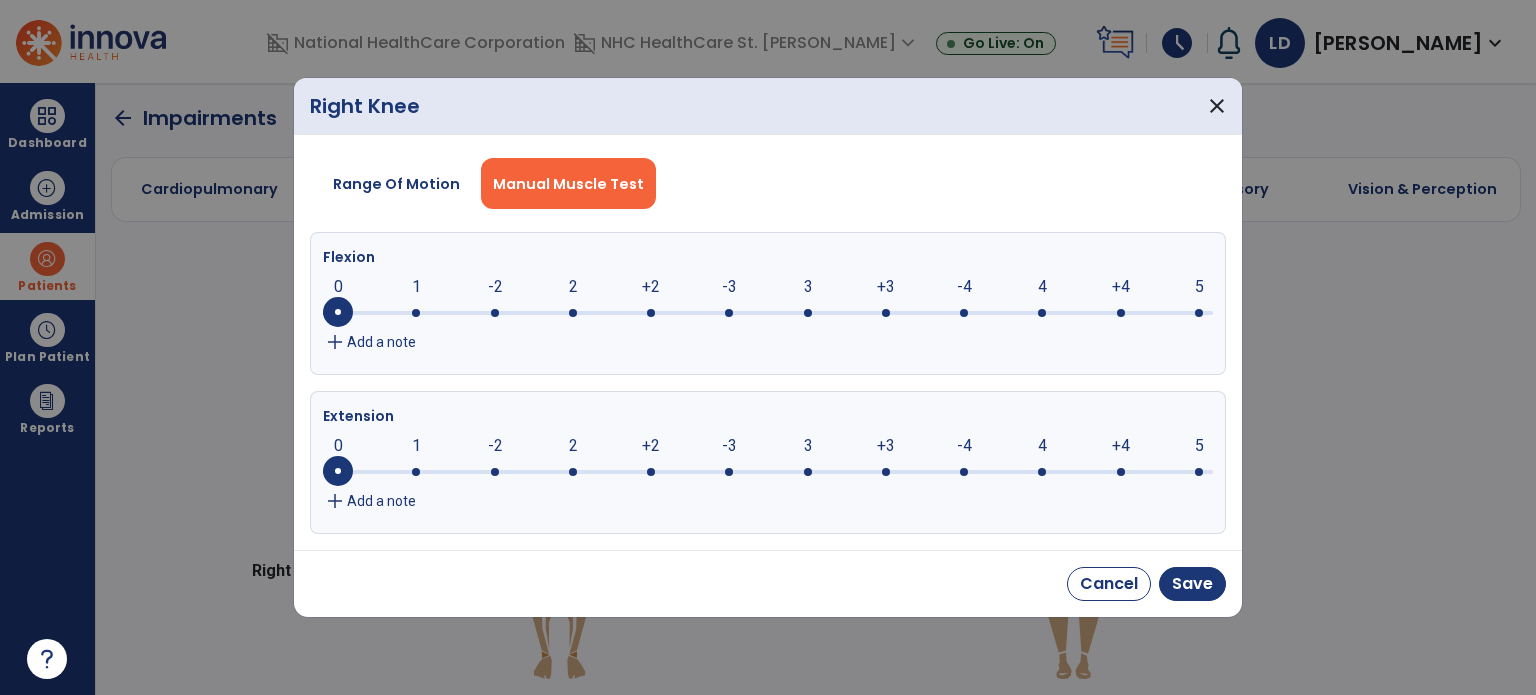 click on "0     0      1      -2      2      +2      -3      3      +3      -4      4      +4      5" 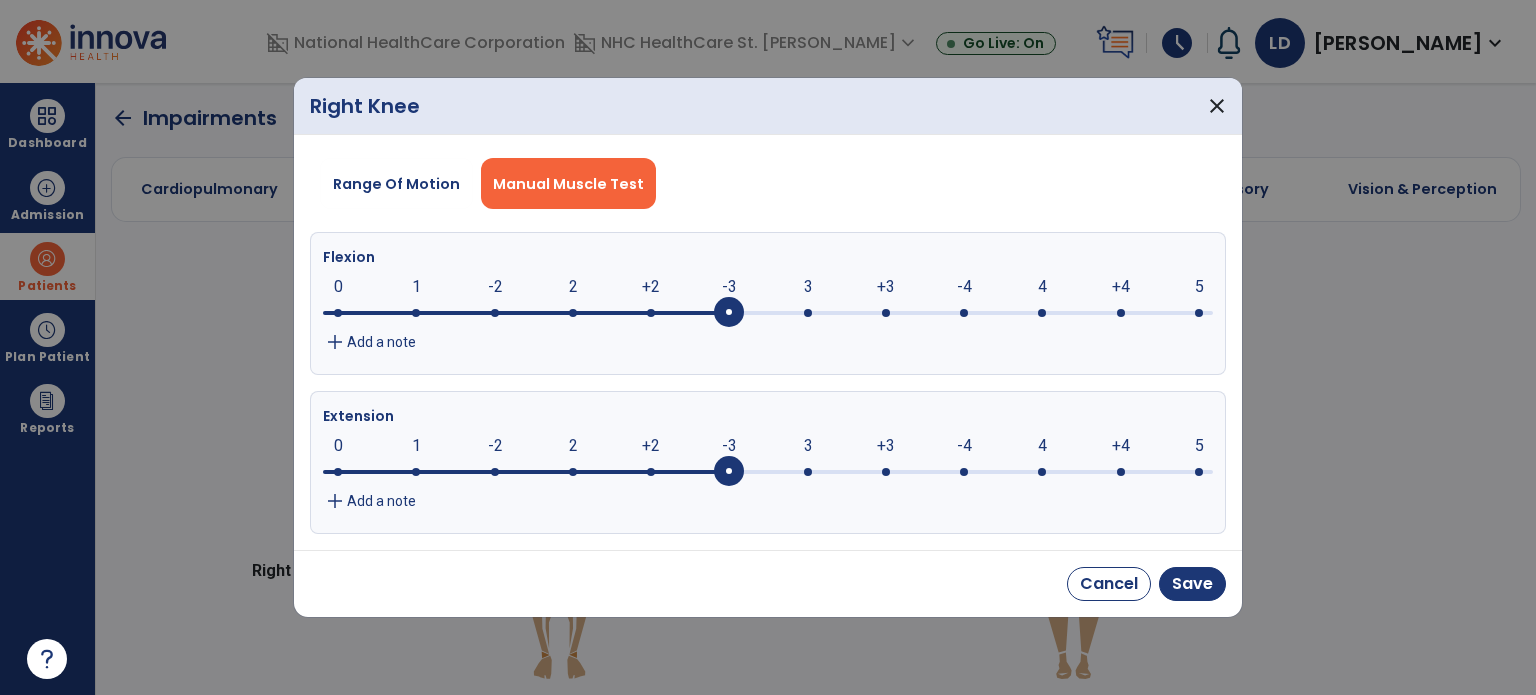 click 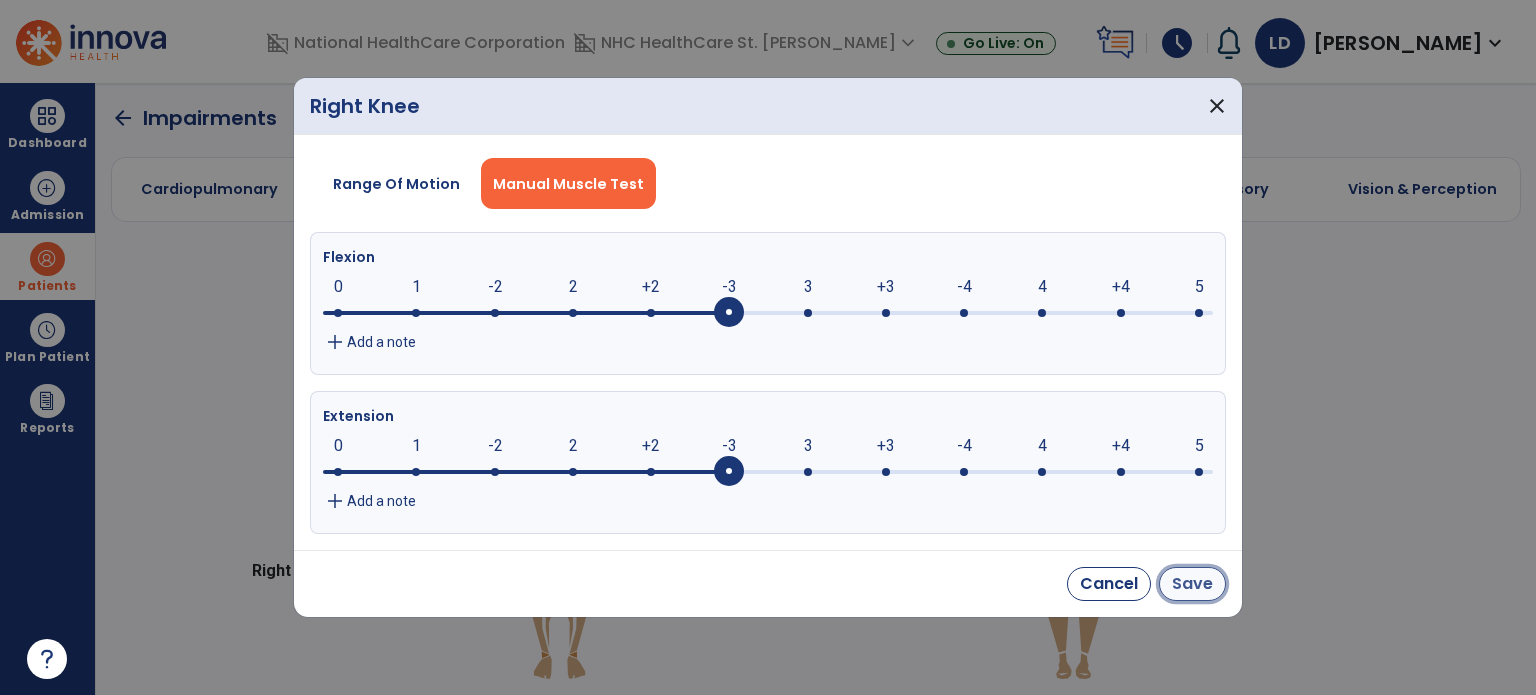 click on "Save" at bounding box center (1192, 584) 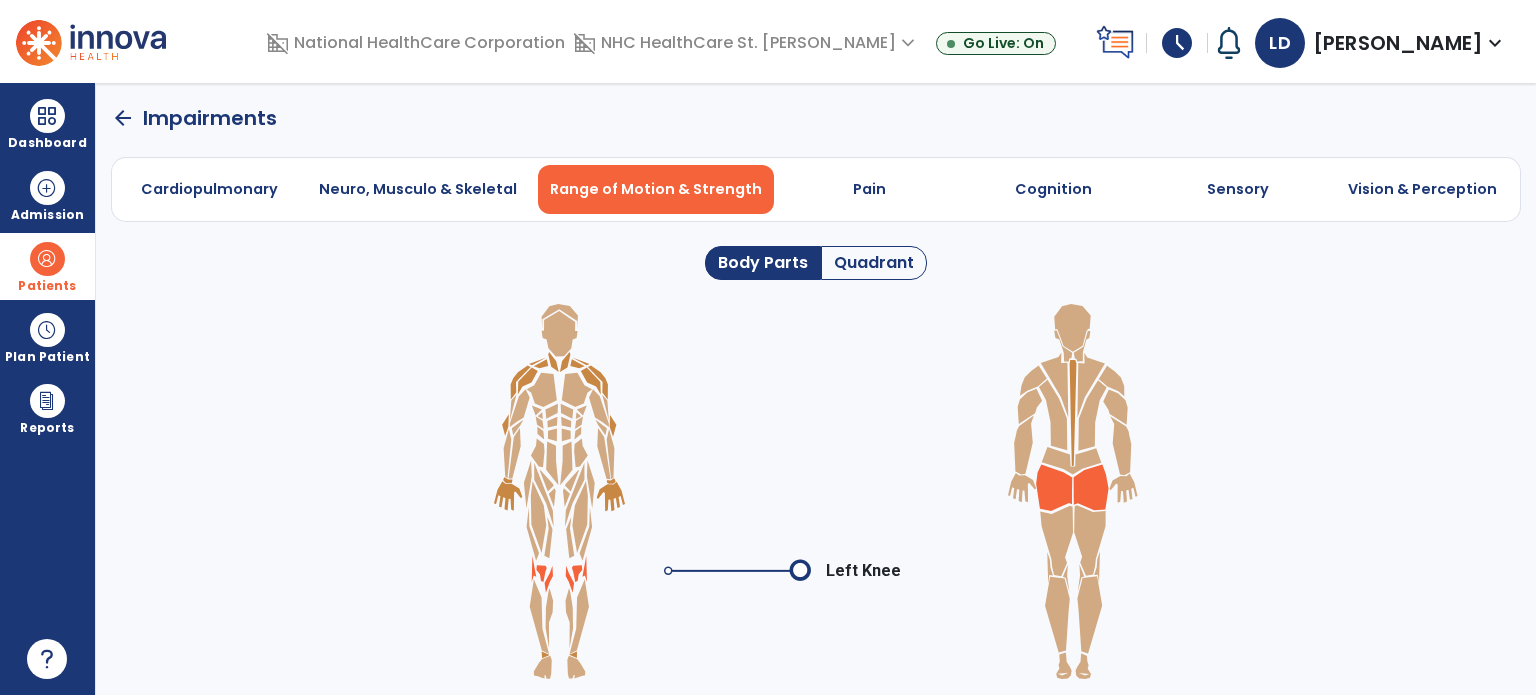 click 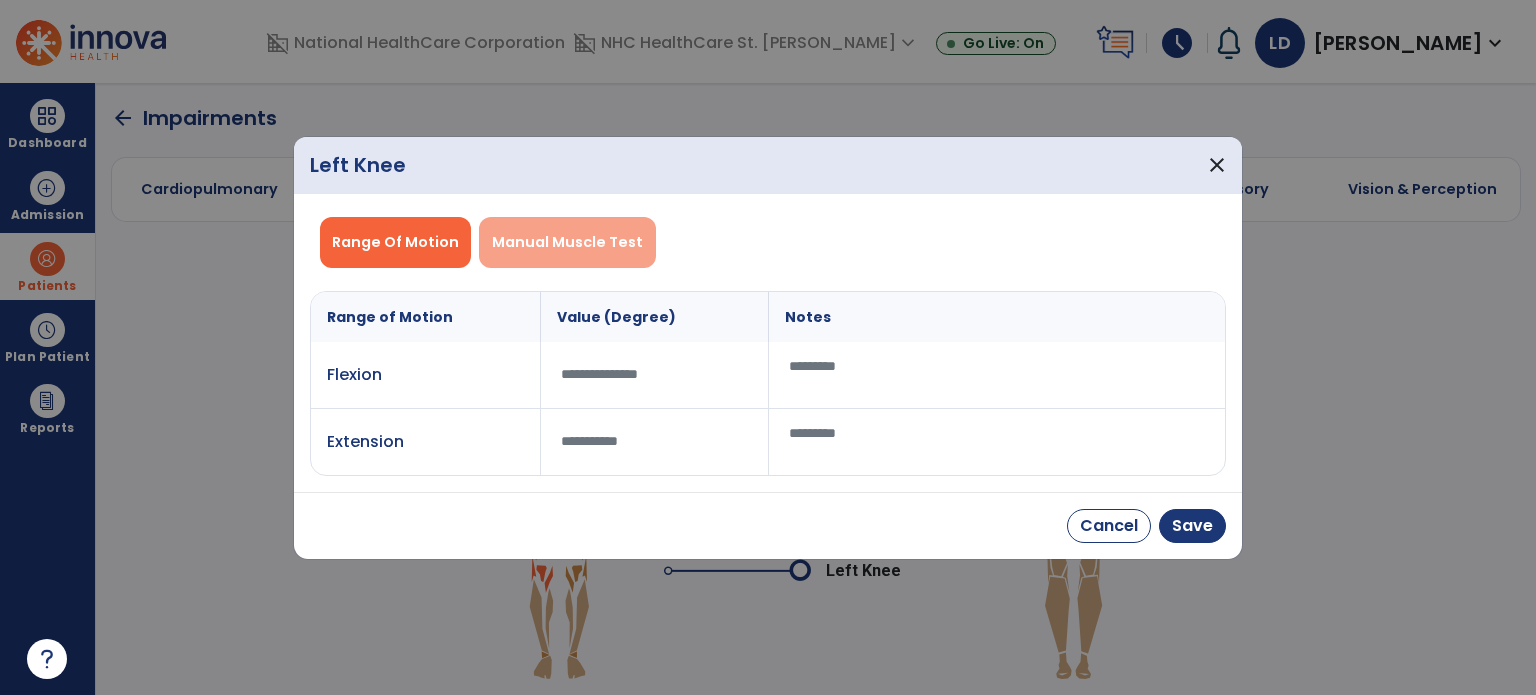 click on "Manual Muscle Test" at bounding box center [567, 242] 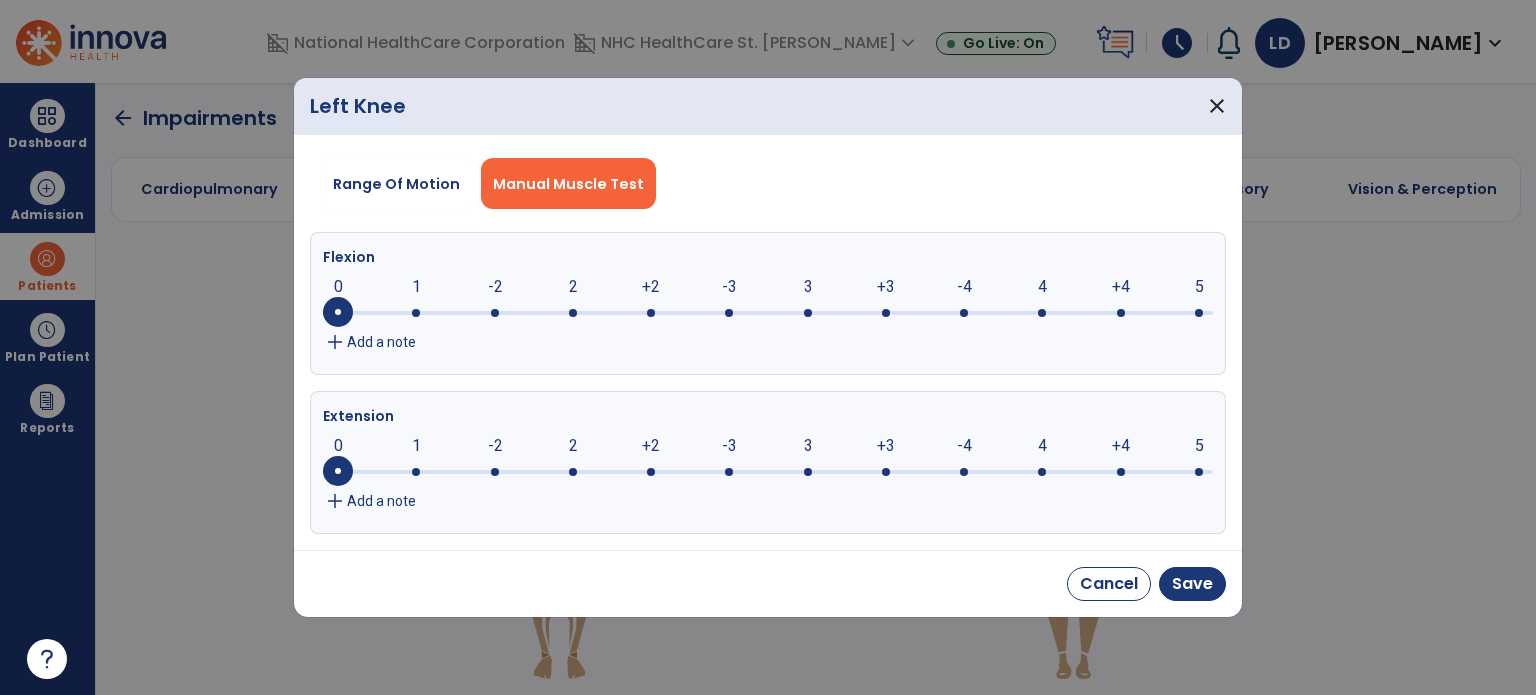 click 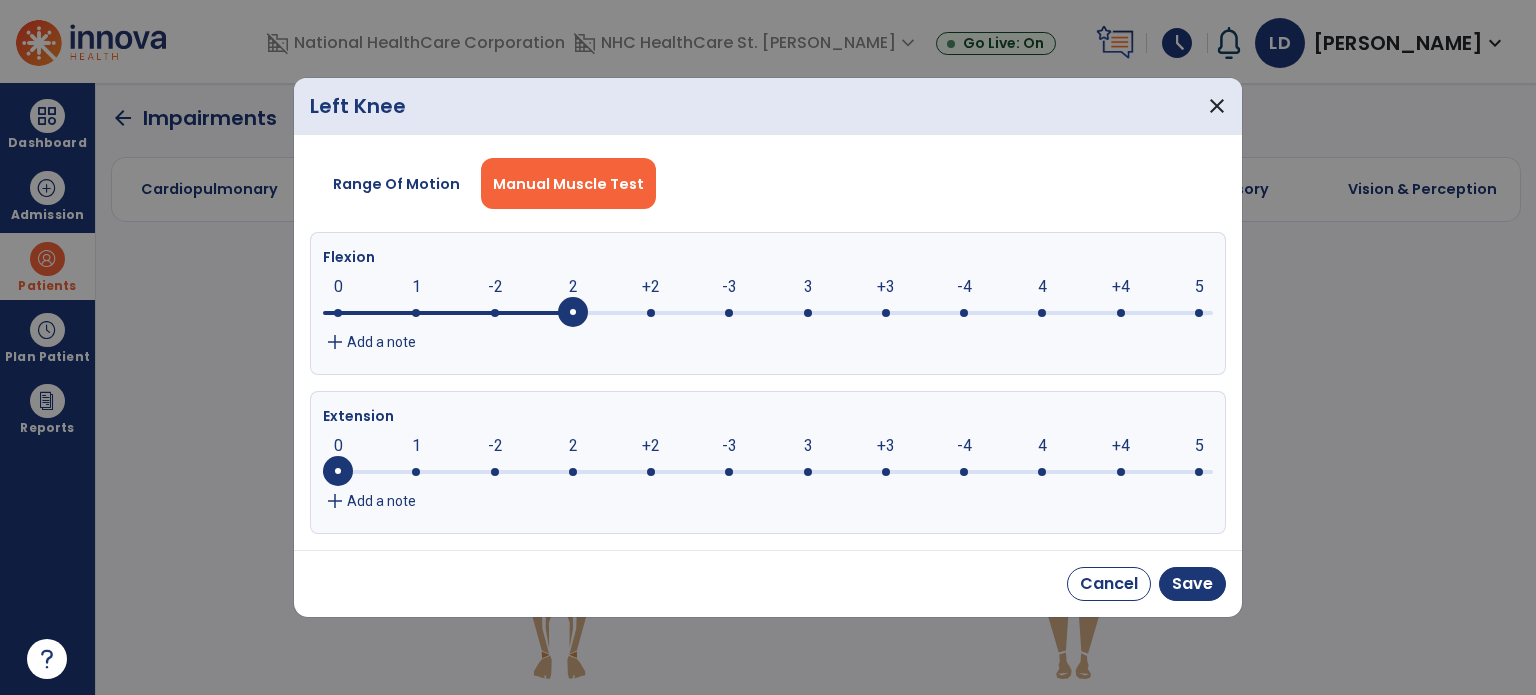 click on "0     0      1      -2      2      +2      -3      3      +3      -4      4      +4      5" 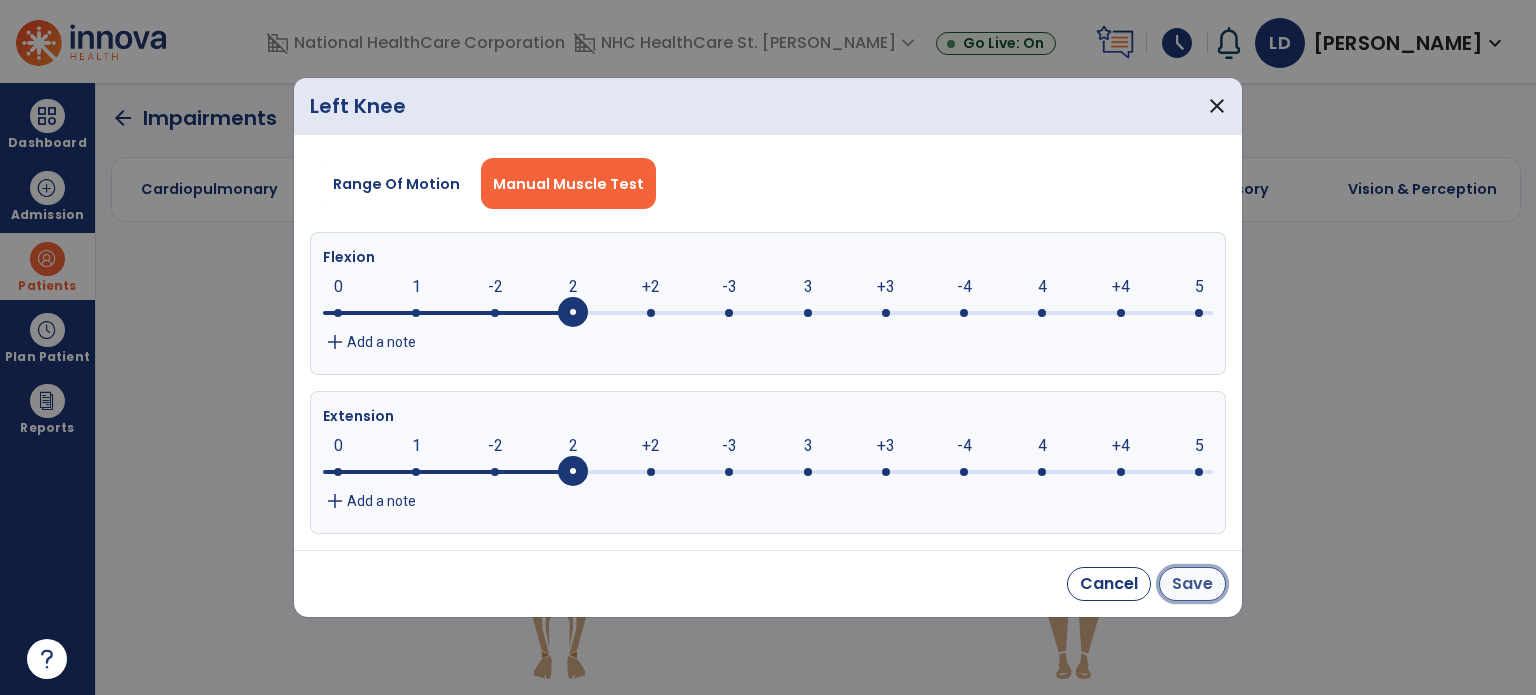 click on "Save" at bounding box center [1192, 584] 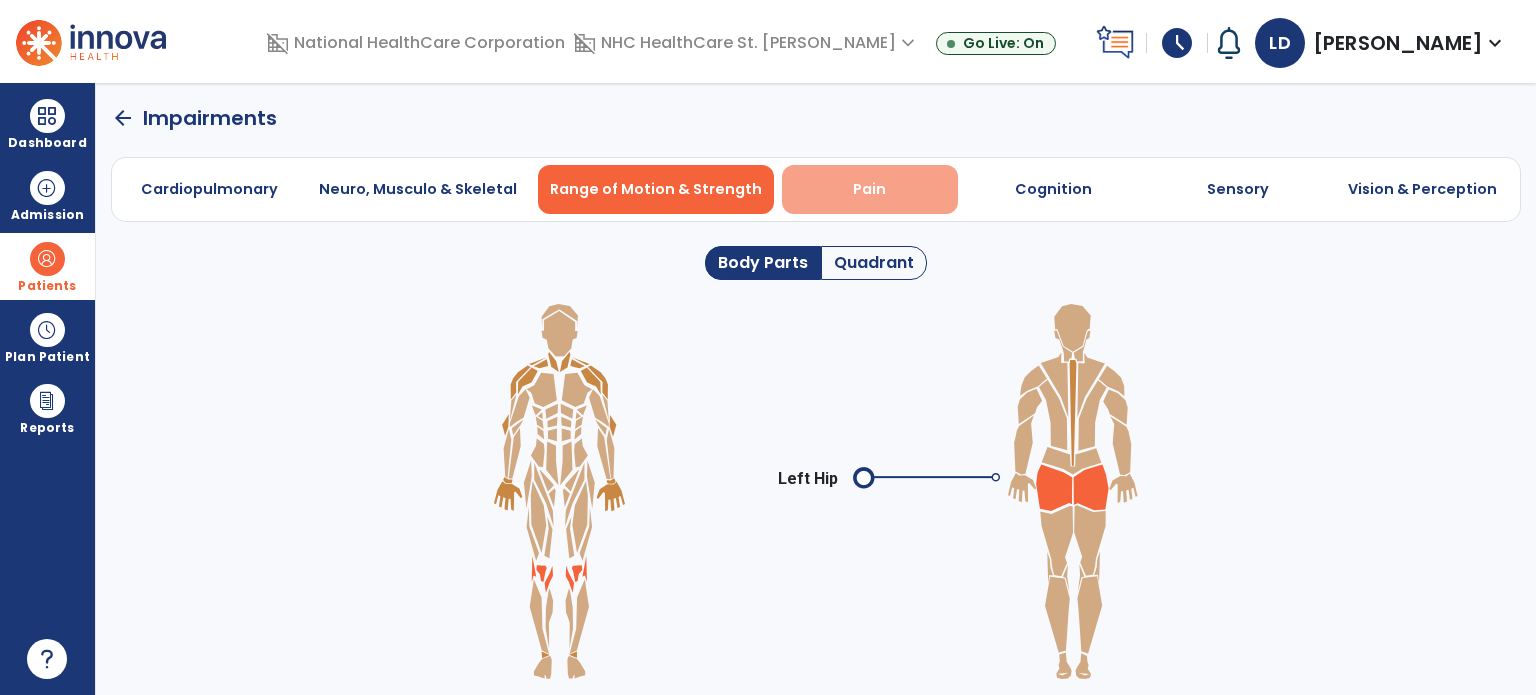 click on "Pain" at bounding box center [870, 189] 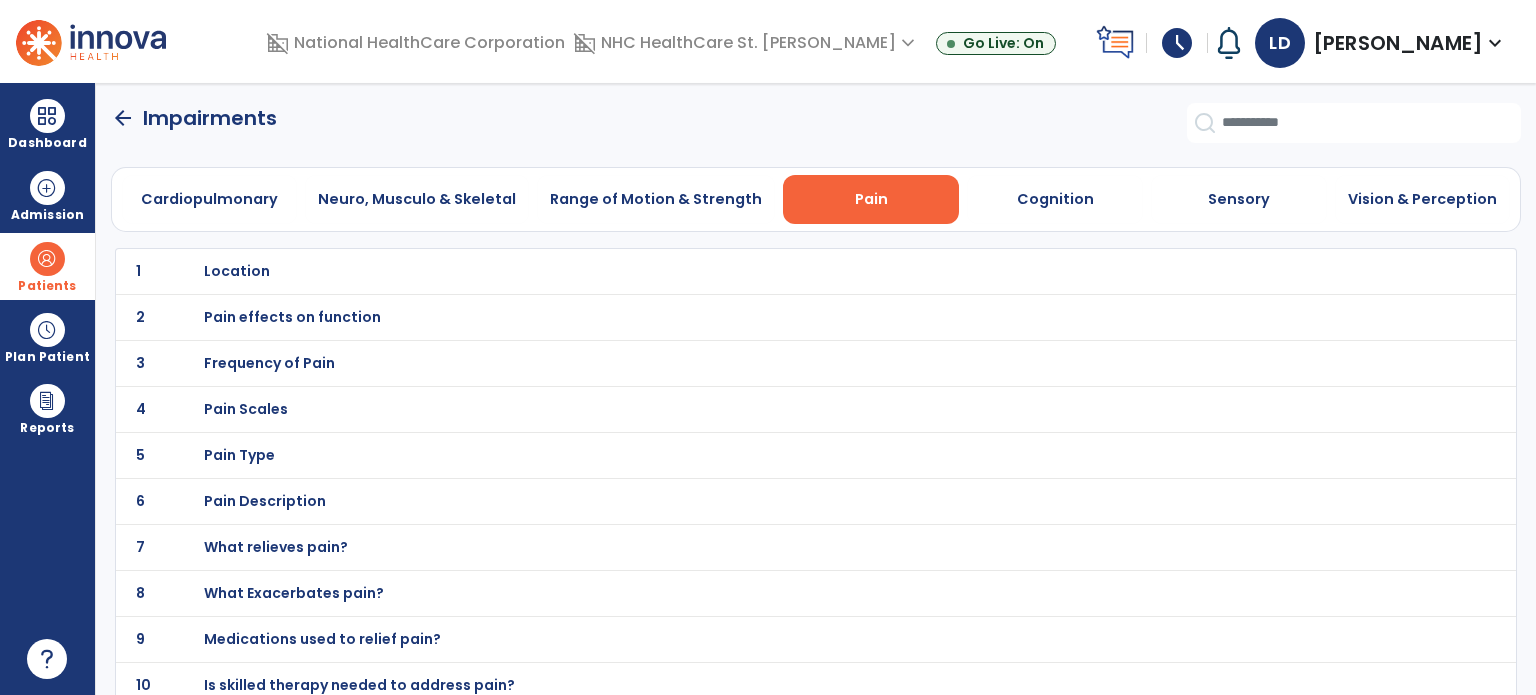 click on "Location" at bounding box center [237, 271] 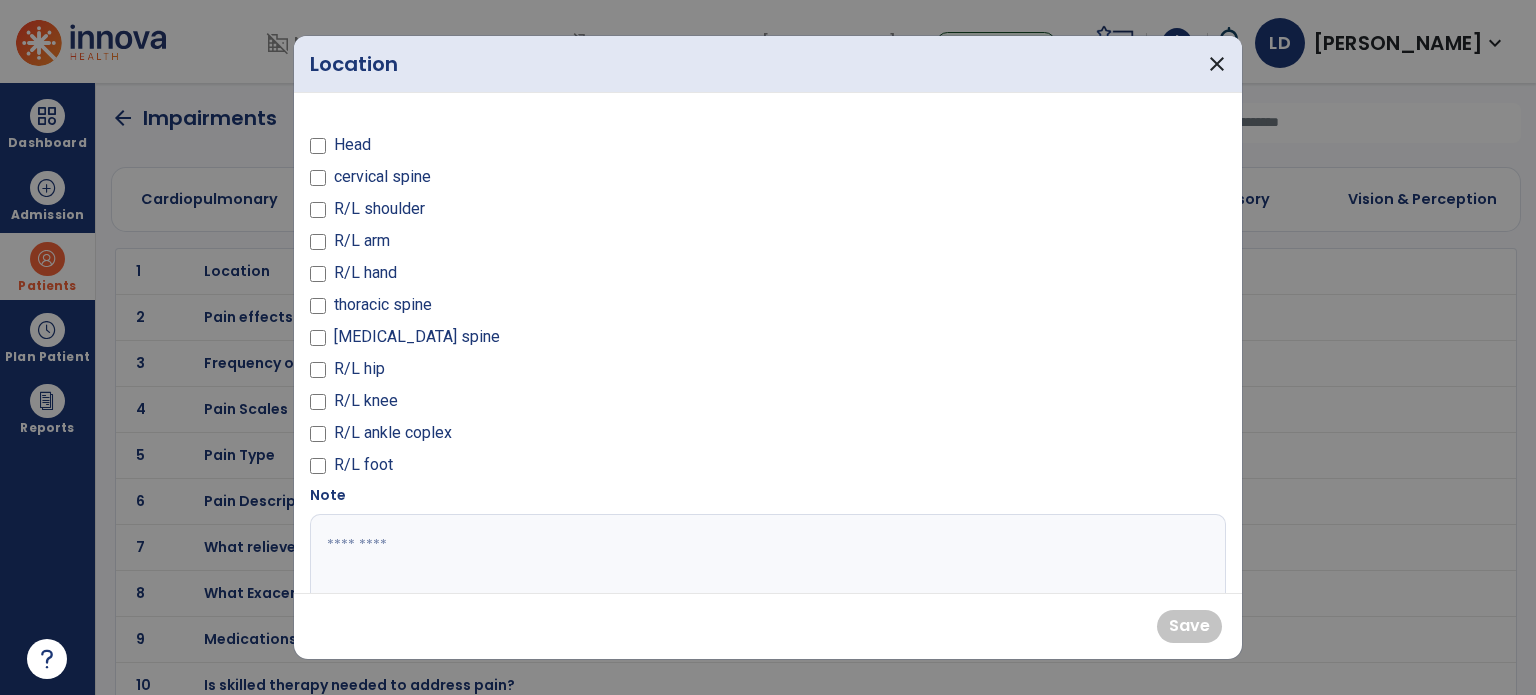 click on "R/L hip" at bounding box center (533, 373) 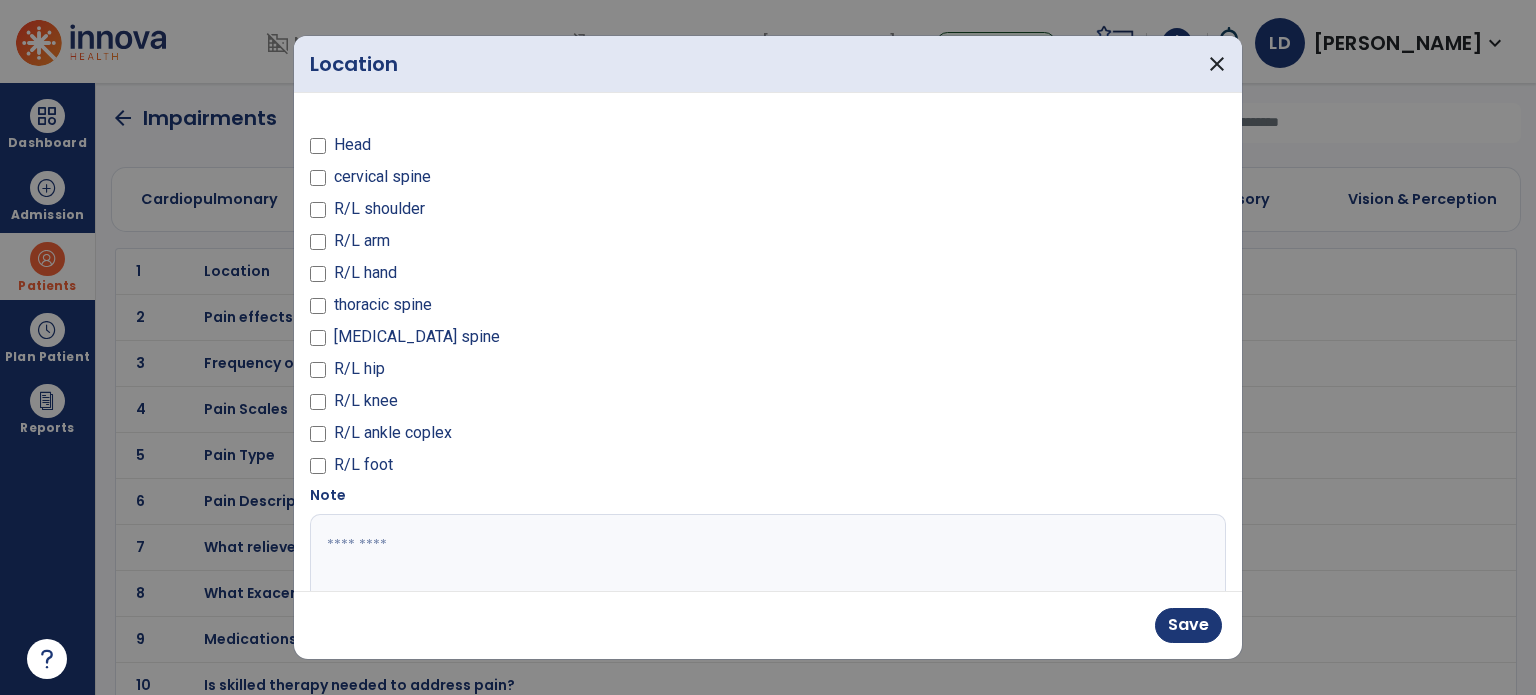 click at bounding box center (766, 589) 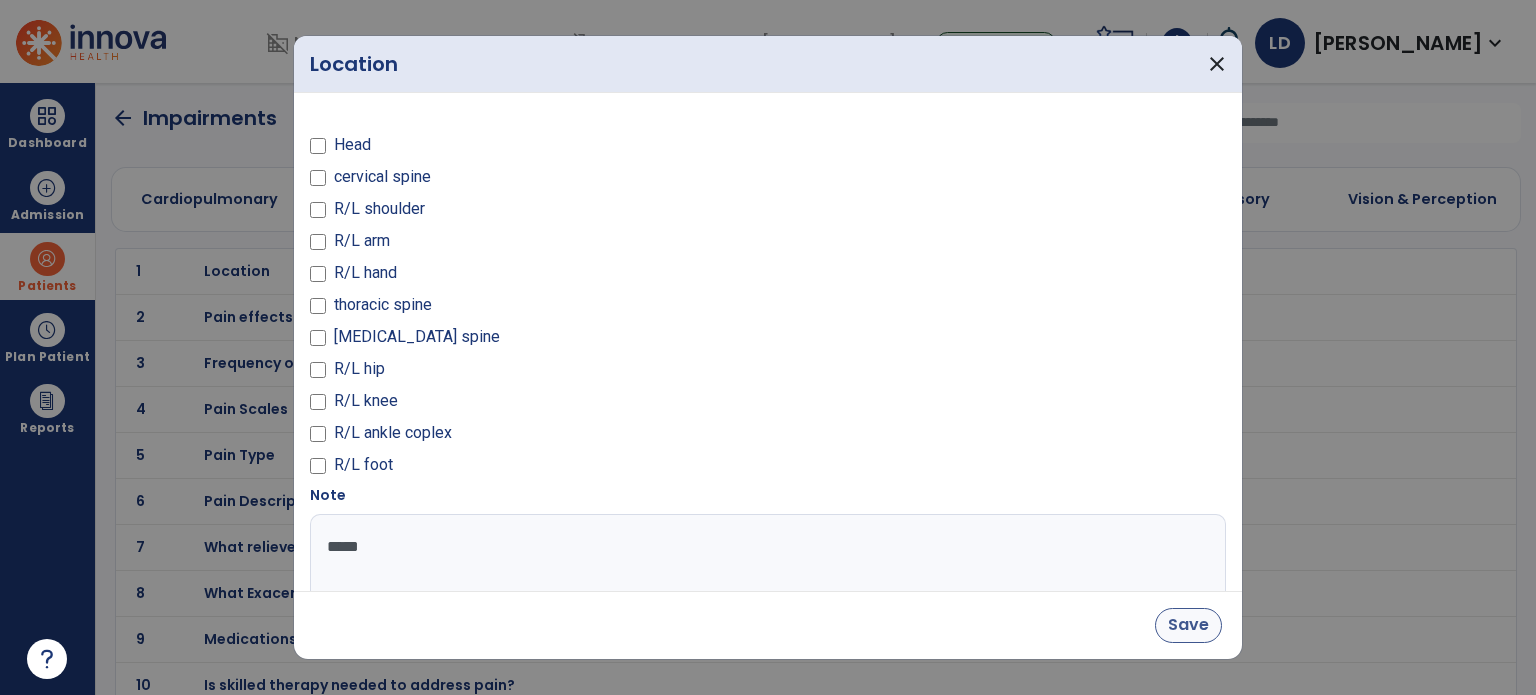 type on "*****" 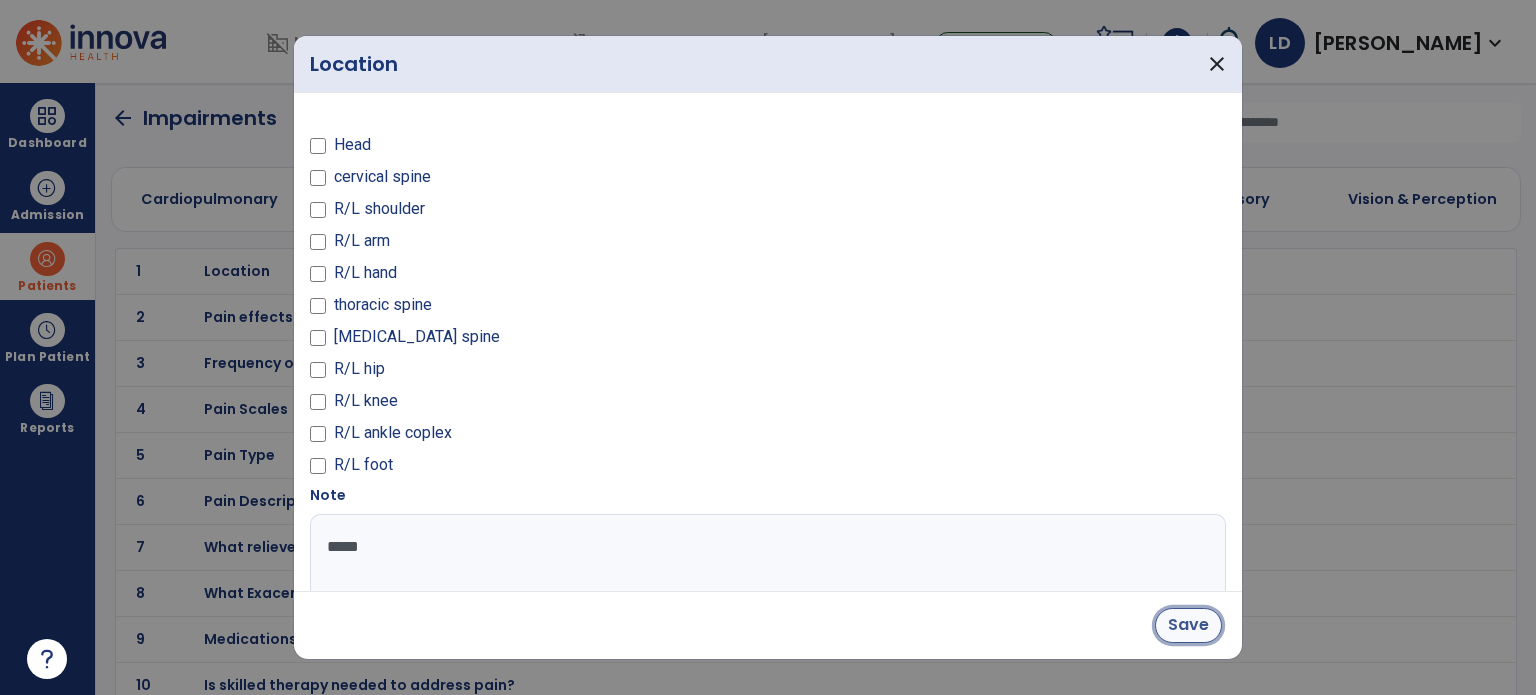 click on "Save" at bounding box center (1188, 625) 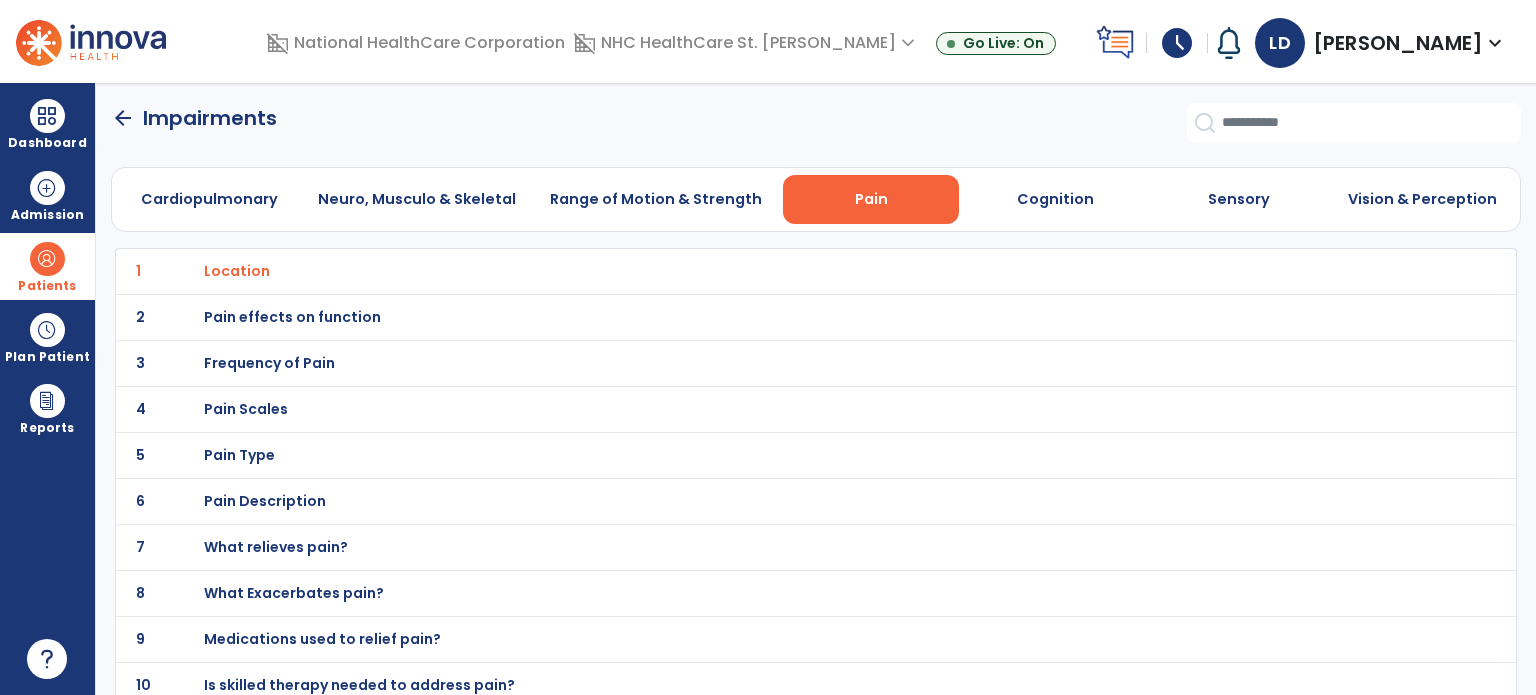click on "Pain Description" at bounding box center [237, 271] 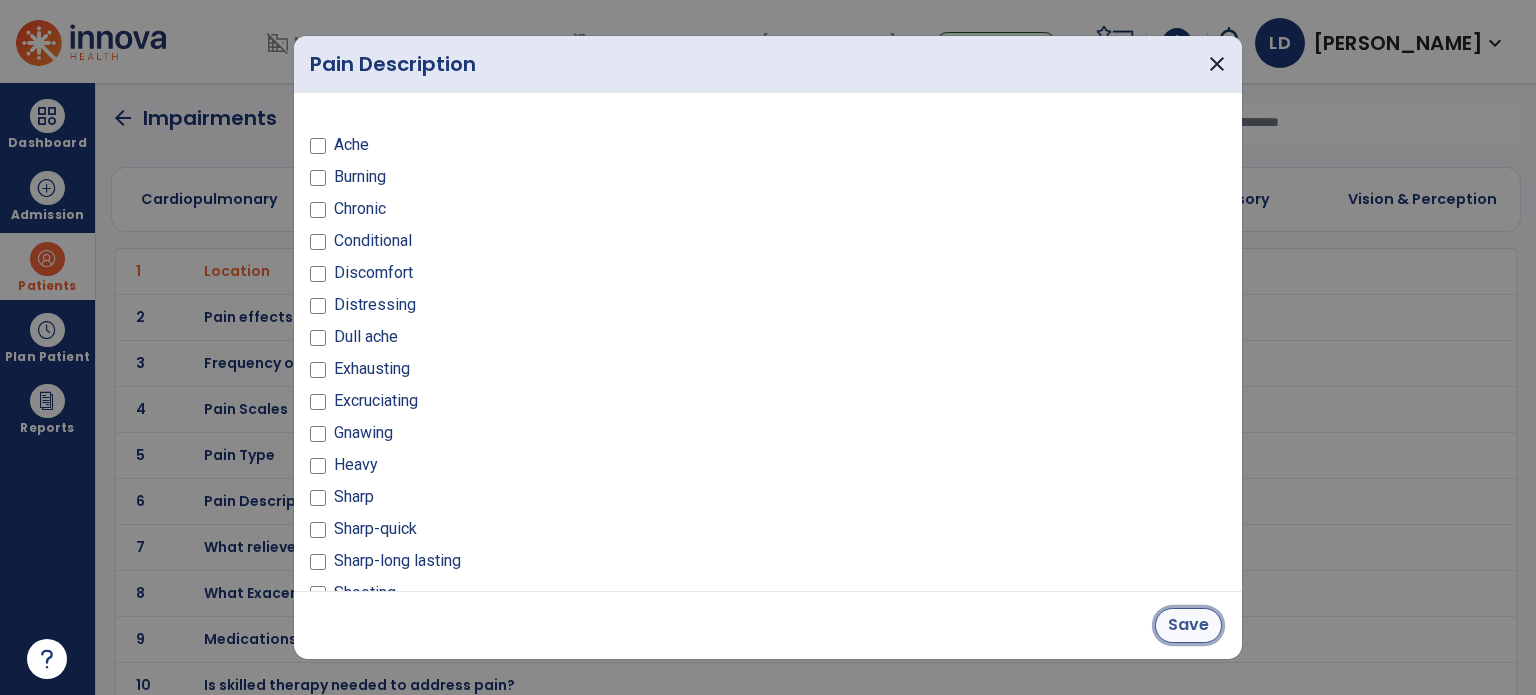 click on "Save" at bounding box center [1188, 625] 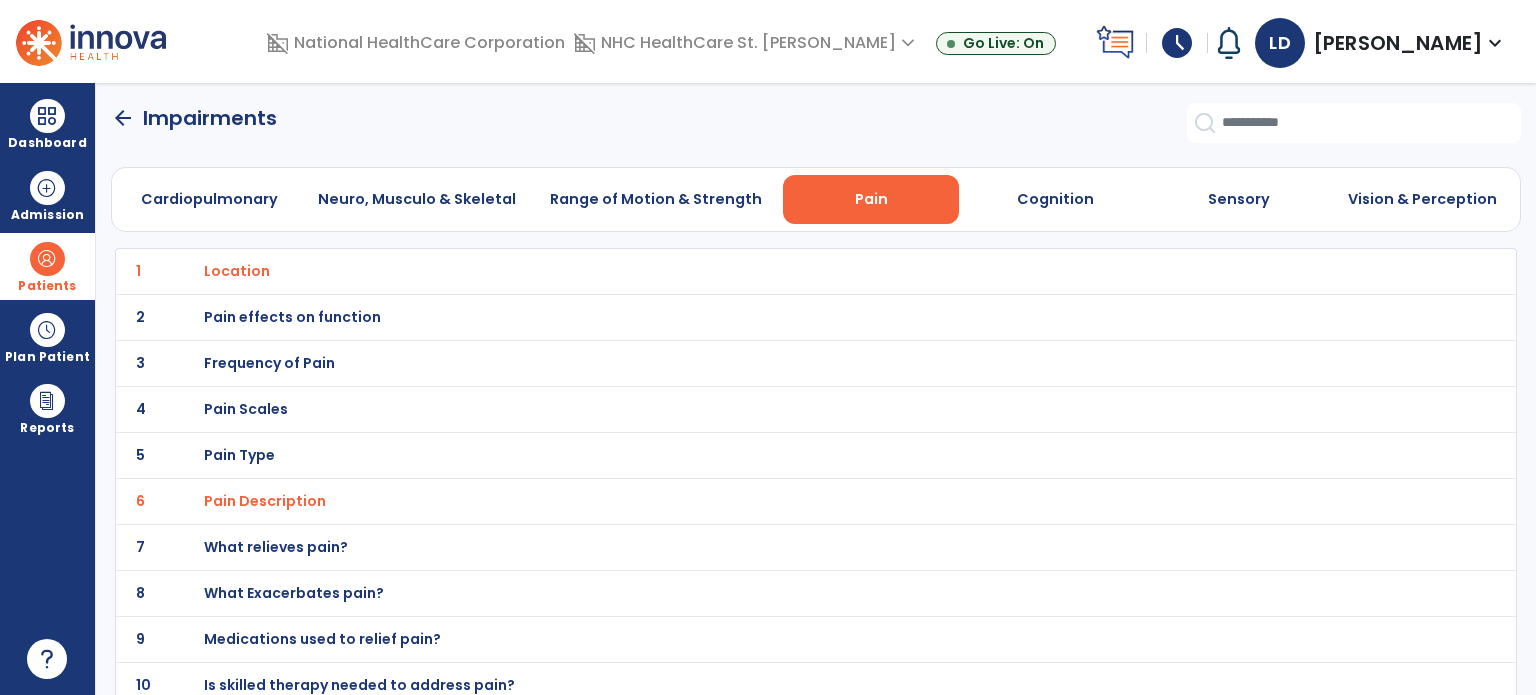 click on "Pain Scales" at bounding box center [237, 271] 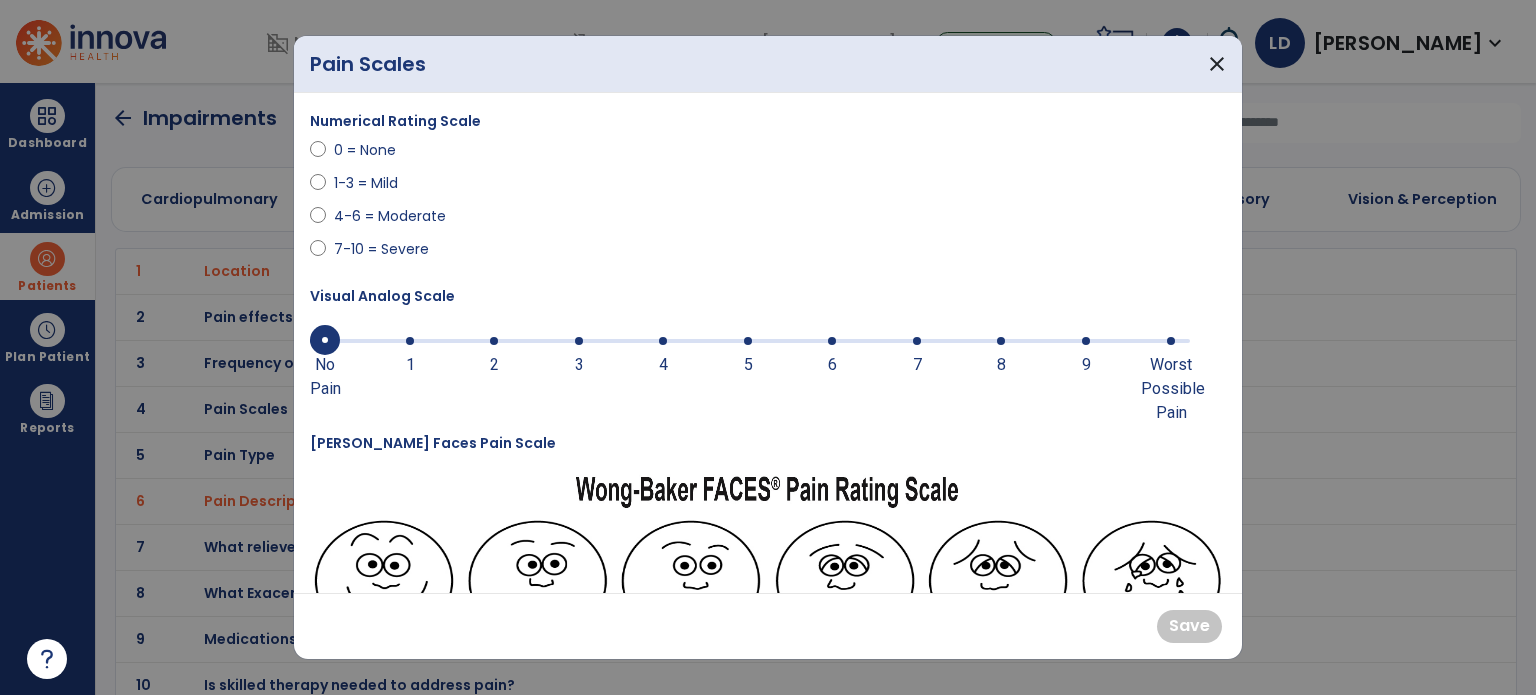 click on "0    No Pain    1    2    3    4    5    6    7    8    9    Worst Possible Pain" at bounding box center [750, 341] 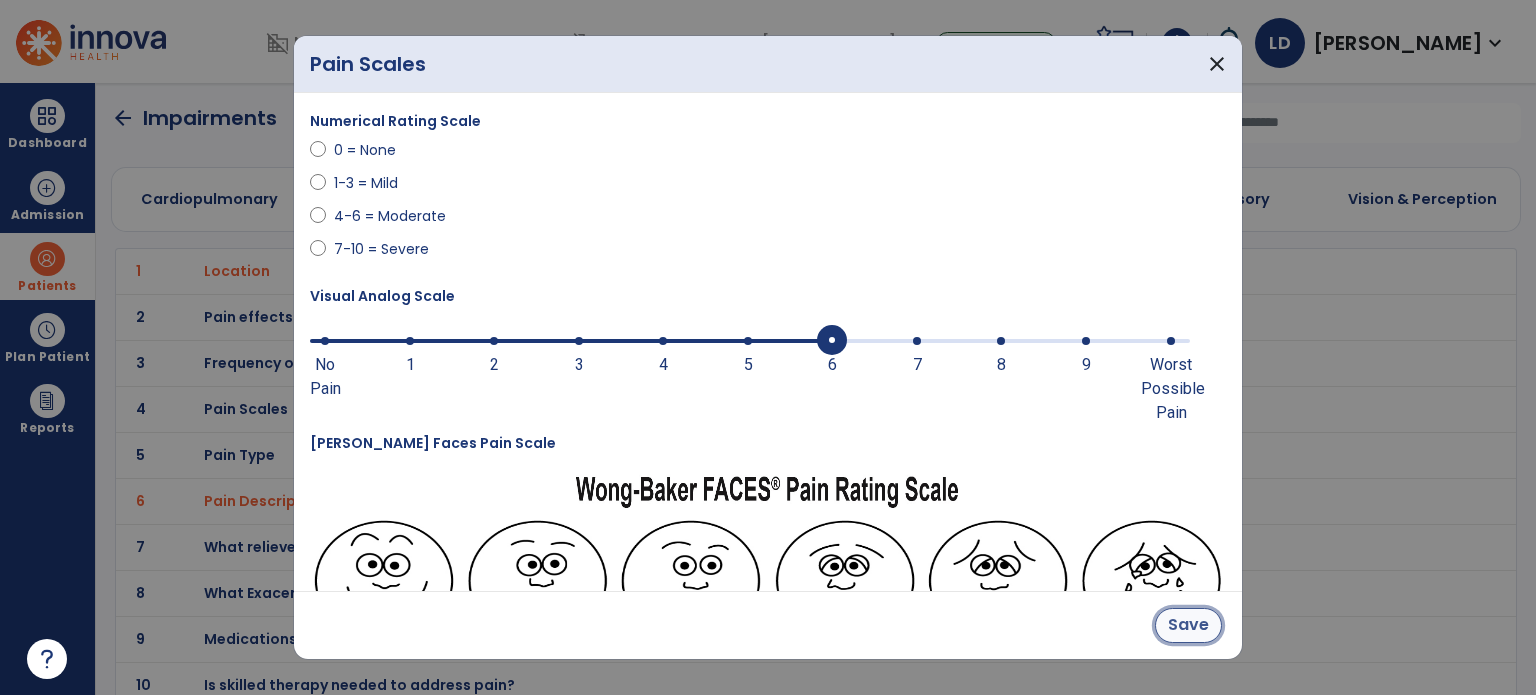 click on "Save" at bounding box center [1188, 625] 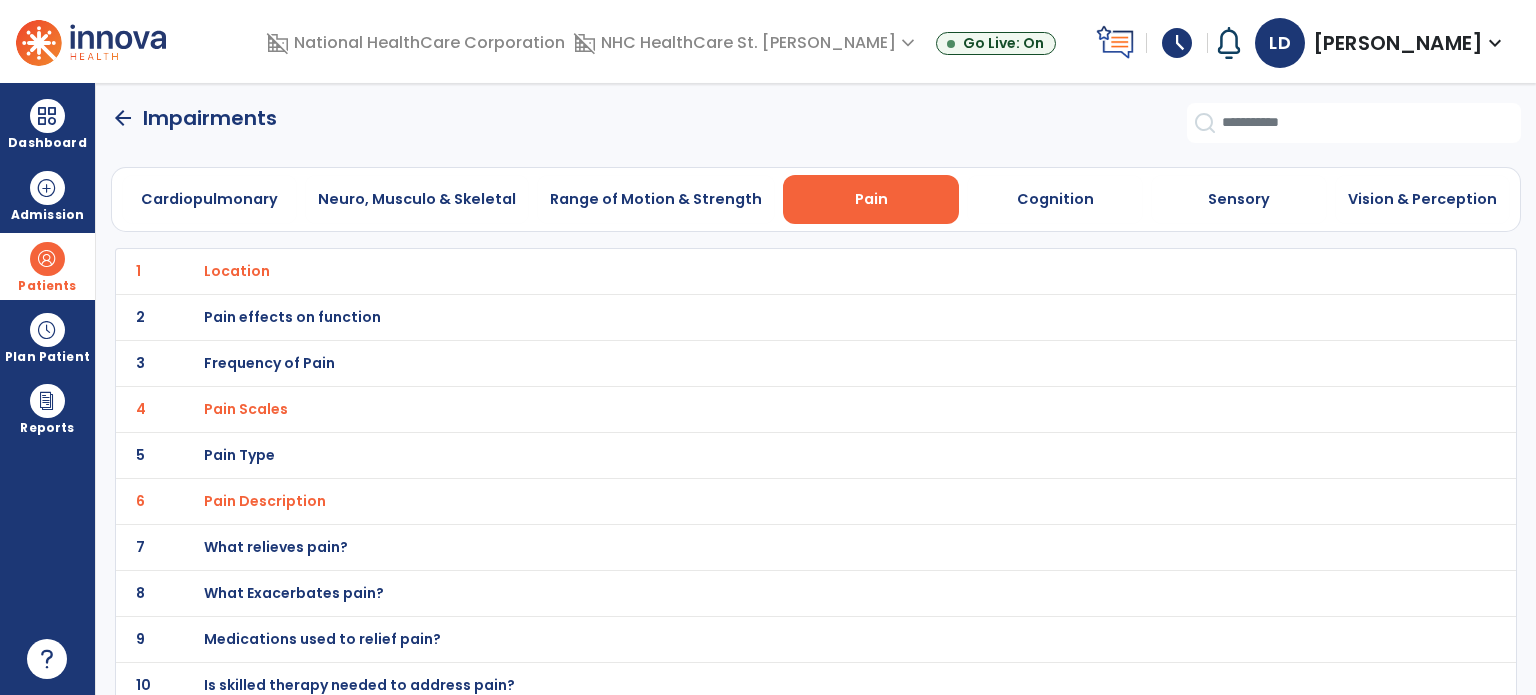 click on "Frequency of Pain" at bounding box center (237, 271) 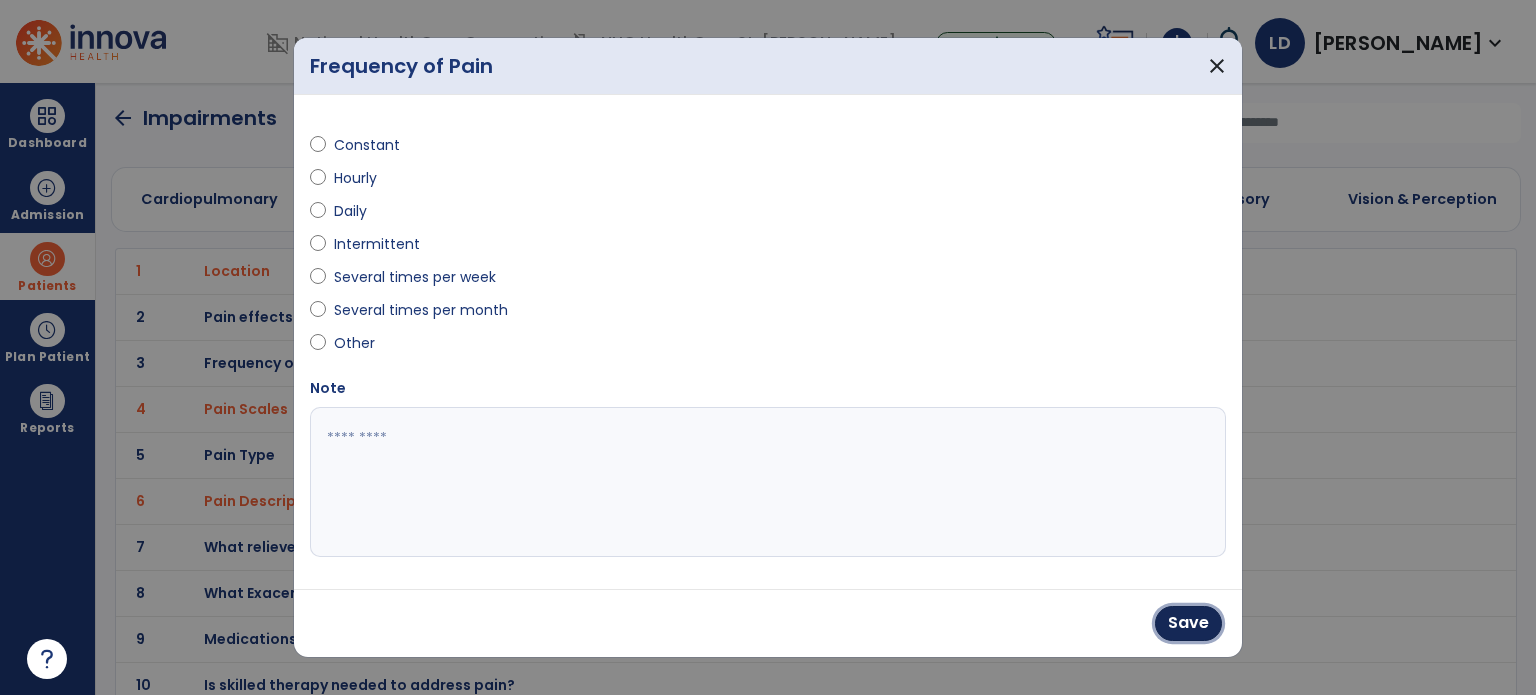 click on "Save" at bounding box center (1188, 623) 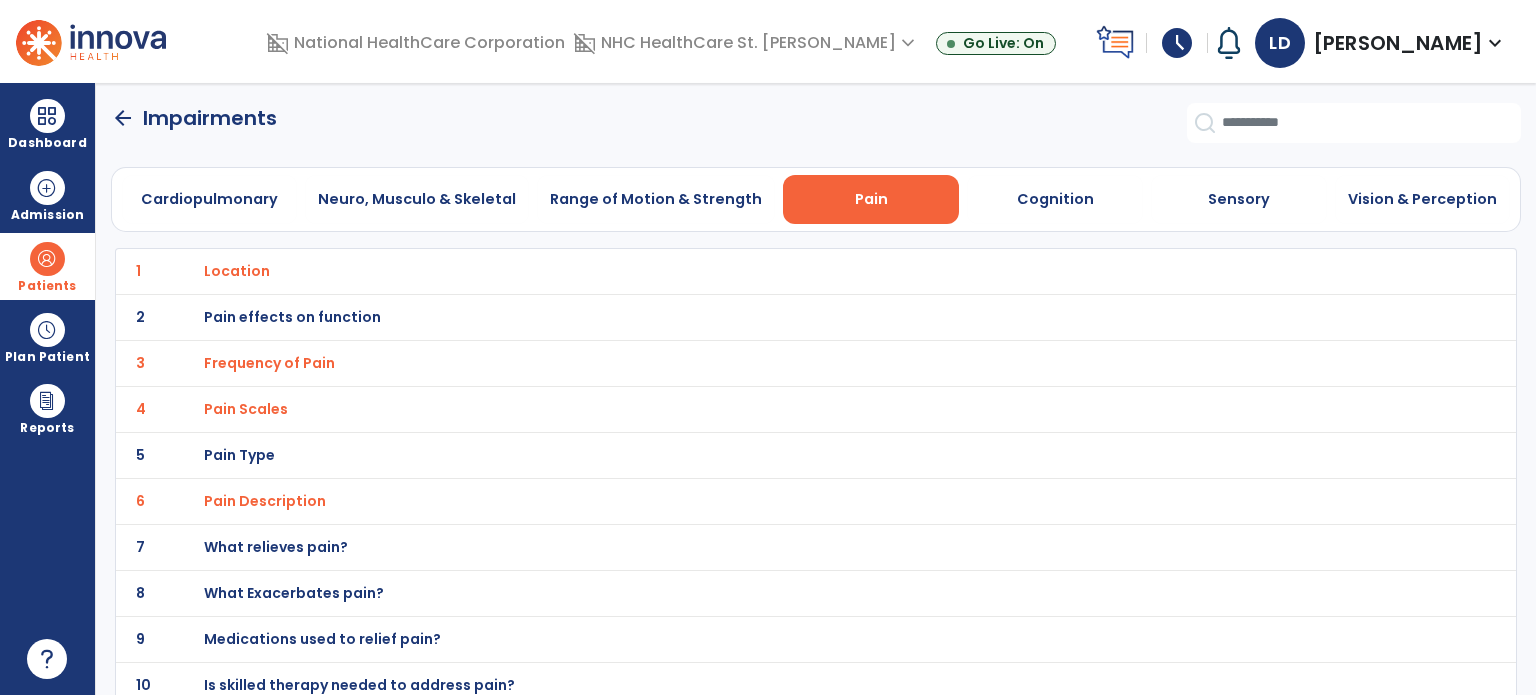 click on "Pain Type" at bounding box center (237, 271) 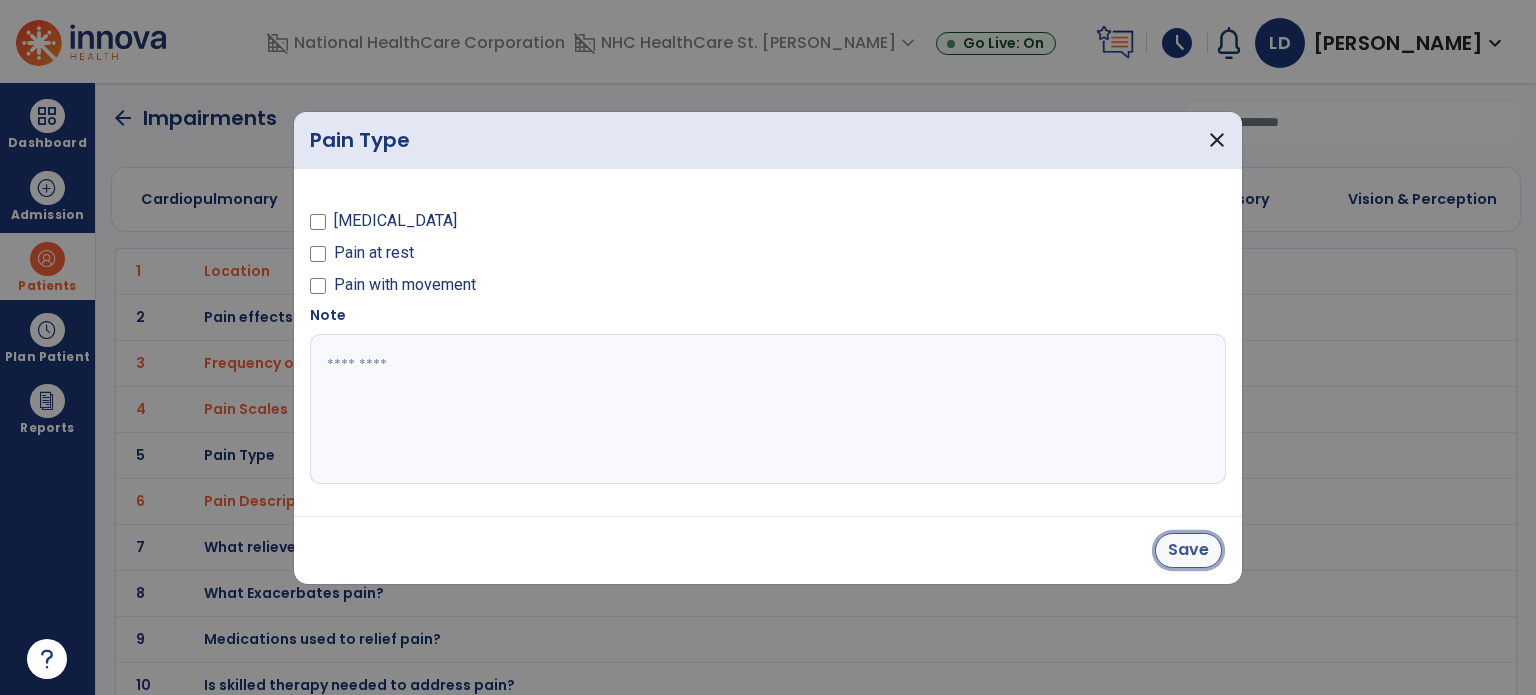click on "Save" at bounding box center (1188, 550) 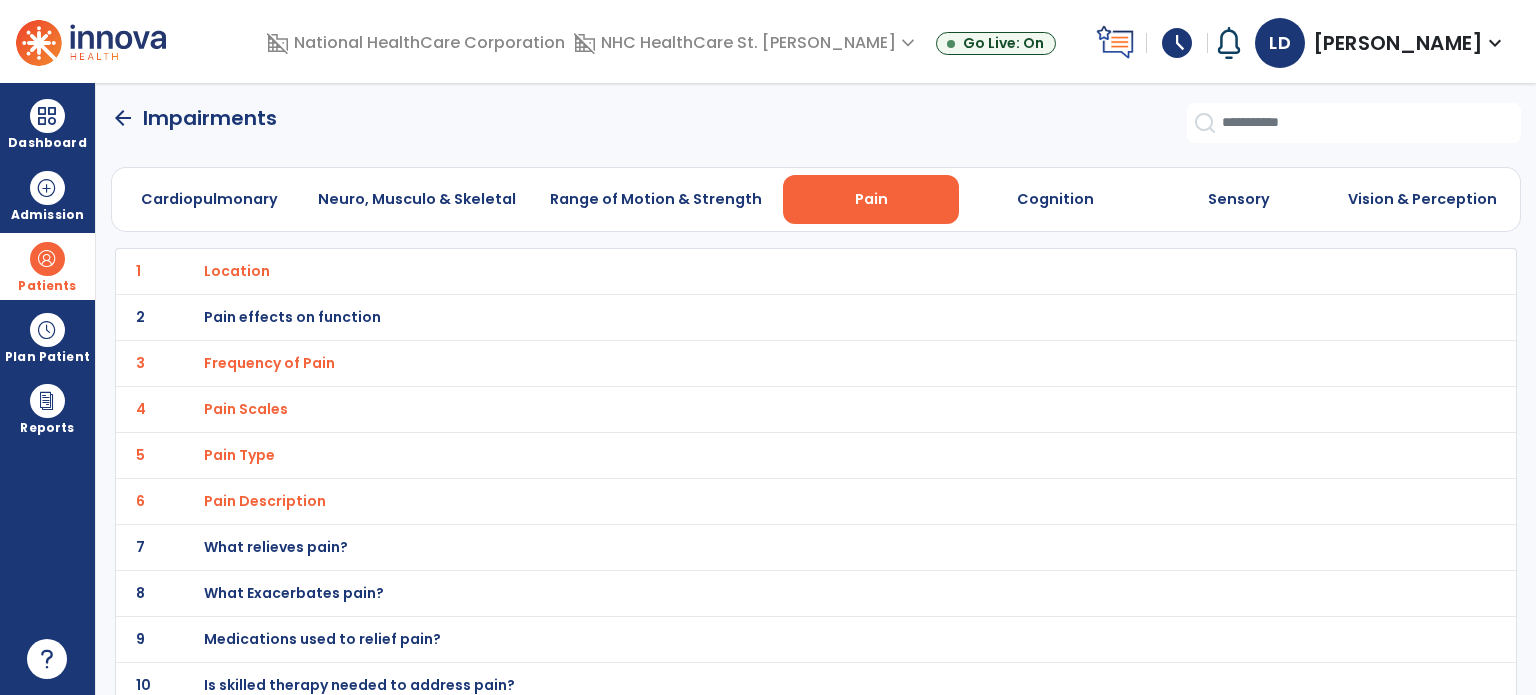 click on "What relieves pain?" at bounding box center [237, 271] 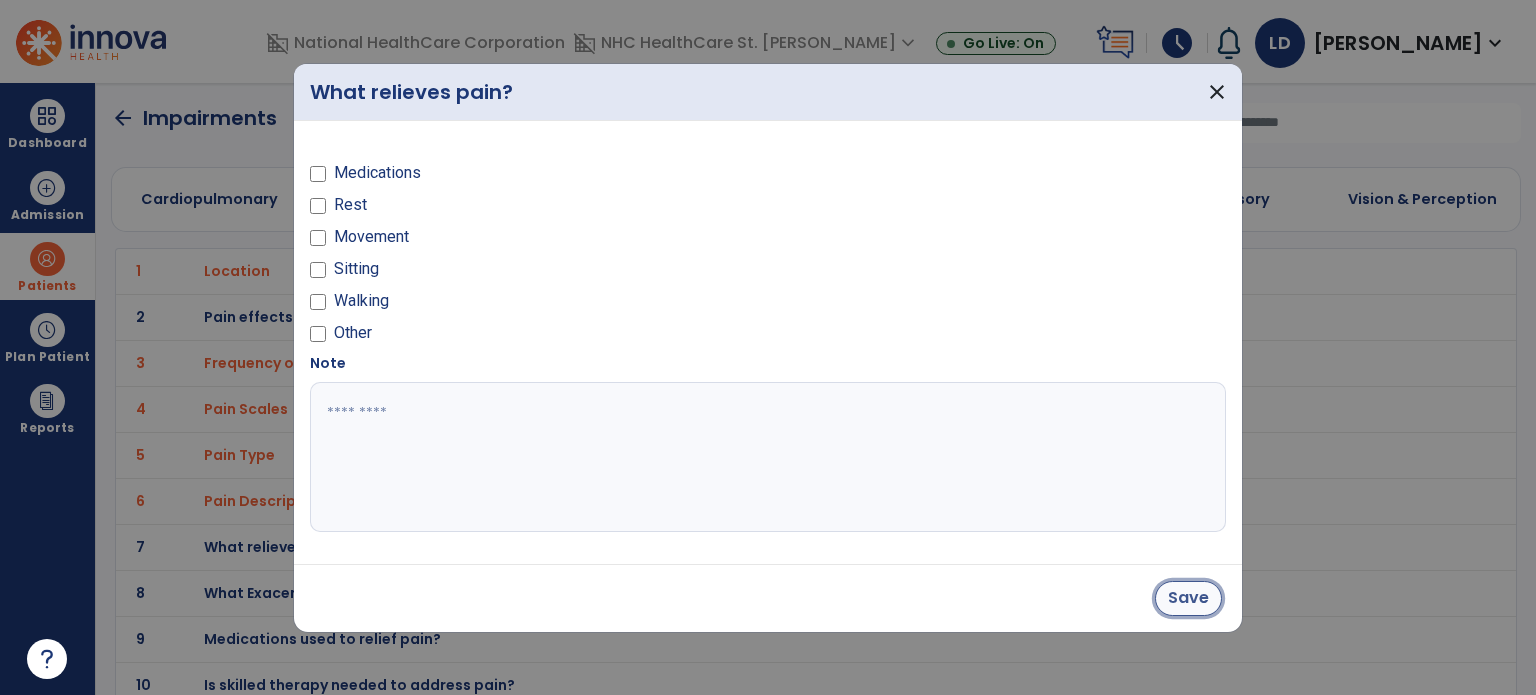 click on "Save" at bounding box center (1188, 598) 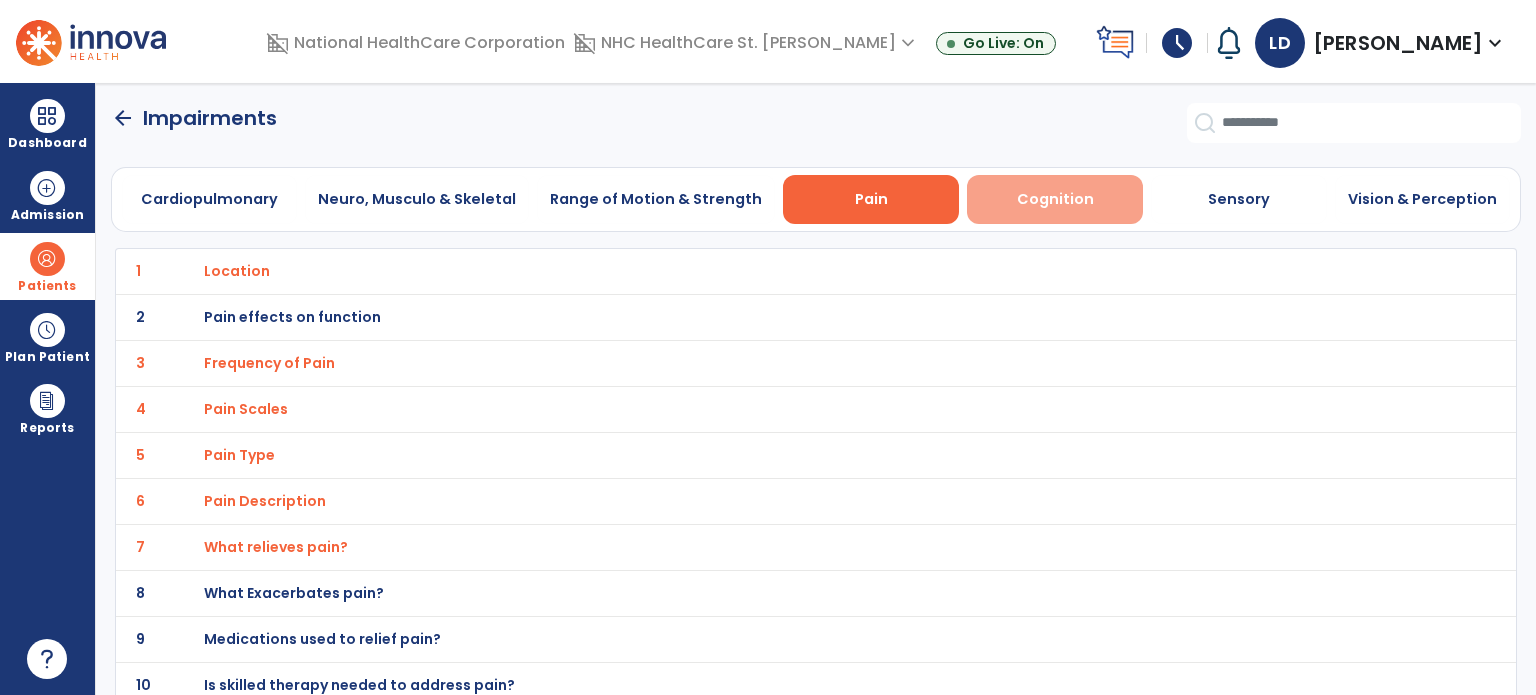 click on "Cognition" at bounding box center (1055, 199) 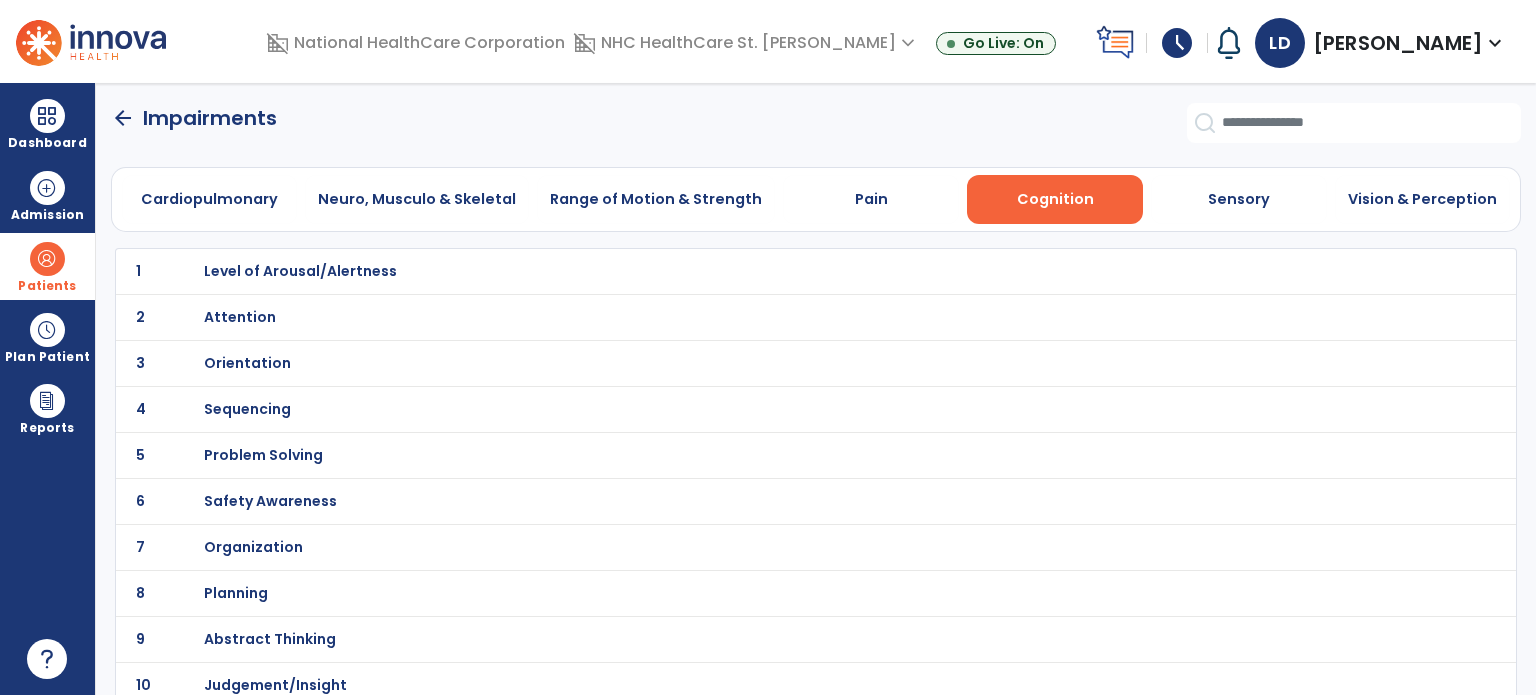 click on "Level of Arousal/Alertness" at bounding box center [300, 271] 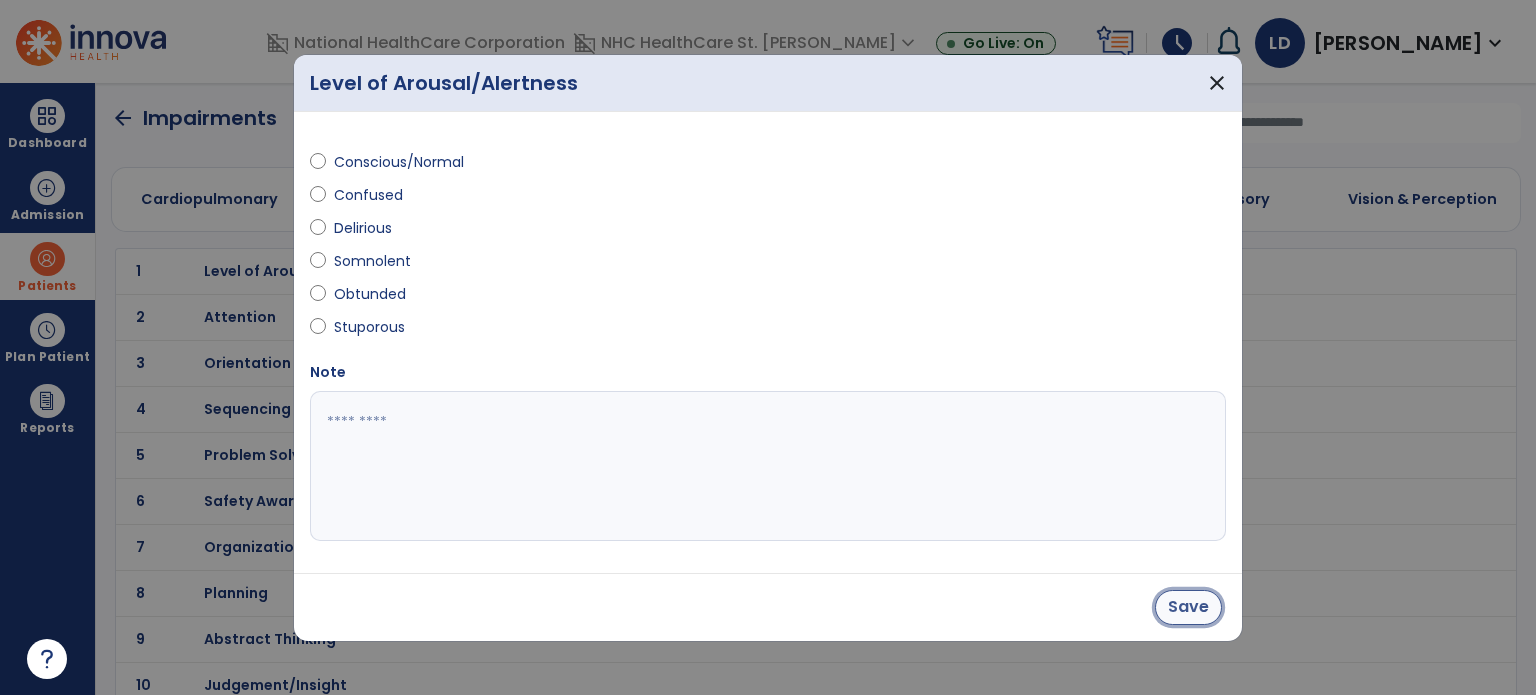 click on "Save" at bounding box center (1188, 607) 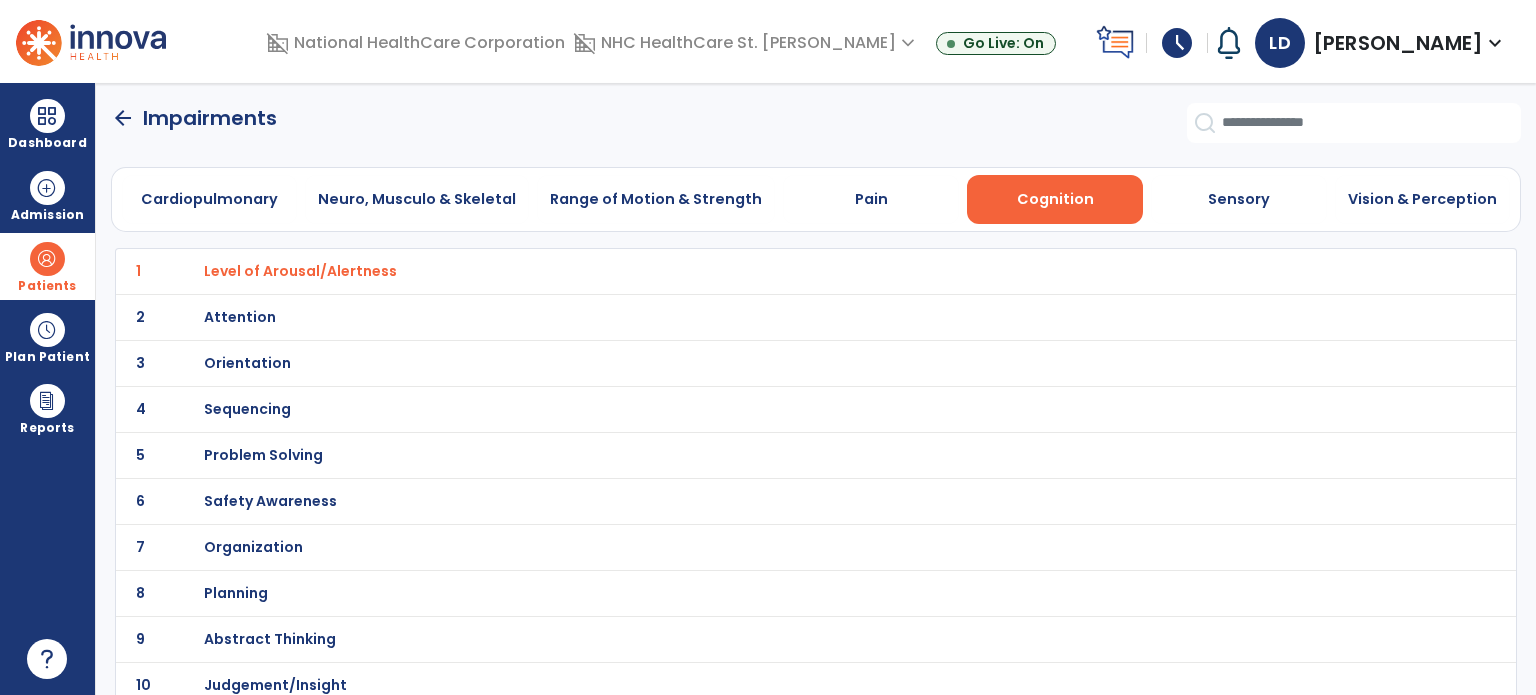 click on "Attention" at bounding box center [300, 271] 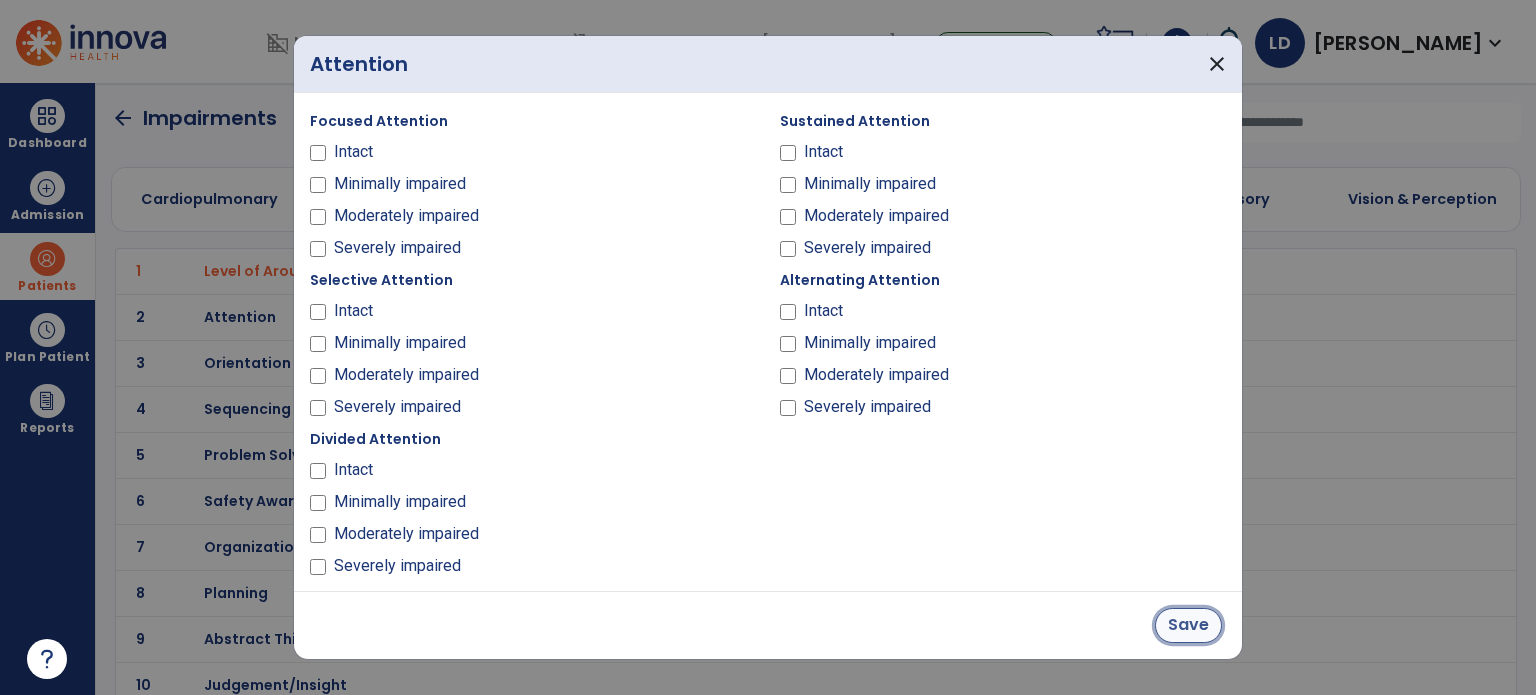 click on "Save" at bounding box center [1188, 625] 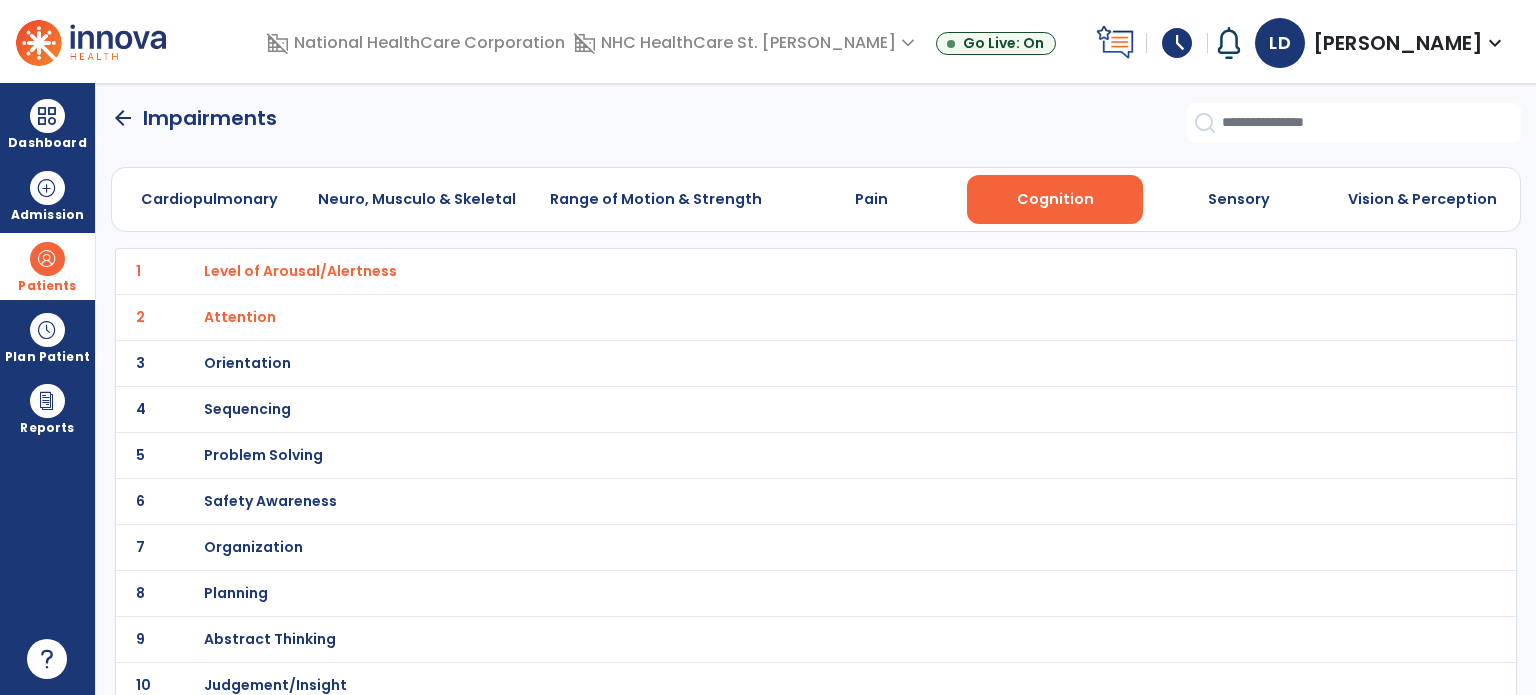 click on "Orientation" at bounding box center (300, 271) 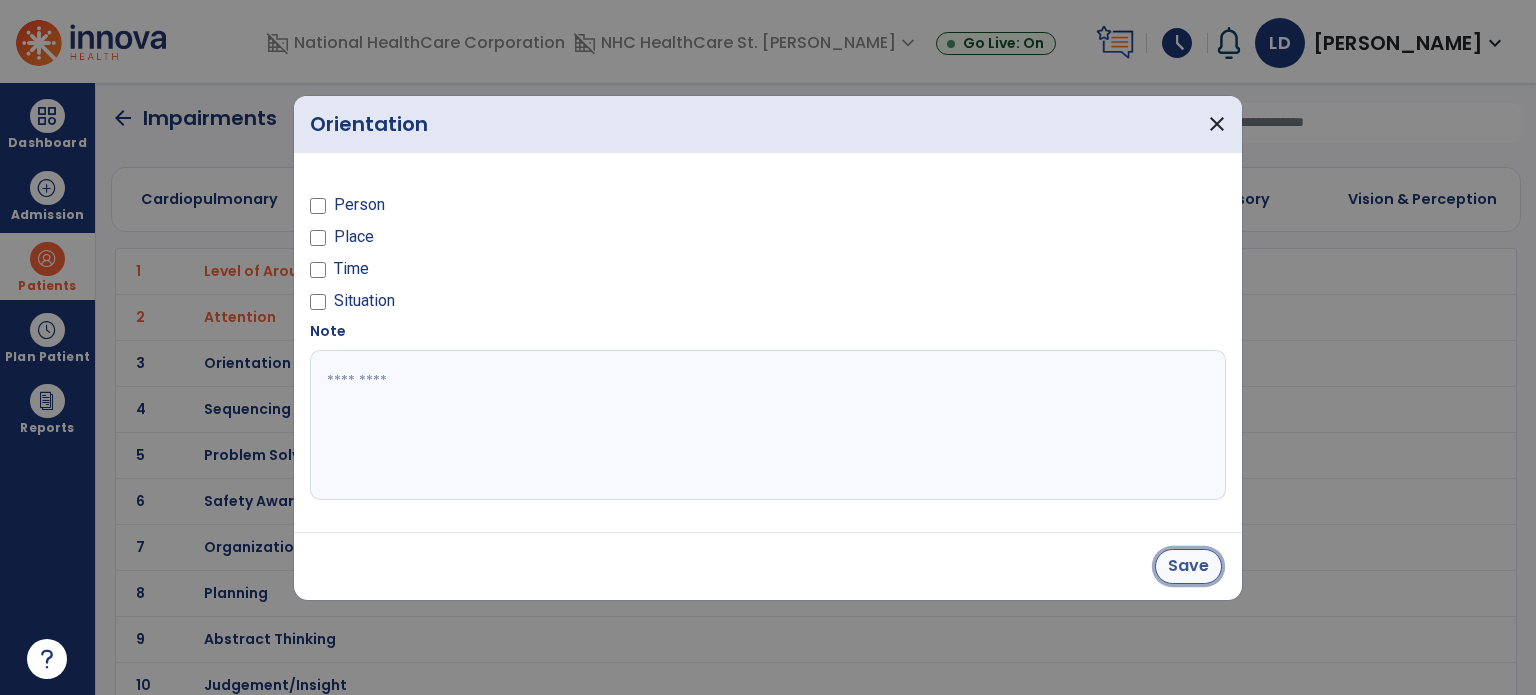 click on "Save" at bounding box center [1188, 566] 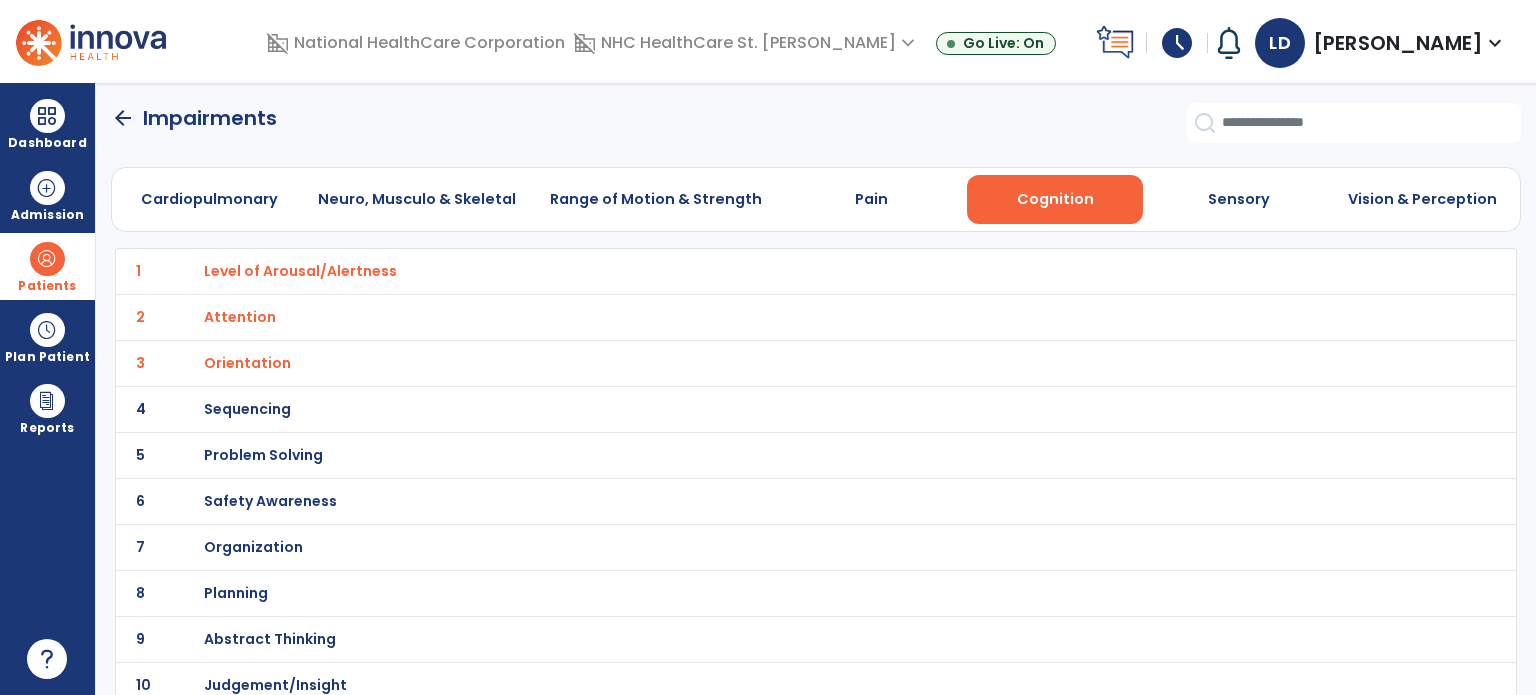 click on "arrow_back" 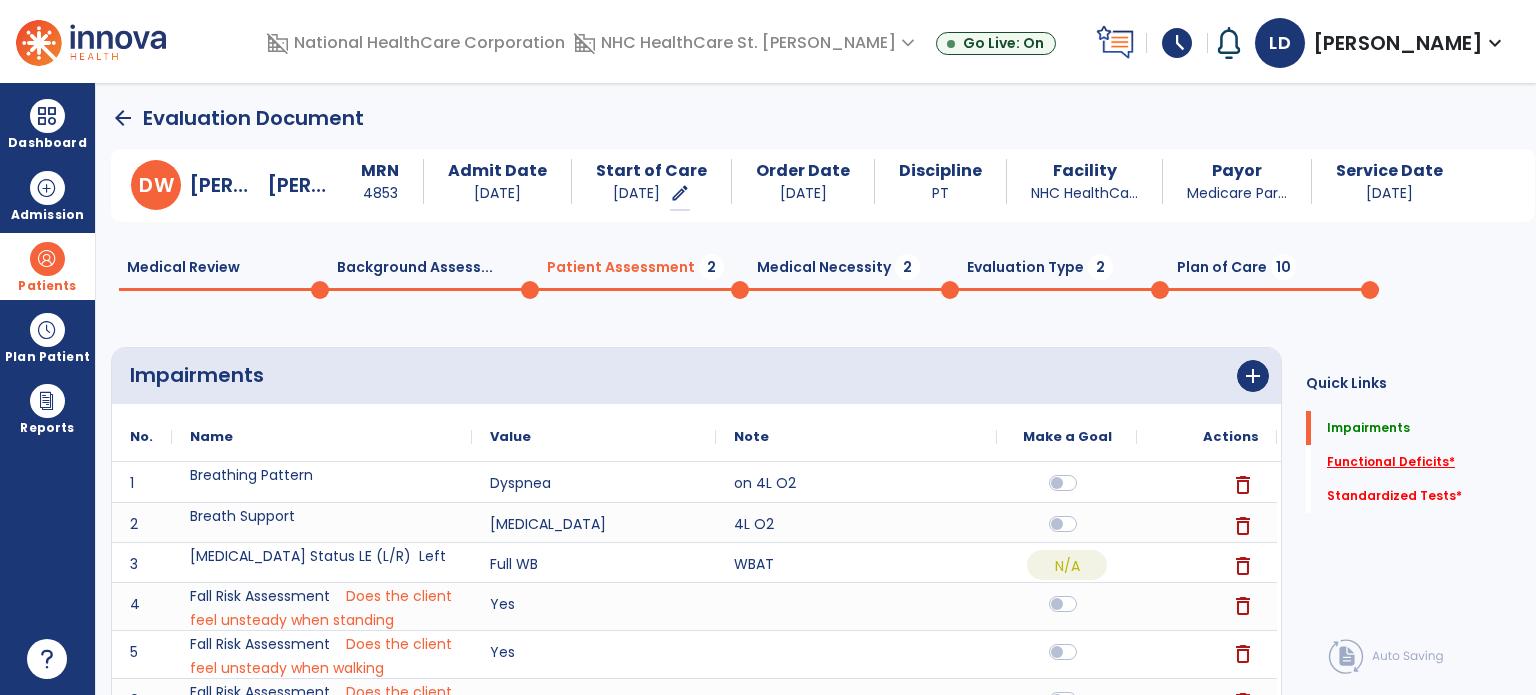 click on "Functional Deficits   *" 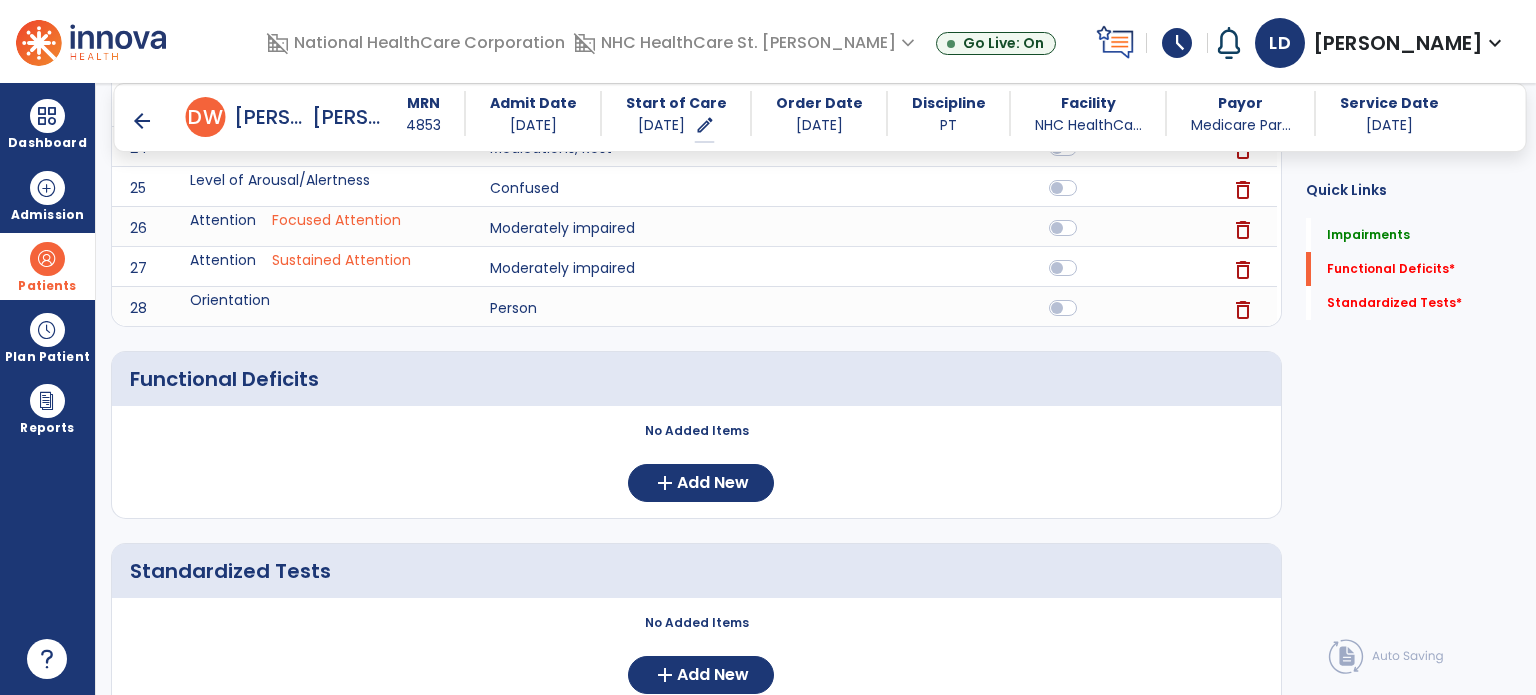 scroll, scrollTop: 1365, scrollLeft: 0, axis: vertical 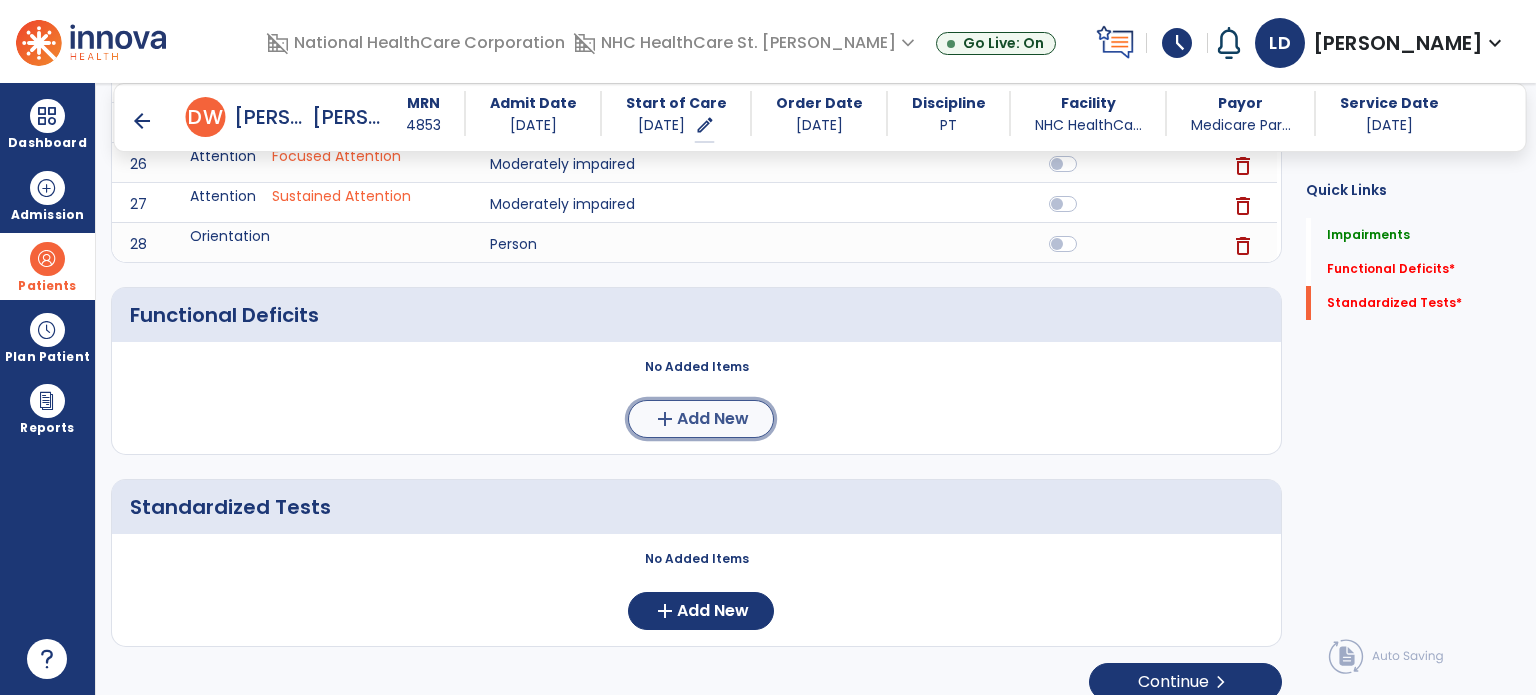 click on "Add New" 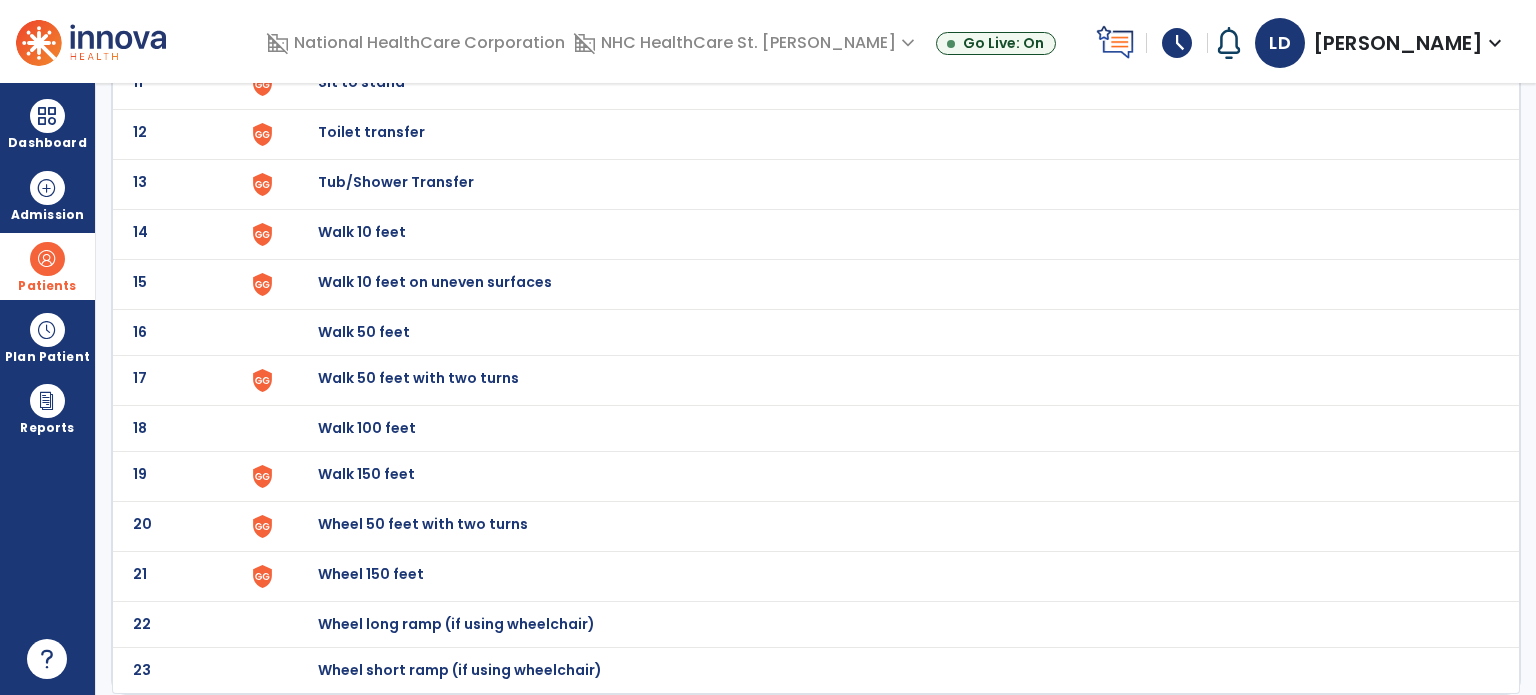 scroll, scrollTop: 0, scrollLeft: 0, axis: both 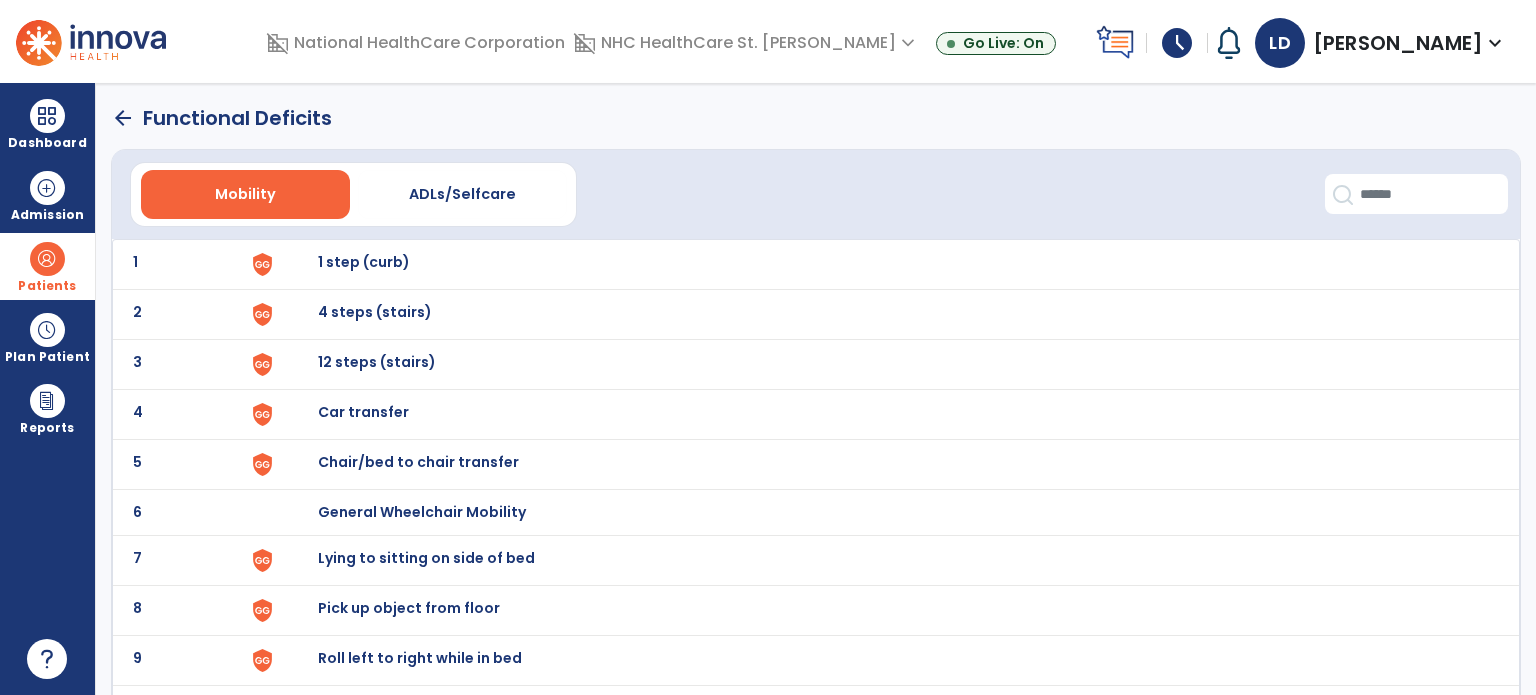 click on "Chair/bed to chair transfer" at bounding box center [364, 262] 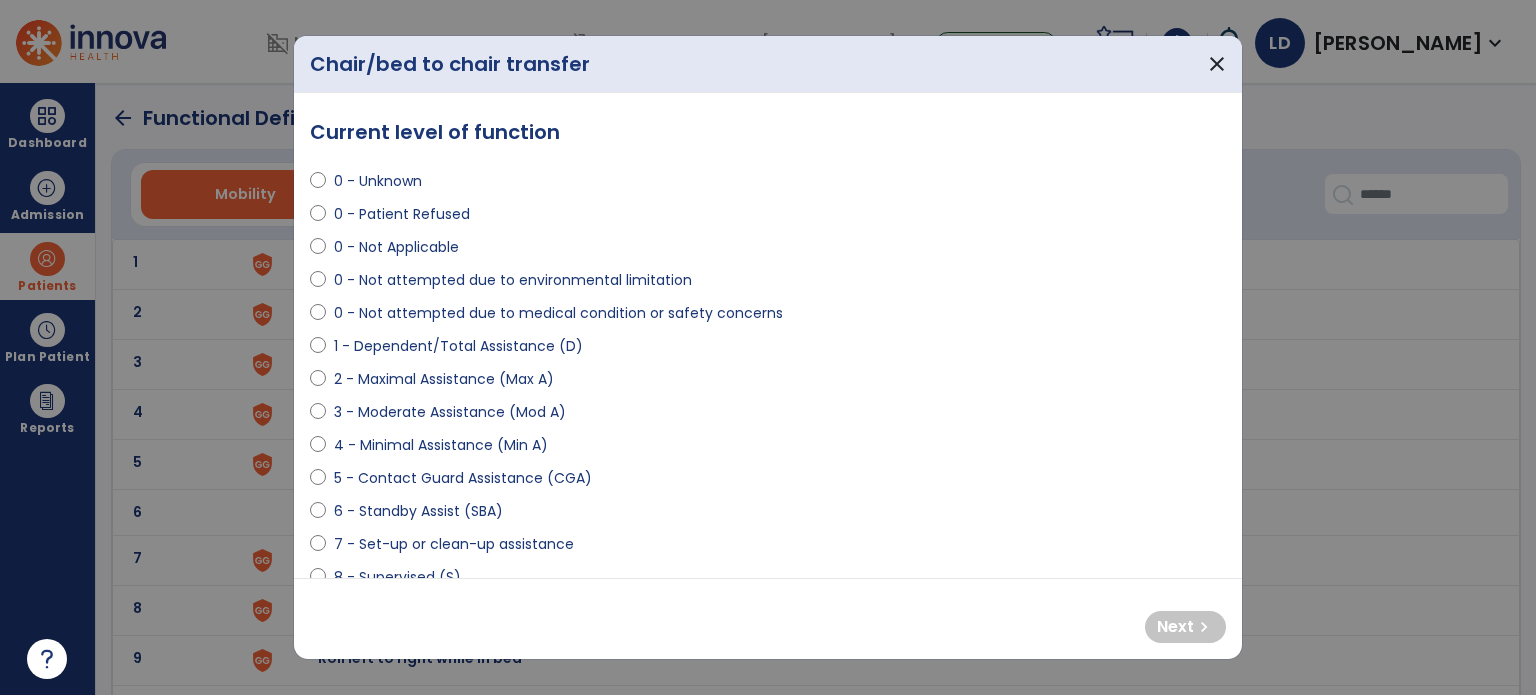 select on "**********" 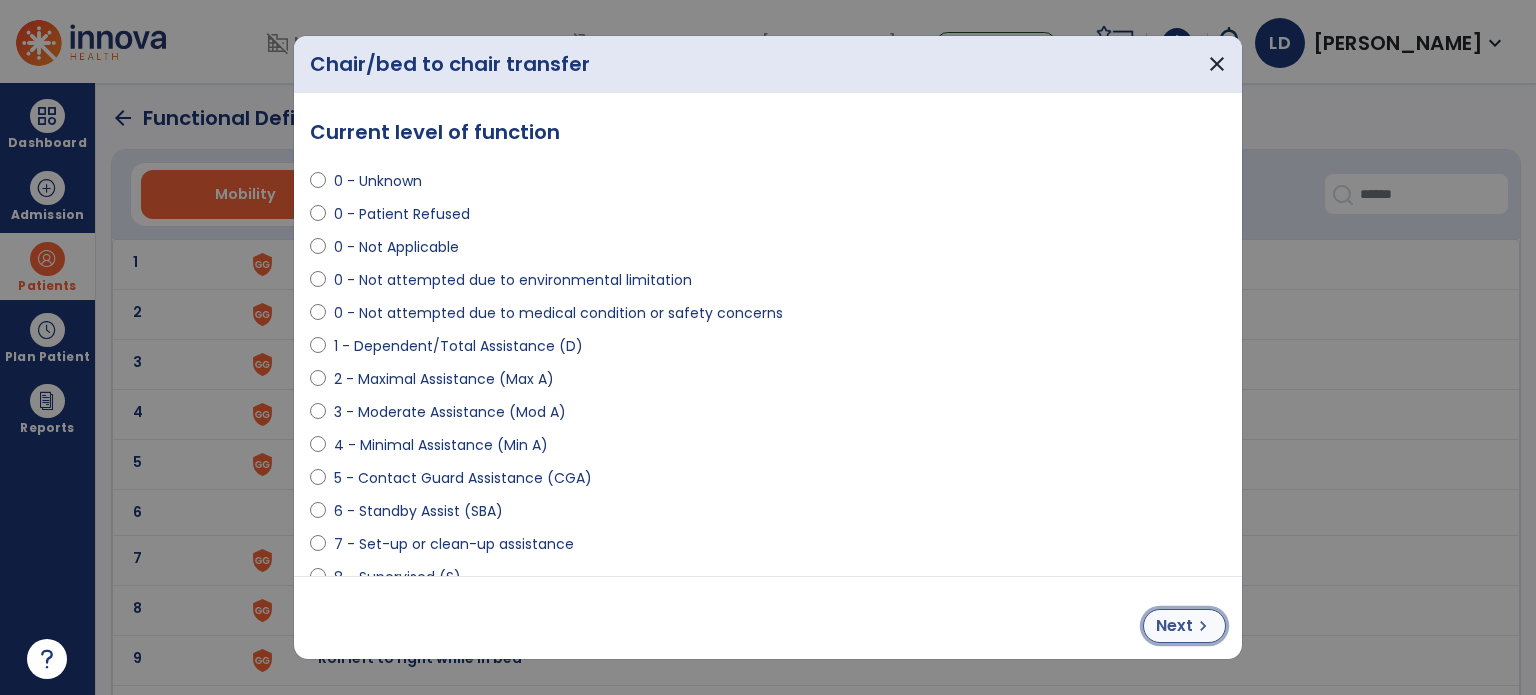 click on "Next" at bounding box center (1174, 626) 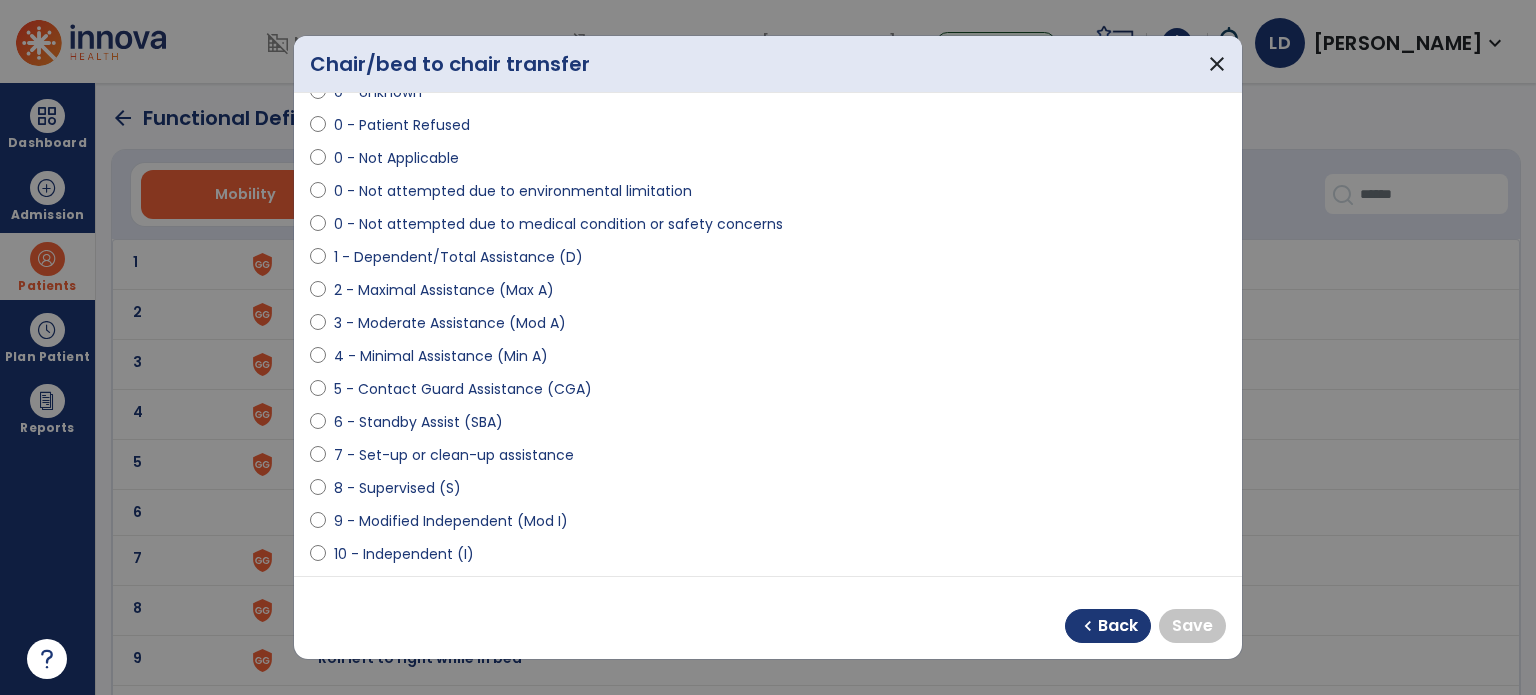 scroll, scrollTop: 92, scrollLeft: 0, axis: vertical 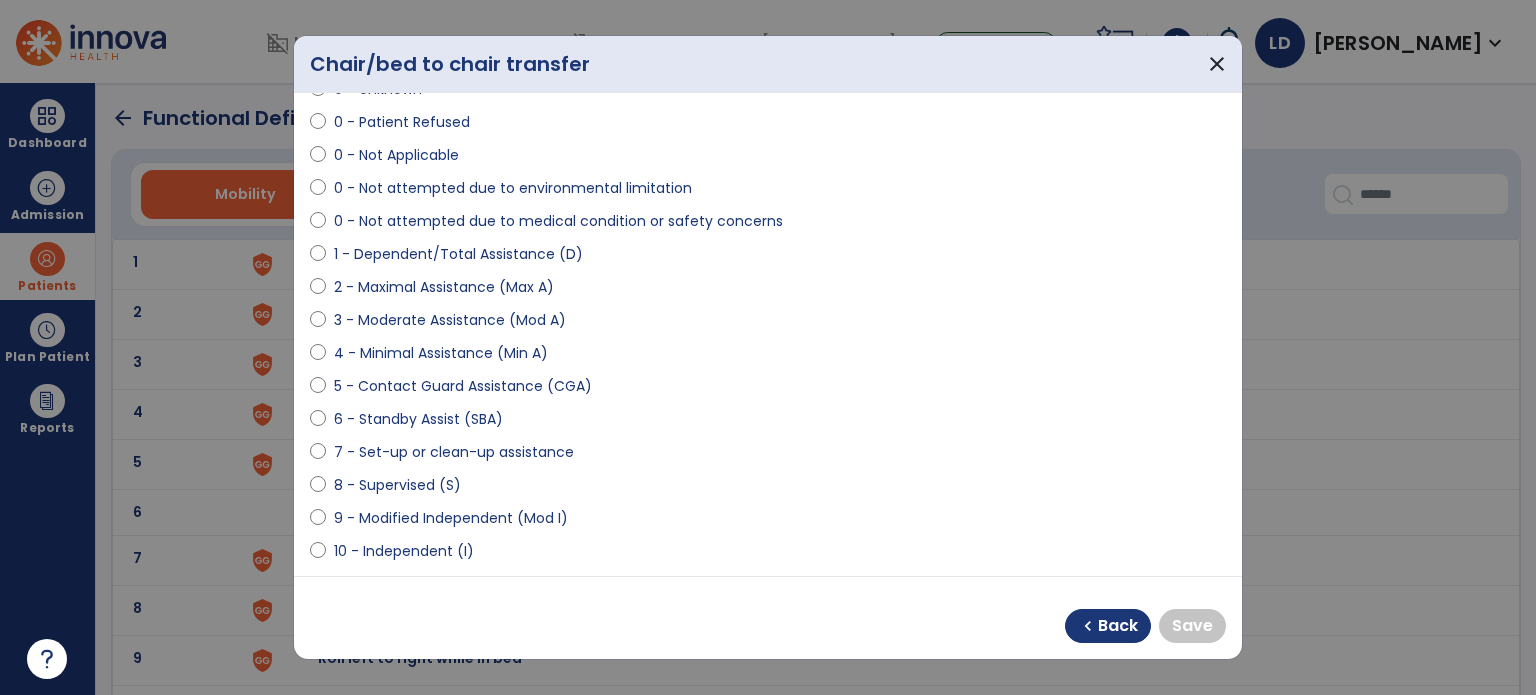 select on "**********" 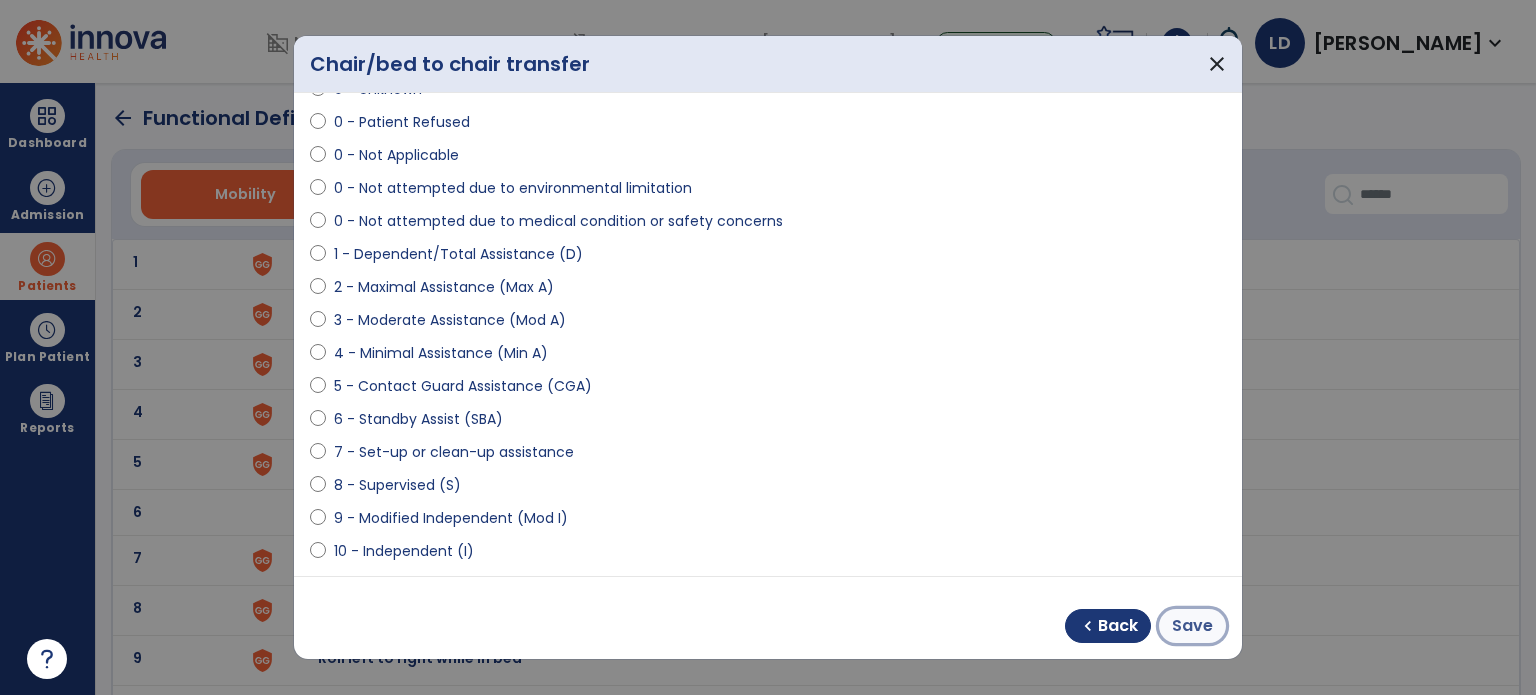 click on "Save" at bounding box center [1192, 626] 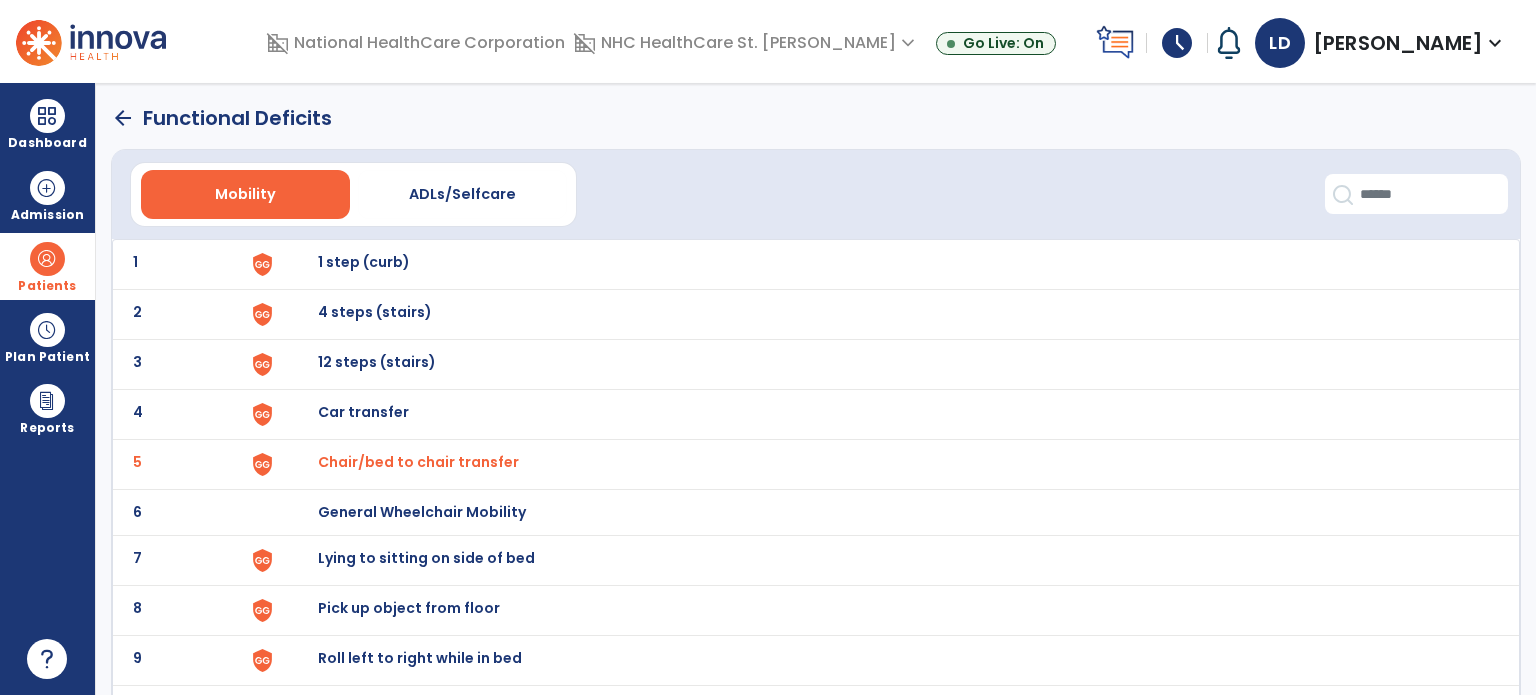 click on "Lying to sitting on side of bed" at bounding box center [364, 262] 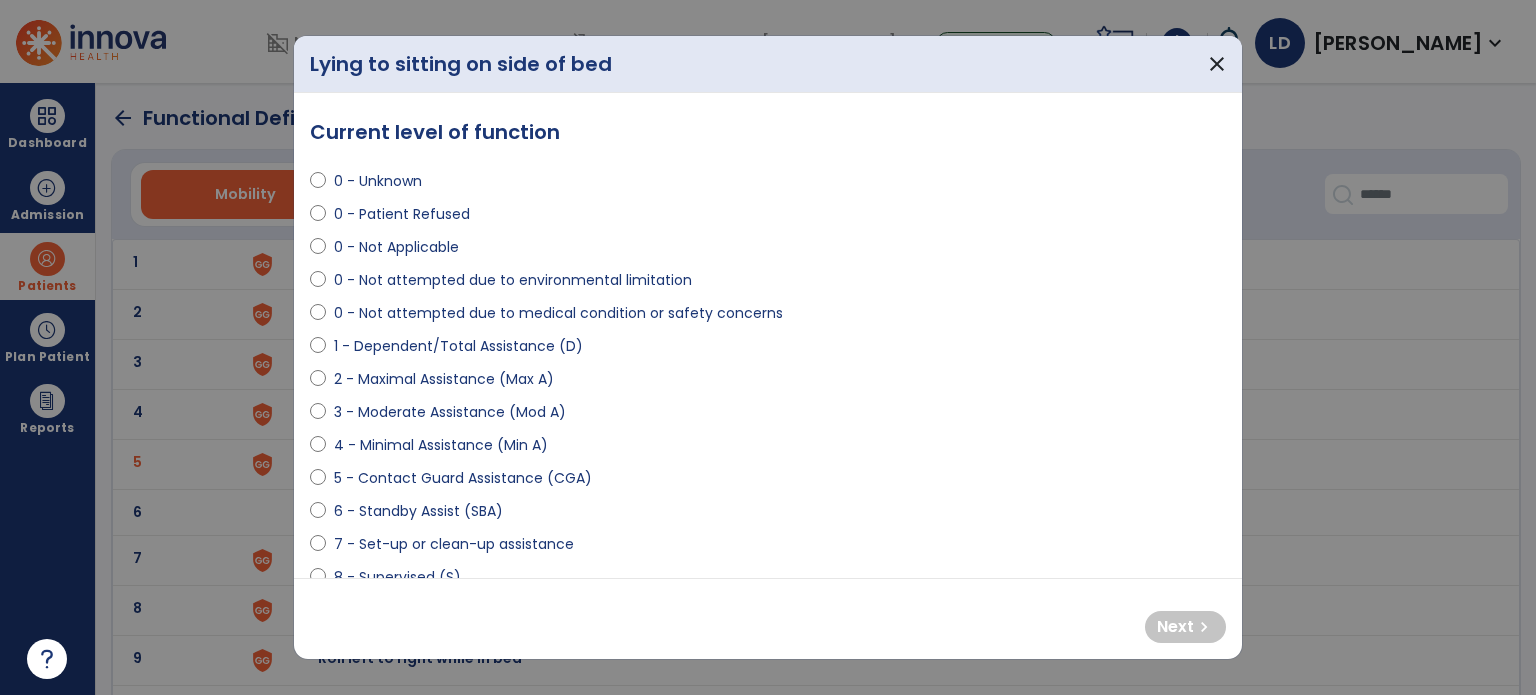 select on "**********" 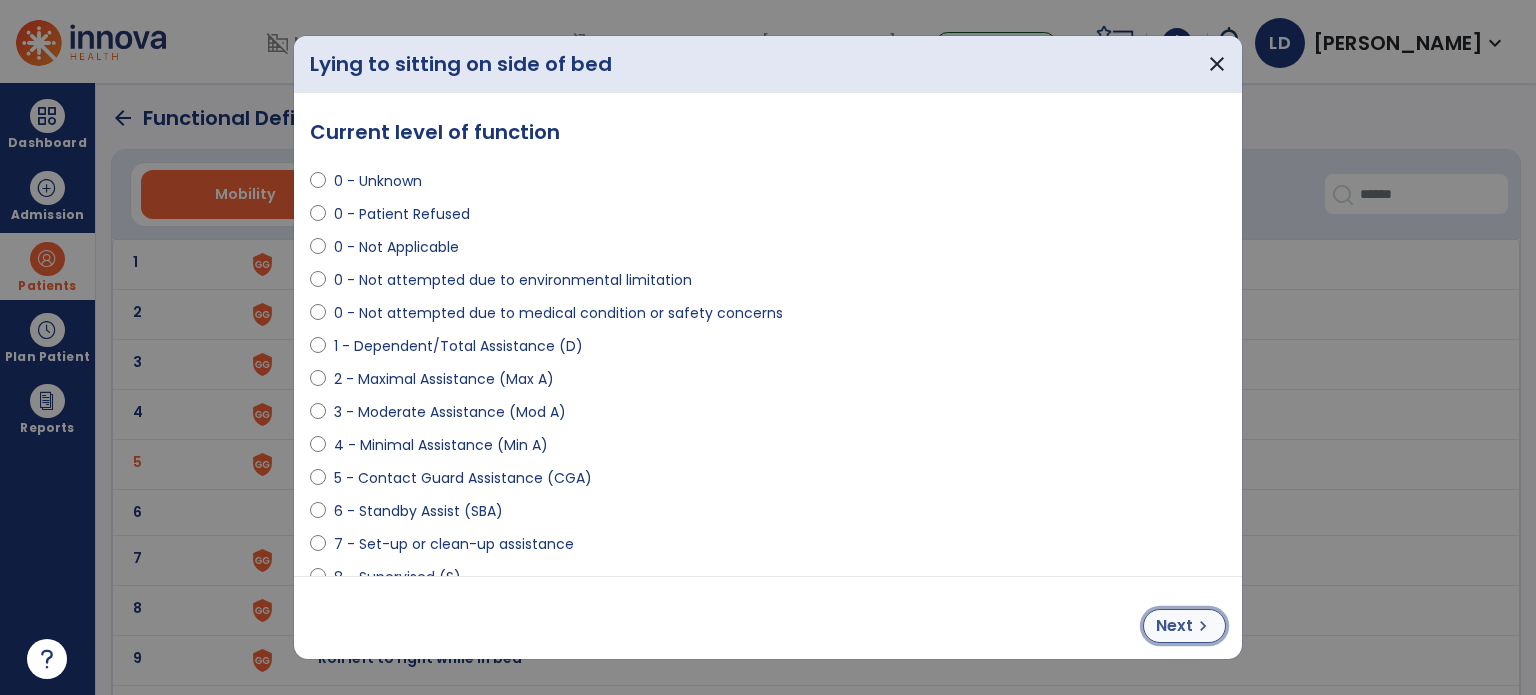 click on "Next" at bounding box center (1174, 626) 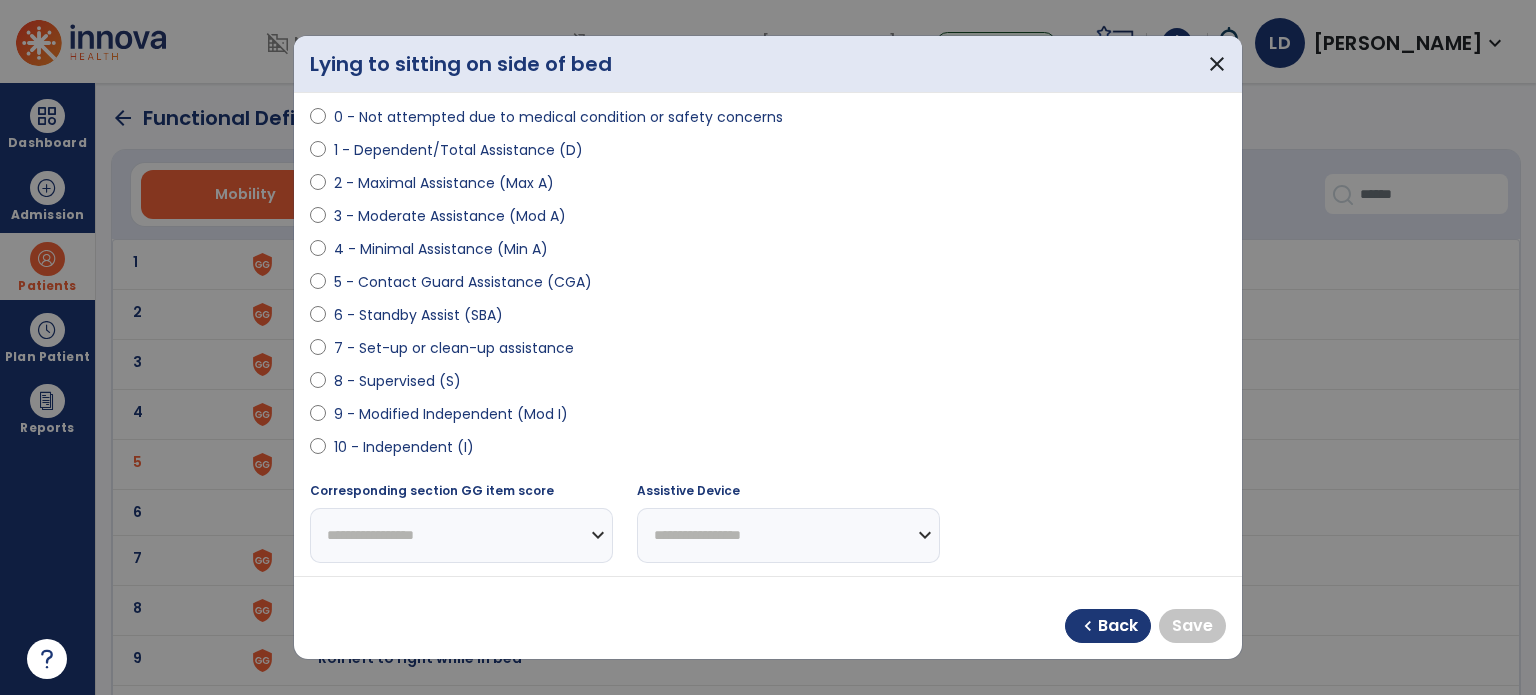 scroll, scrollTop: 236, scrollLeft: 0, axis: vertical 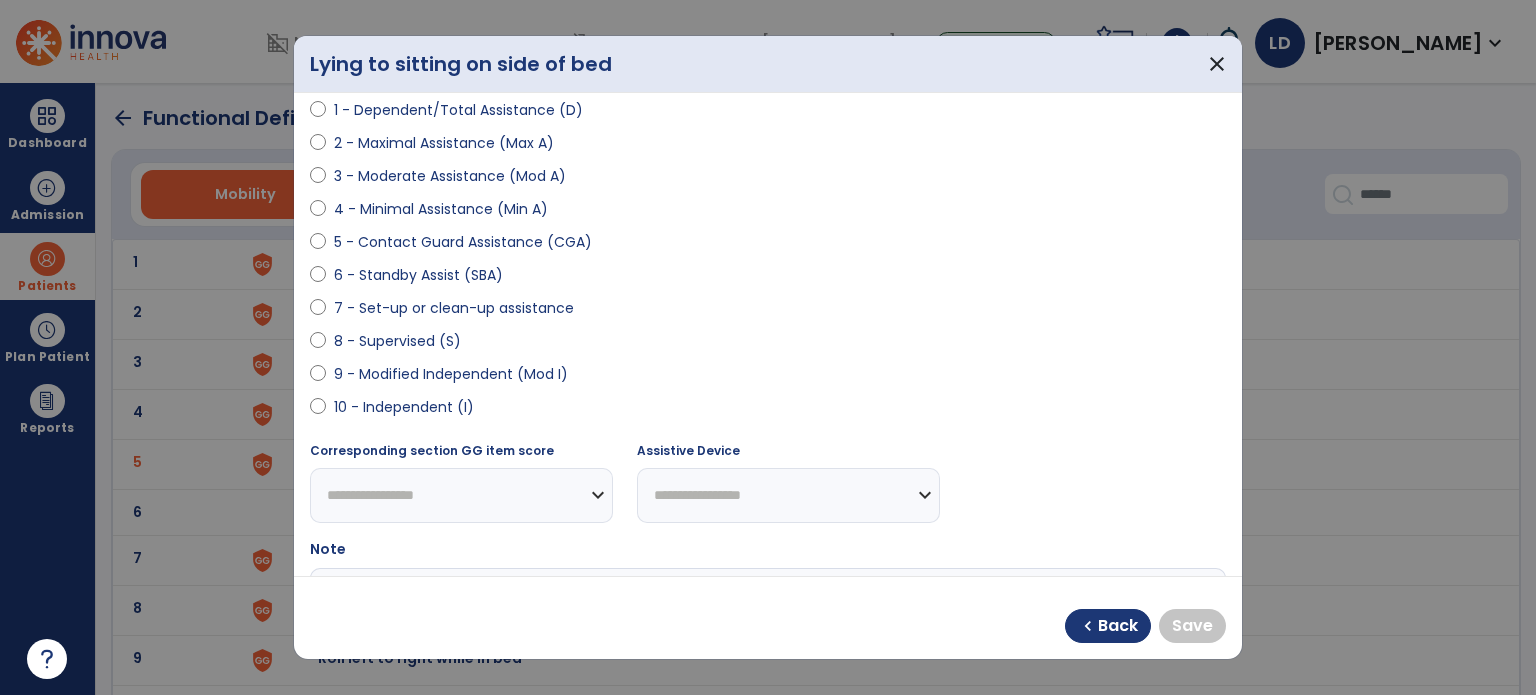 select on "**********" 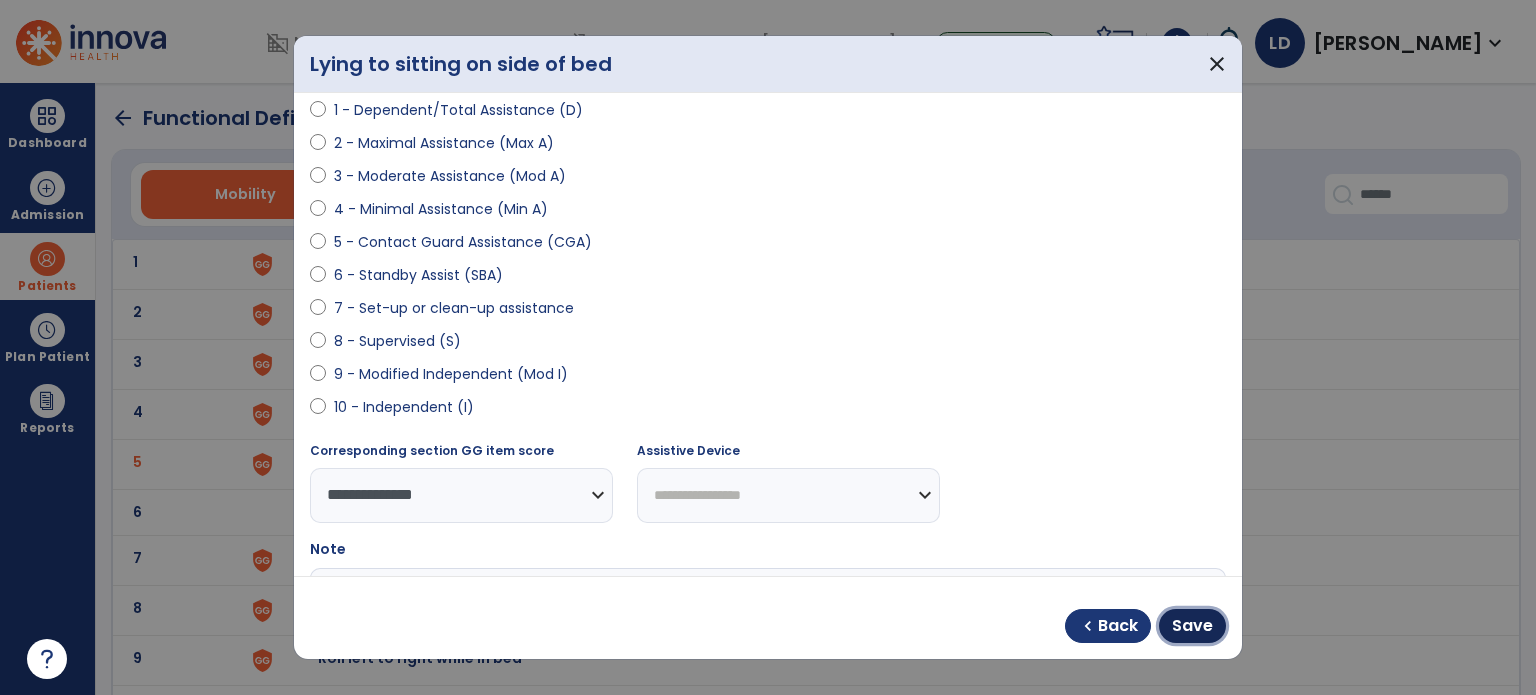 click on "Save" at bounding box center (1192, 626) 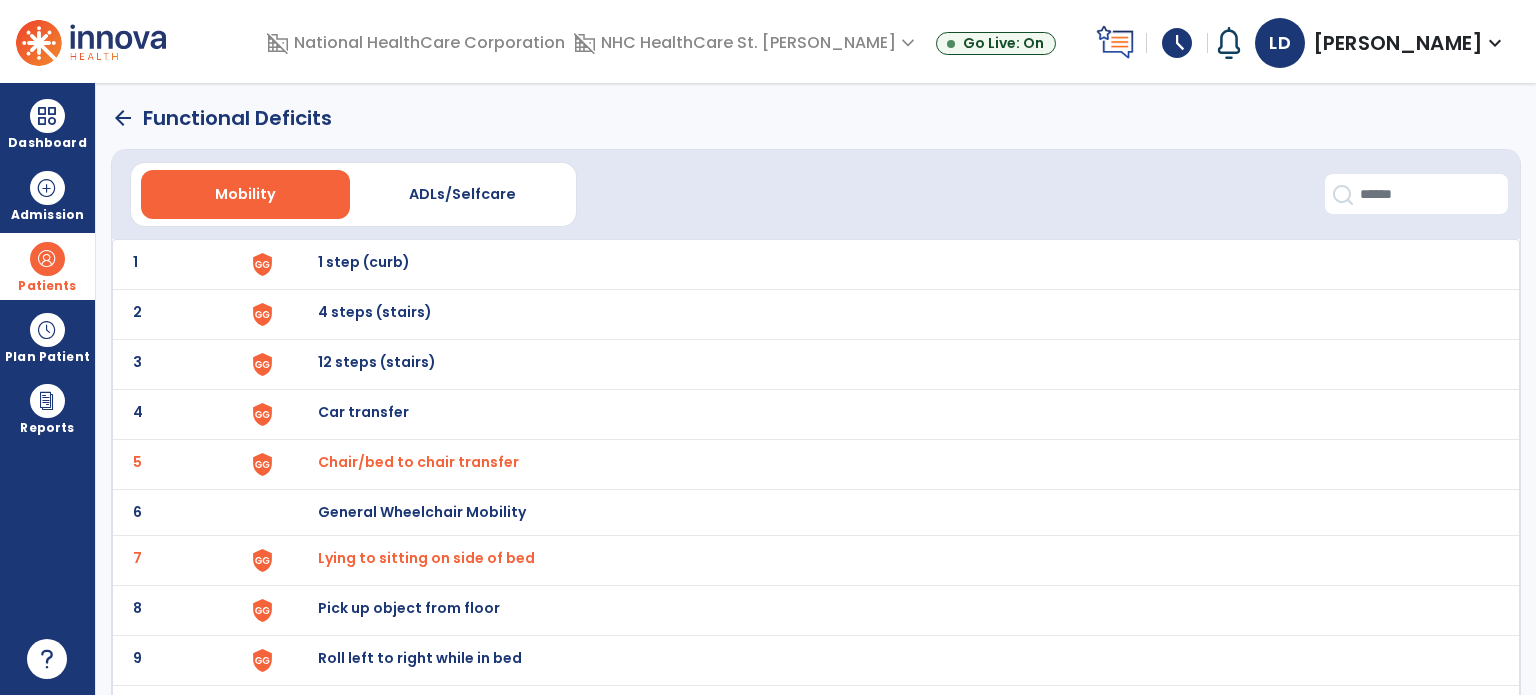 click on "Roll left to right while in bed" at bounding box center [364, 262] 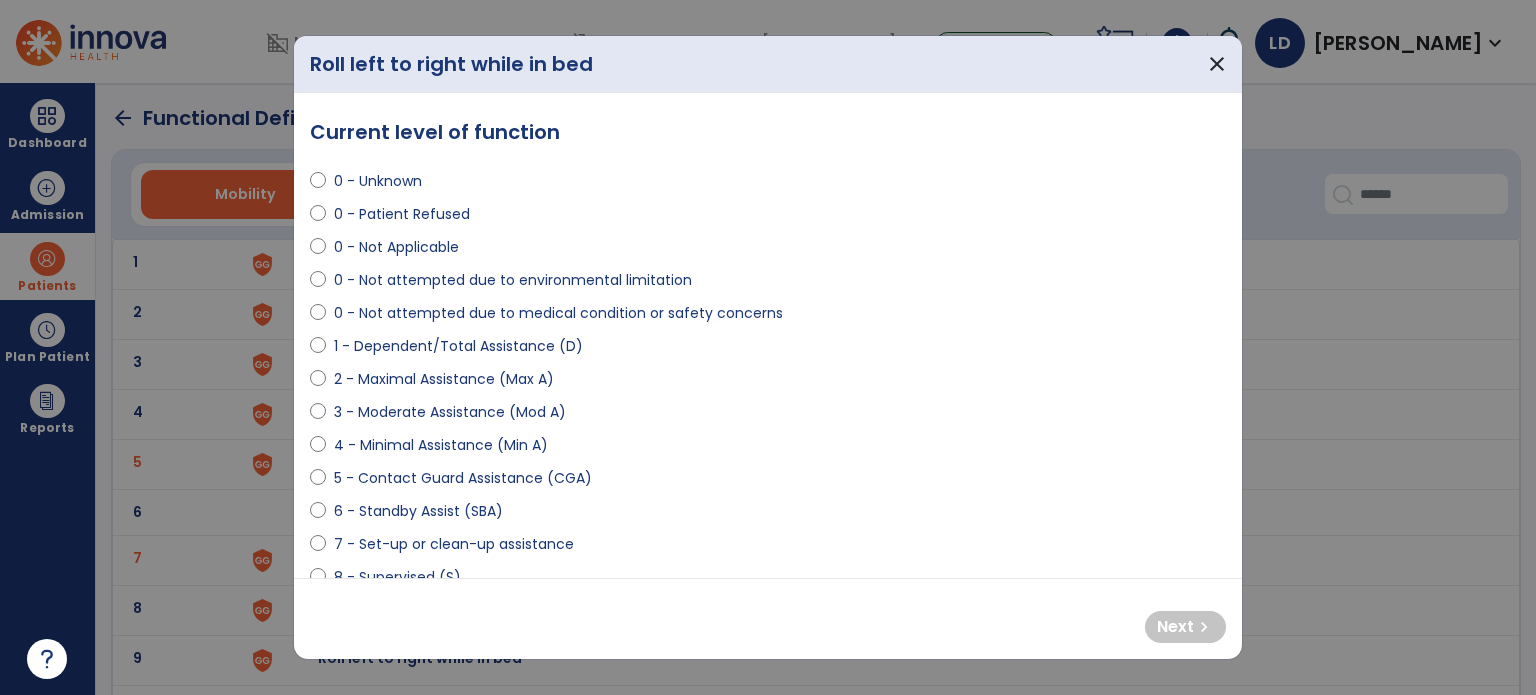 select on "**********" 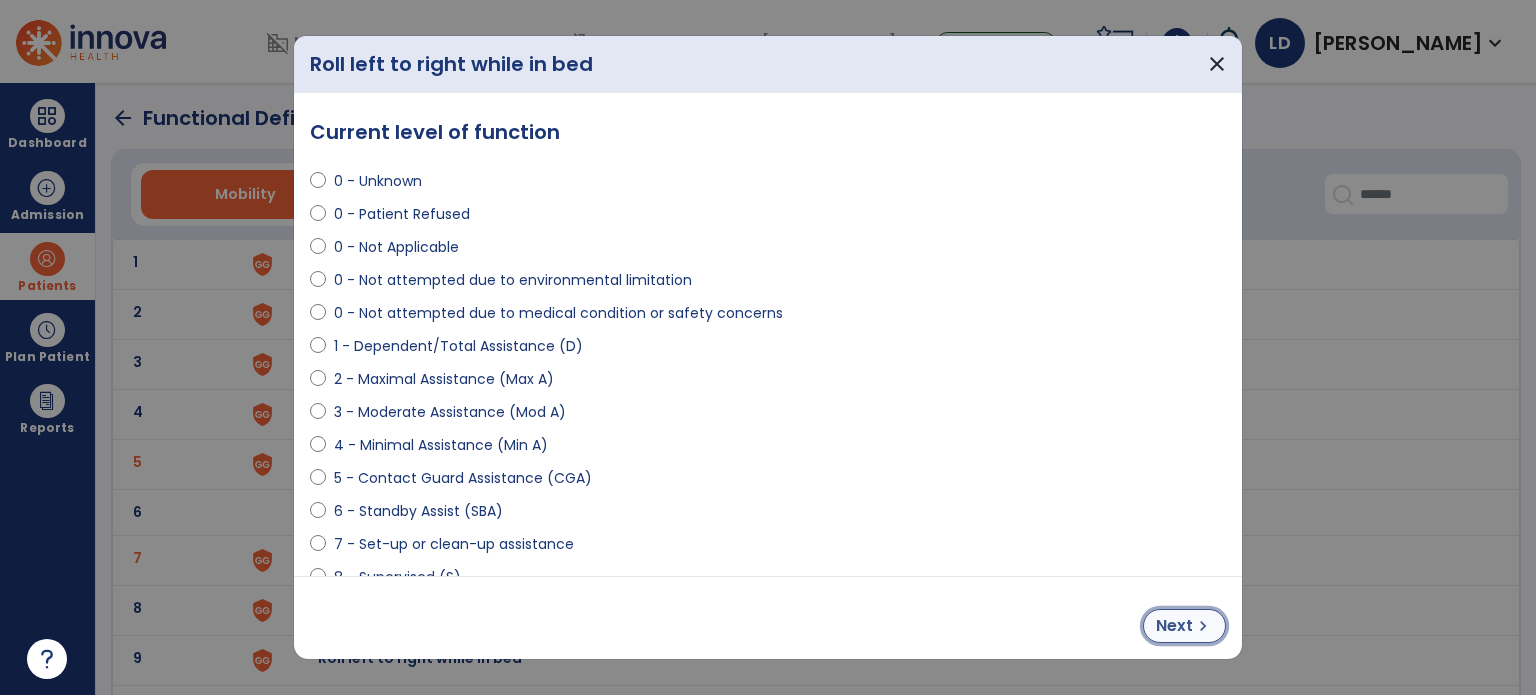click on "Next" at bounding box center (1174, 626) 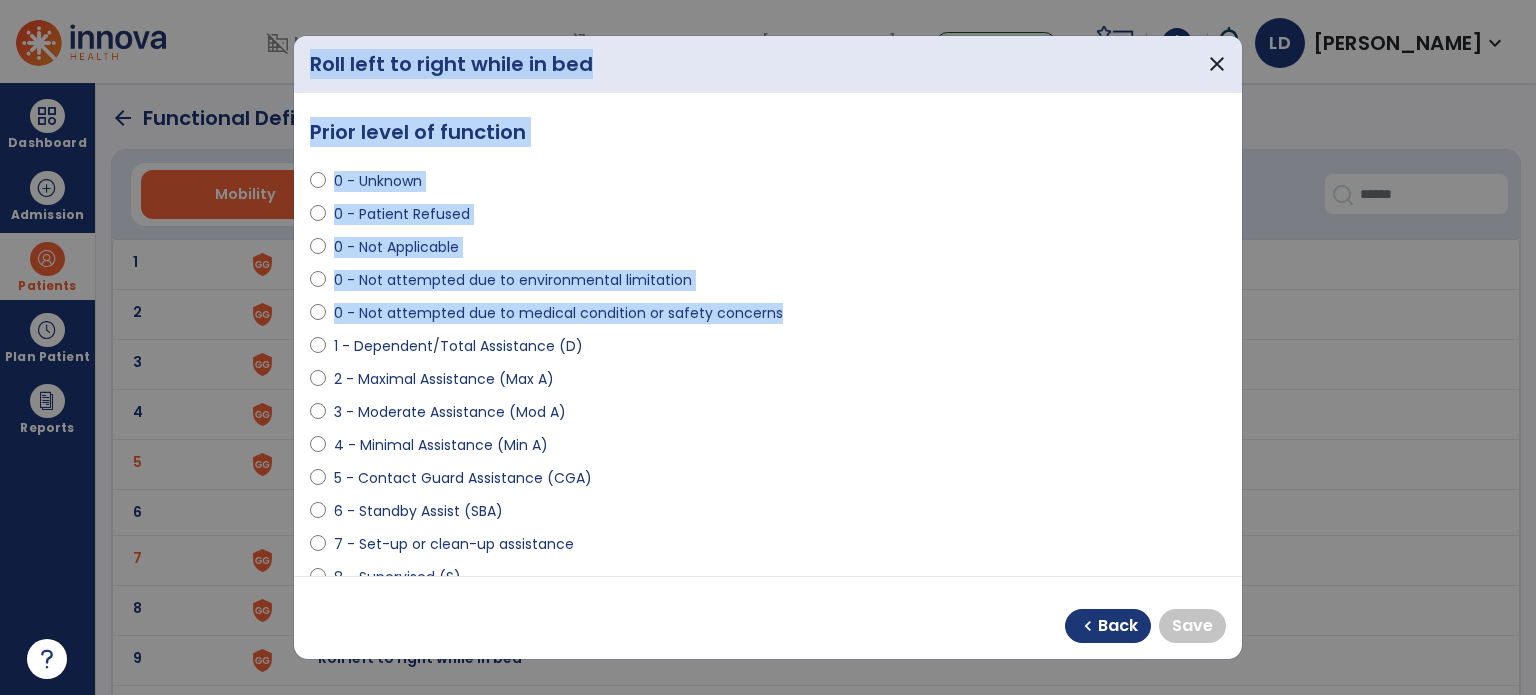 drag, startPoint x: 1236, startPoint y: 316, endPoint x: 1237, endPoint y: 367, distance: 51.009804 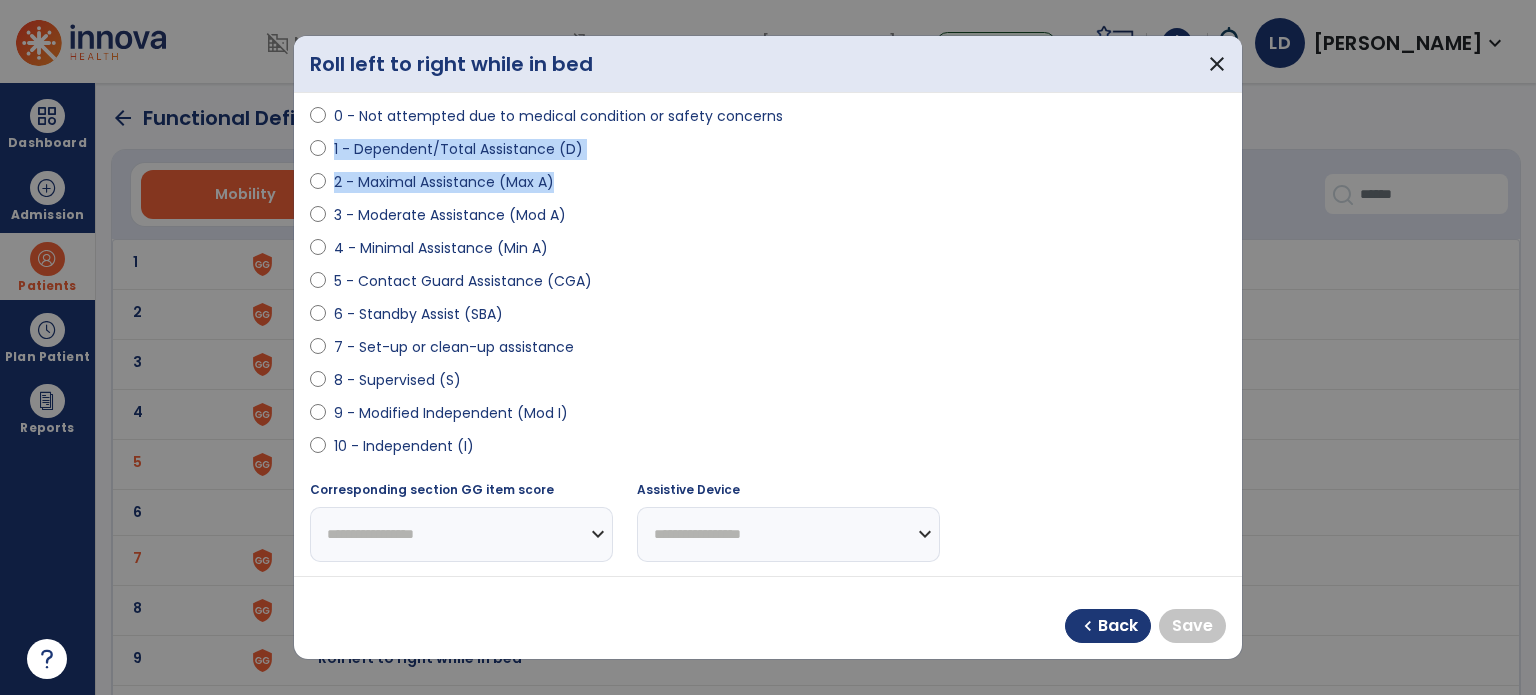 scroll, scrollTop: 211, scrollLeft: 0, axis: vertical 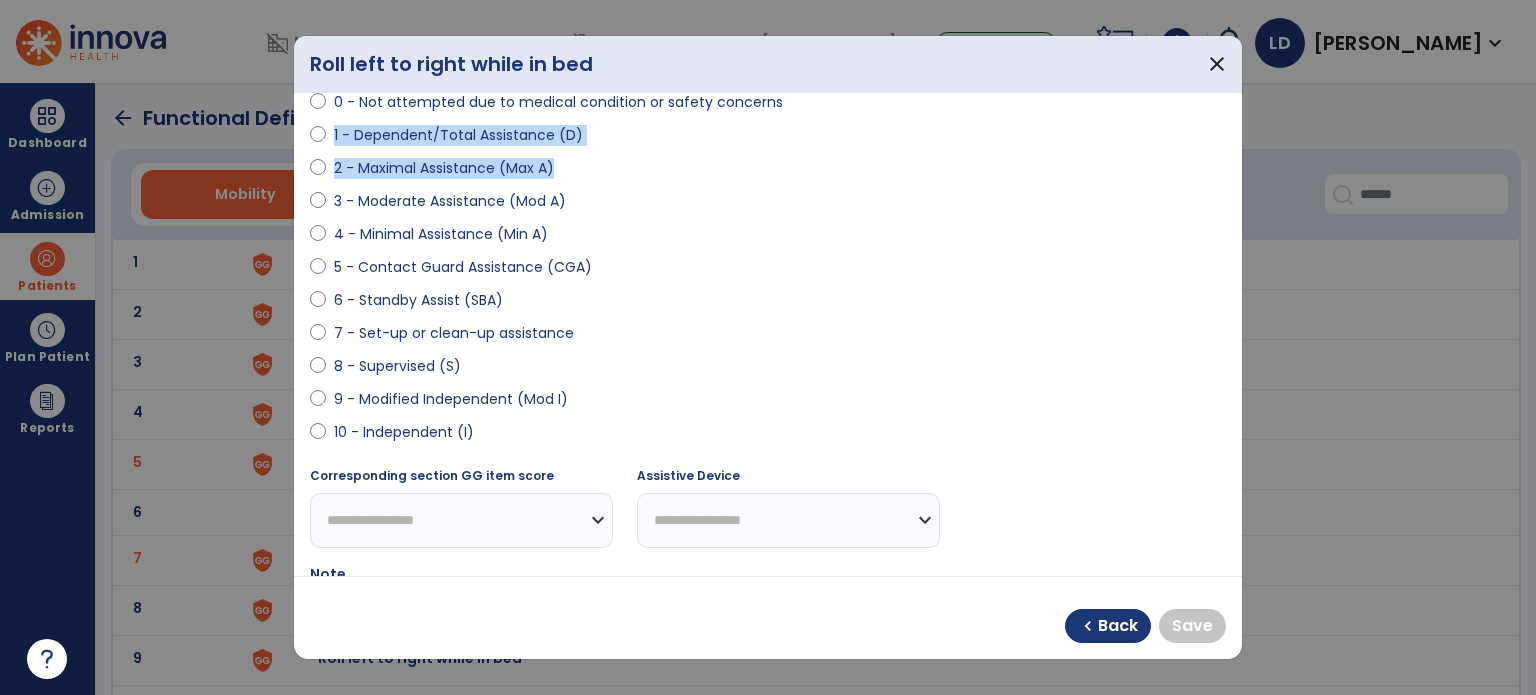select on "**********" 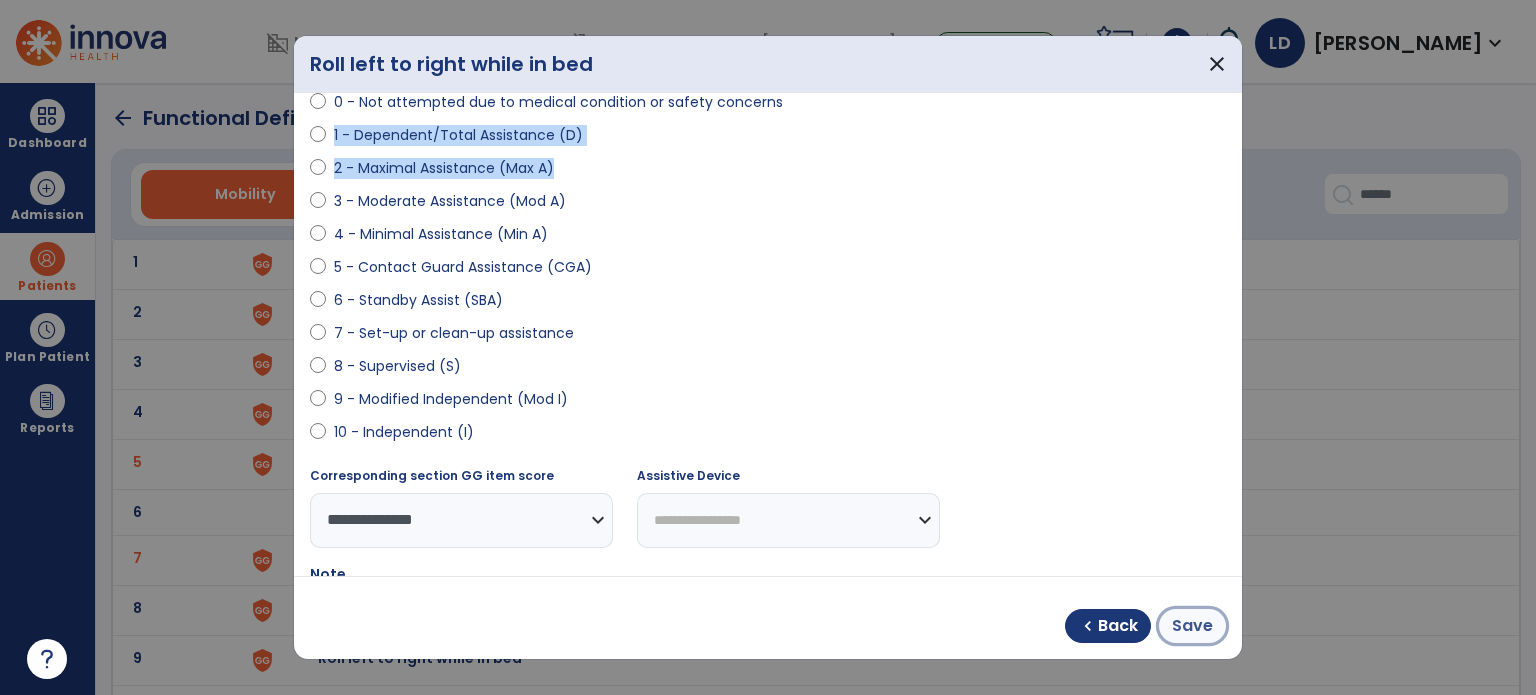 click on "Save" at bounding box center (1192, 626) 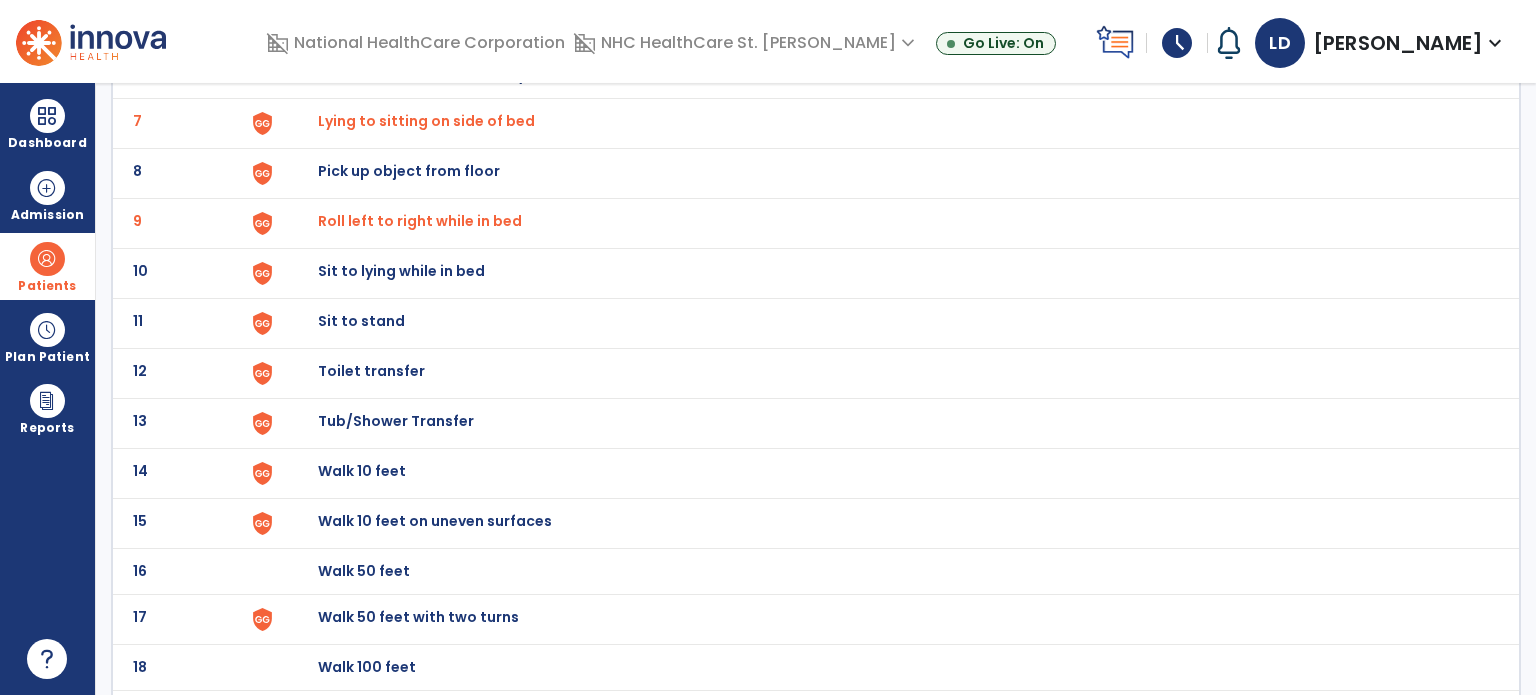 scroll, scrollTop: 439, scrollLeft: 0, axis: vertical 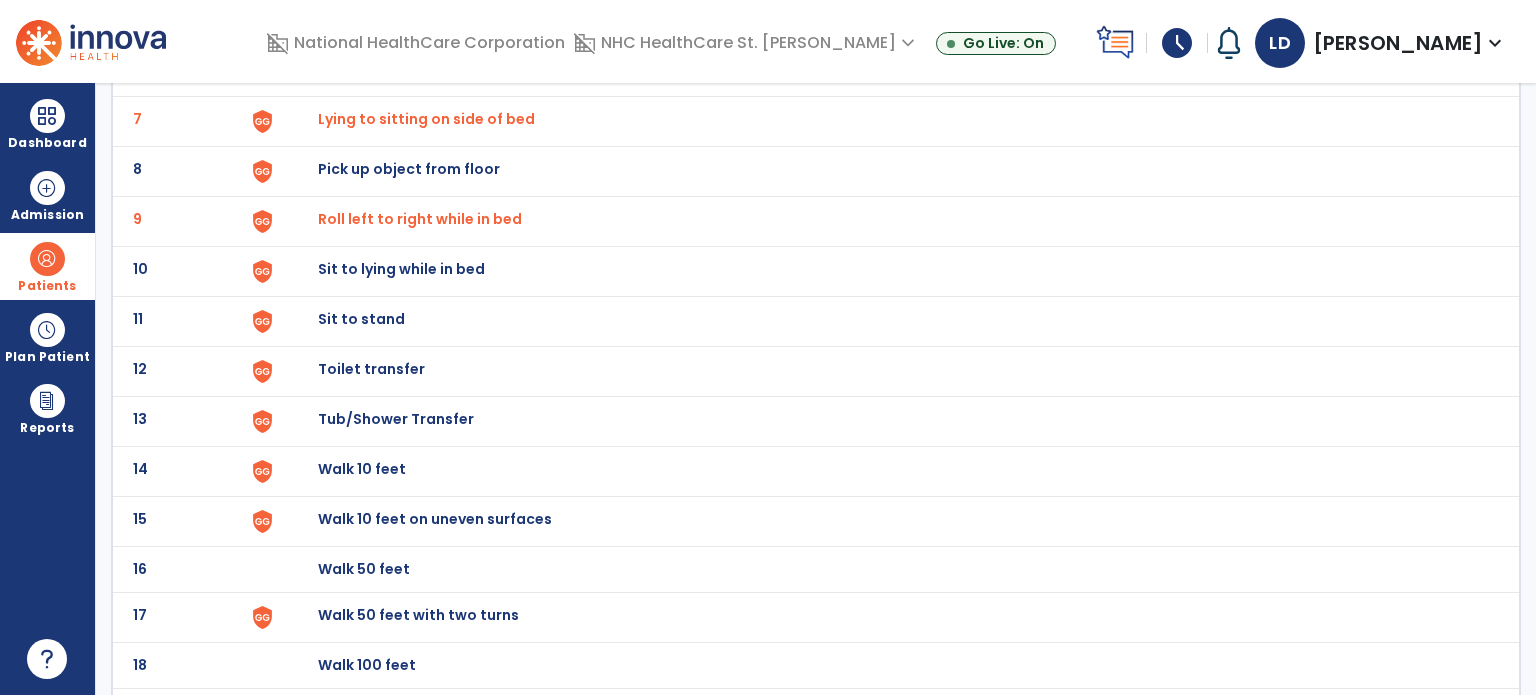 click on "Sit to lying while in bed" at bounding box center [364, -177] 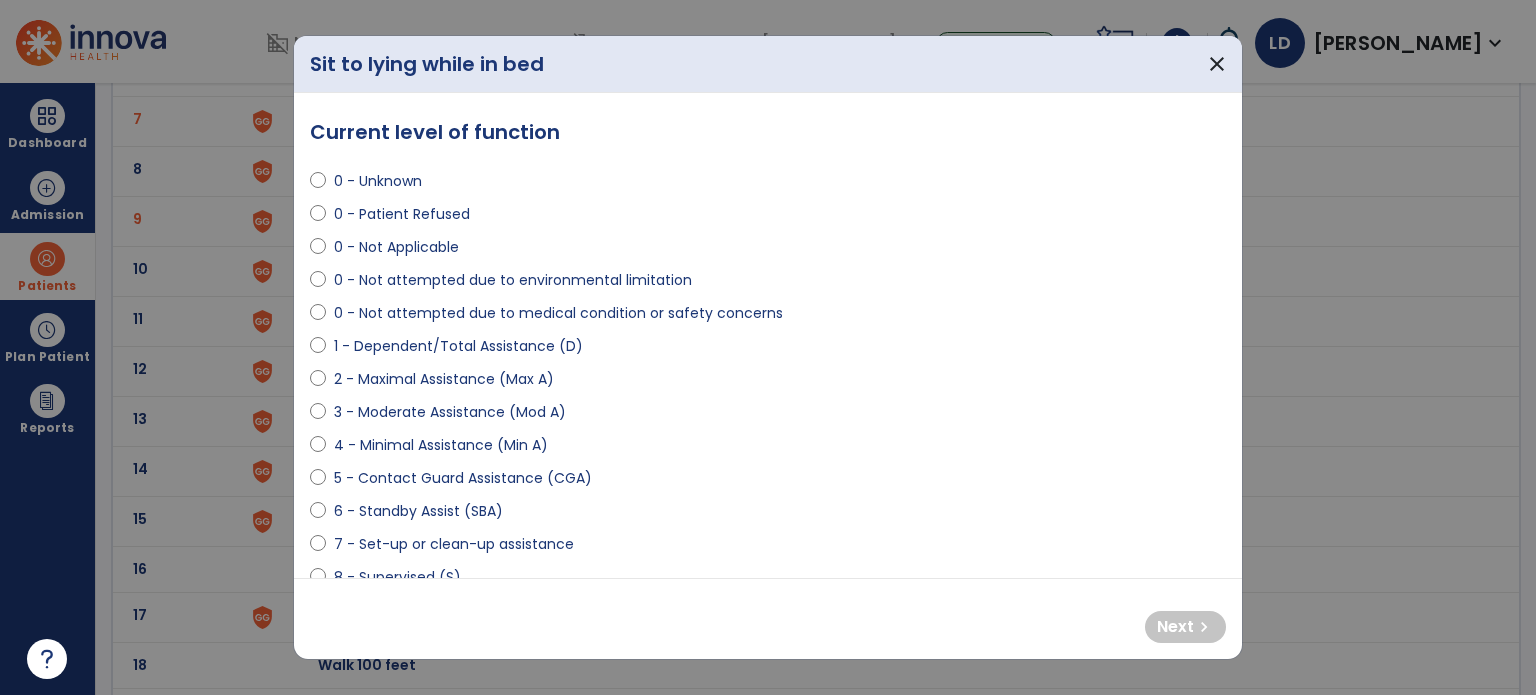 click on "1 - Dependent/Total Assistance (D)" at bounding box center [768, 350] 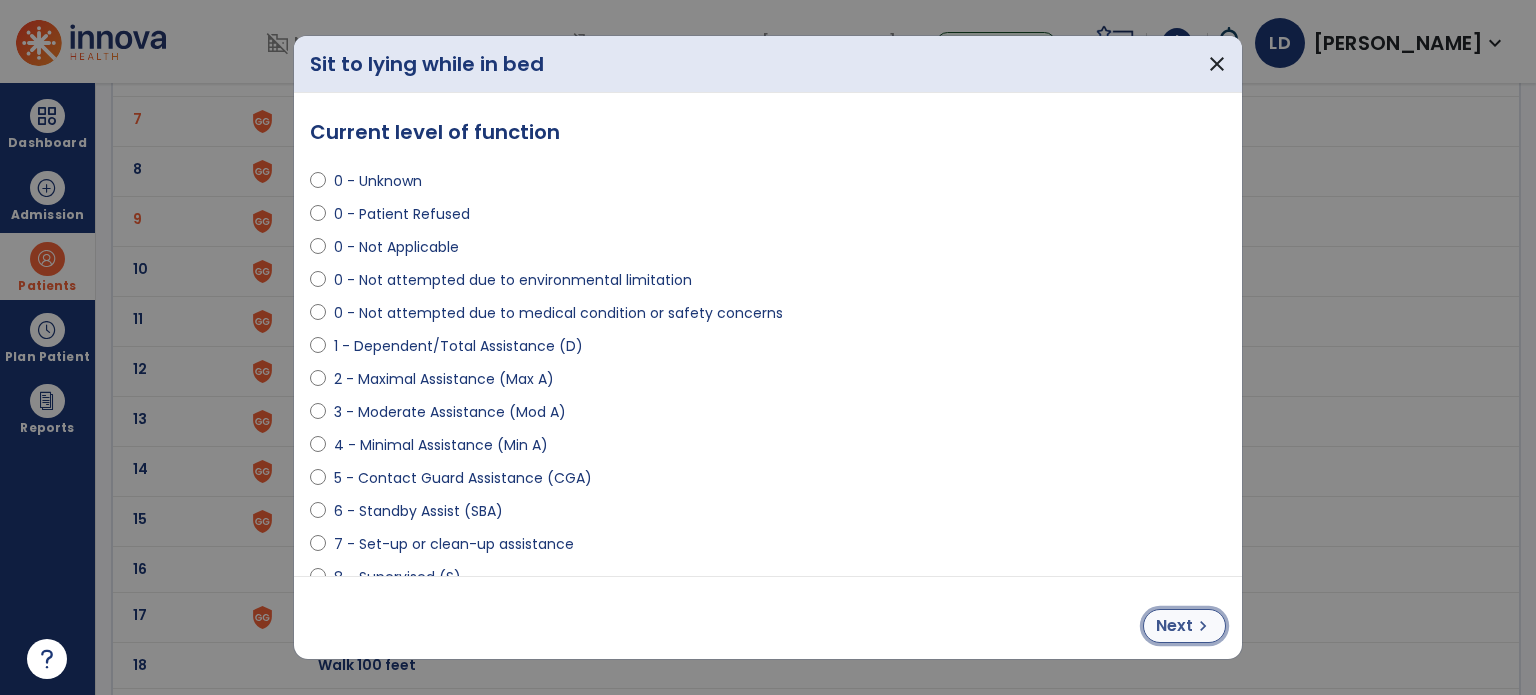 click on "Next" at bounding box center (1174, 626) 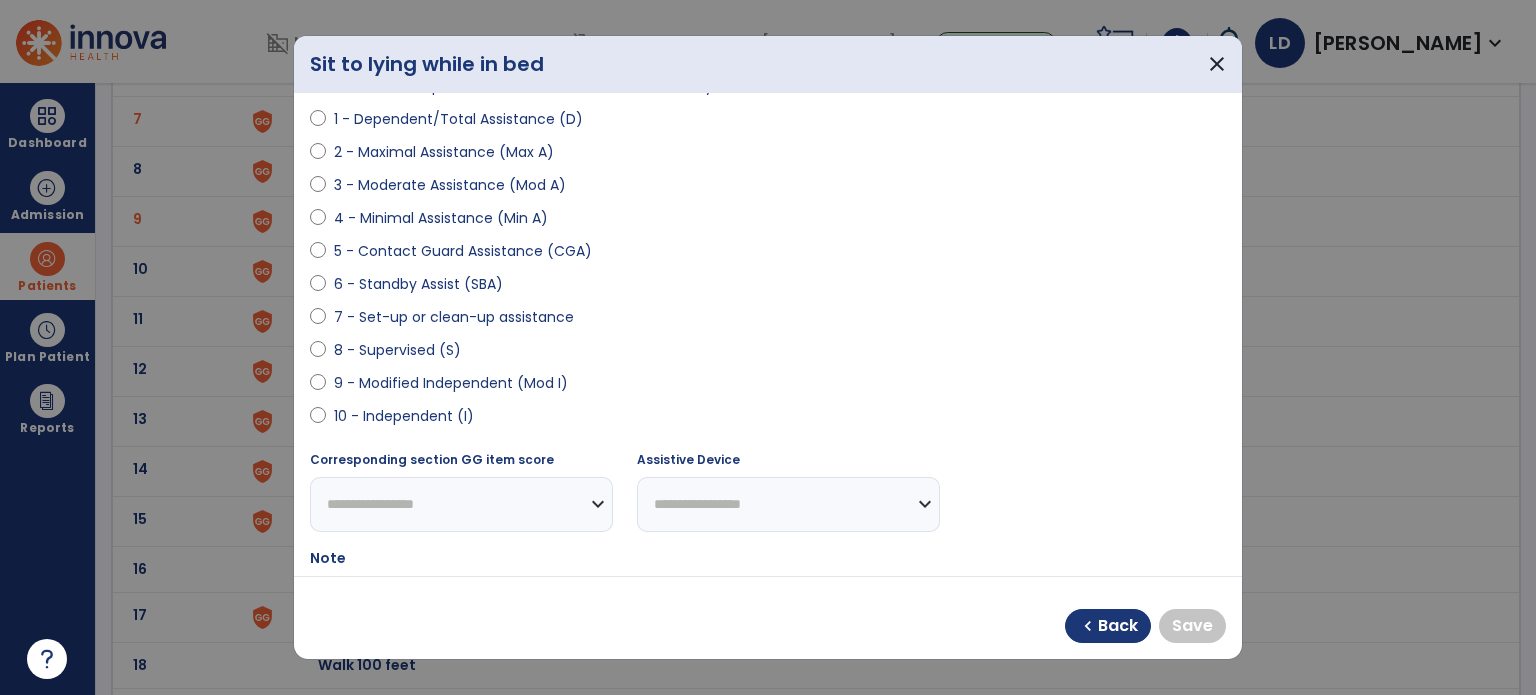 scroll, scrollTop: 282, scrollLeft: 0, axis: vertical 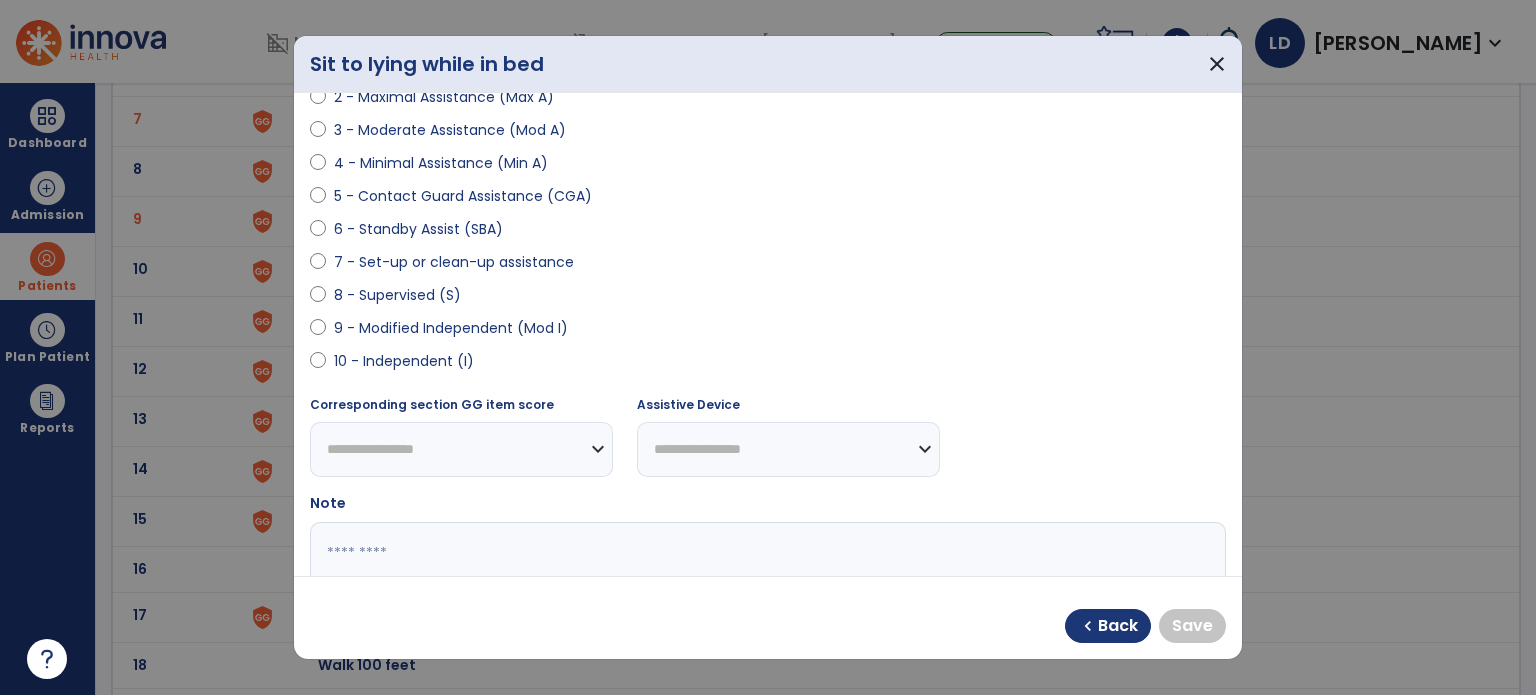 click on "10 - Independent (I)" at bounding box center (768, 365) 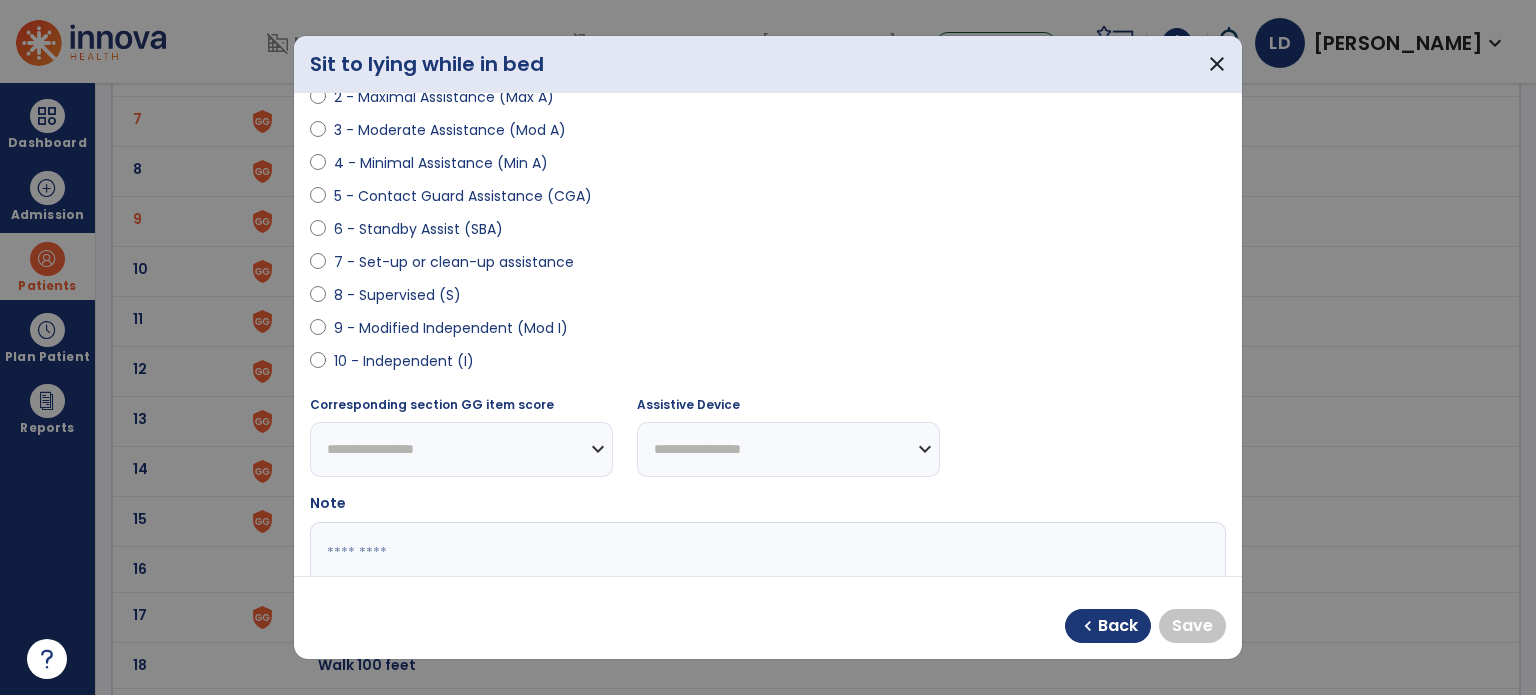 select on "**********" 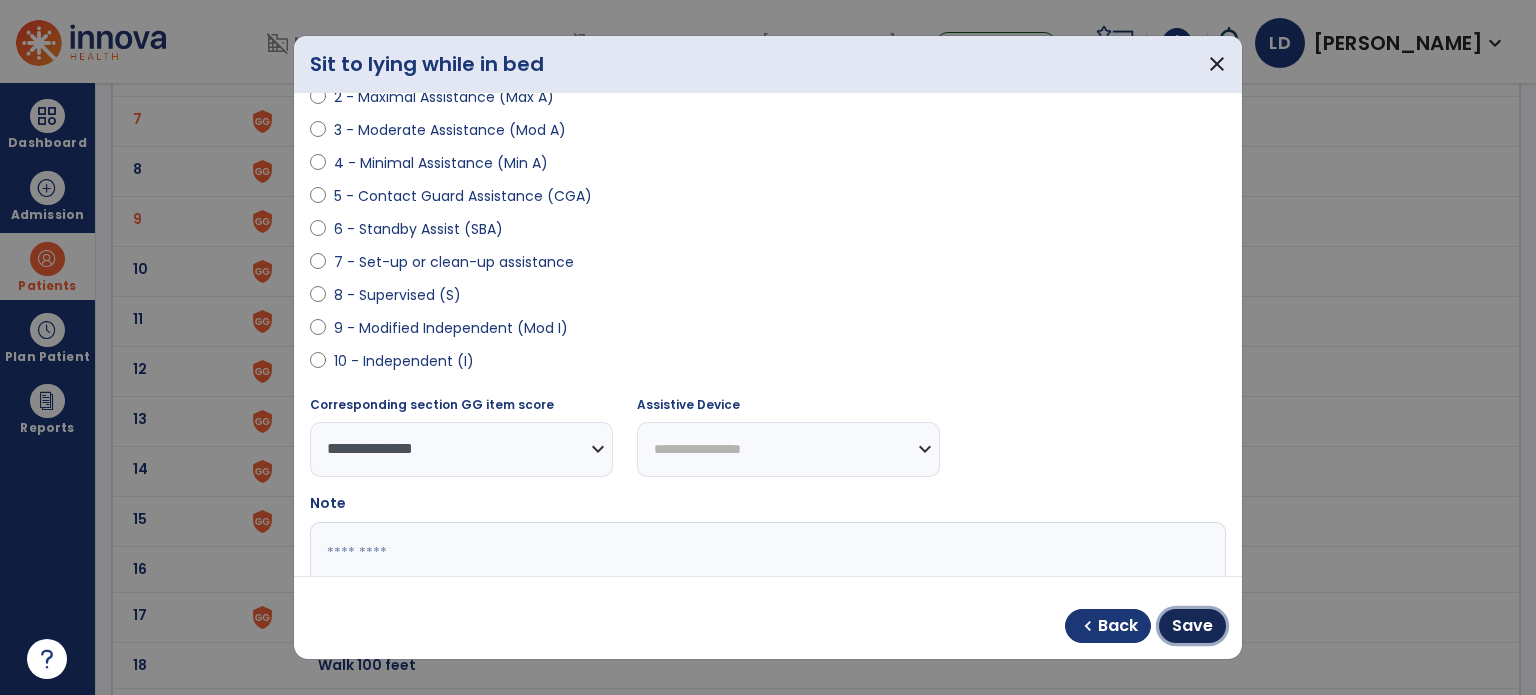 click on "Save" at bounding box center (1192, 626) 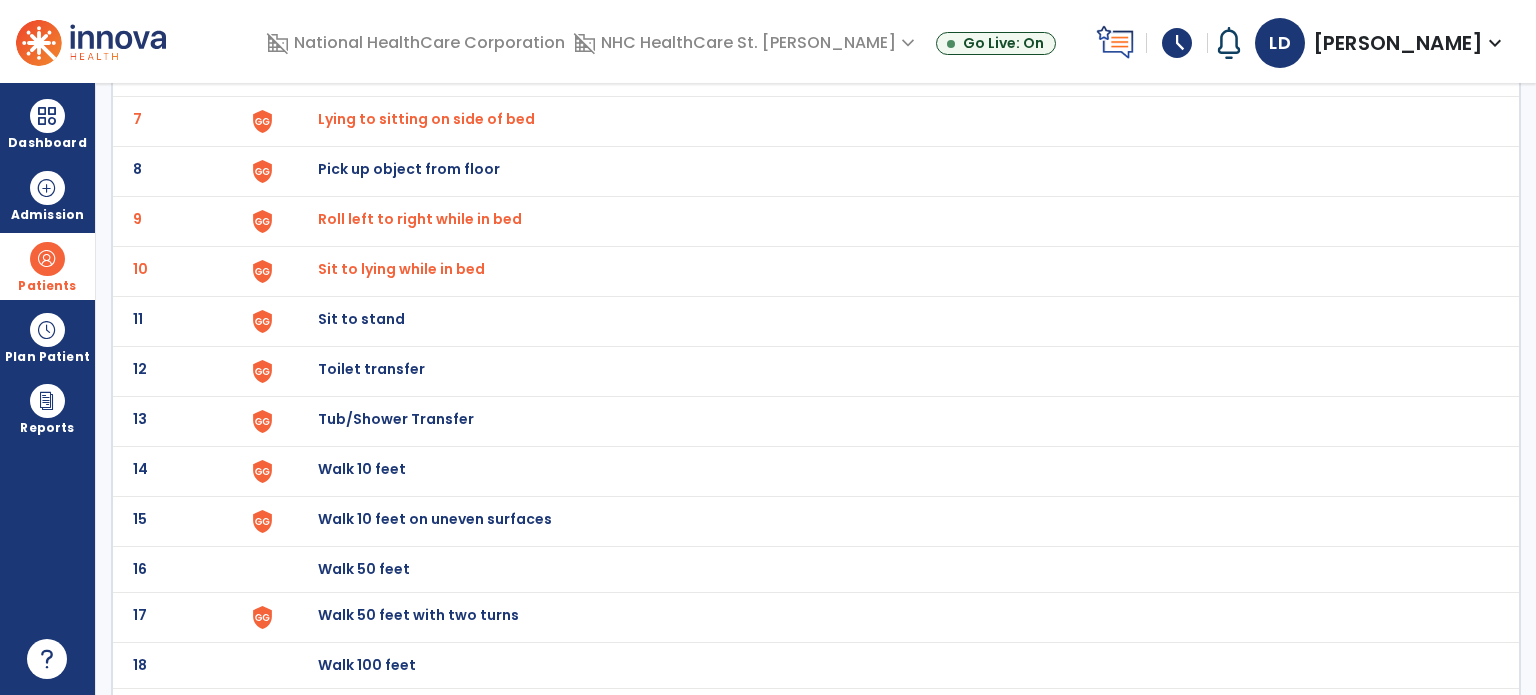 click on "Sit to stand" at bounding box center (888, -175) 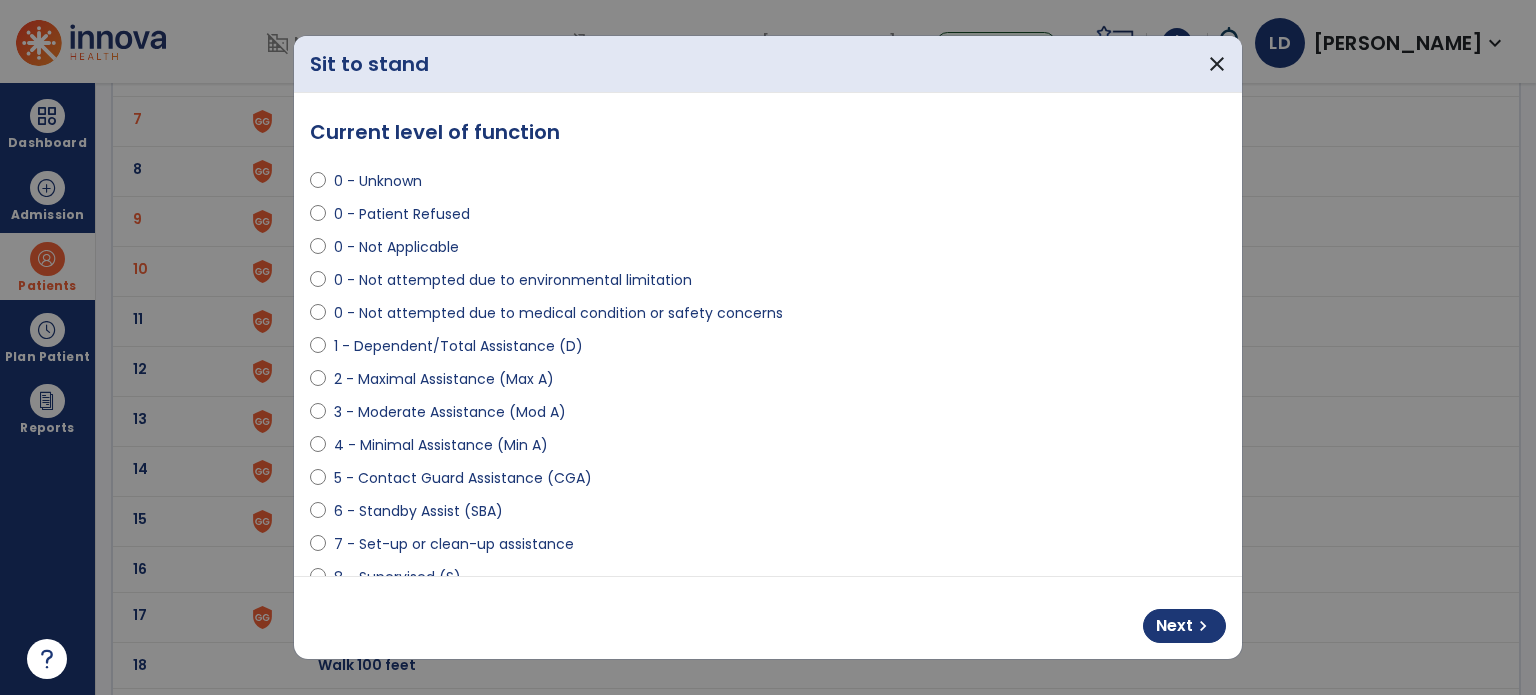 select on "**********" 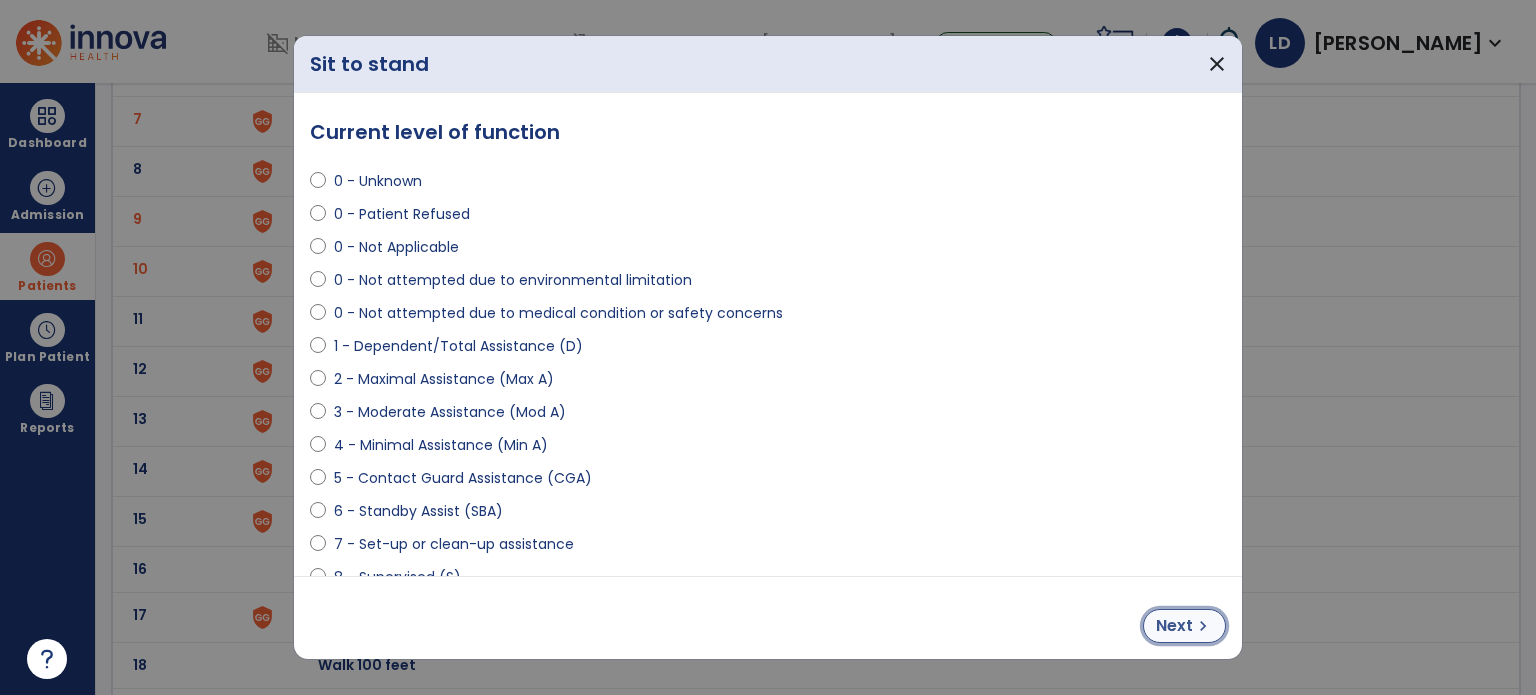 click on "chevron_right" at bounding box center [1203, 626] 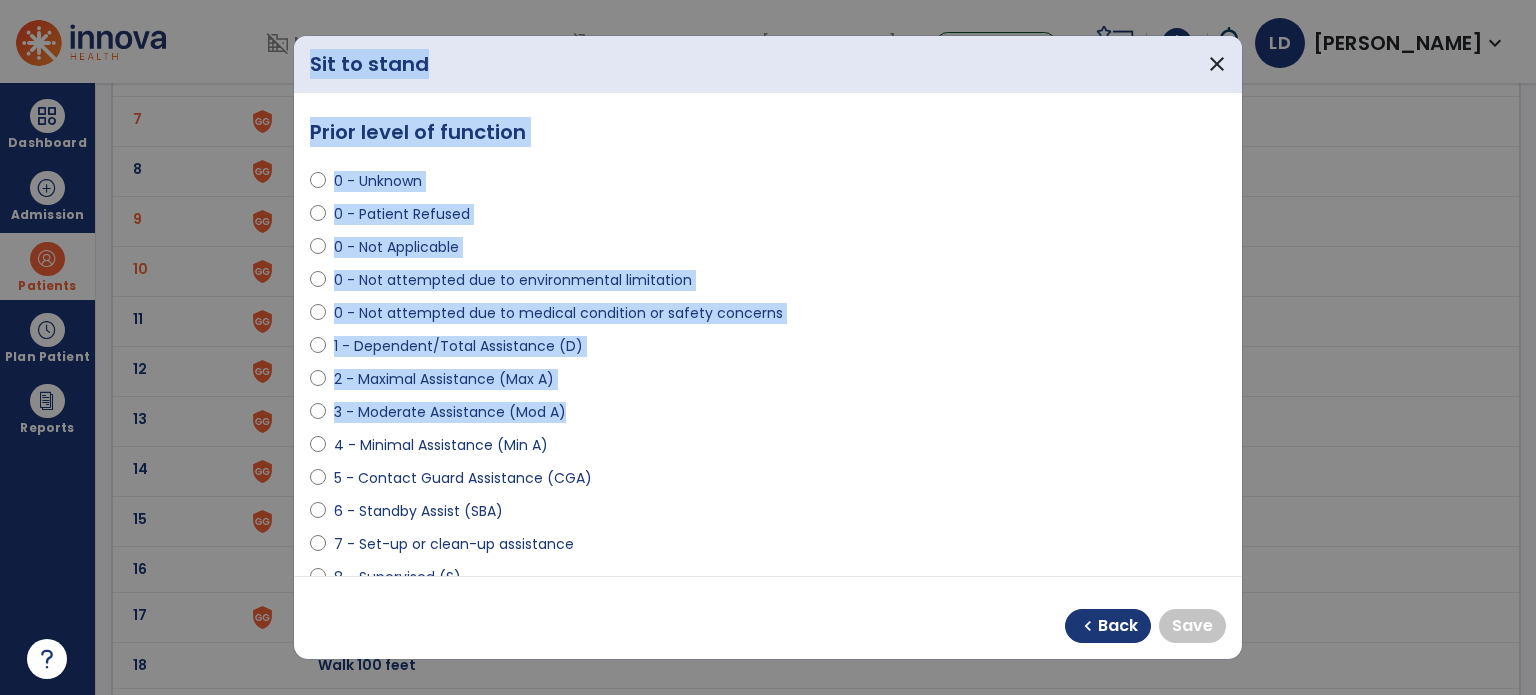 drag, startPoint x: 1244, startPoint y: 339, endPoint x: 1236, endPoint y: 412, distance: 73.43705 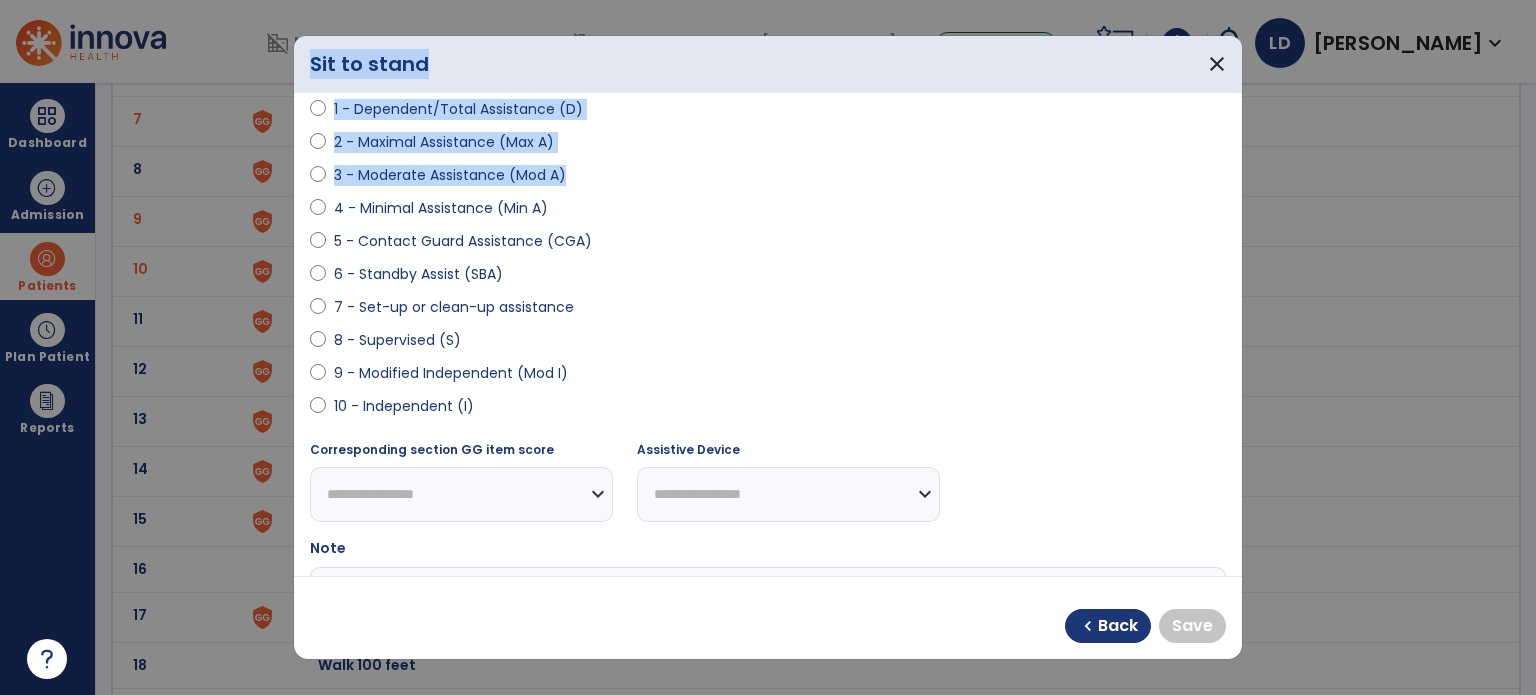 scroll, scrollTop: 239, scrollLeft: 0, axis: vertical 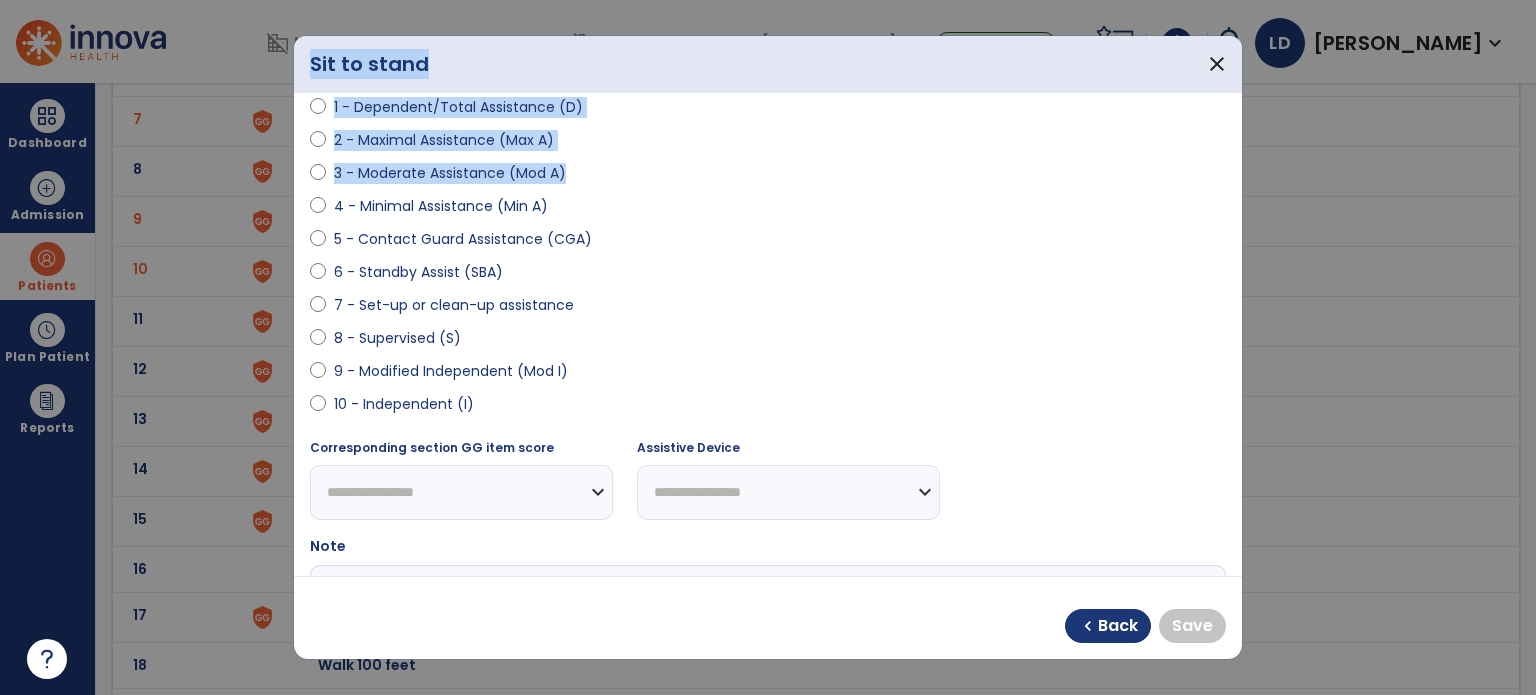 select on "**********" 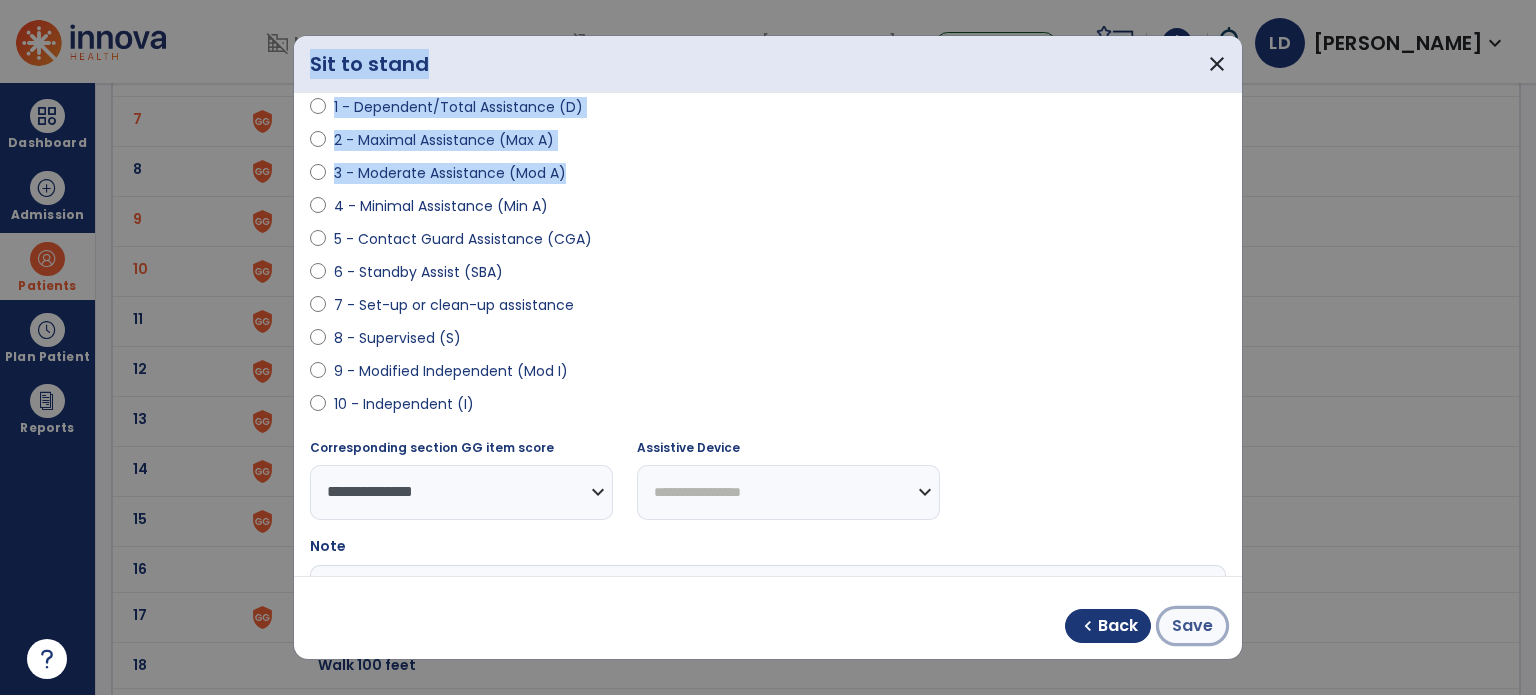 click on "Save" at bounding box center (1192, 626) 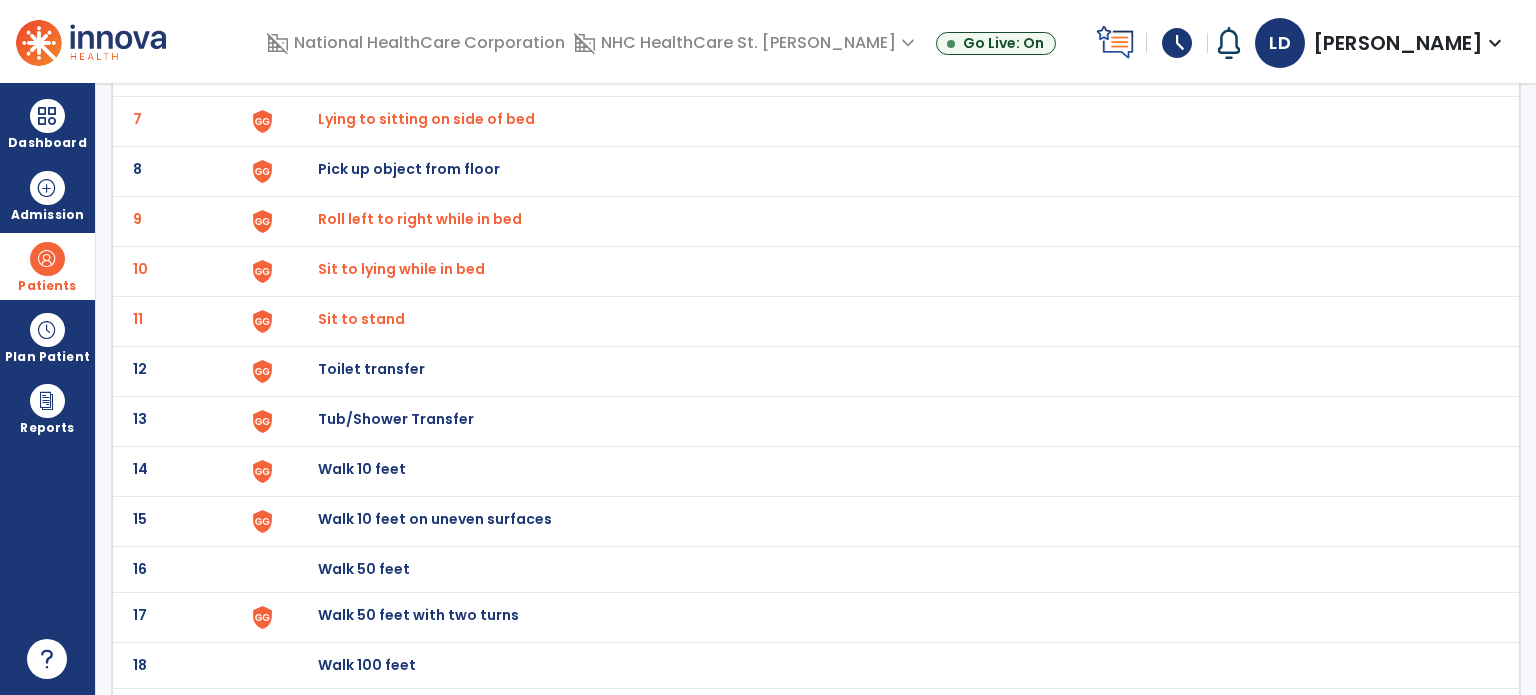 click on "Walk 10 feet" at bounding box center [364, -177] 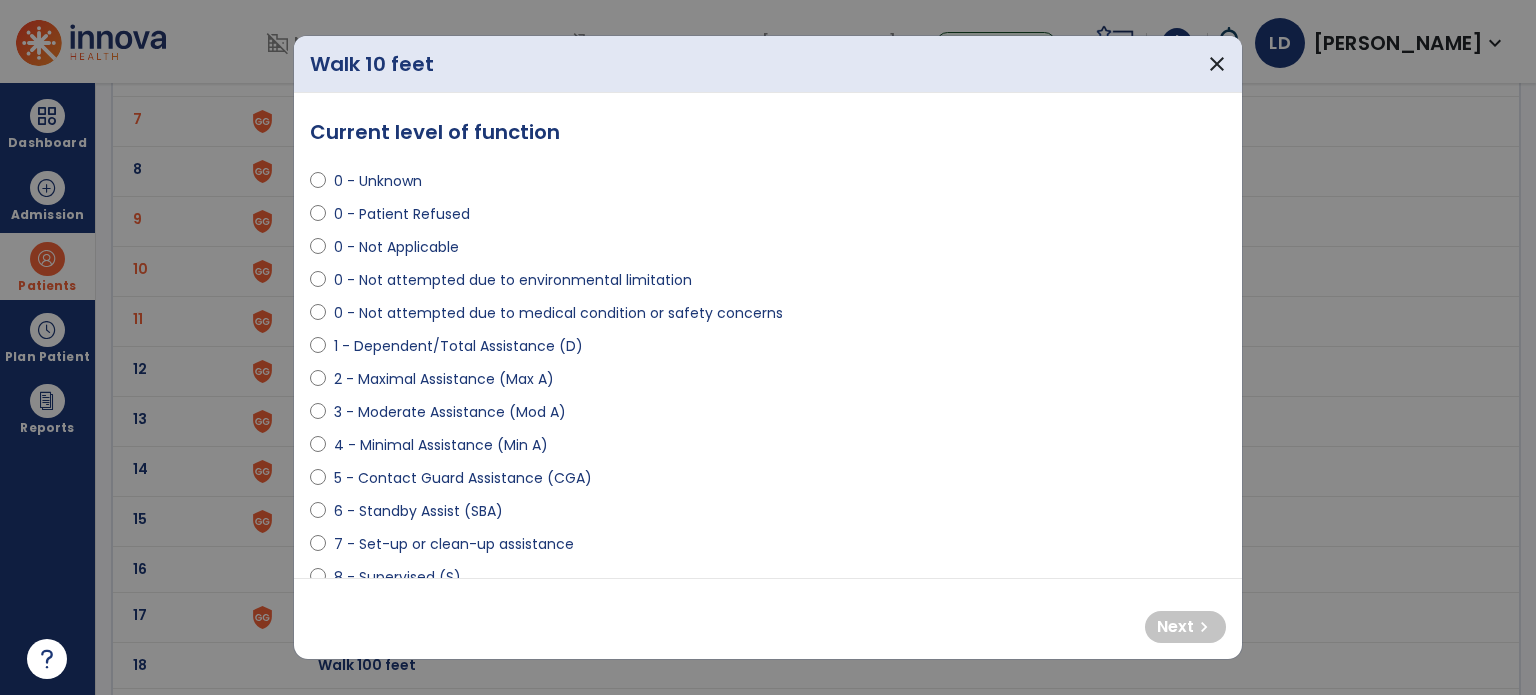select on "**********" 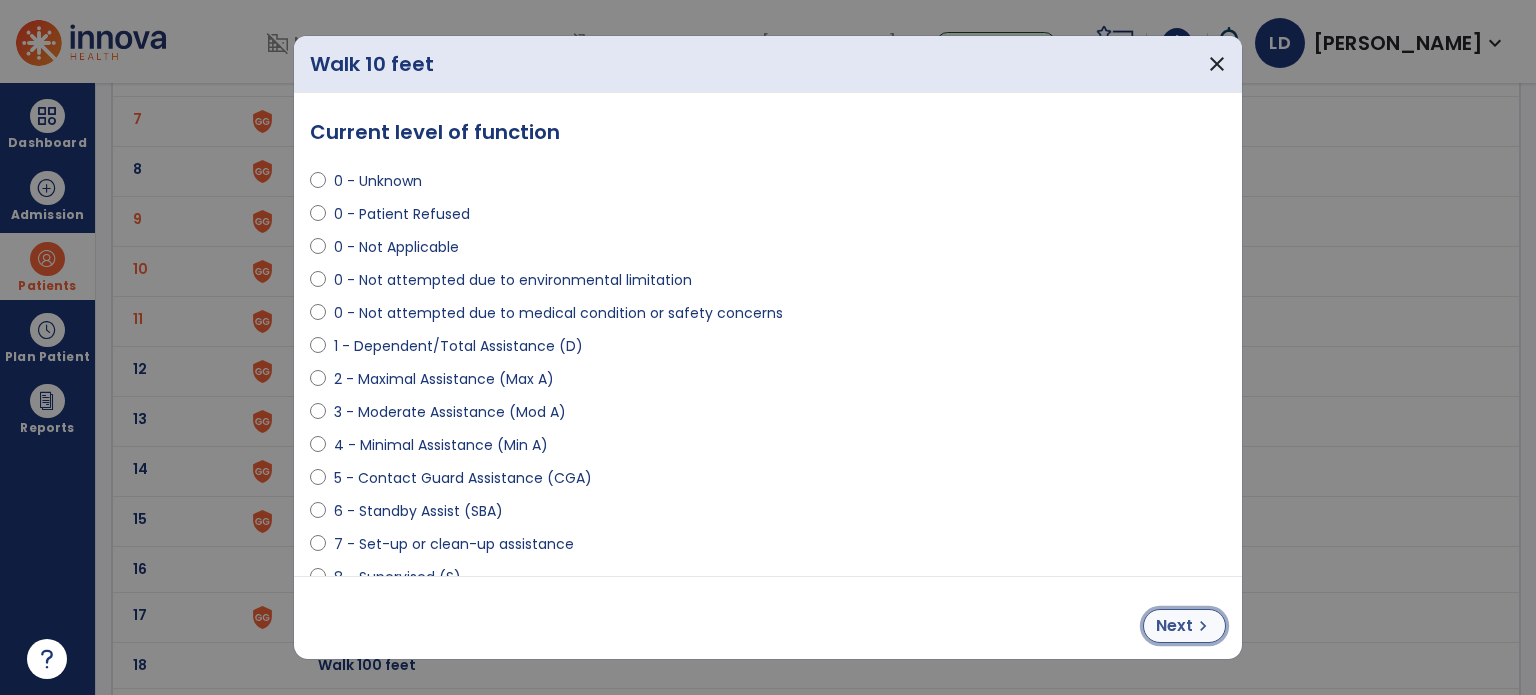 click on "Next" at bounding box center (1174, 626) 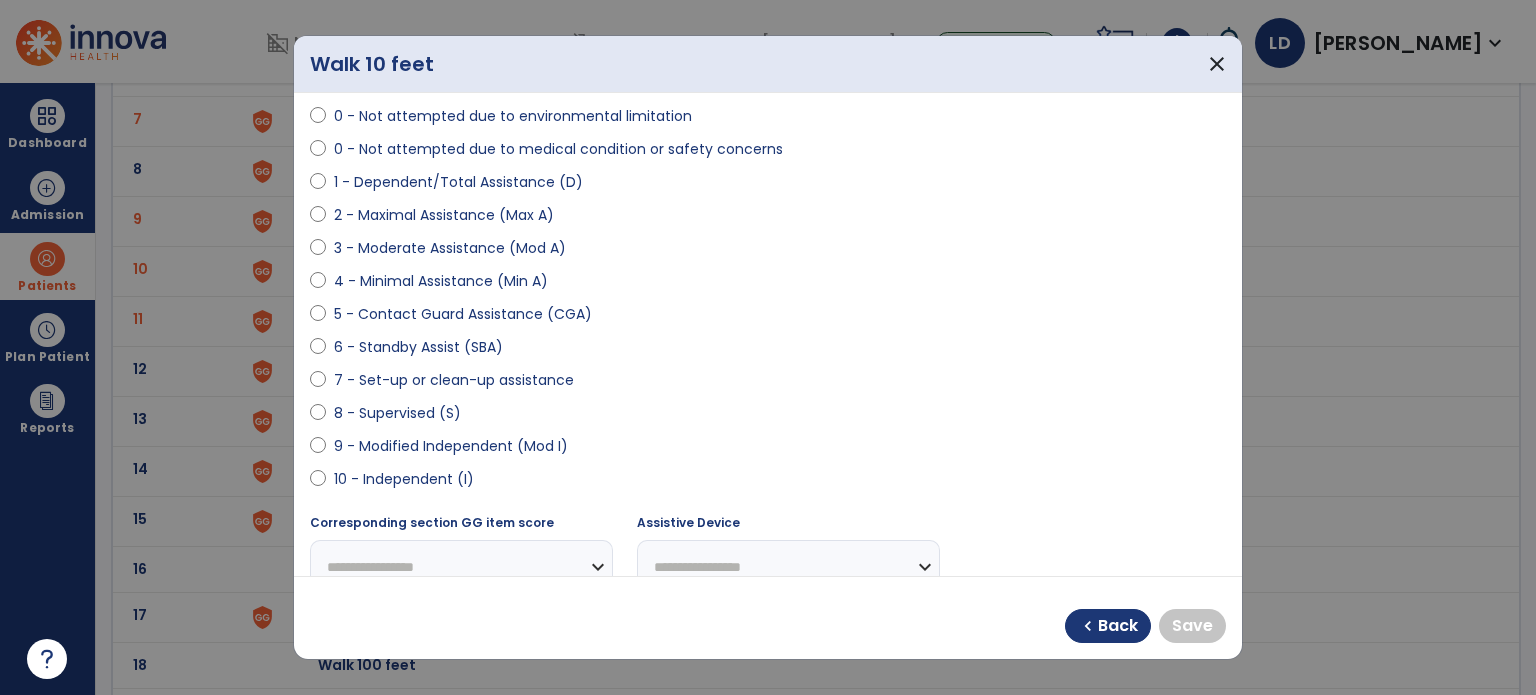 scroll, scrollTop: 193, scrollLeft: 0, axis: vertical 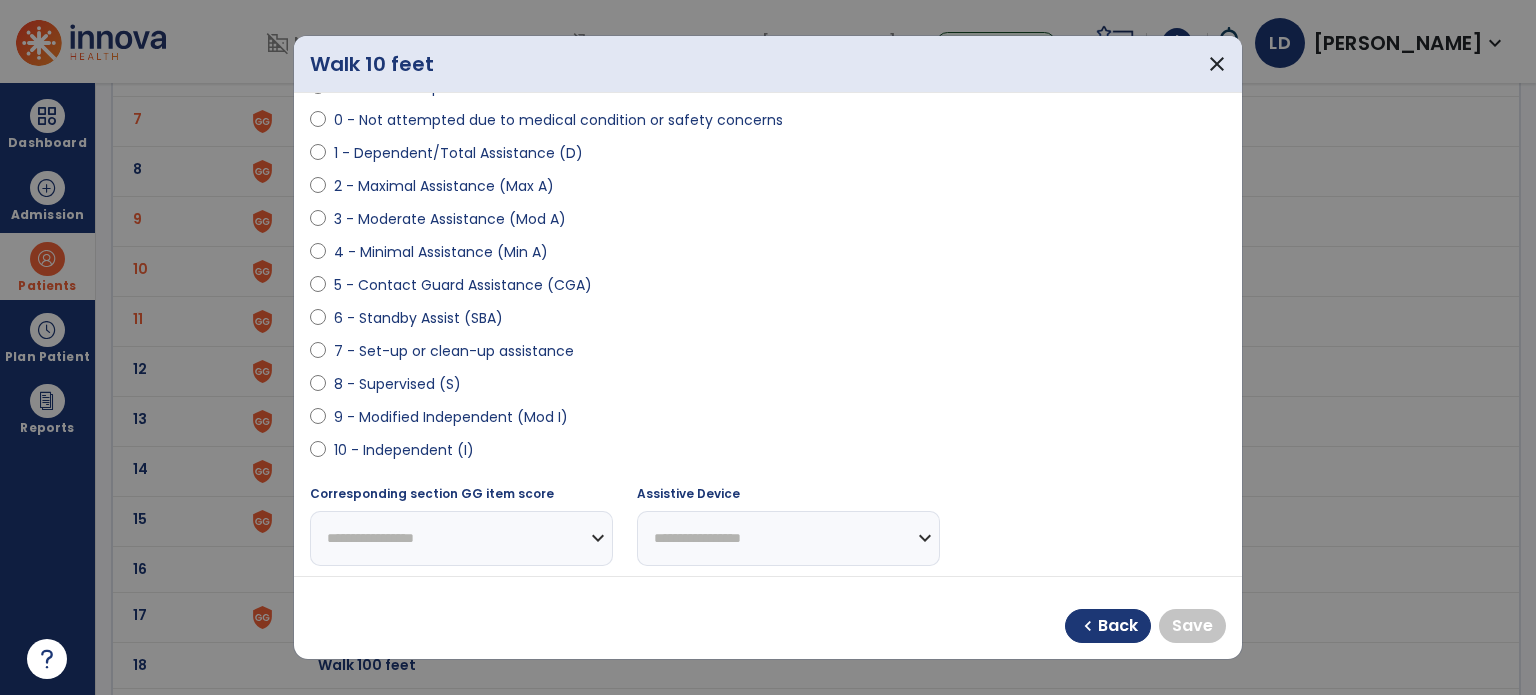 click on "**********" at bounding box center [768, 334] 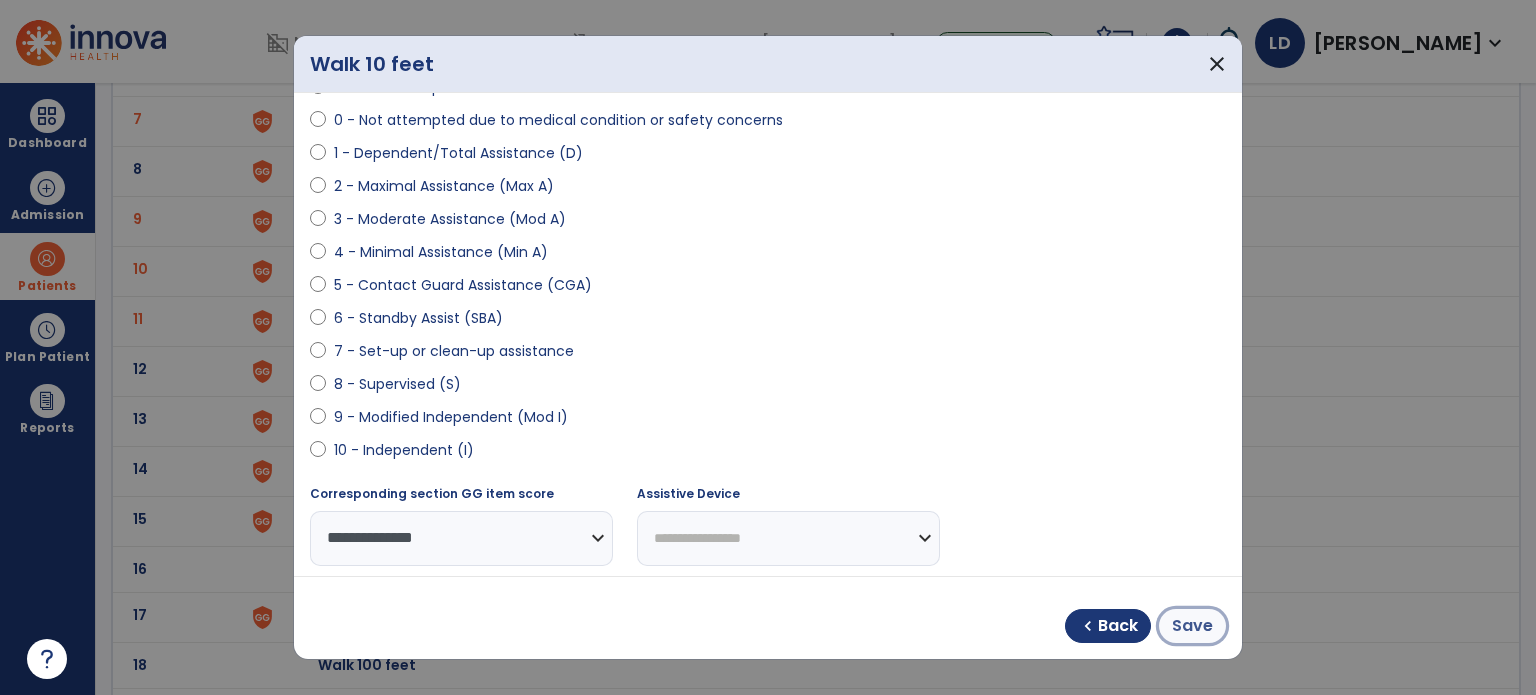 click on "Save" at bounding box center (1192, 626) 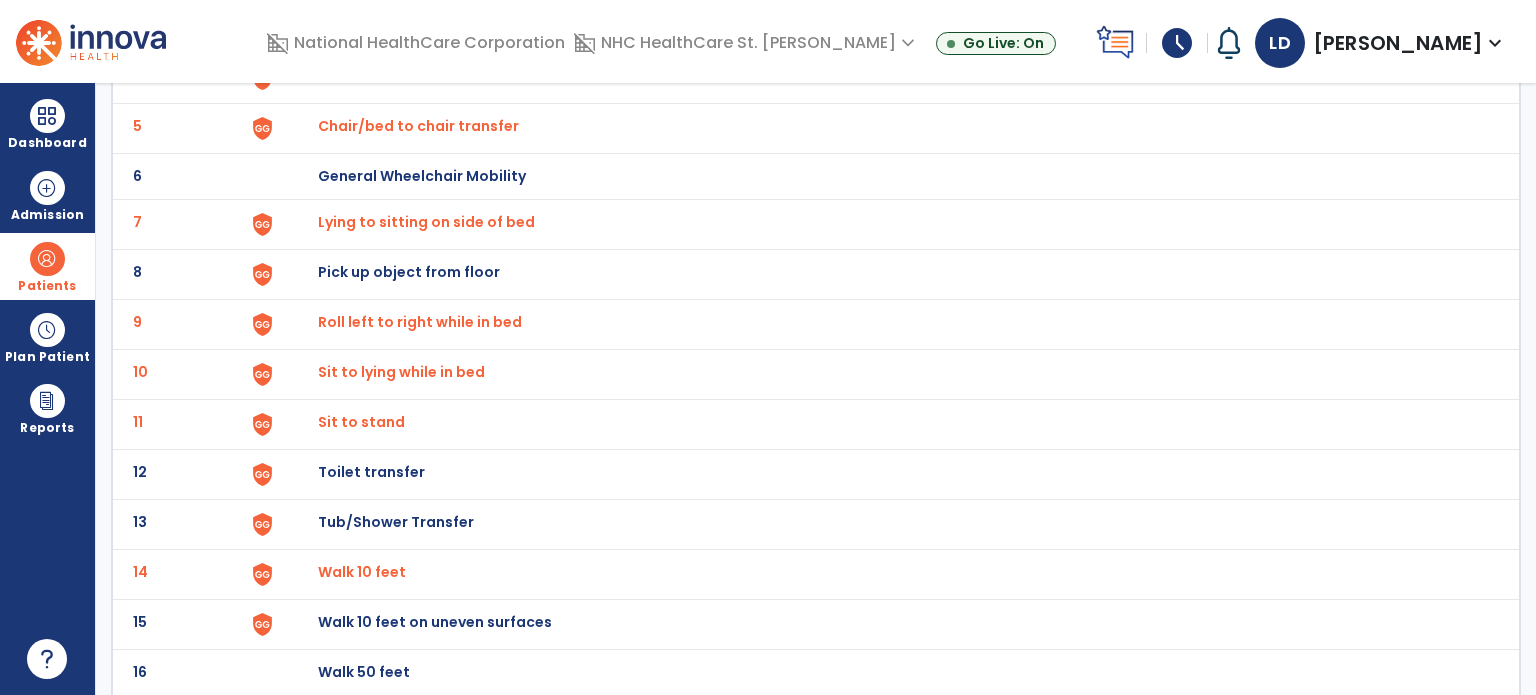 scroll, scrollTop: 0, scrollLeft: 0, axis: both 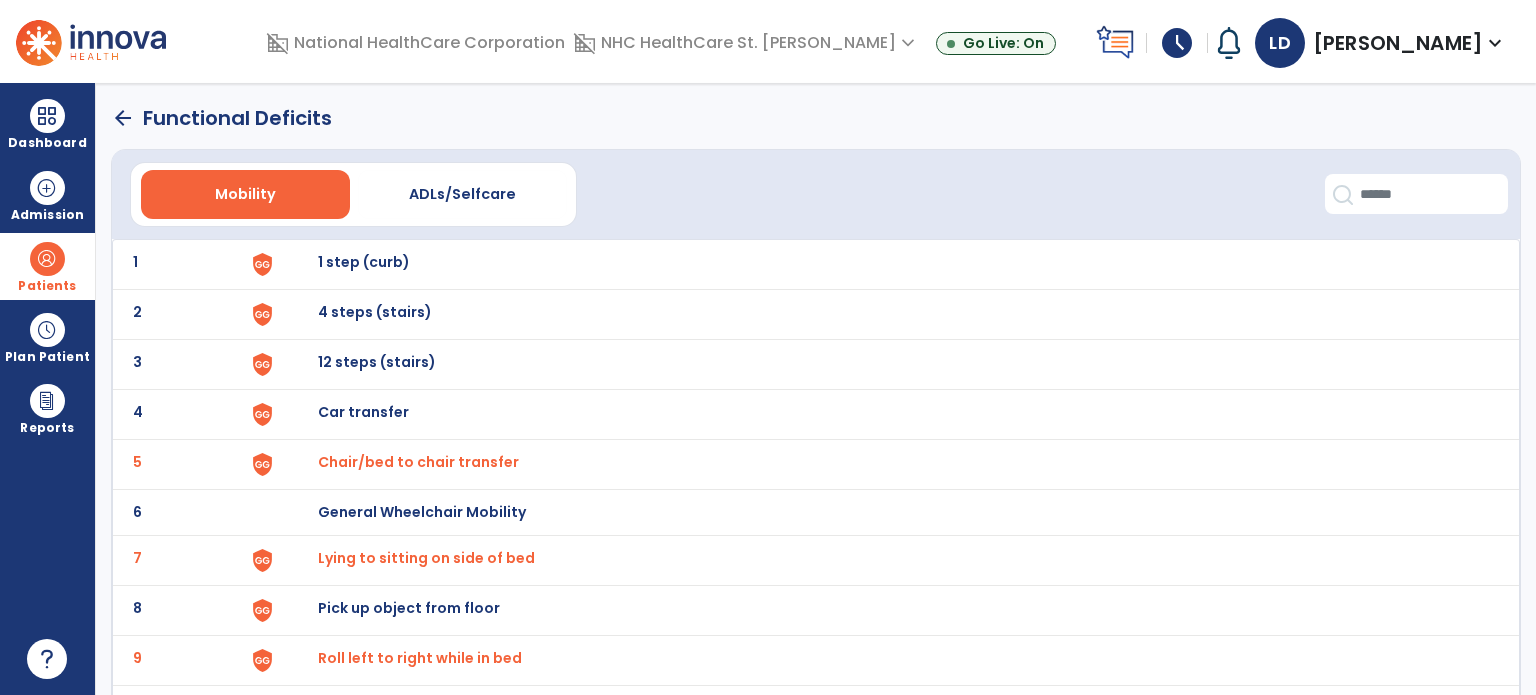 click on "arrow_back" 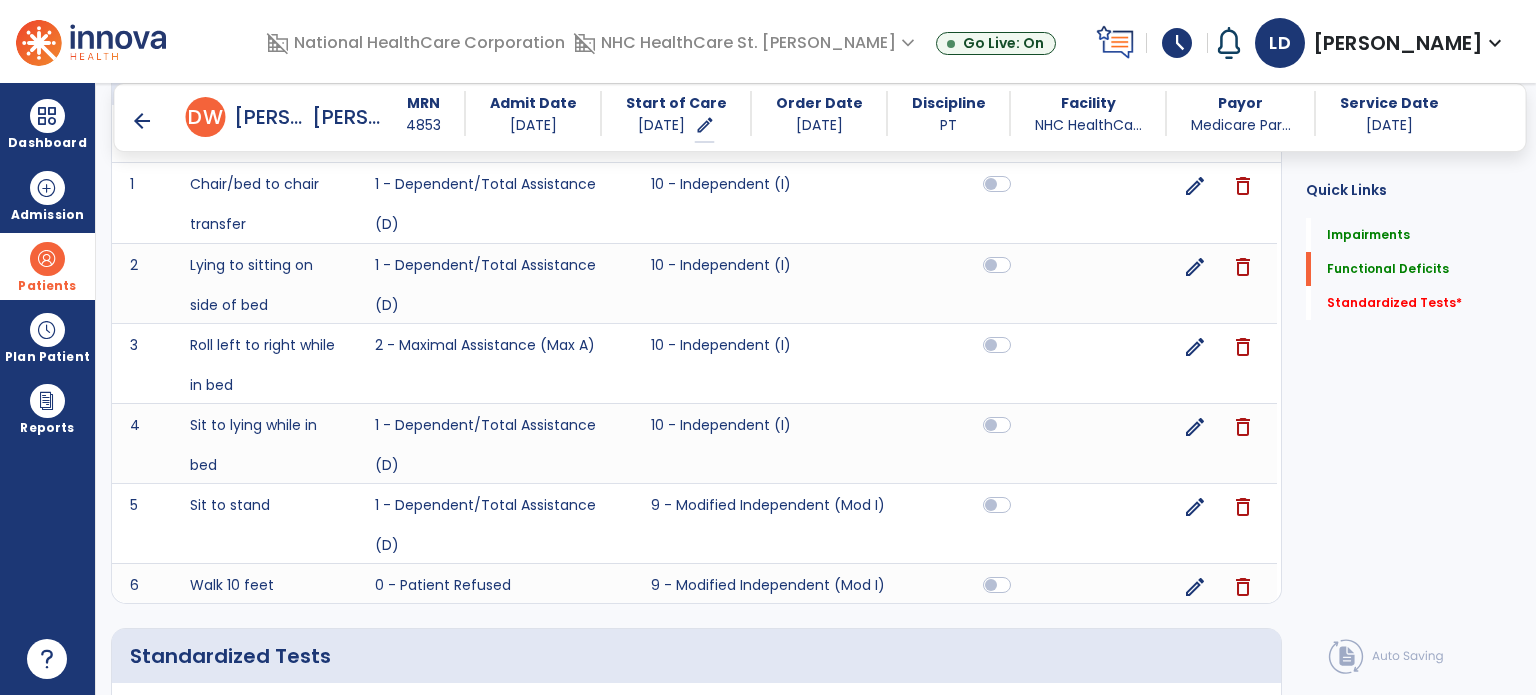 scroll, scrollTop: 1772, scrollLeft: 0, axis: vertical 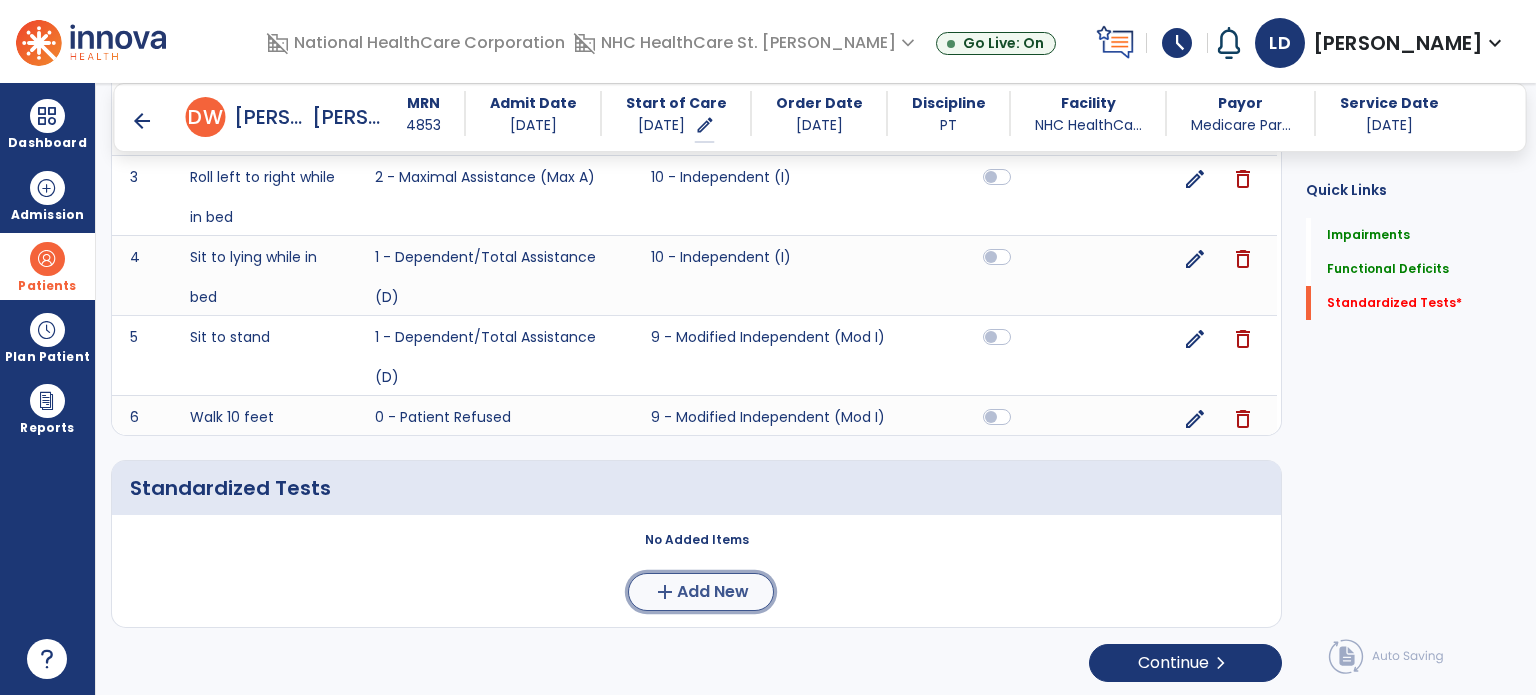 click on "add" 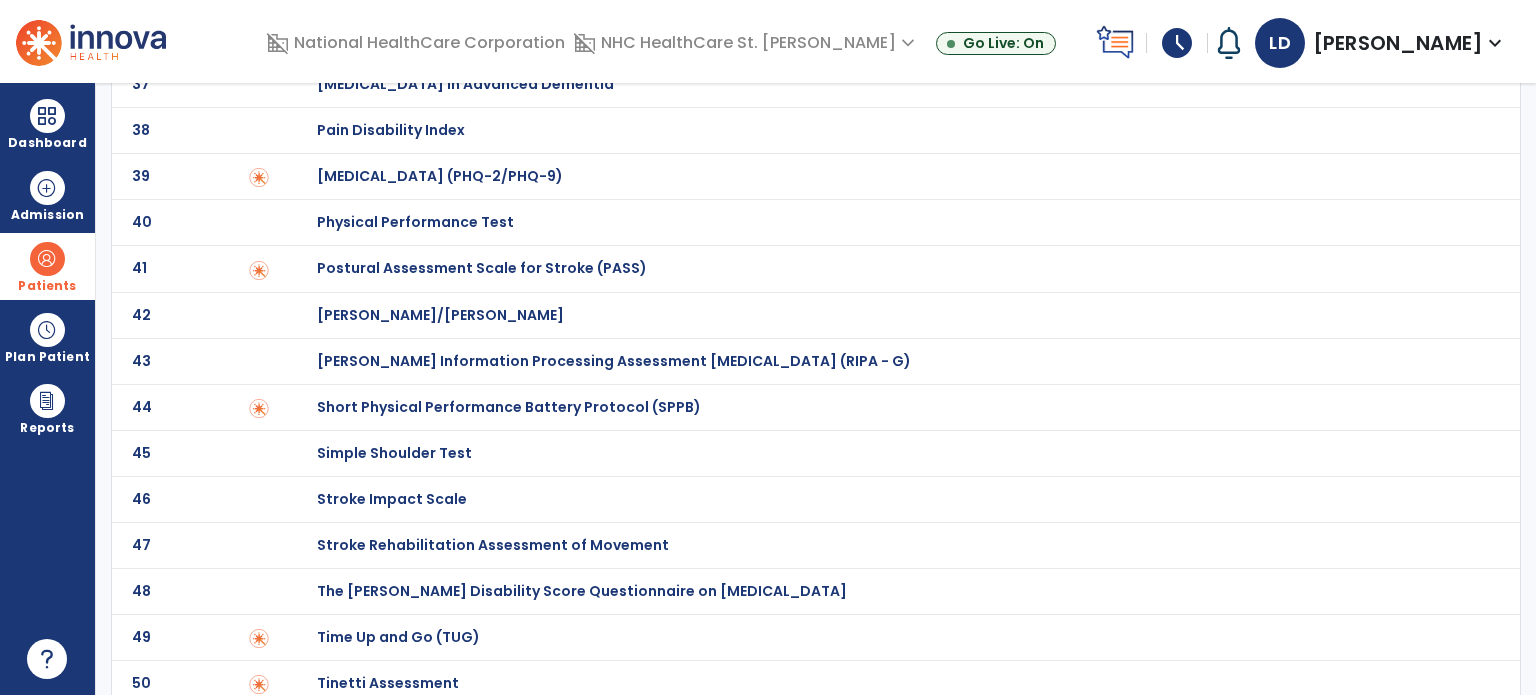 scroll, scrollTop: 0, scrollLeft: 0, axis: both 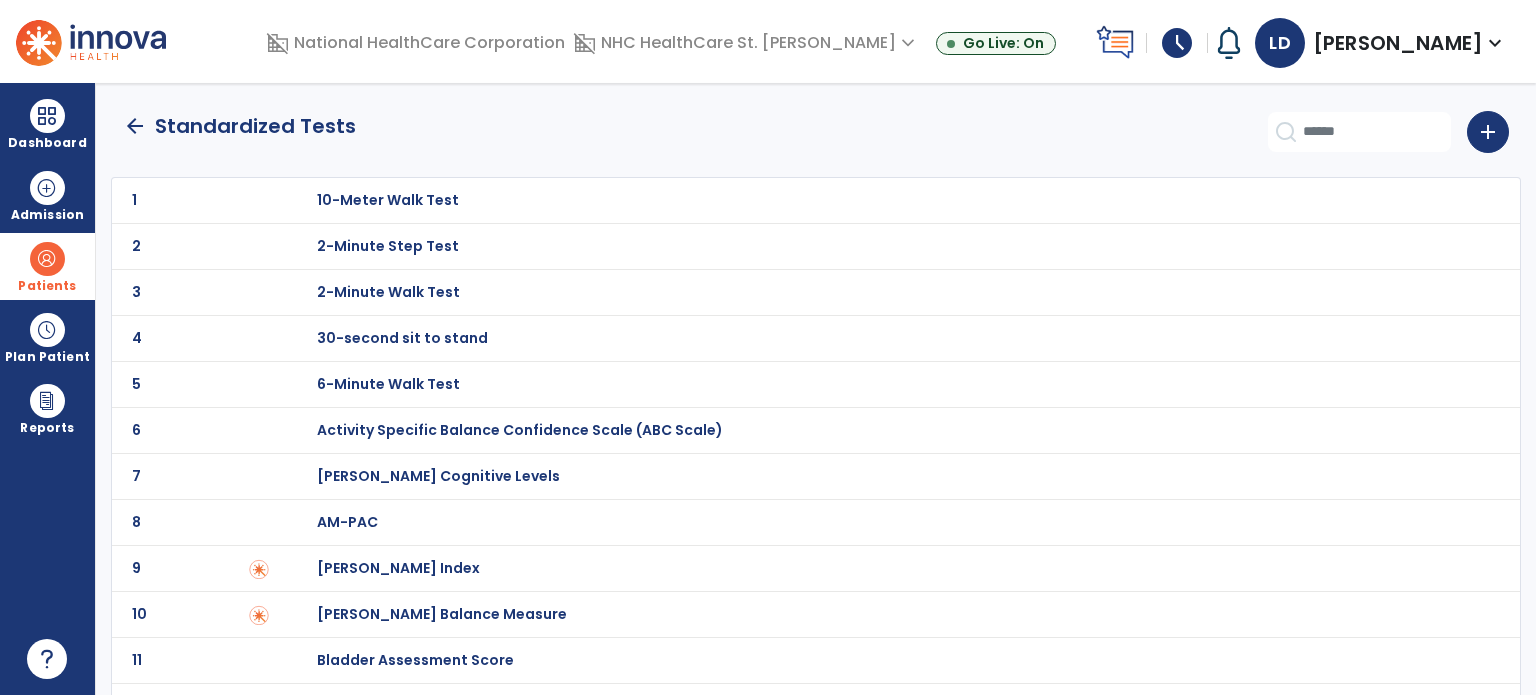 click on "30-second sit to stand" at bounding box center (388, 200) 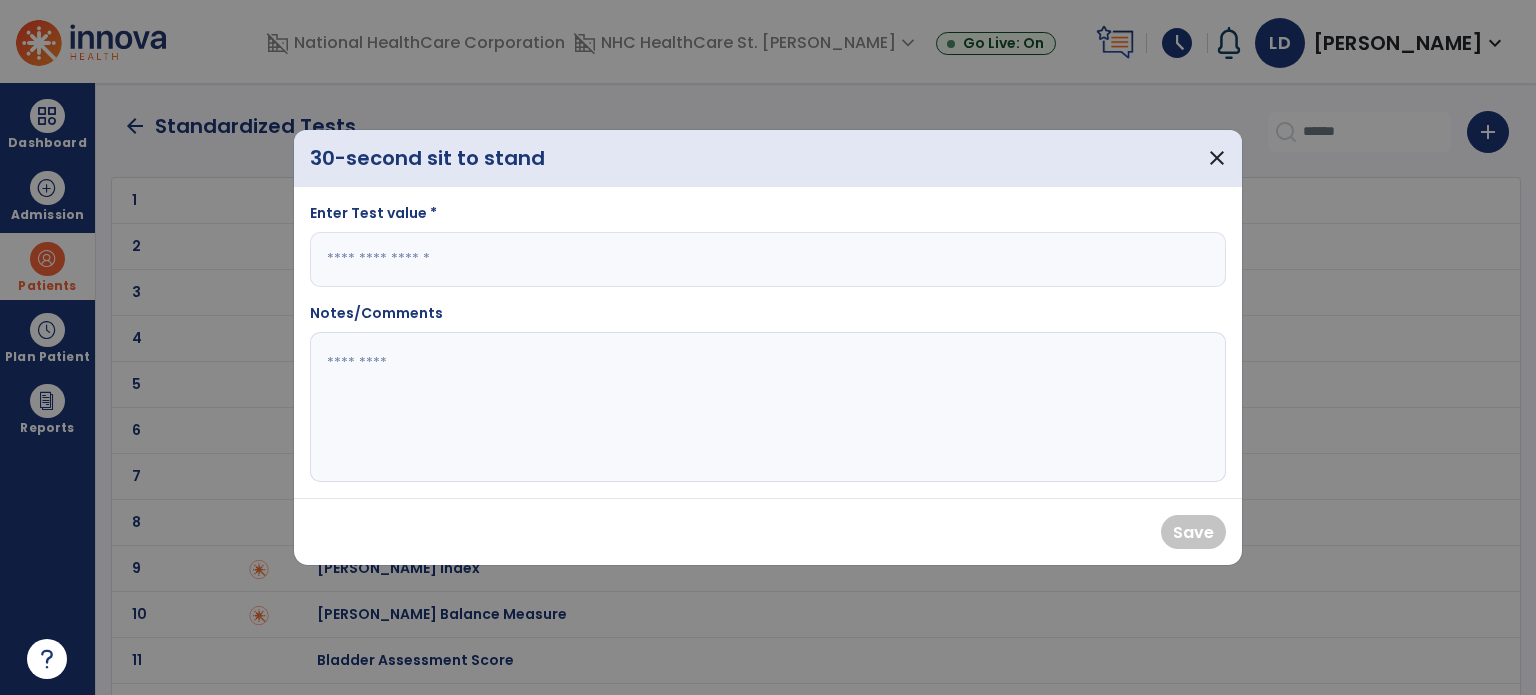 click at bounding box center [768, 259] 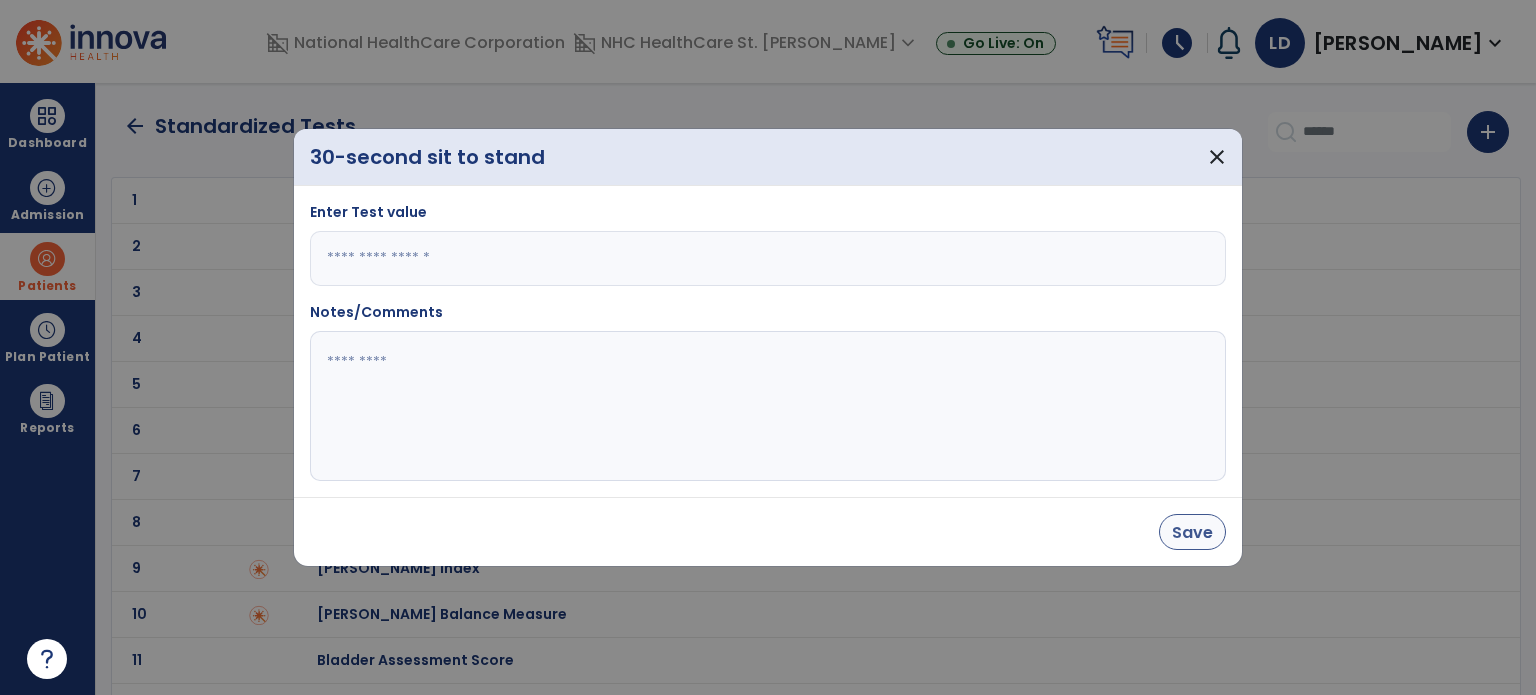 type on "*" 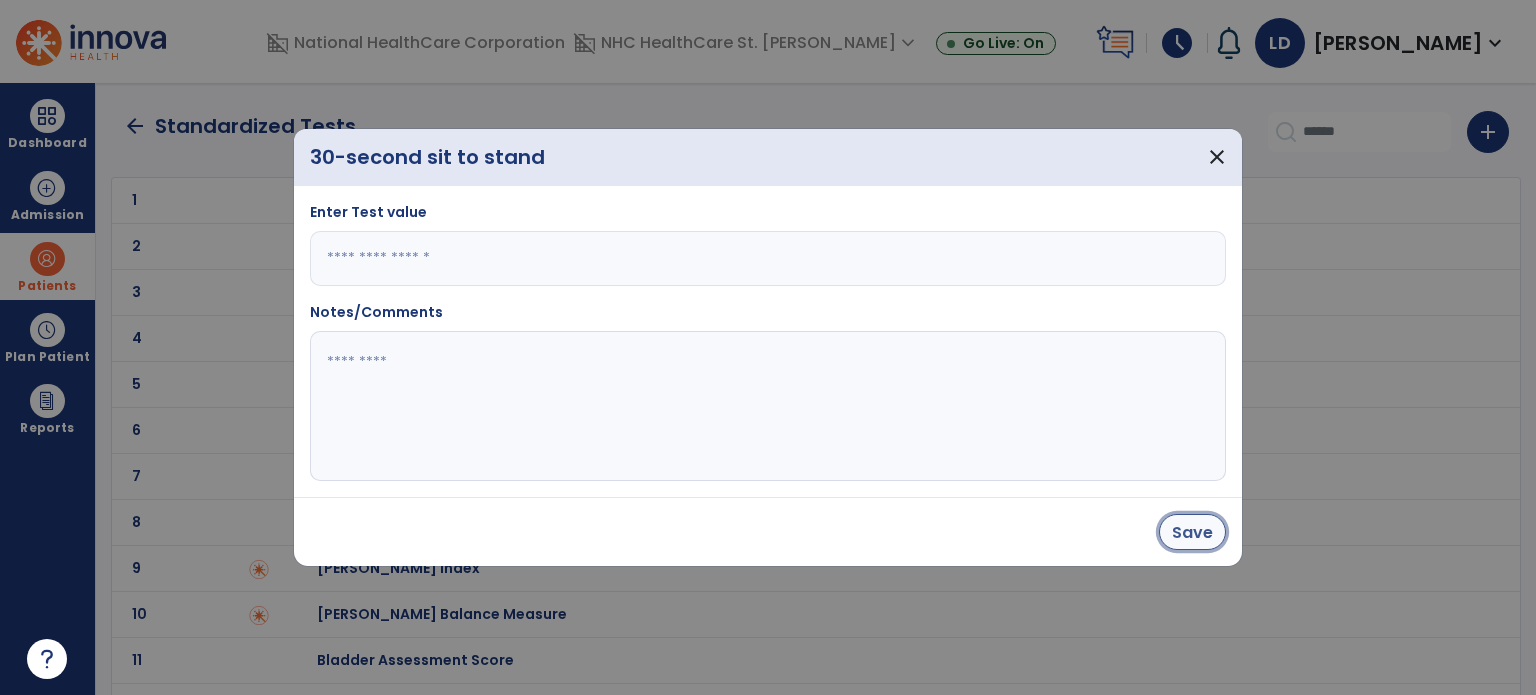click on "Save" at bounding box center [1192, 532] 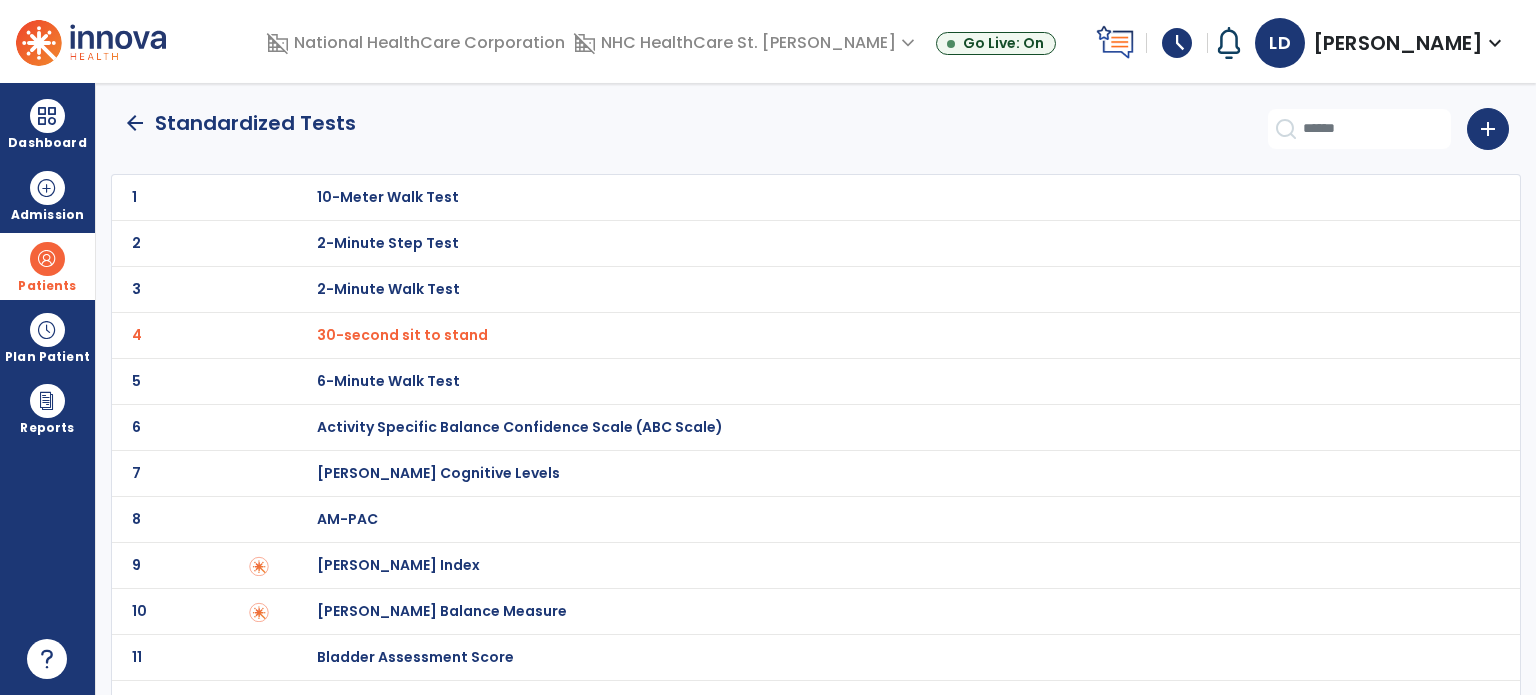 scroll, scrollTop: 12, scrollLeft: 0, axis: vertical 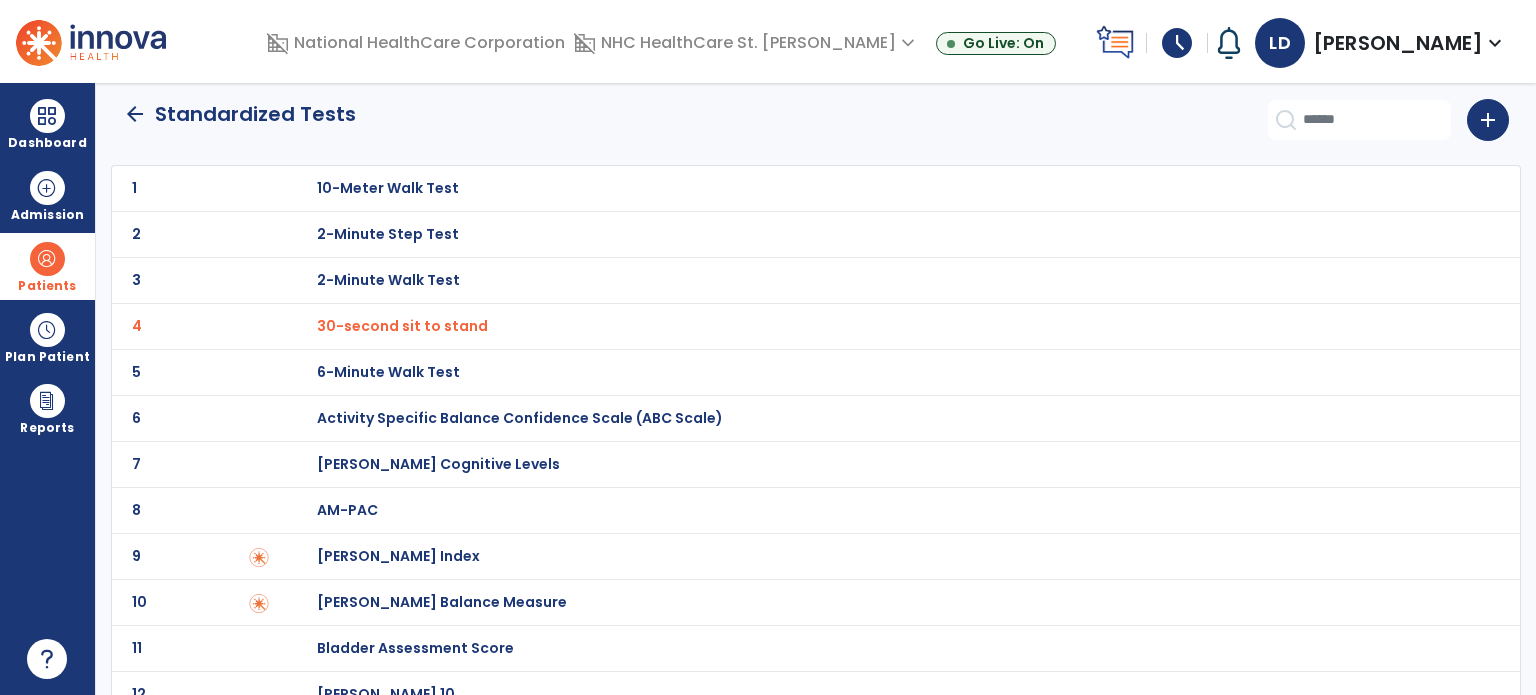 click on "arrow_back" 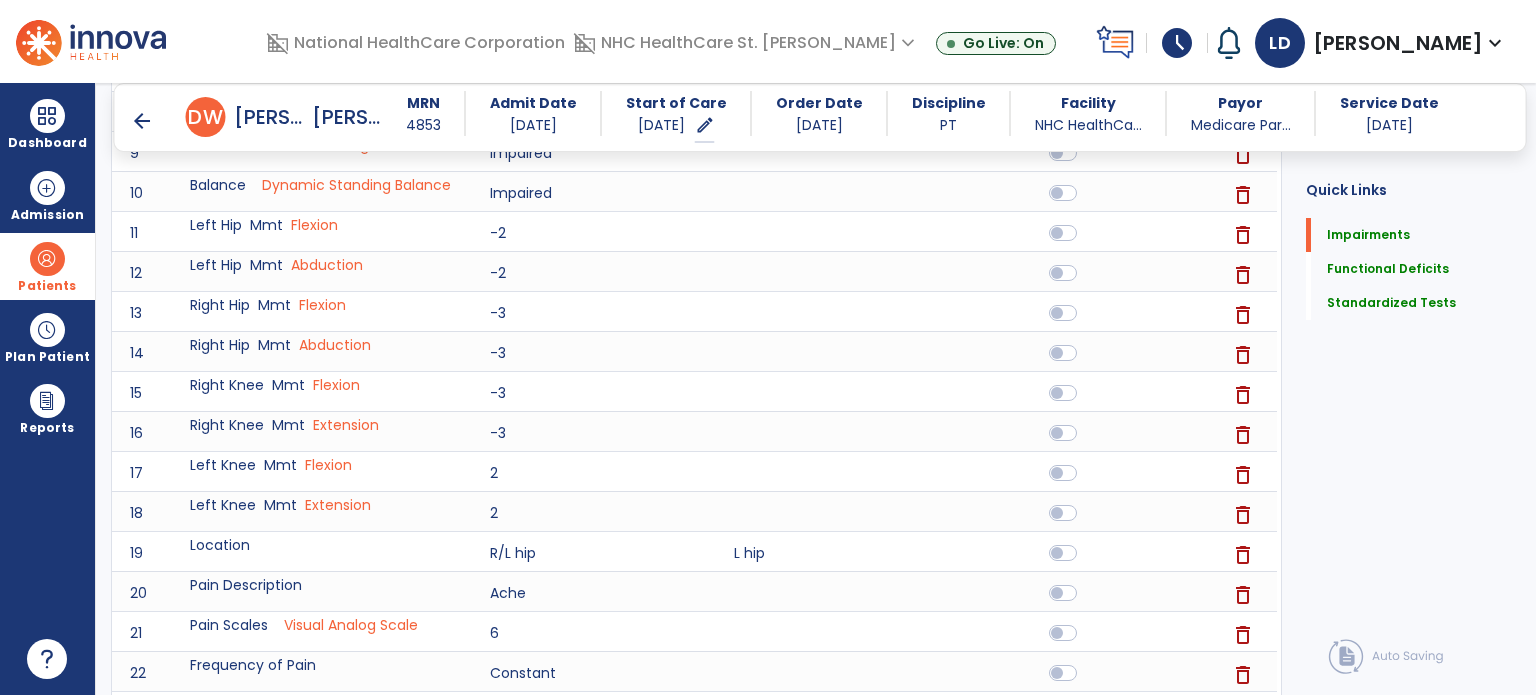 scroll, scrollTop: 684, scrollLeft: 0, axis: vertical 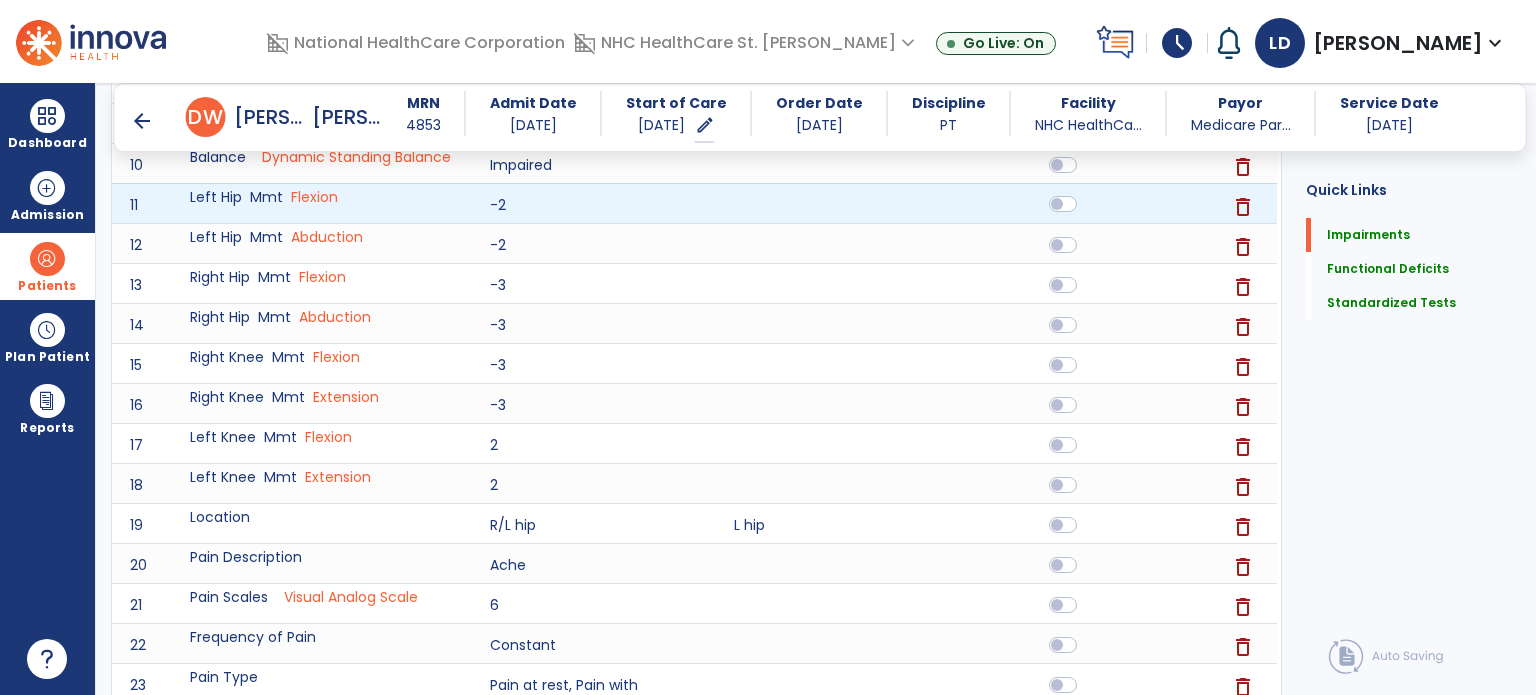 click 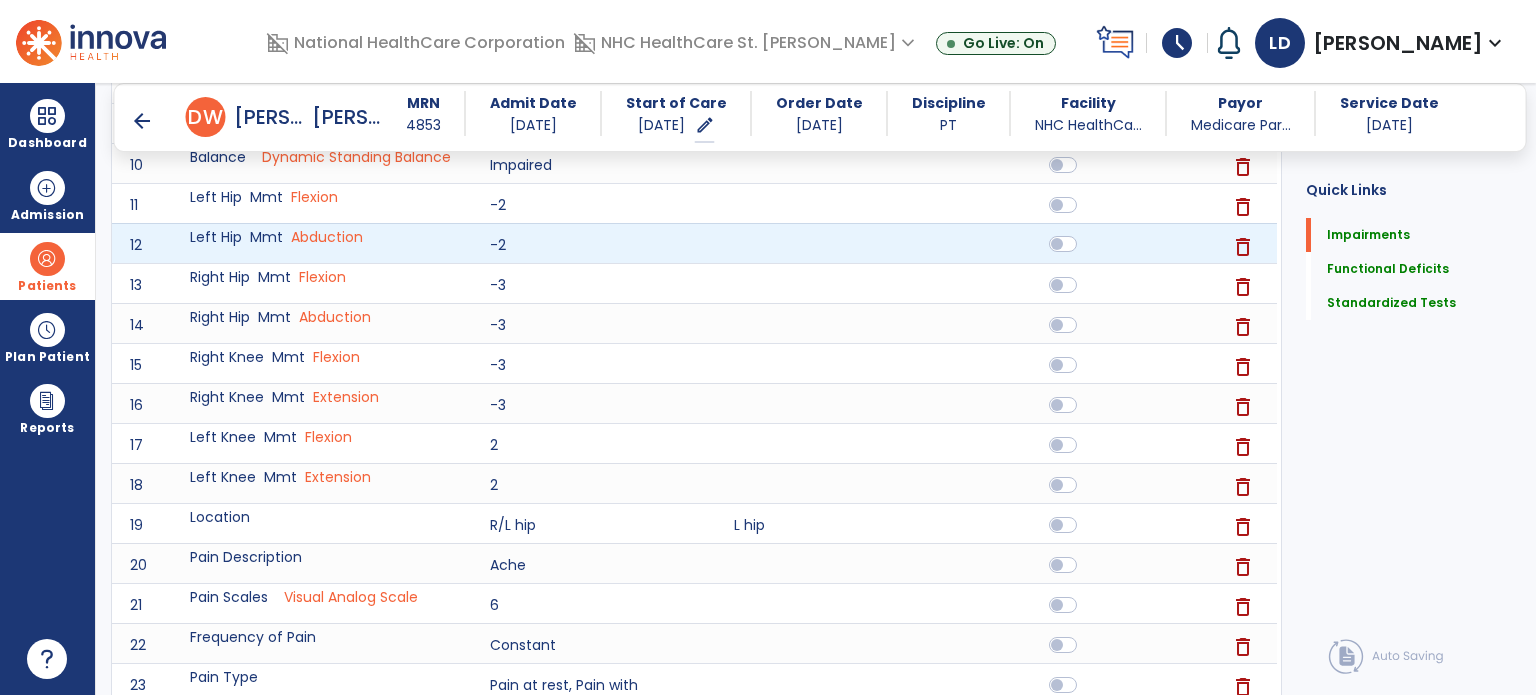 click 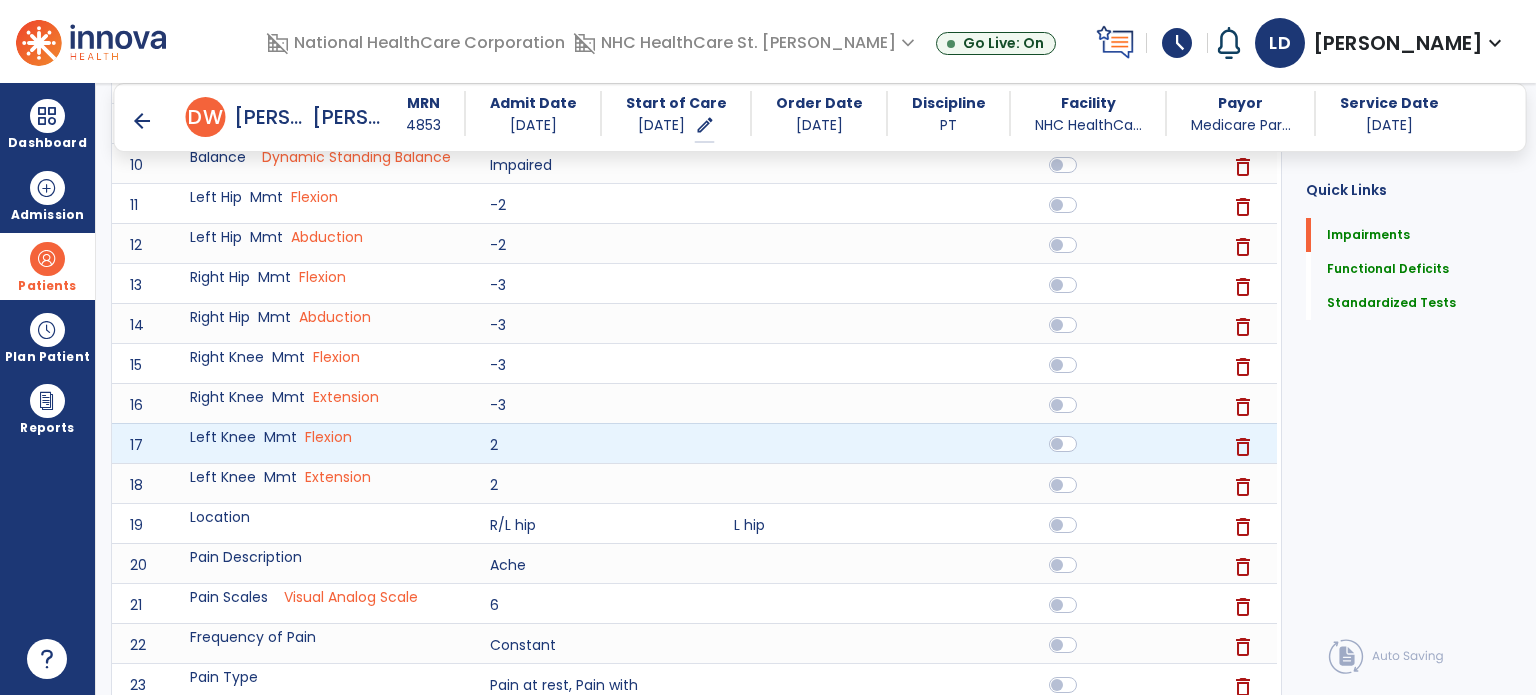 click 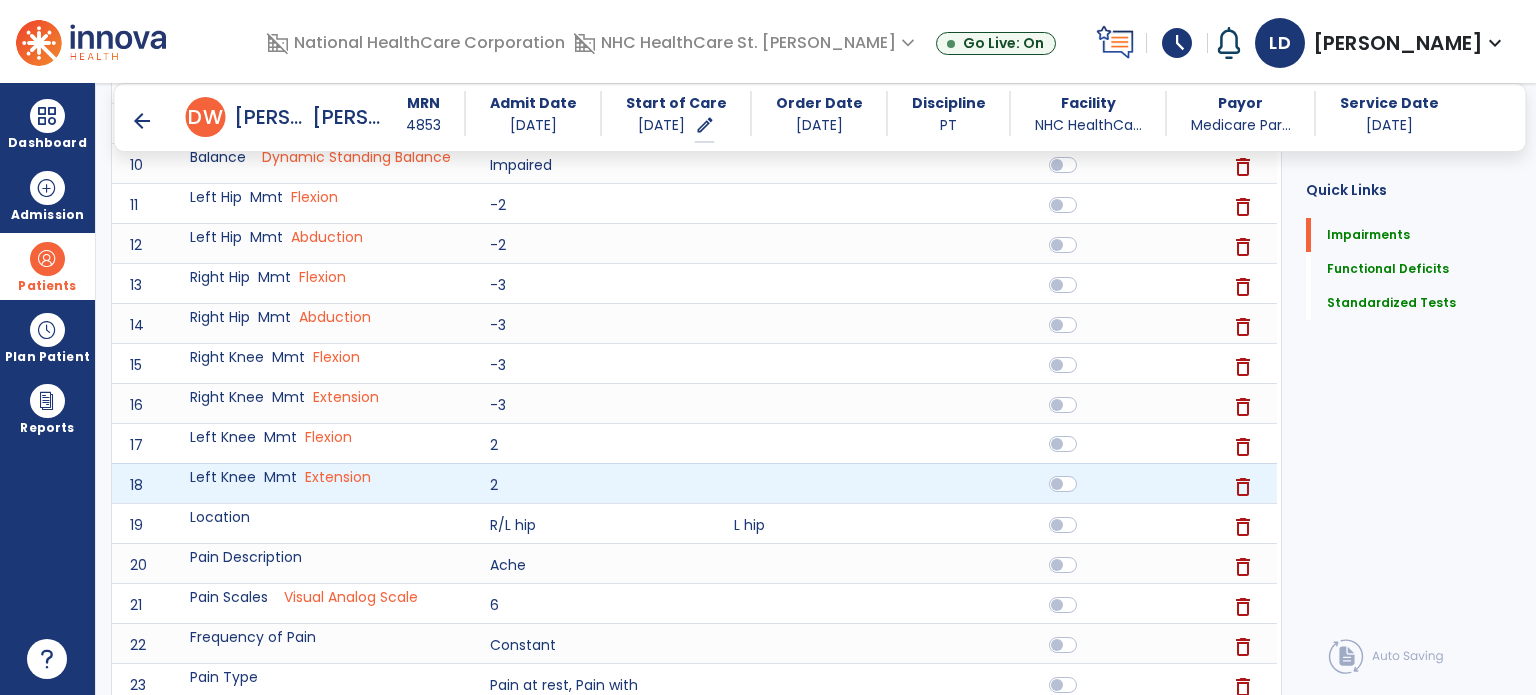 click 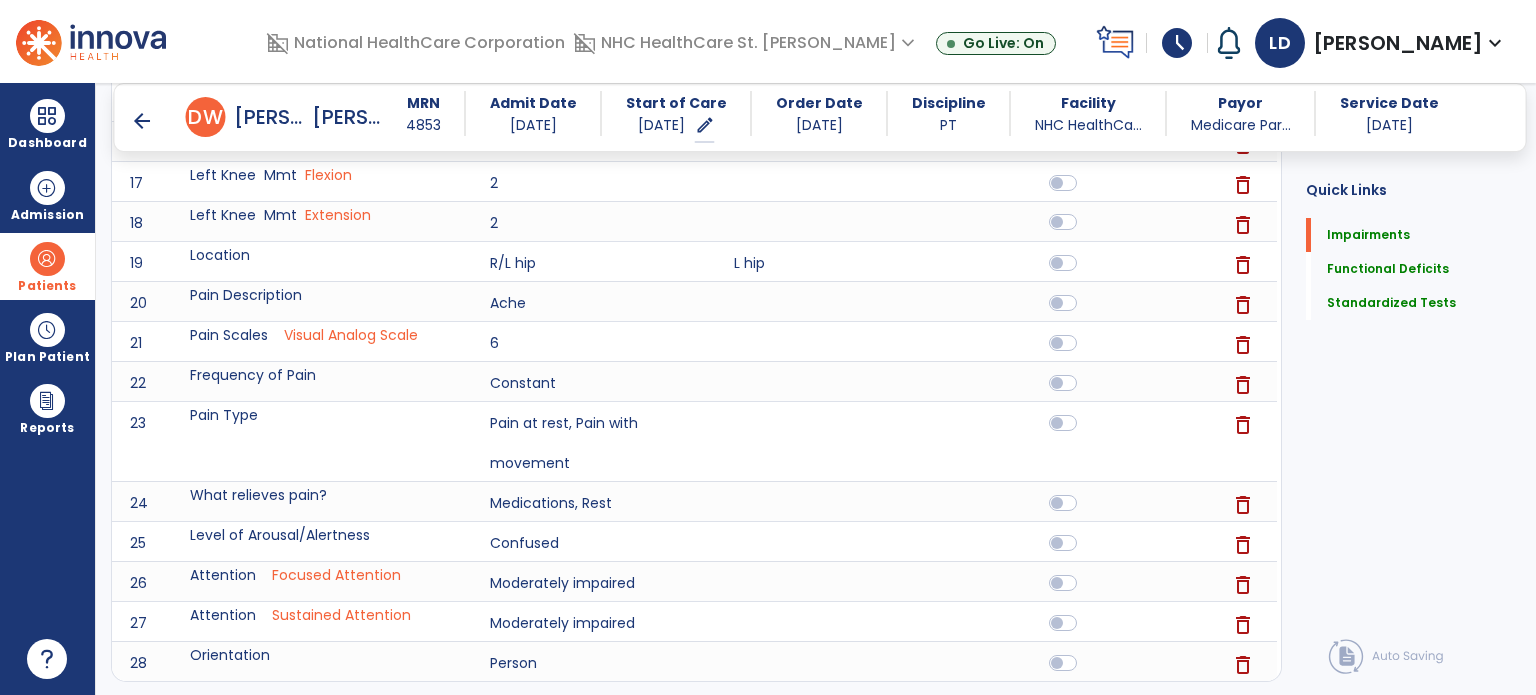 scroll, scrollTop: 949, scrollLeft: 0, axis: vertical 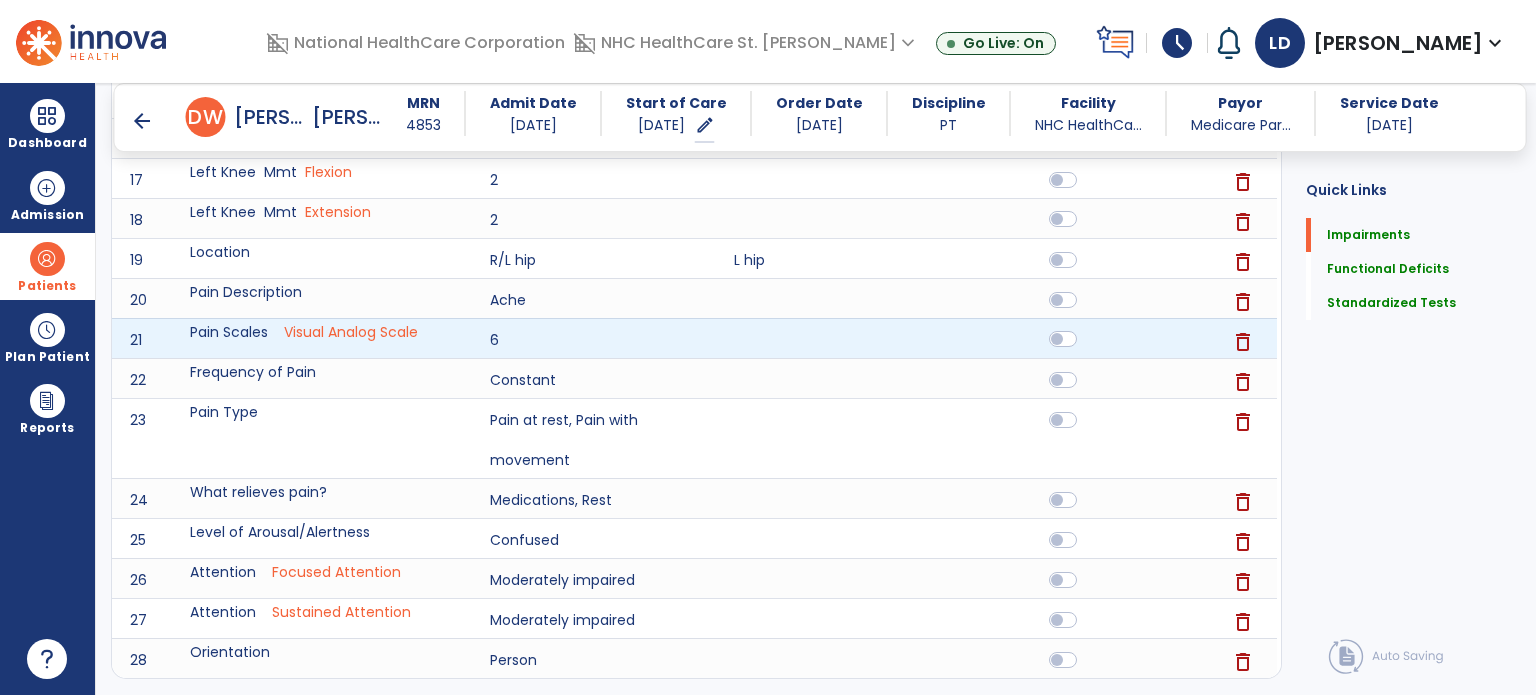 click 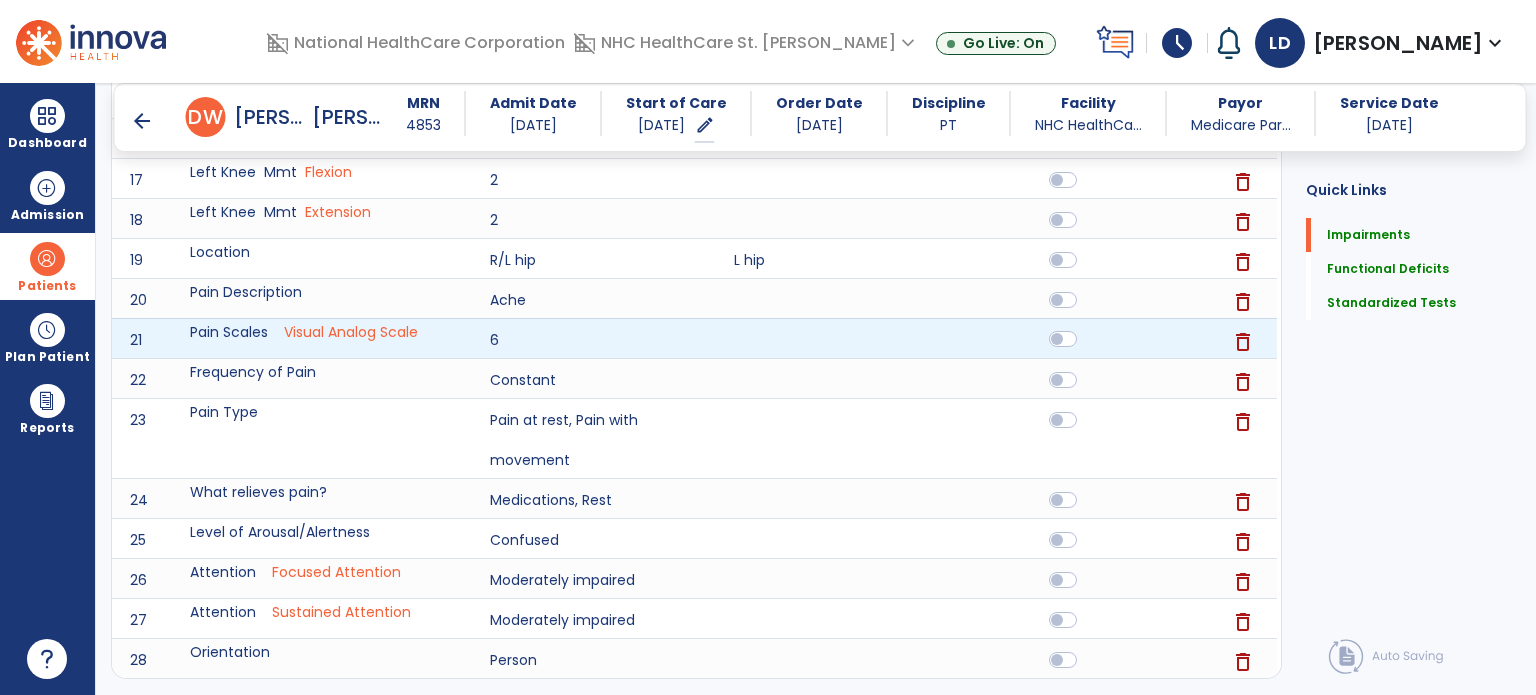 click 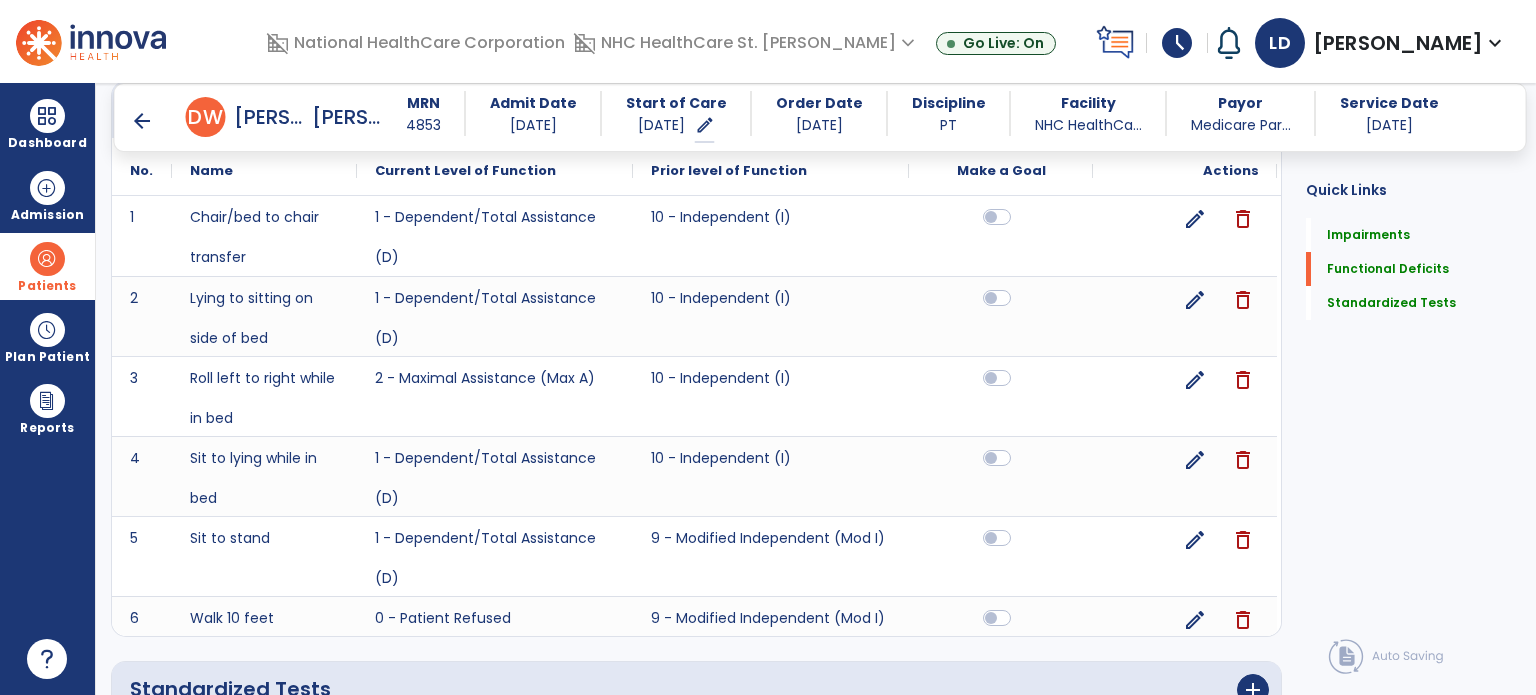 scroll, scrollTop: 1574, scrollLeft: 0, axis: vertical 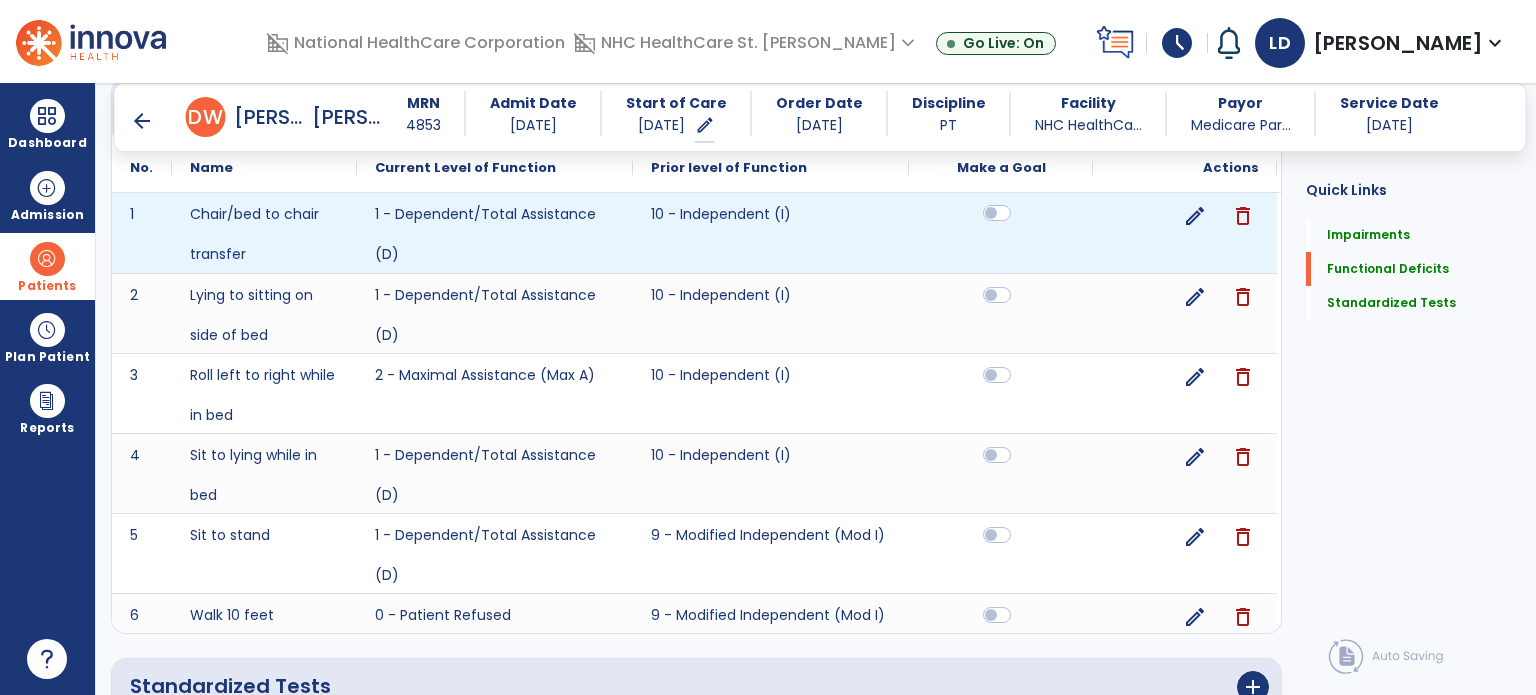 click 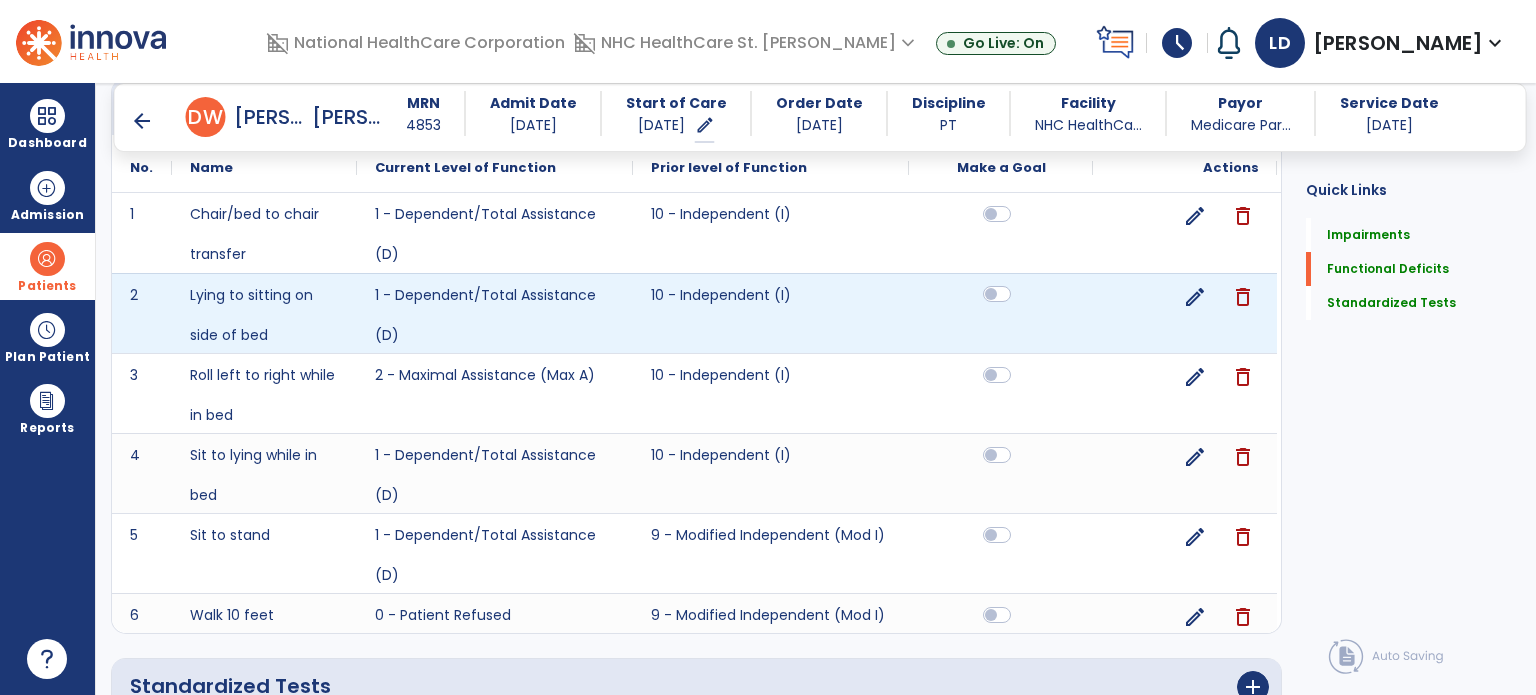 click 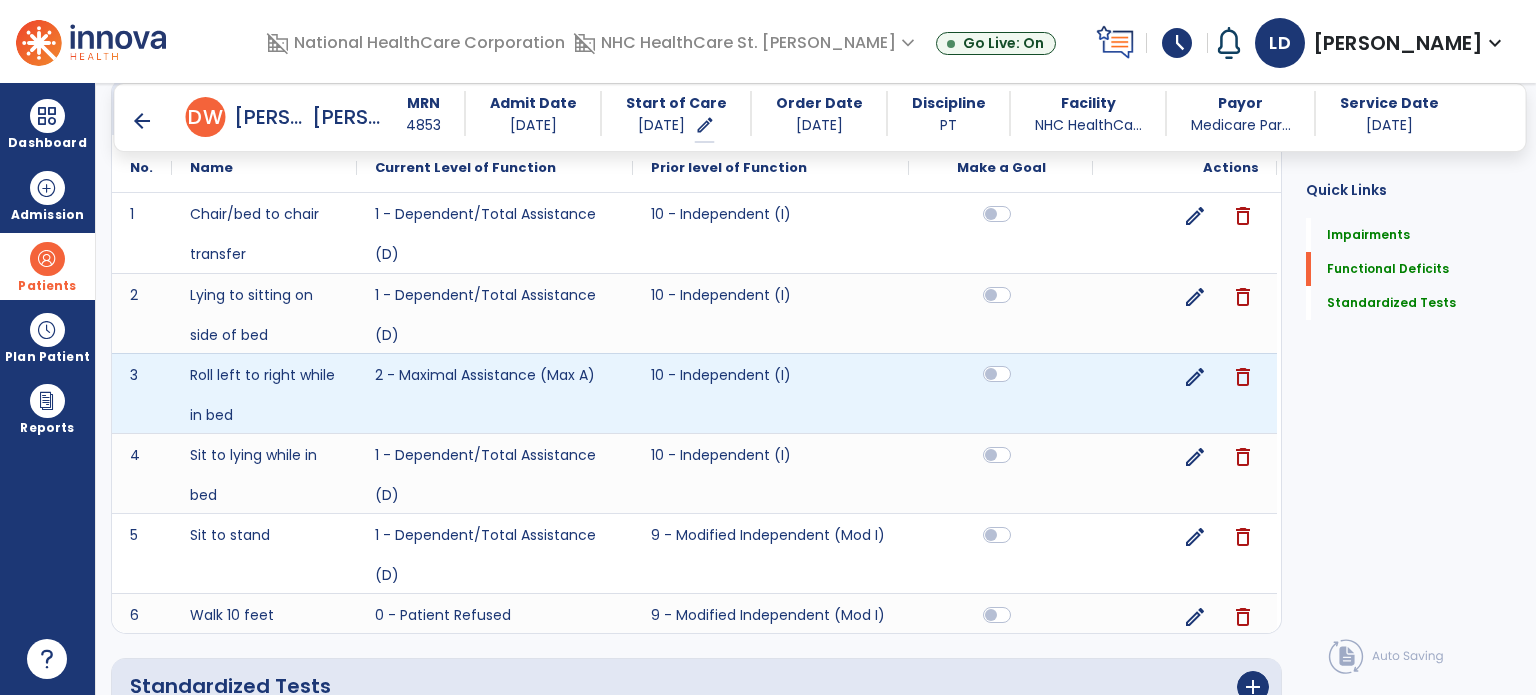 click 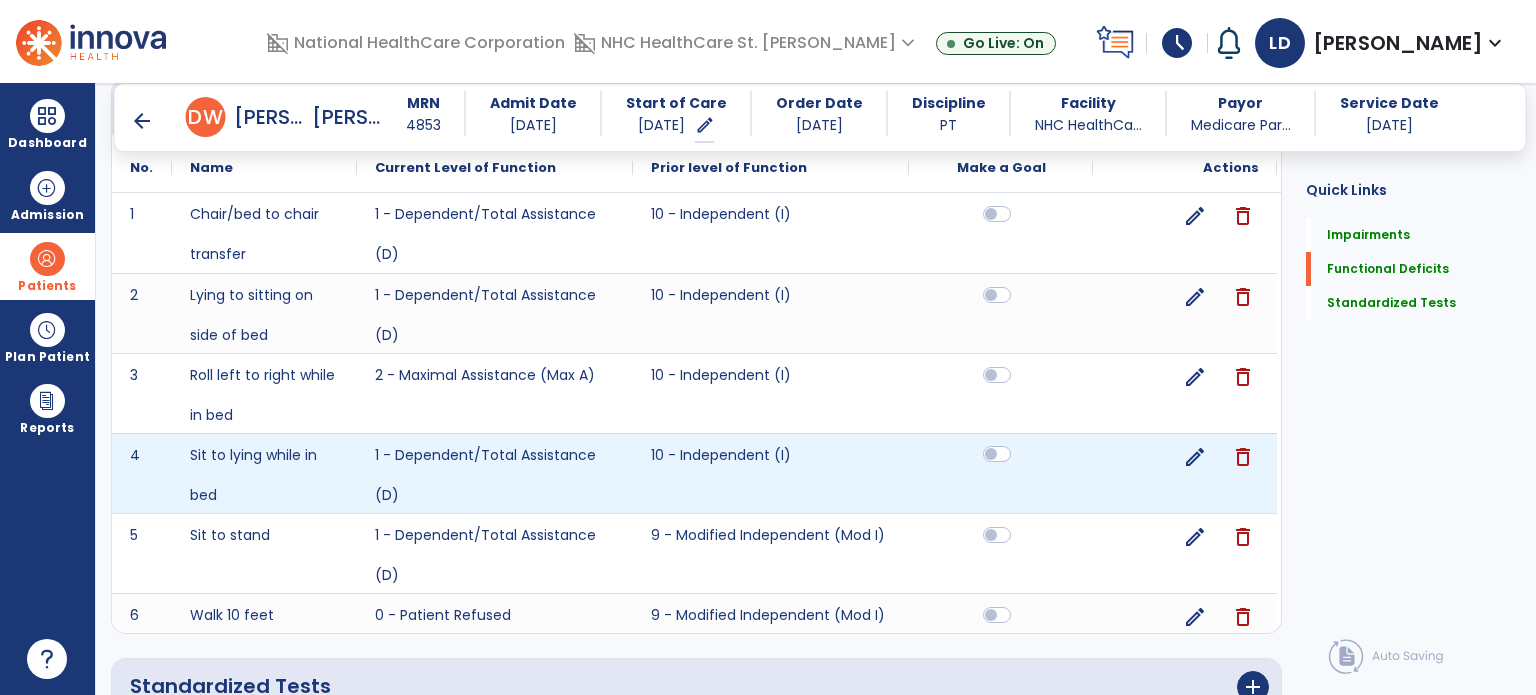 click 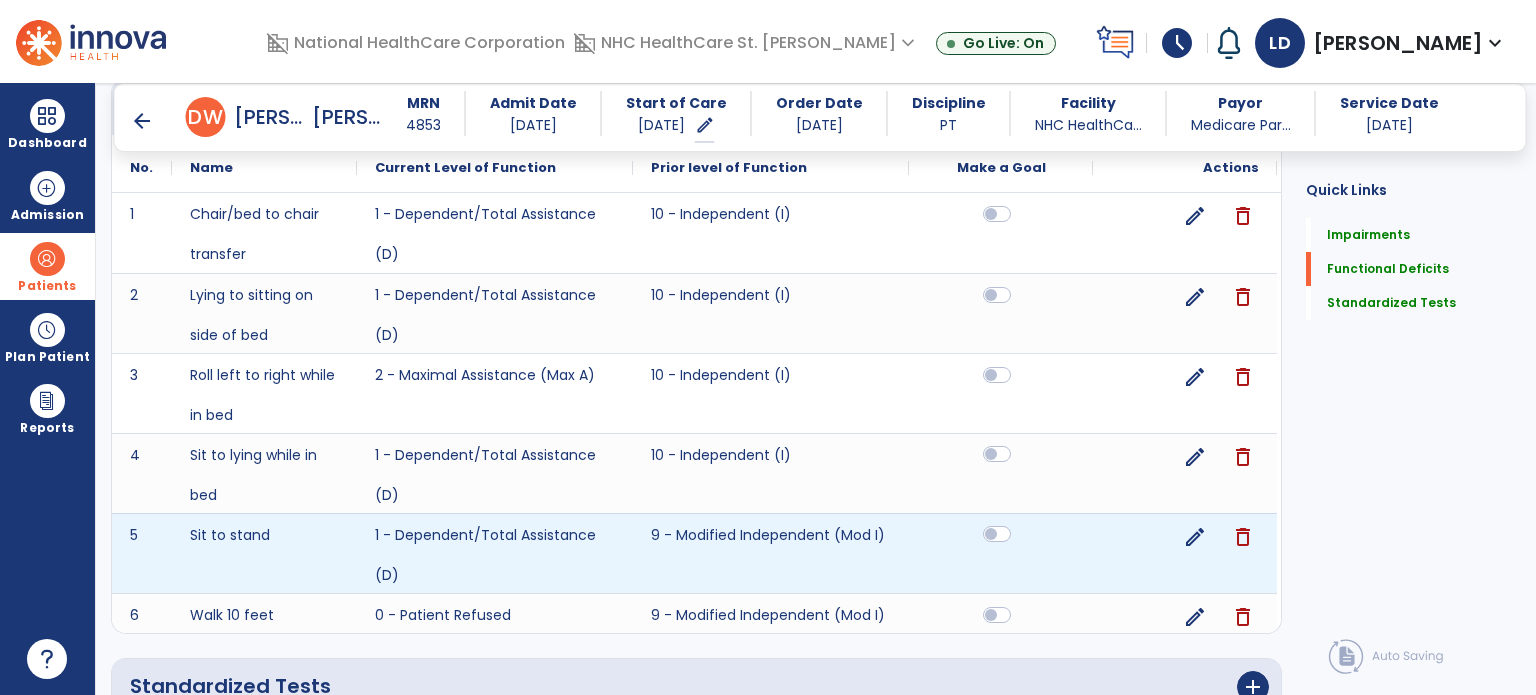click 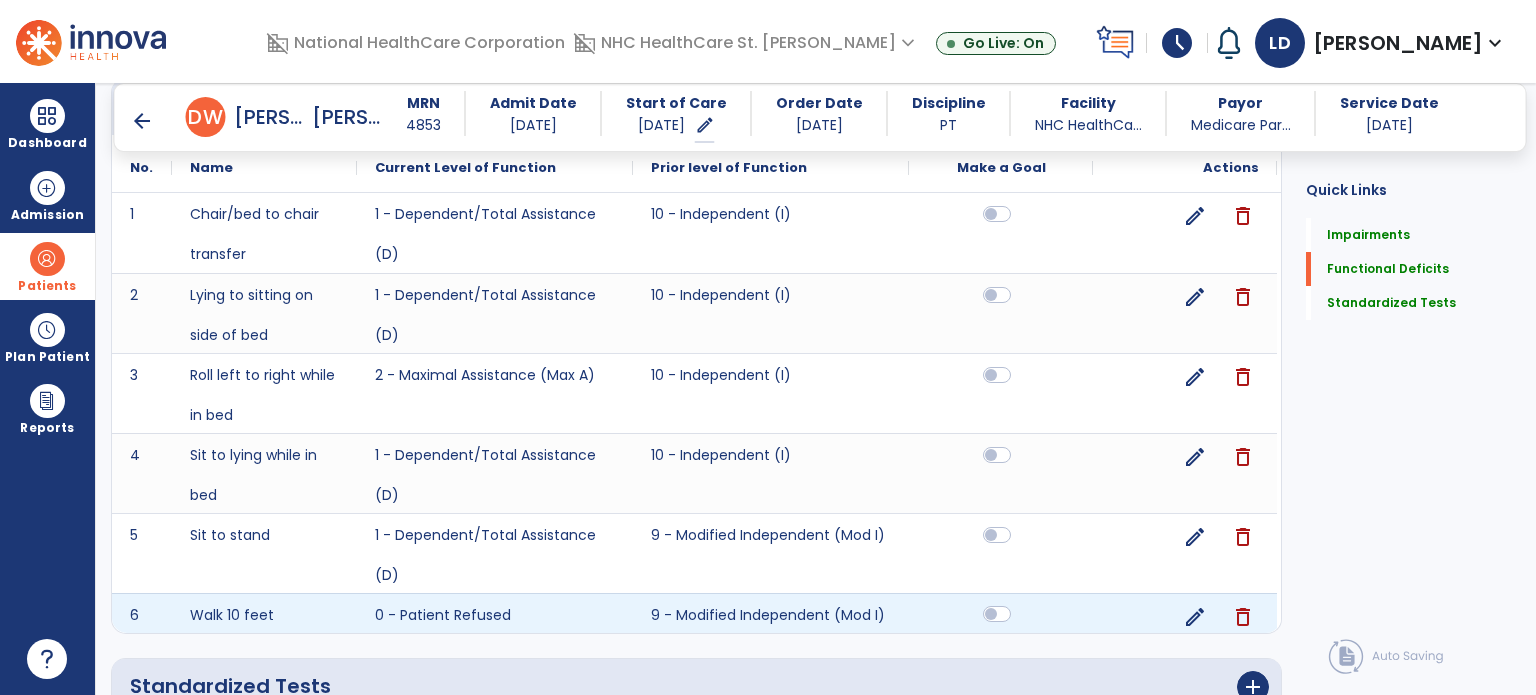 click 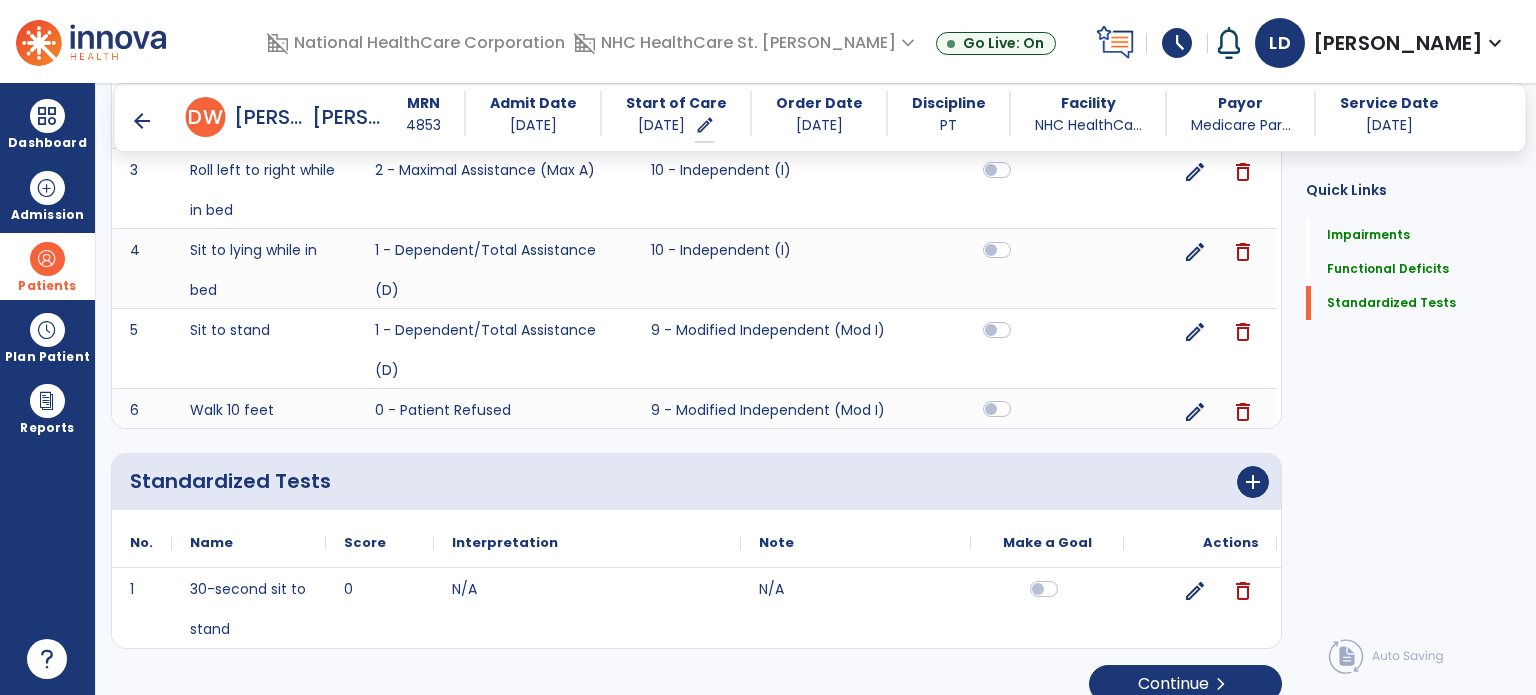 scroll, scrollTop: 1801, scrollLeft: 0, axis: vertical 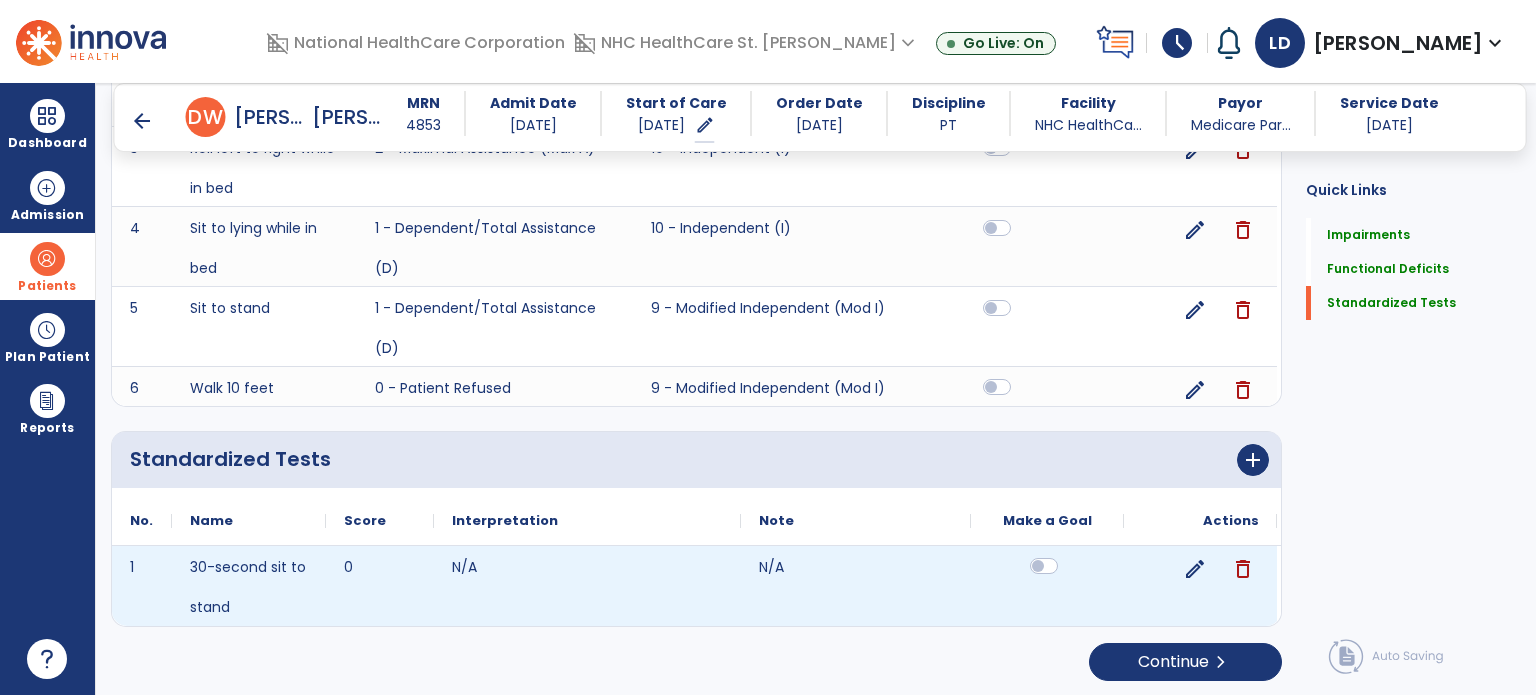 click 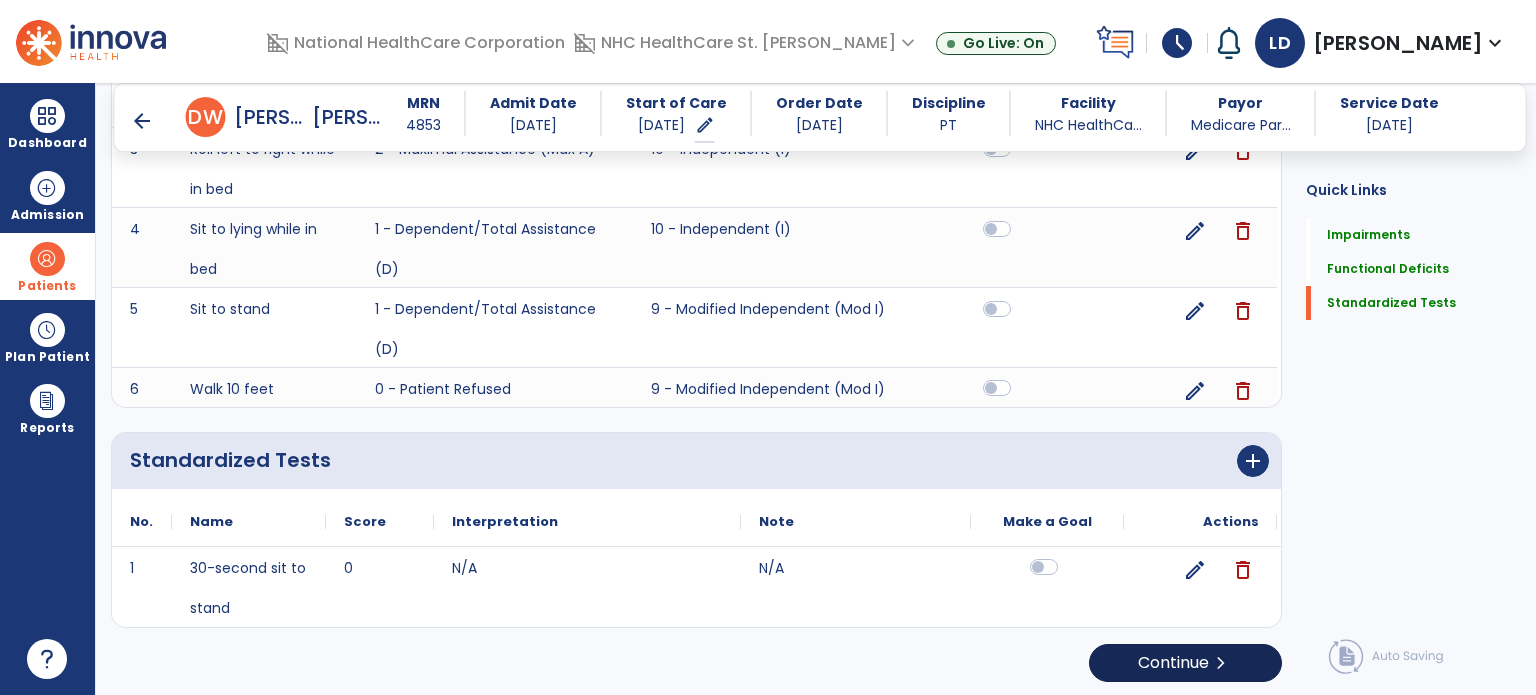 scroll, scrollTop: 1801, scrollLeft: 0, axis: vertical 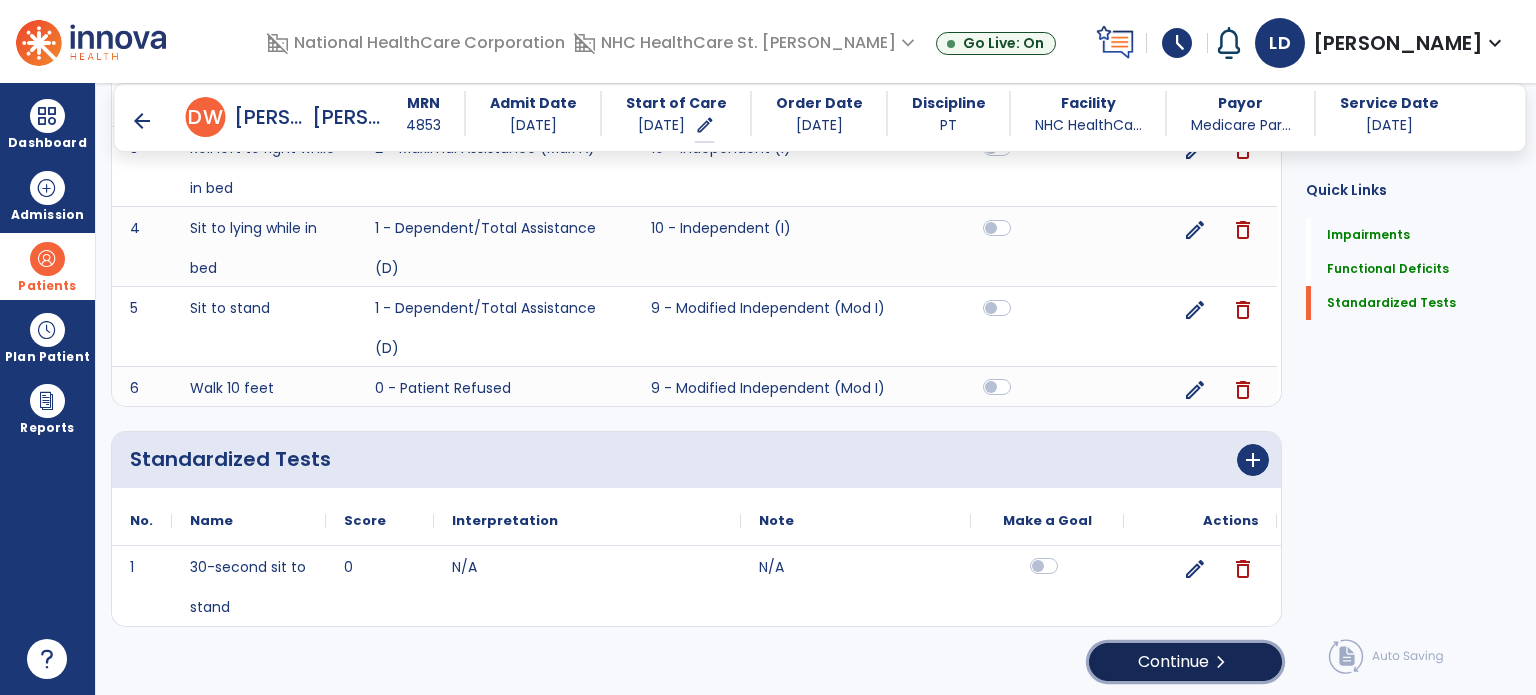 click on "Continue  chevron_right" 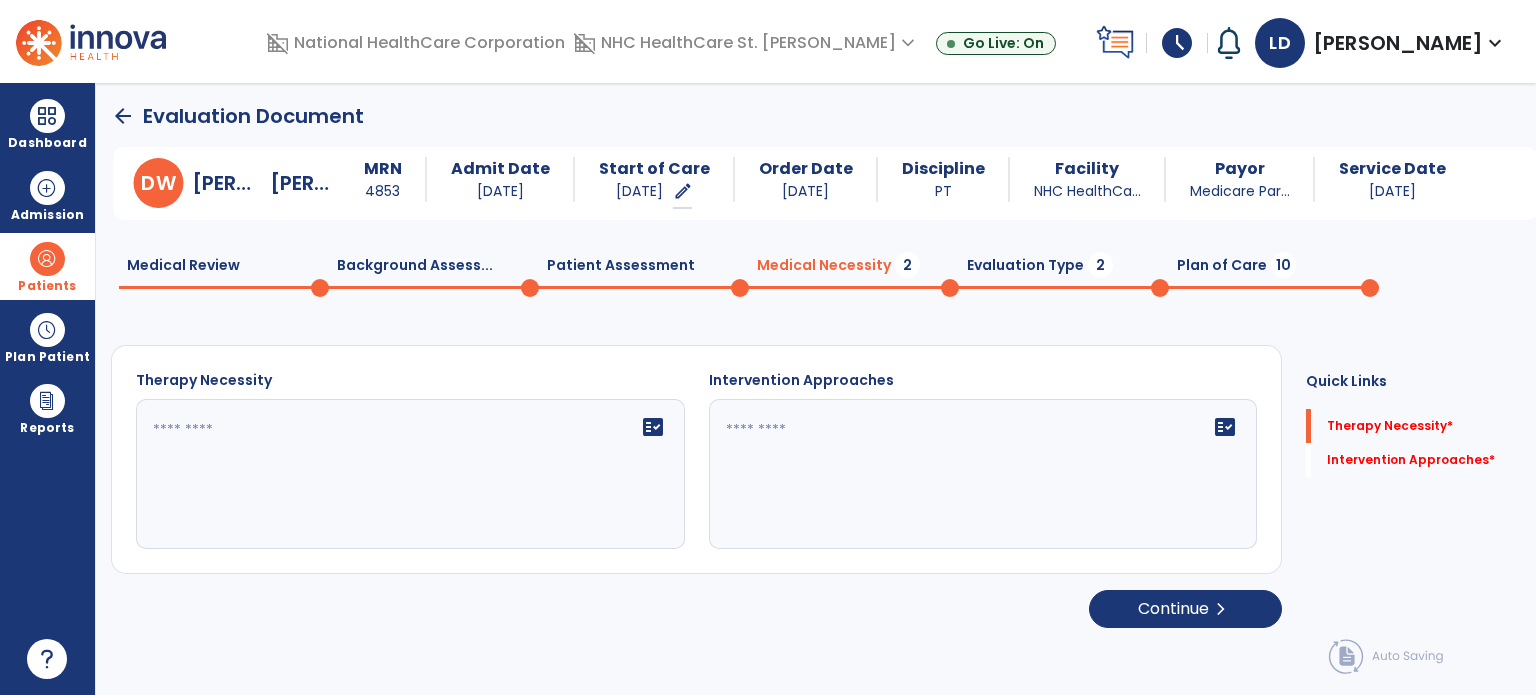 scroll, scrollTop: 0, scrollLeft: 0, axis: both 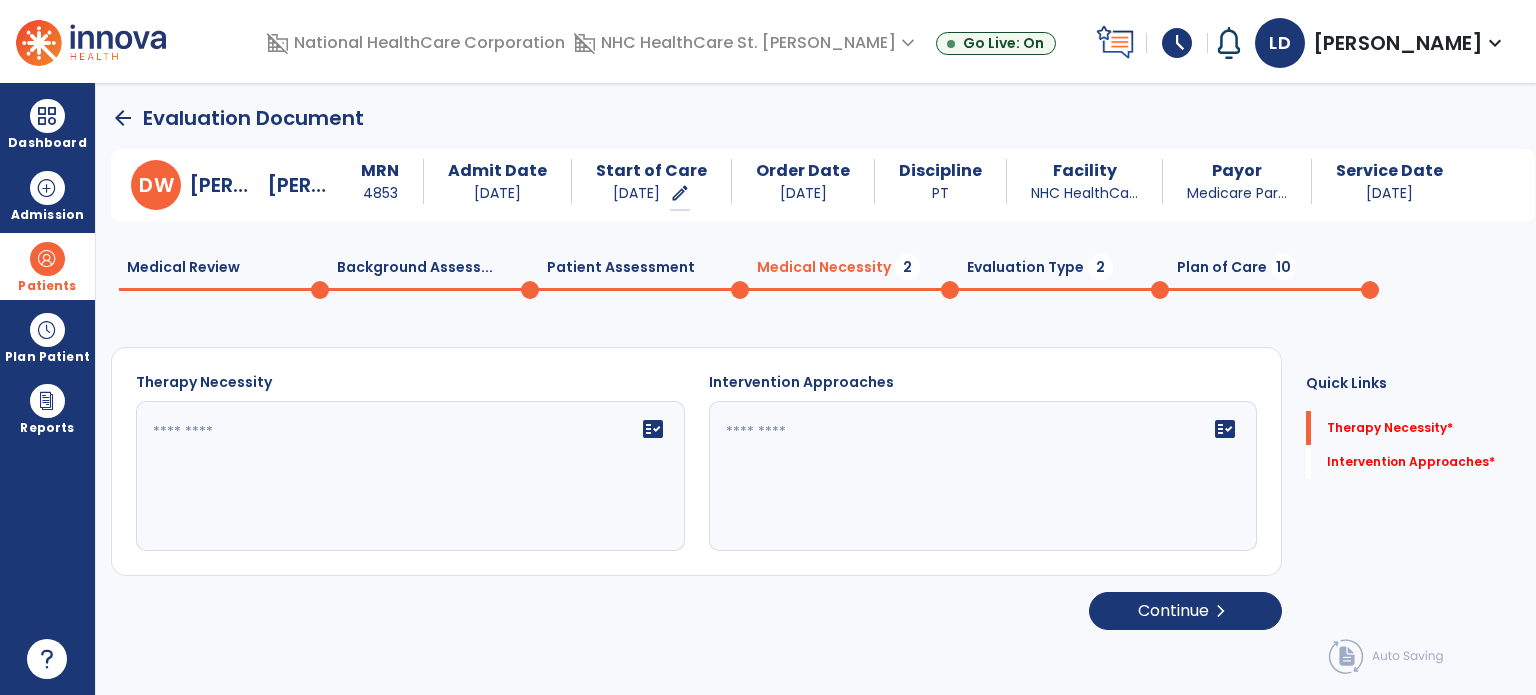 click on "fact_check" 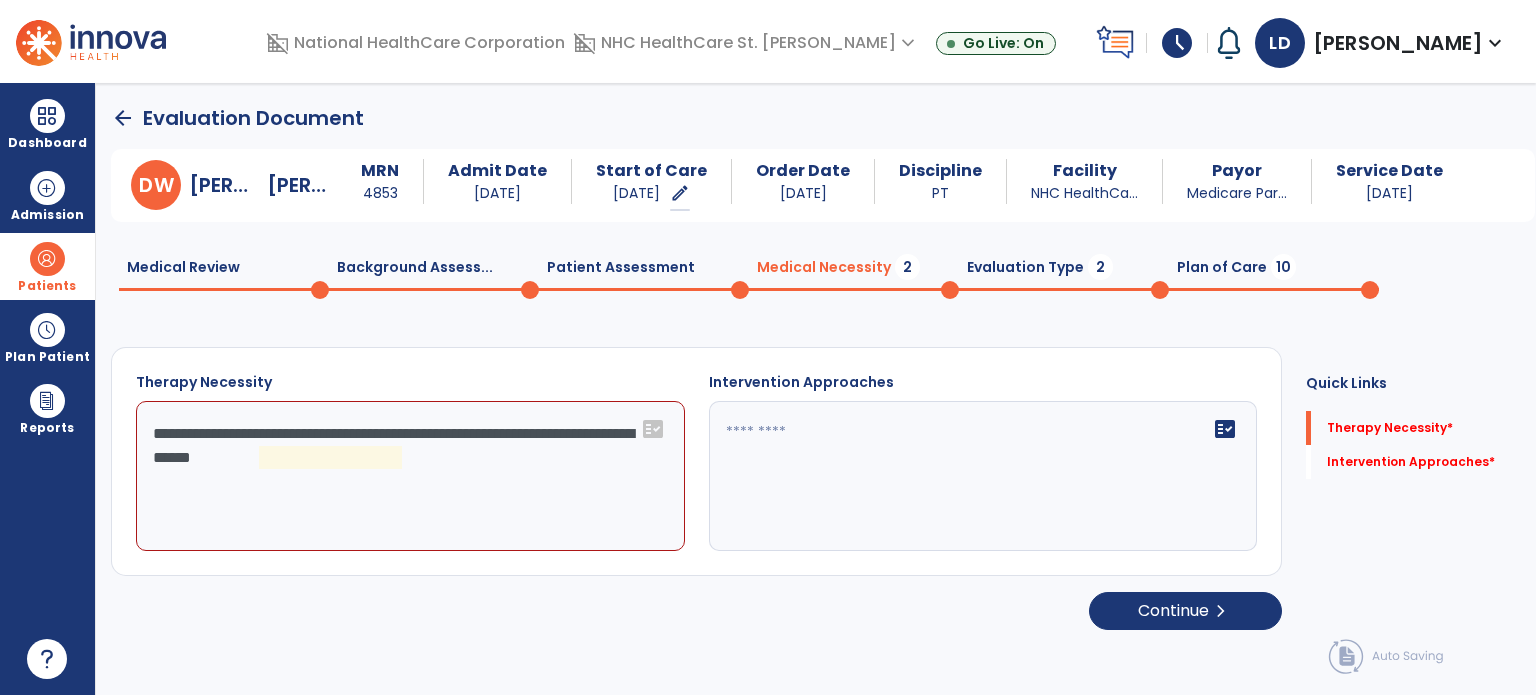 click on "**********" 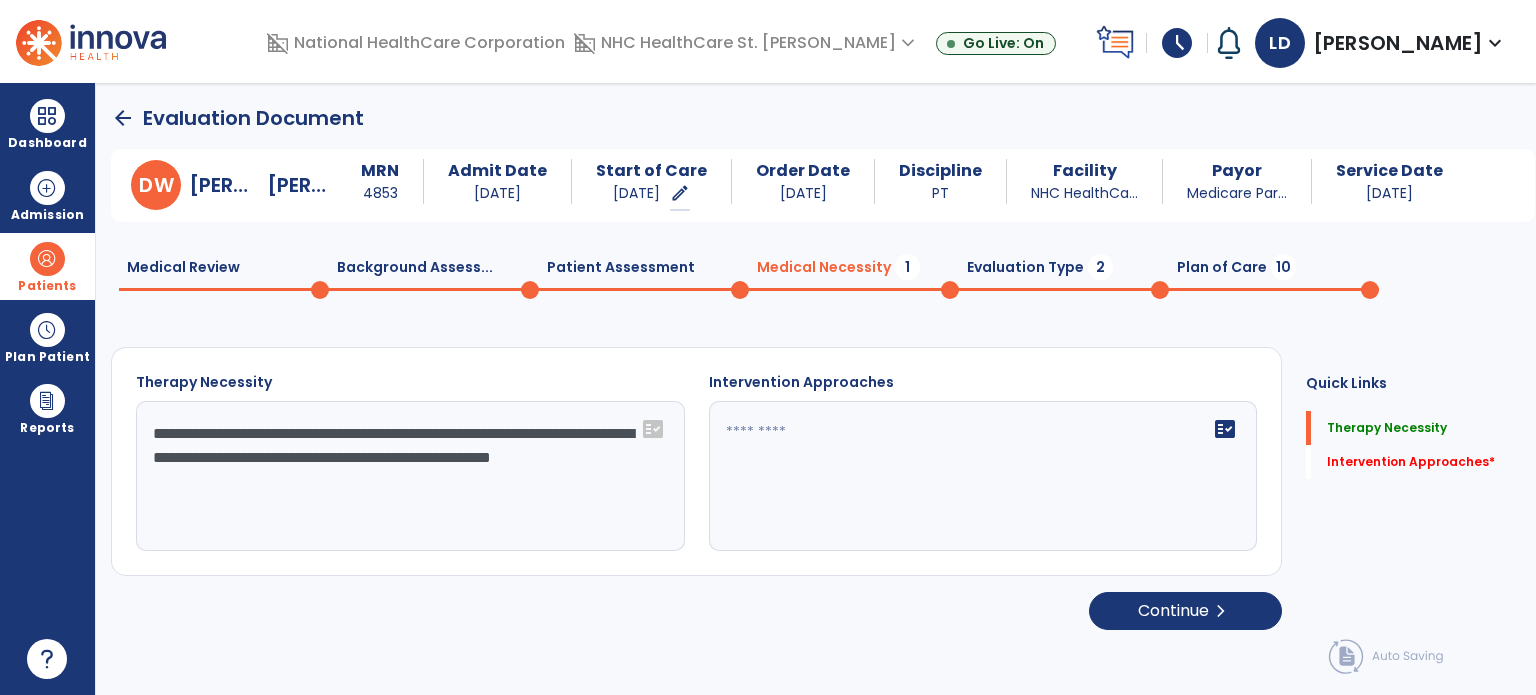 click on "**********" 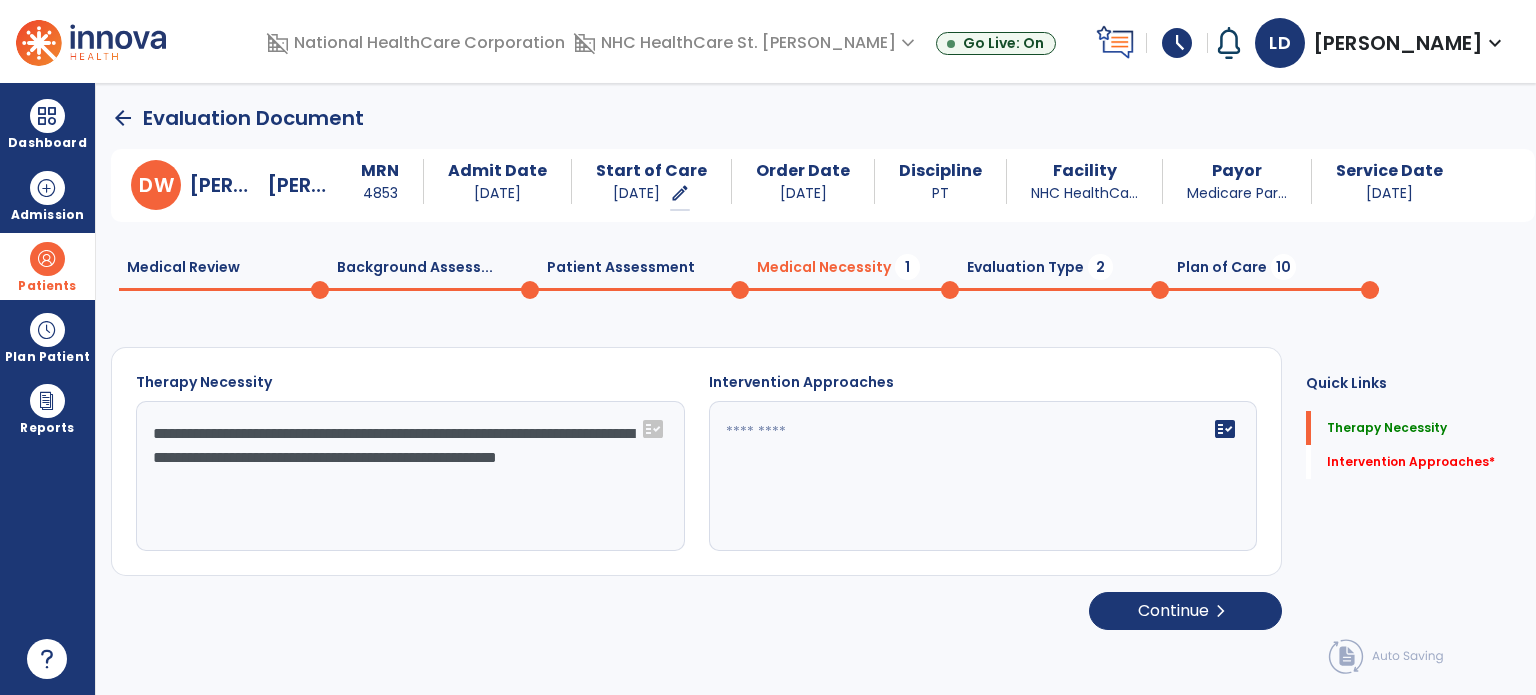 type on "**********" 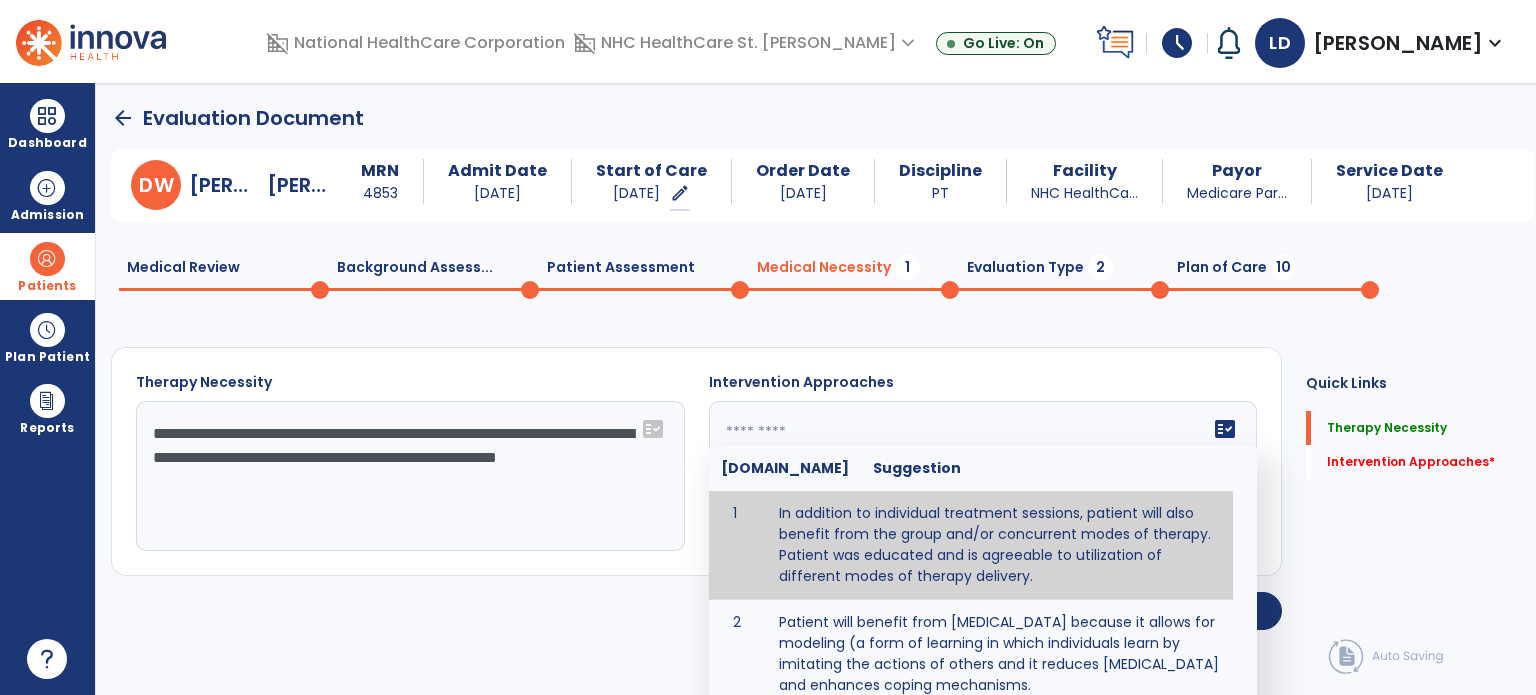 click on "fact_check  [DOMAIN_NAME] Suggestion 1 In addition to individual treatment sessions, patient will also benefit from the group and/or concurrent modes of therapy. Patient was educated and is agreeable to utilization of different modes of therapy delivery. 2 Patient will benefit from [MEDICAL_DATA] because it allows for modeling (a form of learning in which individuals learn by imitating the actions of others and it reduces [MEDICAL_DATA] and enhances coping mechanisms. 3 Patient will benefit from [MEDICAL_DATA] to: Create a network that promotes growth and learning by enabling patients to receive and give support and to share experiences from different points of view. 4 Patient will benefit from group/concurrent therapy because it is supported by evidence to promote increased patient engagement and sustainable outcomes. 5 Patient will benefit from group/concurrent therapy to: Promote independence and minimize dependence." 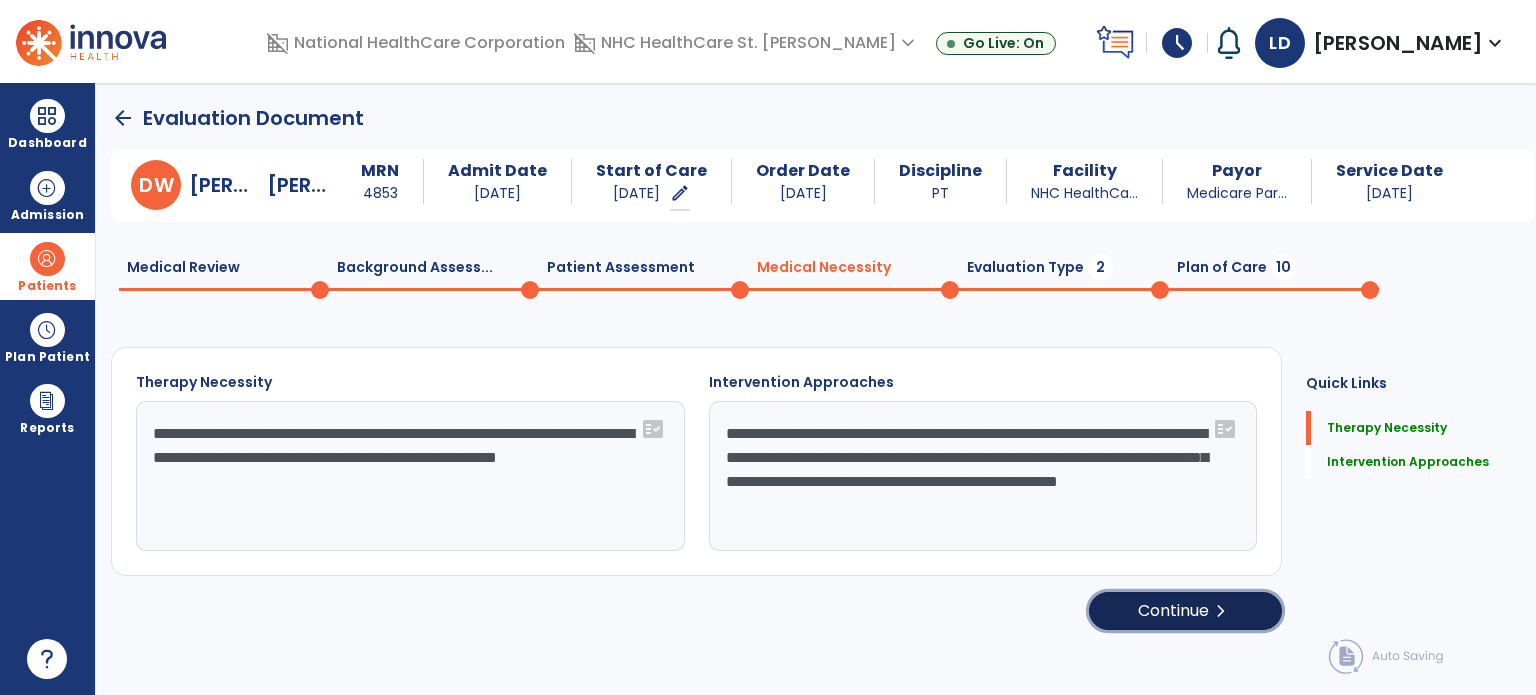 click on "Continue  chevron_right" 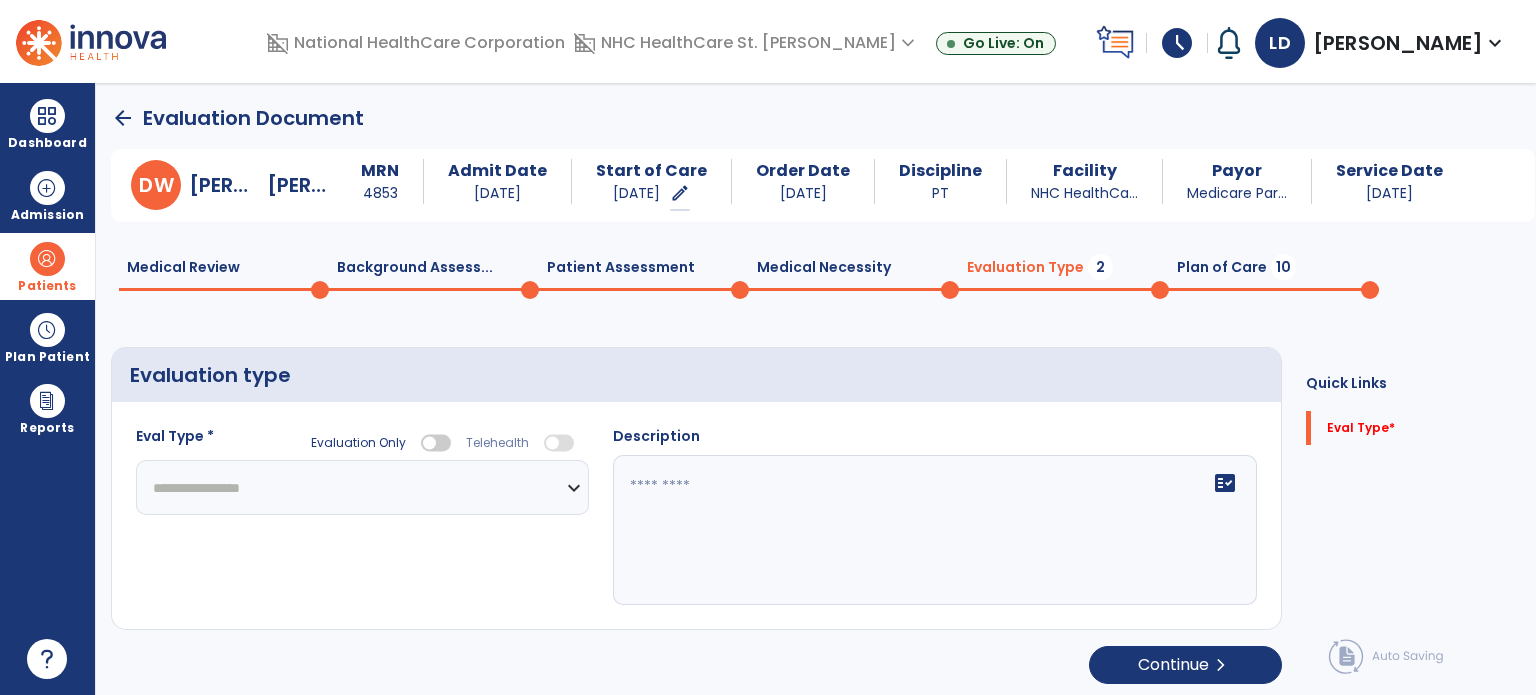 click on "**********" 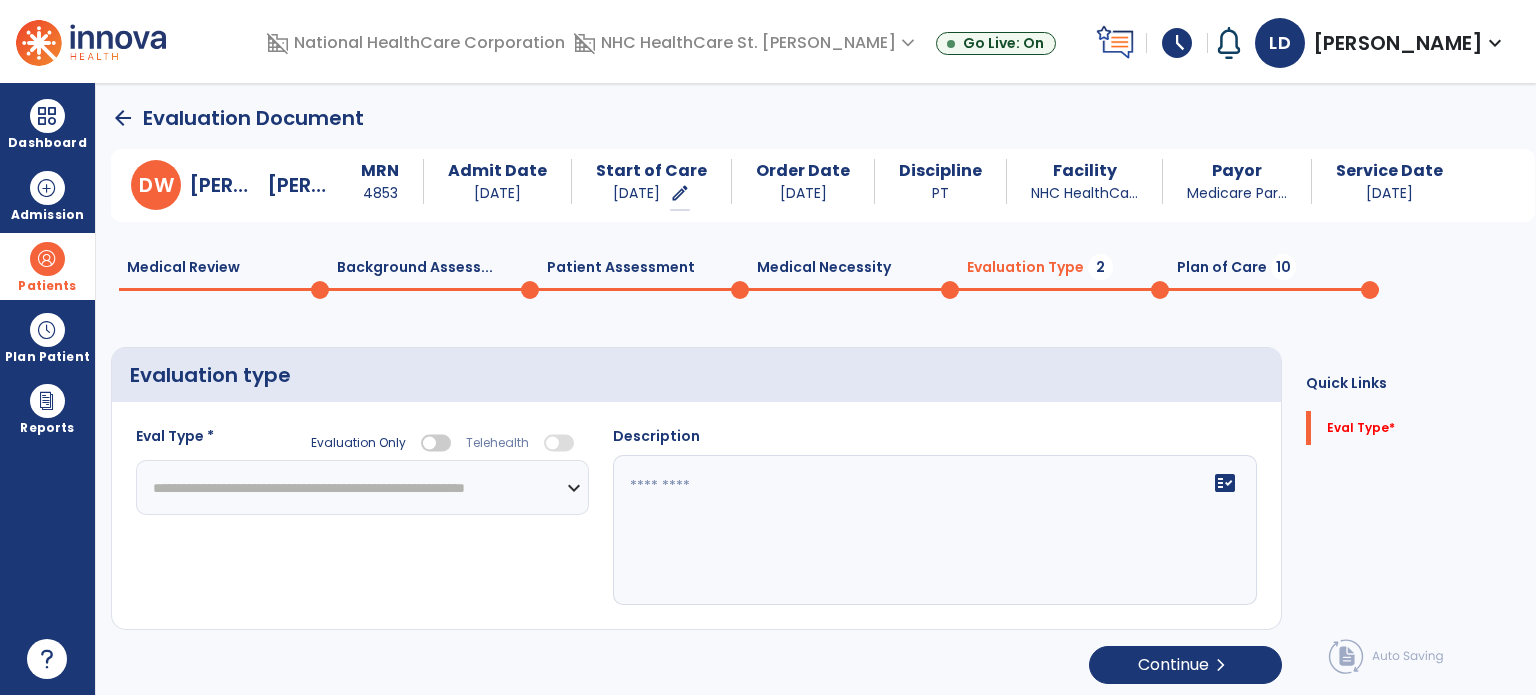 click on "**********" 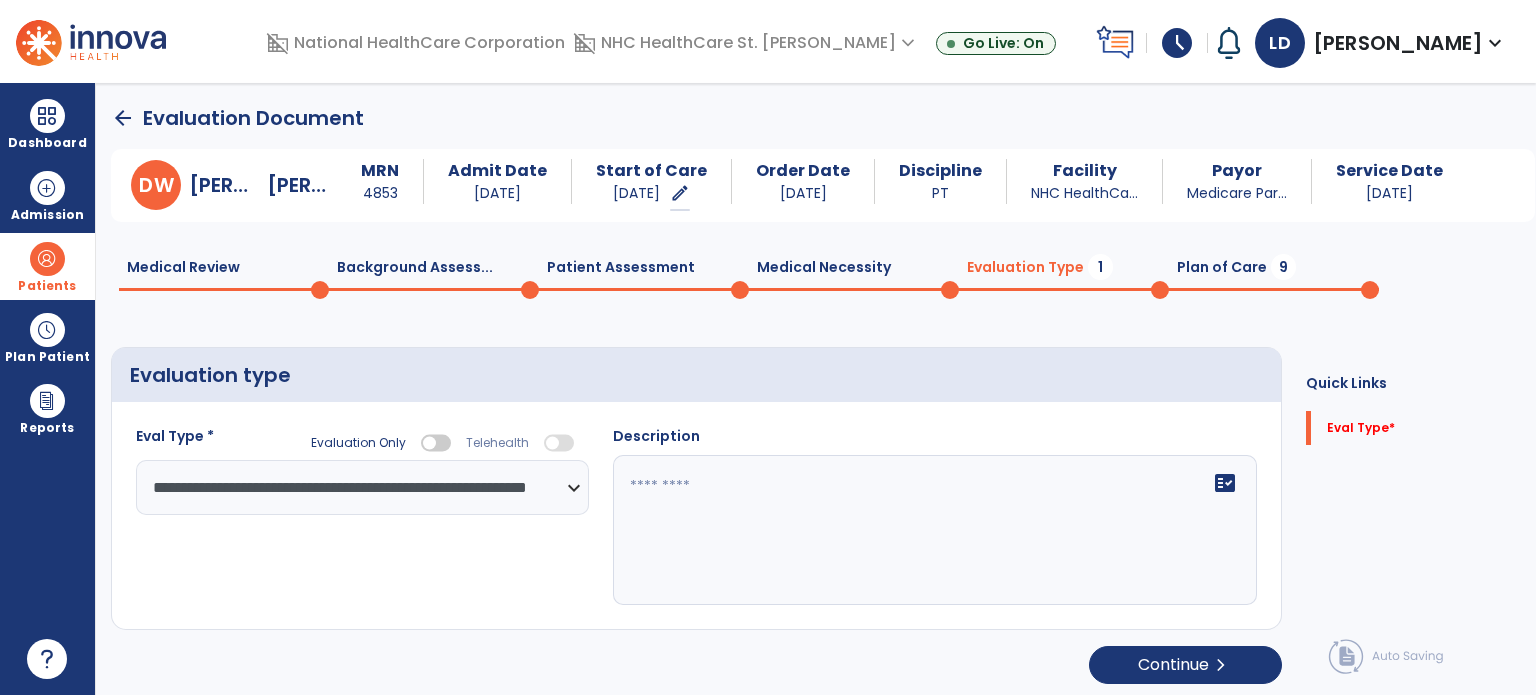 click on "fact_check" 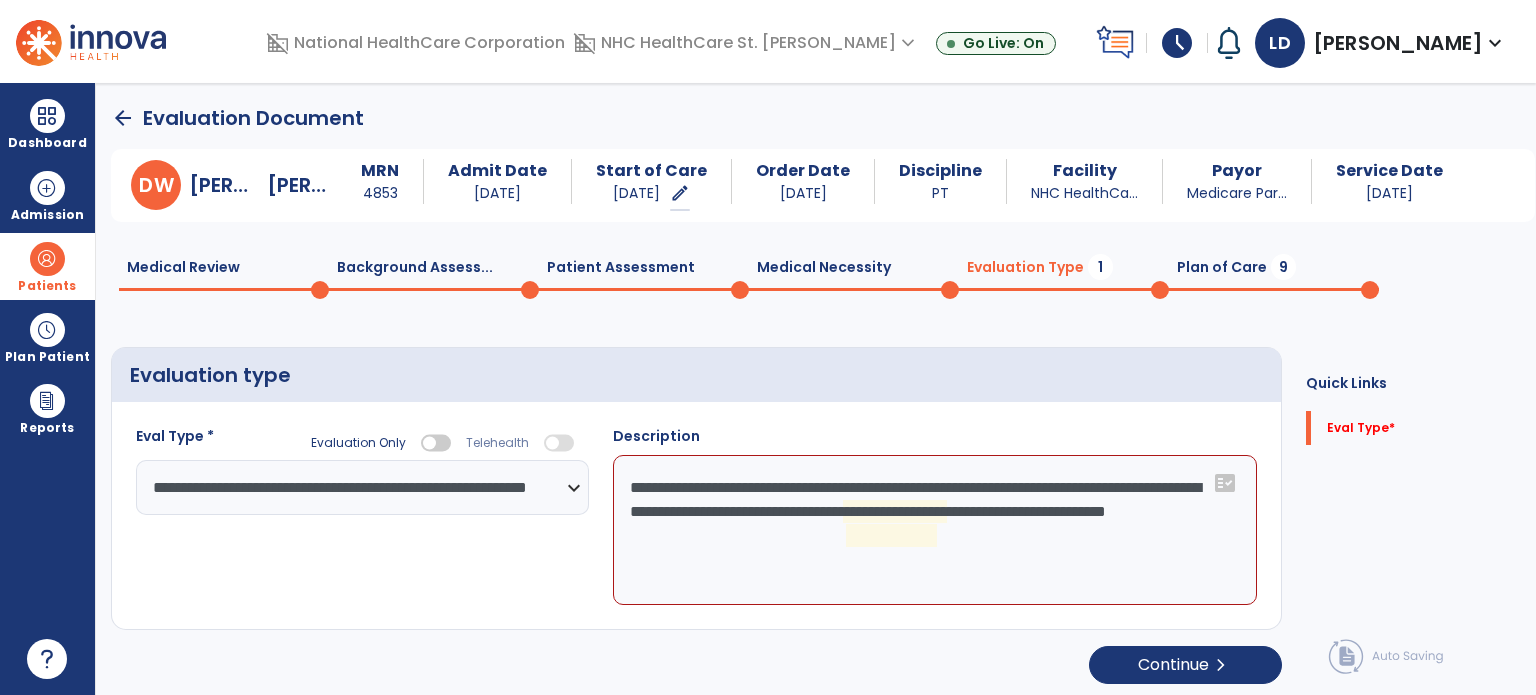 drag, startPoint x: 720, startPoint y: 671, endPoint x: 720, endPoint y: 597, distance: 74 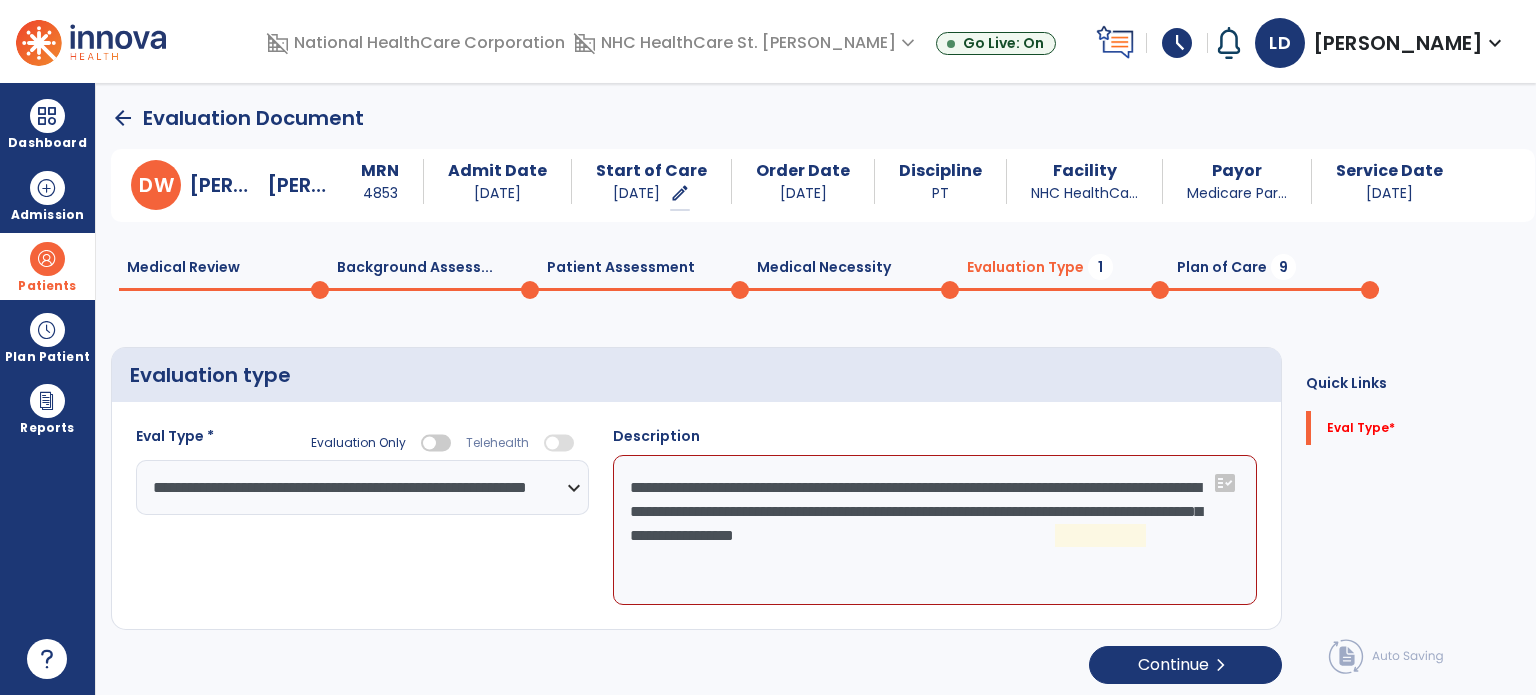 click on "**********" 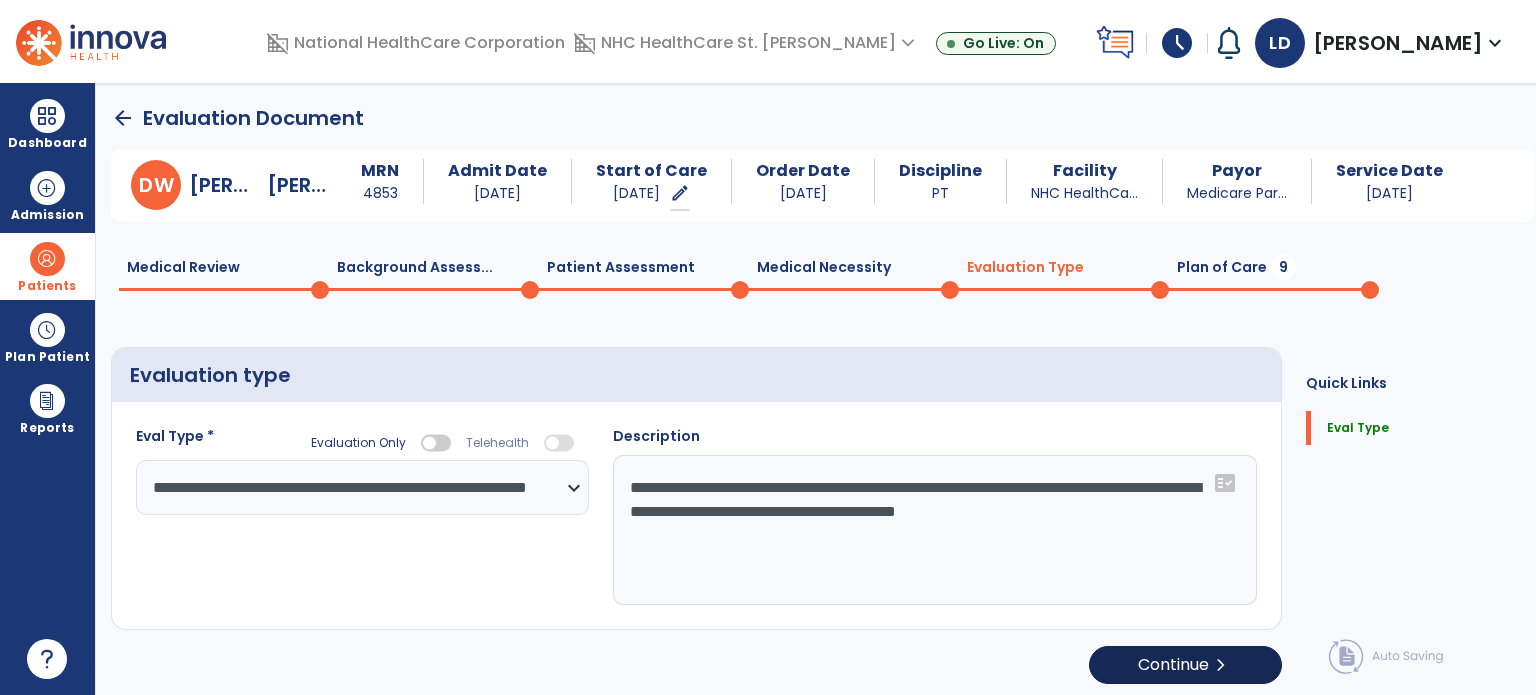 type on "**********" 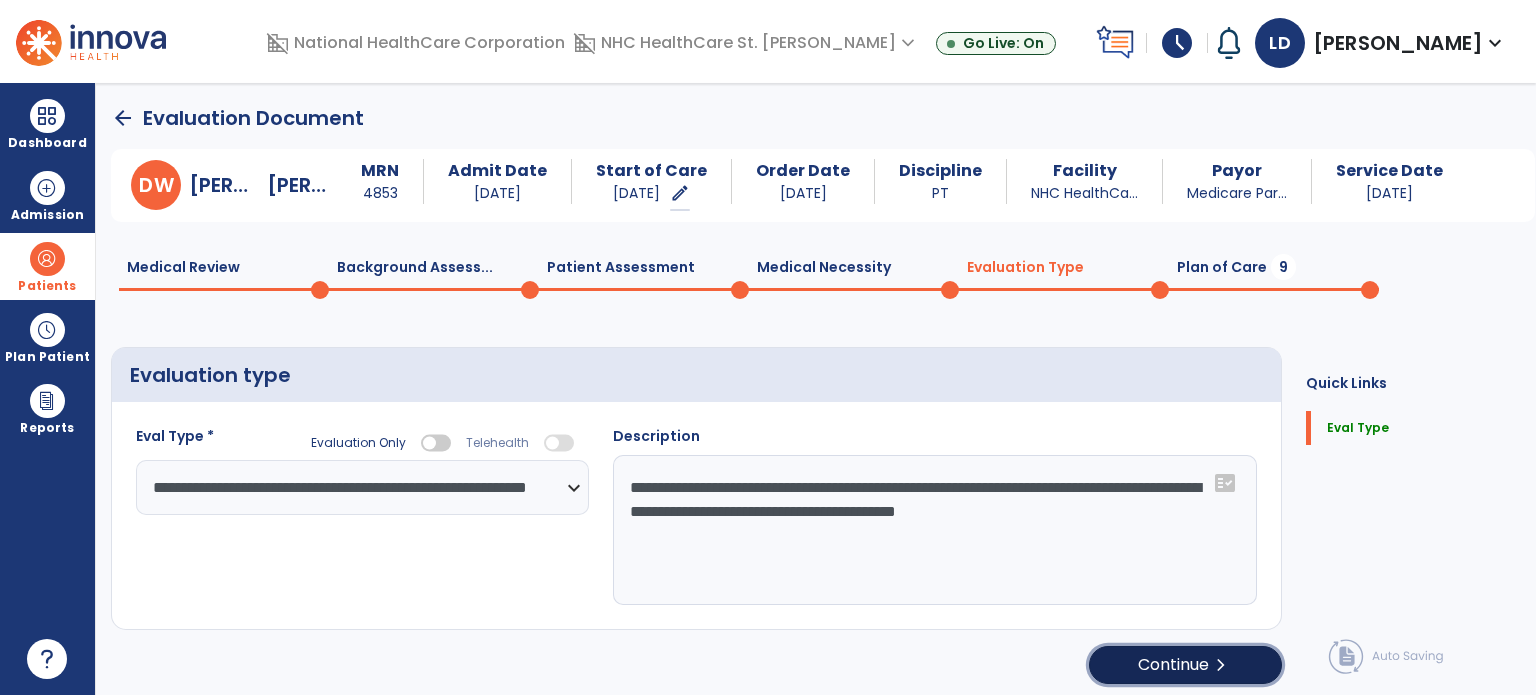 click on "chevron_right" 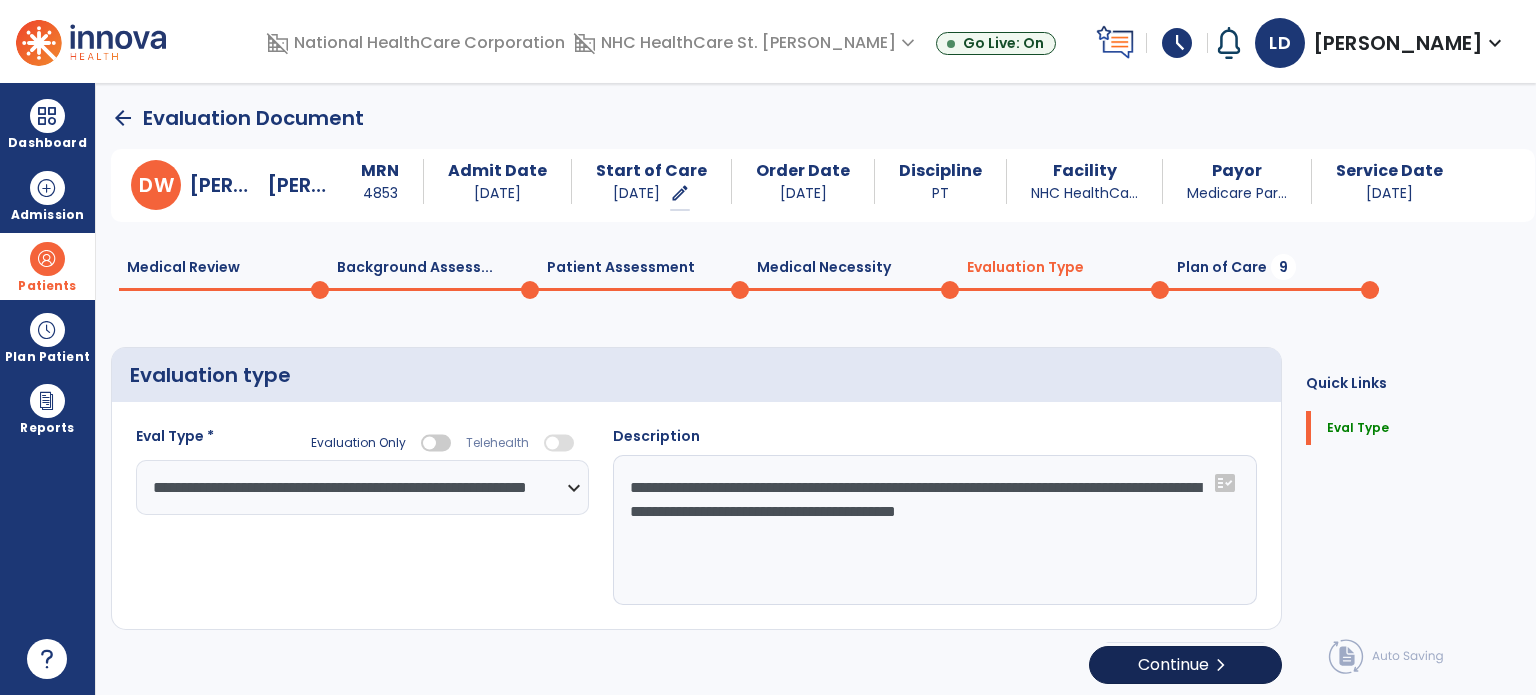 select on "*****" 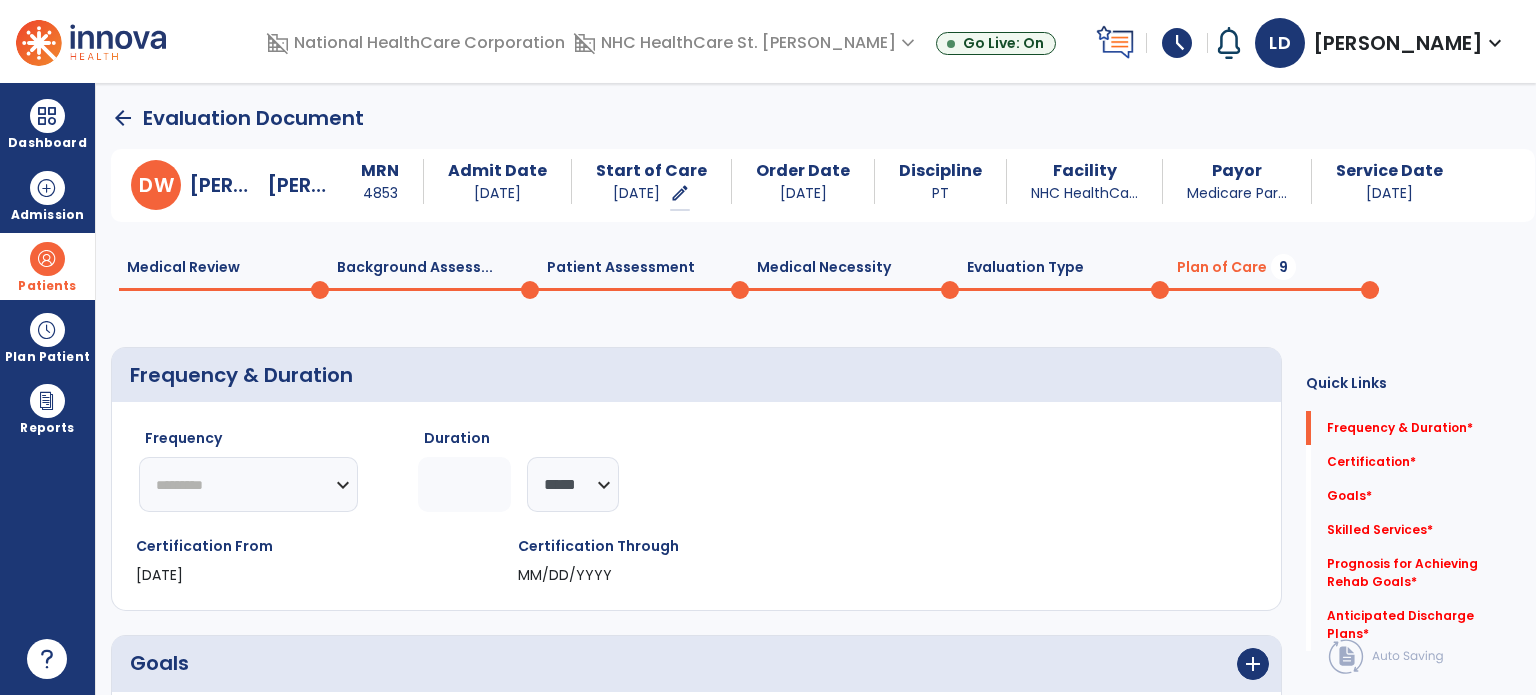 click on "********* ** ** ** ** ** ** **" 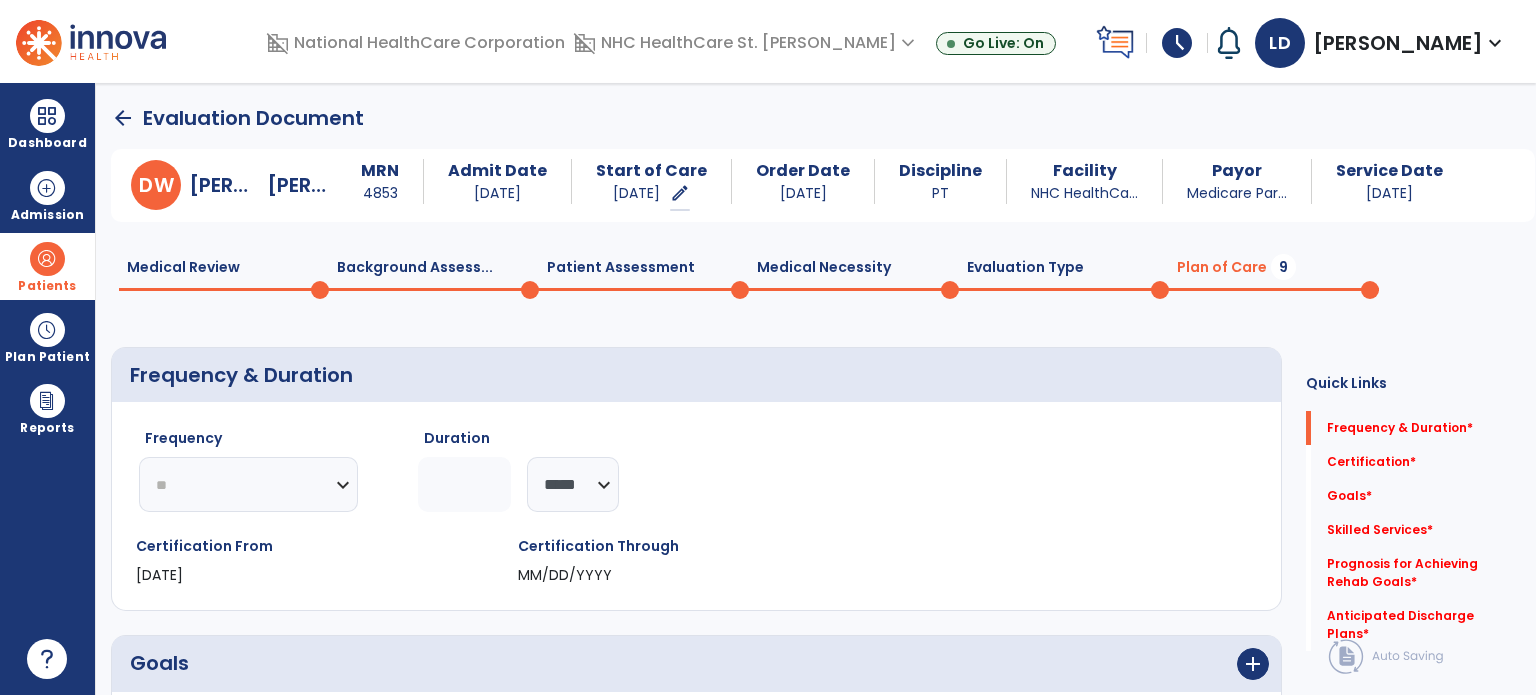 click on "********* ** ** ** ** ** ** **" 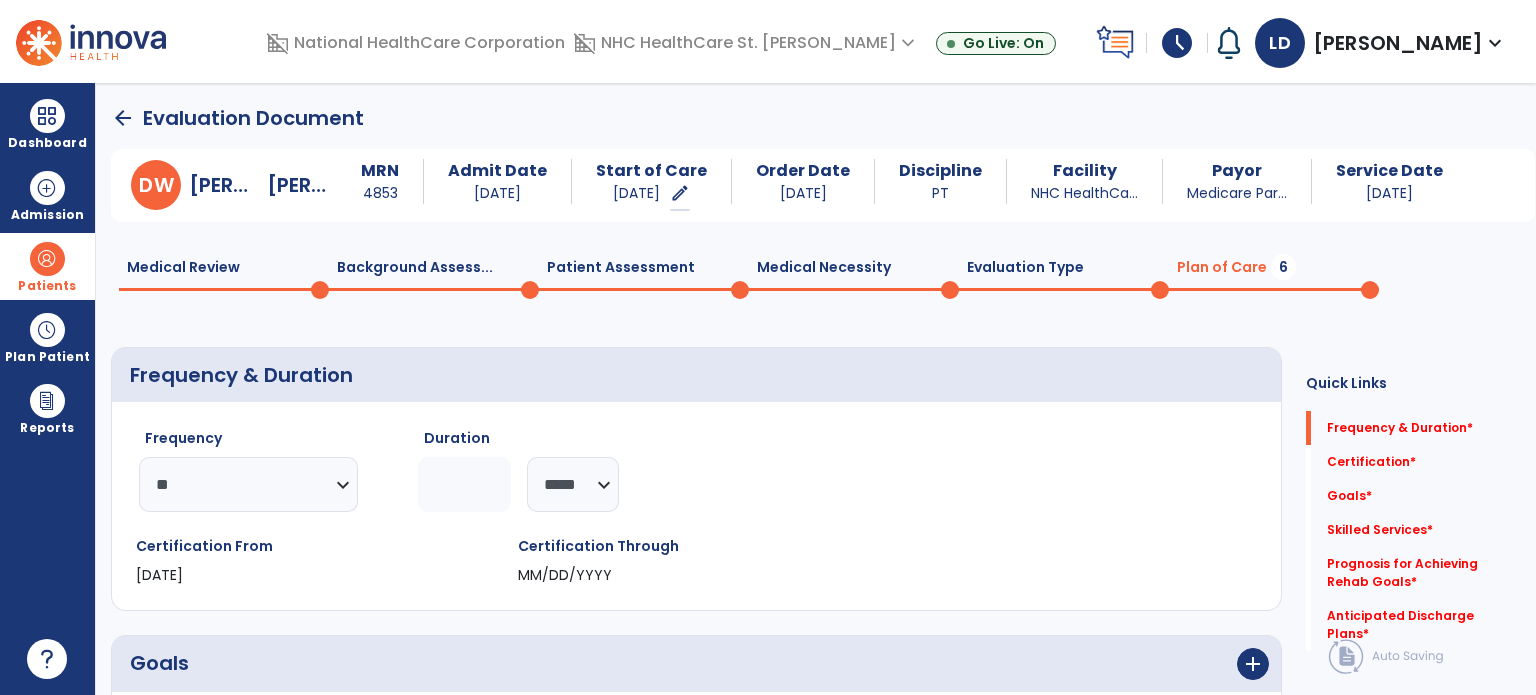 click 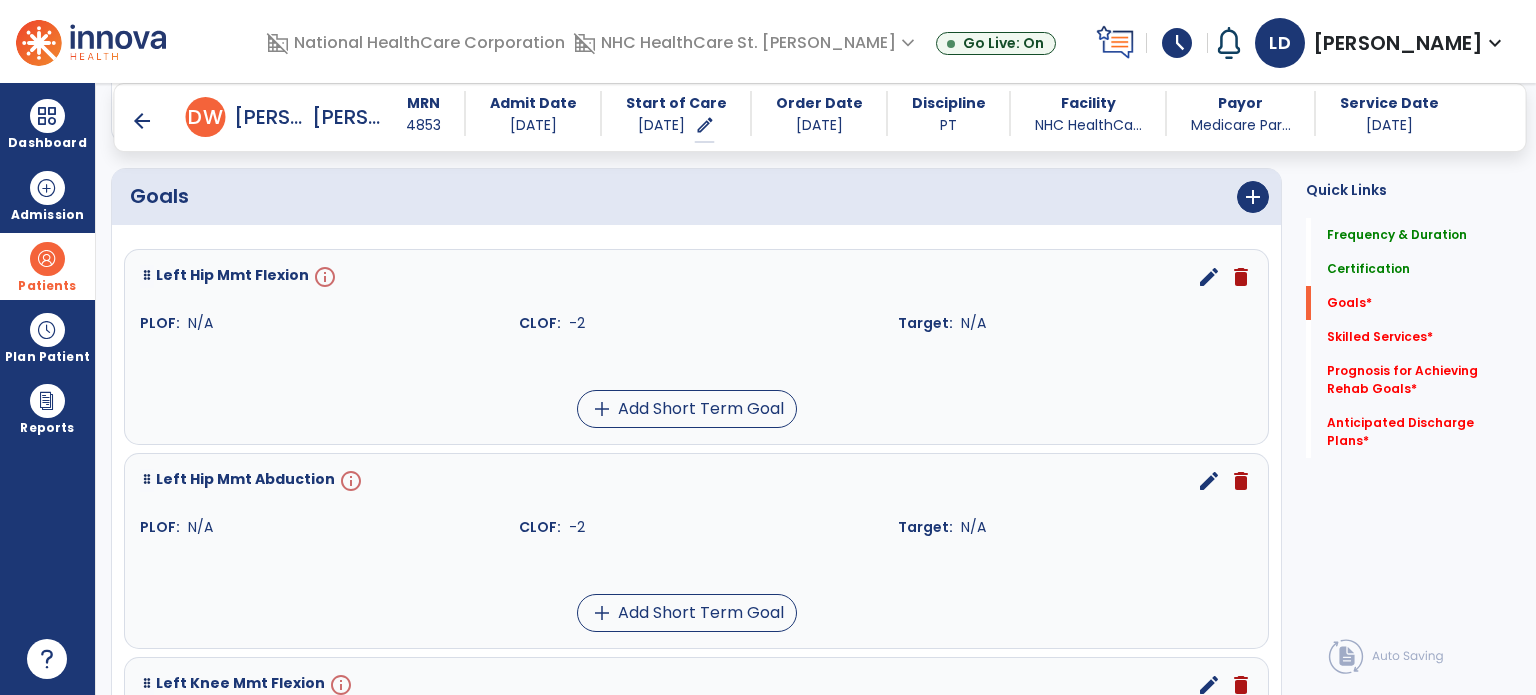 scroll, scrollTop: 458, scrollLeft: 0, axis: vertical 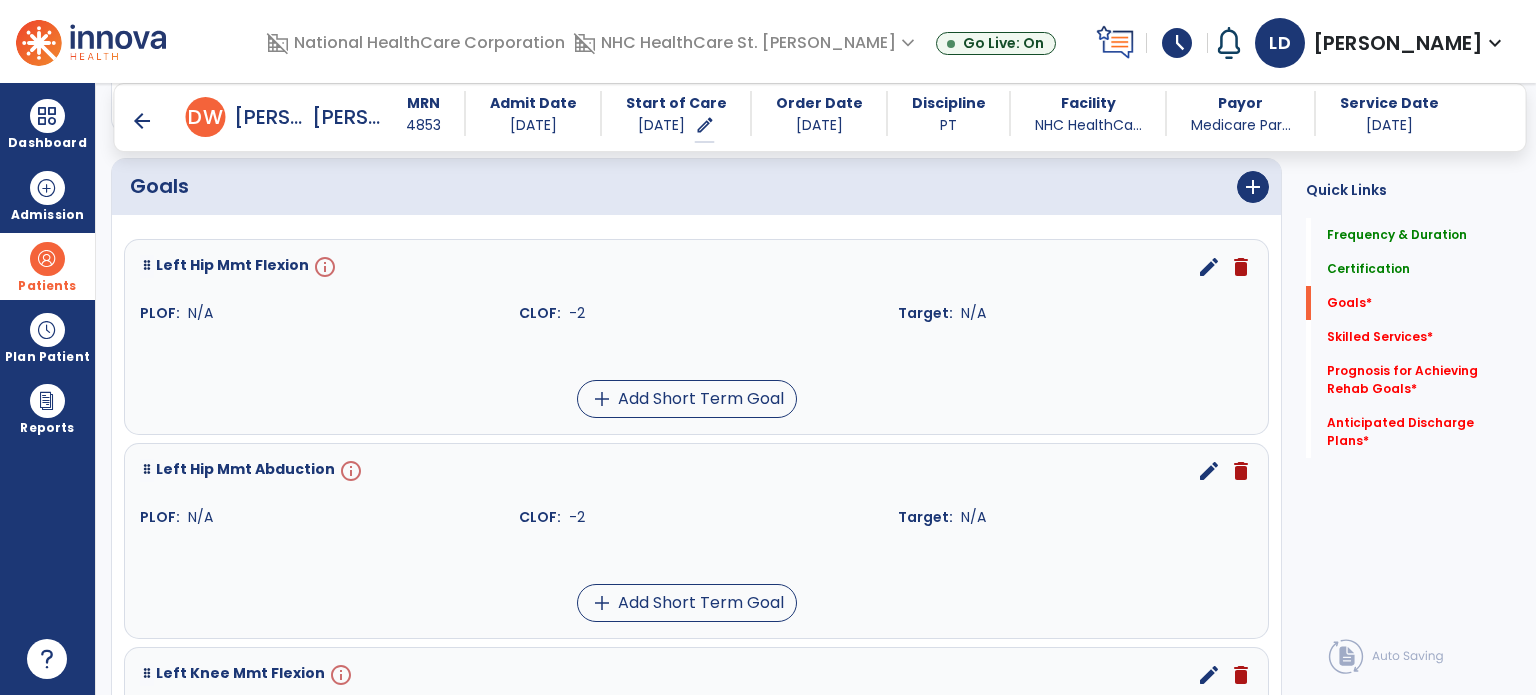 type on "*" 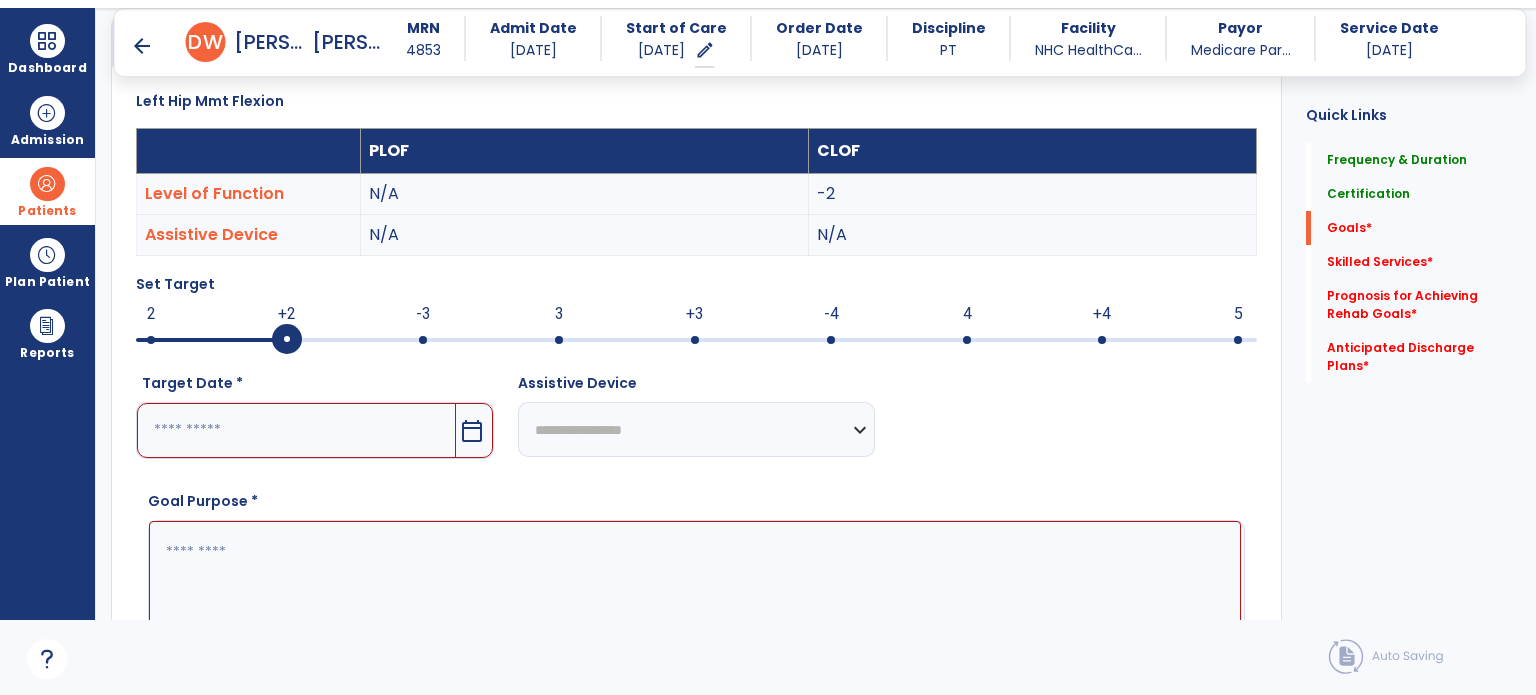 scroll, scrollTop: 83, scrollLeft: 0, axis: vertical 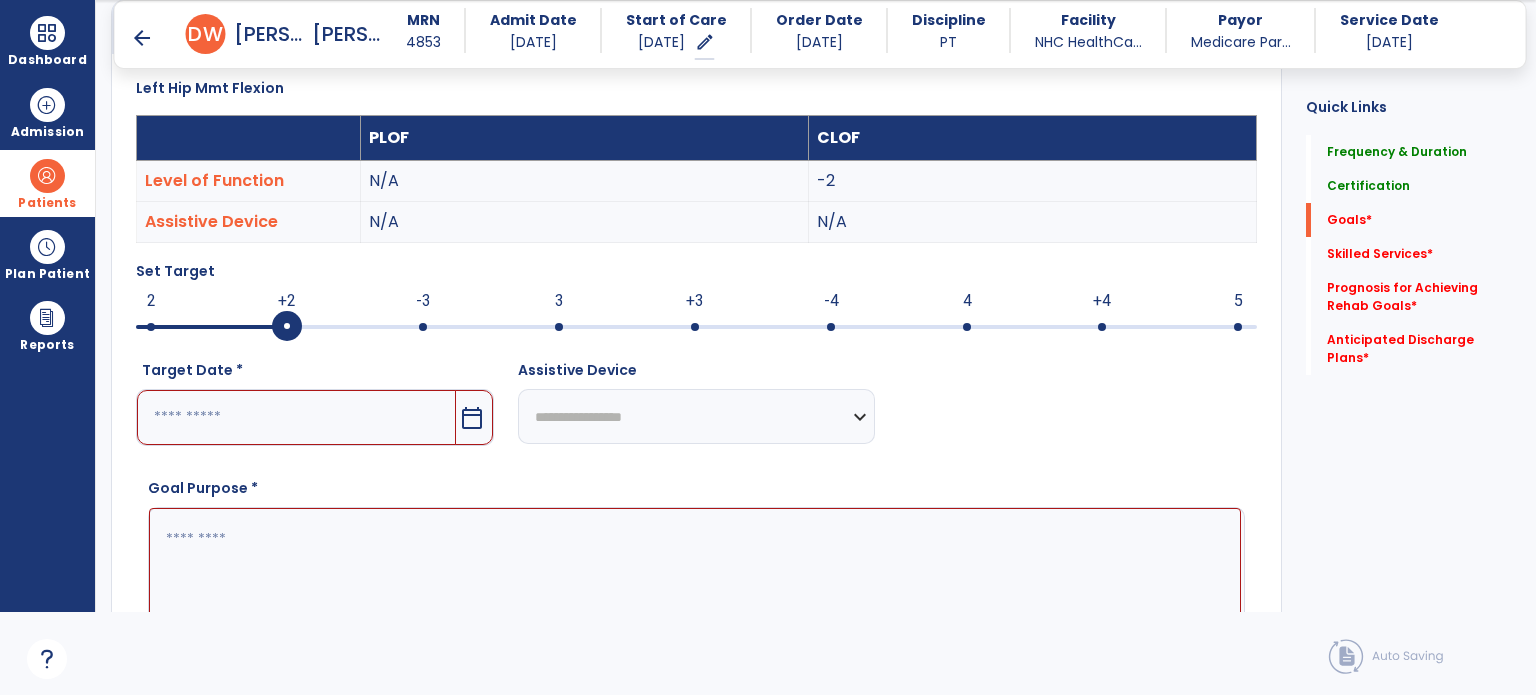 click at bounding box center [696, 325] 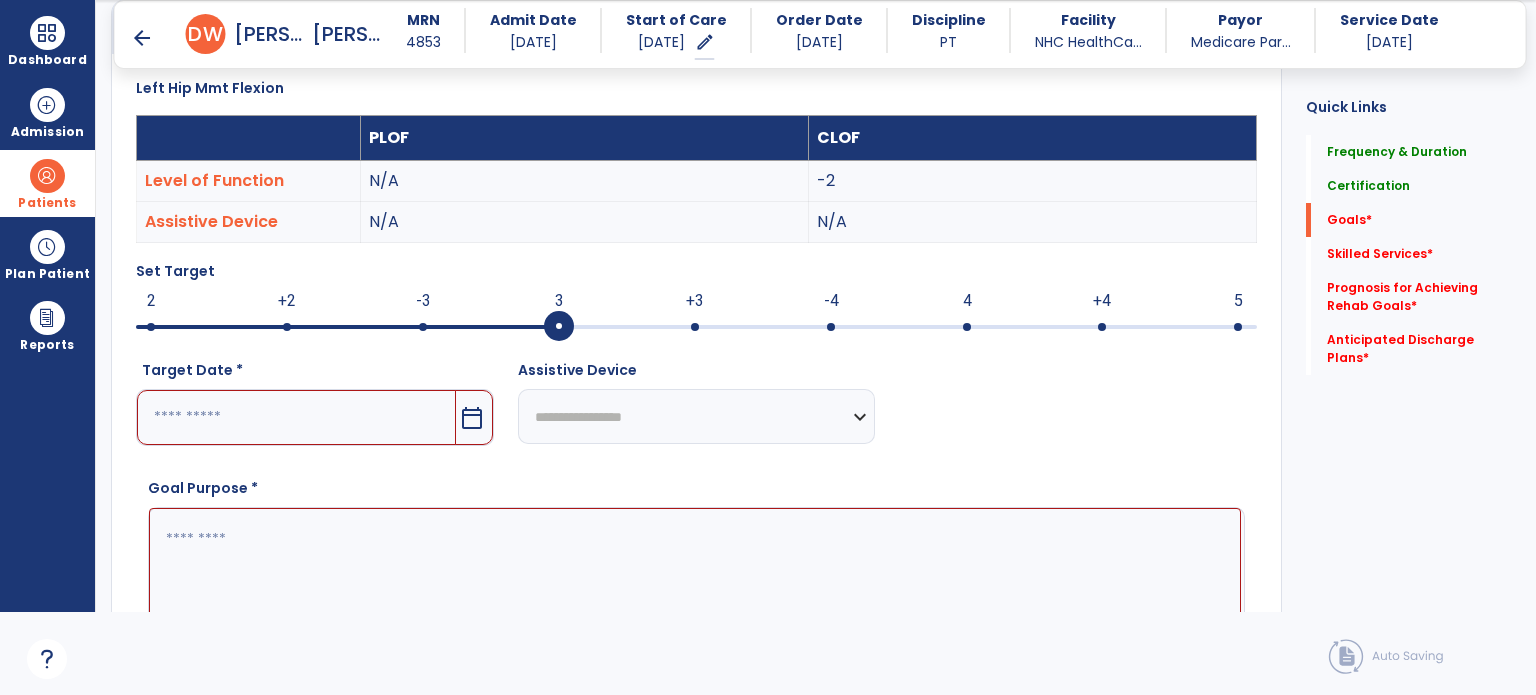 click on "calendar_today" at bounding box center [474, 417] 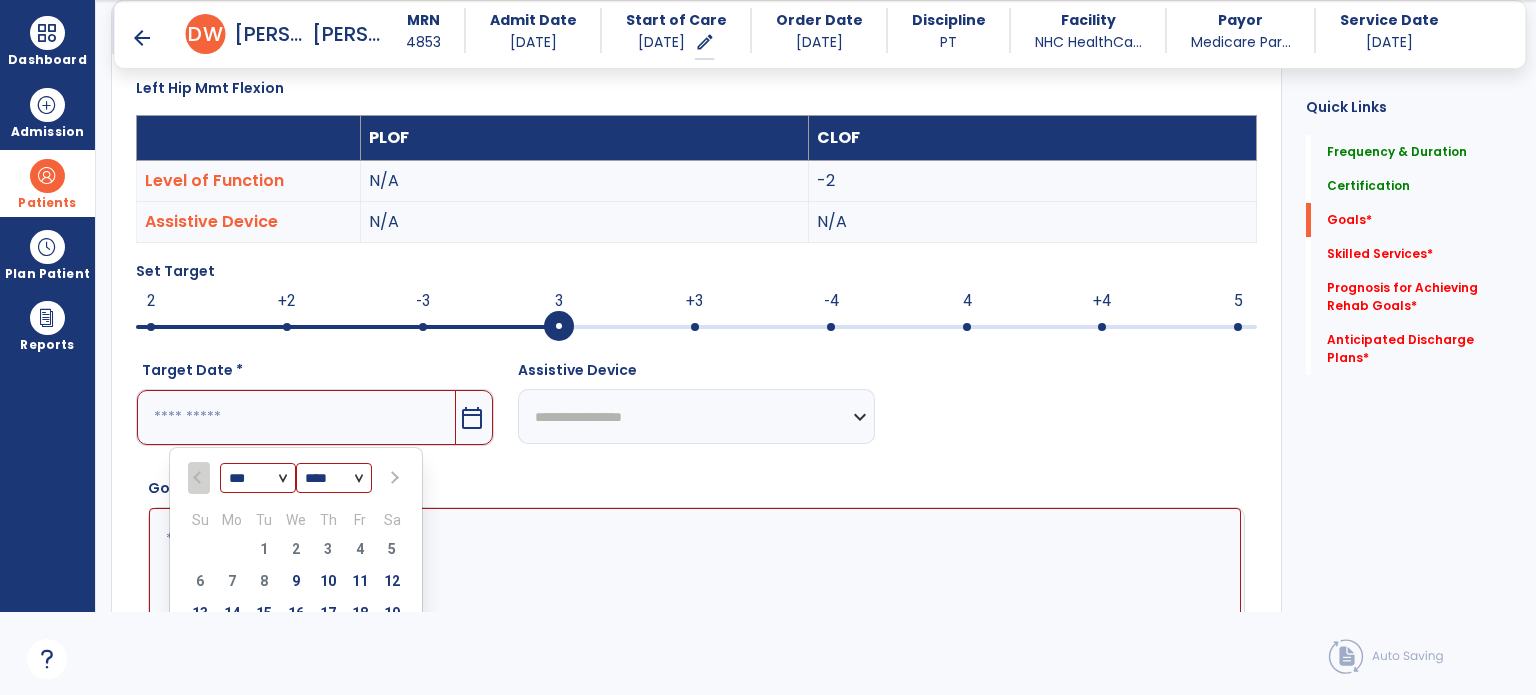 click on "*** *** ***" at bounding box center [258, 479] 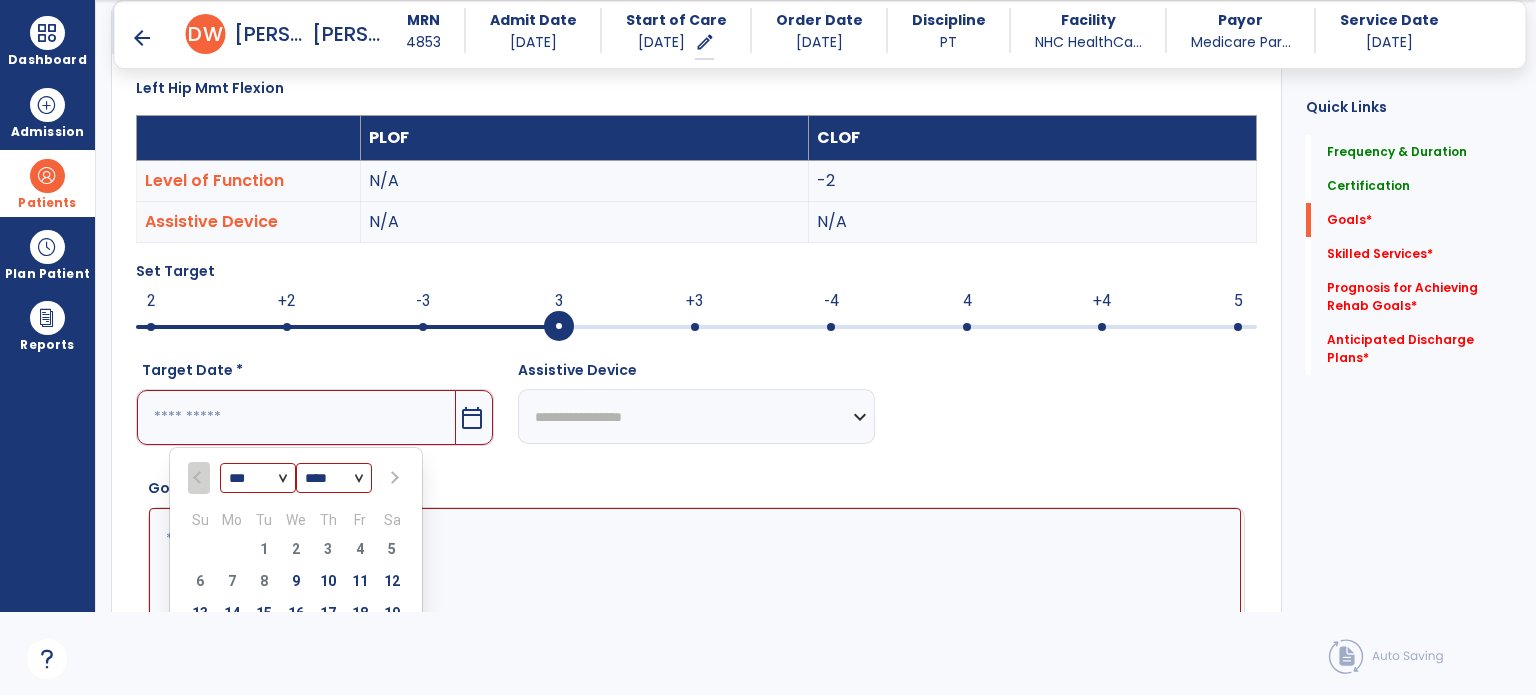 select on "*" 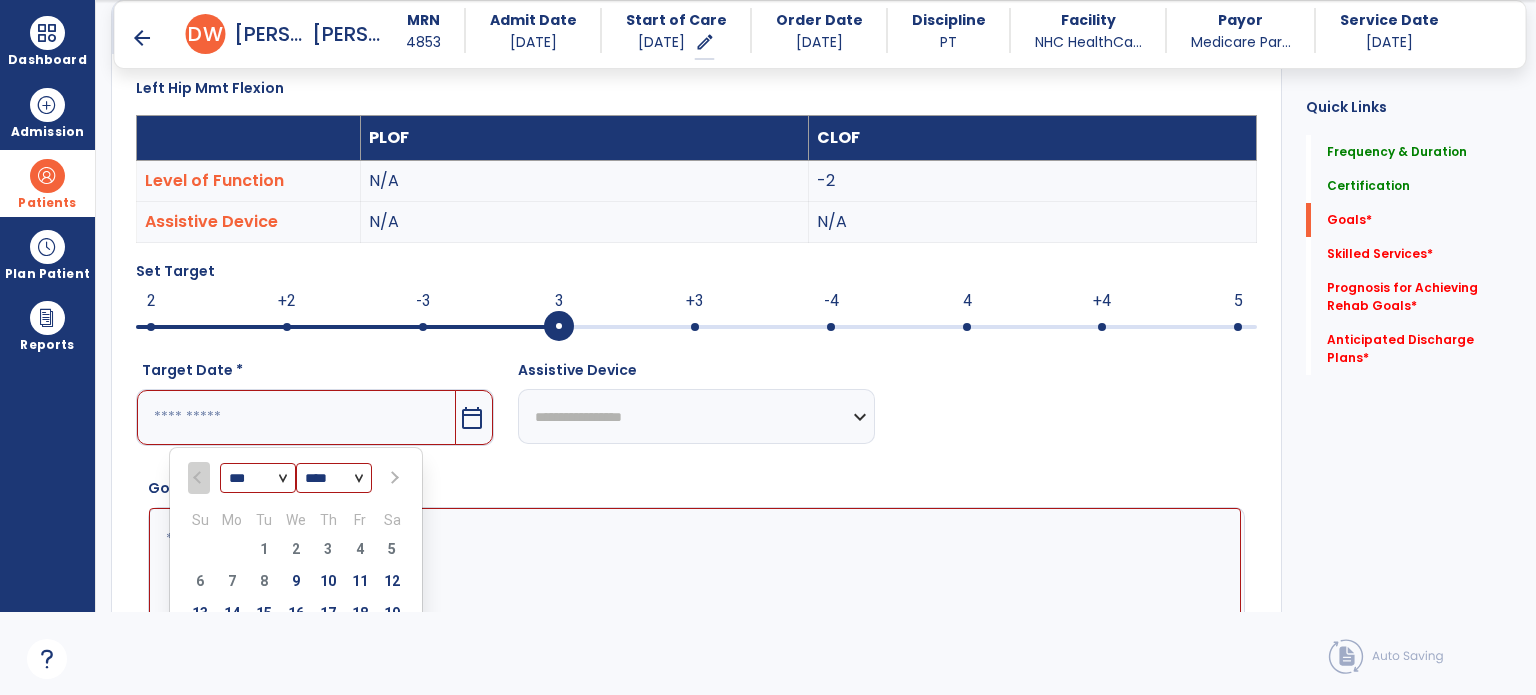 click on "*** *** ***" at bounding box center (258, 479) 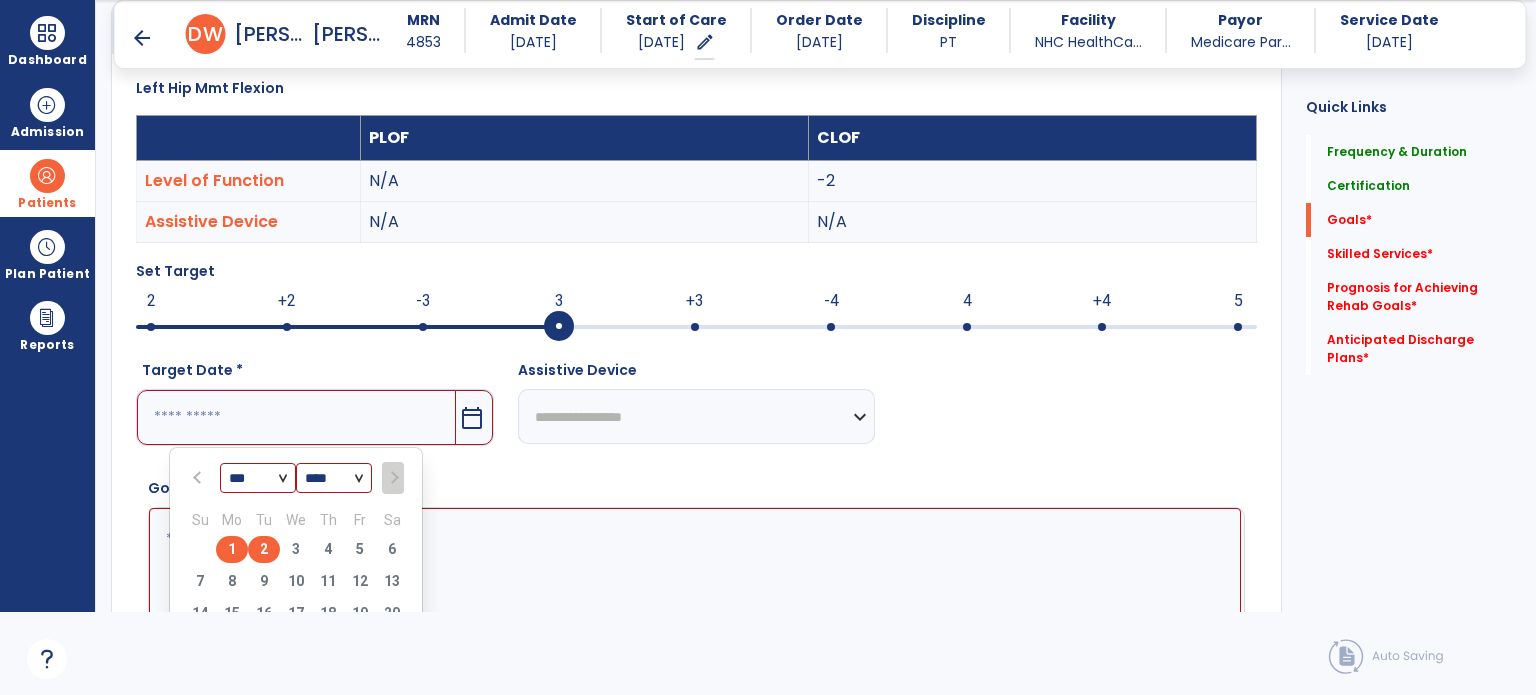 click on "2" at bounding box center (264, 549) 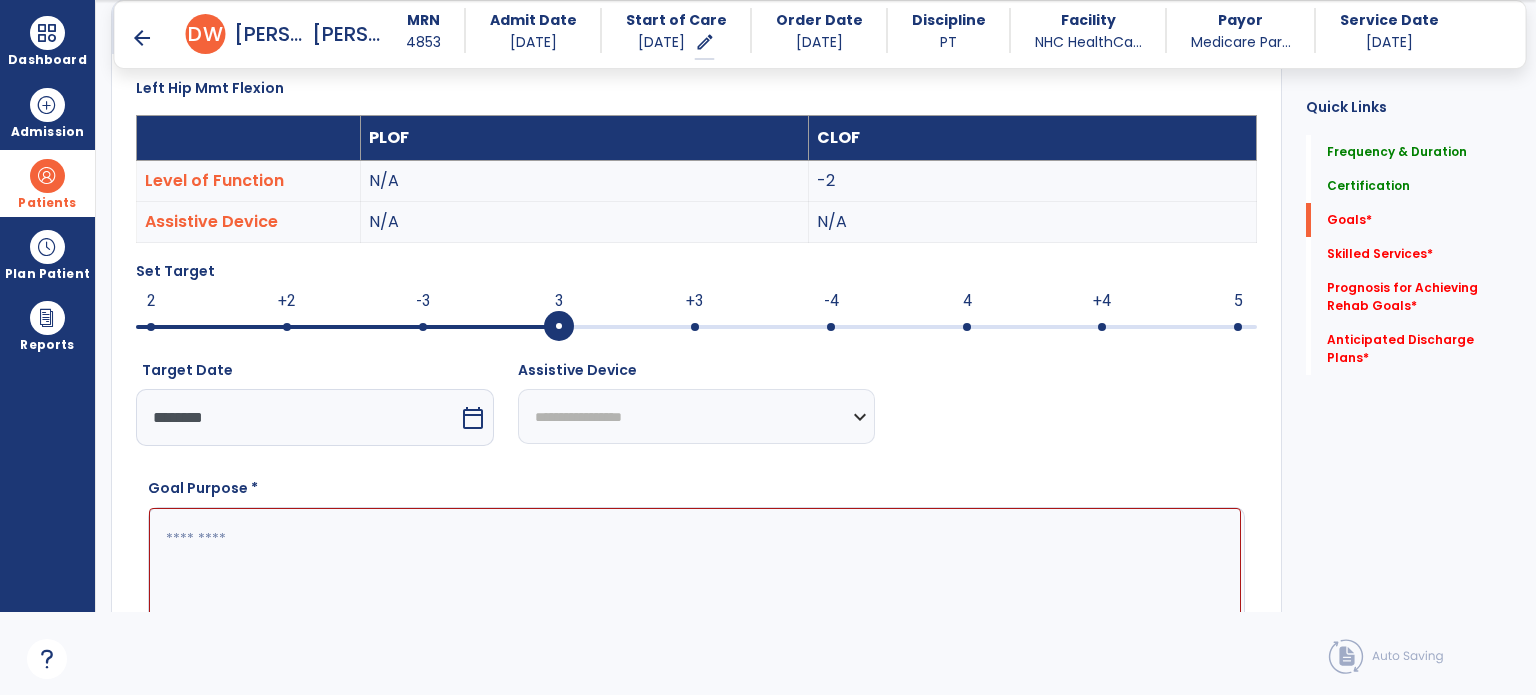 click at bounding box center [695, 583] 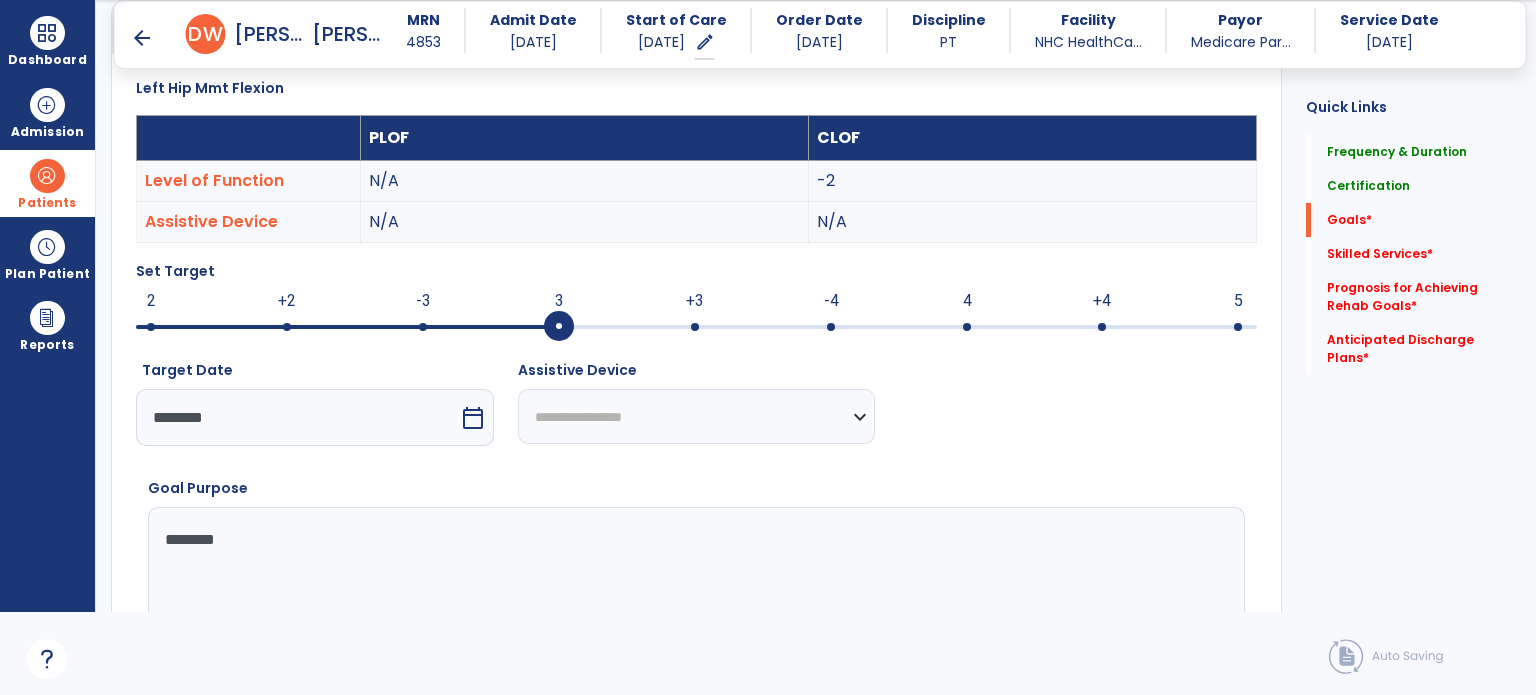 drag, startPoint x: 160, startPoint y: 548, endPoint x: 344, endPoint y: 567, distance: 184.97838 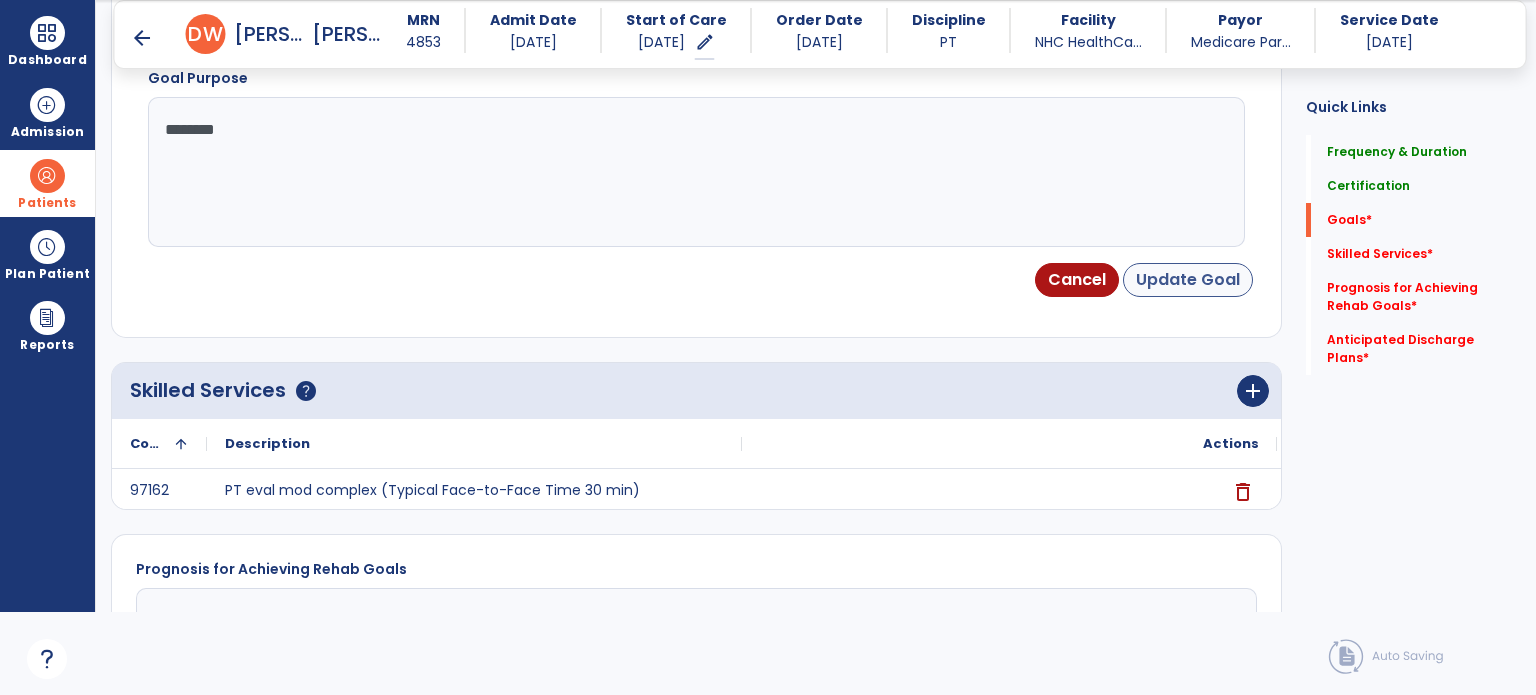 type on "********" 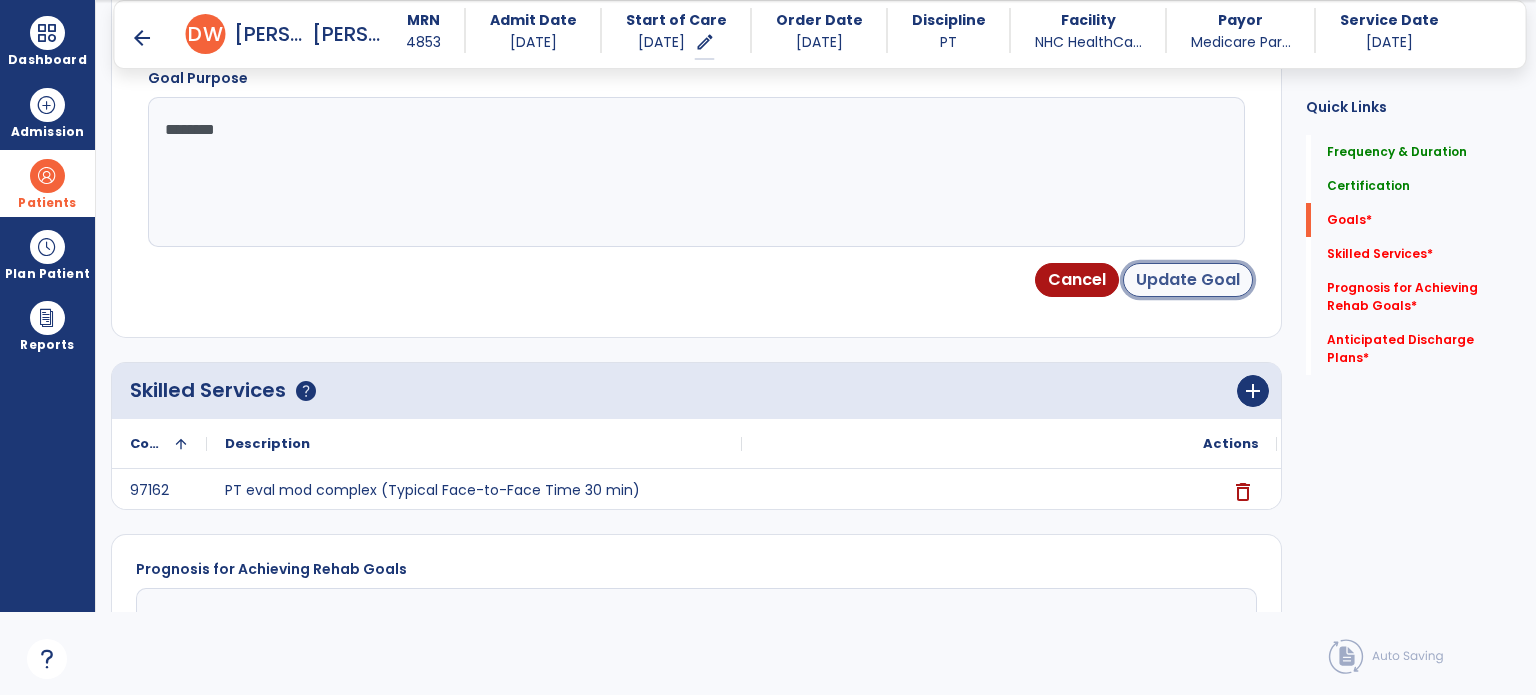 click on "Update Goal" at bounding box center (1188, 280) 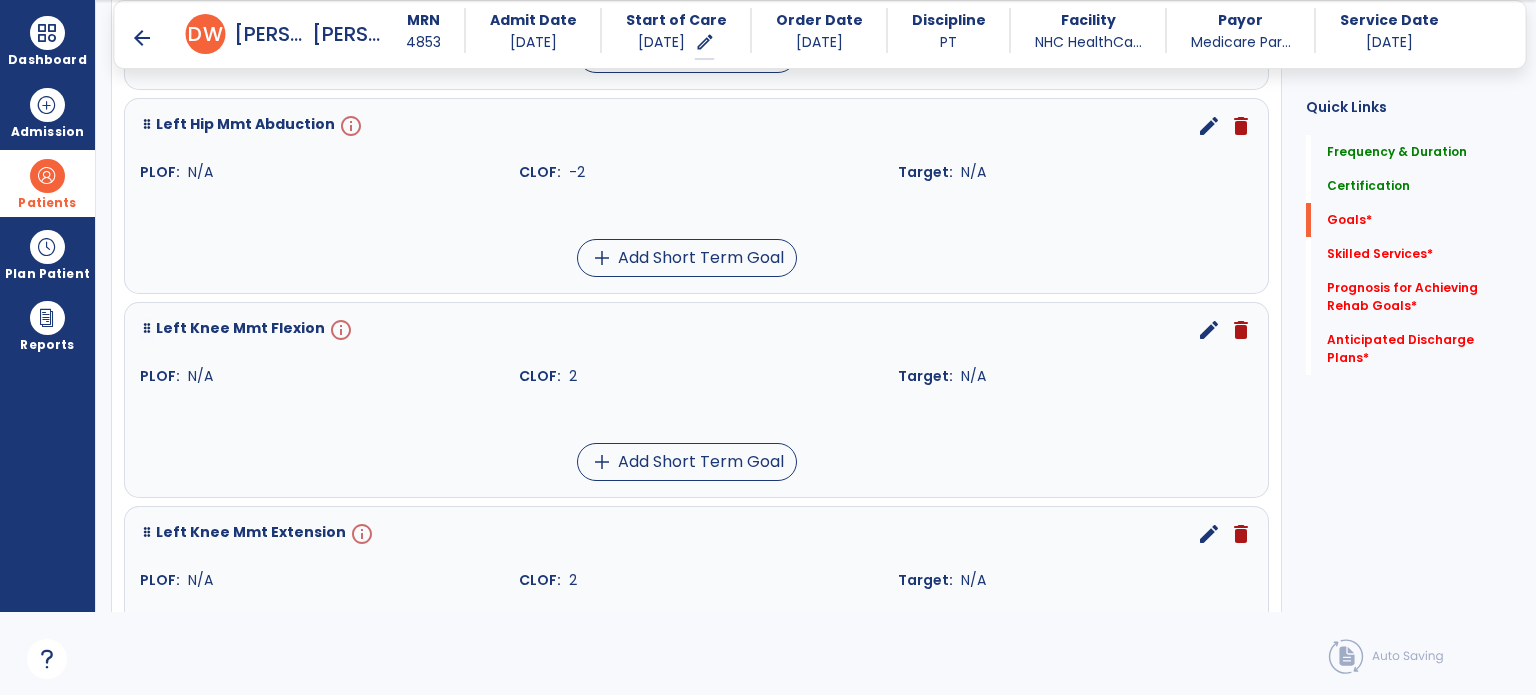 scroll, scrollTop: 710, scrollLeft: 0, axis: vertical 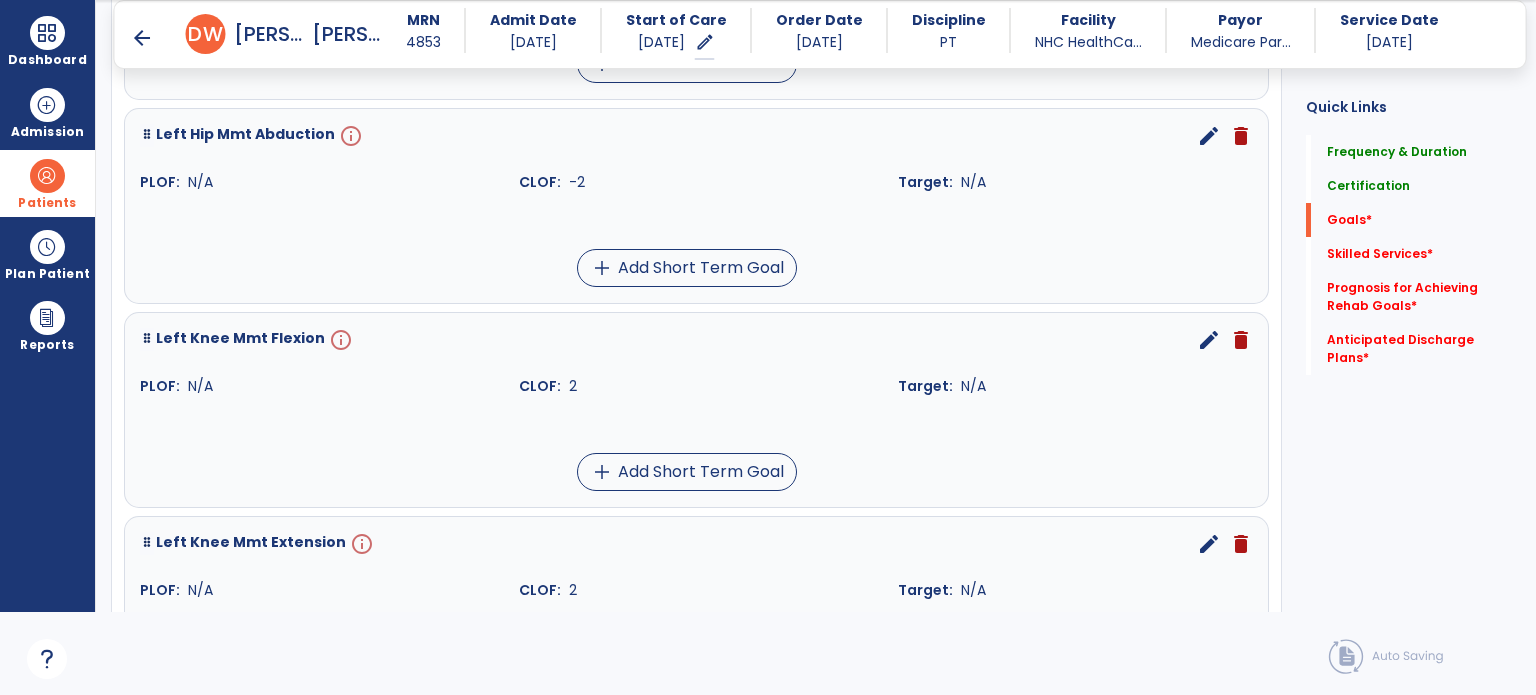 click on "edit" at bounding box center [1209, 136] 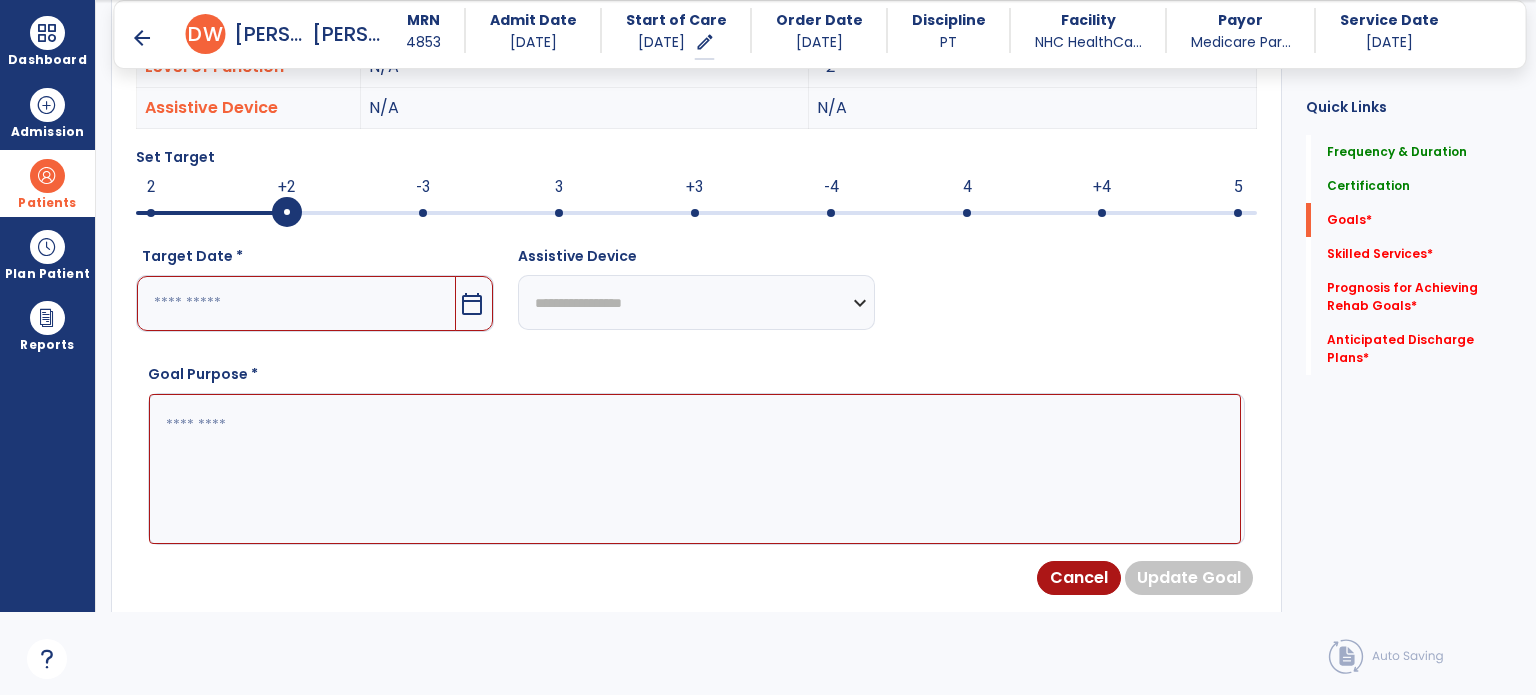 scroll, scrollTop: 534, scrollLeft: 0, axis: vertical 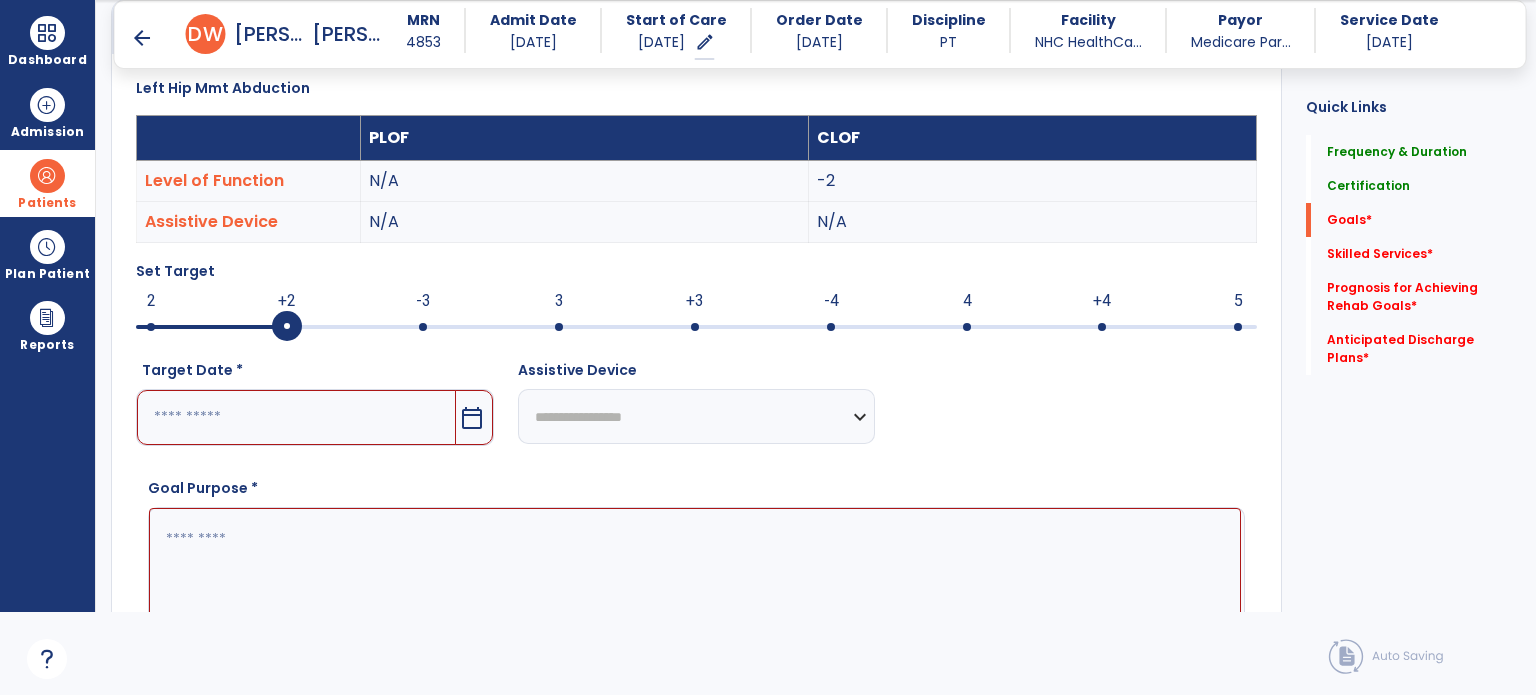 click at bounding box center [559, 327] 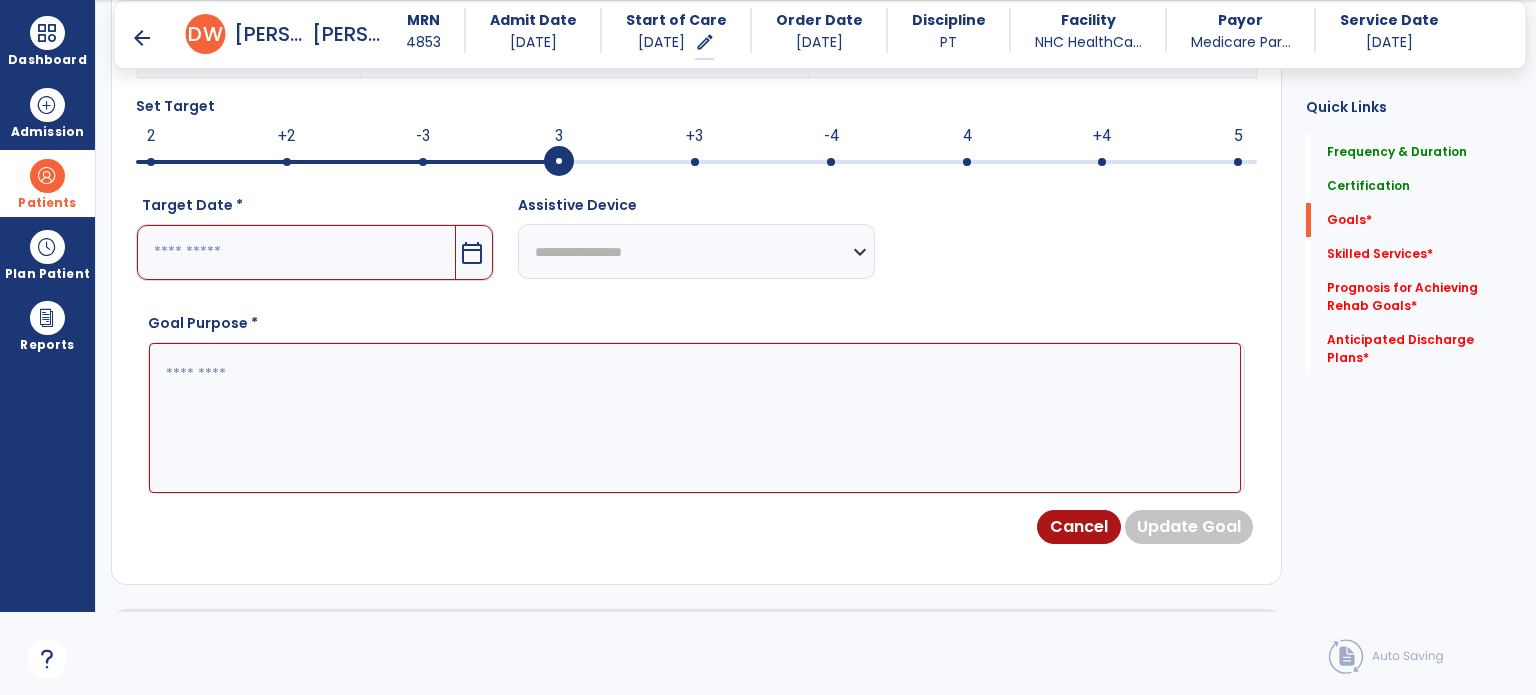 scroll, scrollTop: 704, scrollLeft: 0, axis: vertical 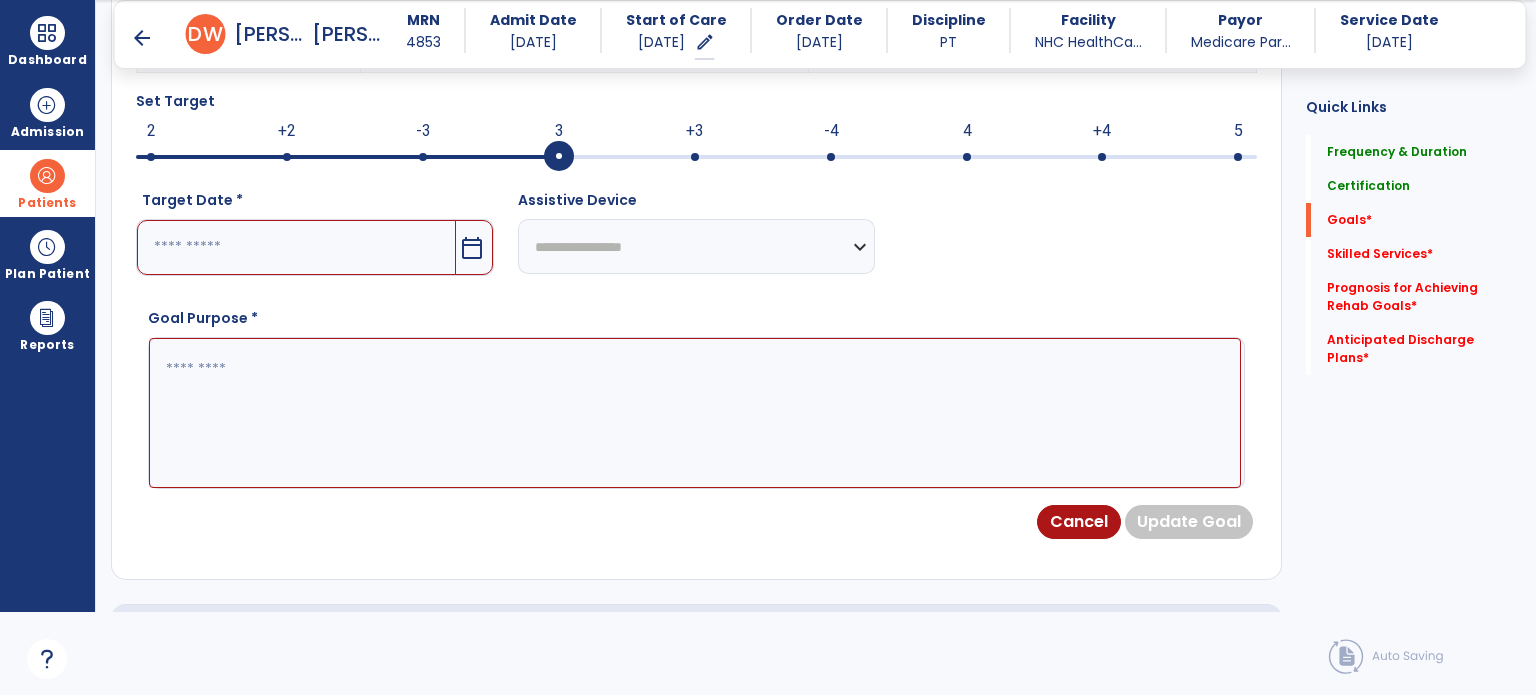 click at bounding box center [296, 247] 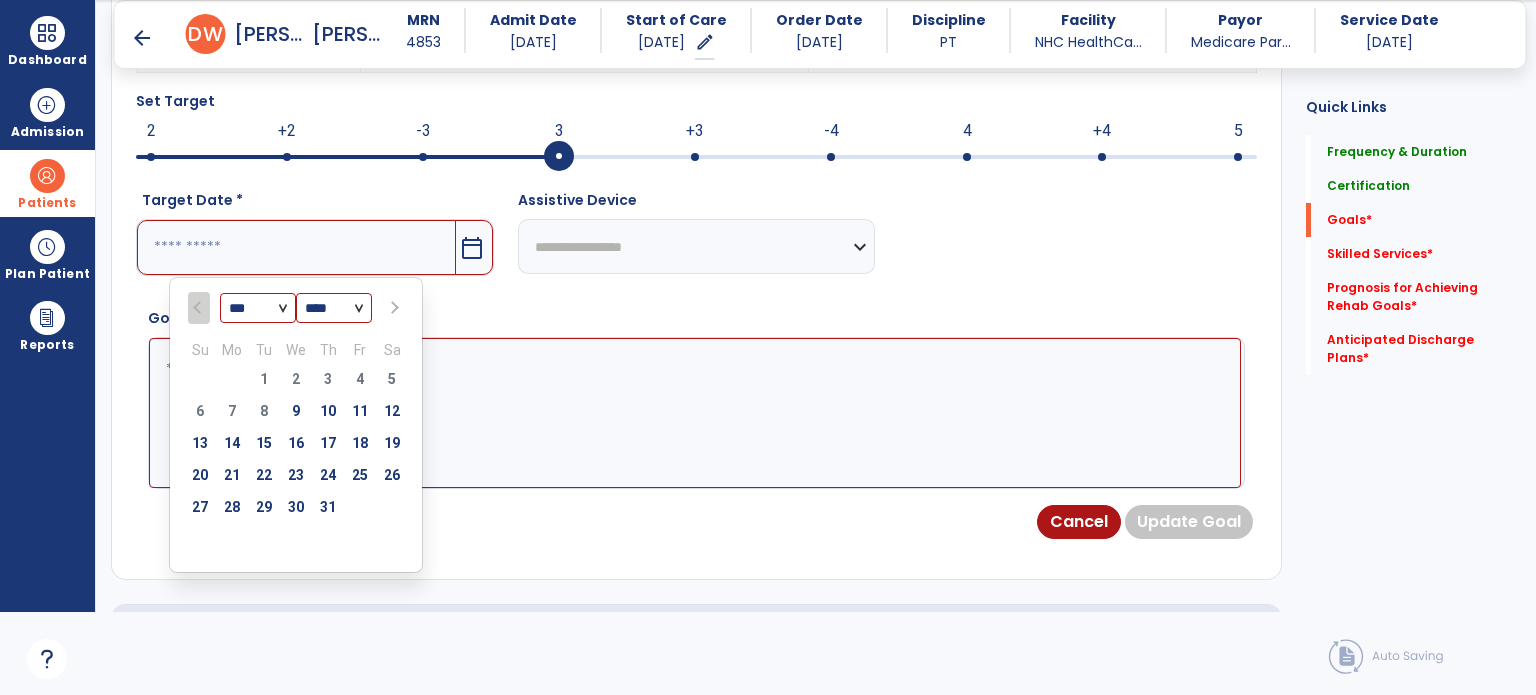 click on "*** *** ***" at bounding box center (258, 309) 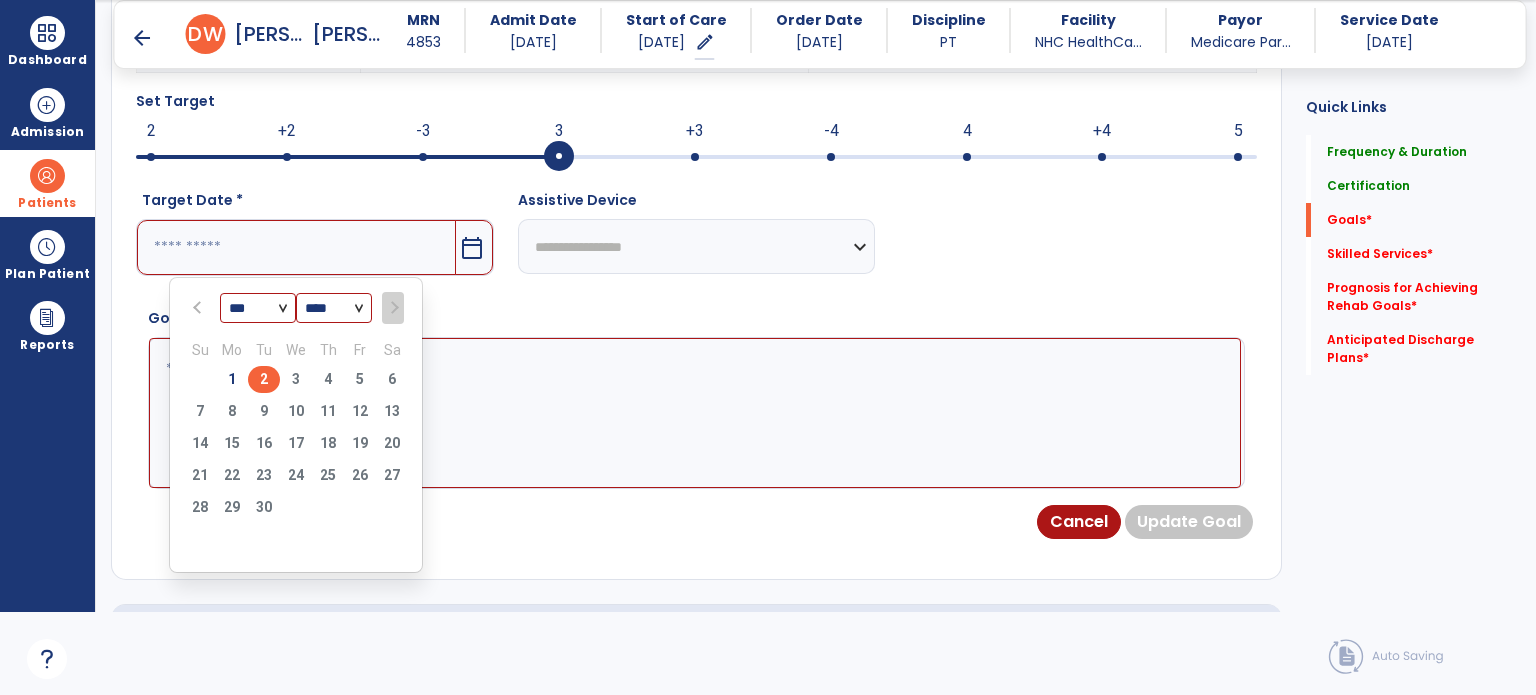 click on "2" at bounding box center [264, 379] 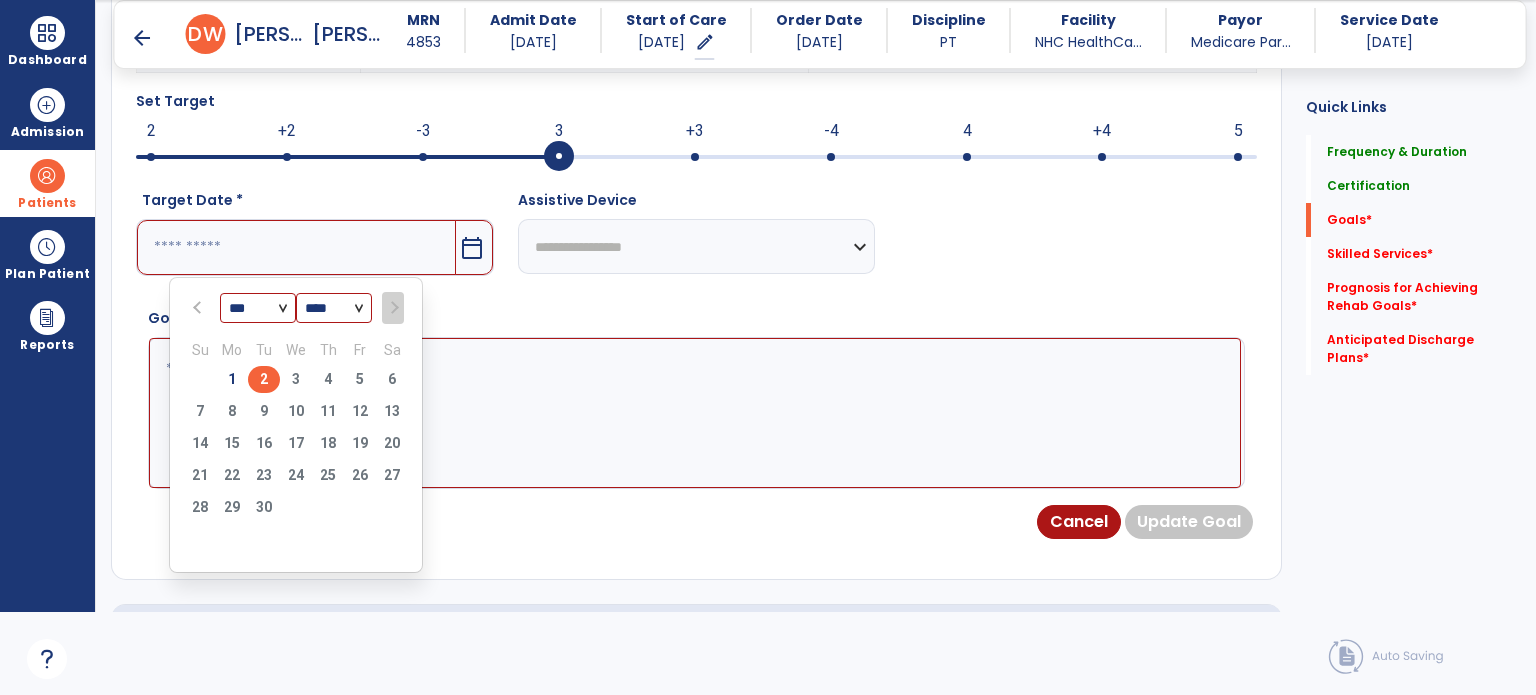type on "********" 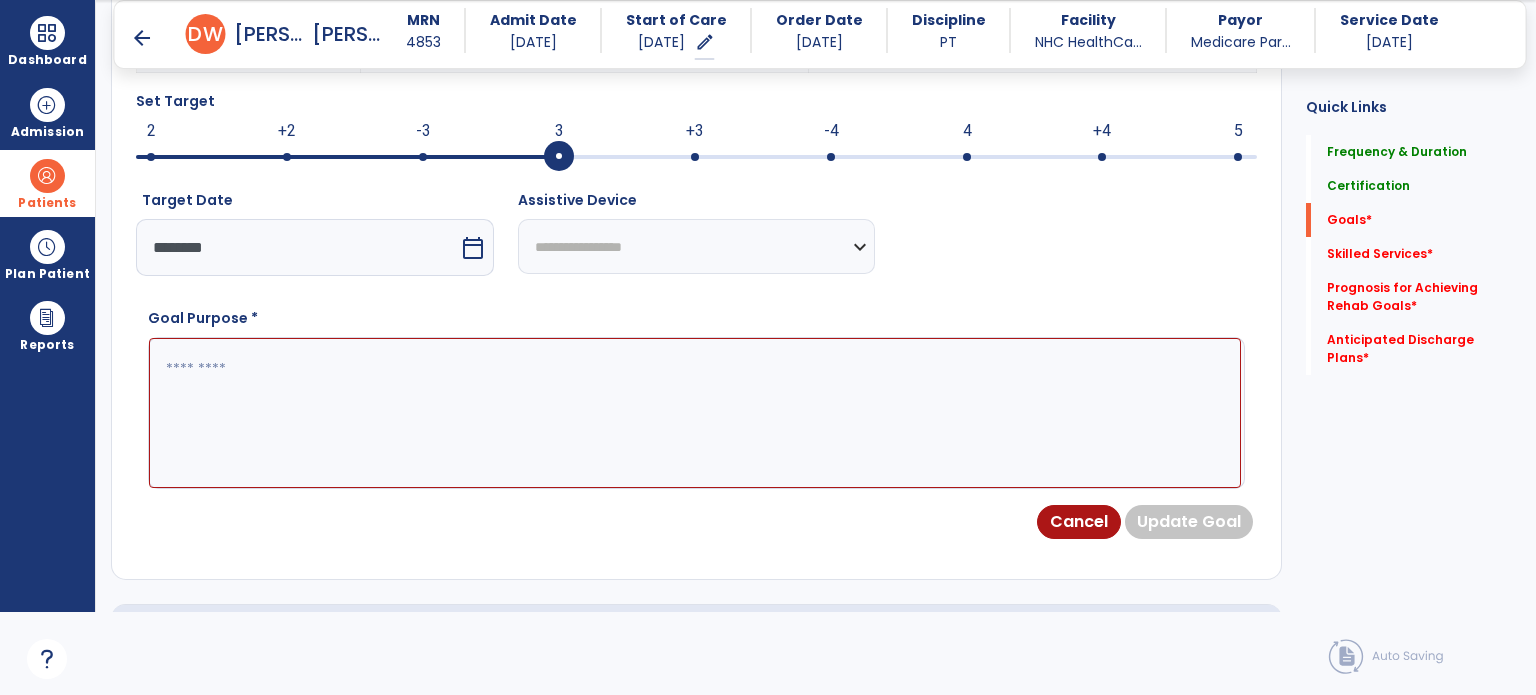 click at bounding box center [695, 413] 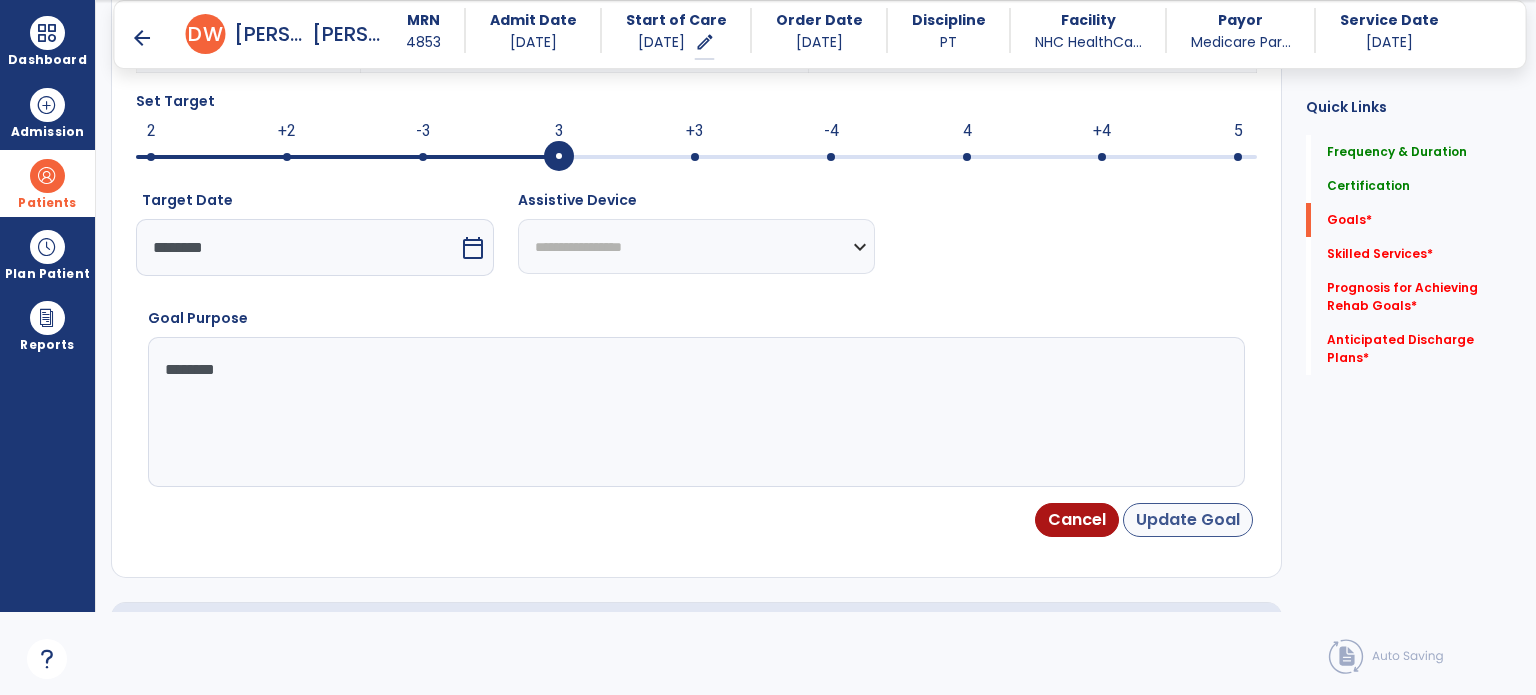 type on "********" 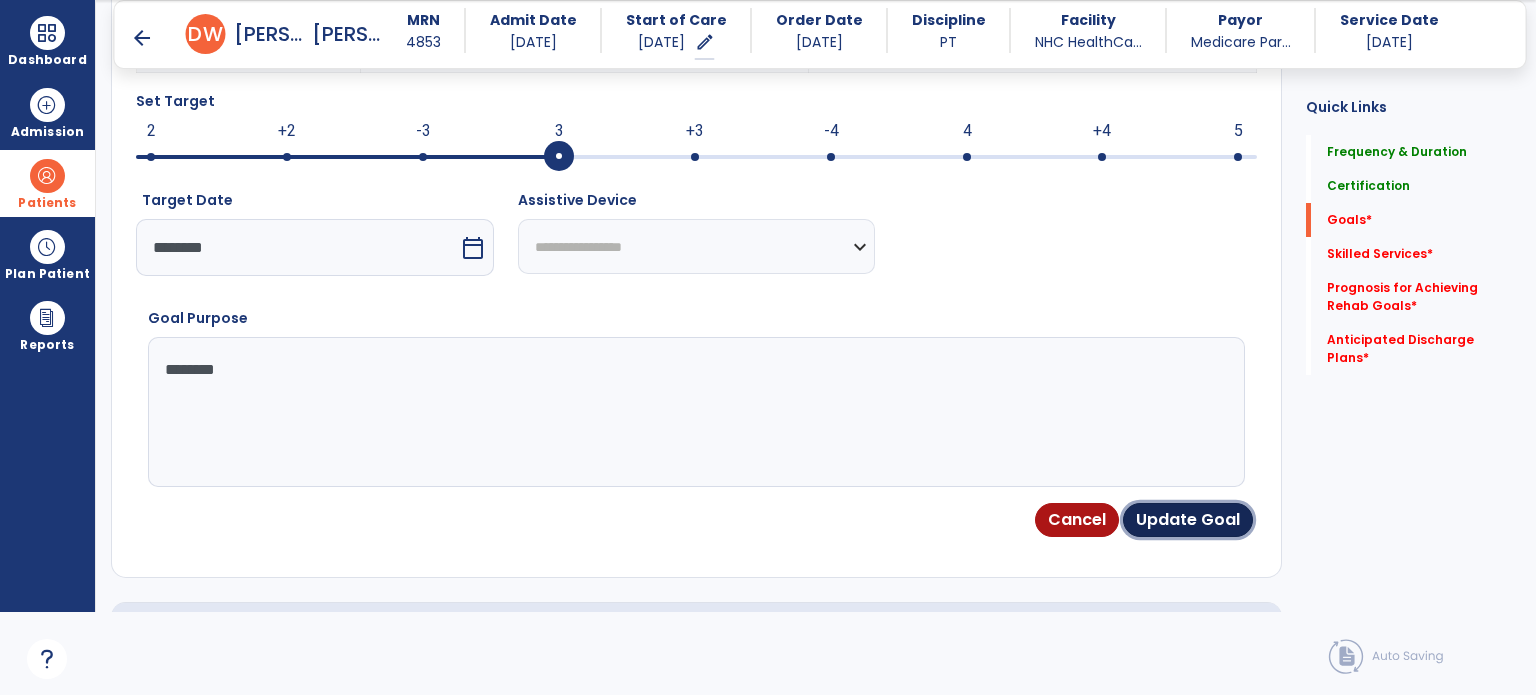 click on "Update Goal" at bounding box center [1188, 520] 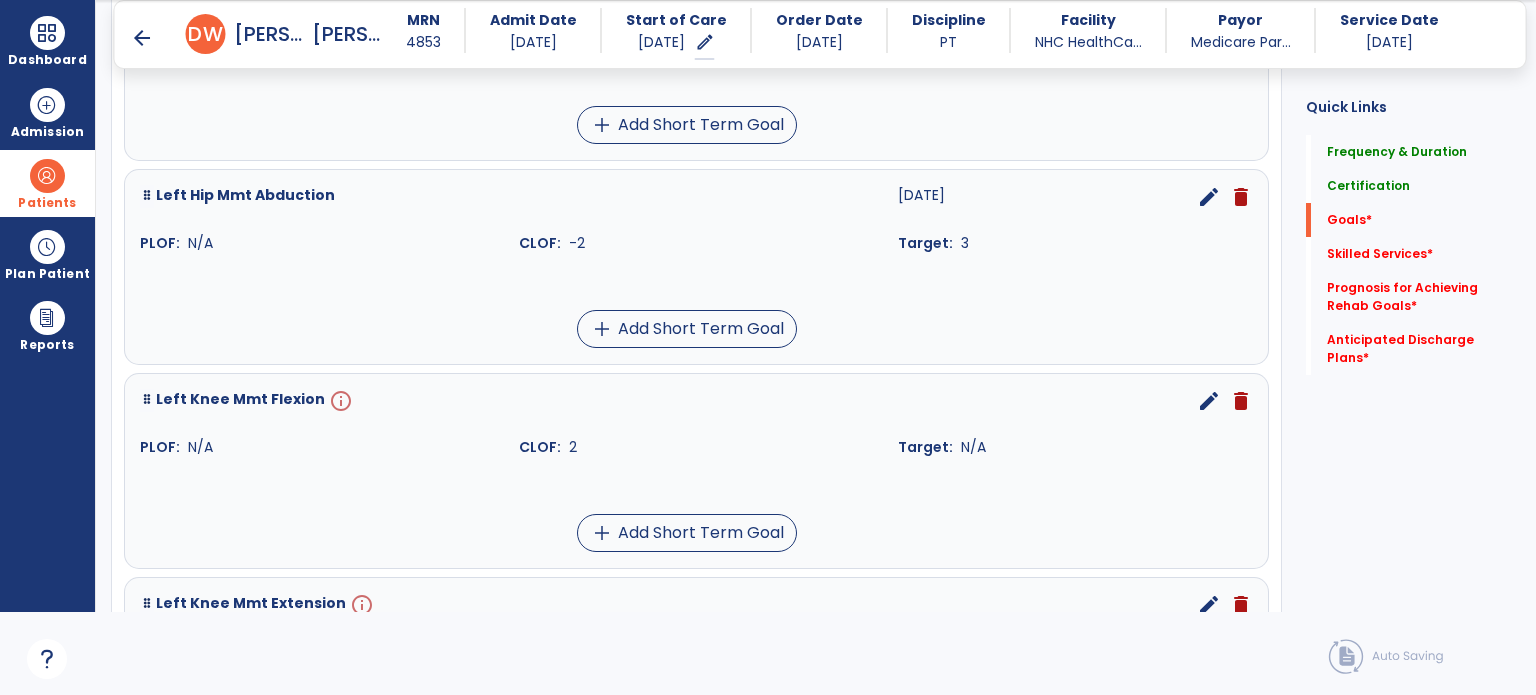 scroll, scrollTop: 624, scrollLeft: 0, axis: vertical 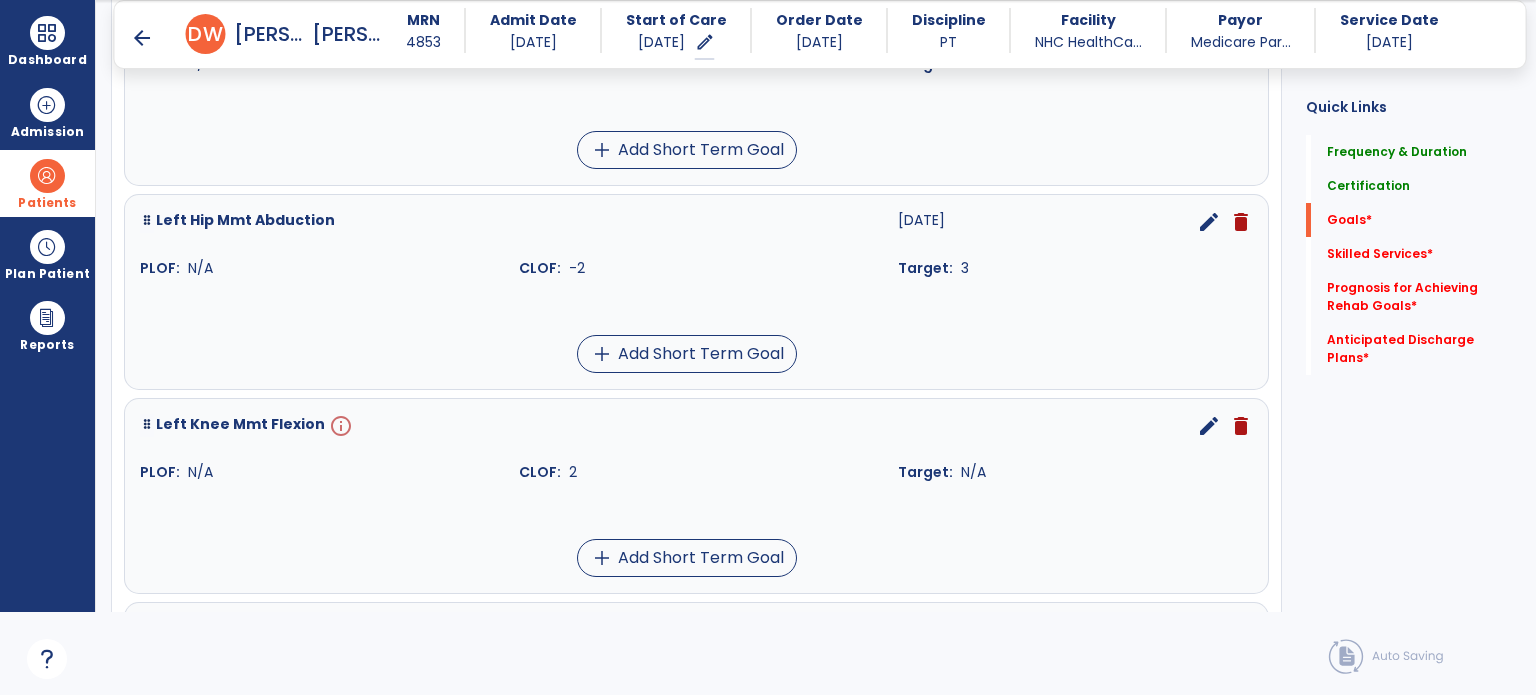 click on "edit" at bounding box center (1209, 426) 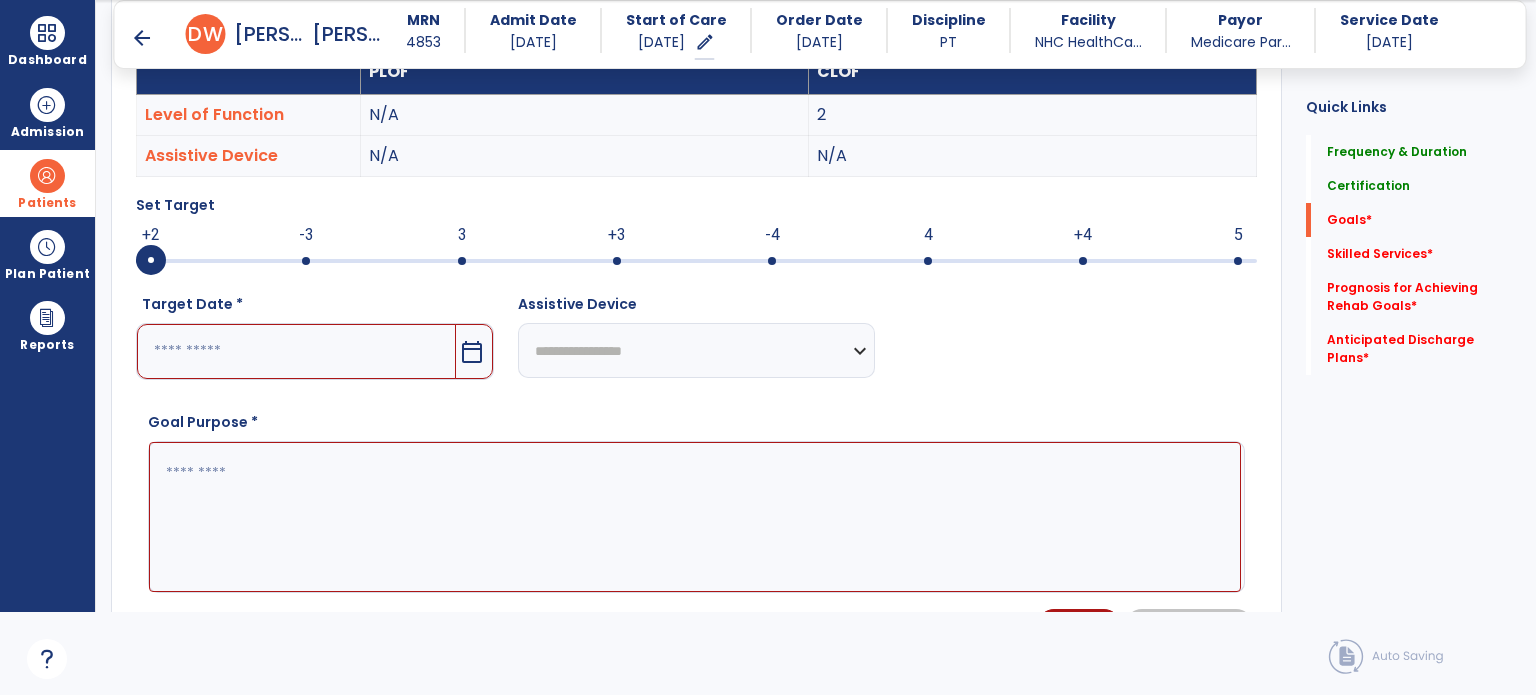 scroll, scrollTop: 534, scrollLeft: 0, axis: vertical 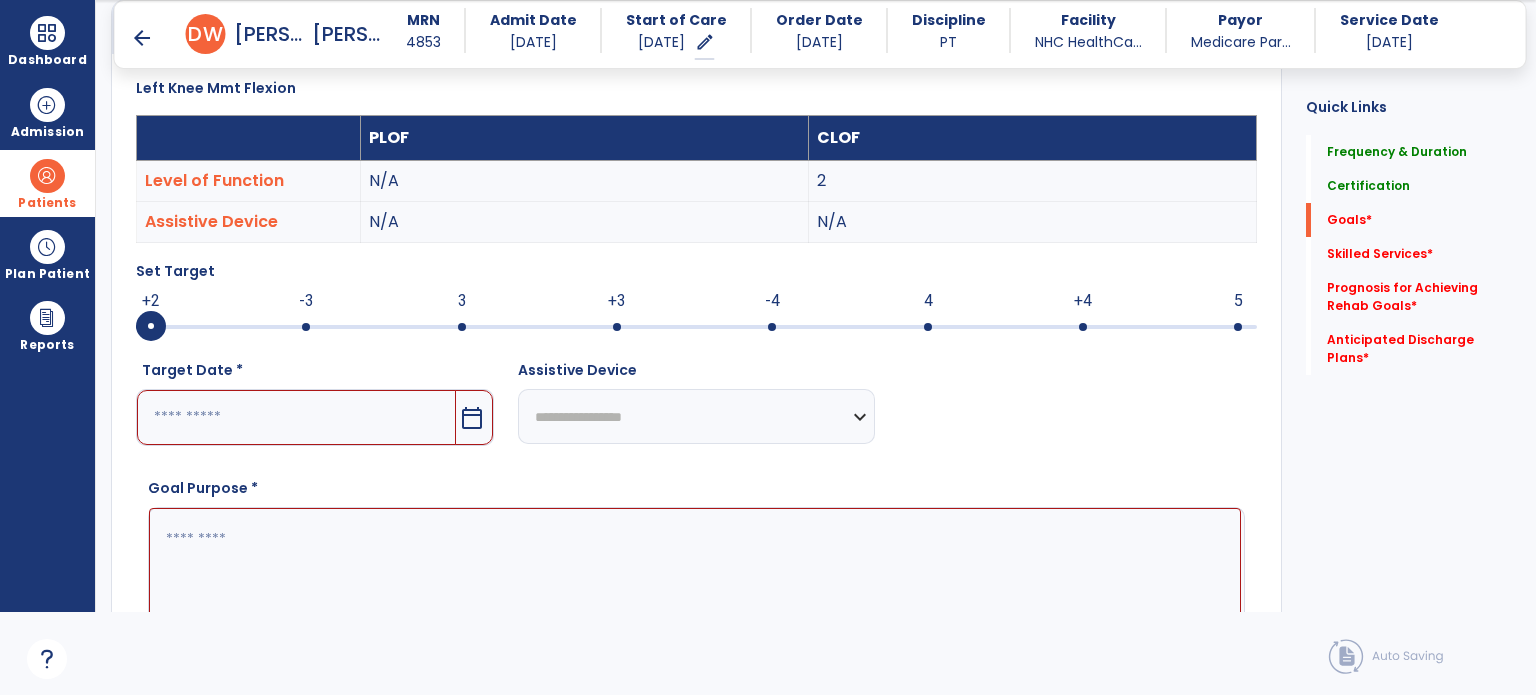 click on "3" at bounding box center [462, 301] 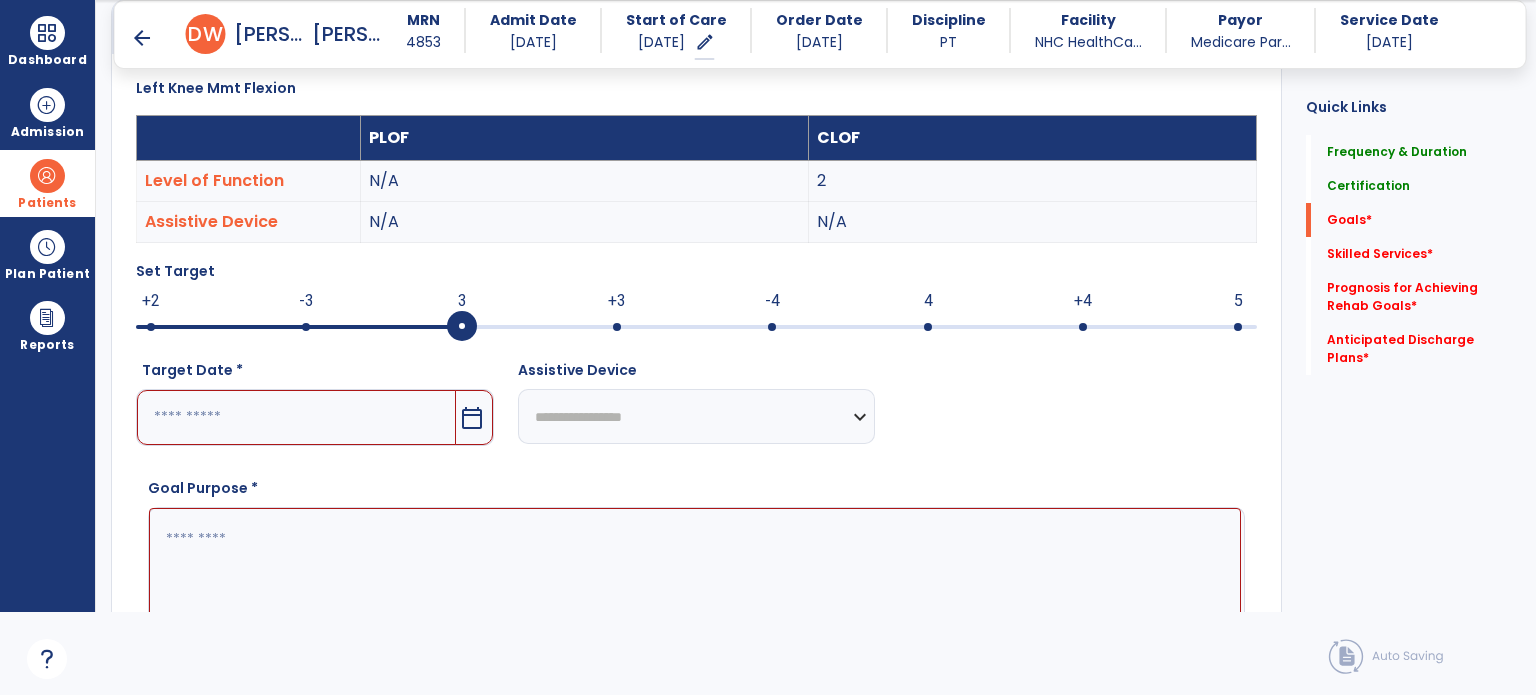 drag, startPoint x: 466, startPoint y: 418, endPoint x: 450, endPoint y: 419, distance: 16.03122 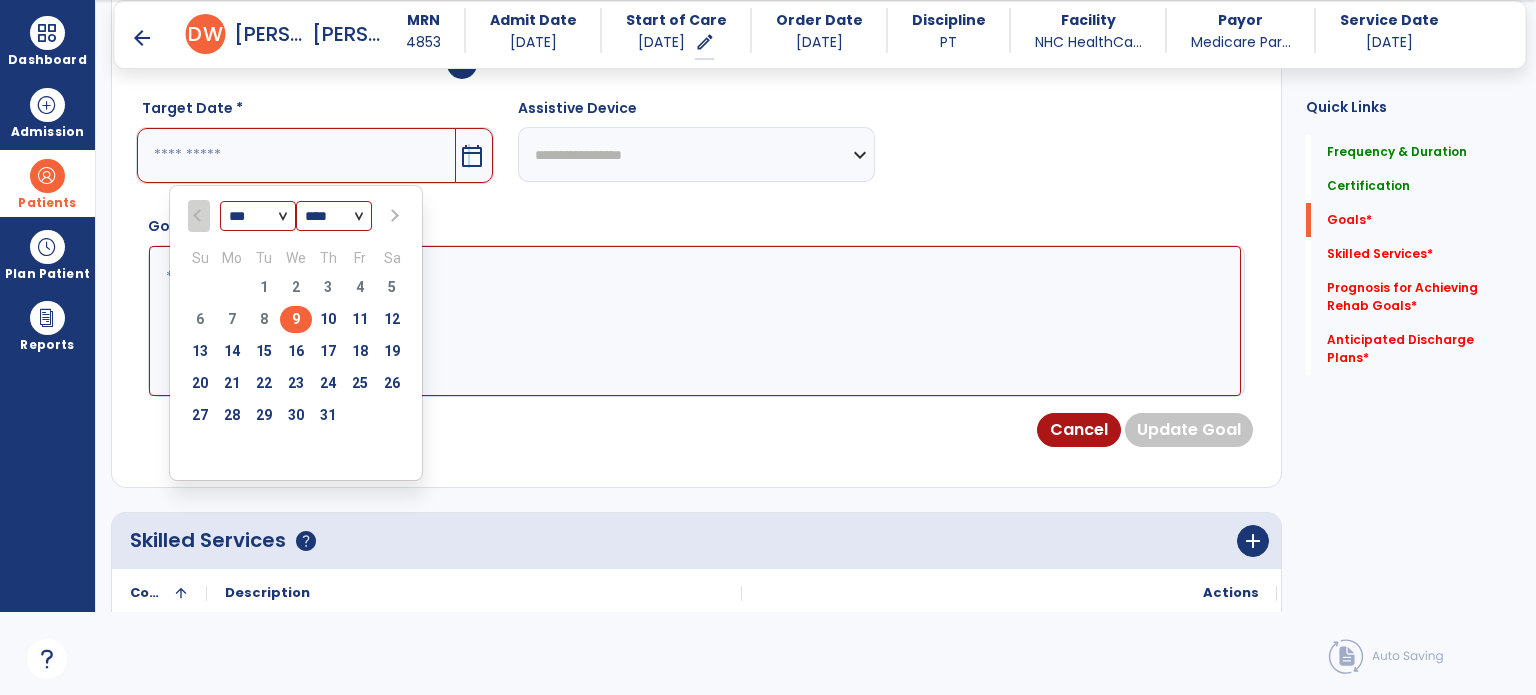 scroll, scrollTop: 798, scrollLeft: 0, axis: vertical 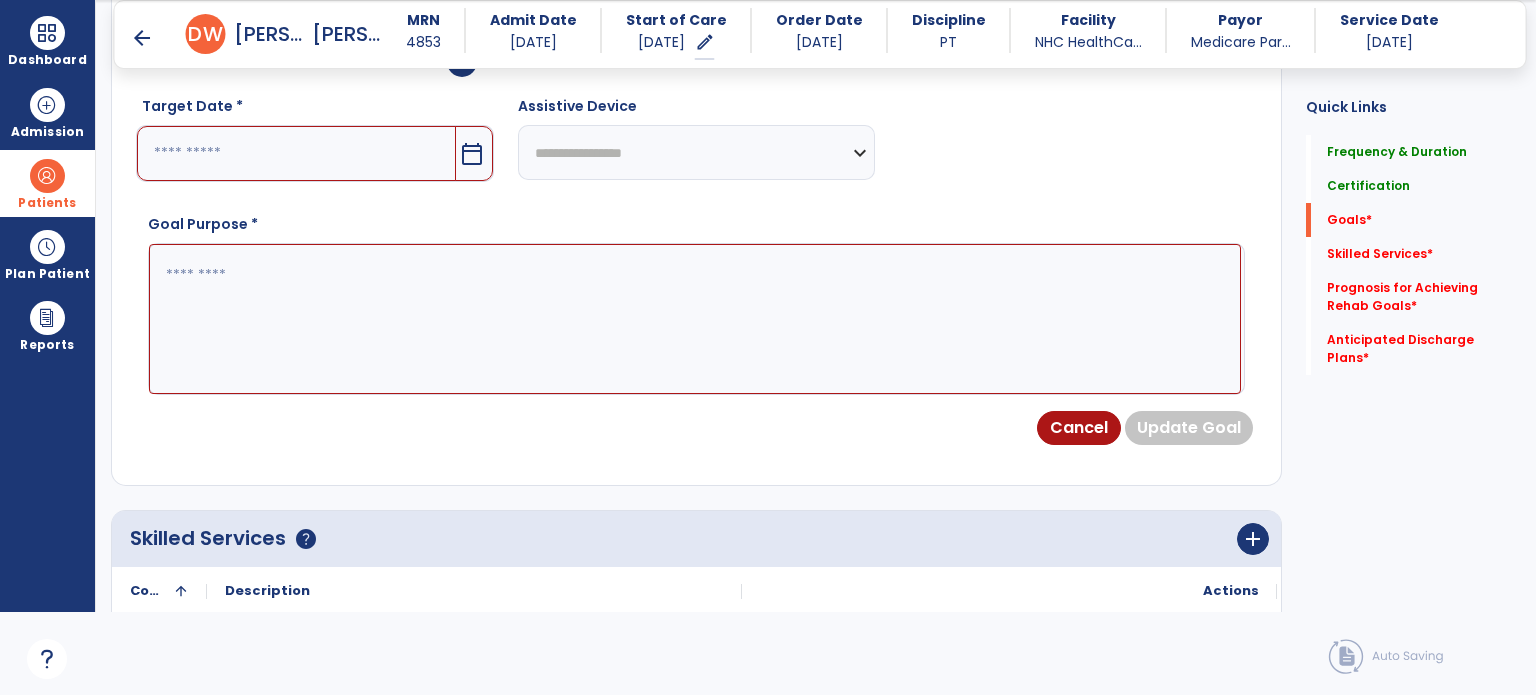 click at bounding box center (296, 153) 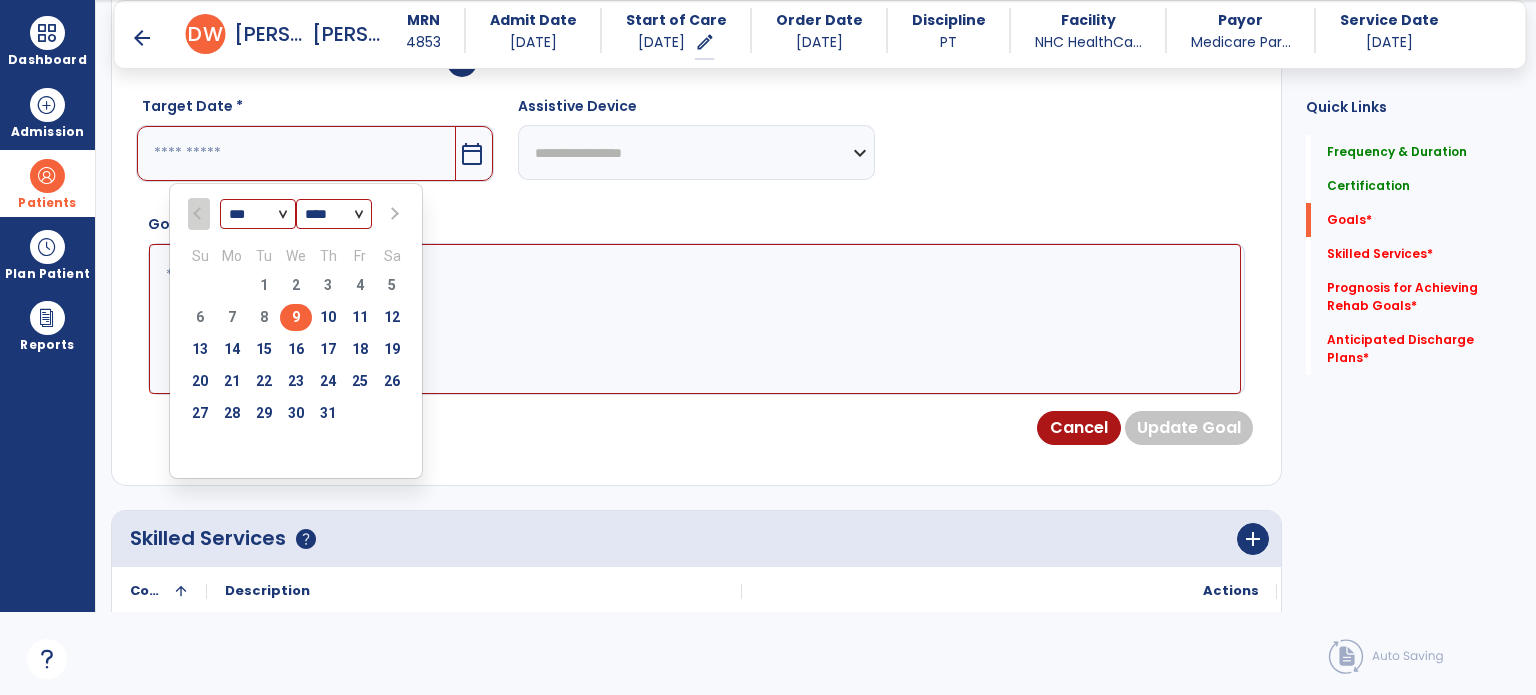 drag, startPoint x: 266, startPoint y: 201, endPoint x: 266, endPoint y: 213, distance: 12 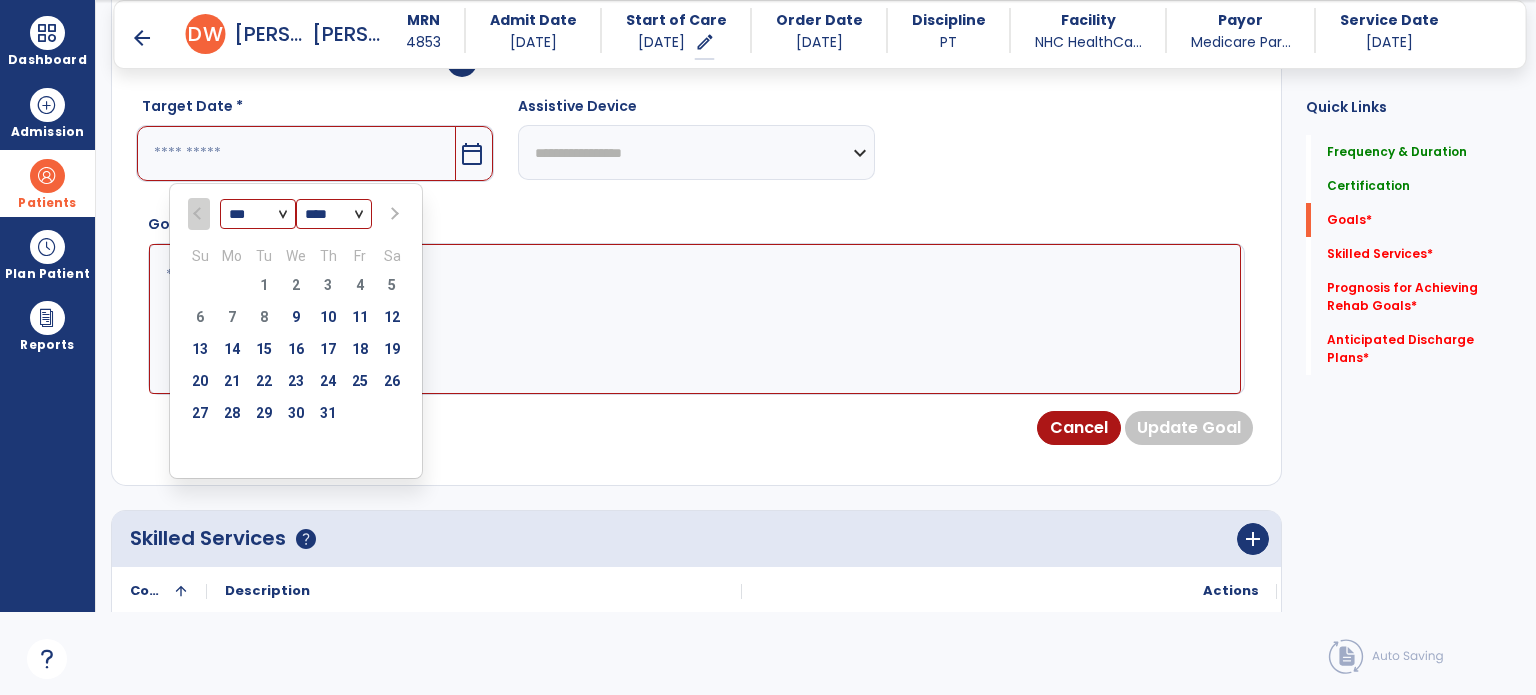 select on "*" 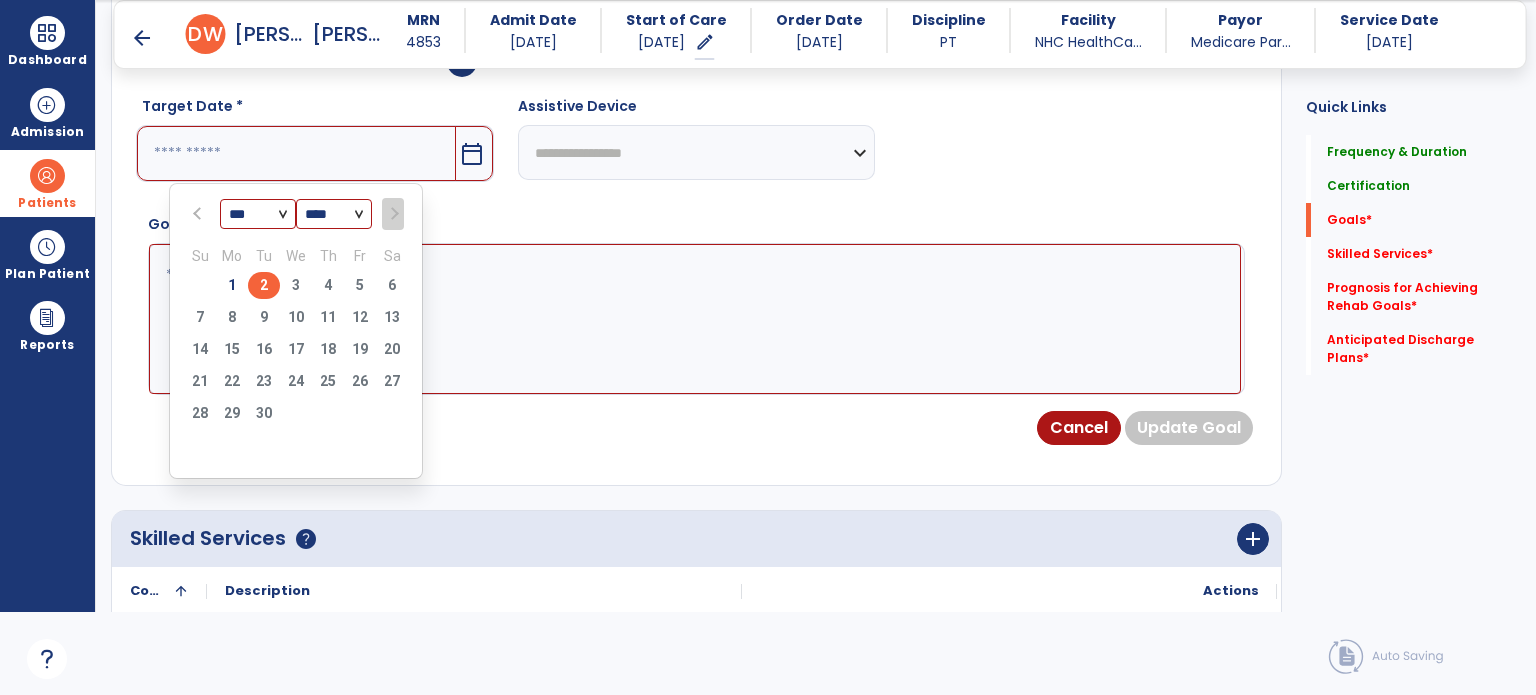 click on "2" at bounding box center [264, 285] 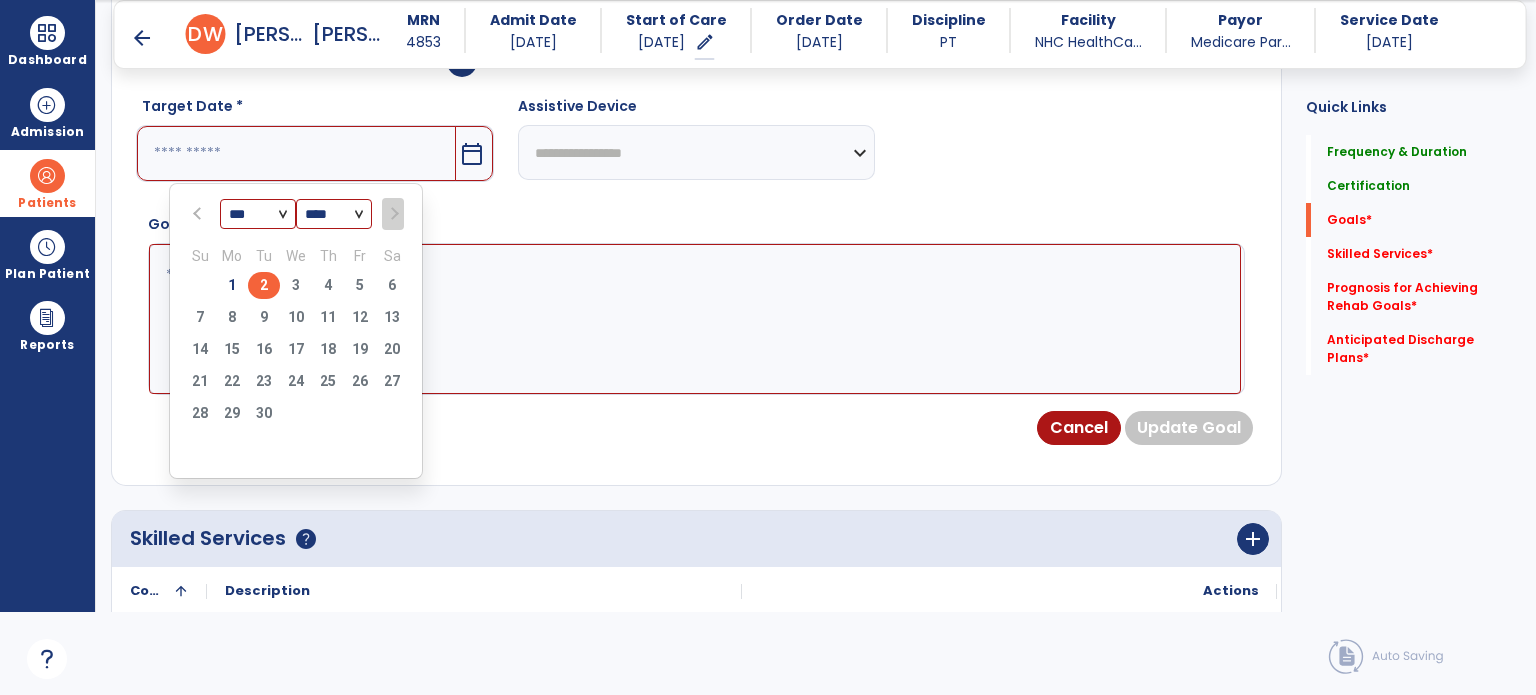 type on "********" 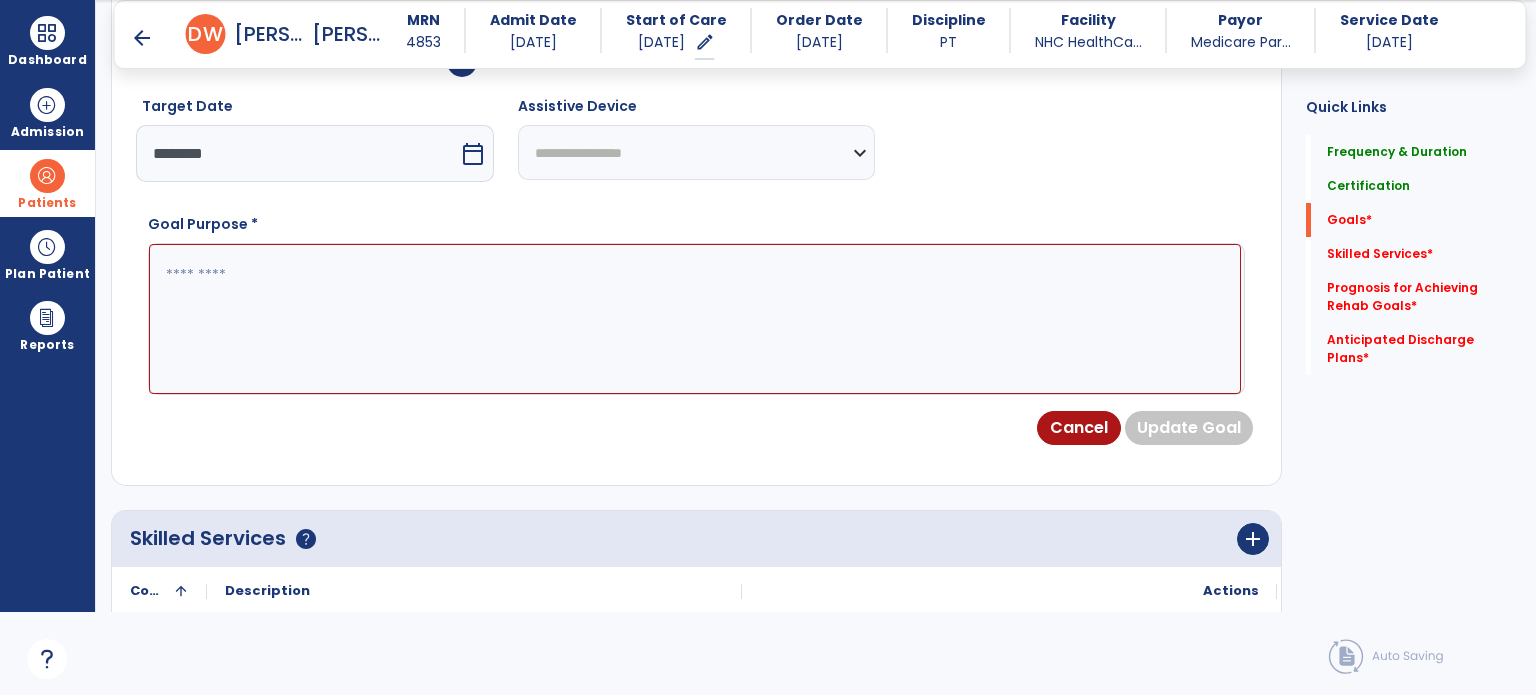 click at bounding box center (695, 319) 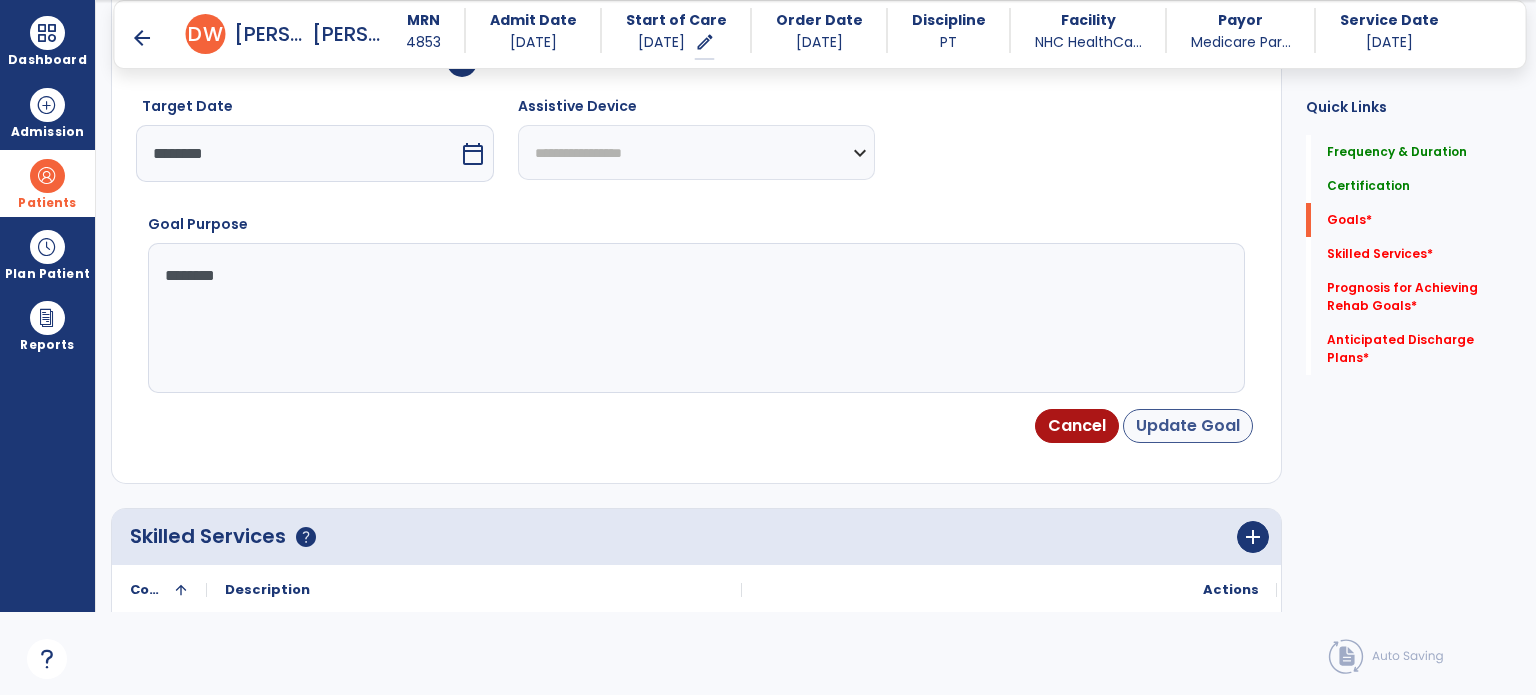 type on "********" 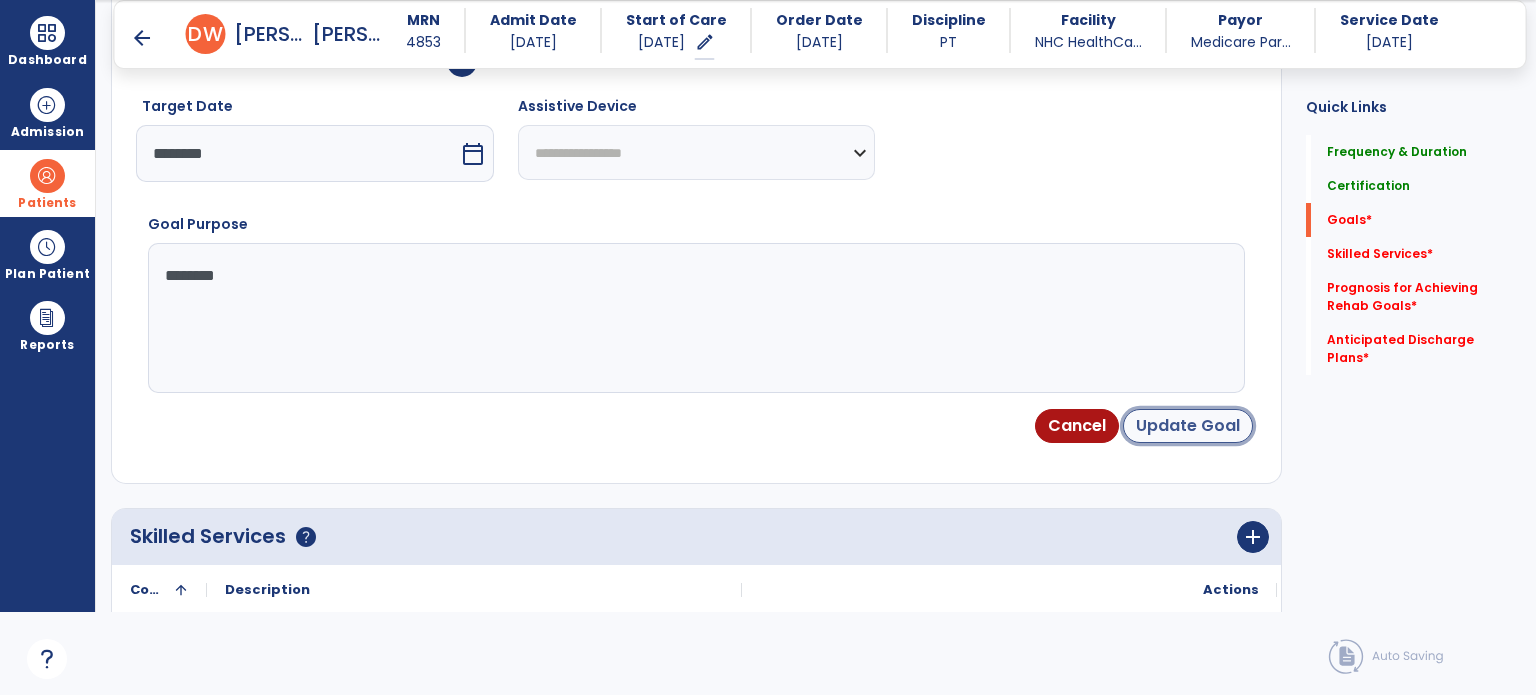 click on "Update Goal" at bounding box center (1188, 426) 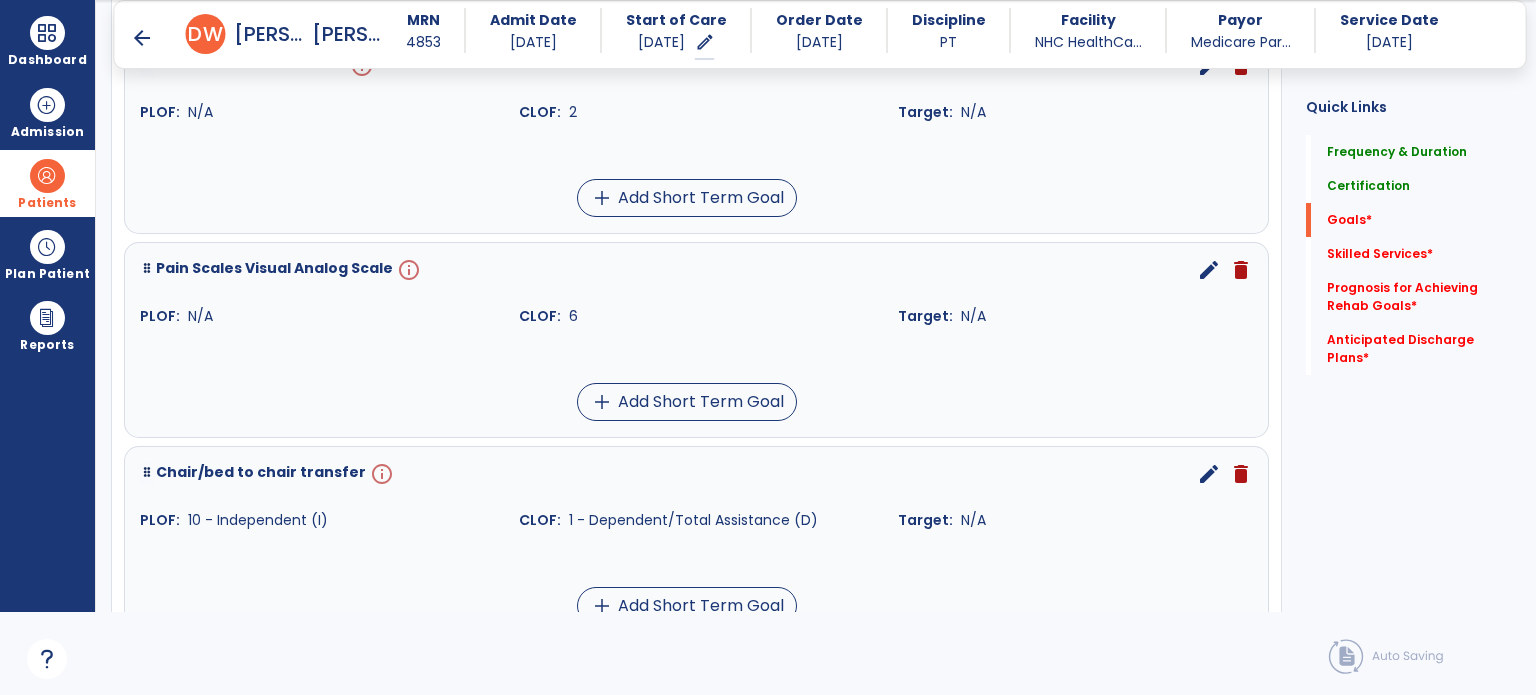 scroll, scrollTop: 1007, scrollLeft: 0, axis: vertical 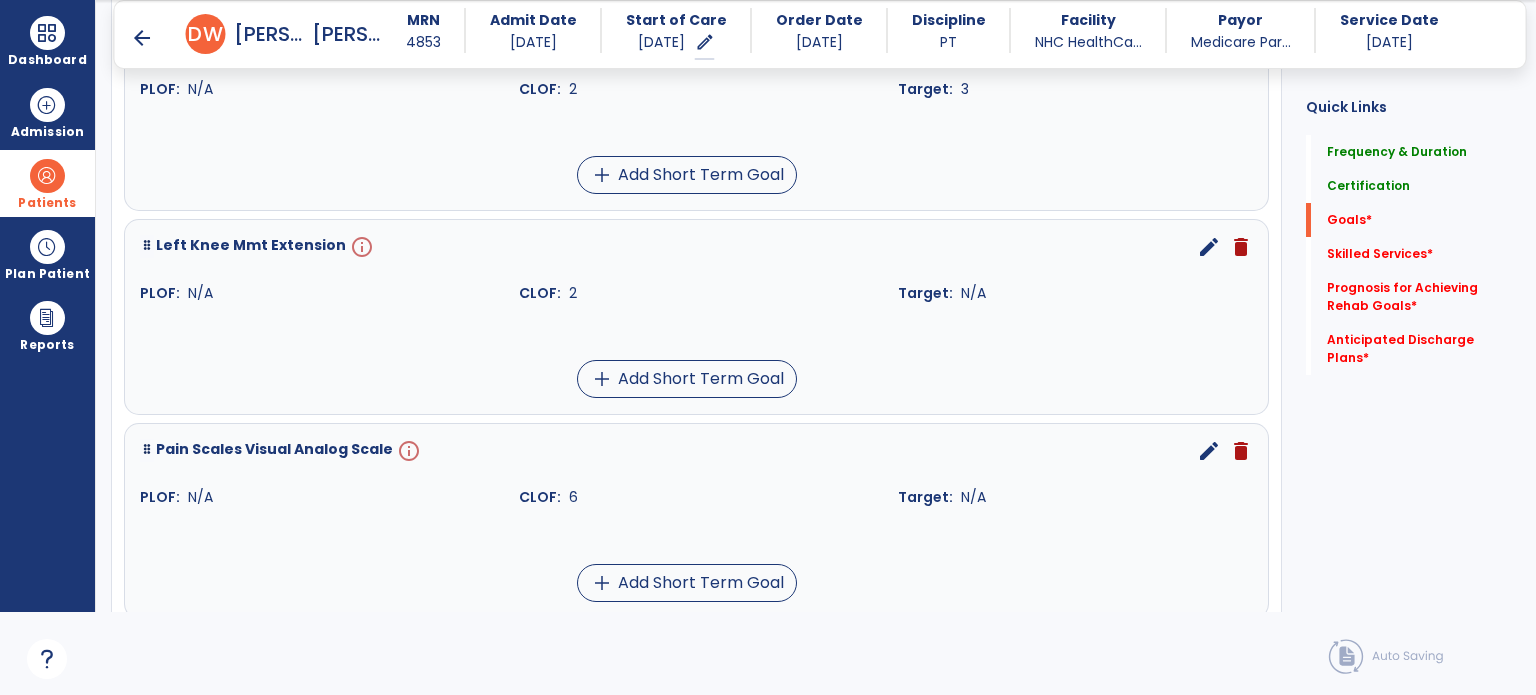 click on "edit" at bounding box center [1209, 247] 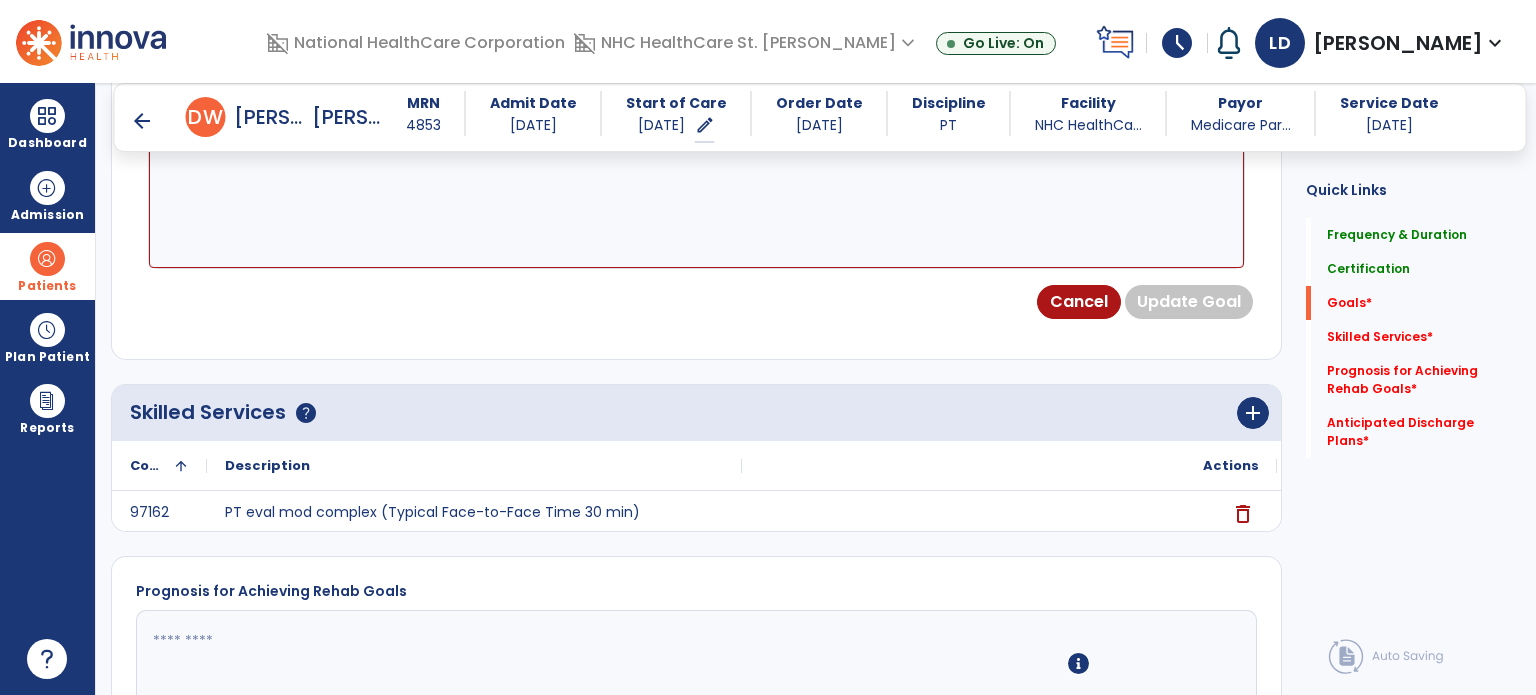 scroll, scrollTop: 0, scrollLeft: 0, axis: both 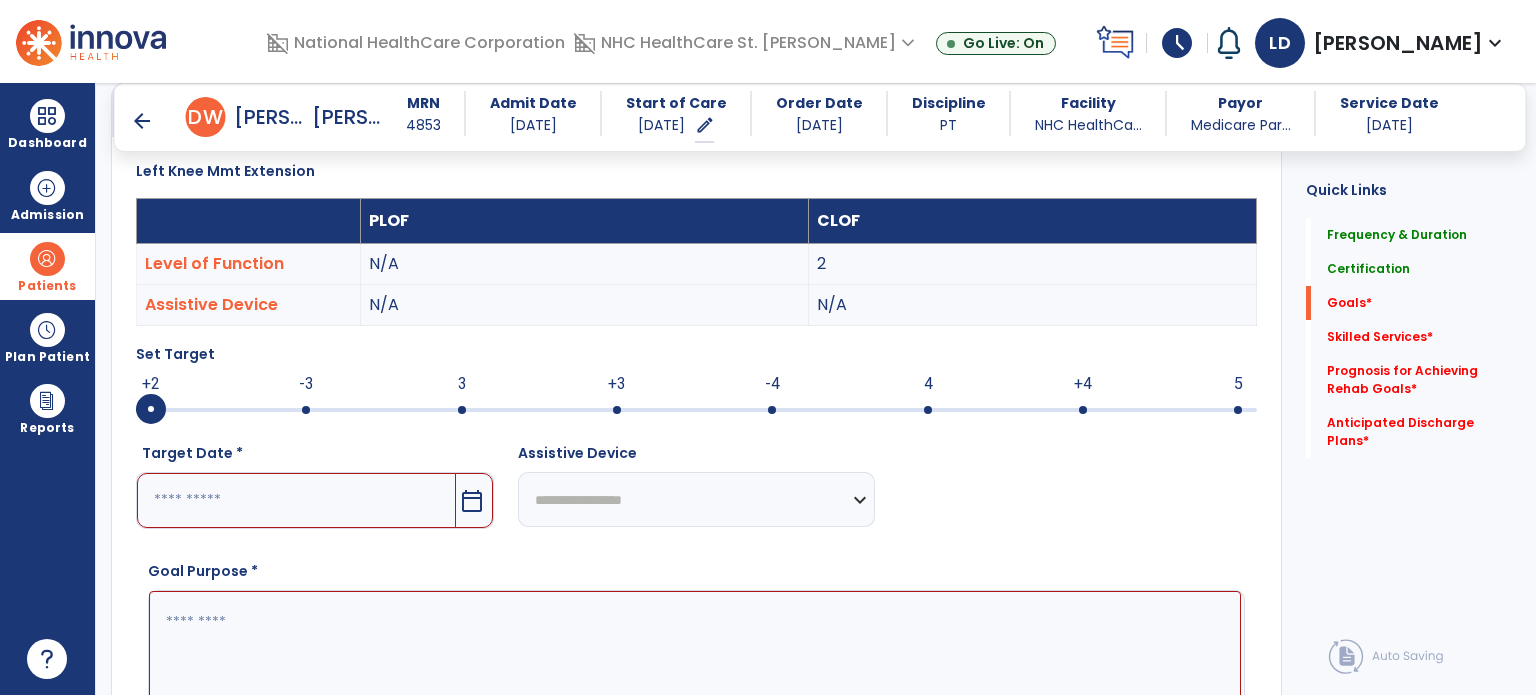 click at bounding box center [296, 500] 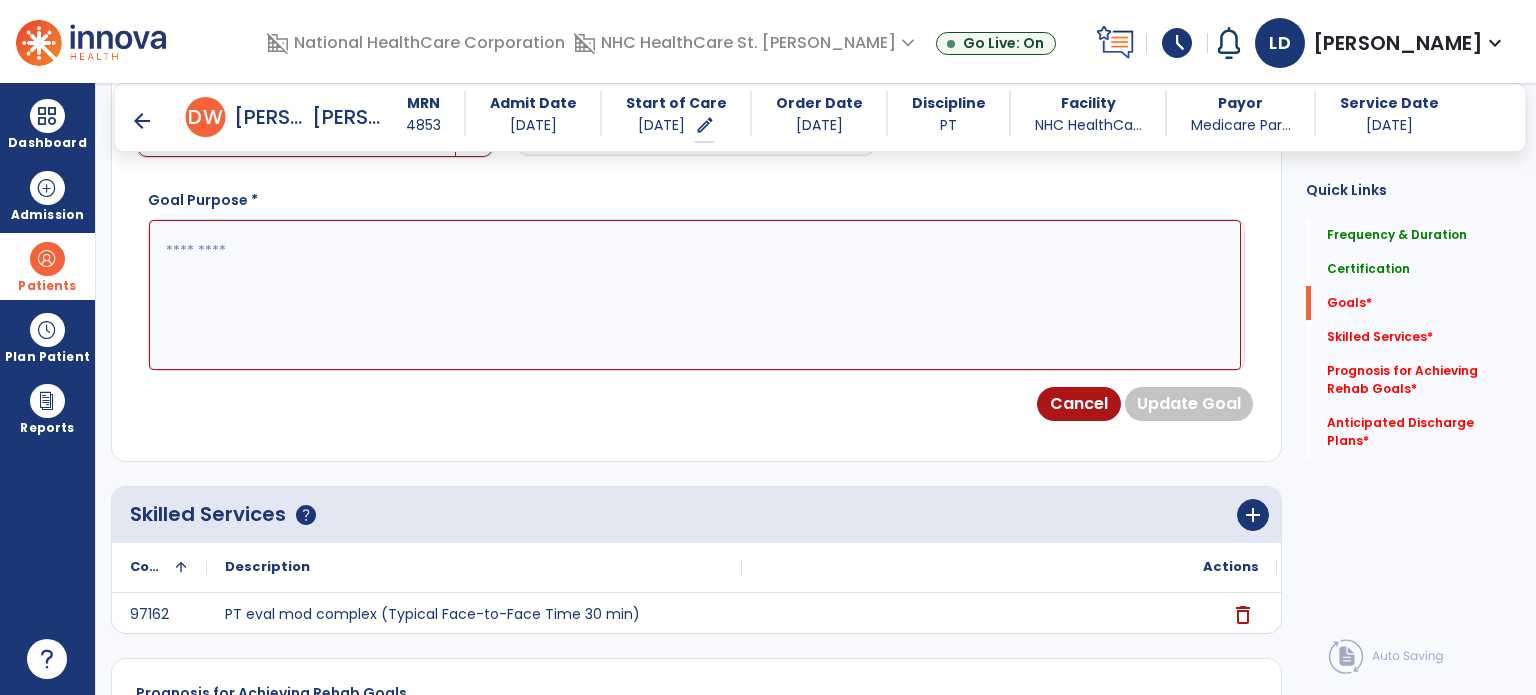 scroll, scrollTop: 903, scrollLeft: 0, axis: vertical 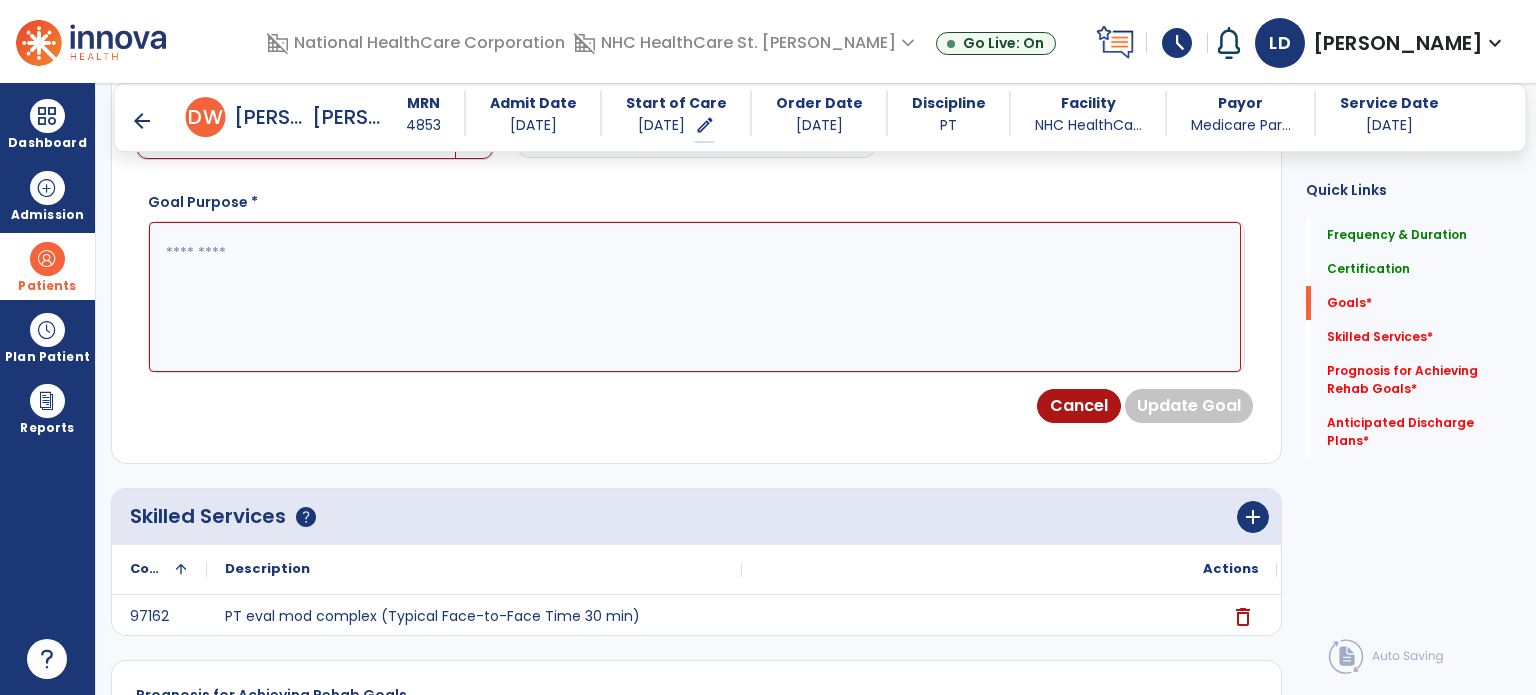 click on "arrow_back      [PERSON_NAME] [GEOGRAPHIC_DATA][PERSON_NAME]  MRN 4853 Admit Date [DATE] Start of Care [DATE]   edit  ******** Order Date [DATE] Discipline PT Facility NHC HealthCa... Payor Medicare Par... Service Date [DATE]" at bounding box center [820, 117] 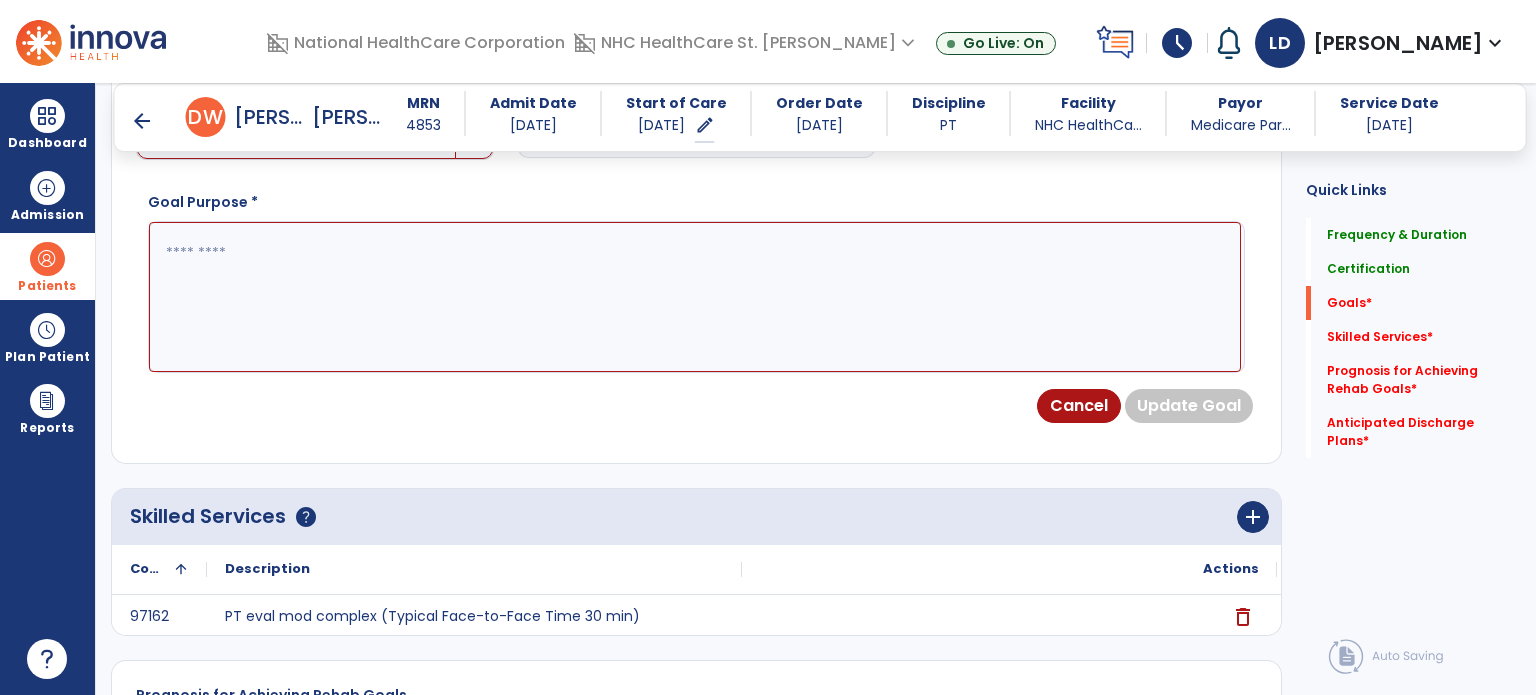 click at bounding box center (296, 131) 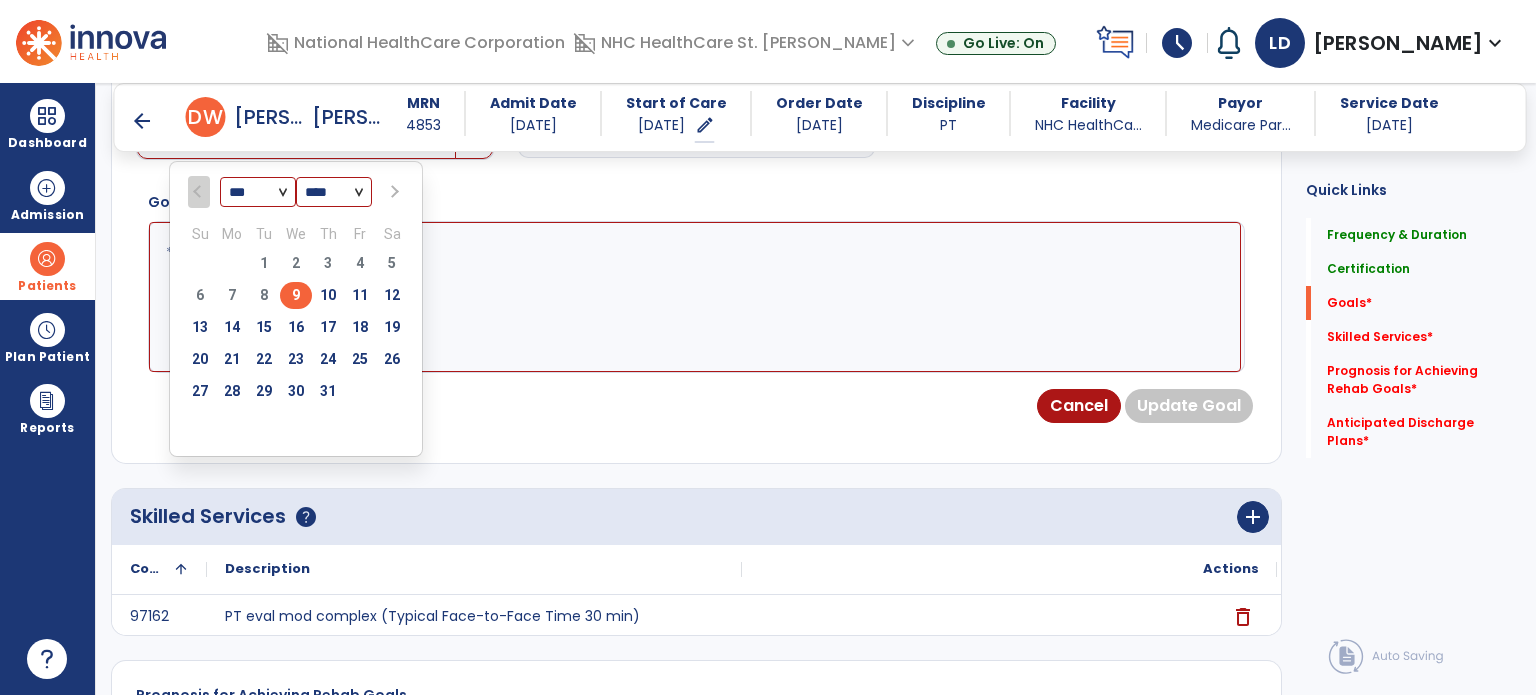 click on "*** *** ***" at bounding box center (258, 193) 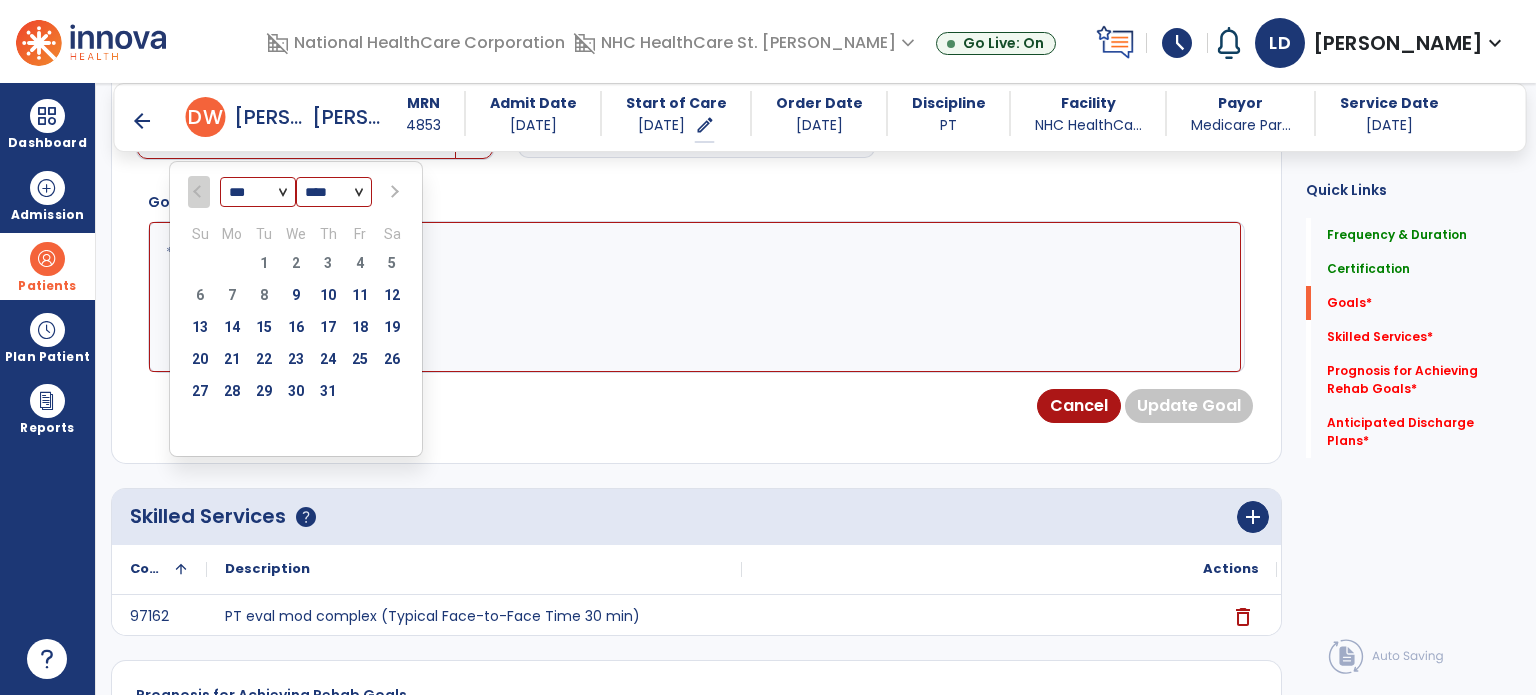select on "*" 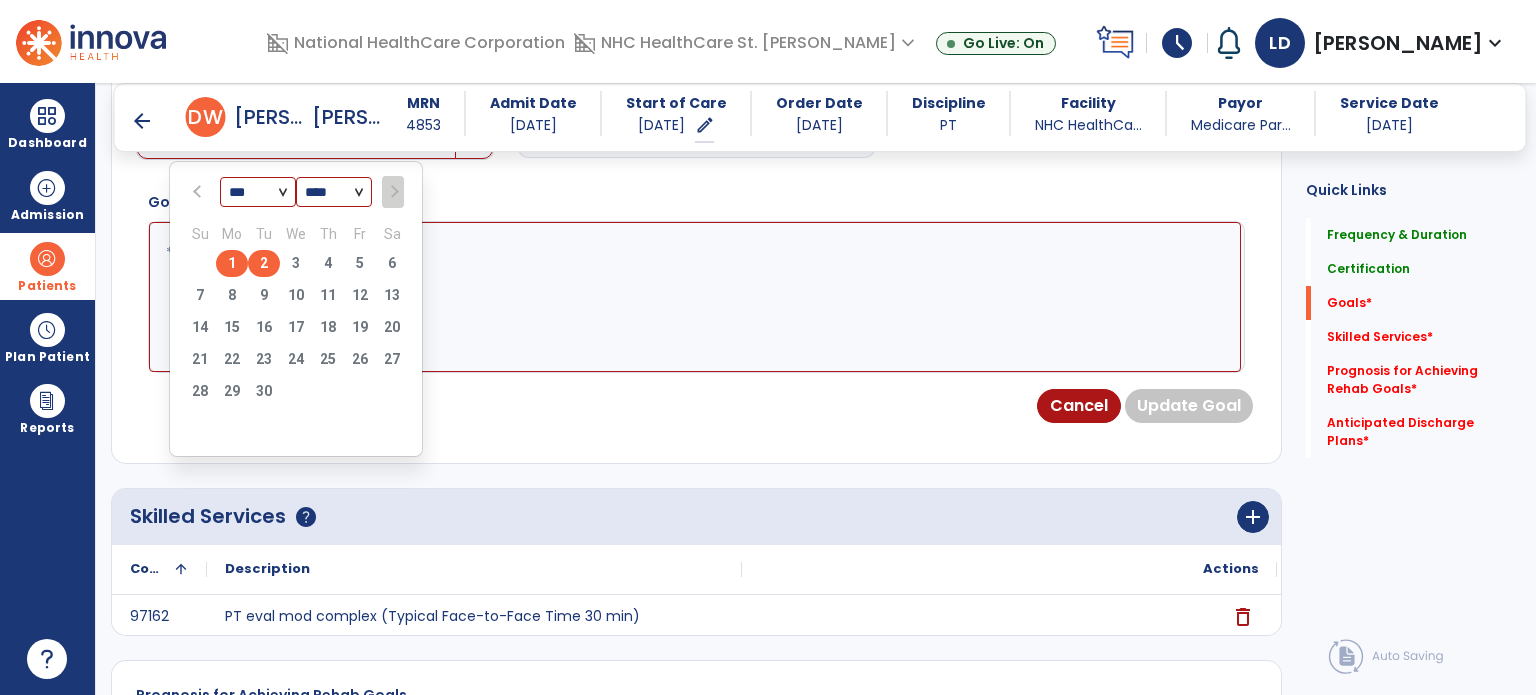 click on "2" at bounding box center [264, 263] 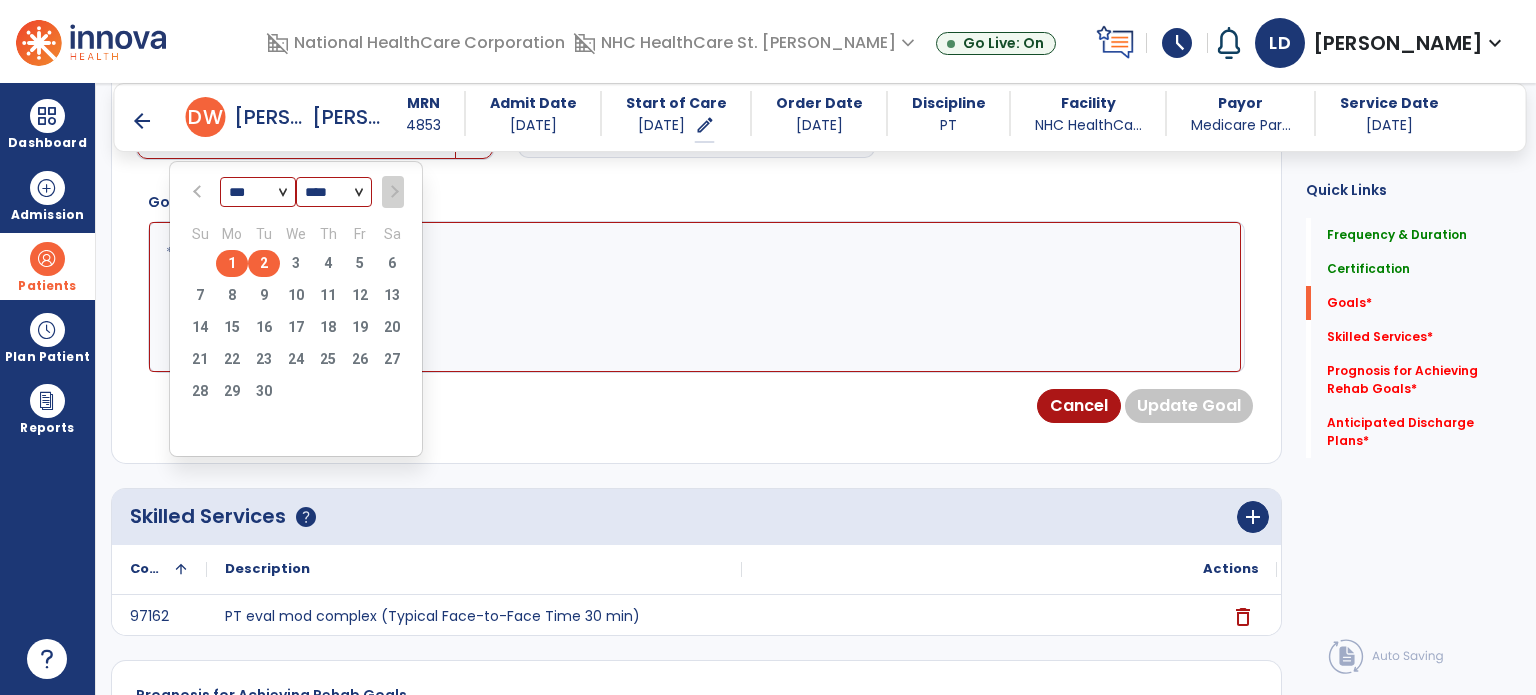 type on "********" 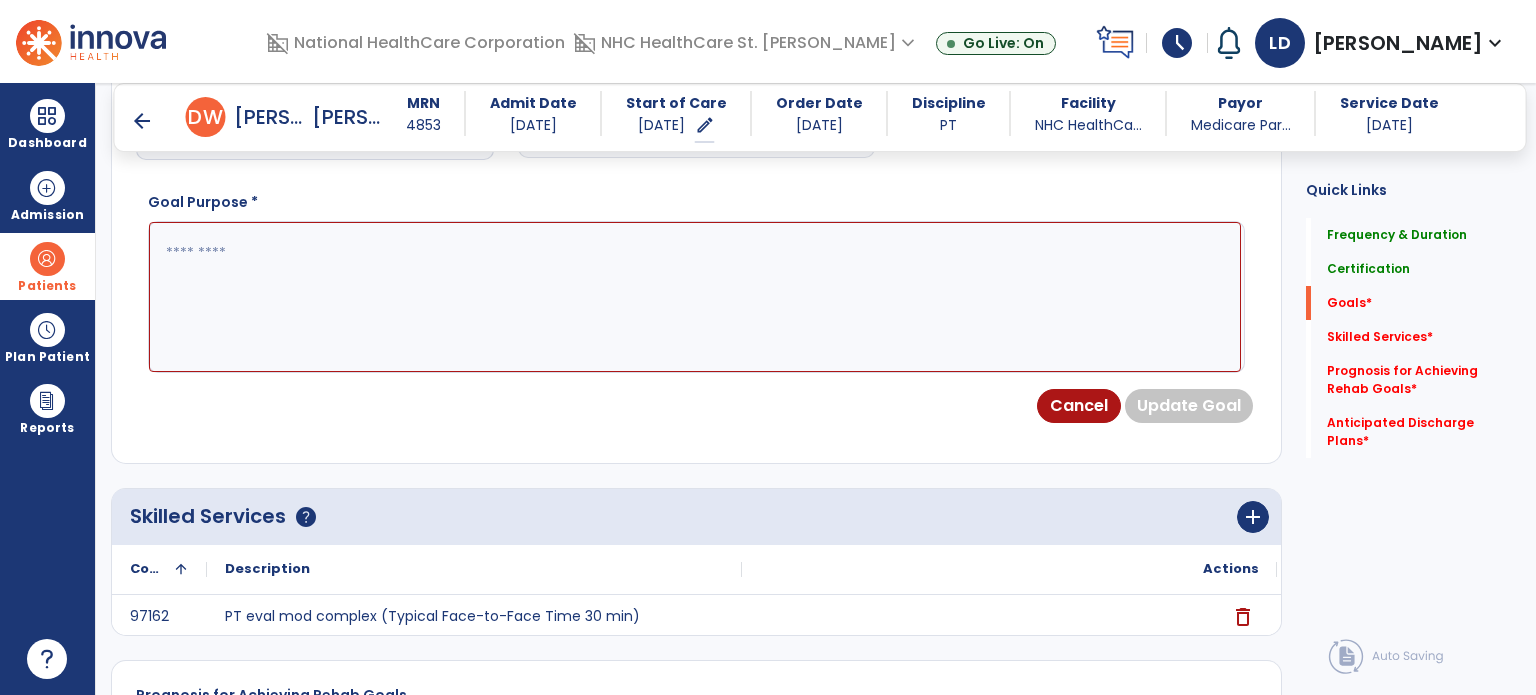 click at bounding box center (695, 297) 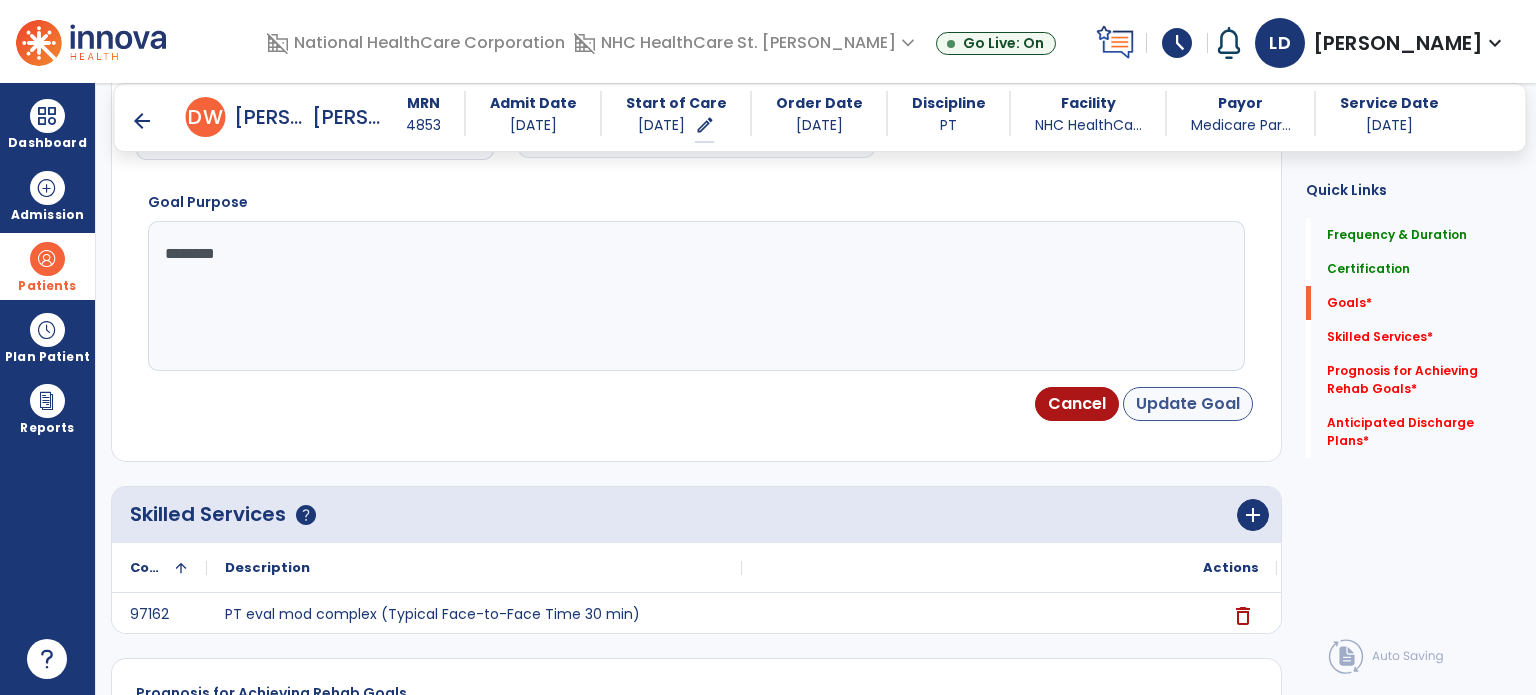 type on "********" 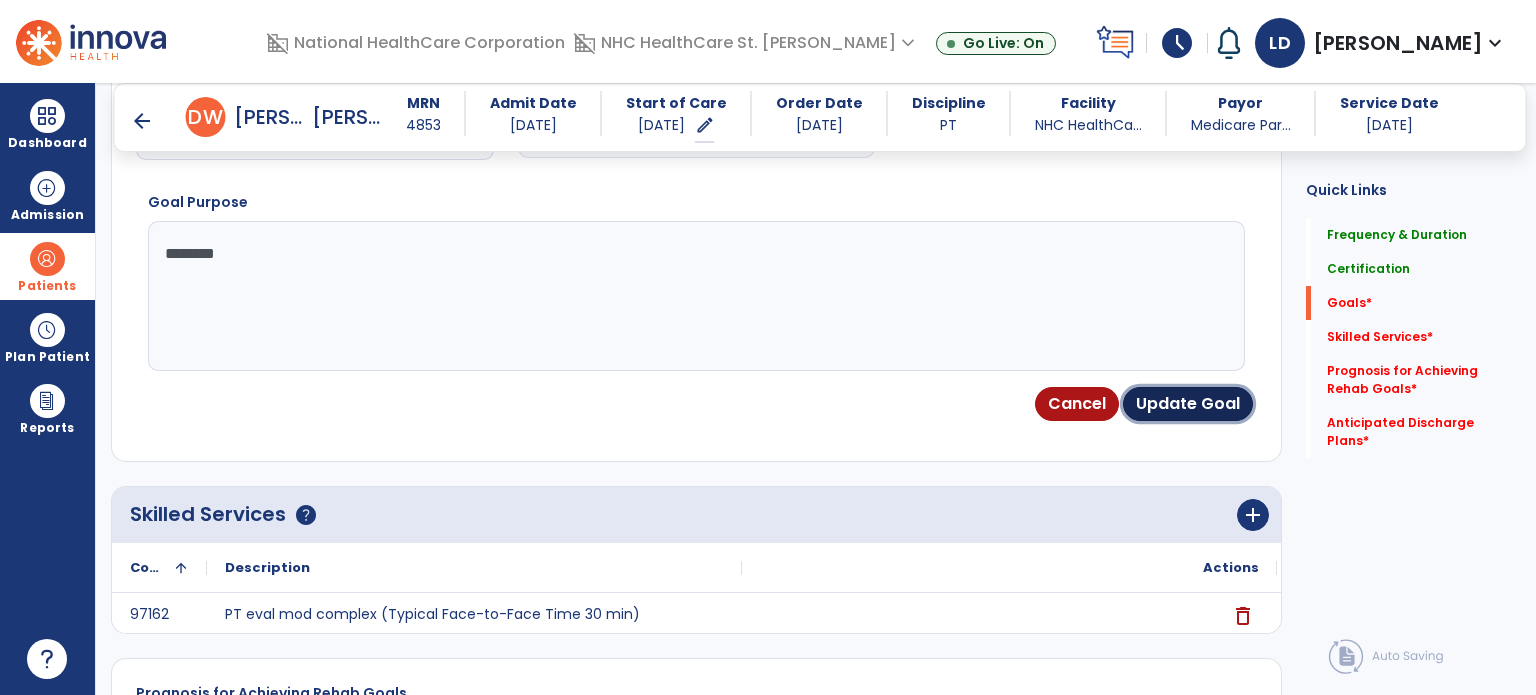 click on "Update Goal" at bounding box center [1188, 404] 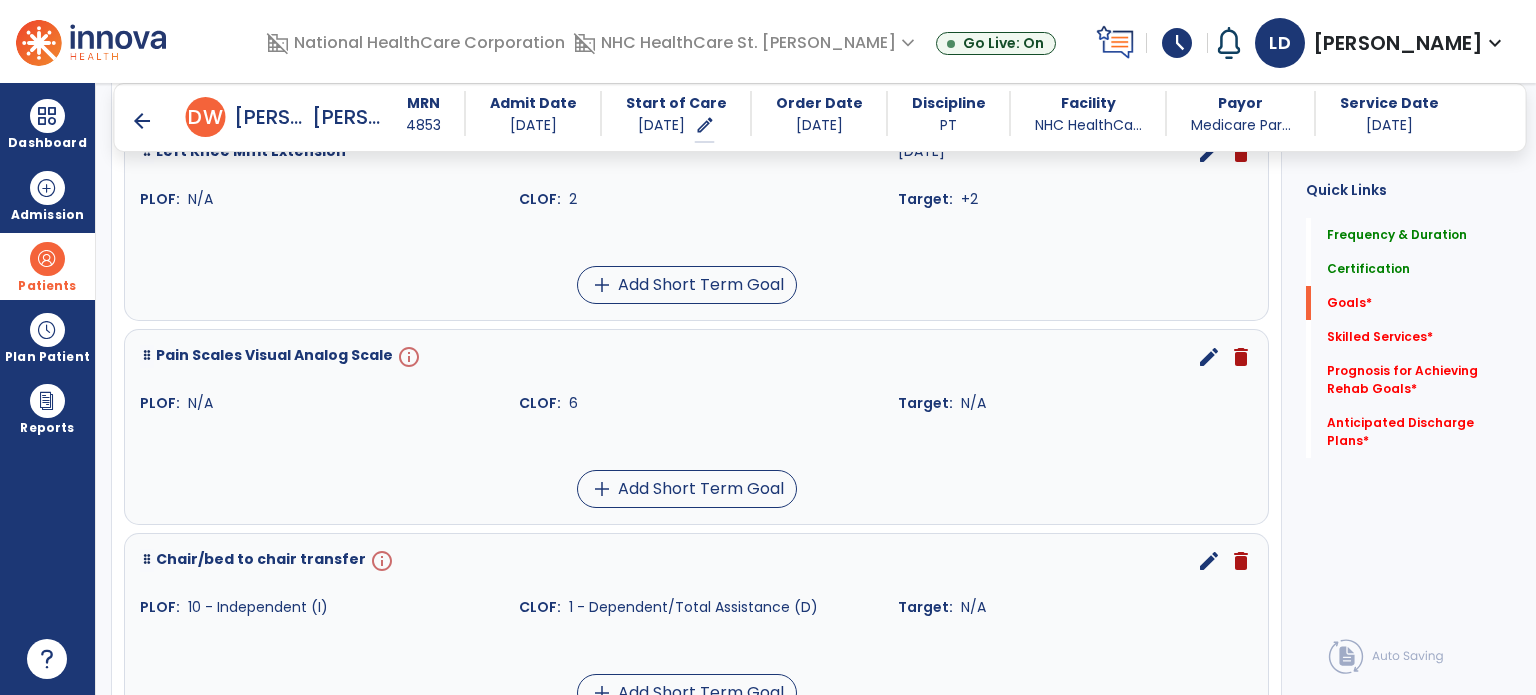 scroll, scrollTop: 1188, scrollLeft: 0, axis: vertical 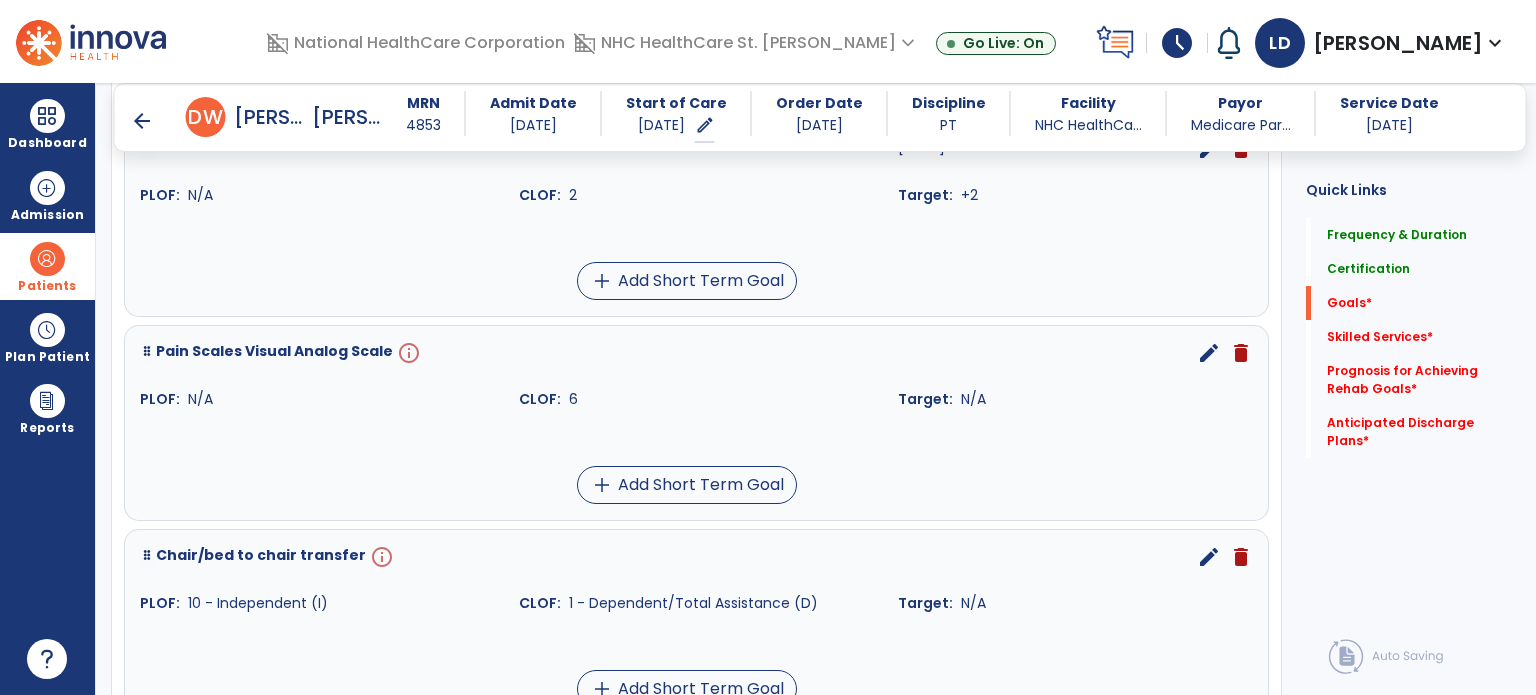 click on "edit" at bounding box center [1209, 353] 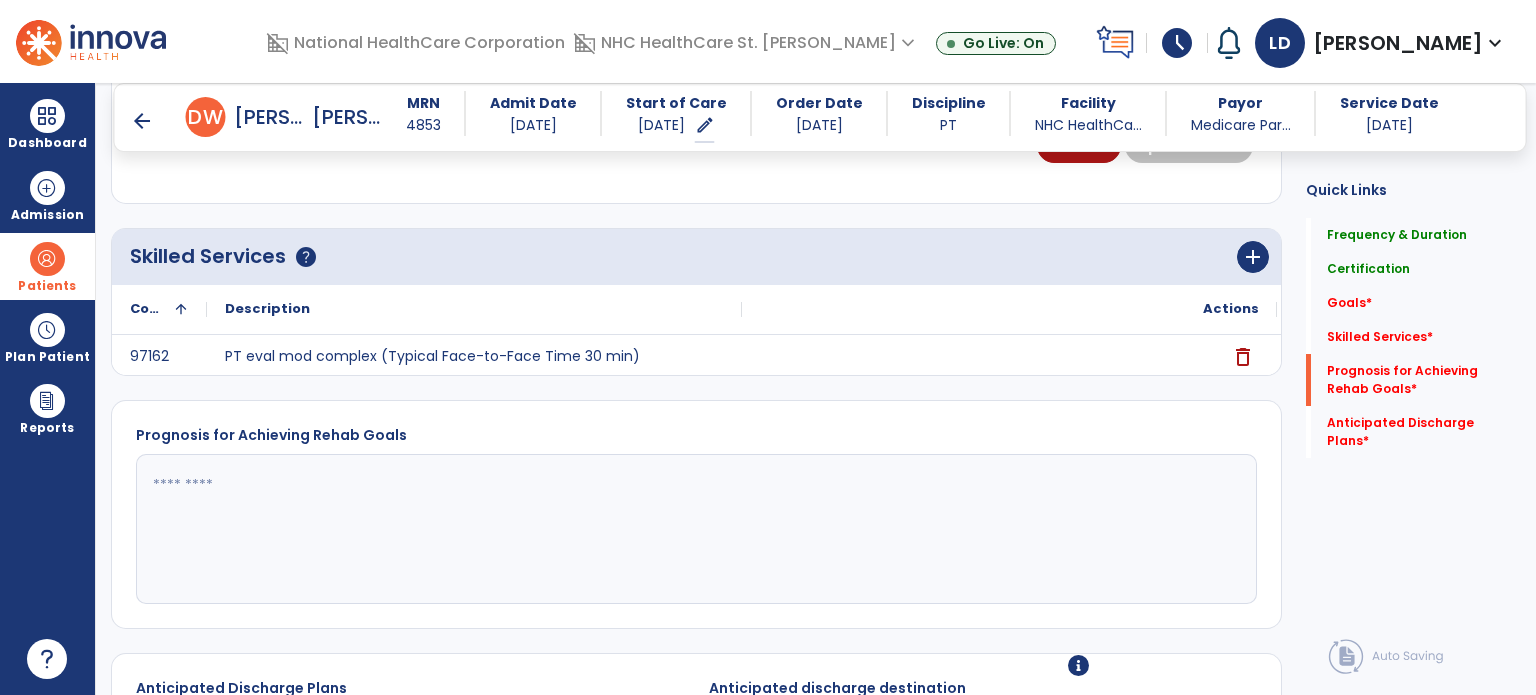scroll, scrollTop: 1404, scrollLeft: 0, axis: vertical 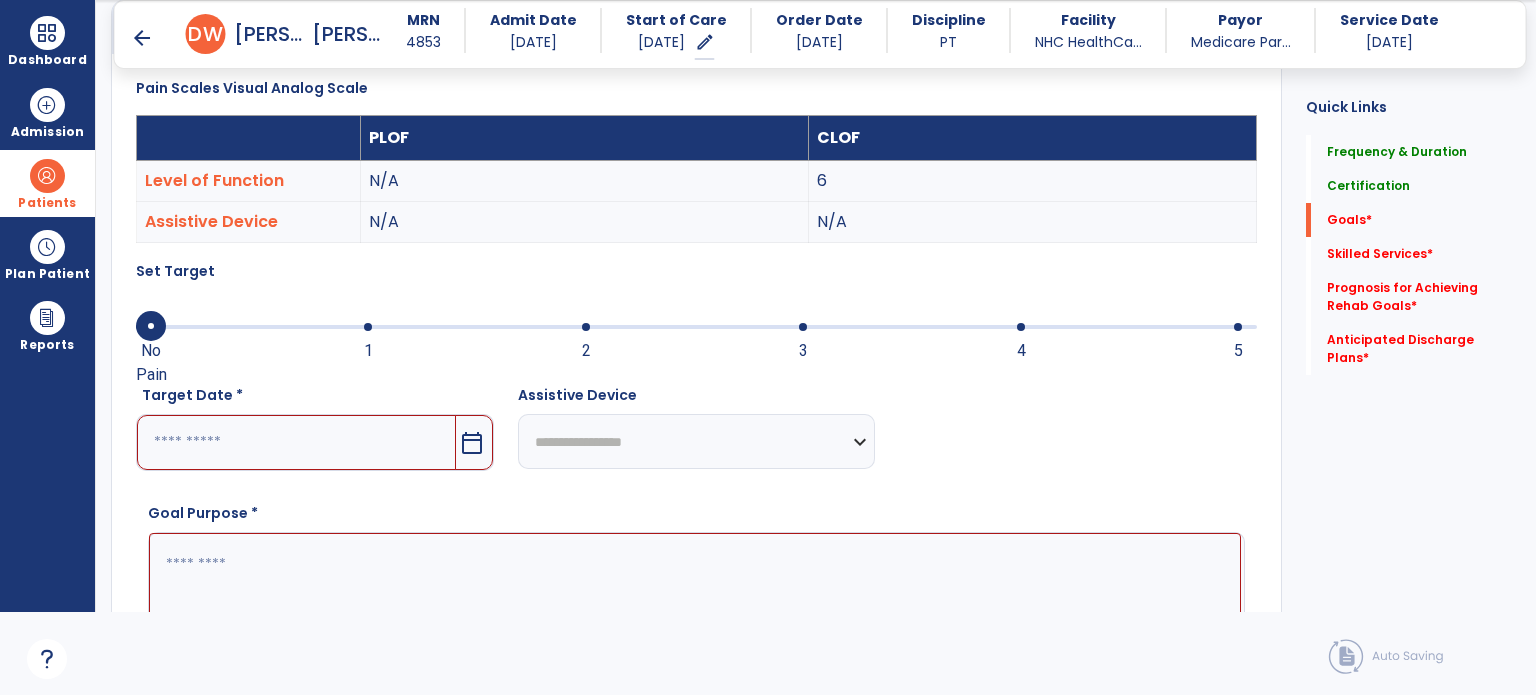 click on "calendar_today" at bounding box center (472, 443) 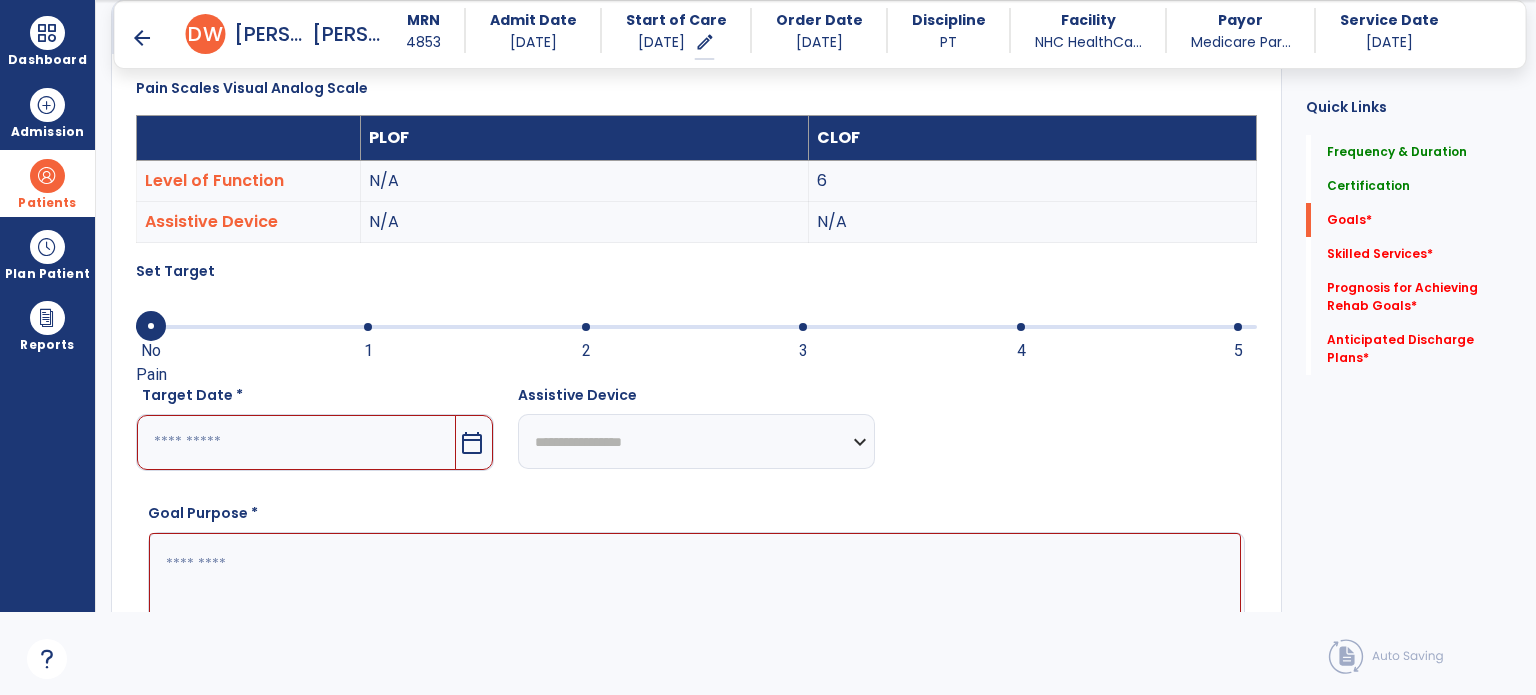 scroll, scrollTop: 548, scrollLeft: 0, axis: vertical 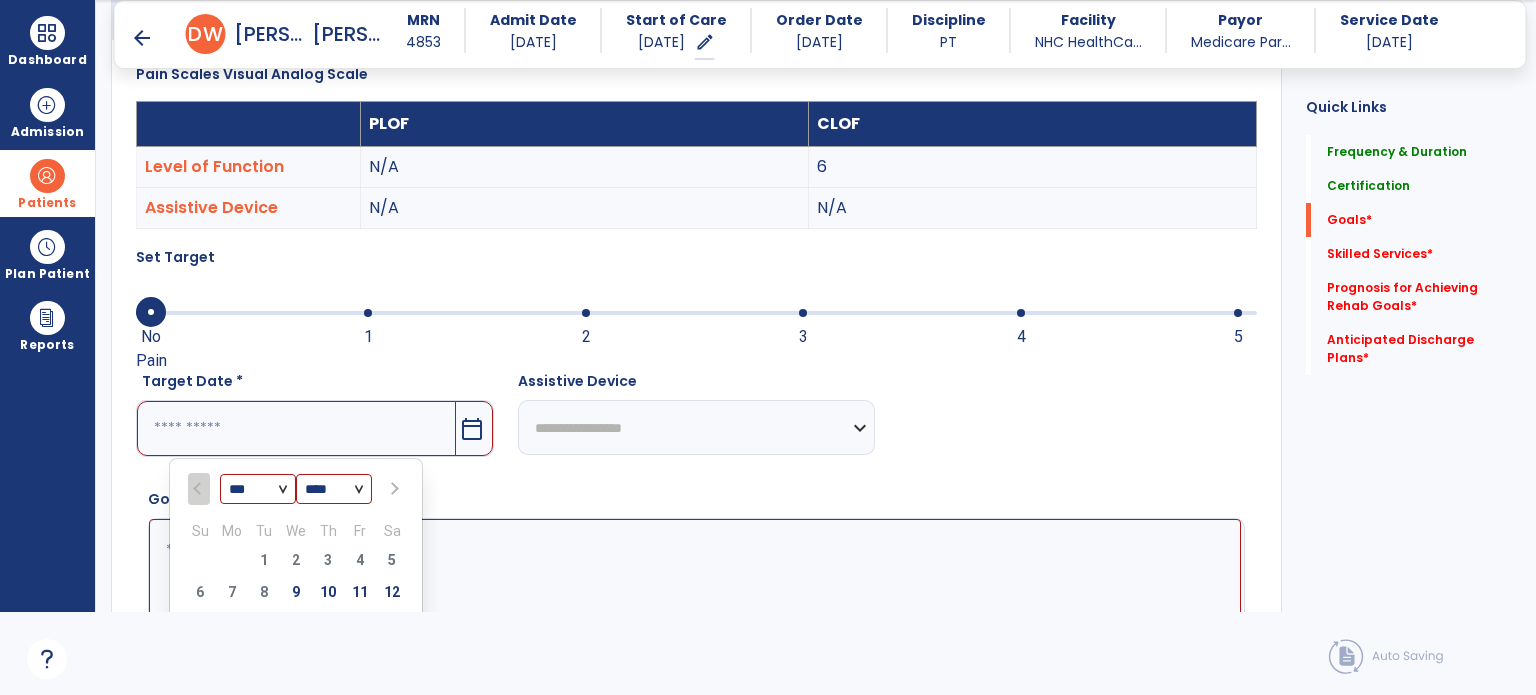 click on "*** *** ***" at bounding box center [258, 490] 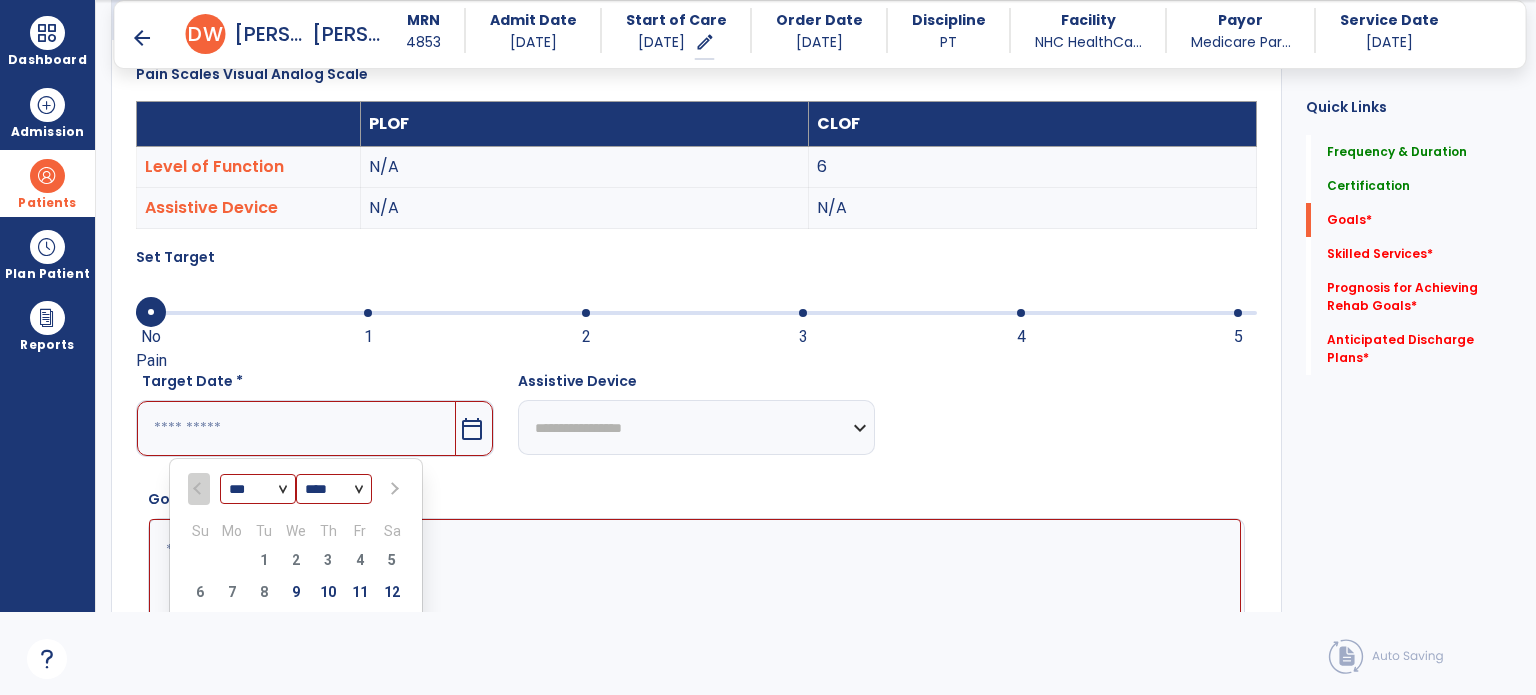 select on "*" 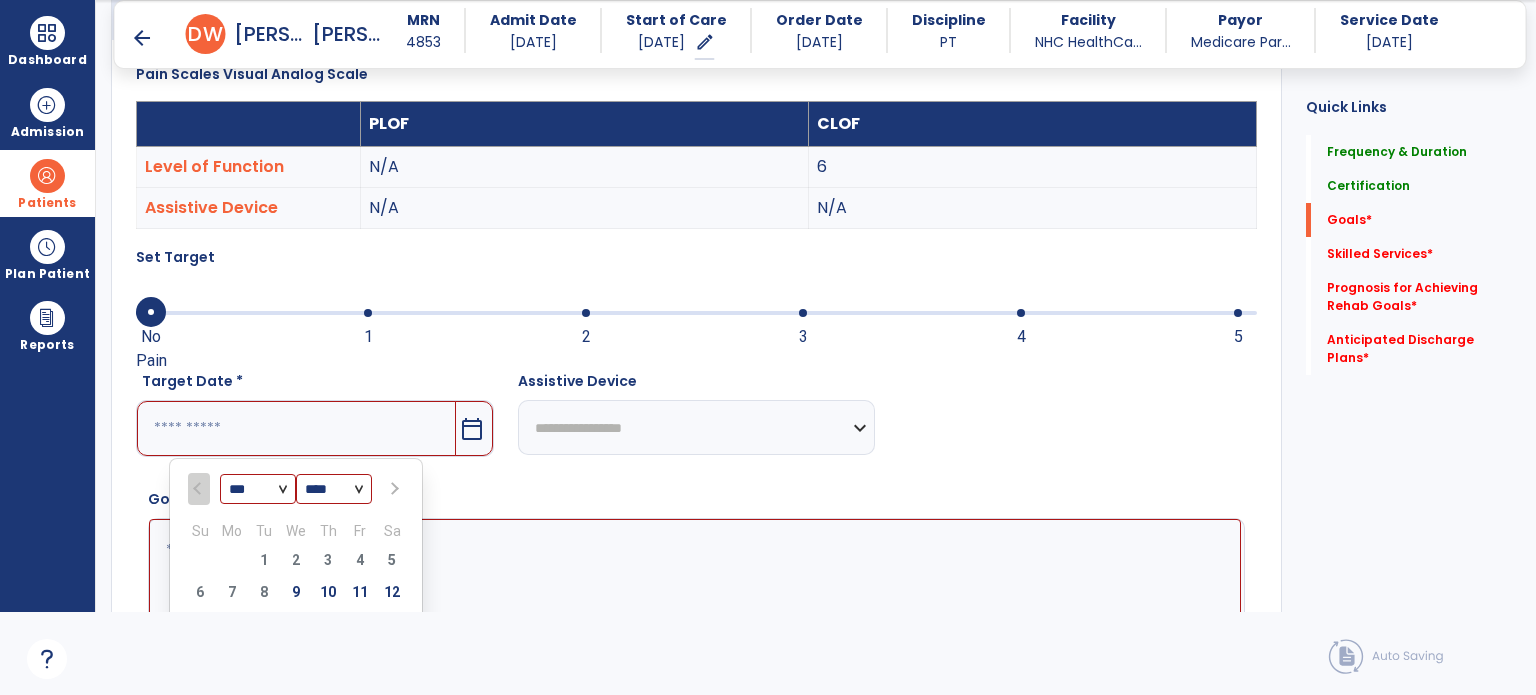 click on "*** *** ***" at bounding box center [258, 490] 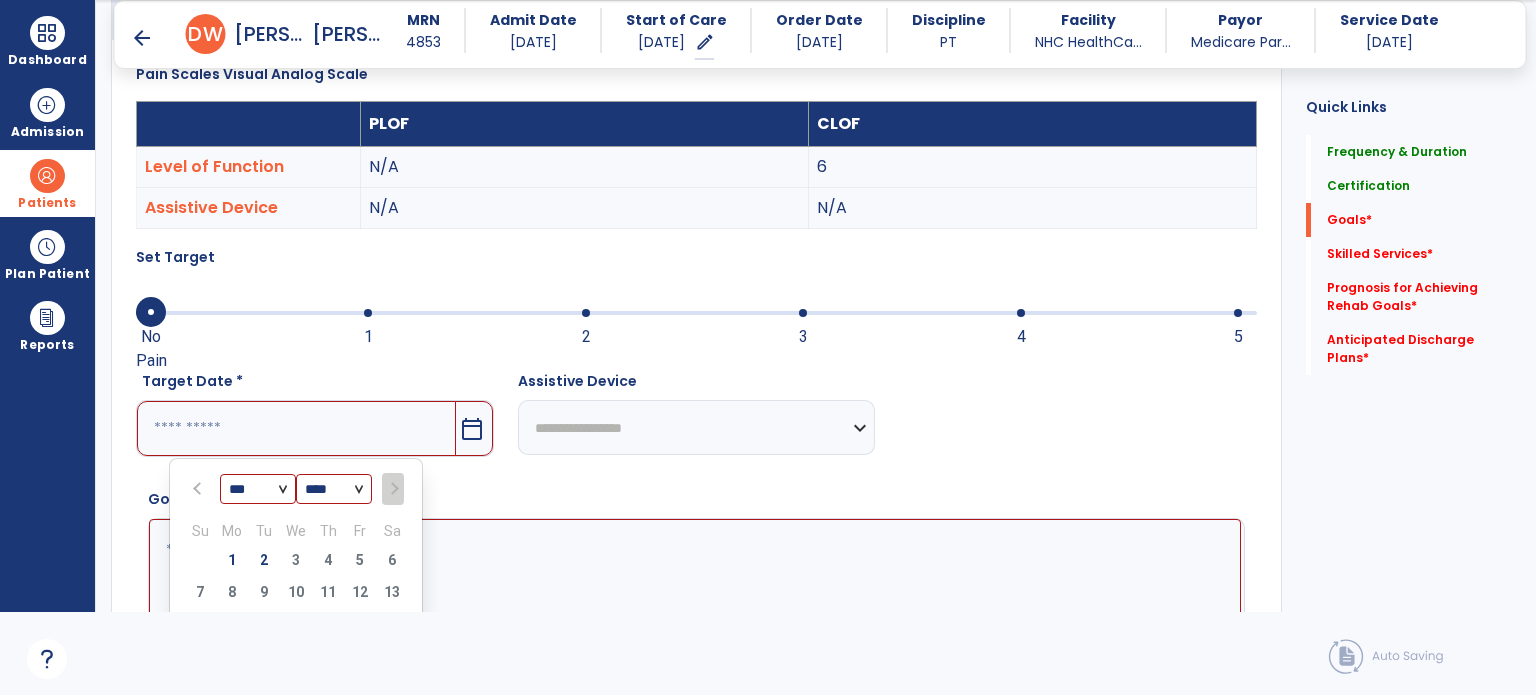 click on "2" at bounding box center [264, 560] 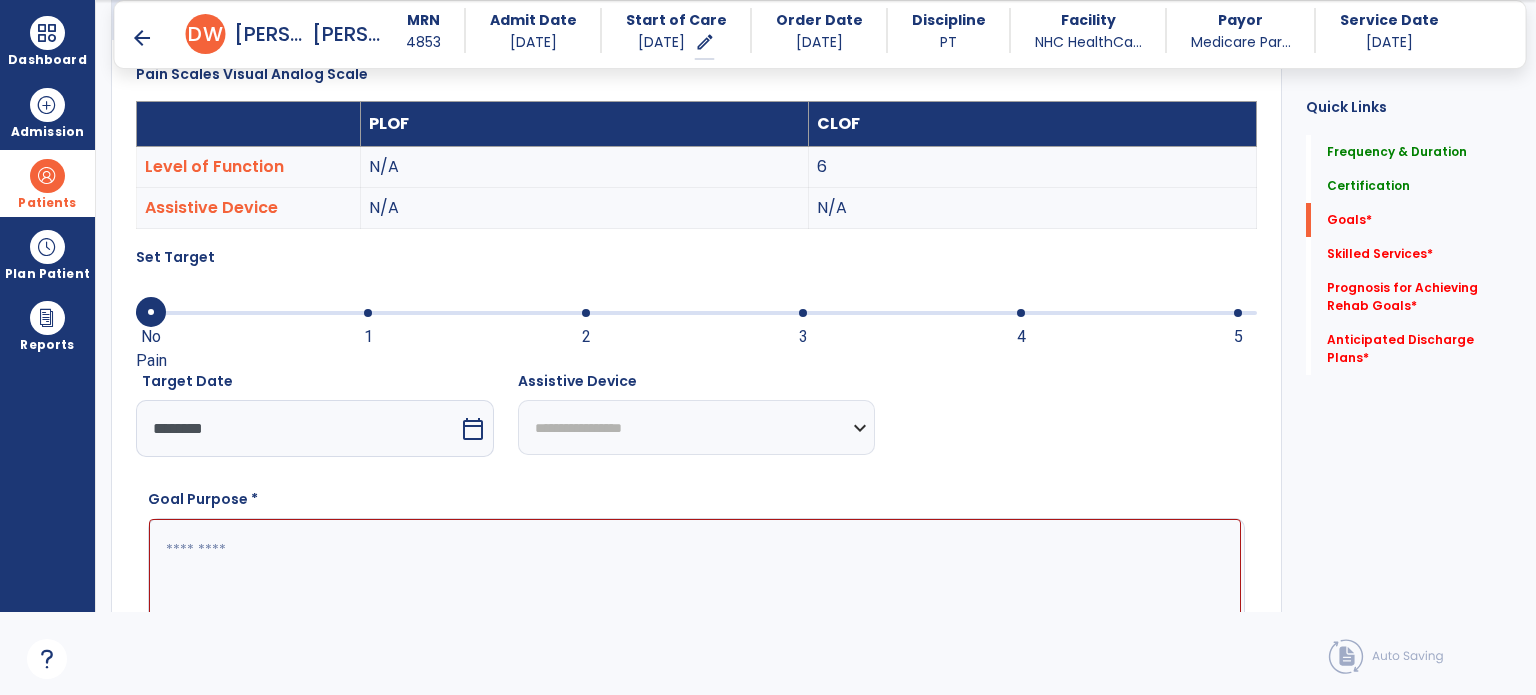 click at bounding box center [696, 311] 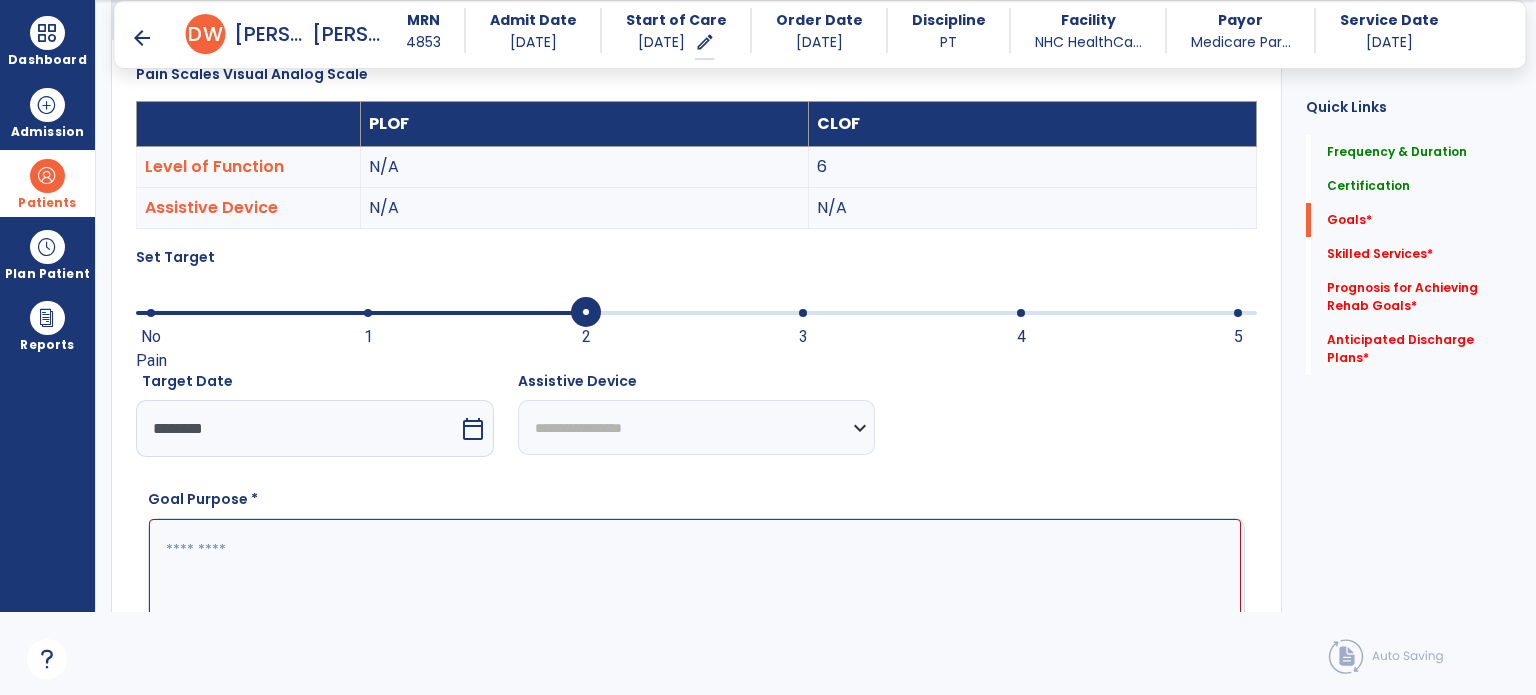 click at bounding box center (695, 594) 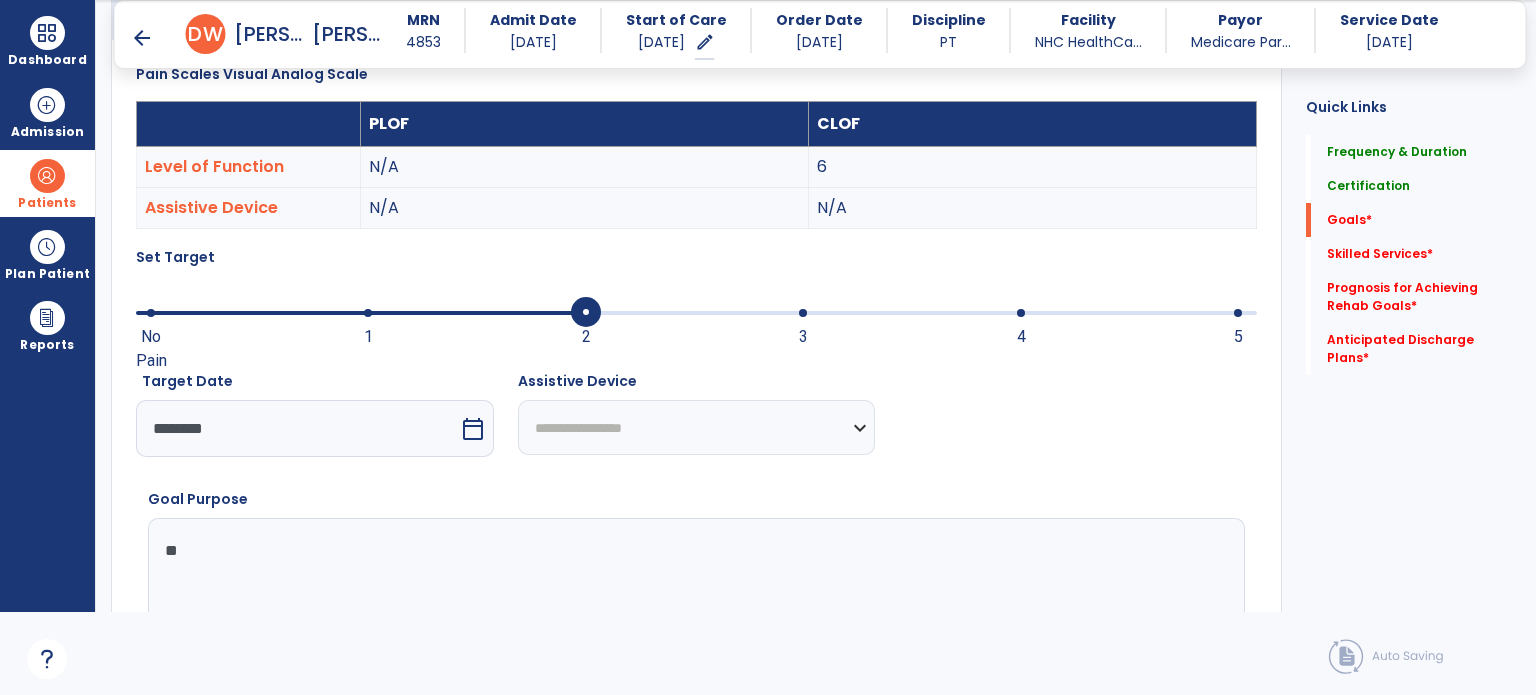 type on "*" 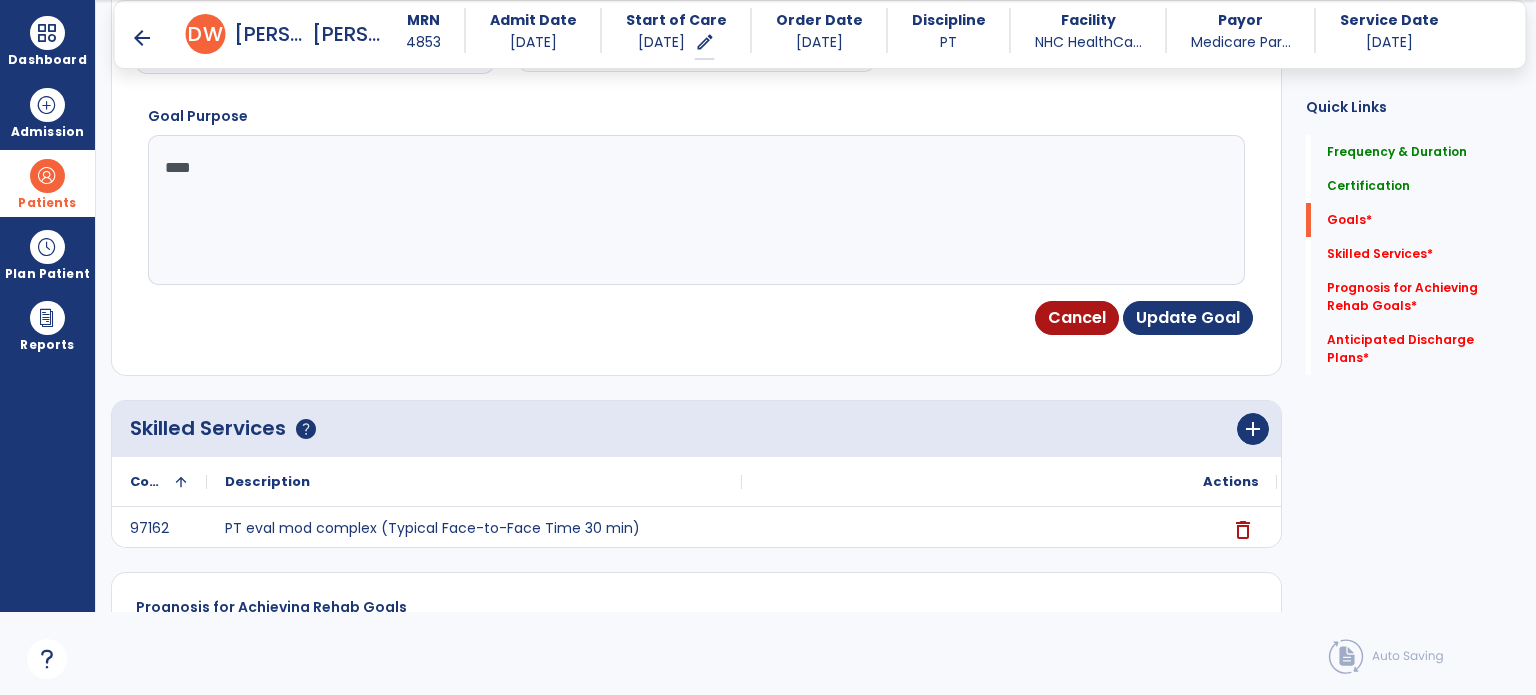 scroll, scrollTop: 948, scrollLeft: 0, axis: vertical 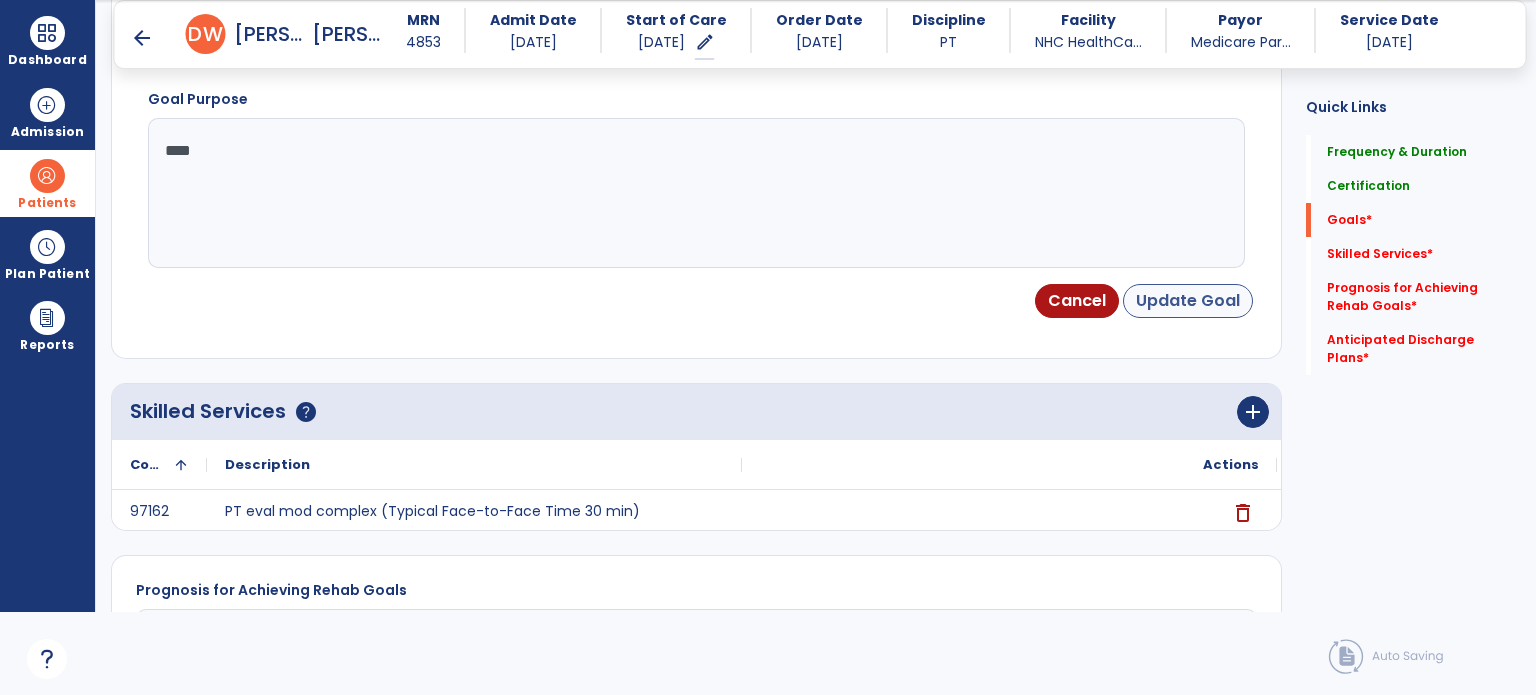 type on "****" 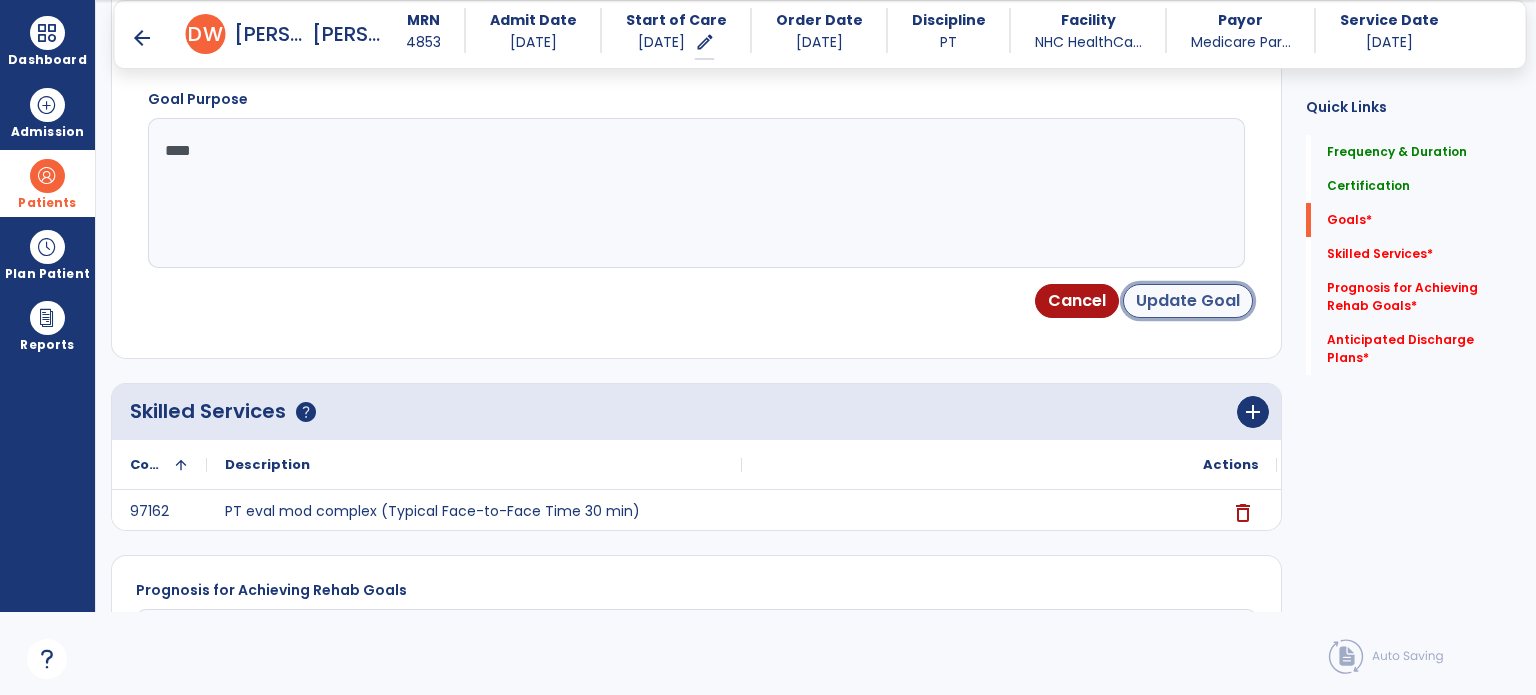 click on "Update Goal" at bounding box center (1188, 301) 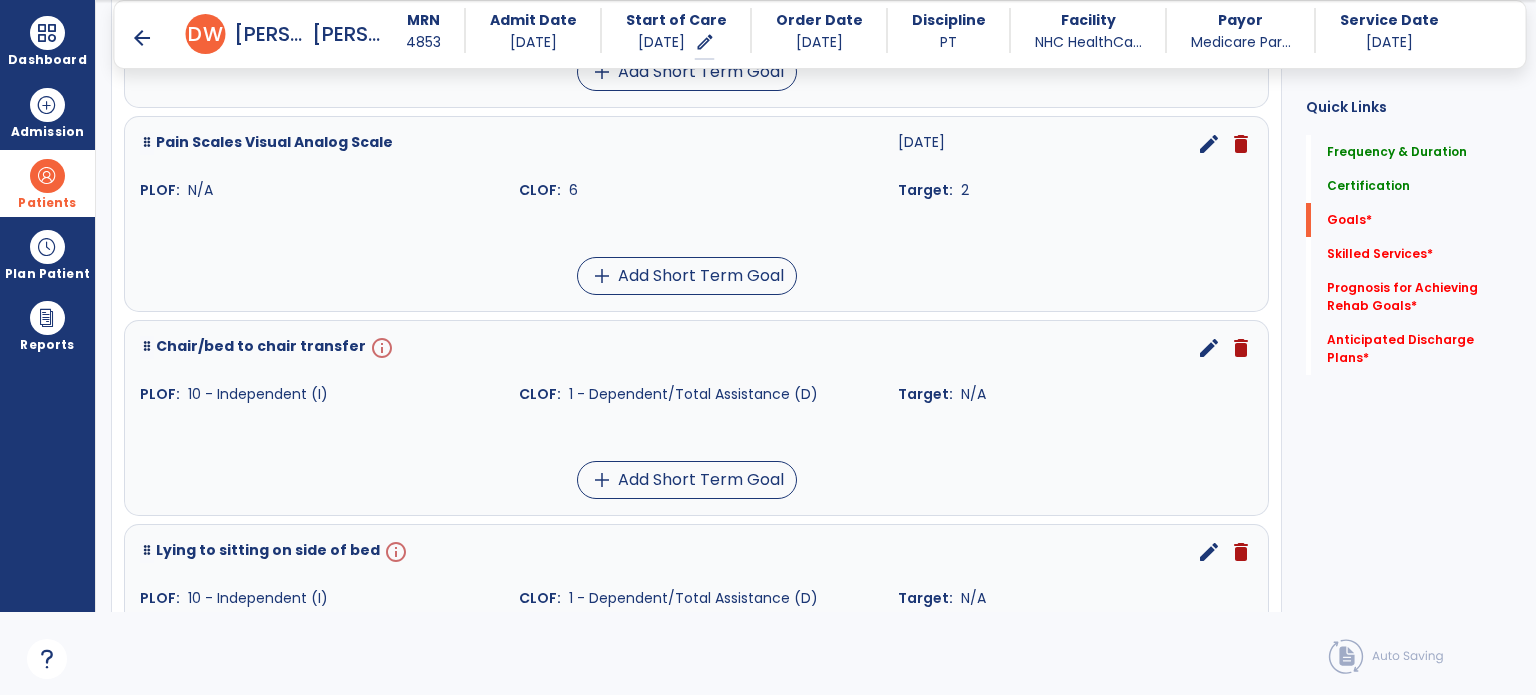 scroll, scrollTop: 1288, scrollLeft: 0, axis: vertical 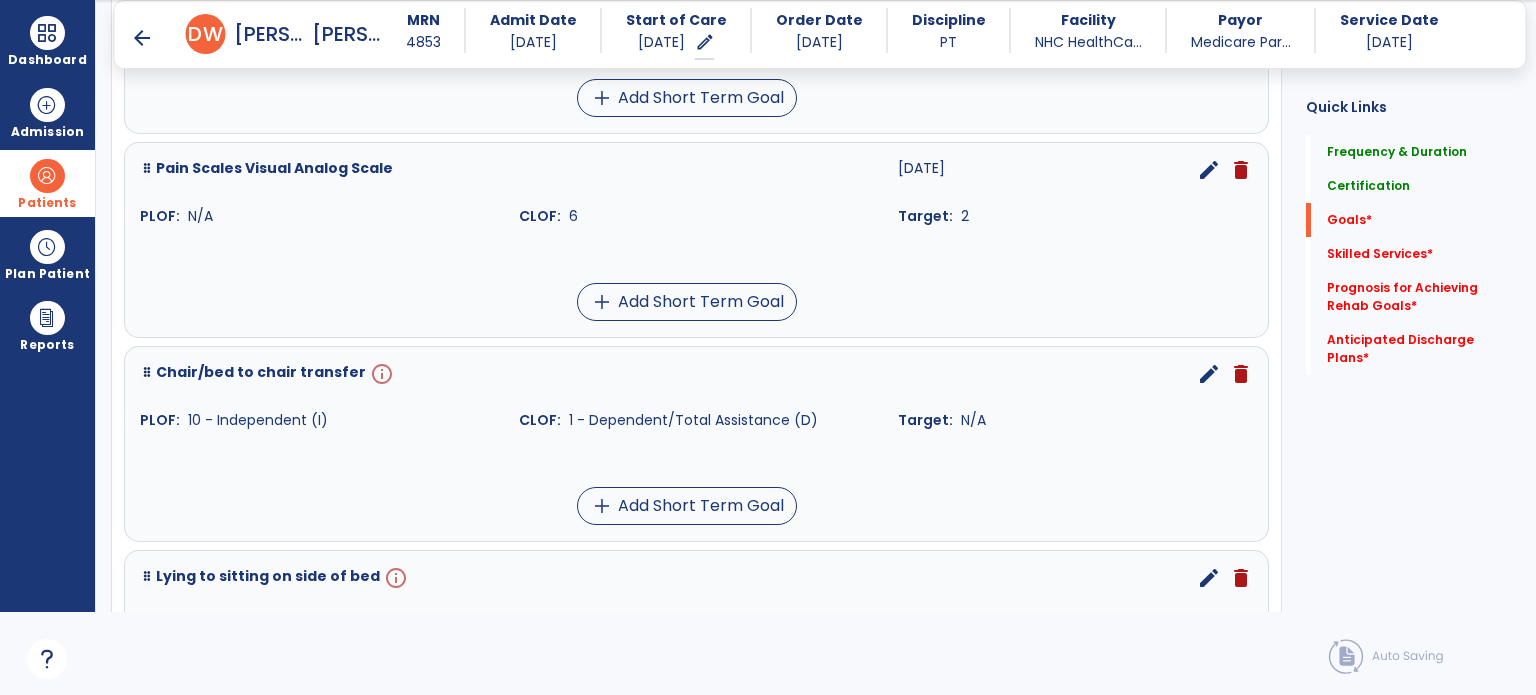 click on "edit" at bounding box center (1209, 374) 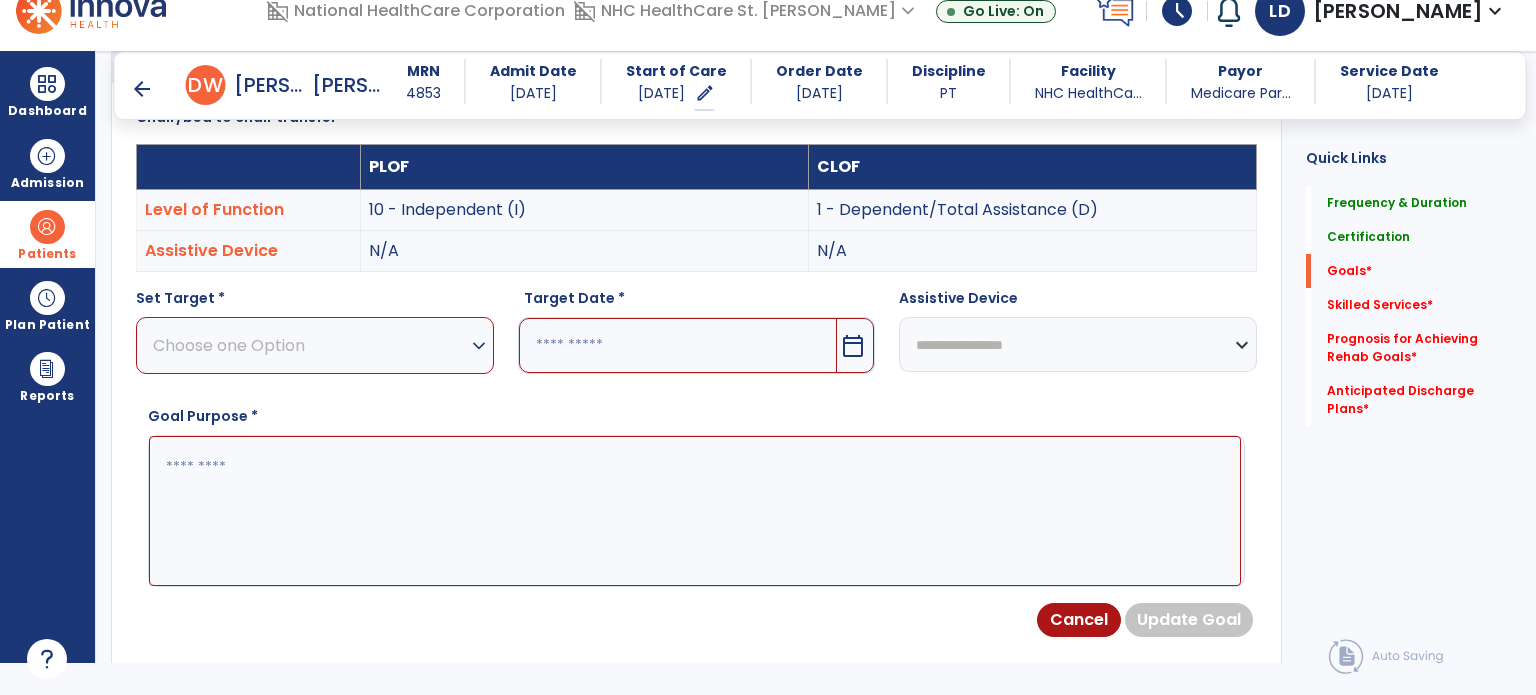 scroll, scrollTop: 534, scrollLeft: 0, axis: vertical 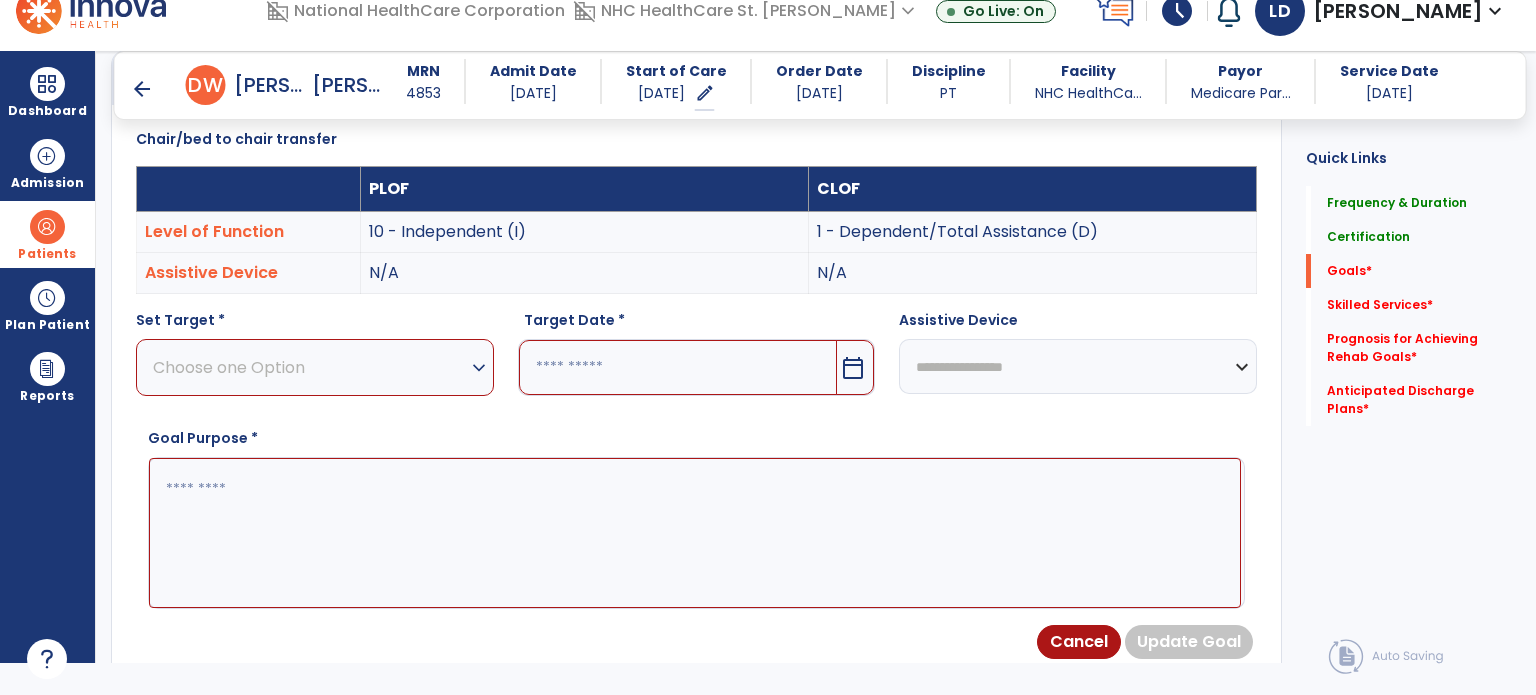 click on "Choose one Option" at bounding box center (310, 367) 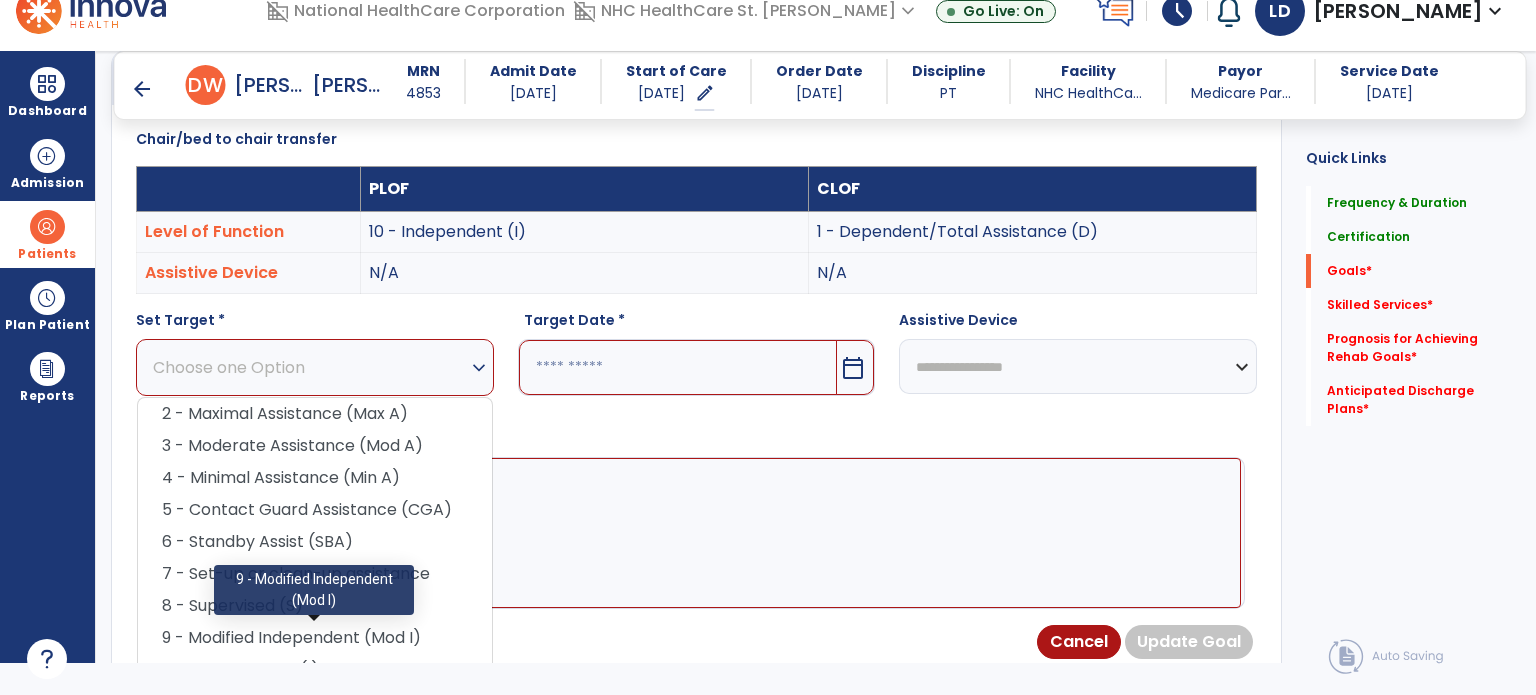drag, startPoint x: 388, startPoint y: 635, endPoint x: 384, endPoint y: 619, distance: 16.492422 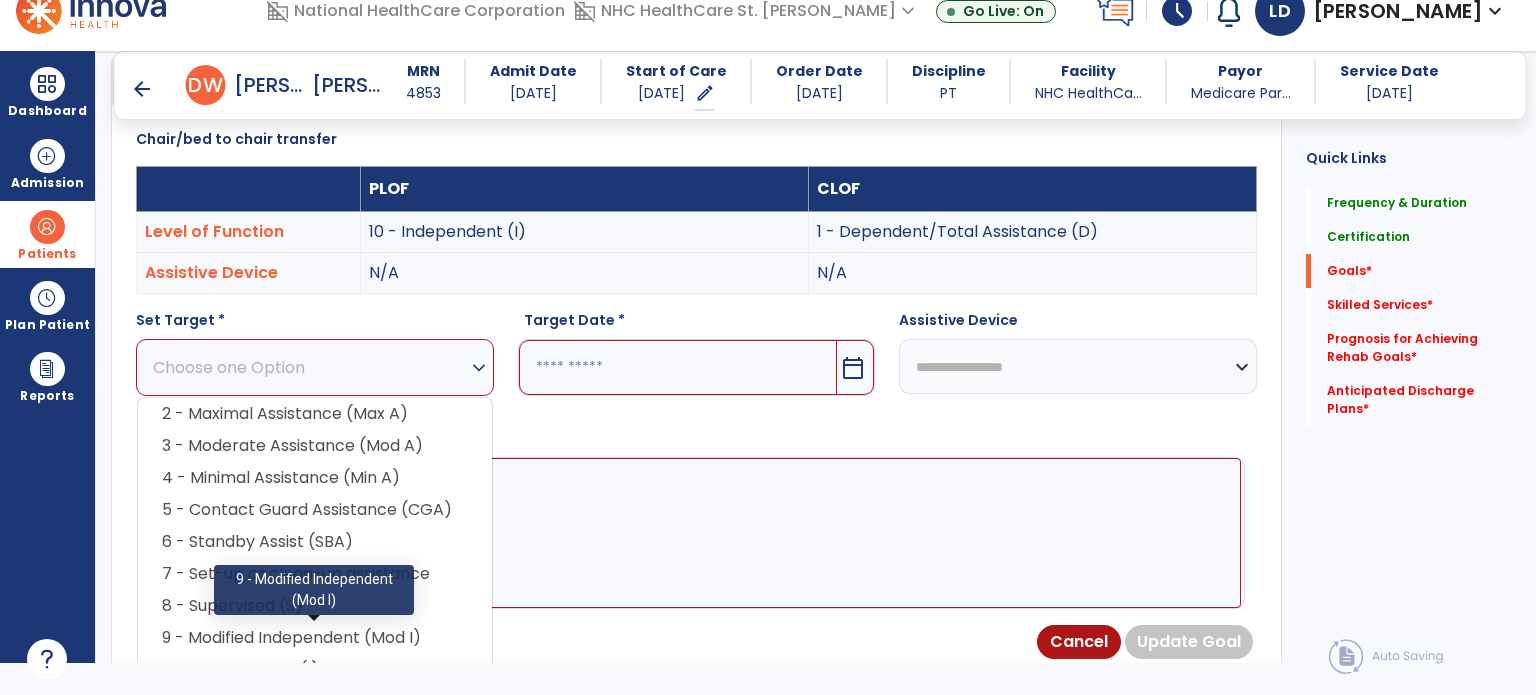 click on "9 - Modified Independent (Mod I)" at bounding box center [315, 638] 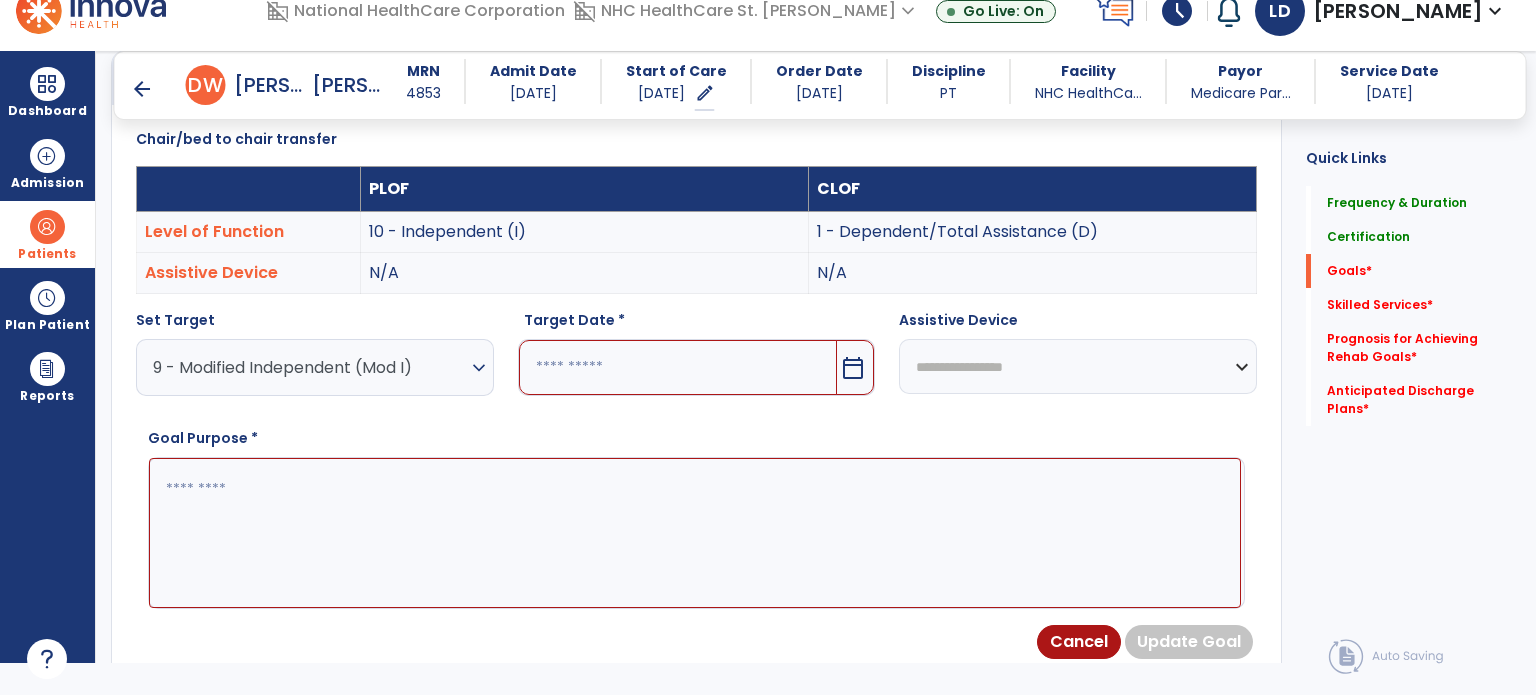 click at bounding box center (678, 367) 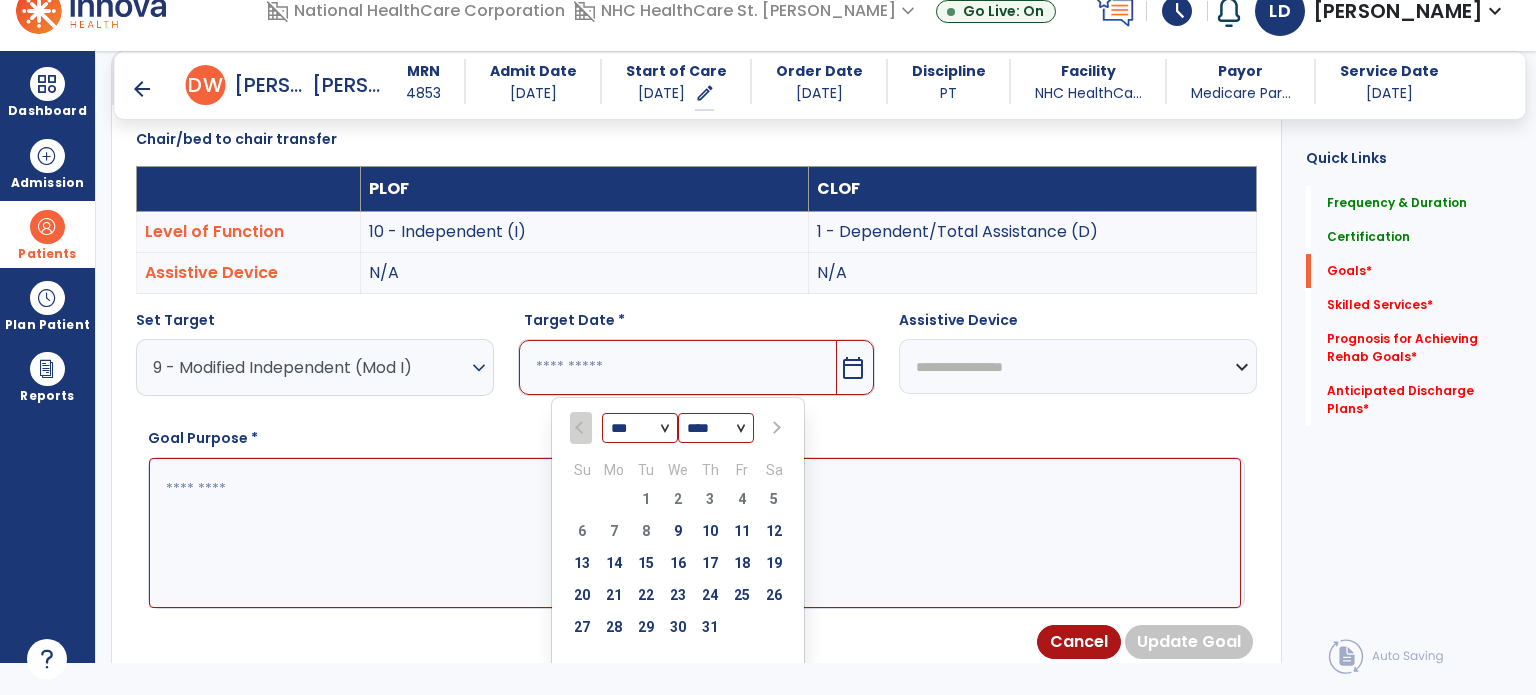 click on "*** *** ***" at bounding box center (640, 429) 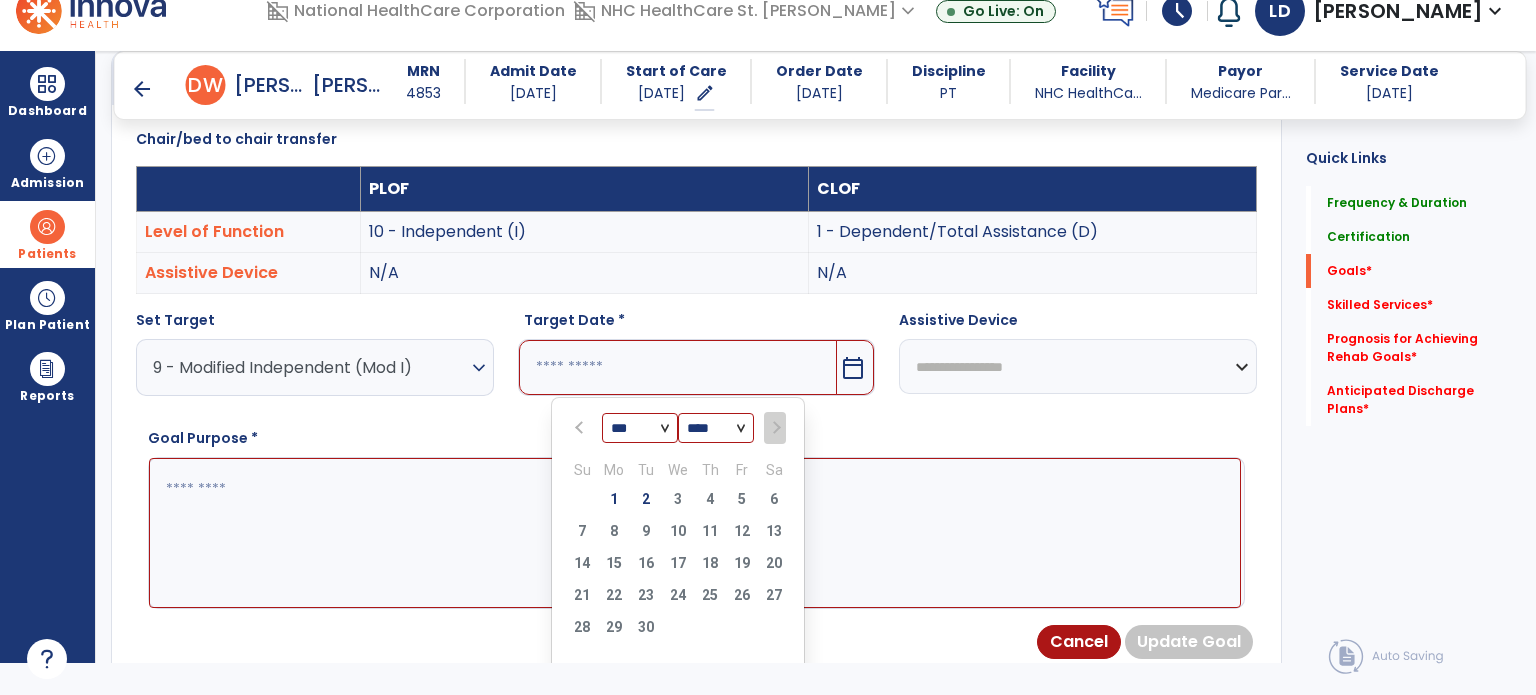 click on "*** *** ***" at bounding box center (640, 429) 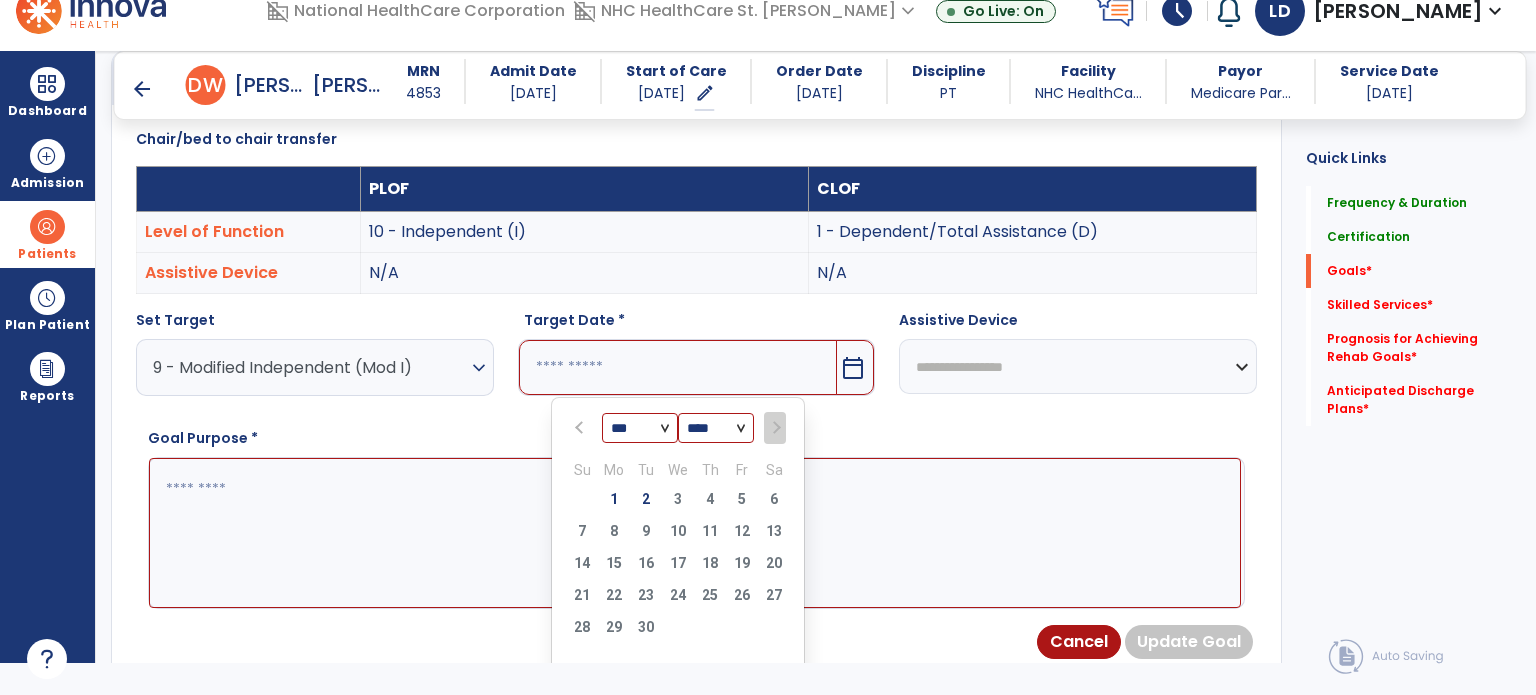 select on "*" 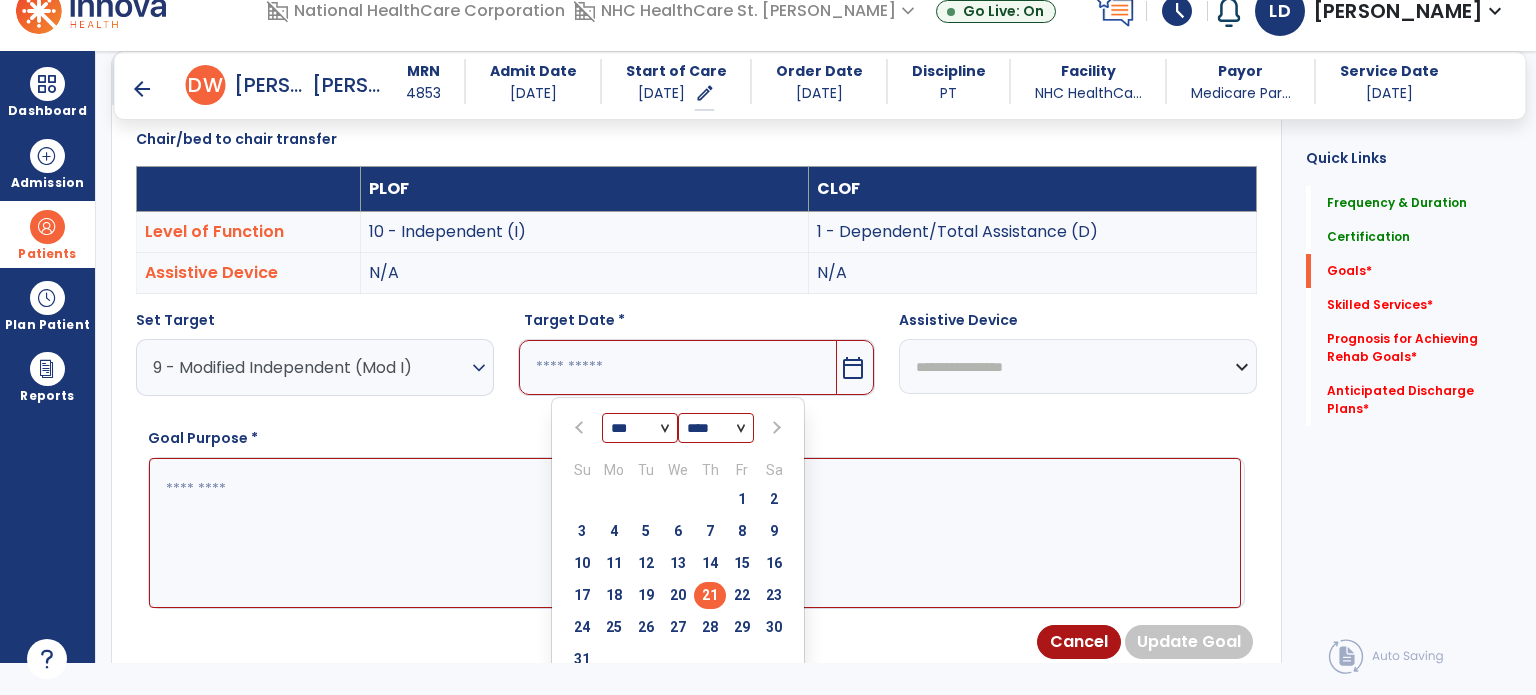 click on "21" at bounding box center [710, 595] 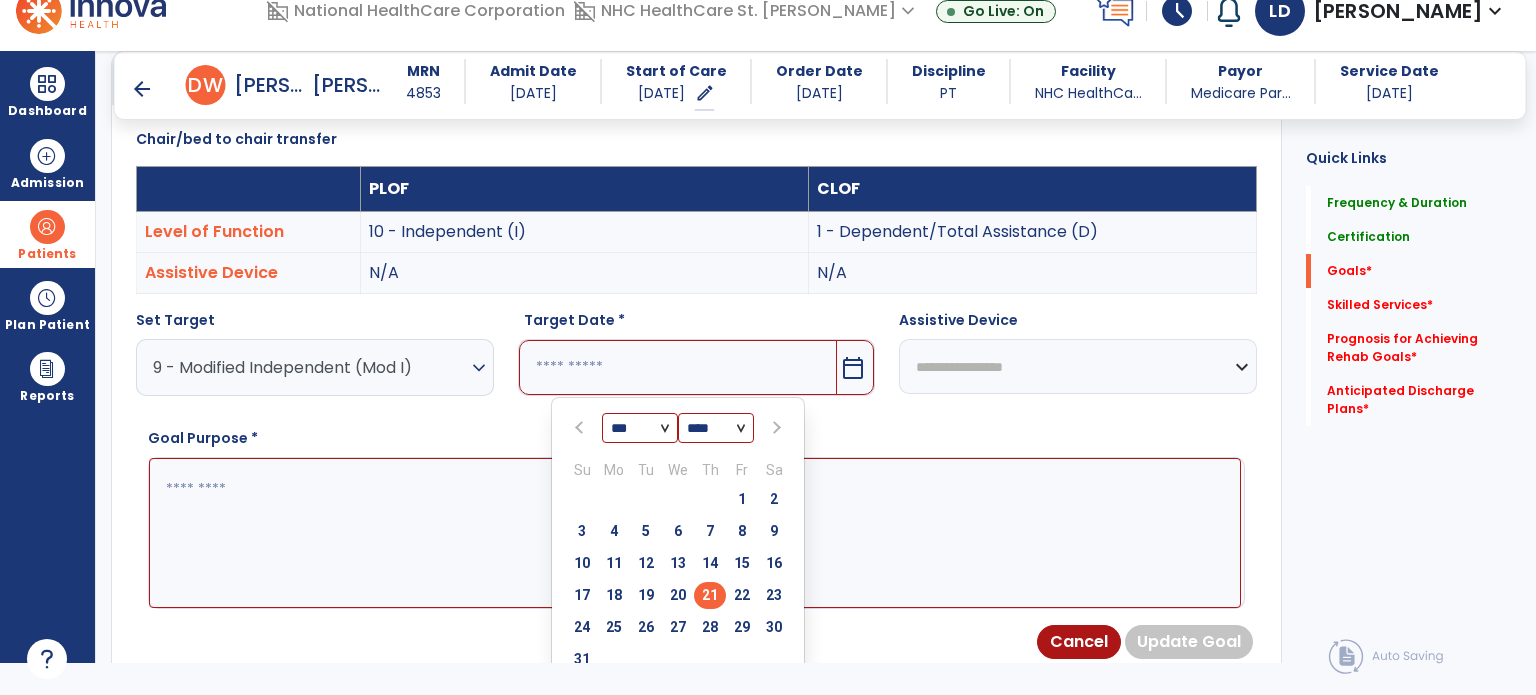 type on "*********" 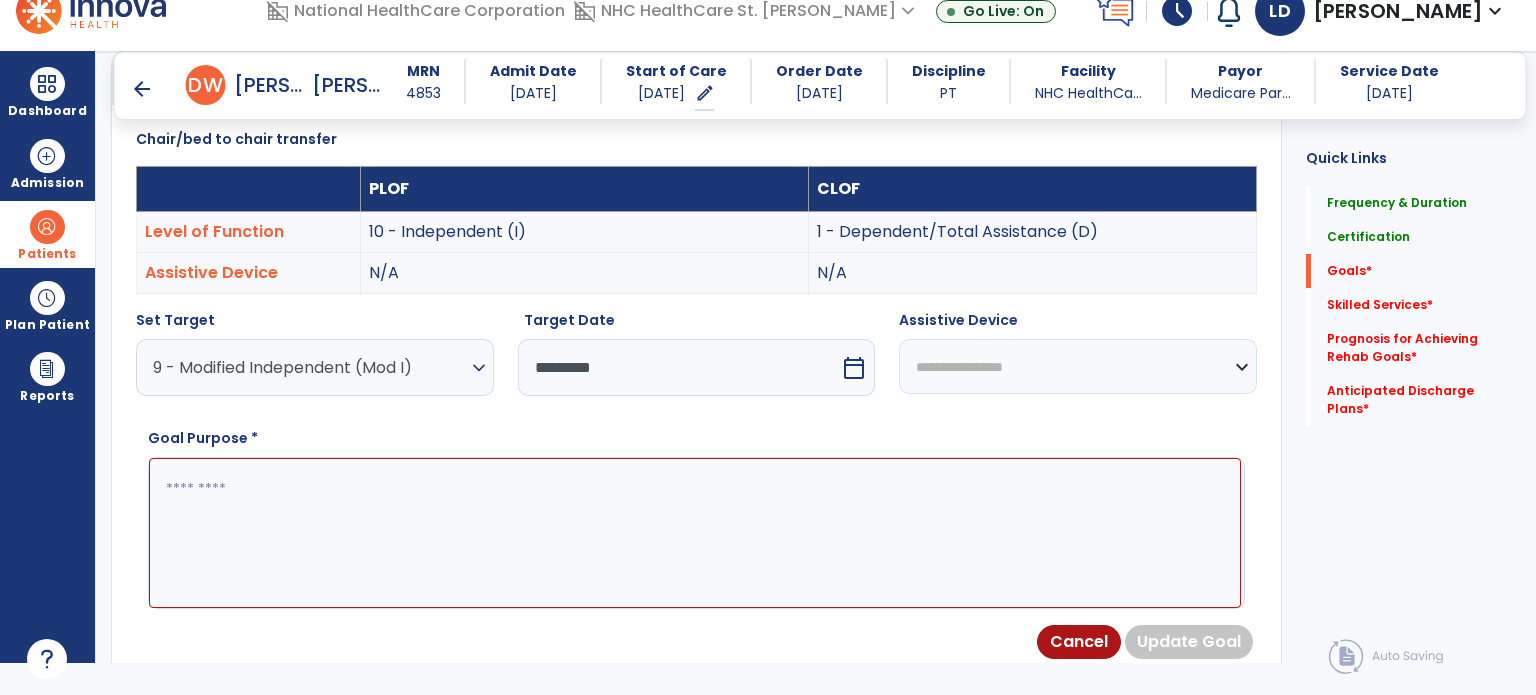 click on "calendar_today" at bounding box center [854, 368] 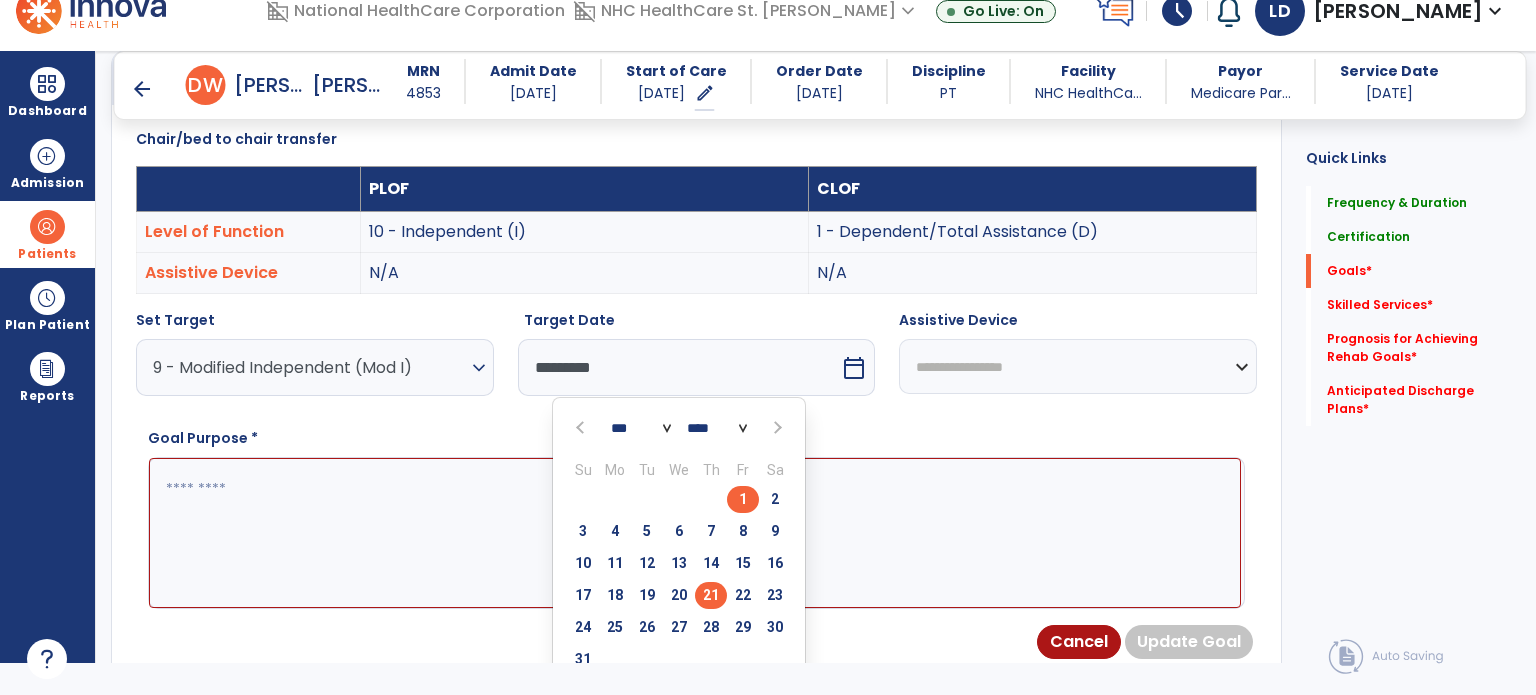 click on "1" at bounding box center (743, 499) 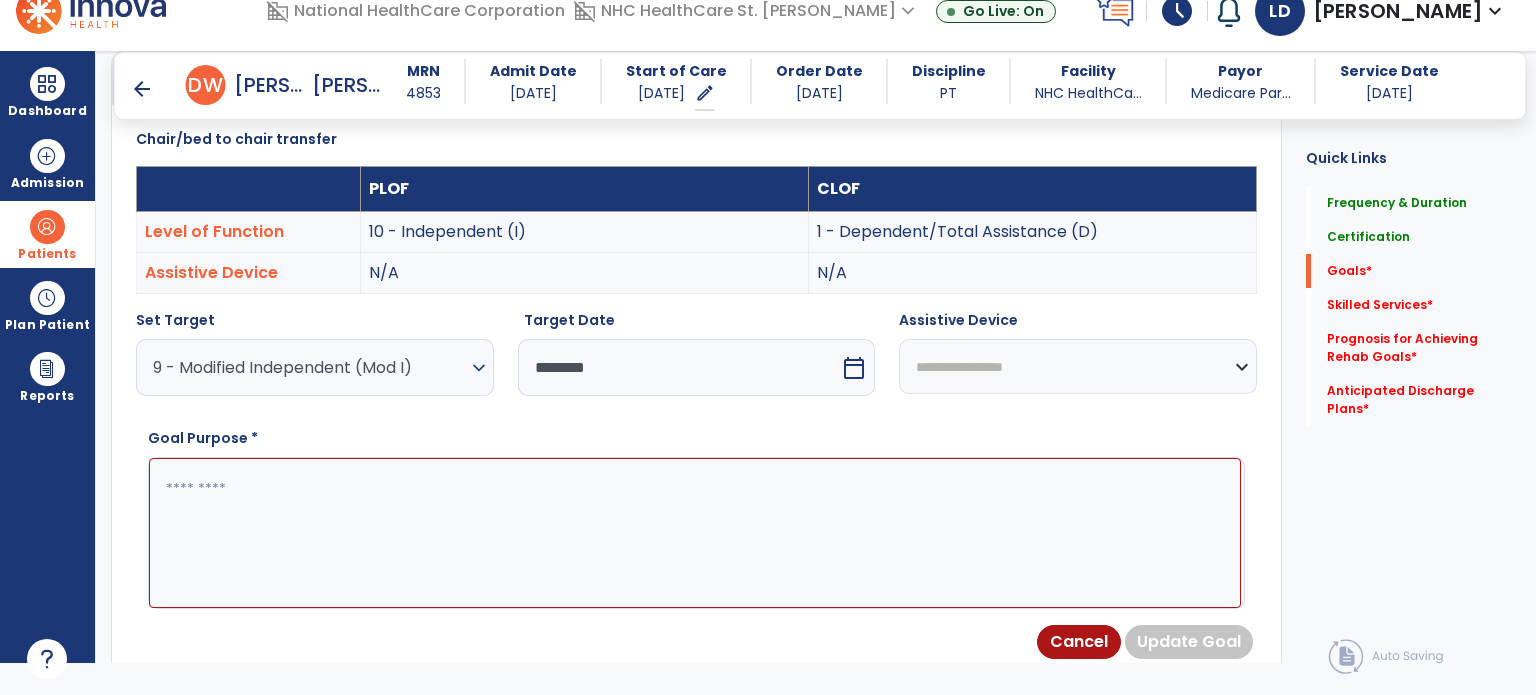 click at bounding box center [695, 533] 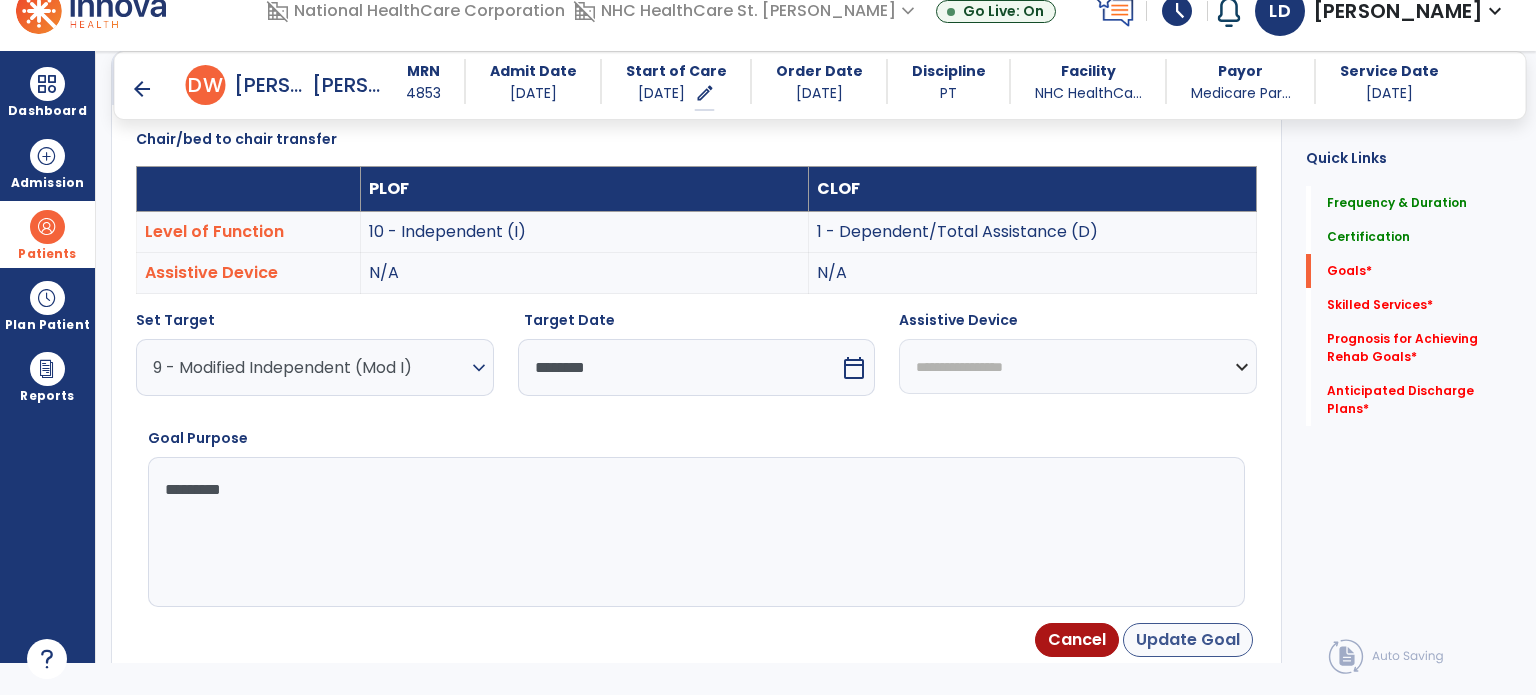 type on "*********" 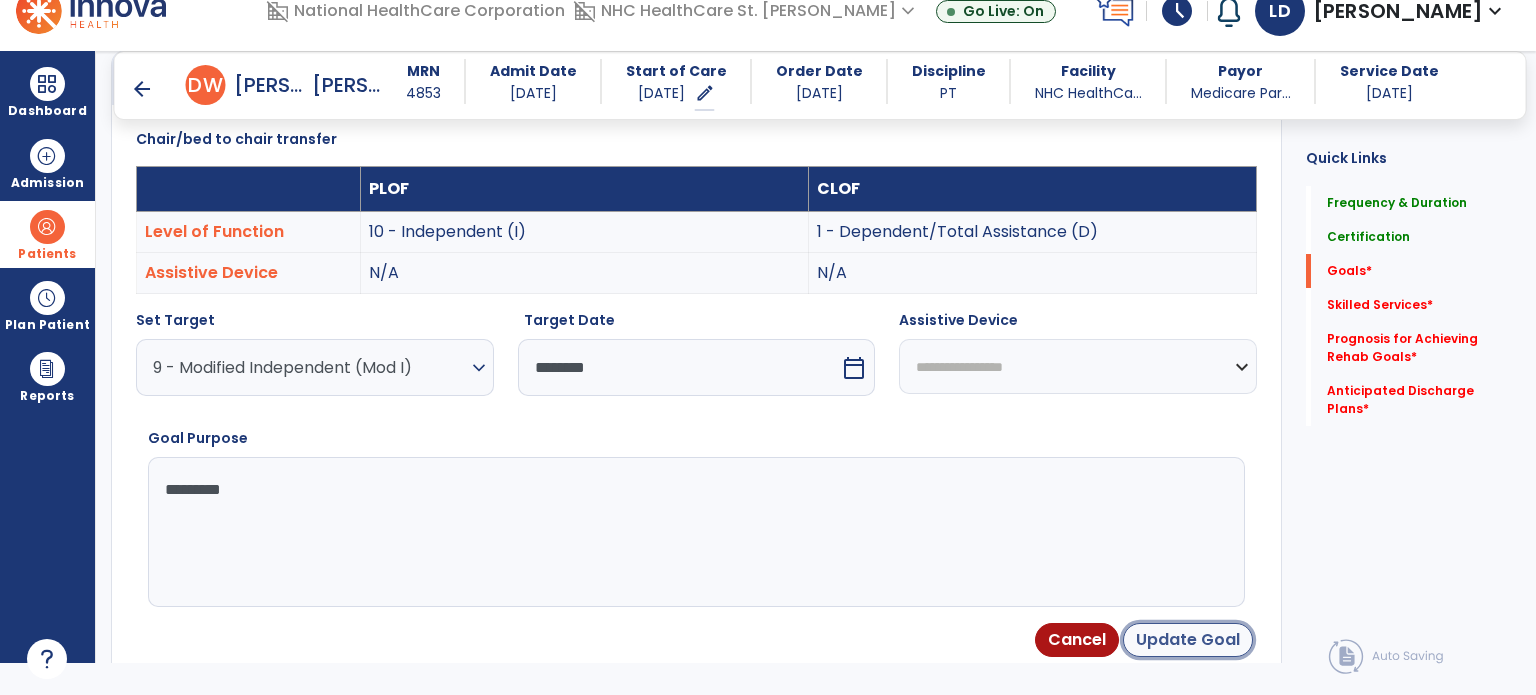 click on "Update Goal" at bounding box center (1188, 640) 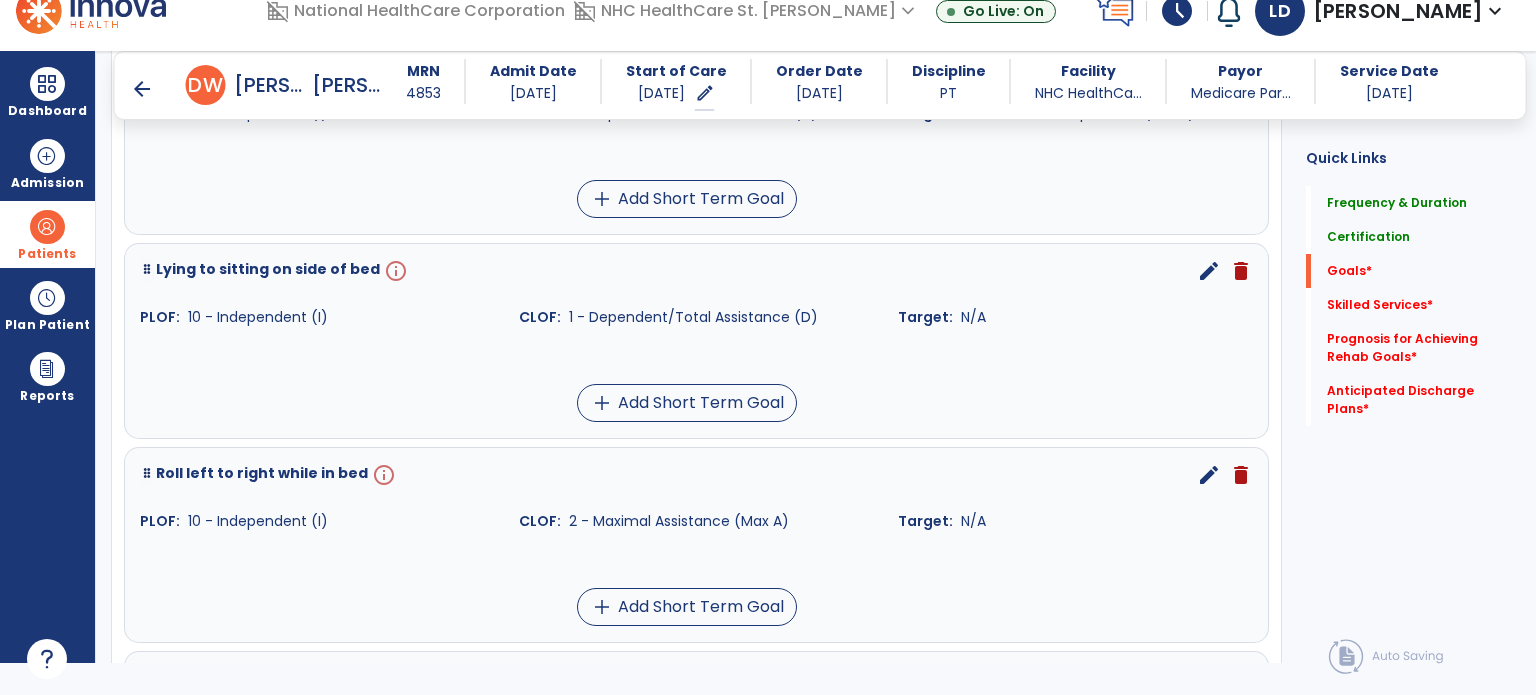 scroll, scrollTop: 1651, scrollLeft: 0, axis: vertical 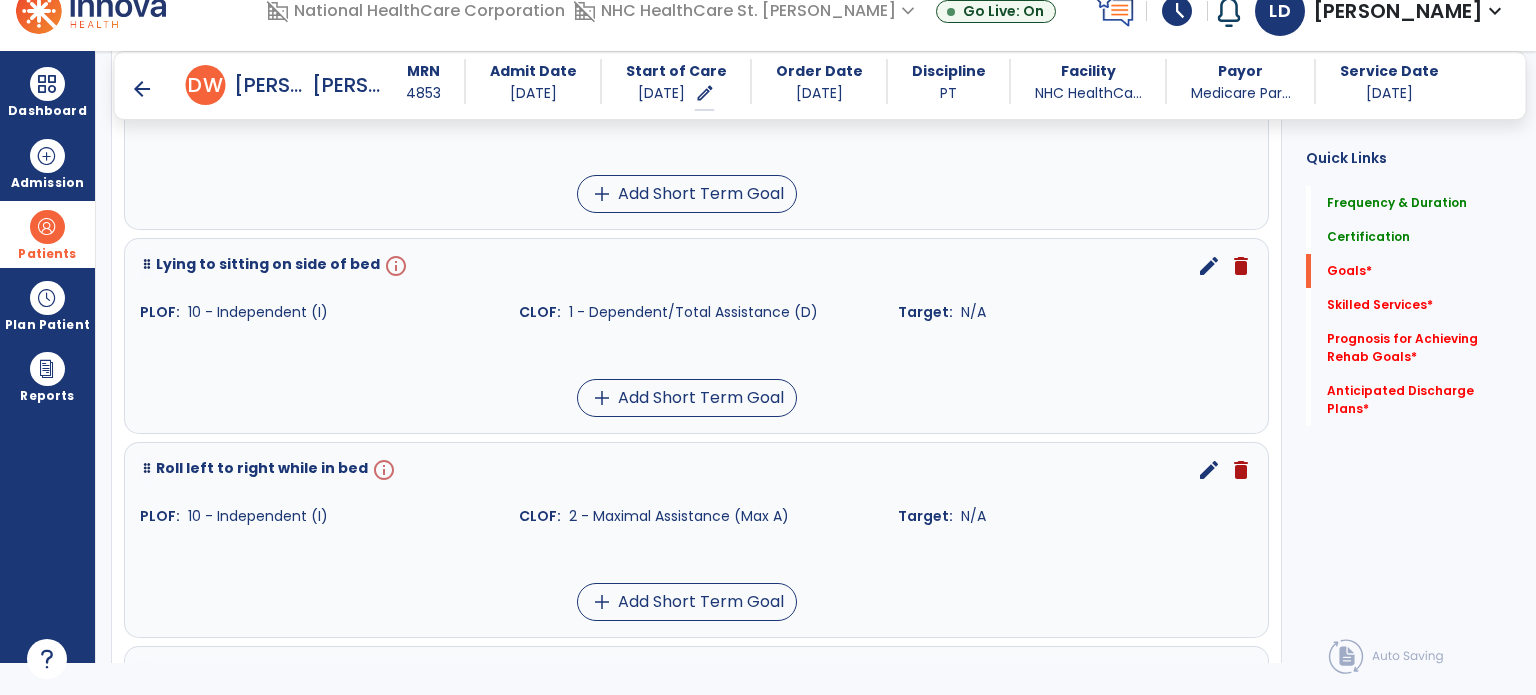 click on "edit" at bounding box center [1209, 266] 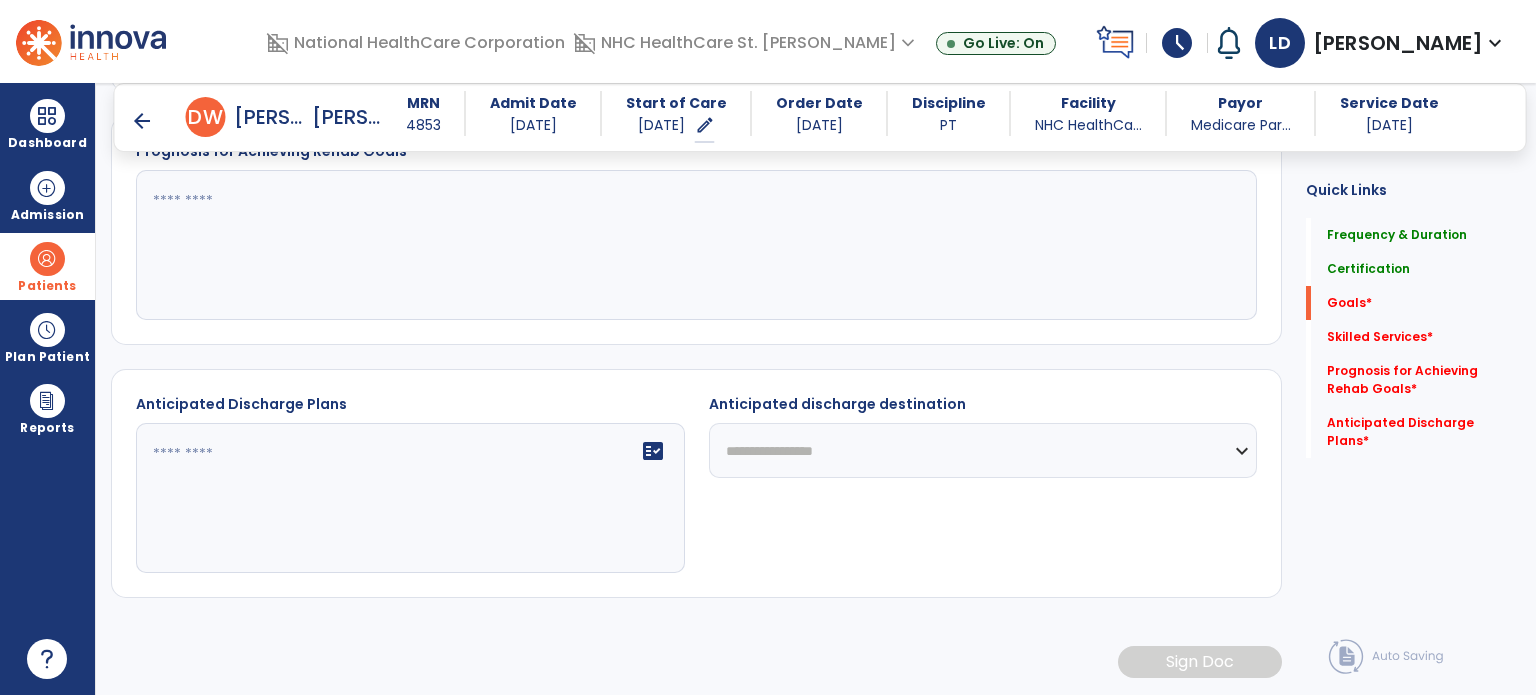 scroll, scrollTop: 83, scrollLeft: 0, axis: vertical 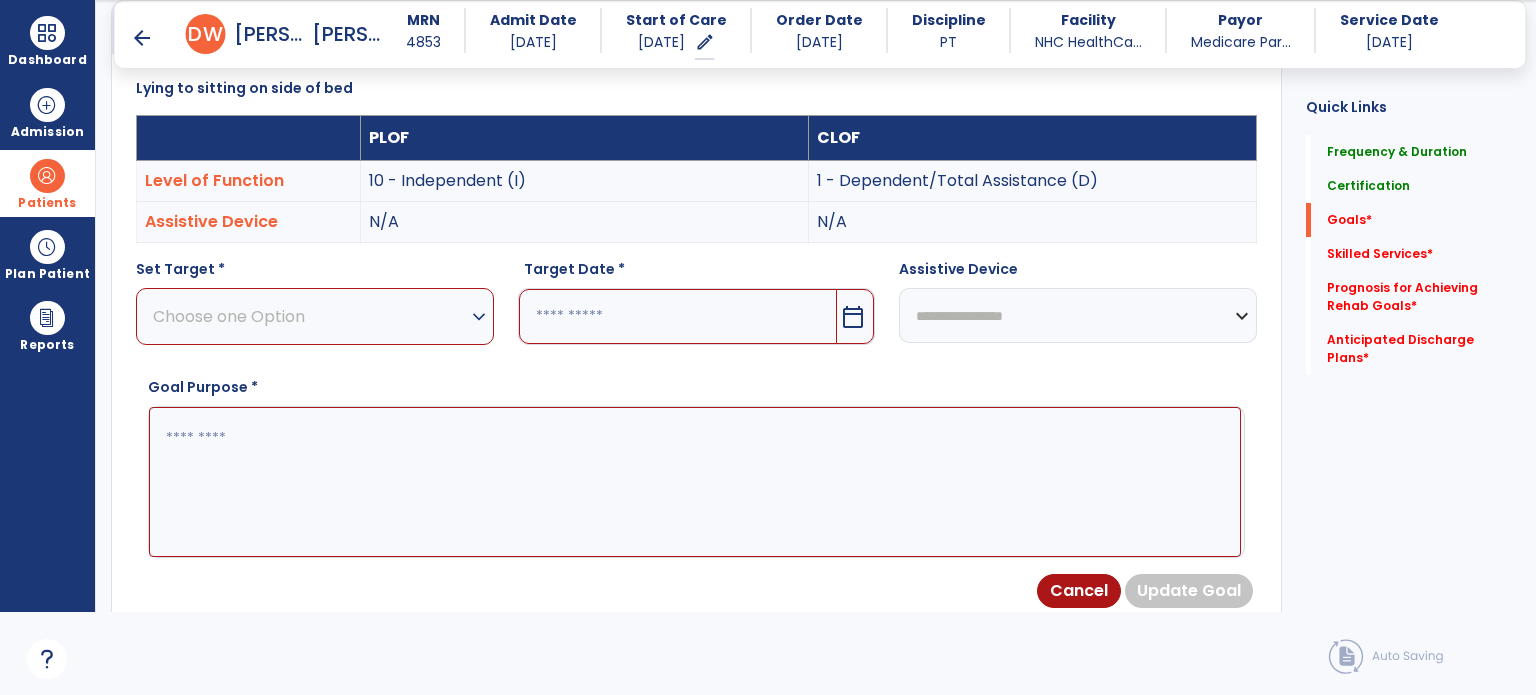 click on "Choose one Option" at bounding box center [310, 316] 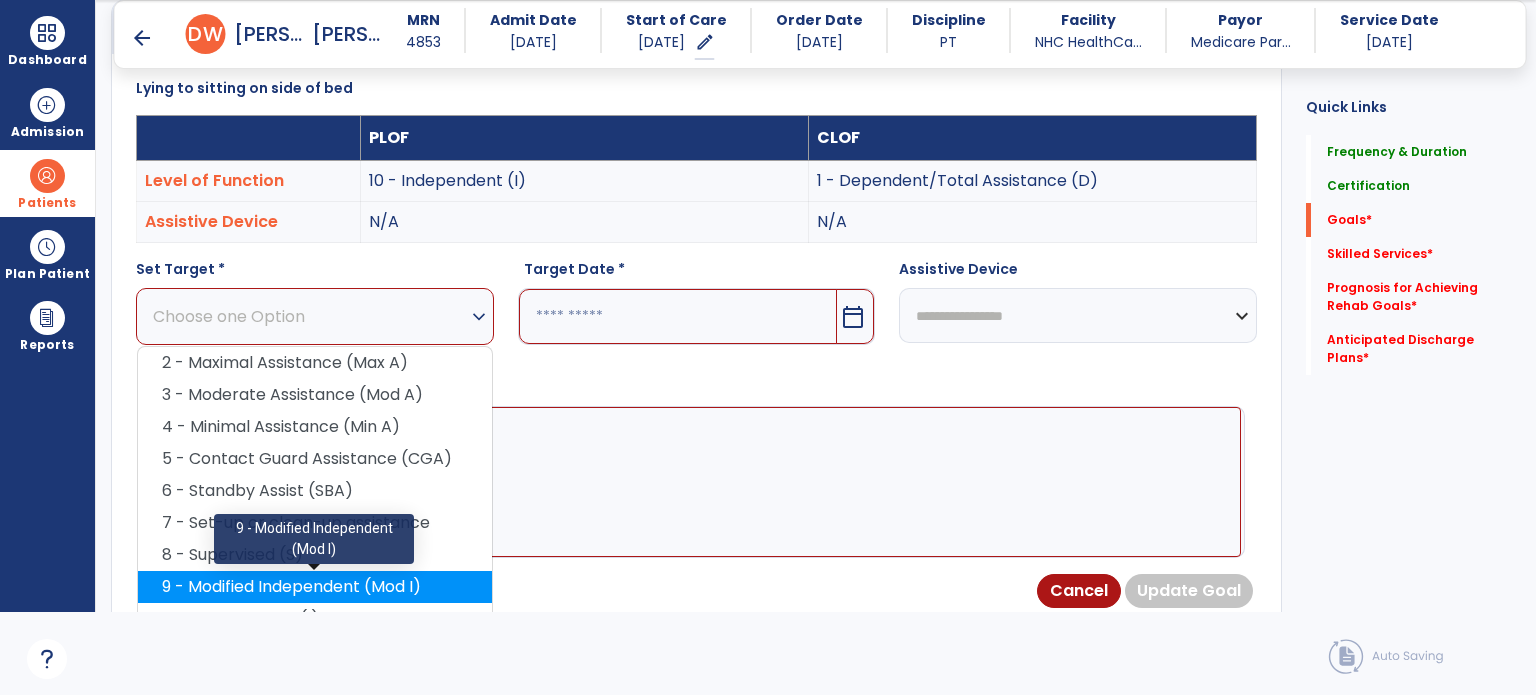 click on "9 - Modified Independent (Mod I)" at bounding box center (315, 587) 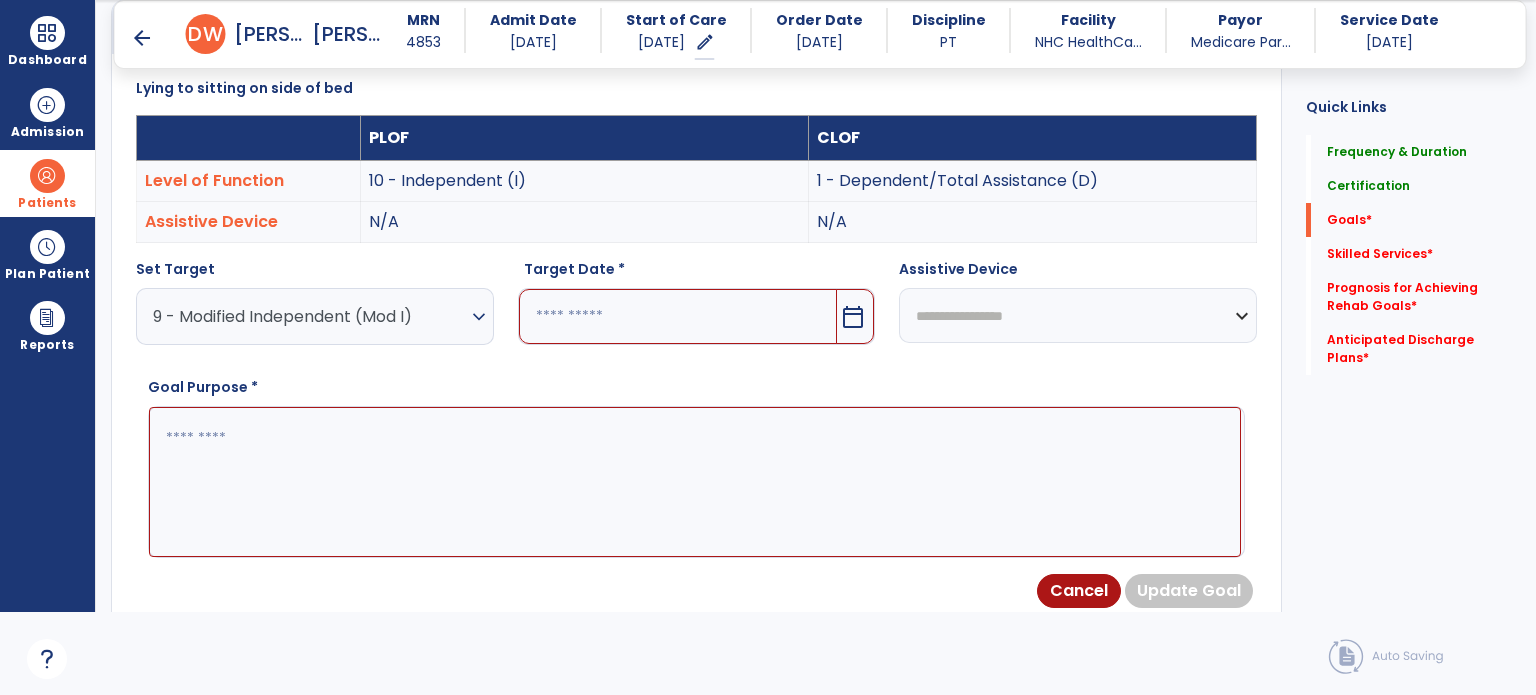 click at bounding box center [678, 316] 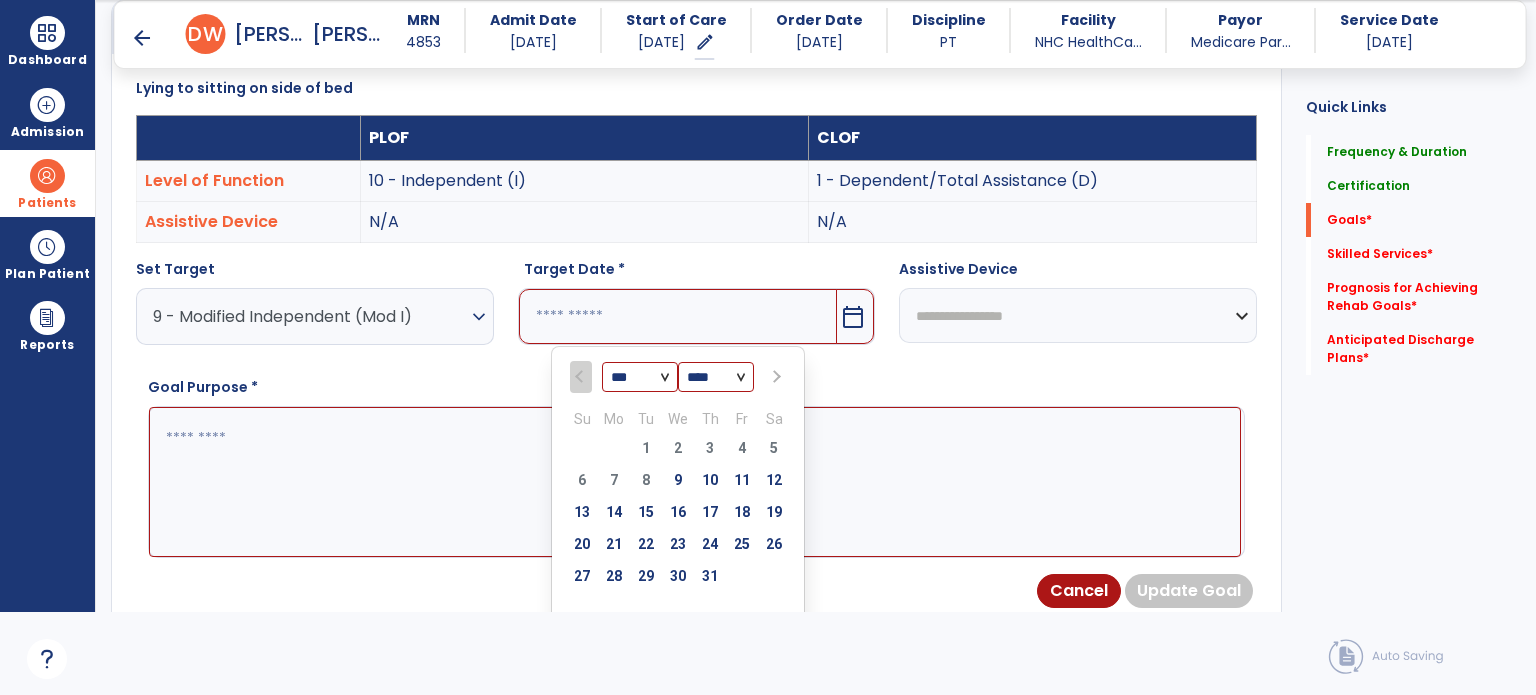 click on "*** *** ***" at bounding box center [640, 378] 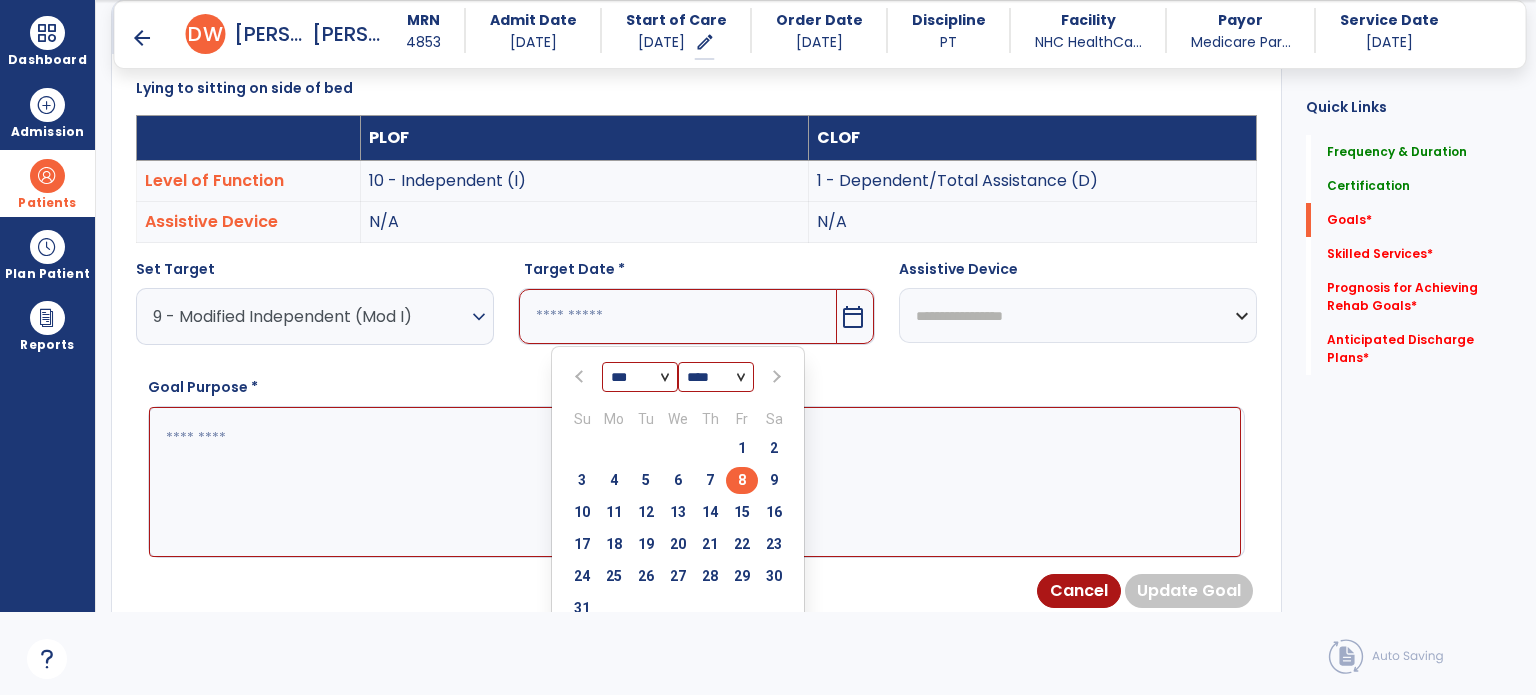 click on "8" at bounding box center (742, 480) 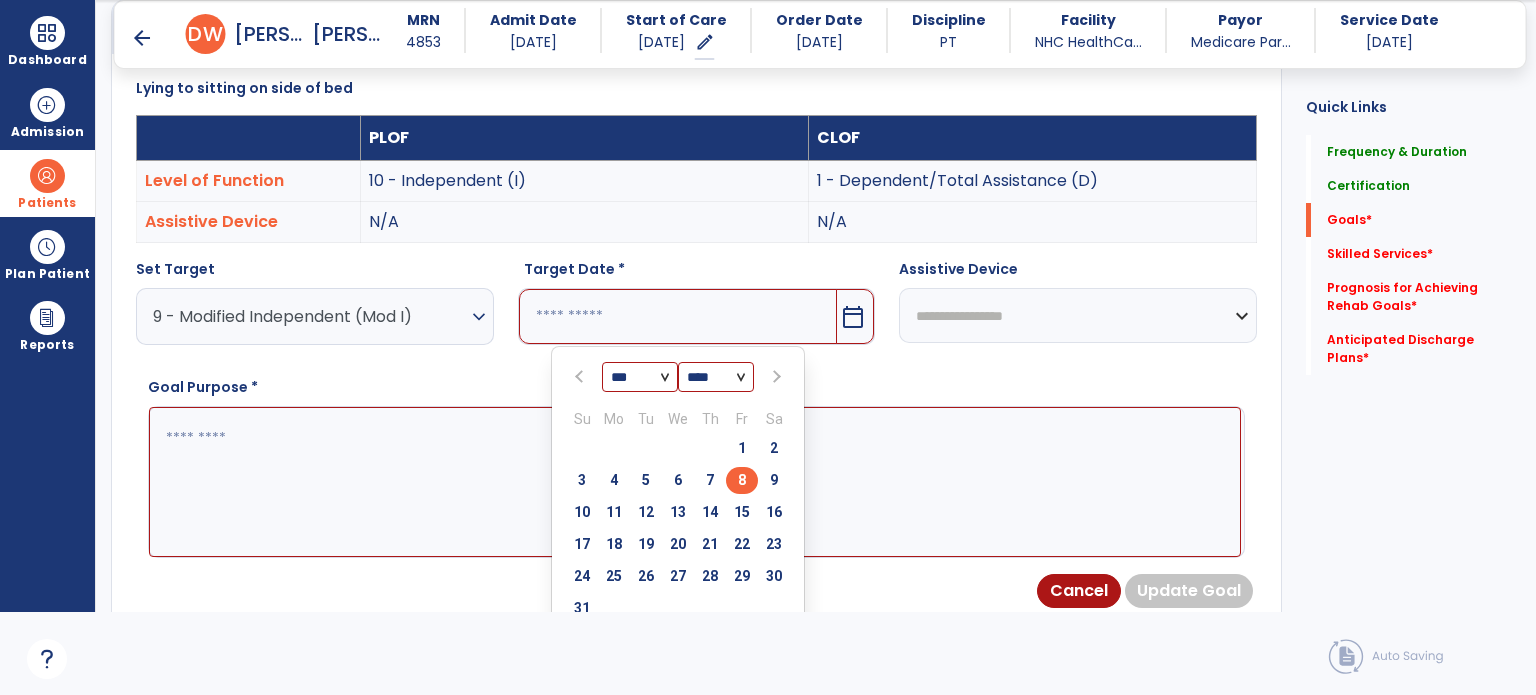 type on "********" 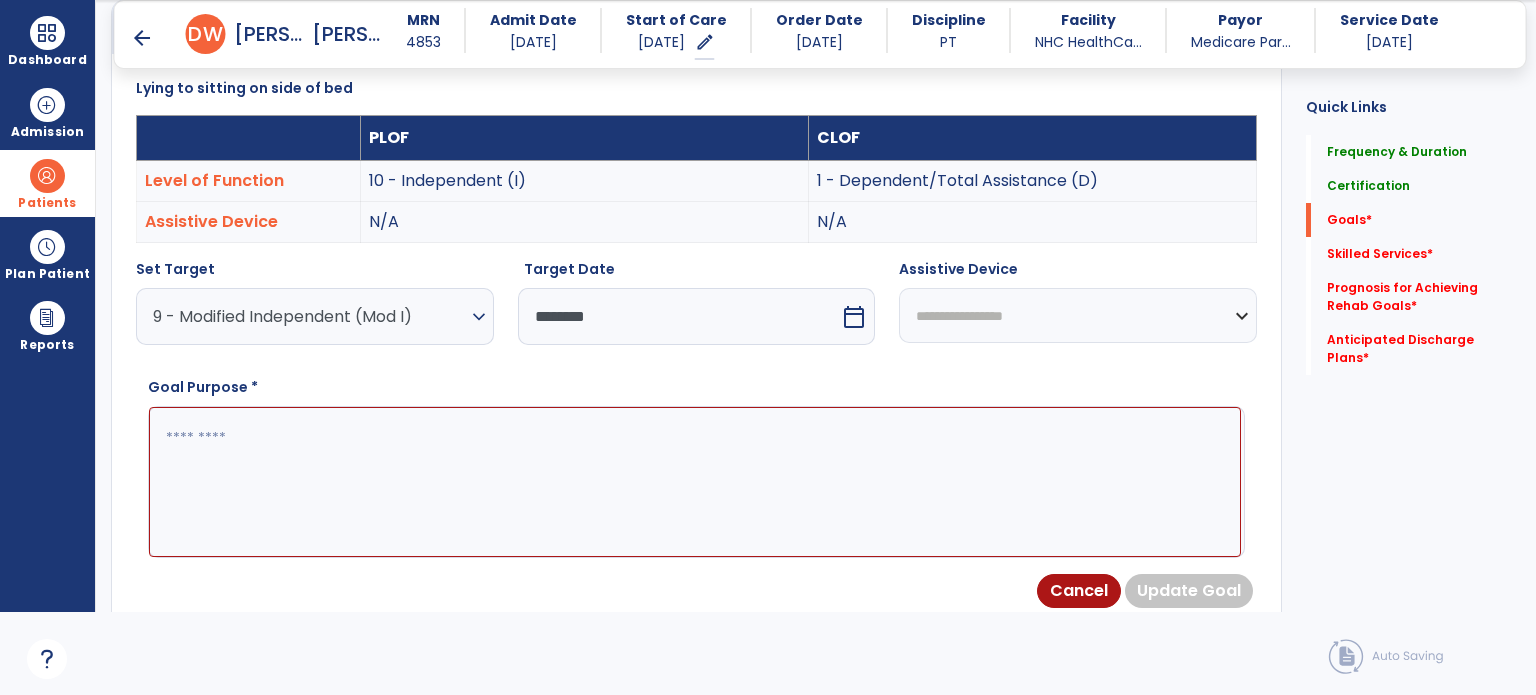 click at bounding box center (695, 482) 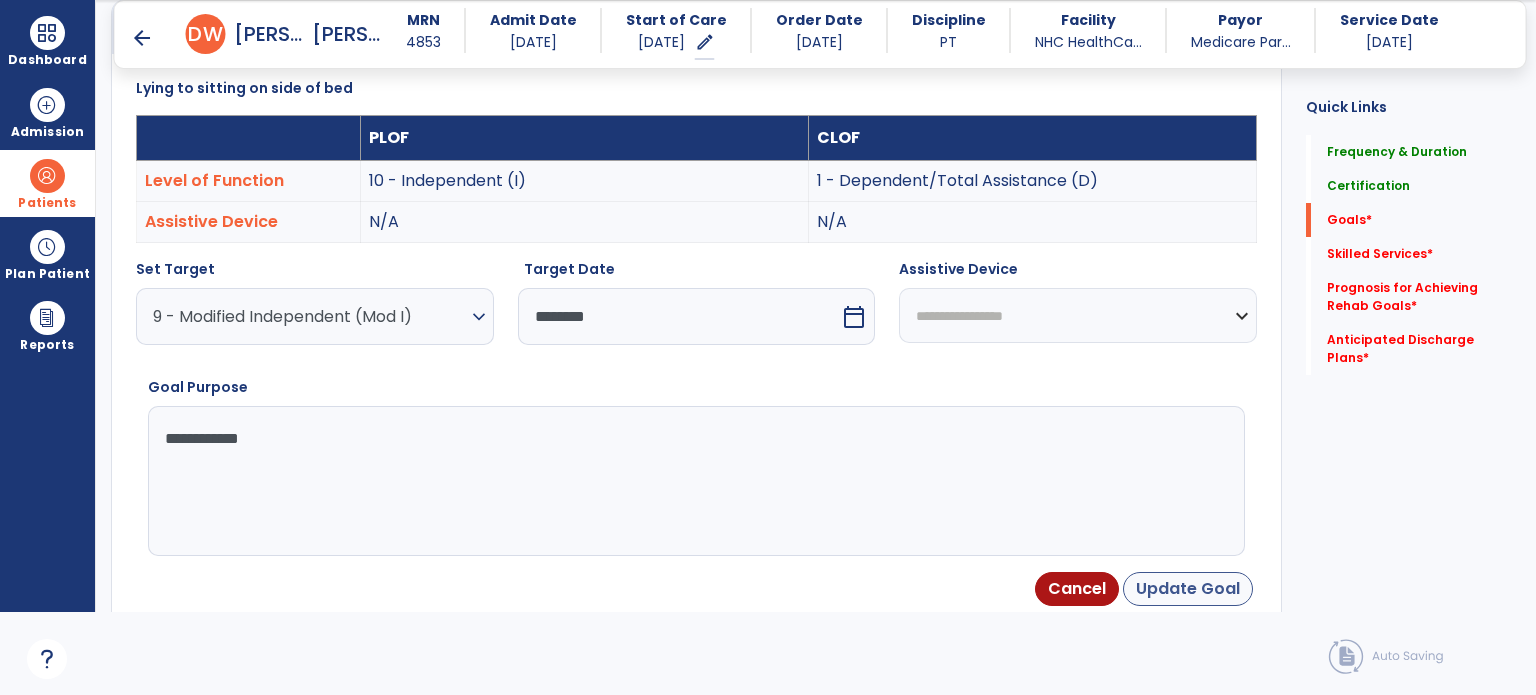 type on "**********" 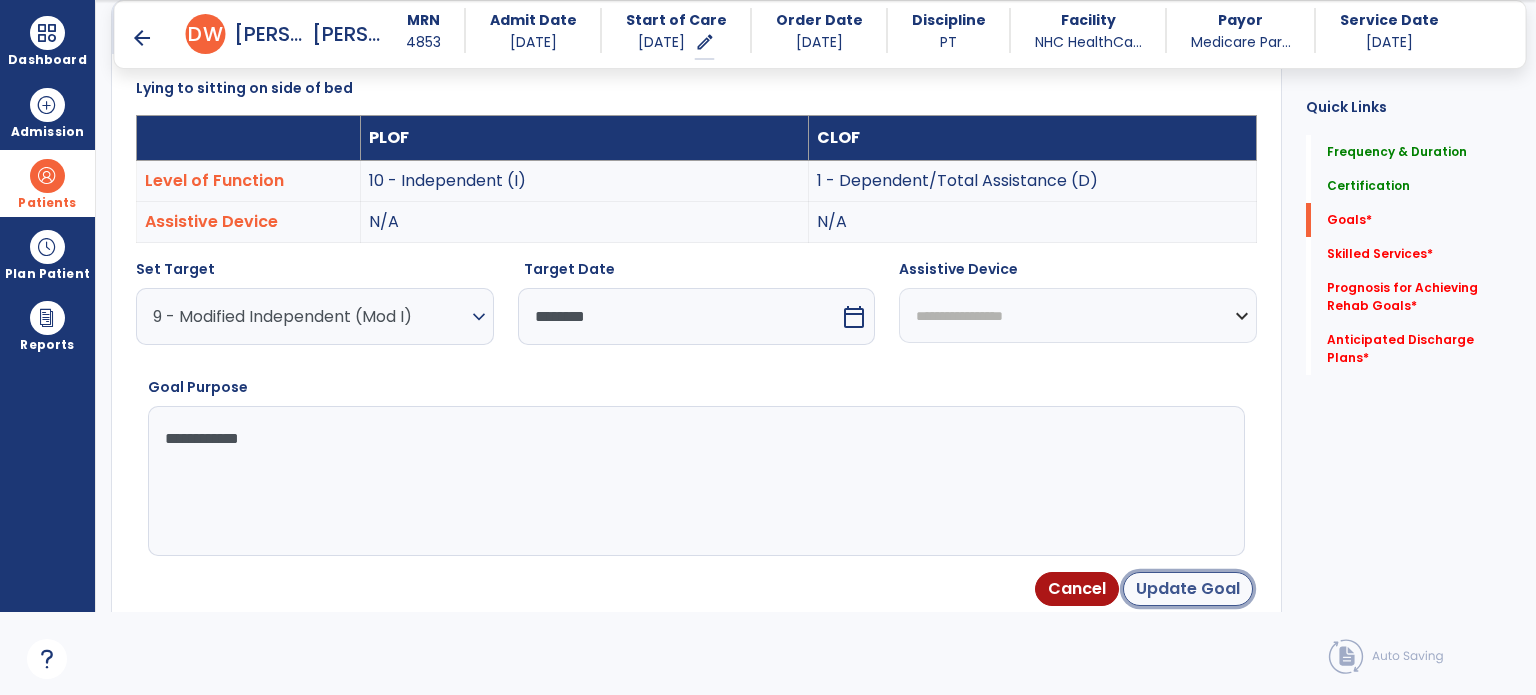 click on "Update Goal" at bounding box center [1188, 589] 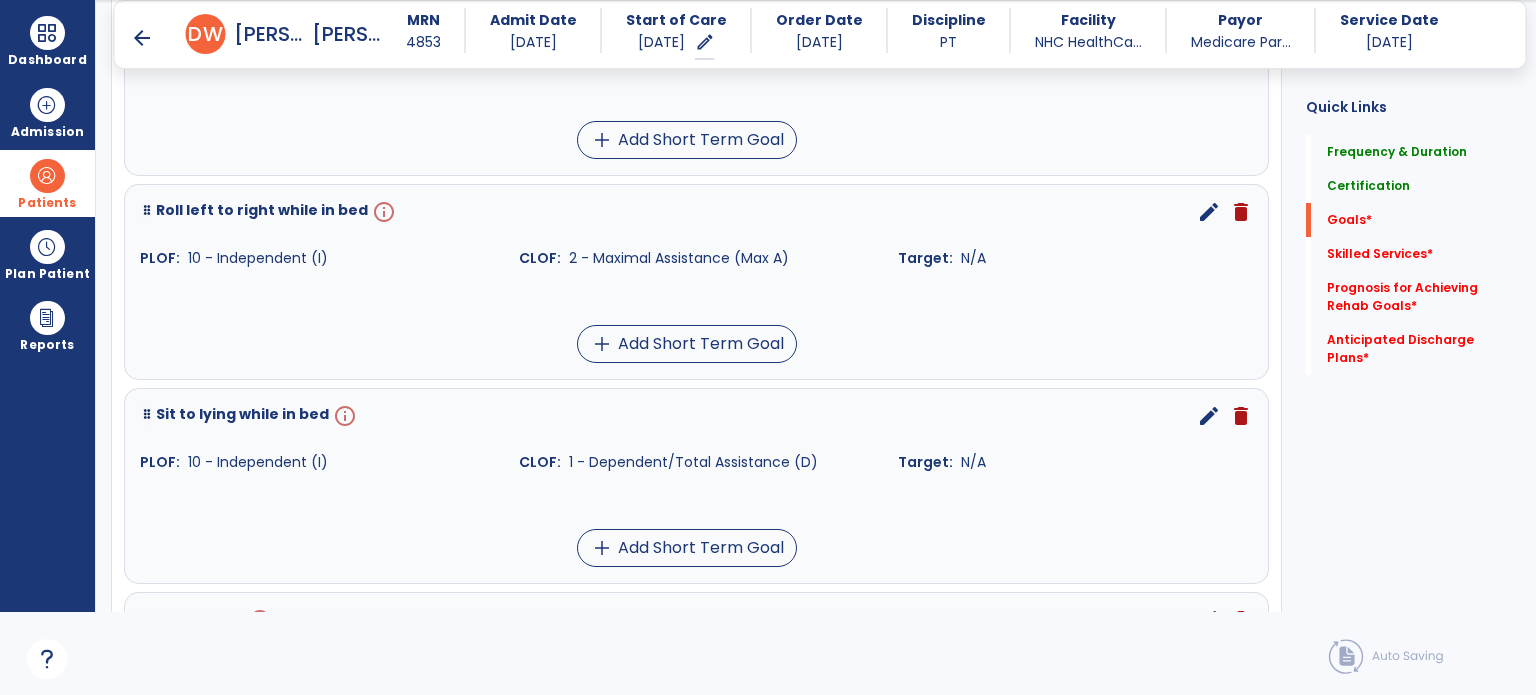 scroll, scrollTop: 1878, scrollLeft: 0, axis: vertical 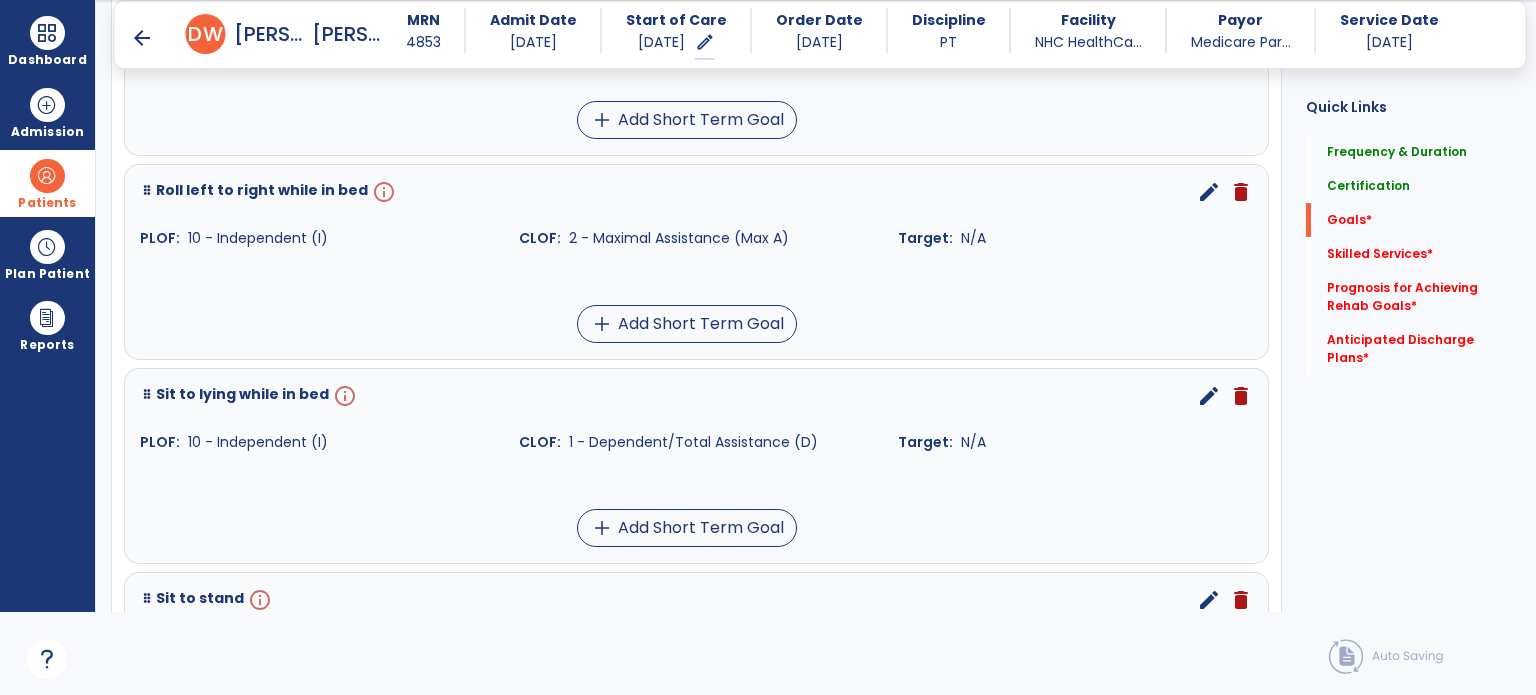 click on "edit" at bounding box center [1209, 192] 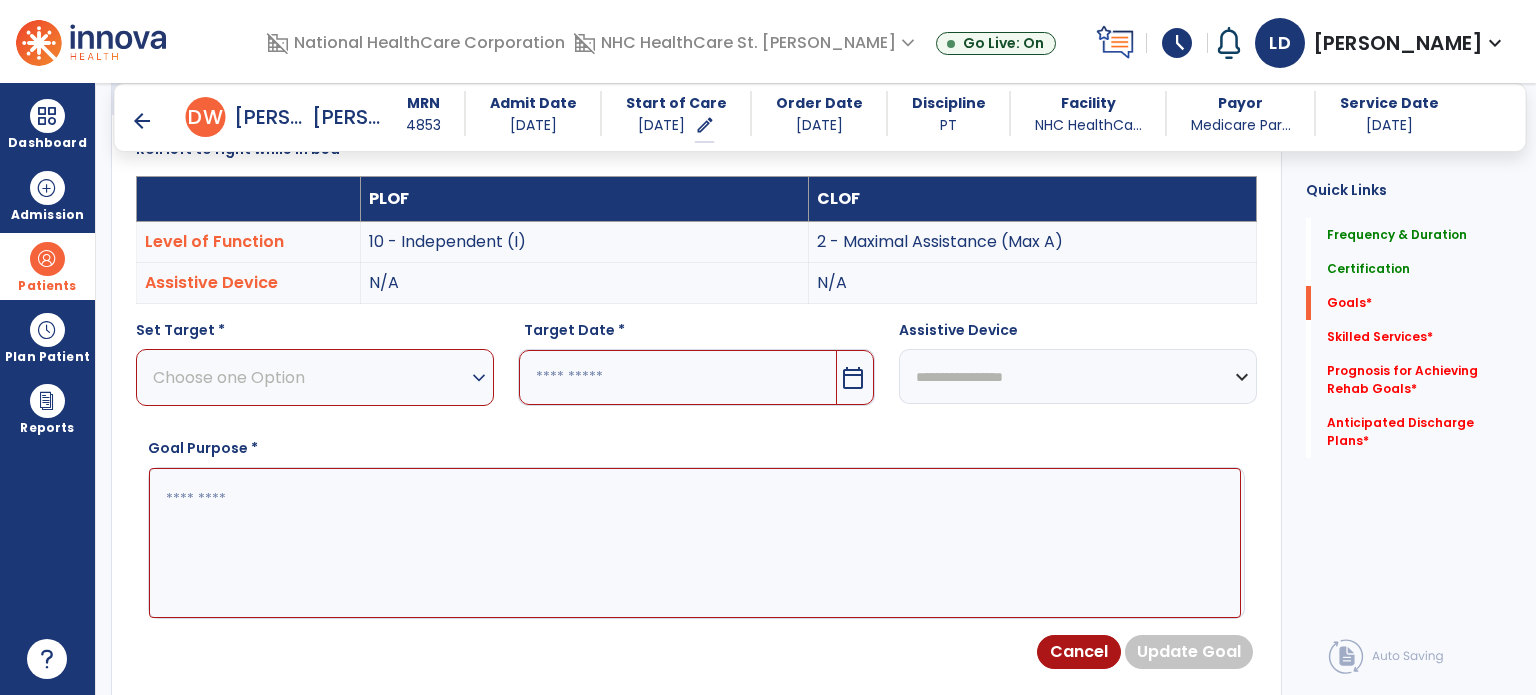scroll, scrollTop: 534, scrollLeft: 0, axis: vertical 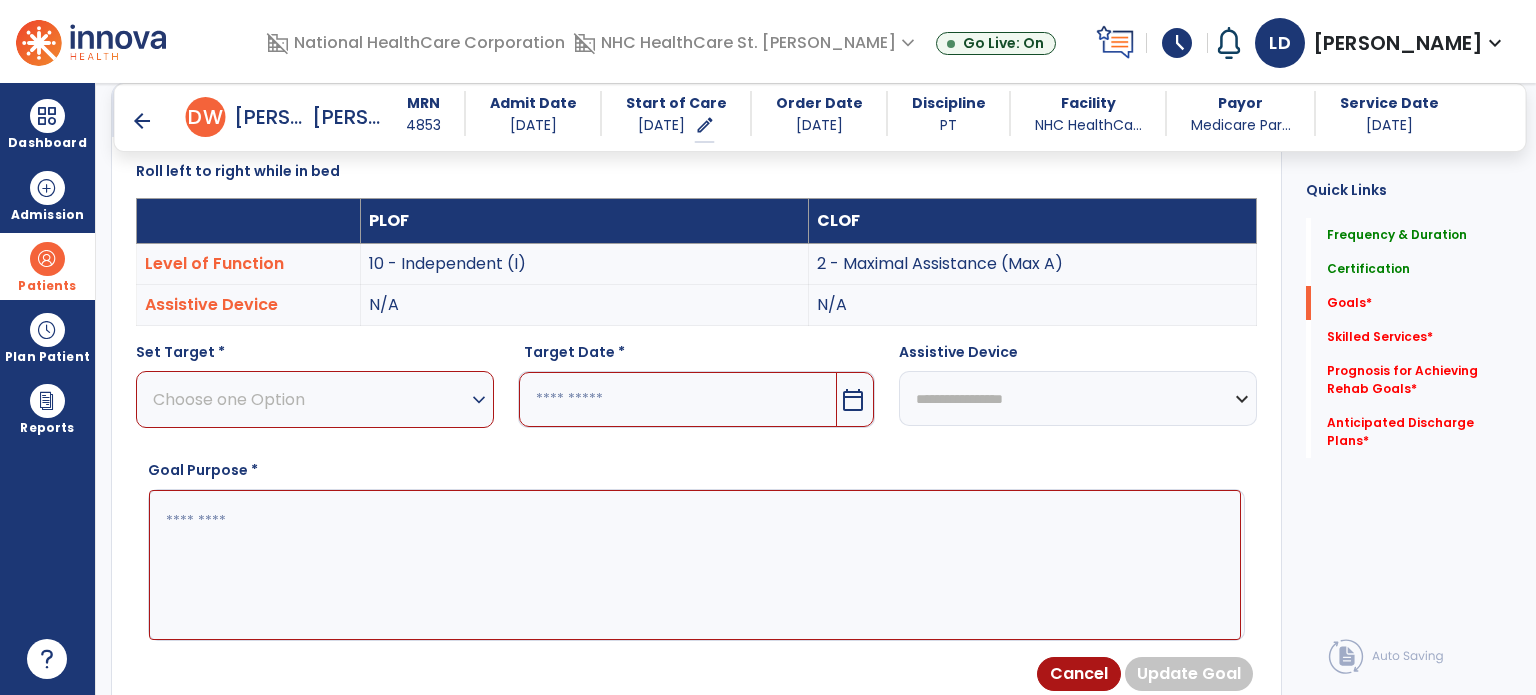 click on "Choose one Option" at bounding box center (310, 399) 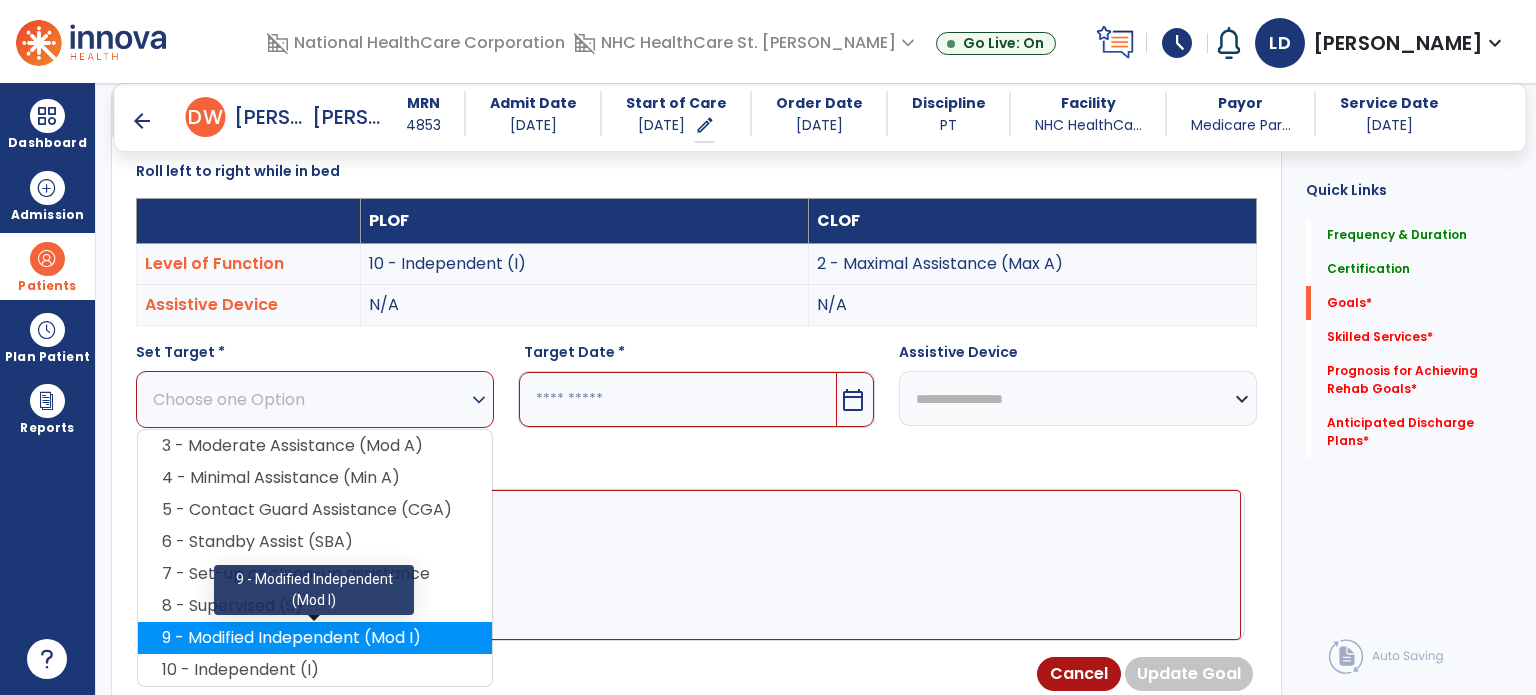 click on "9 - Modified Independent (Mod I)" at bounding box center (315, 638) 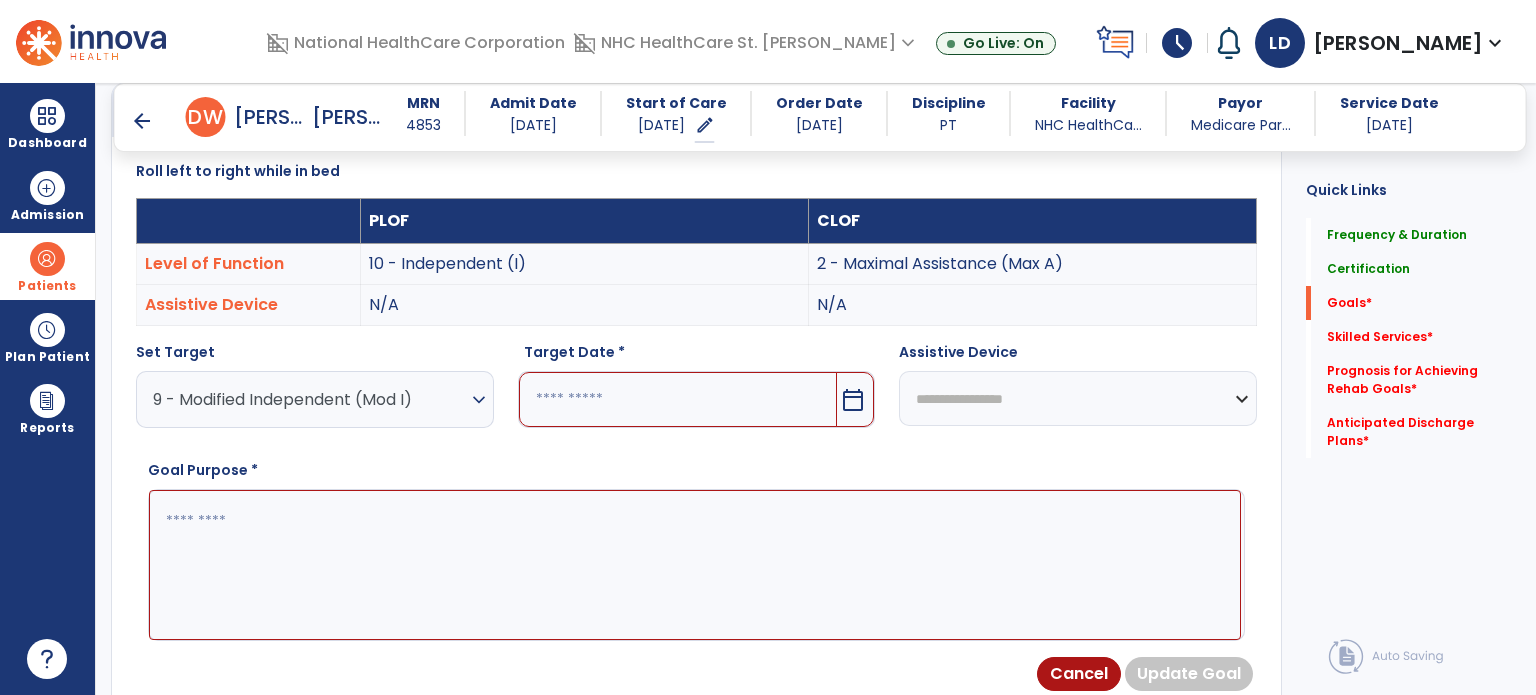 click at bounding box center [678, 399] 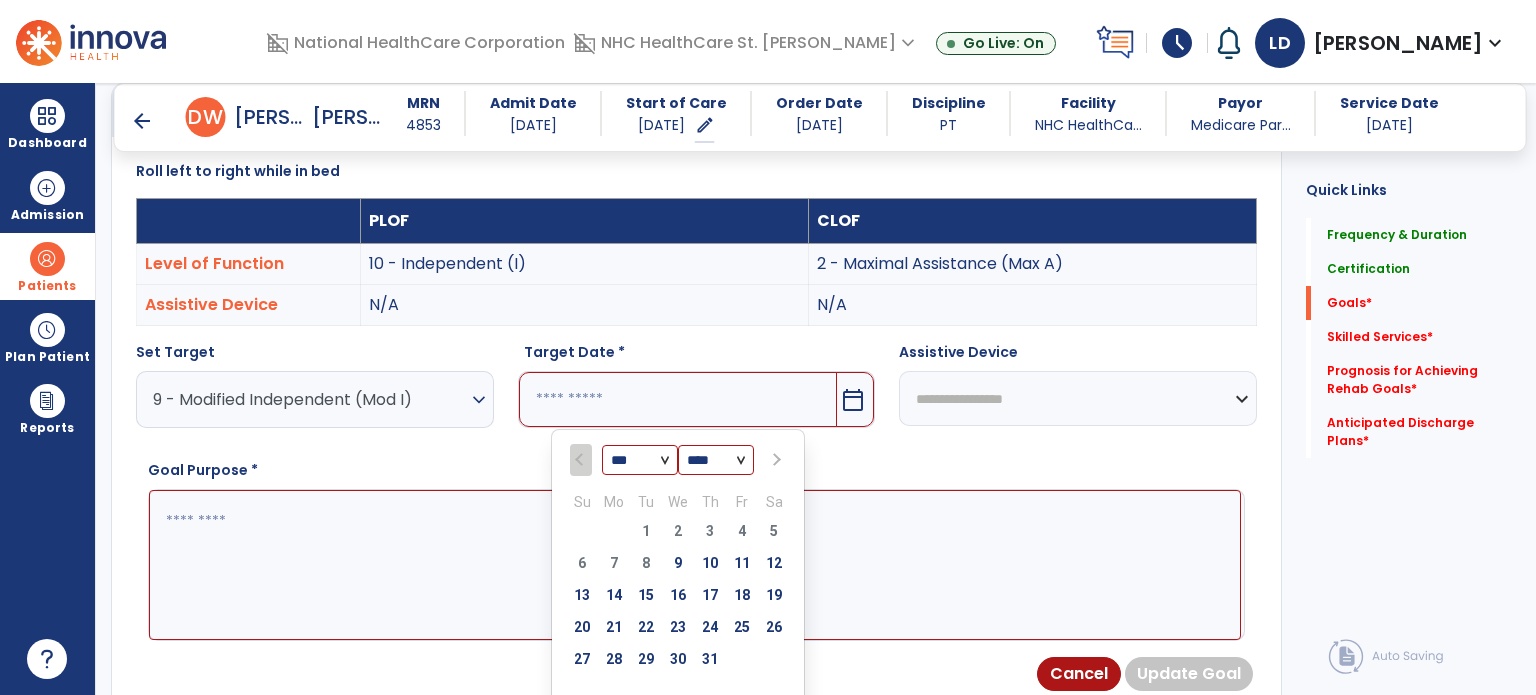 click on "*** *** ***" at bounding box center [640, 461] 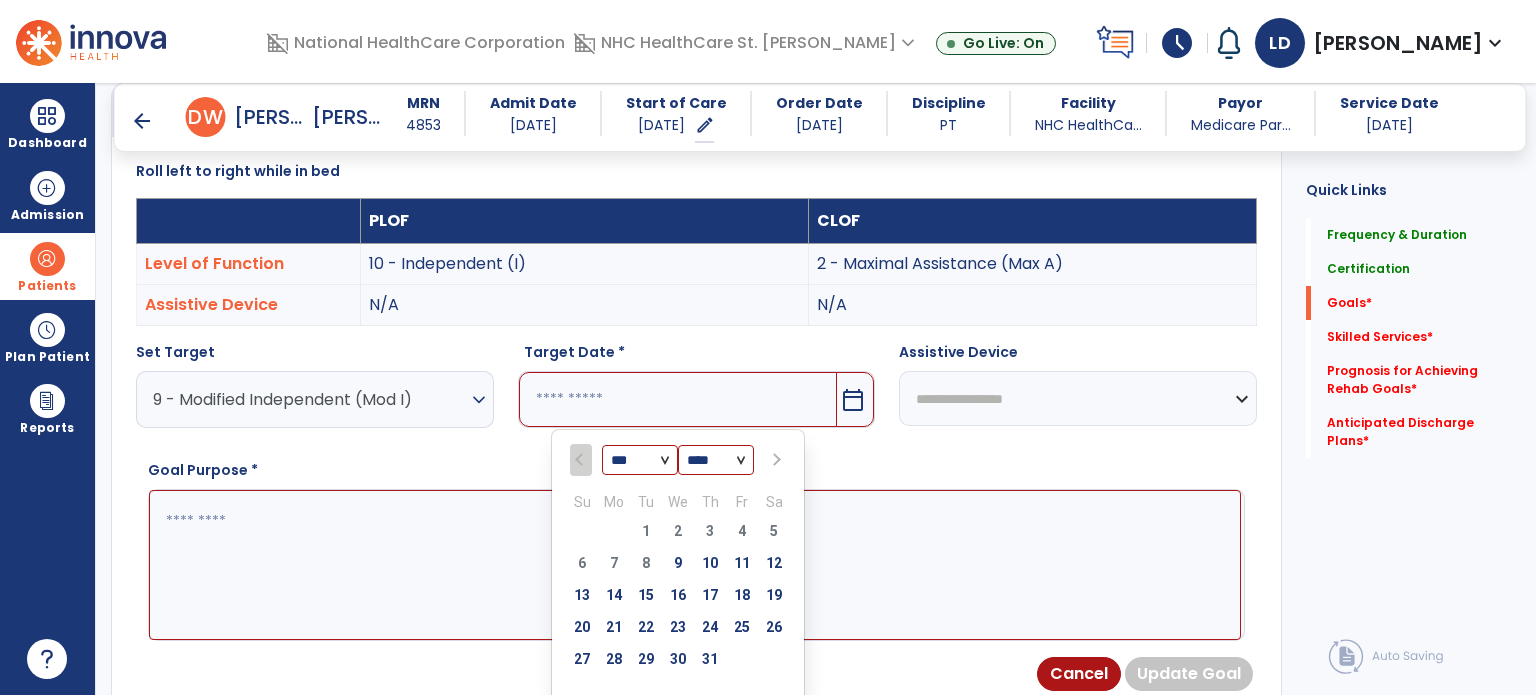 select on "*" 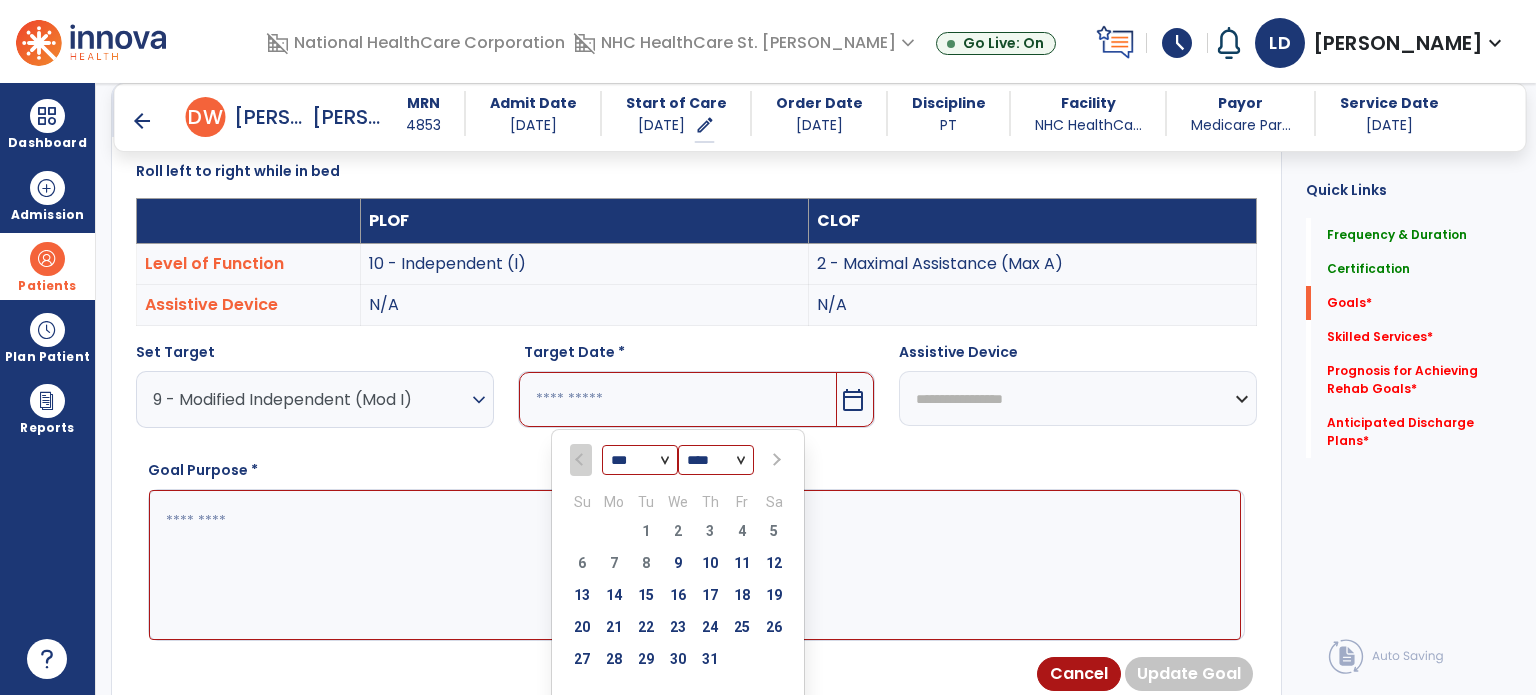 click on "*** *** ***" at bounding box center [640, 461] 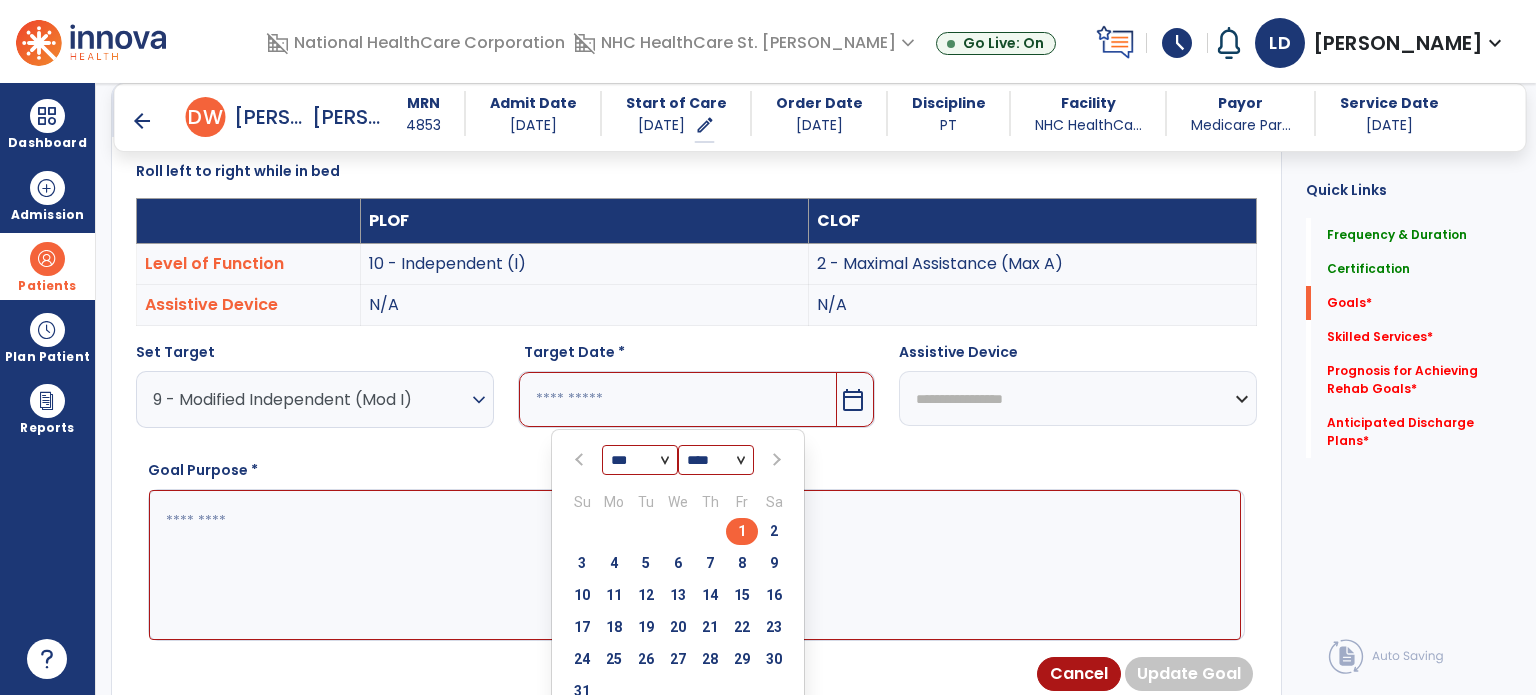 click on "1" at bounding box center [742, 531] 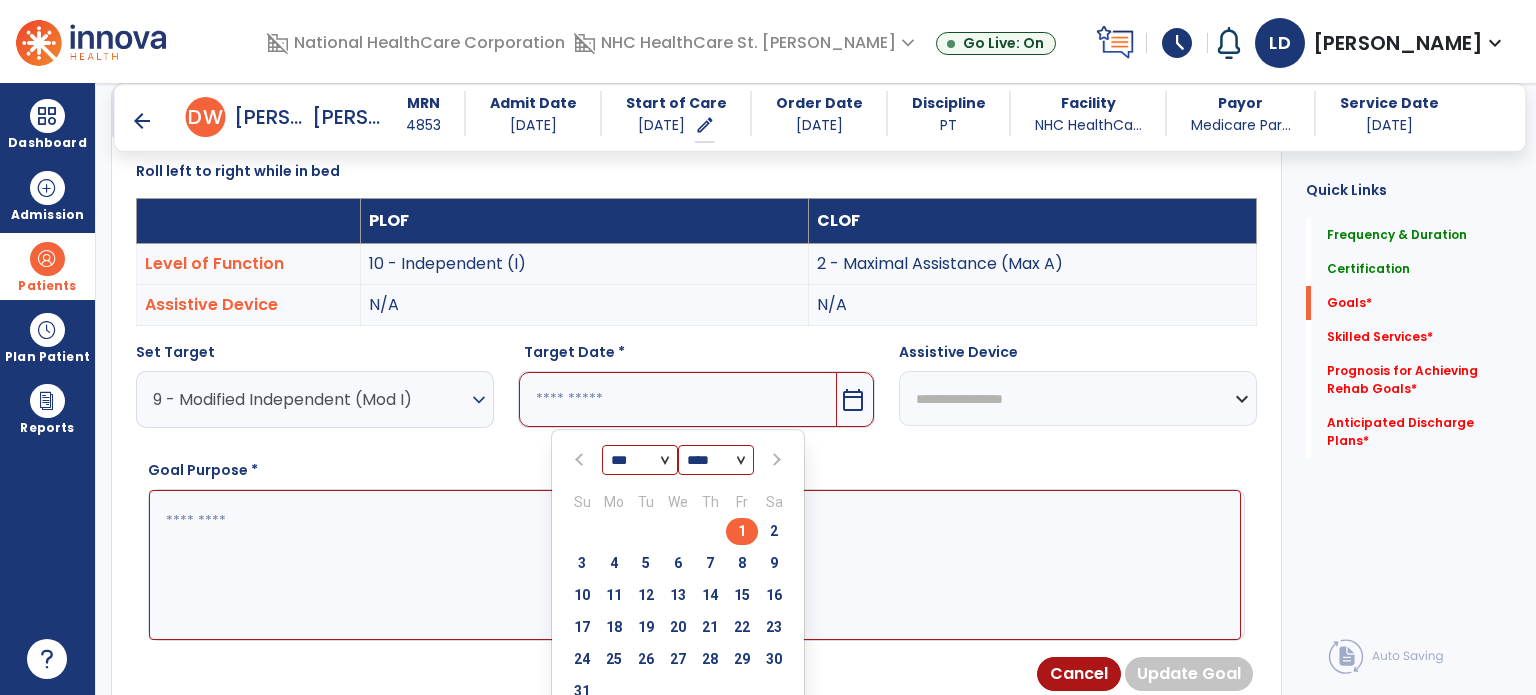 type on "********" 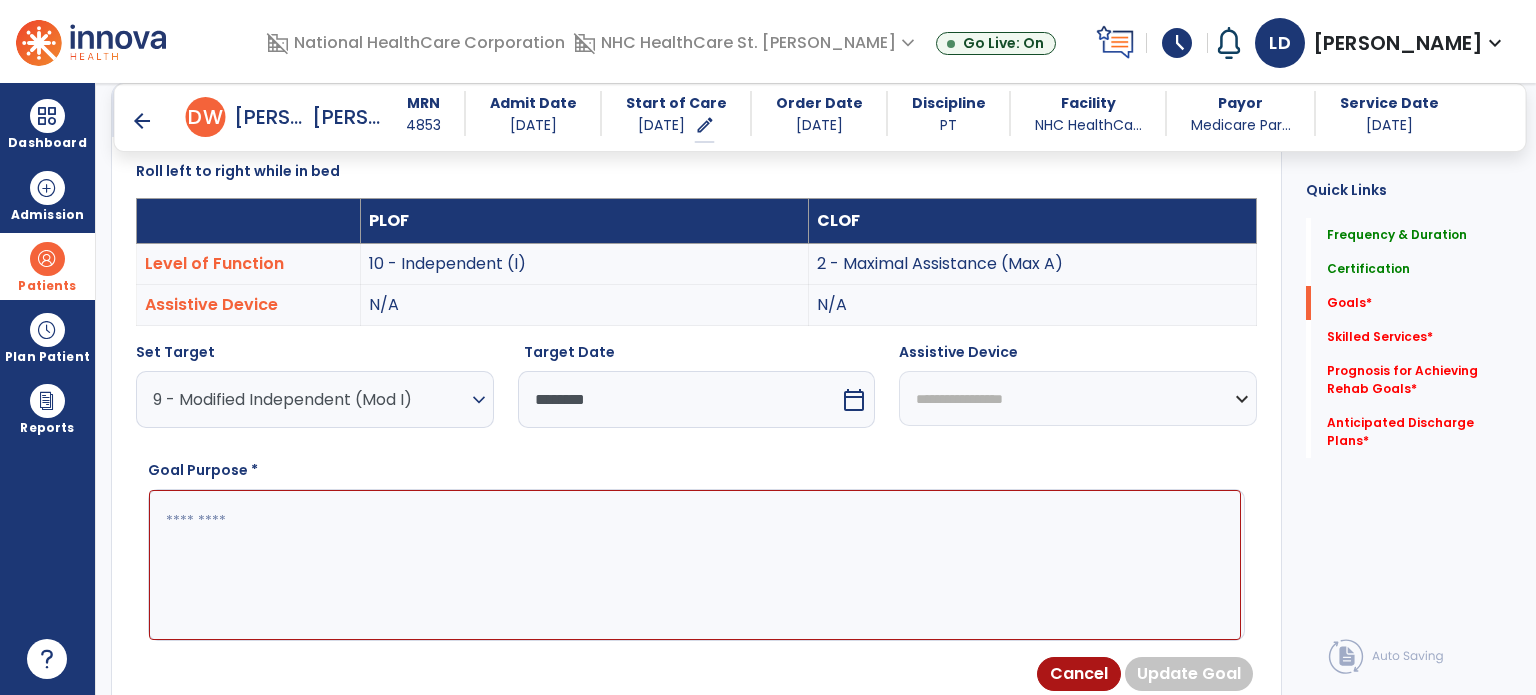 click at bounding box center [695, 565] 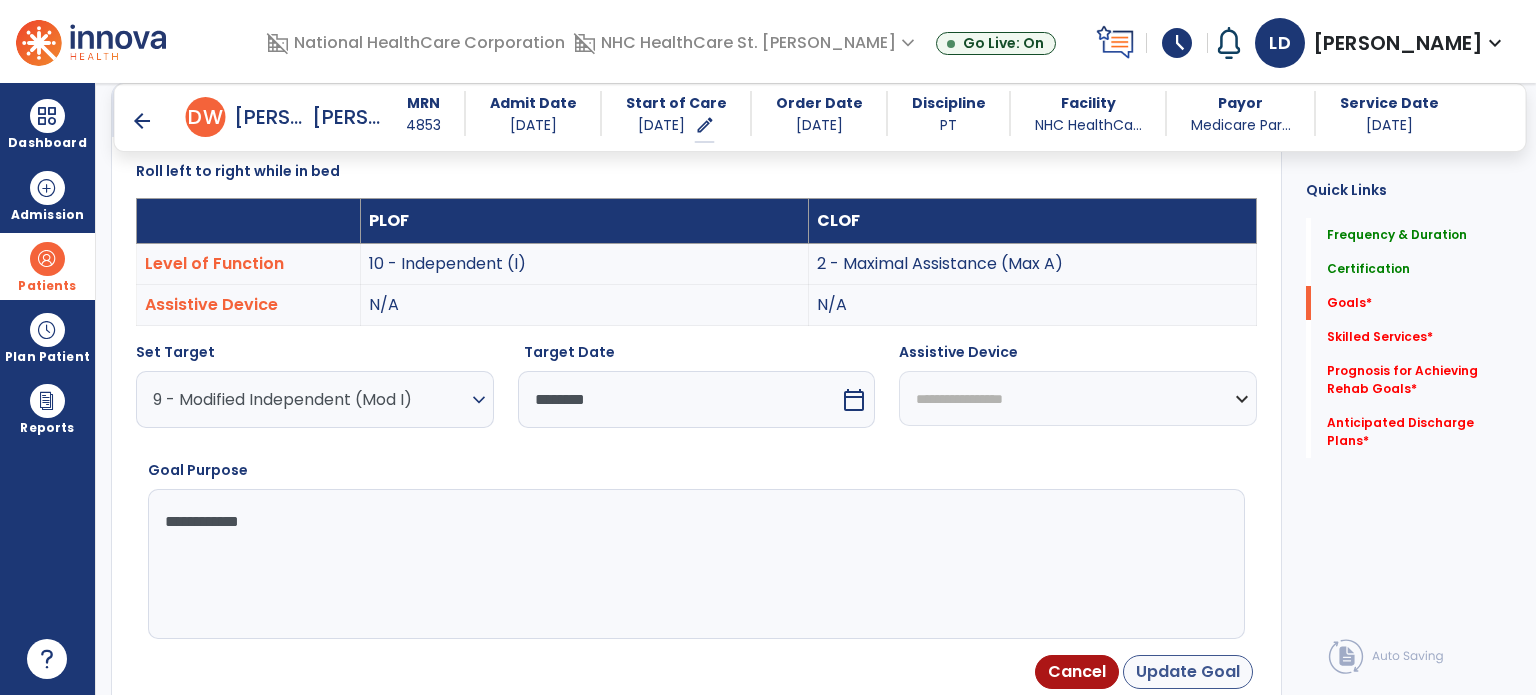 type on "**********" 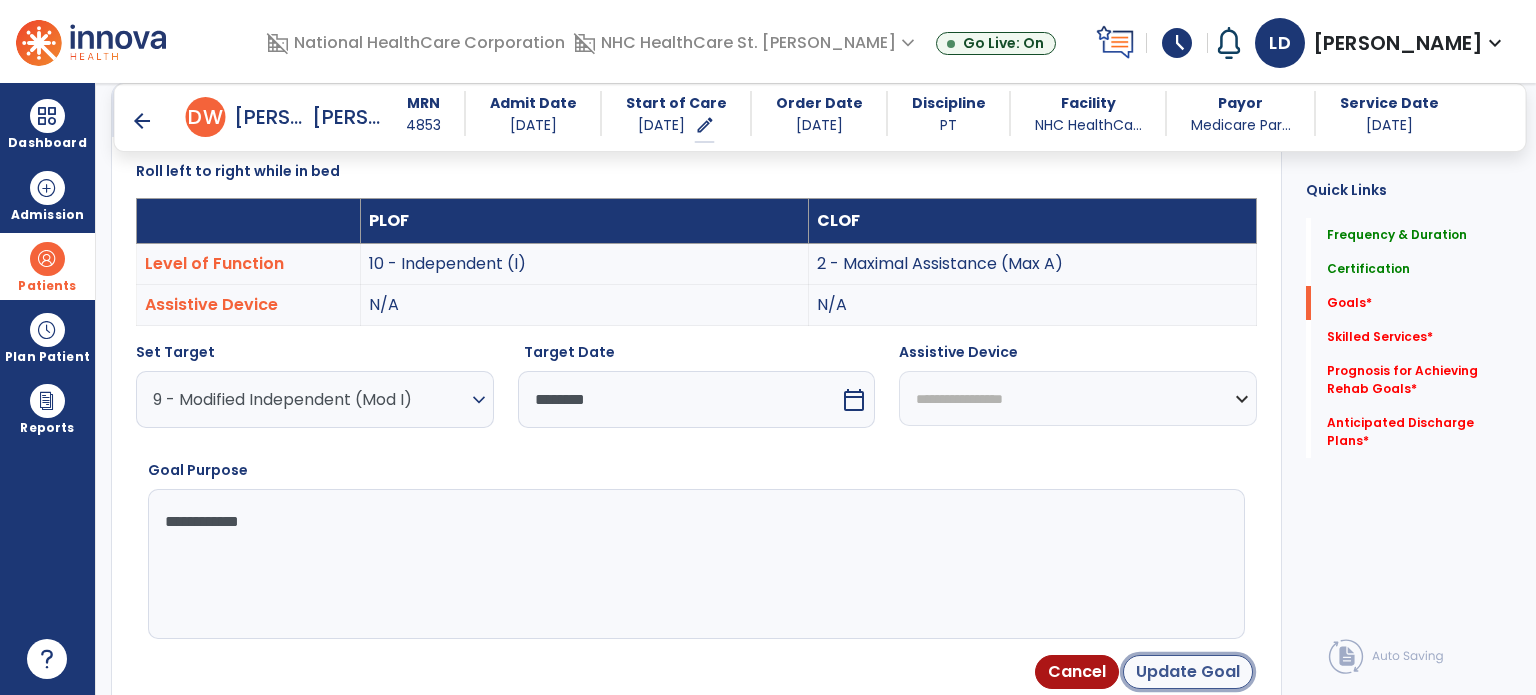 click on "Update Goal" at bounding box center (1188, 672) 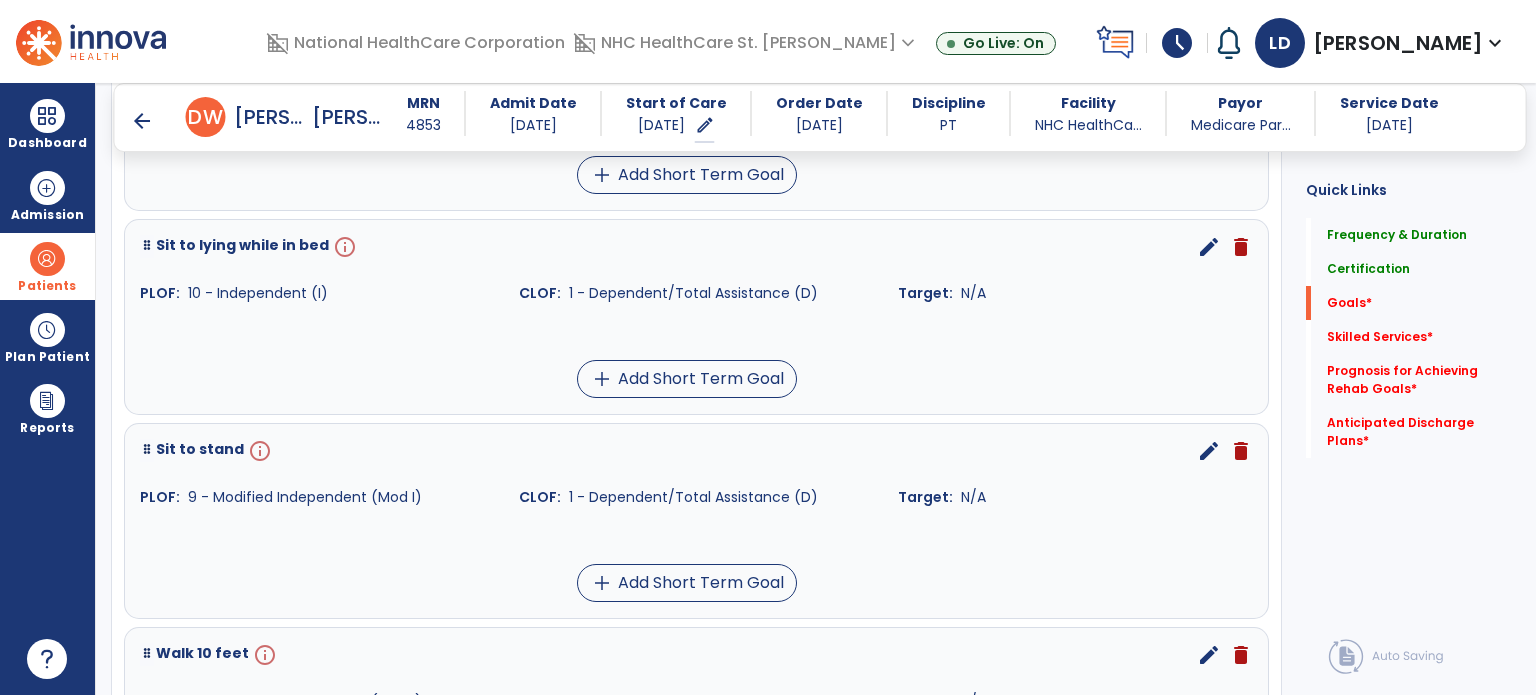 scroll, scrollTop: 2120, scrollLeft: 0, axis: vertical 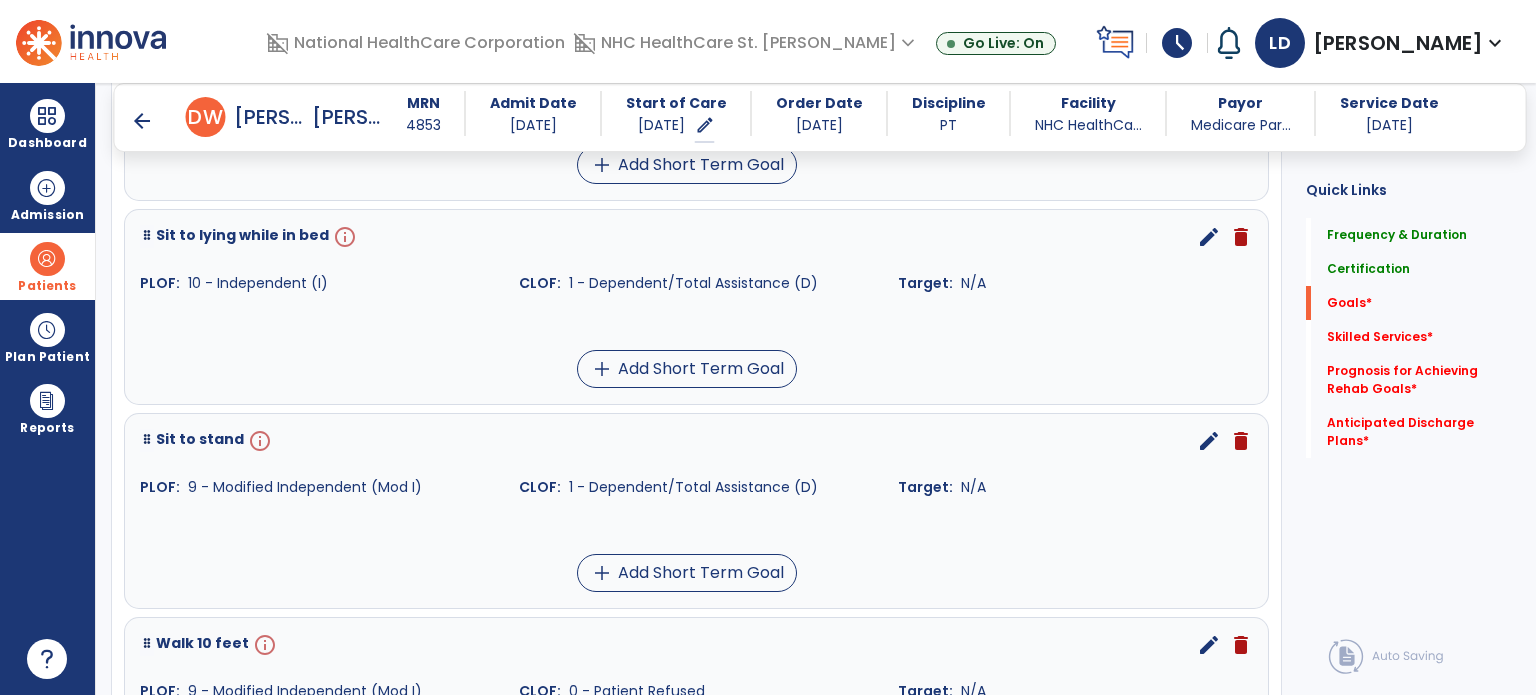 click on "edit" at bounding box center (1209, 237) 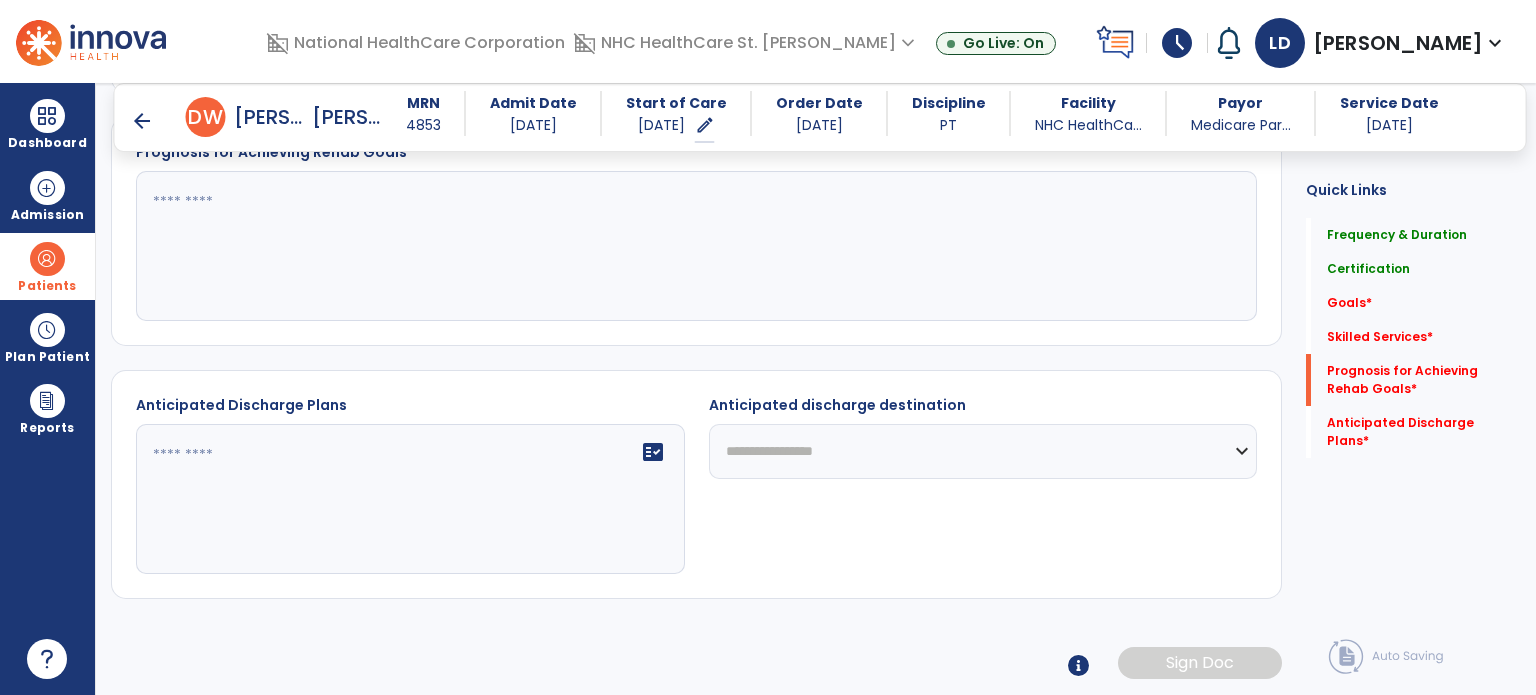 scroll, scrollTop: 1139, scrollLeft: 0, axis: vertical 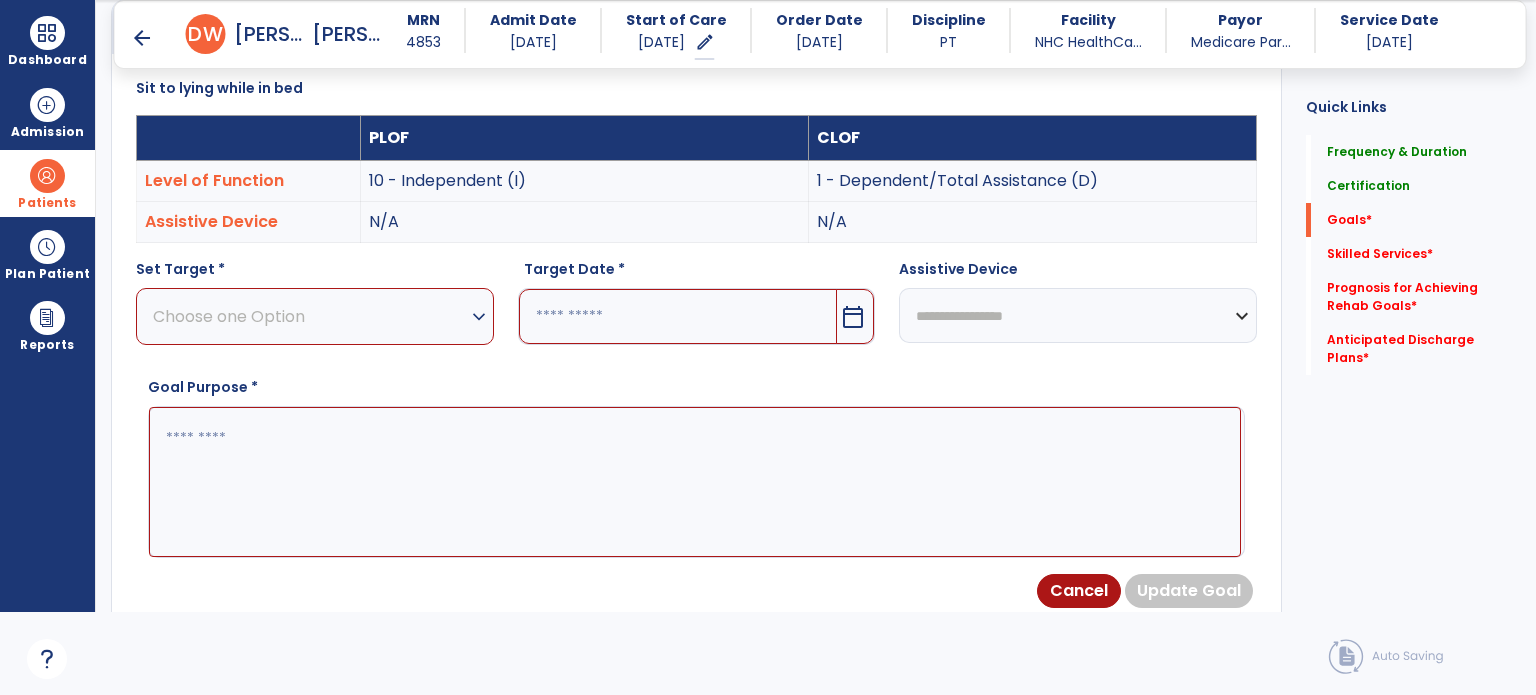 click on "Choose one Option" at bounding box center (310, 316) 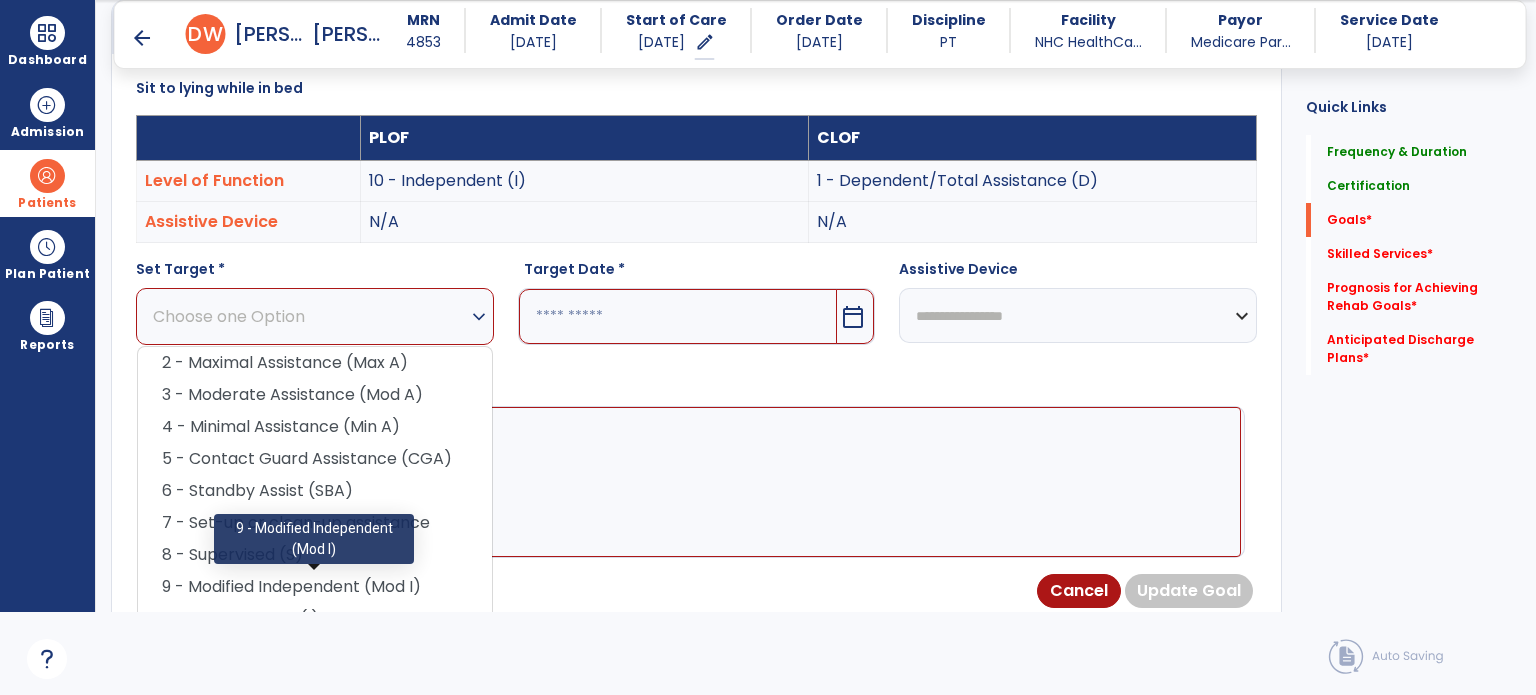 drag, startPoint x: 404, startPoint y: 589, endPoint x: 428, endPoint y: 545, distance: 50.119858 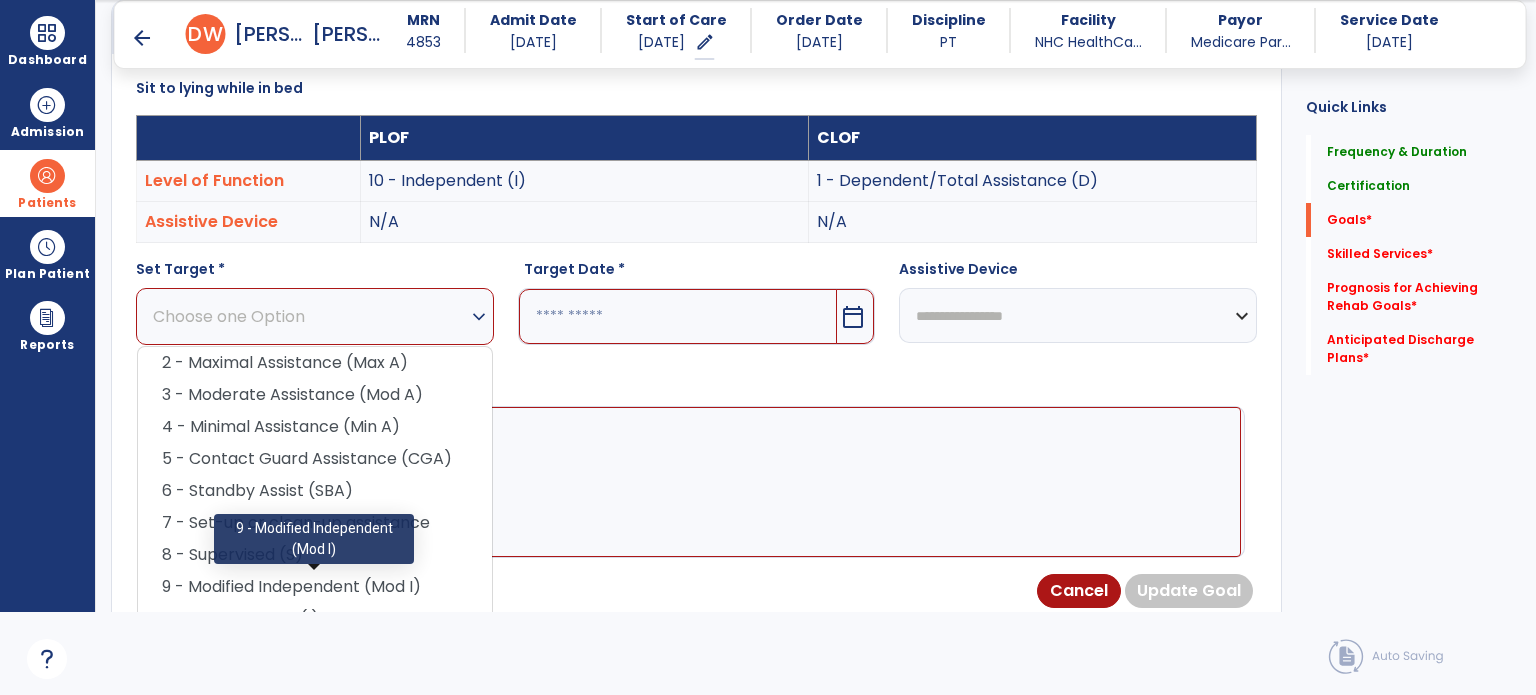 click on "9 - Modified Independent (Mod I)" at bounding box center [315, 587] 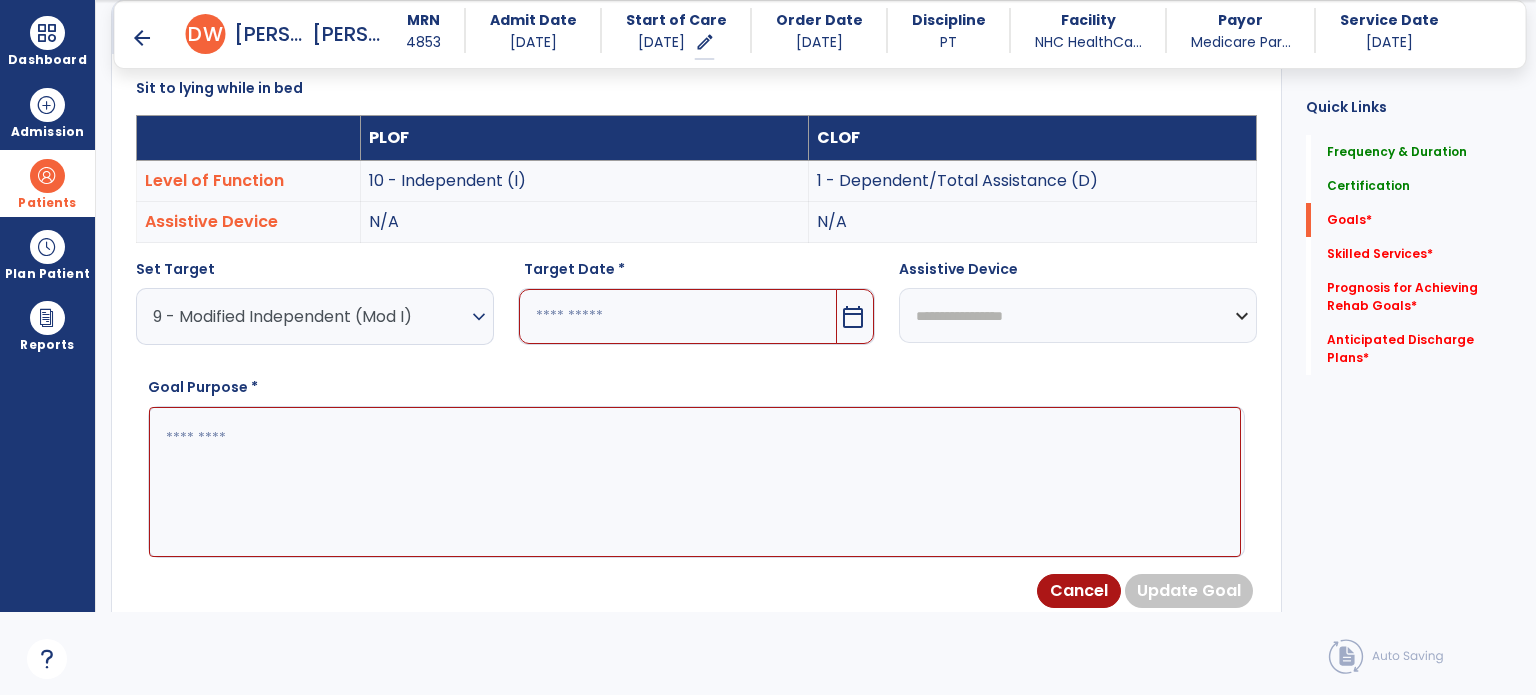 click at bounding box center [678, 316] 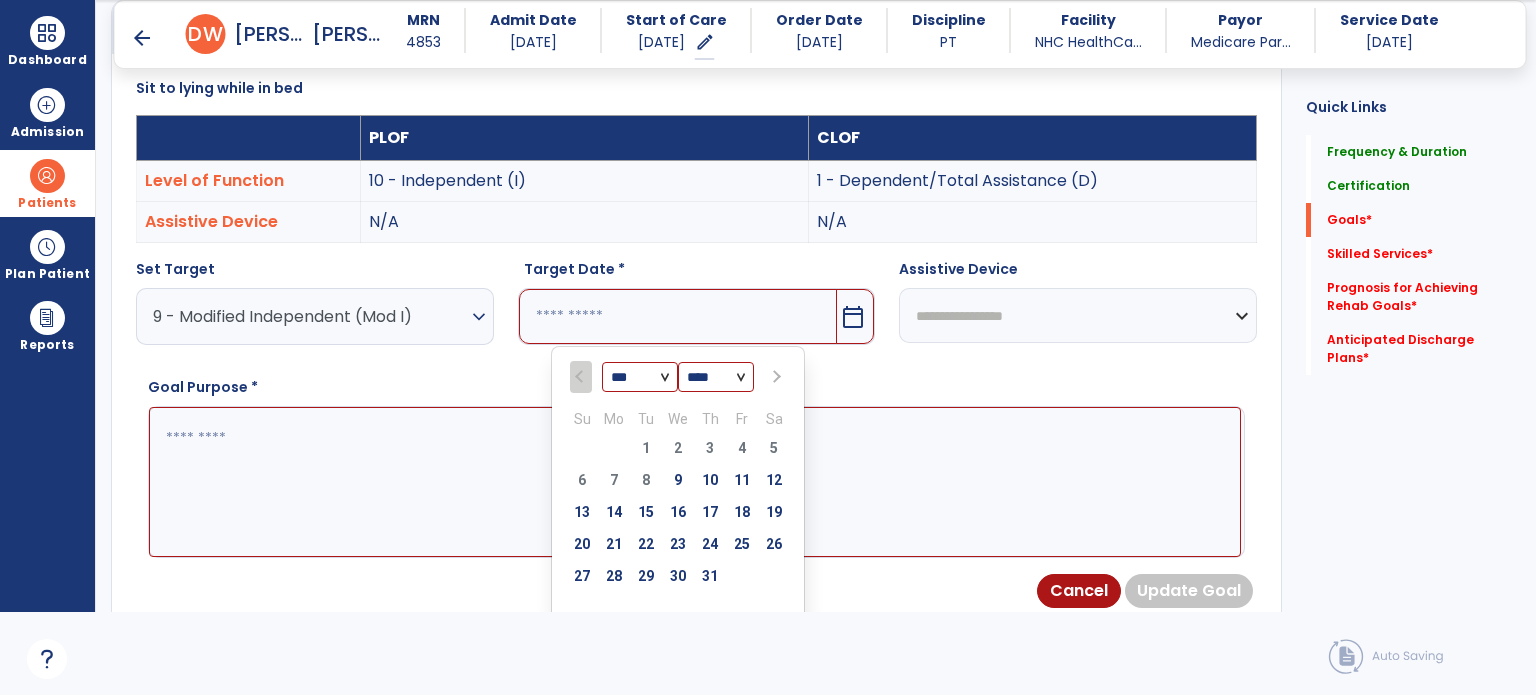 click on "*** *** ***" at bounding box center [640, 378] 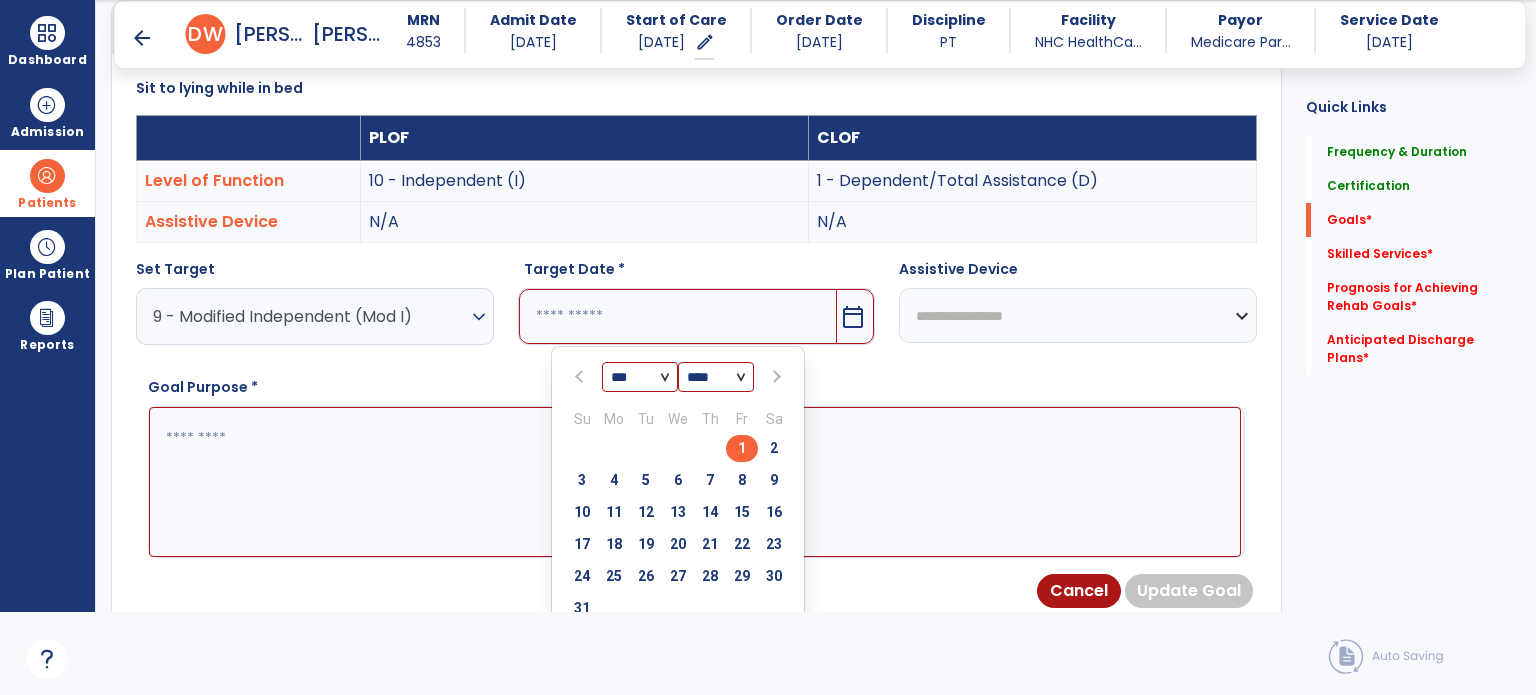 click on "1" at bounding box center [742, 448] 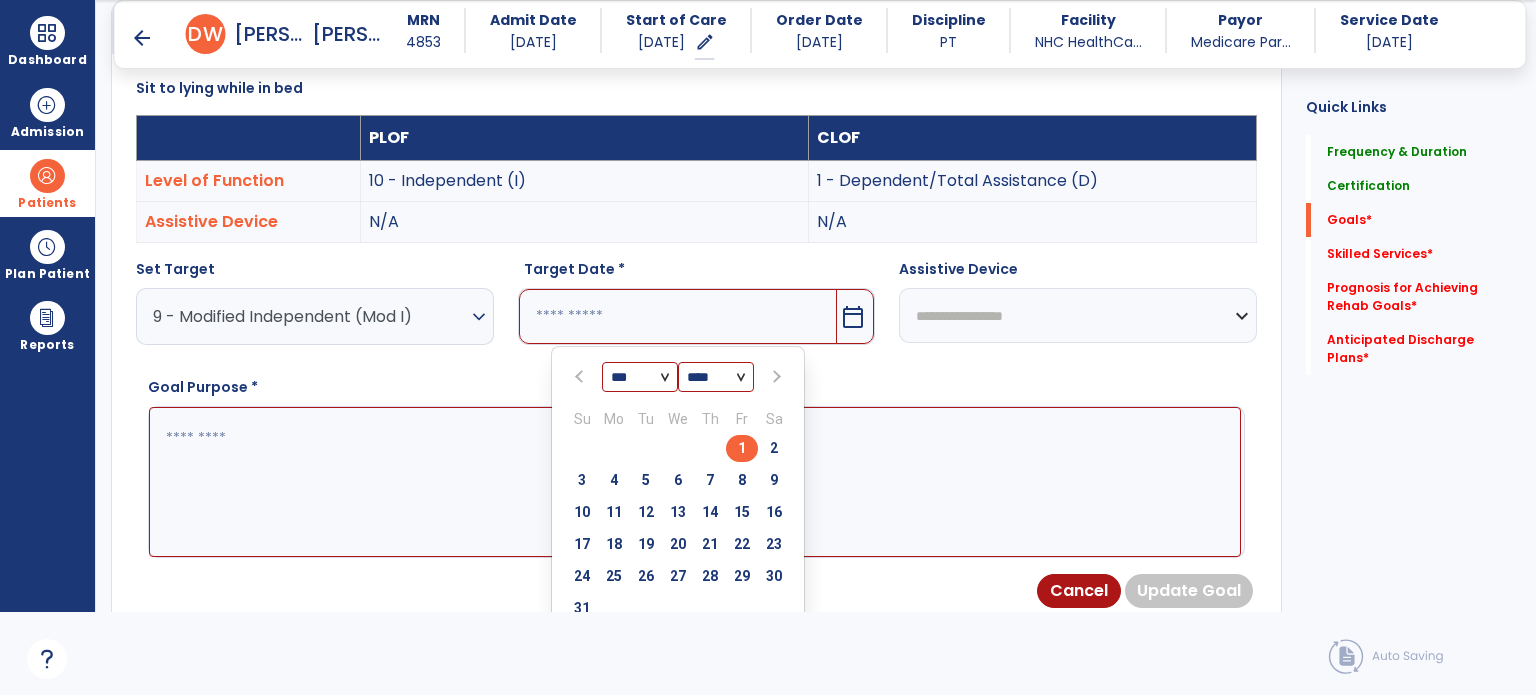 type on "********" 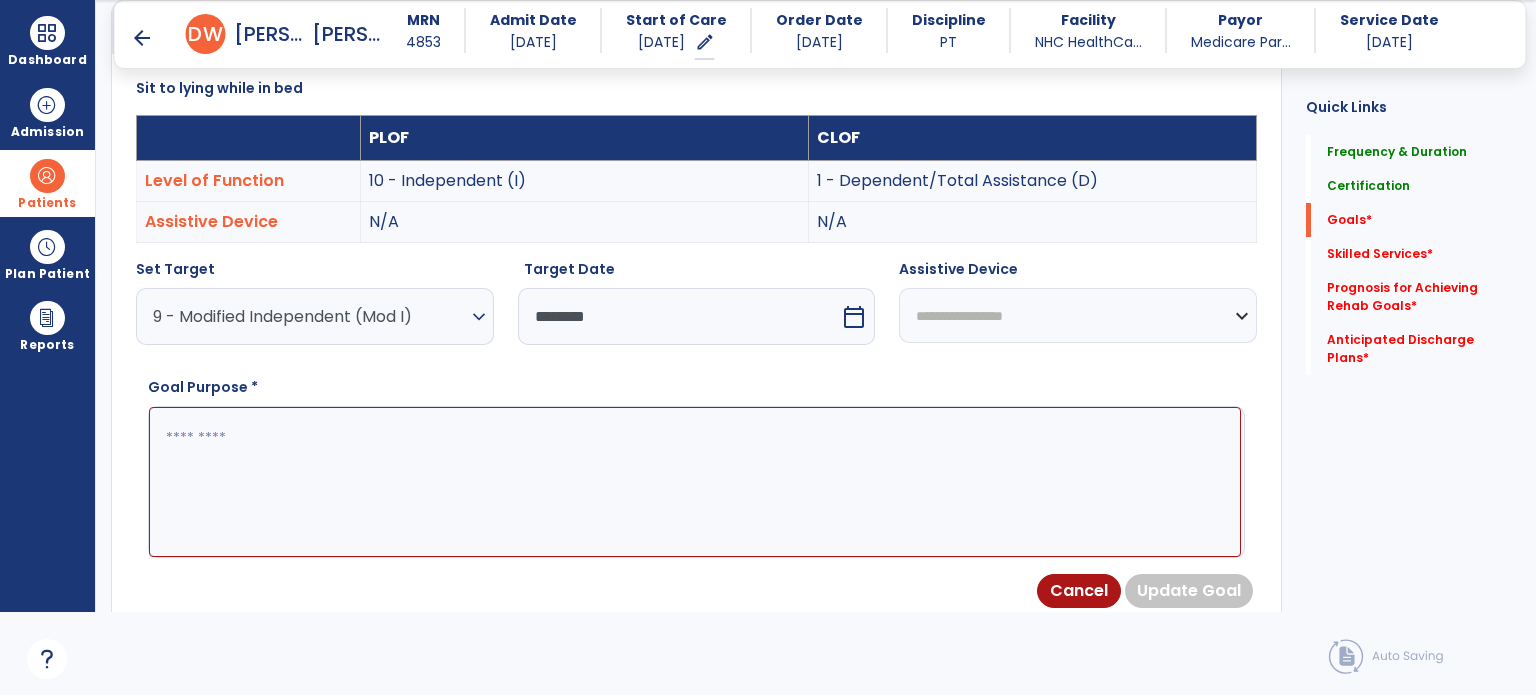 click at bounding box center [695, 482] 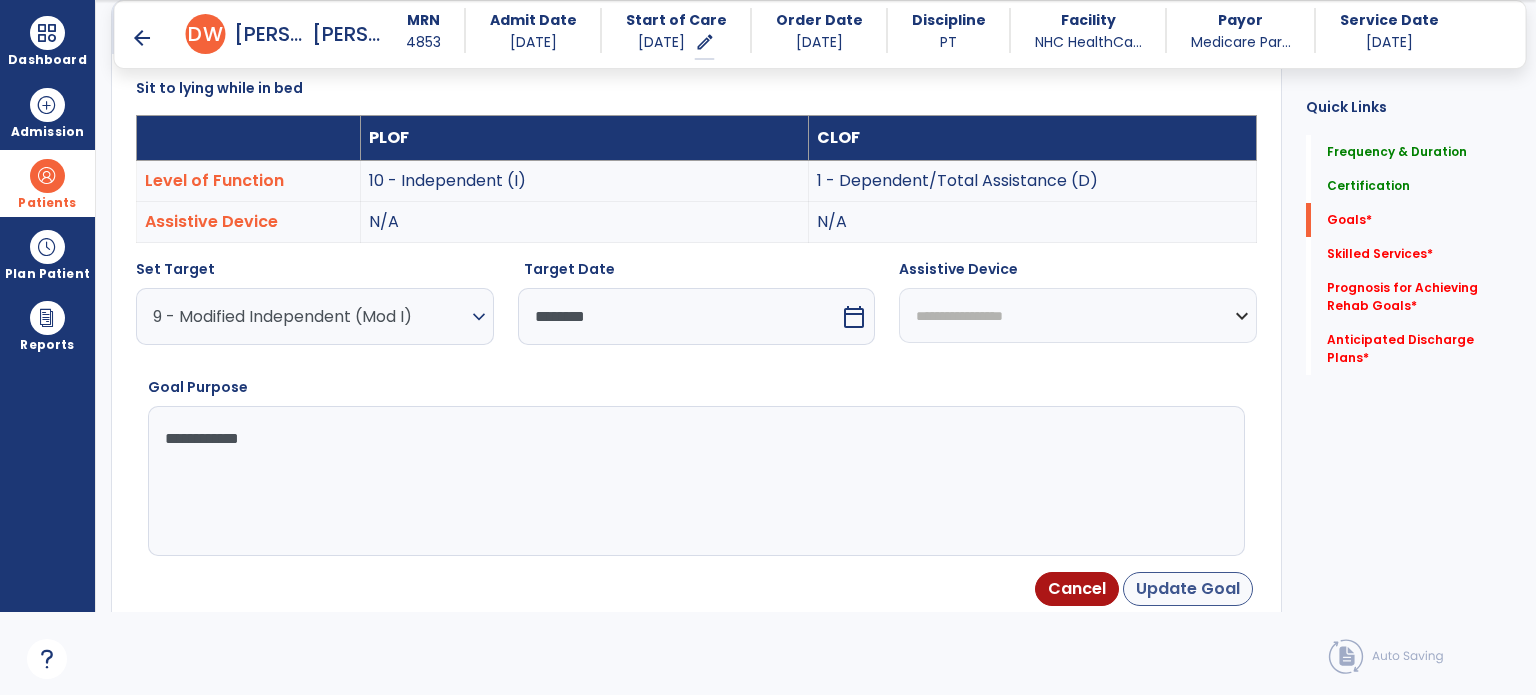 type on "**********" 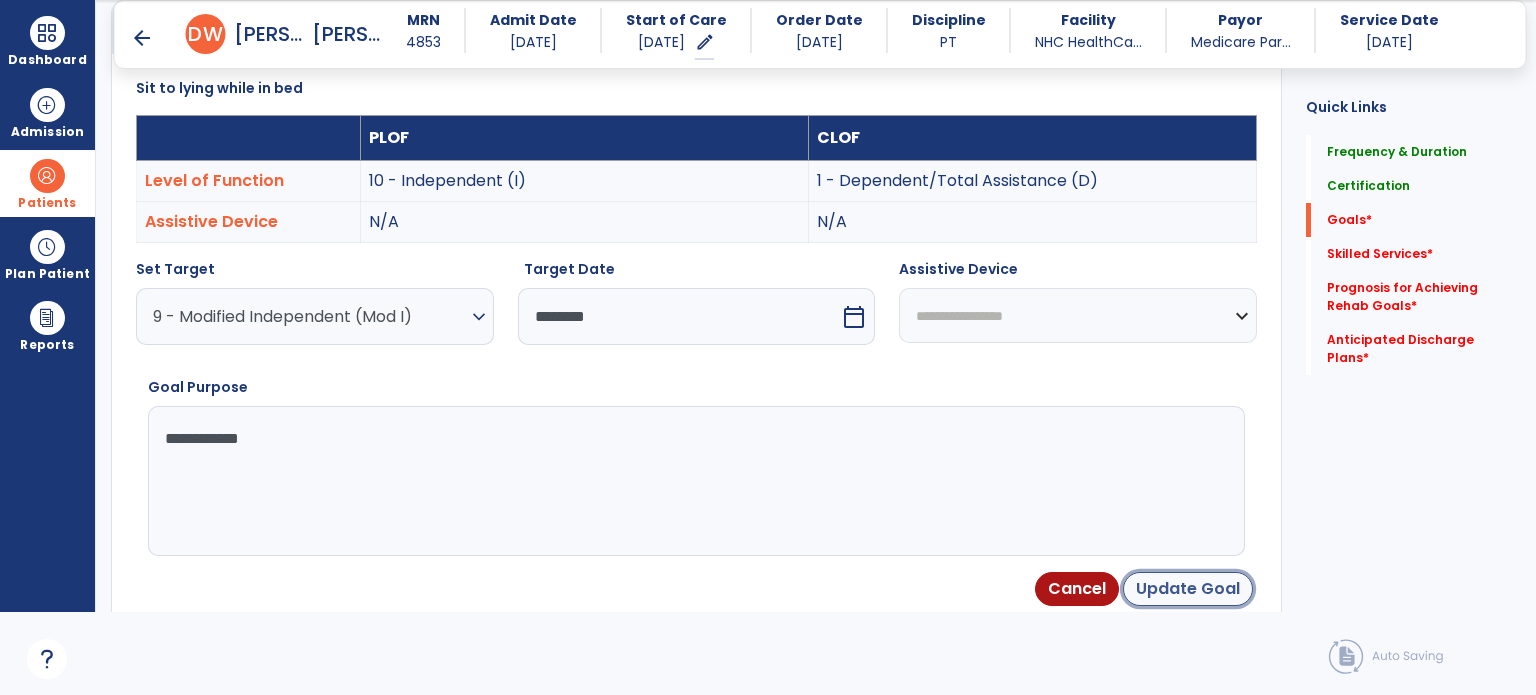 click on "Update Goal" at bounding box center (1188, 589) 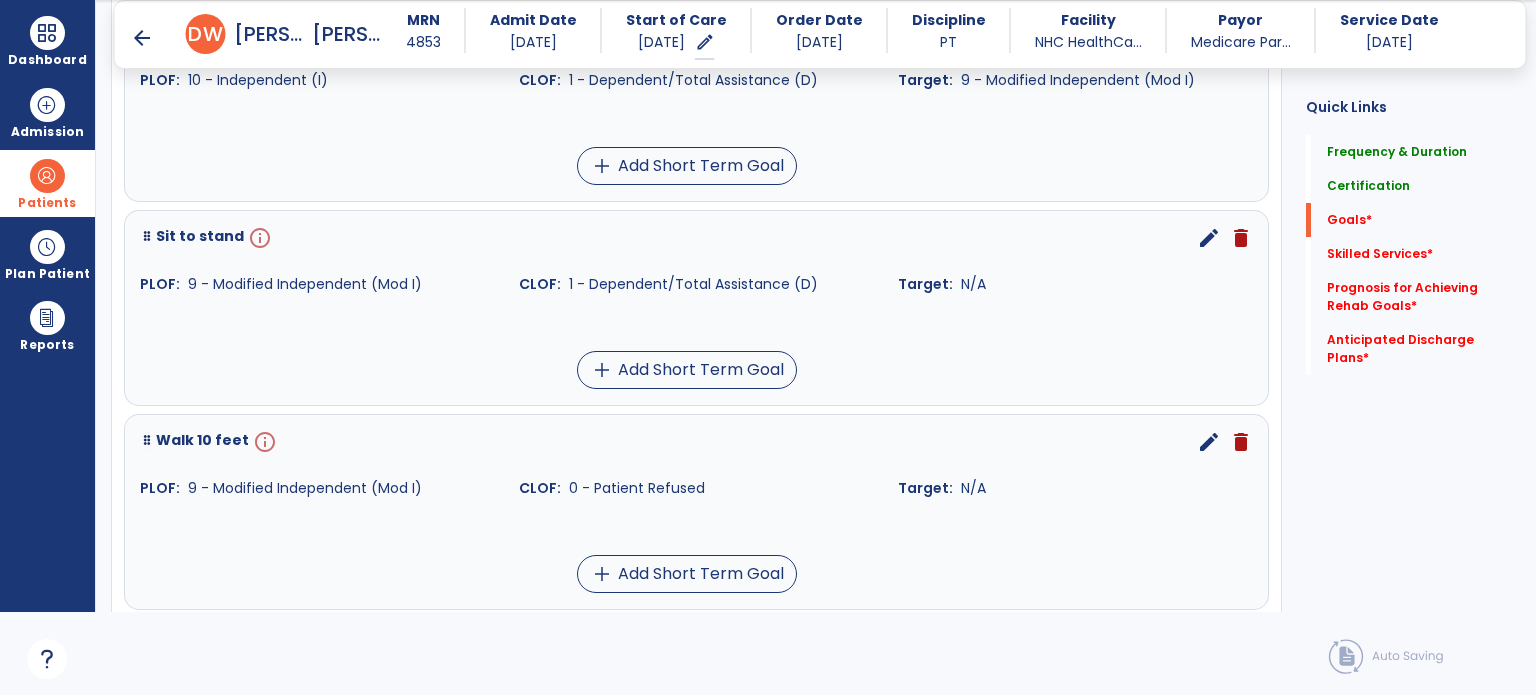 scroll, scrollTop: 2245, scrollLeft: 0, axis: vertical 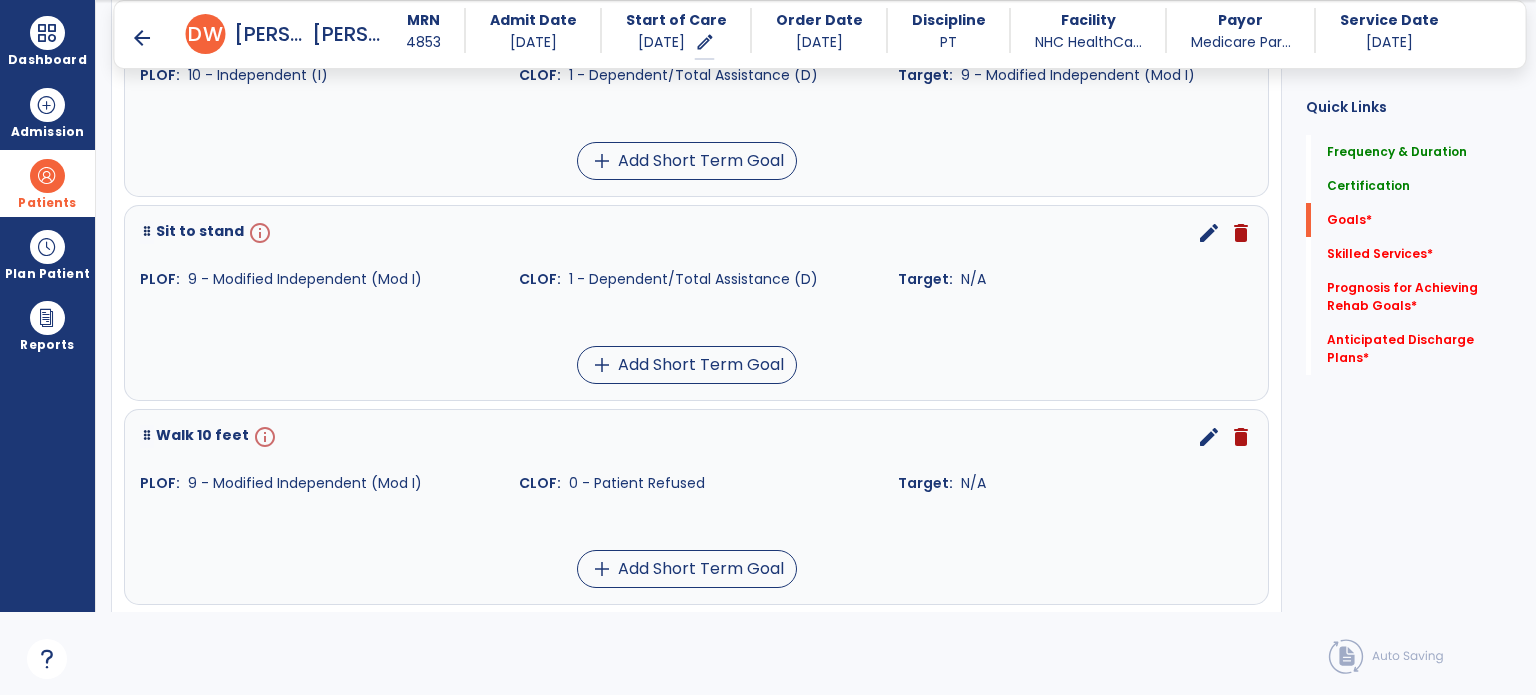 click on "edit" at bounding box center [1209, 233] 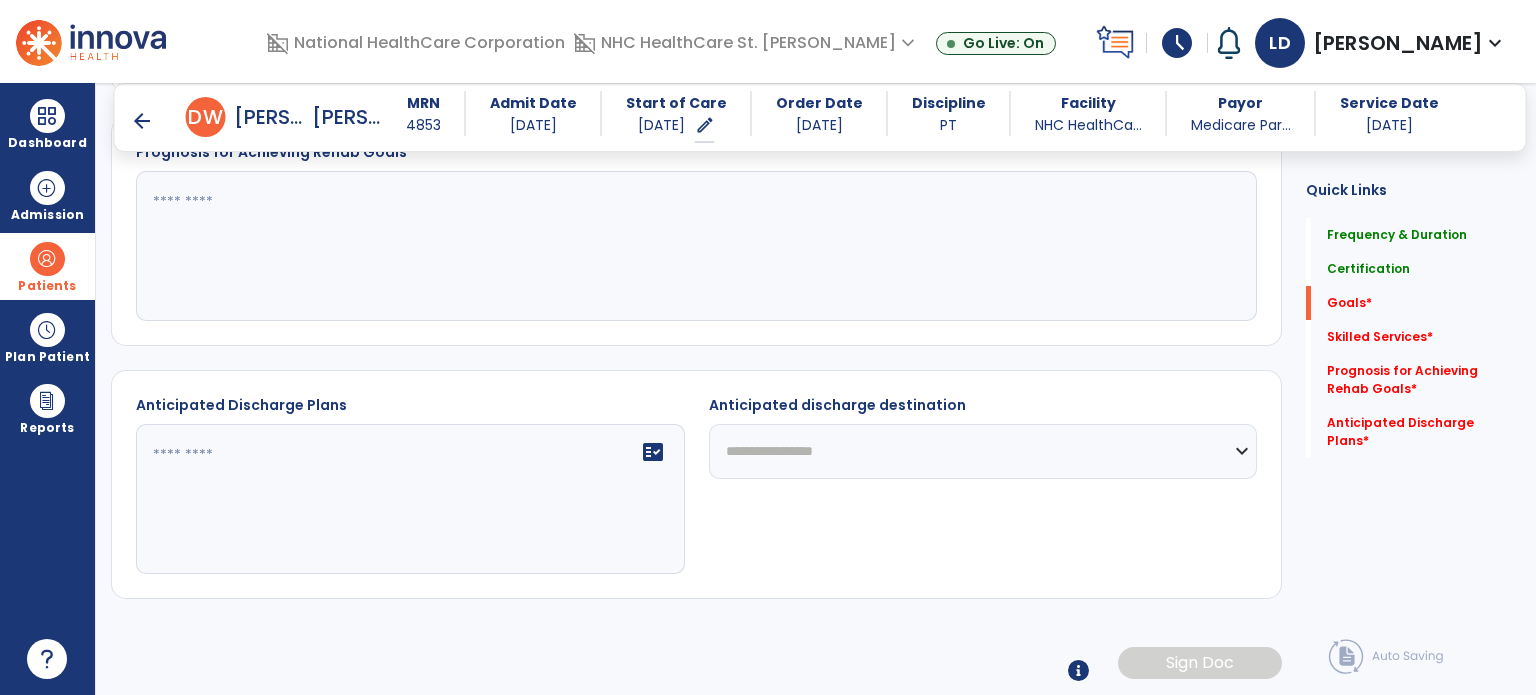 scroll, scrollTop: 0, scrollLeft: 0, axis: both 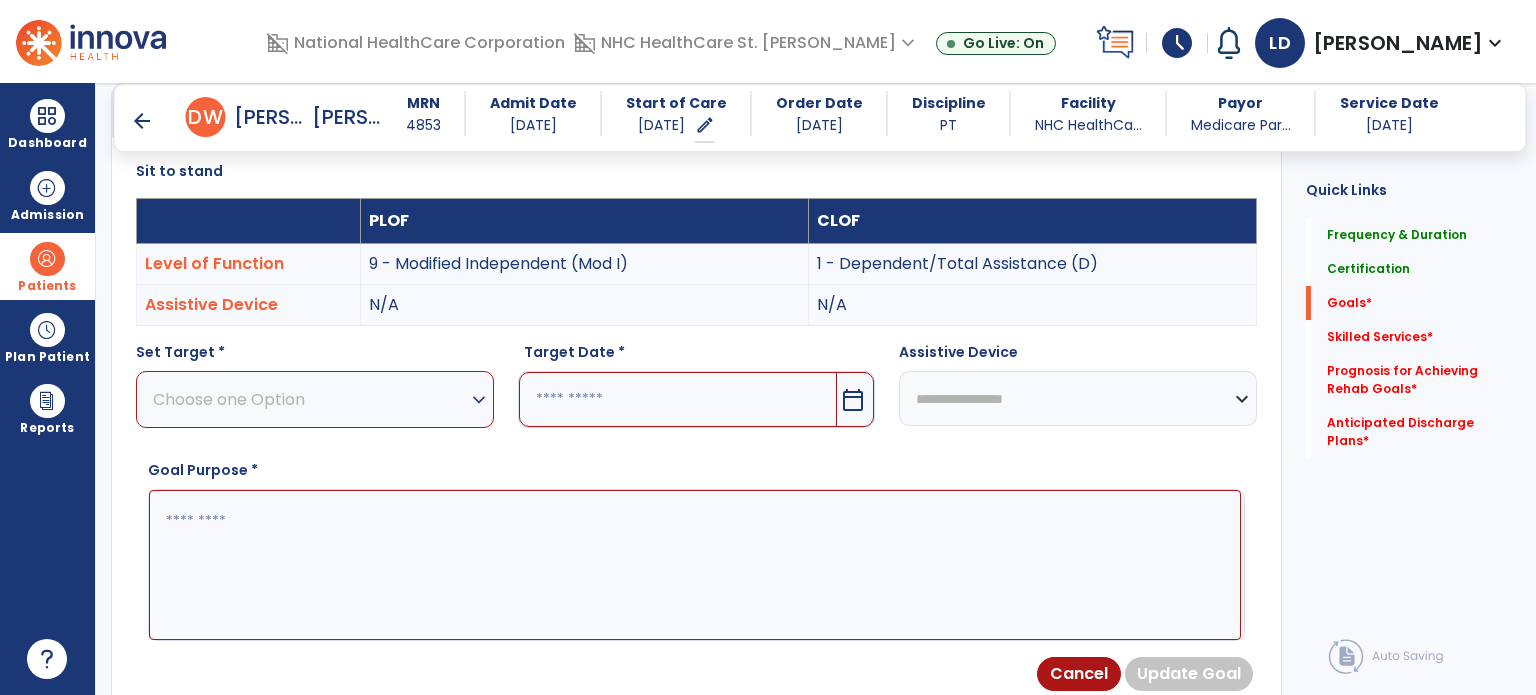 click on "Choose one Option" at bounding box center (310, 399) 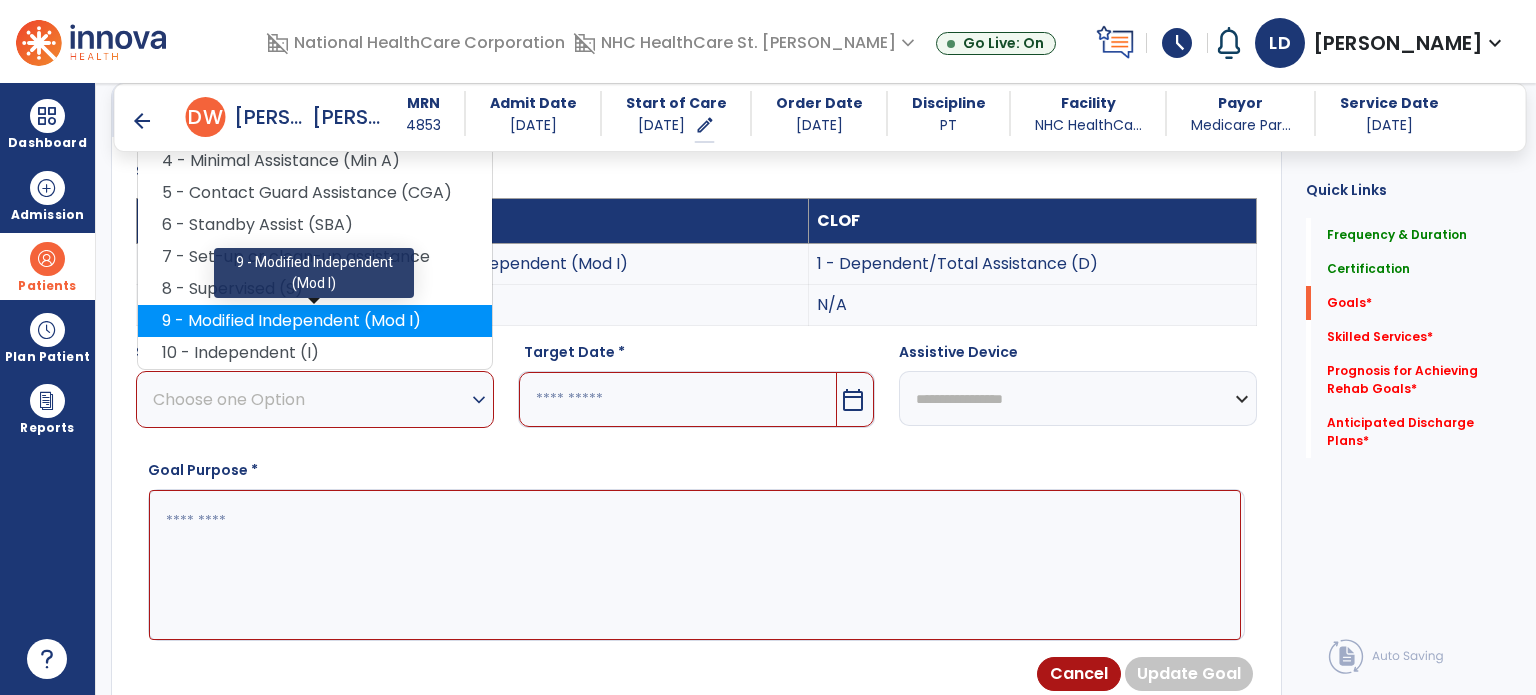 click on "9 - Modified Independent (Mod I)" at bounding box center (315, 321) 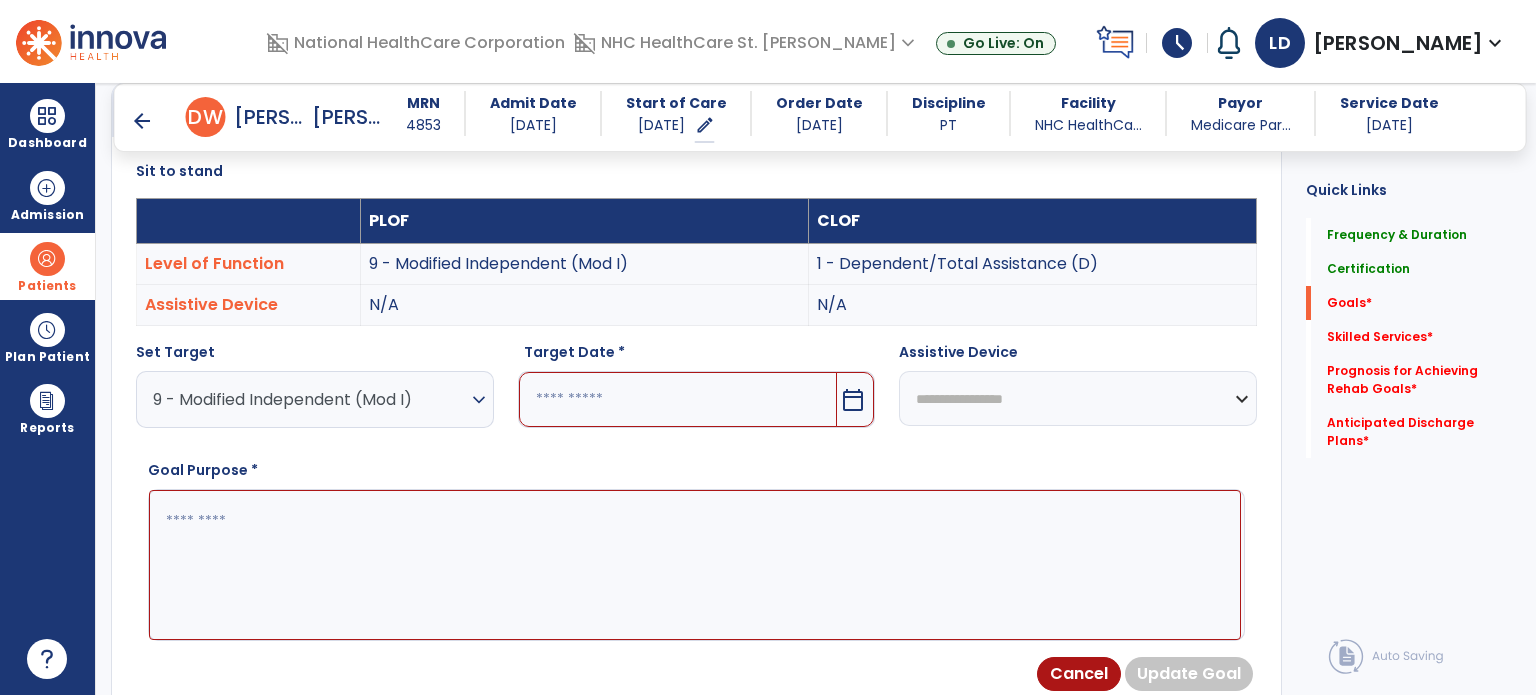 click at bounding box center (678, 399) 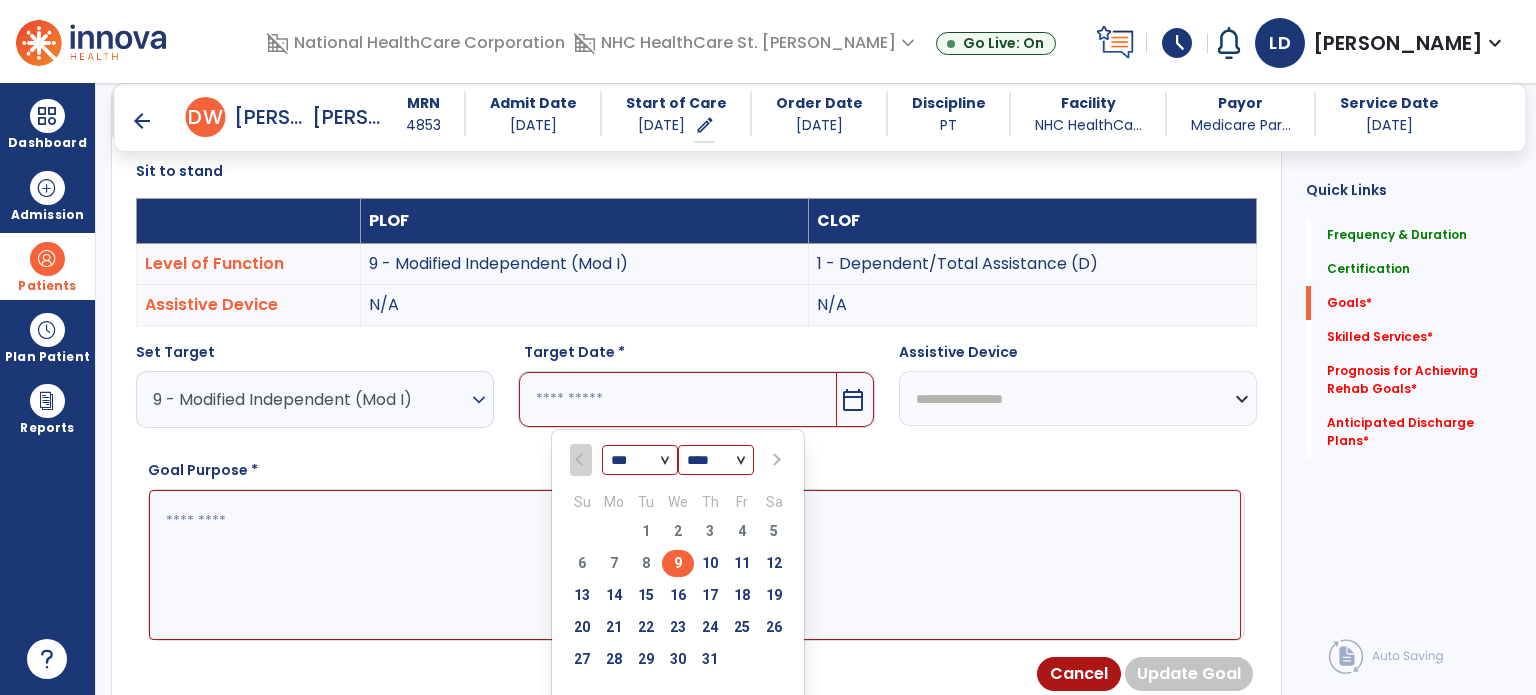 click on "*** *** ***" at bounding box center [640, 461] 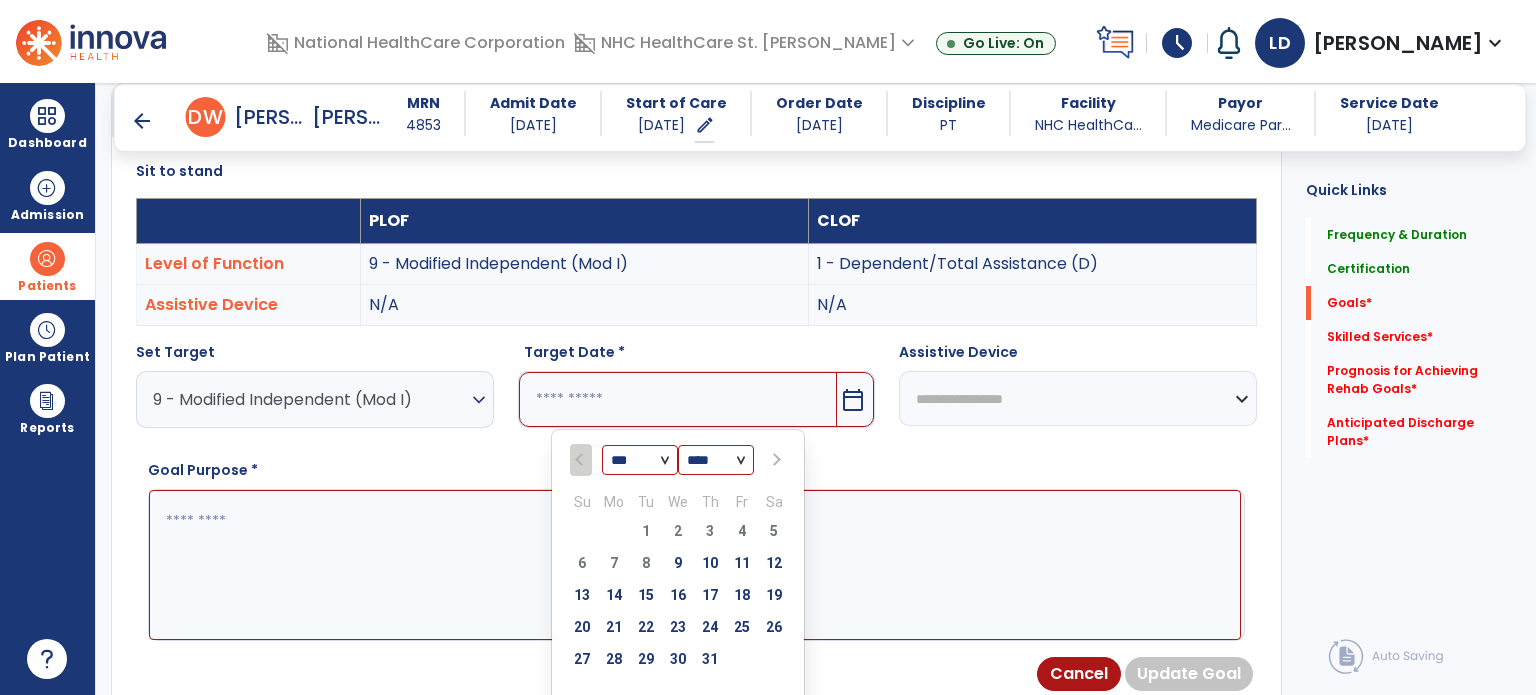 select on "*" 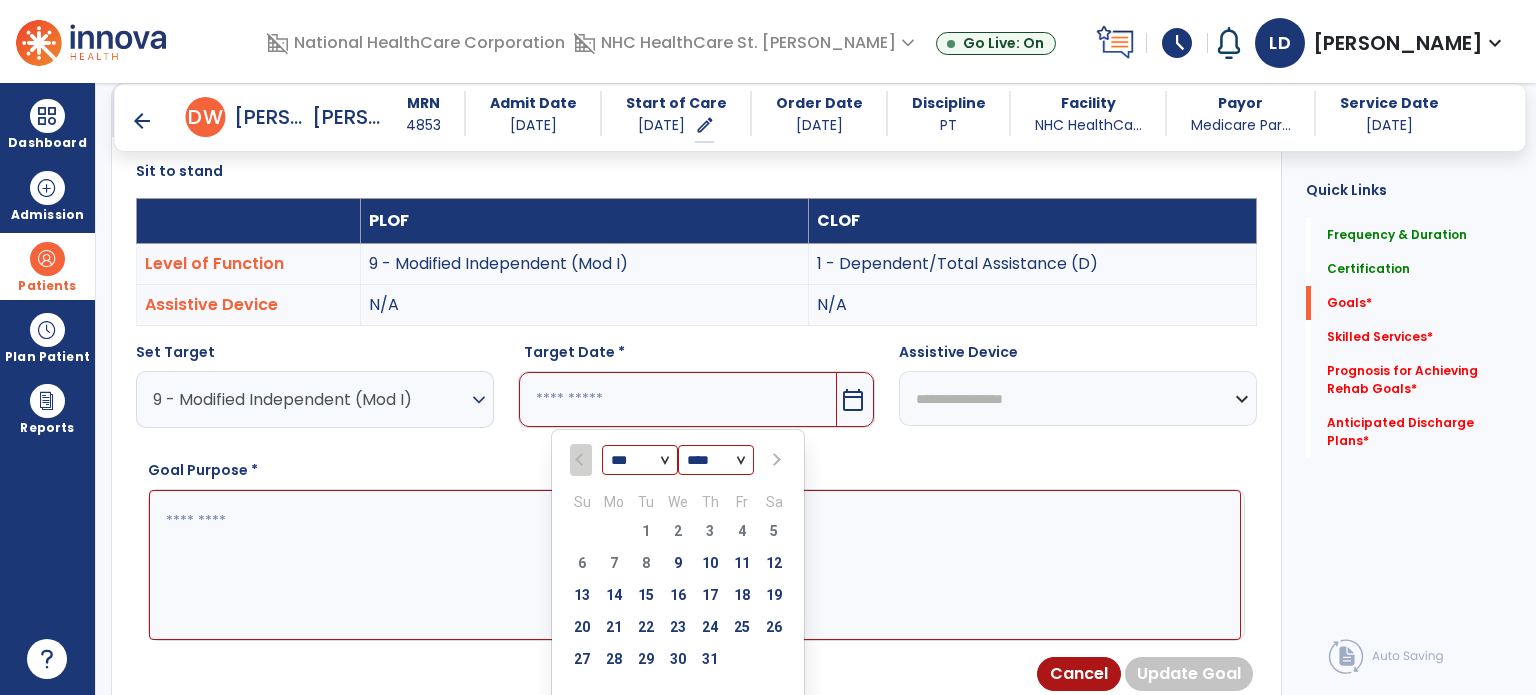 click on "*** *** ***" at bounding box center [640, 461] 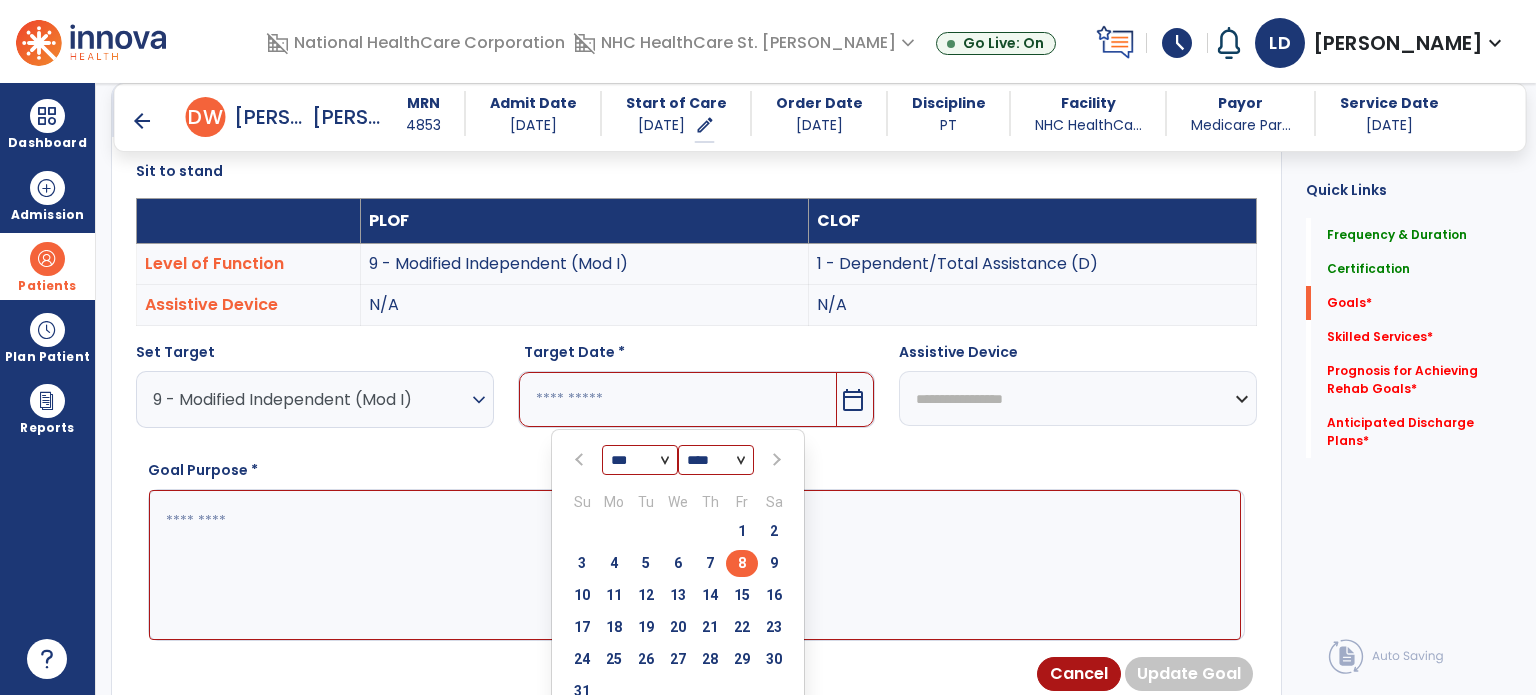 click on "8" at bounding box center [742, 563] 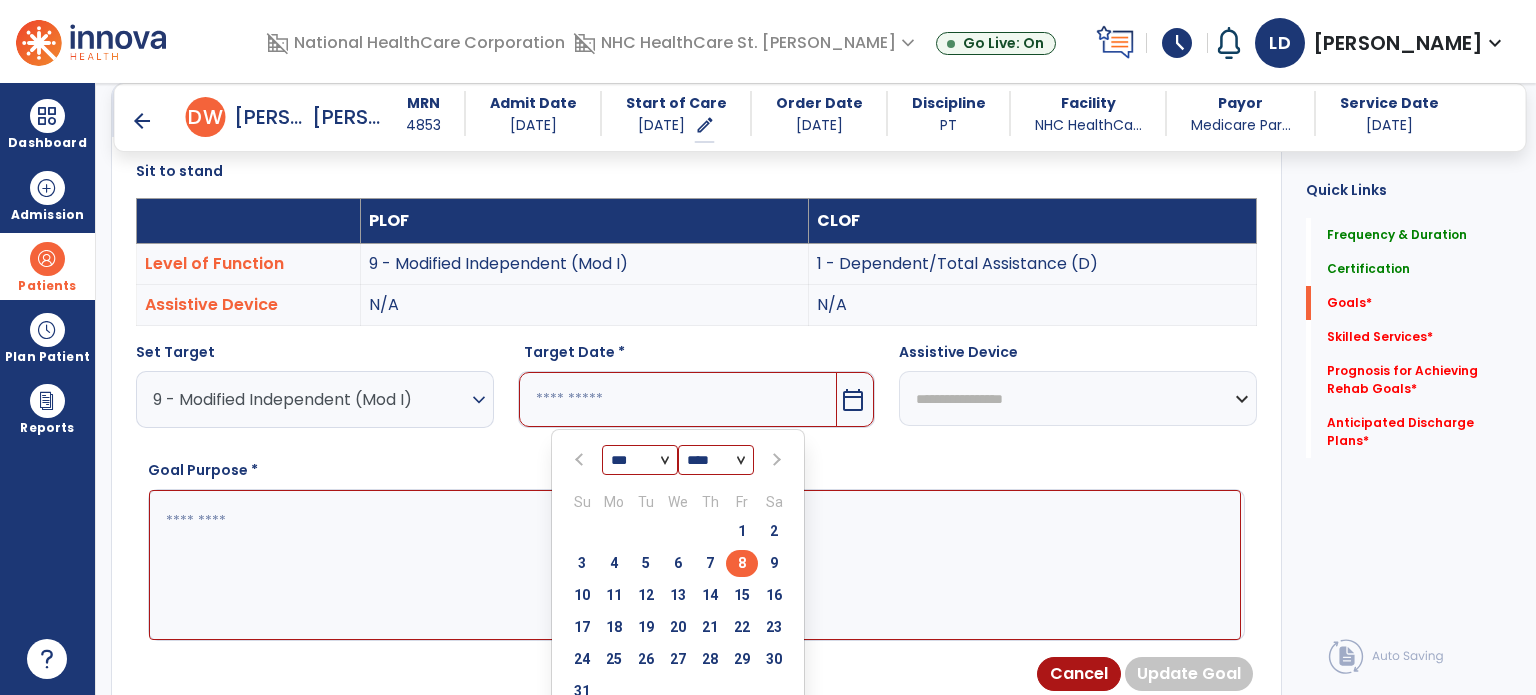 type on "********" 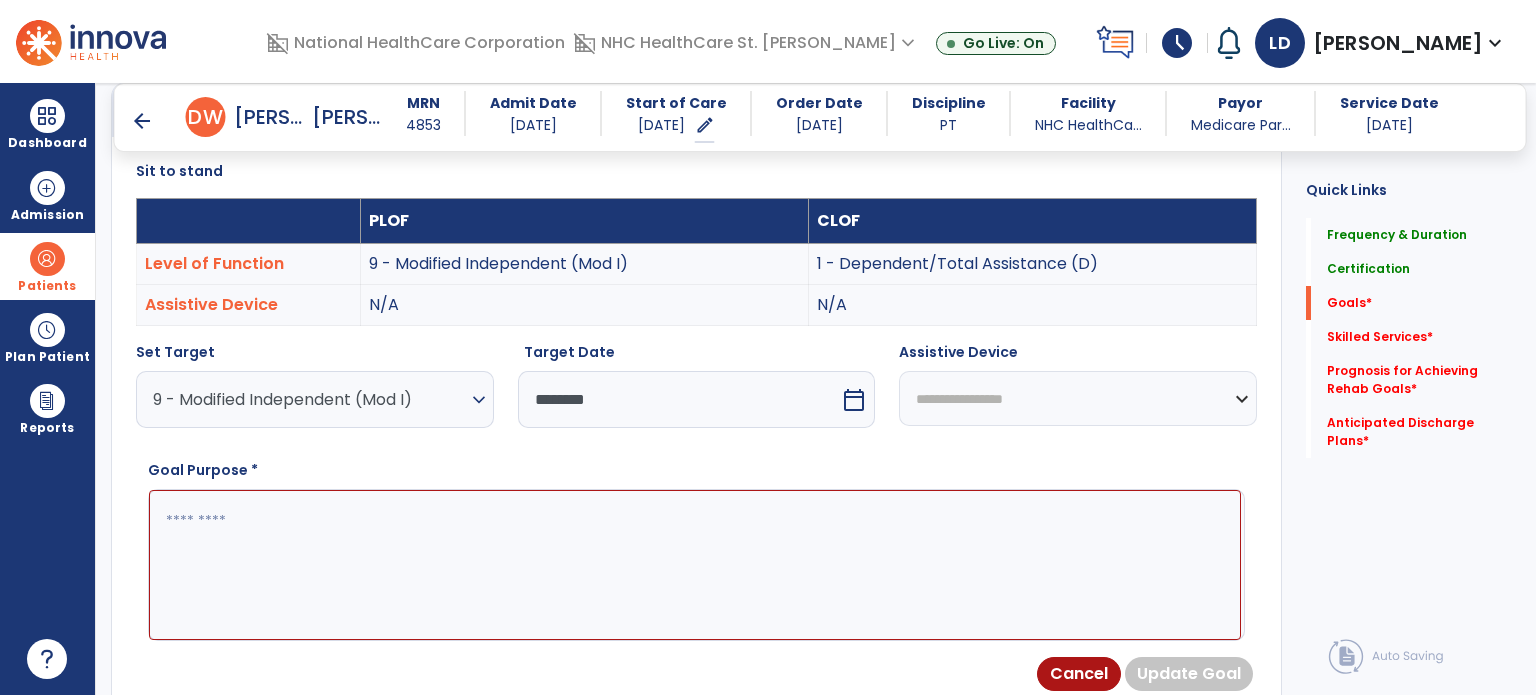 click at bounding box center (695, 565) 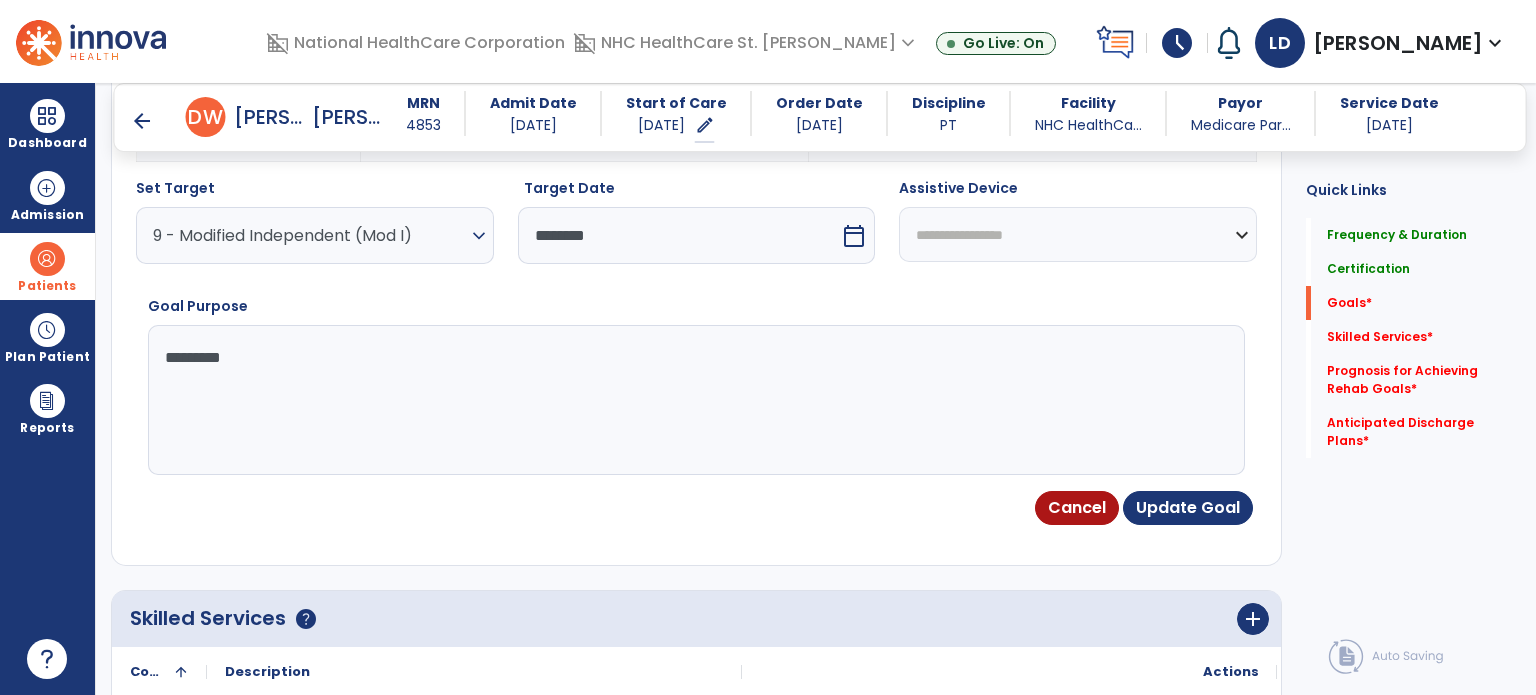 scroll, scrollTop: 711, scrollLeft: 0, axis: vertical 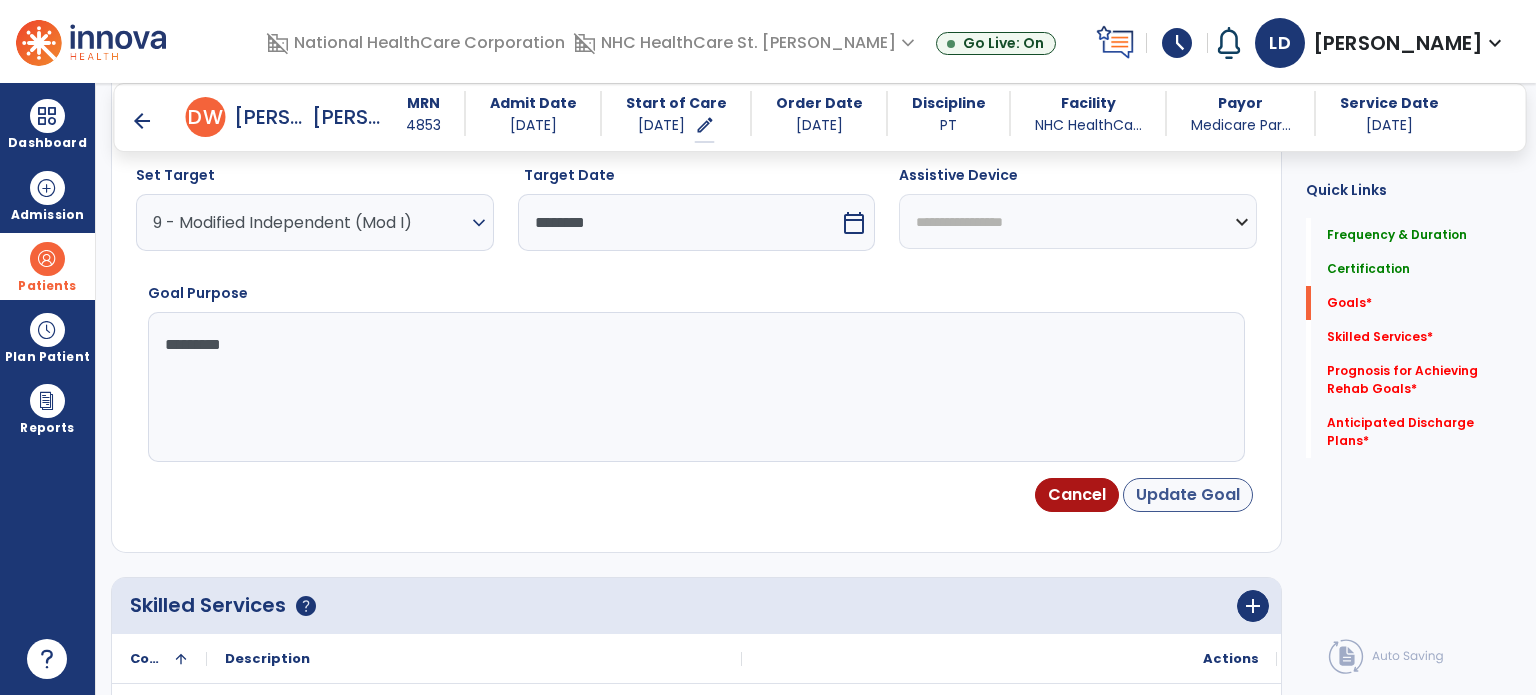 type on "*********" 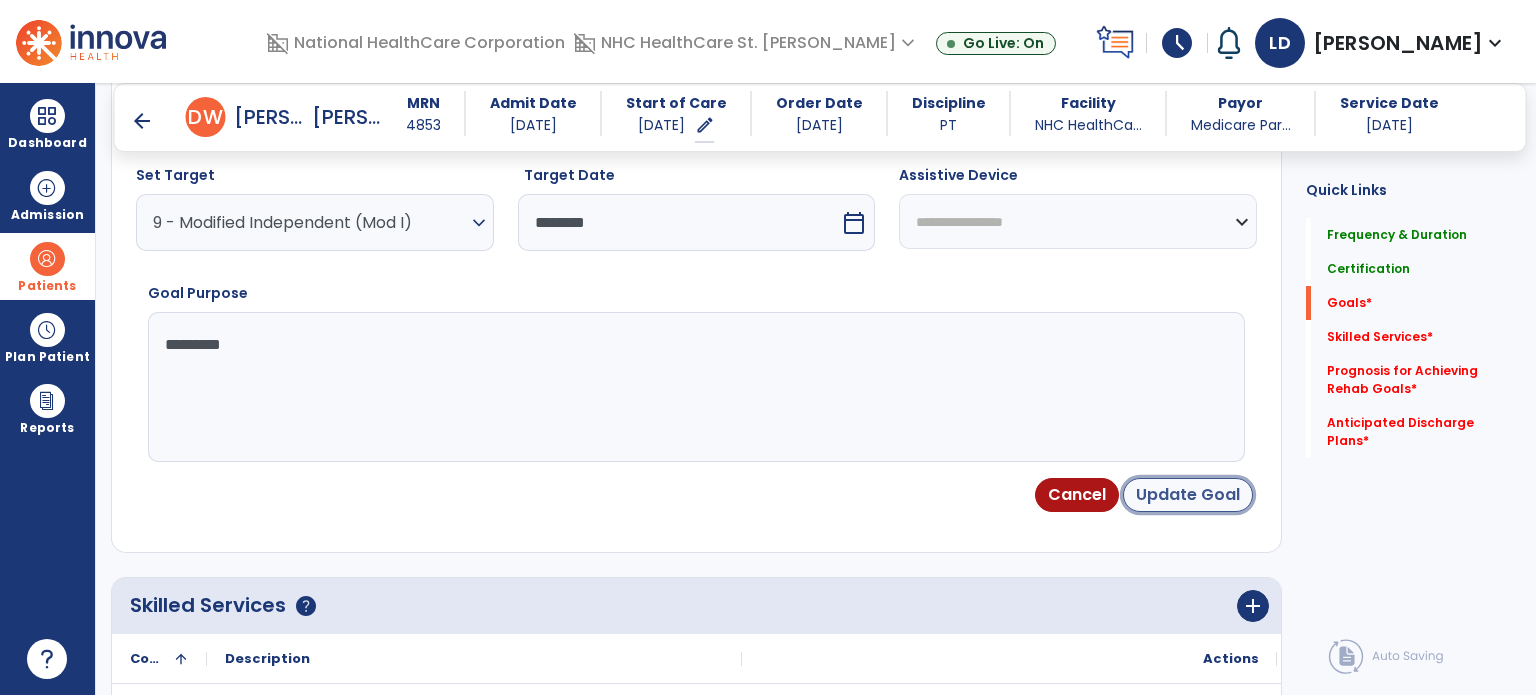 click on "Update Goal" at bounding box center [1188, 495] 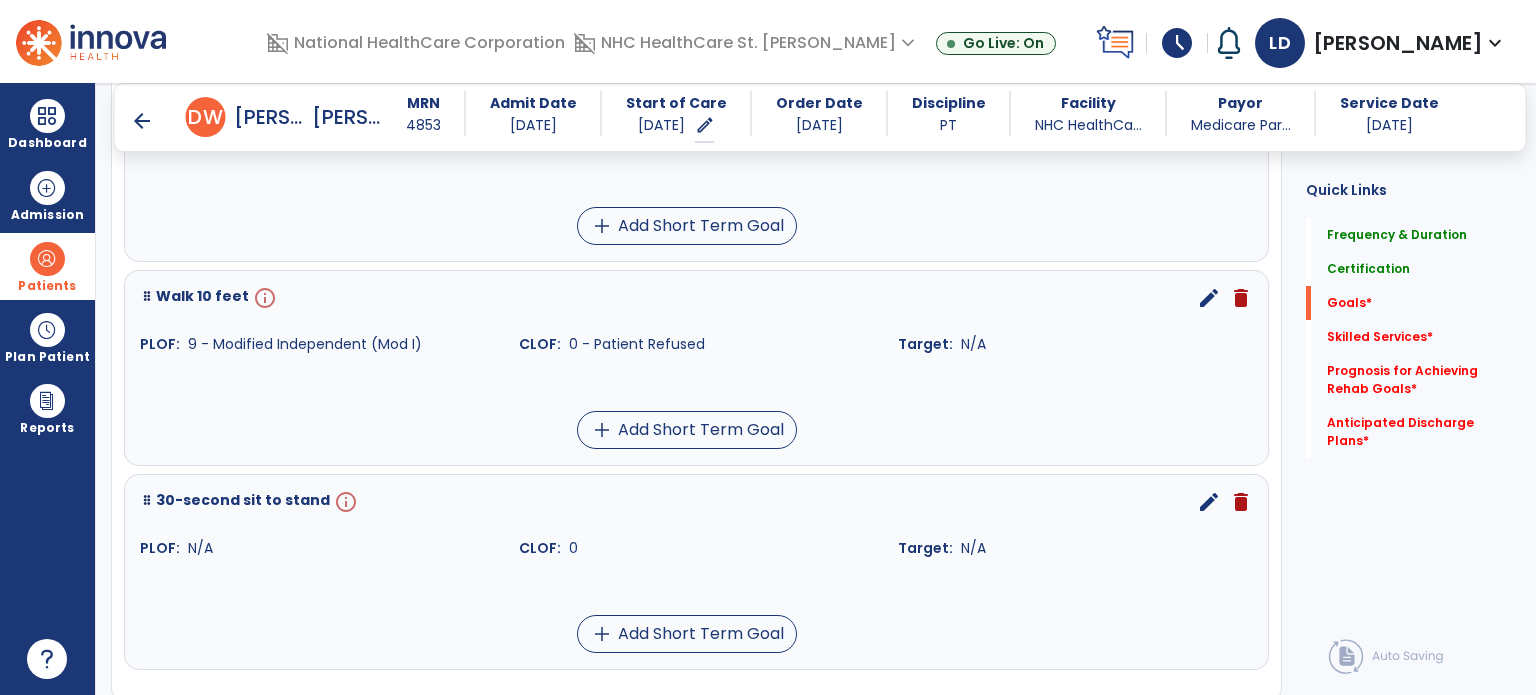 scroll, scrollTop: 2472, scrollLeft: 0, axis: vertical 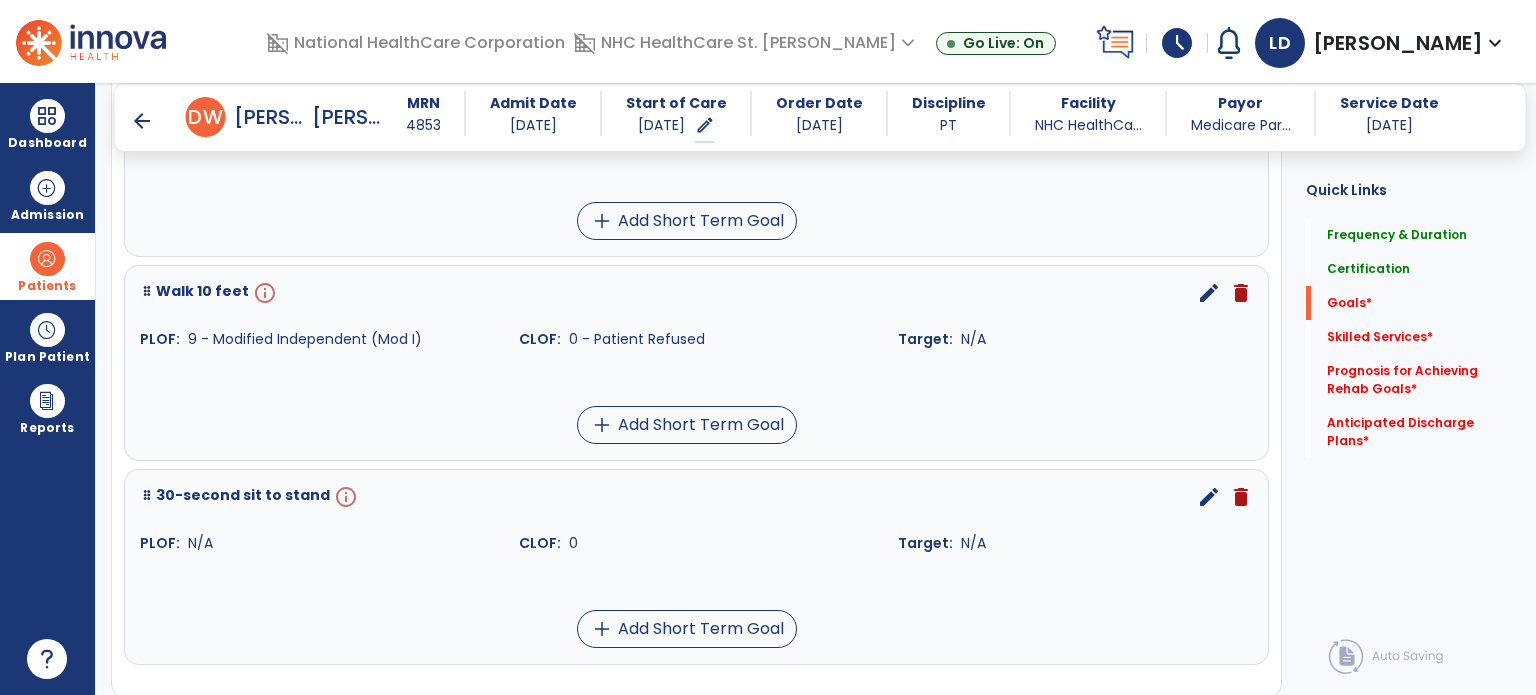 click on "edit" at bounding box center (1209, 293) 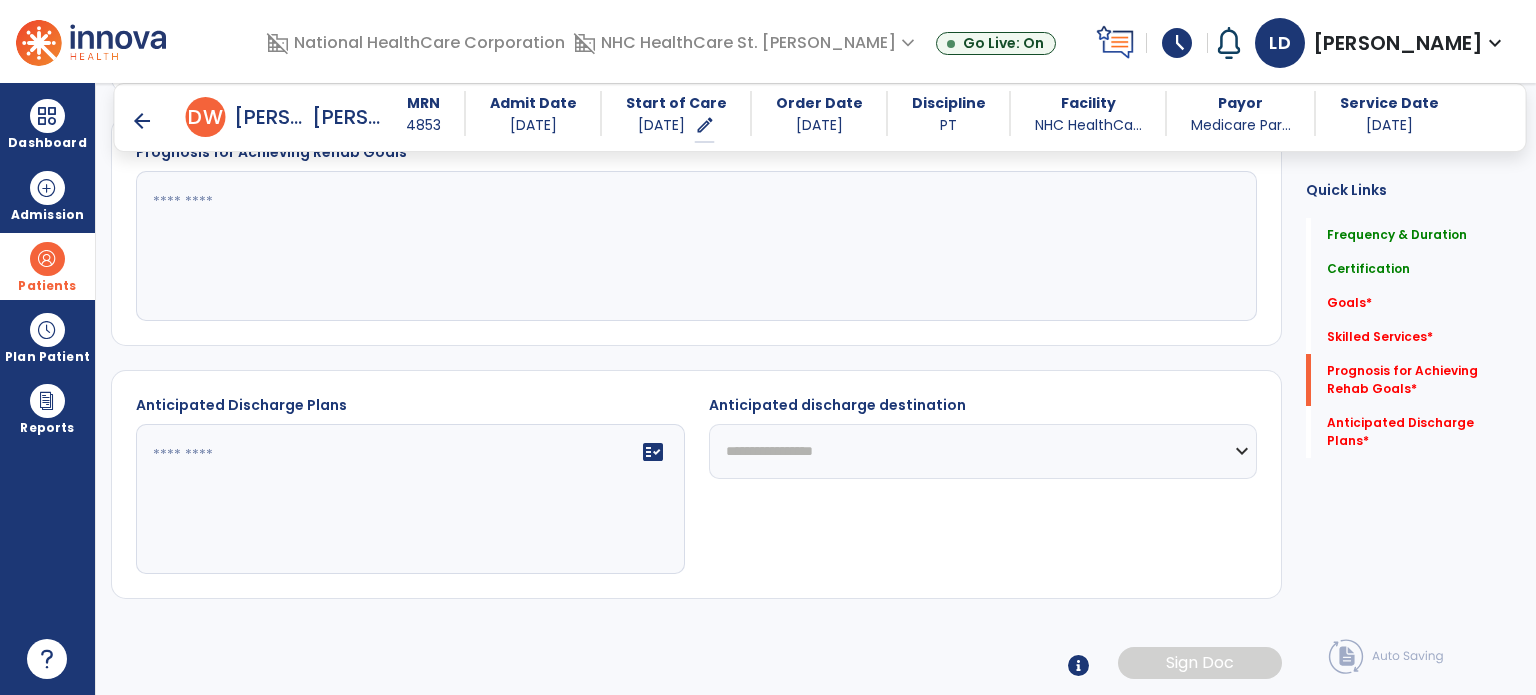 scroll, scrollTop: 1100, scrollLeft: 0, axis: vertical 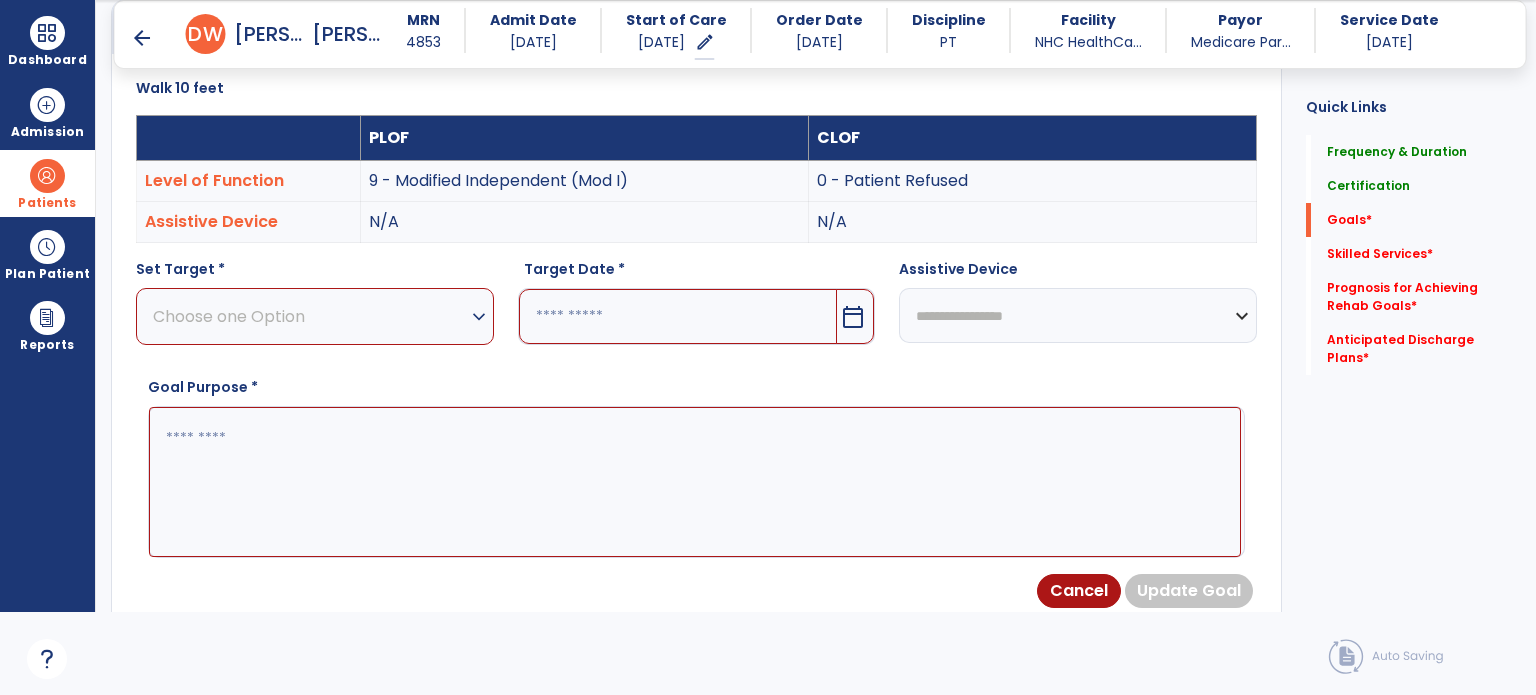 click on "expand_more" at bounding box center [479, 317] 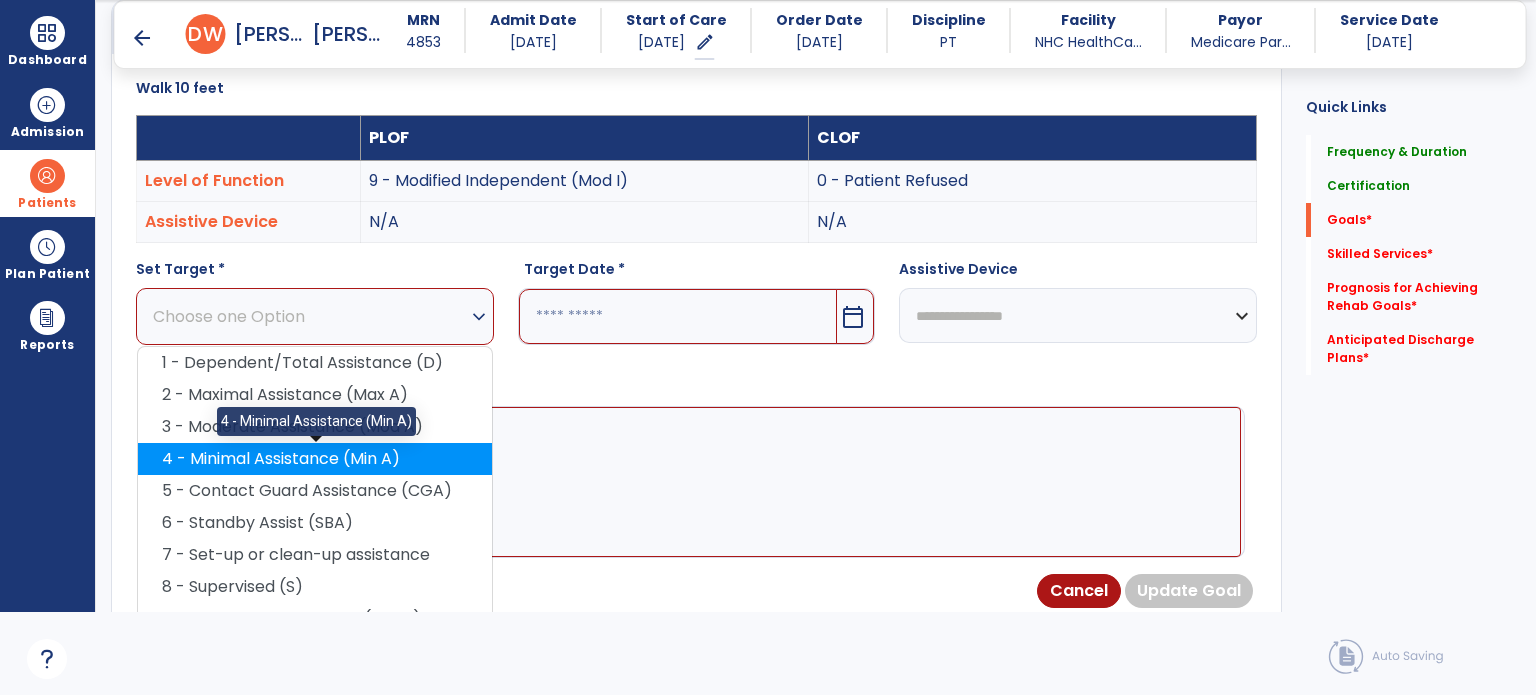 click on "4 - Minimal Assistance (Min A)" at bounding box center (315, 459) 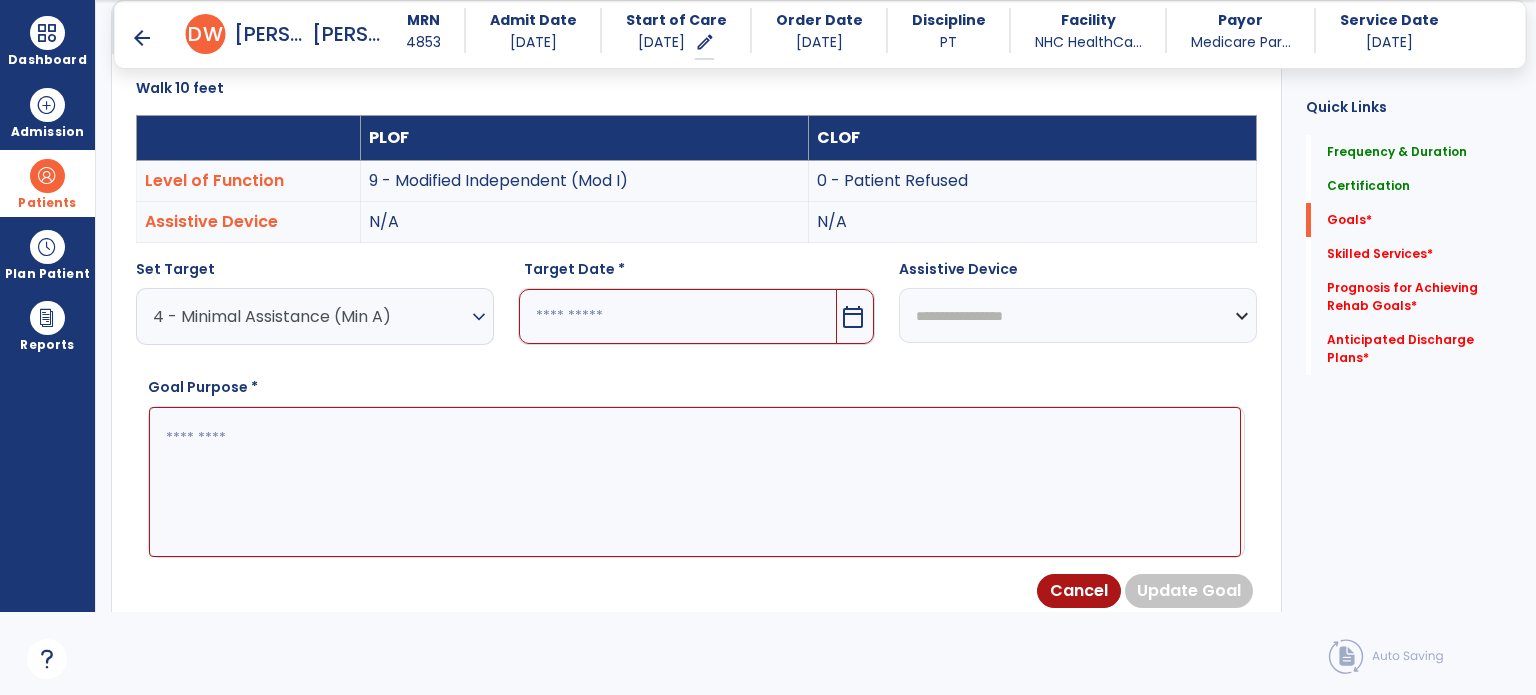 click on "calendar_today" at bounding box center (853, 317) 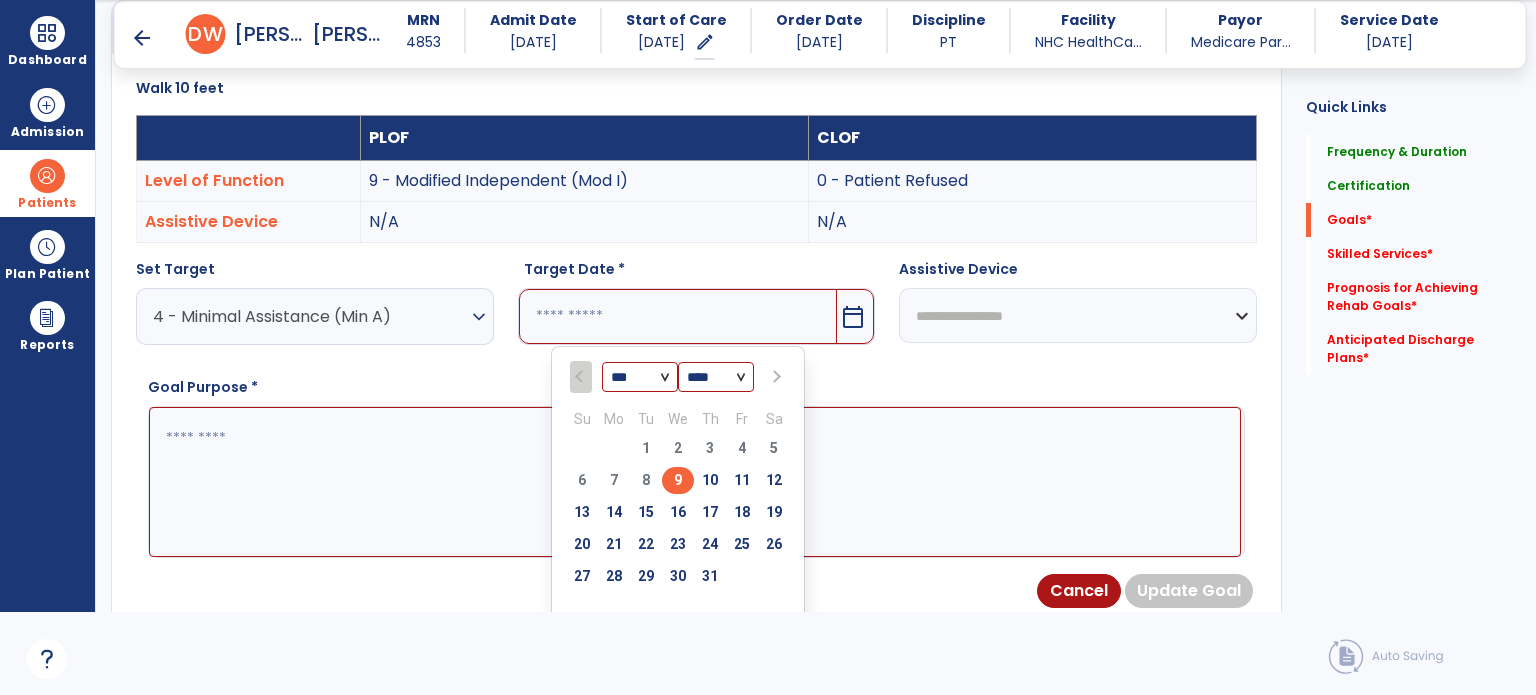 click on "*** *** ***" at bounding box center [640, 378] 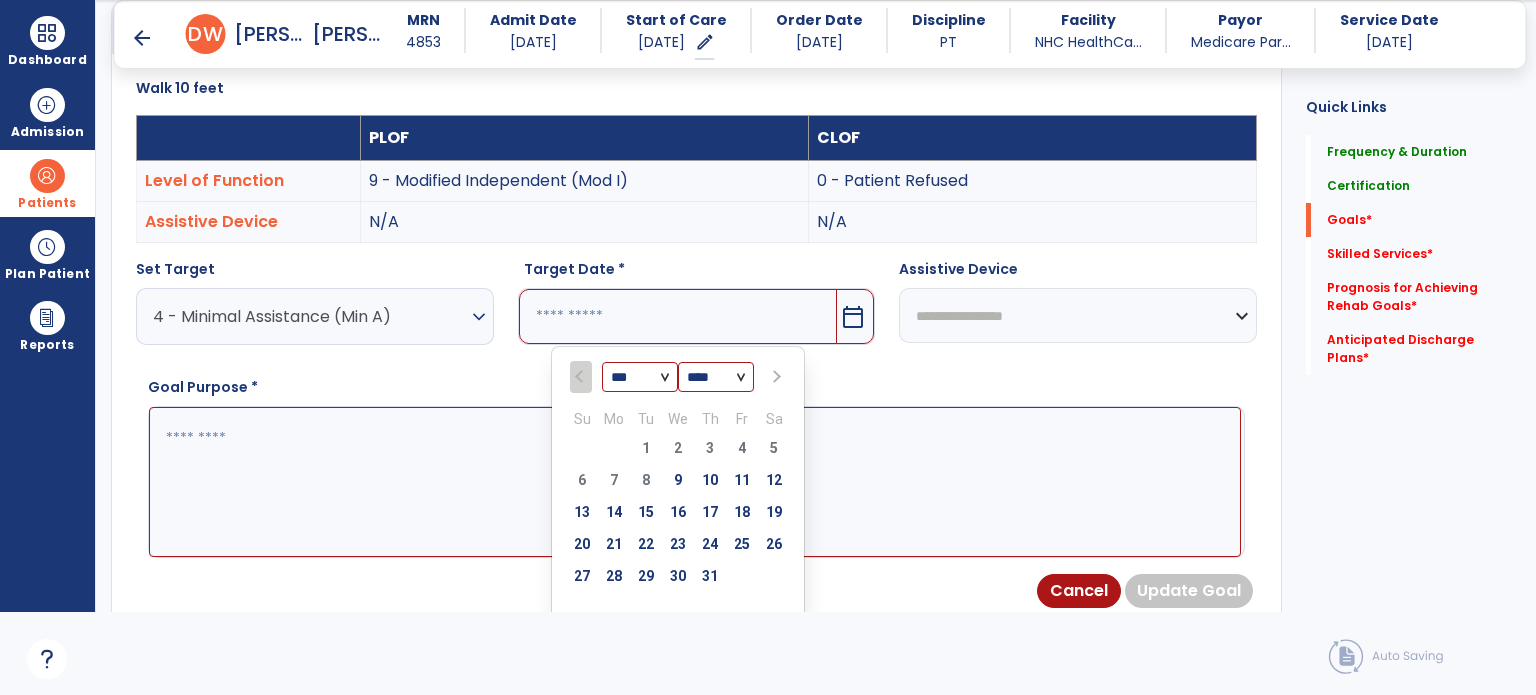 select on "*" 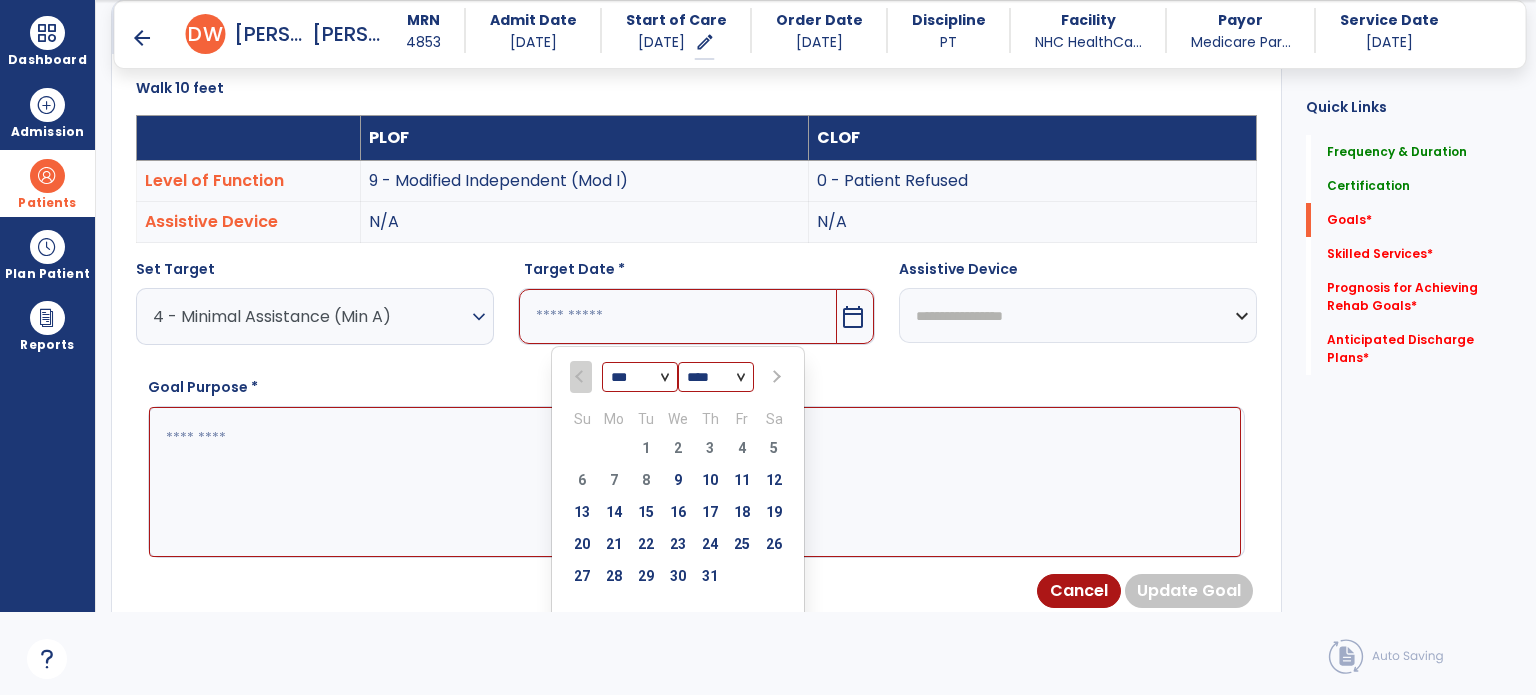 click on "*** *** ***" at bounding box center [640, 378] 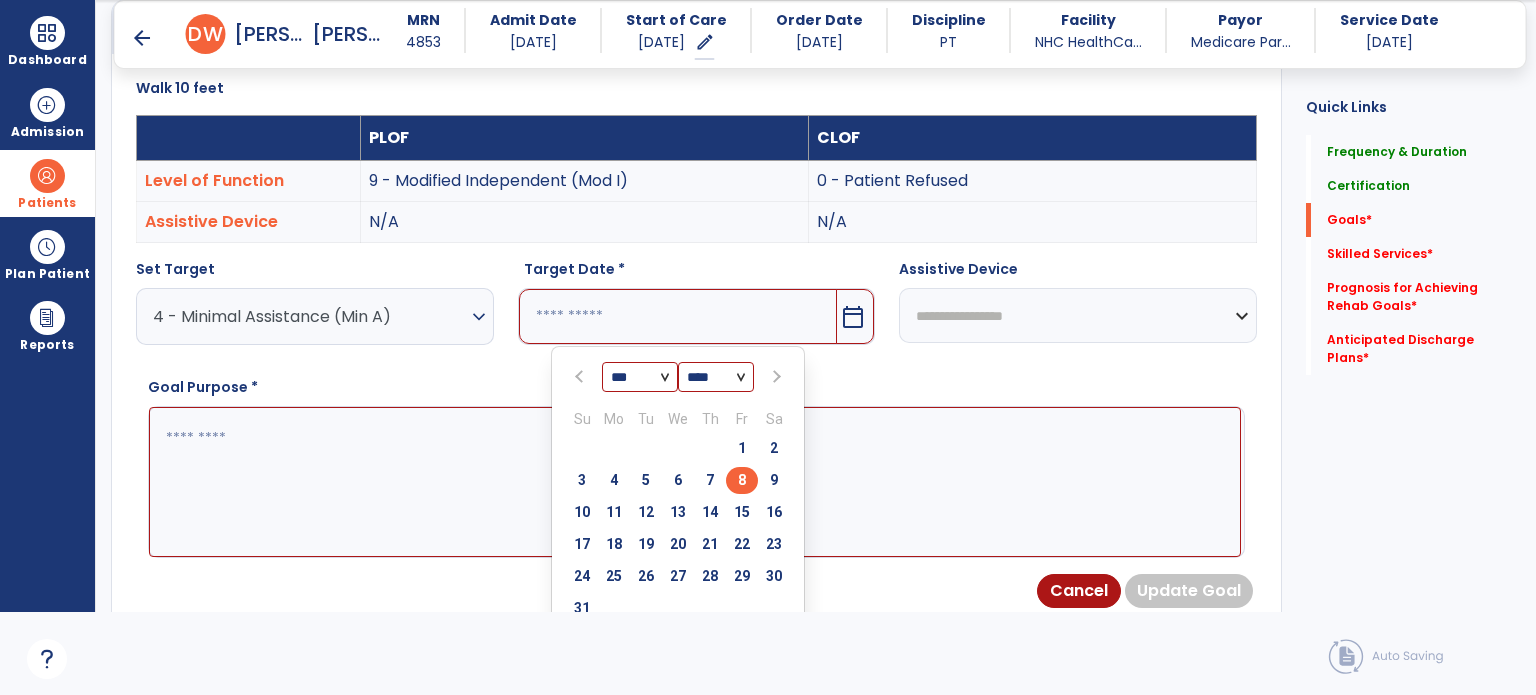 click on "8" at bounding box center (742, 480) 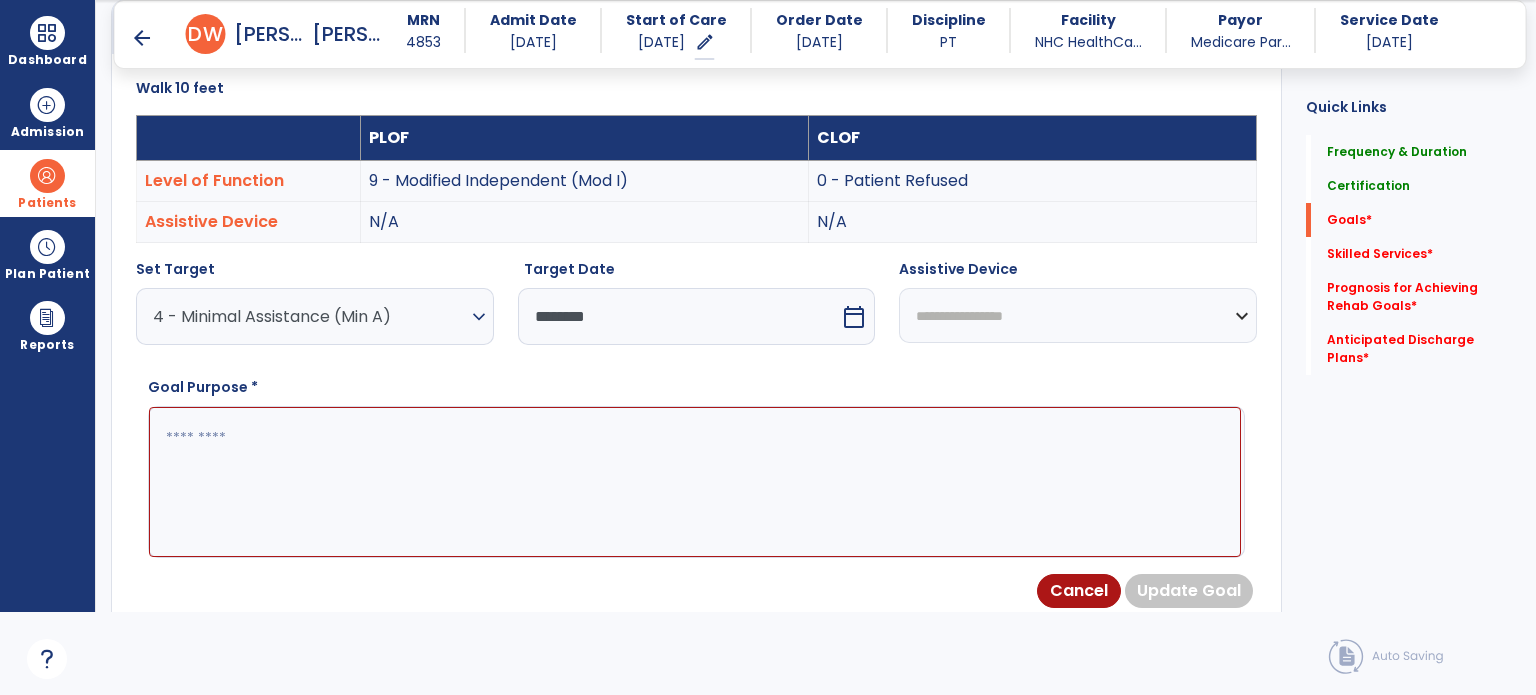 click on "**********" at bounding box center (1078, 315) 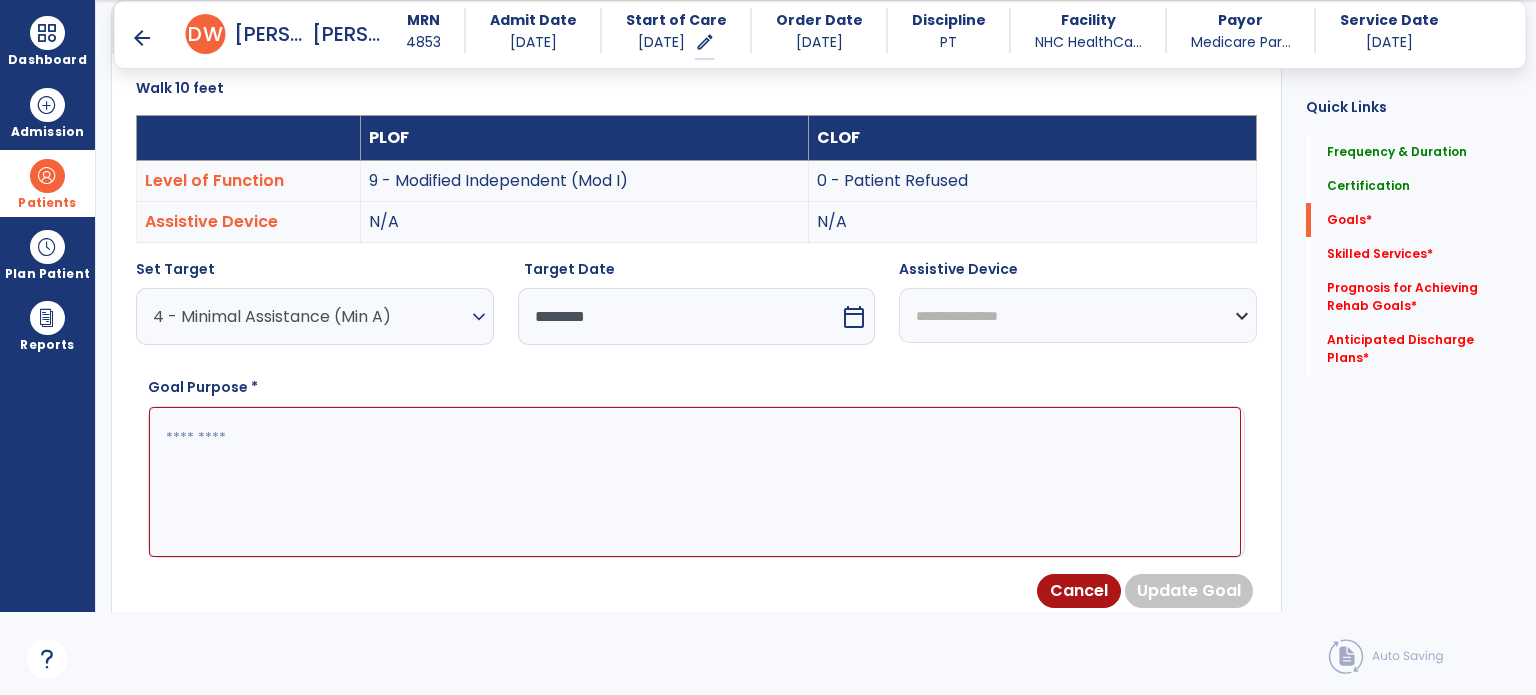 click on "**********" at bounding box center [1078, 315] 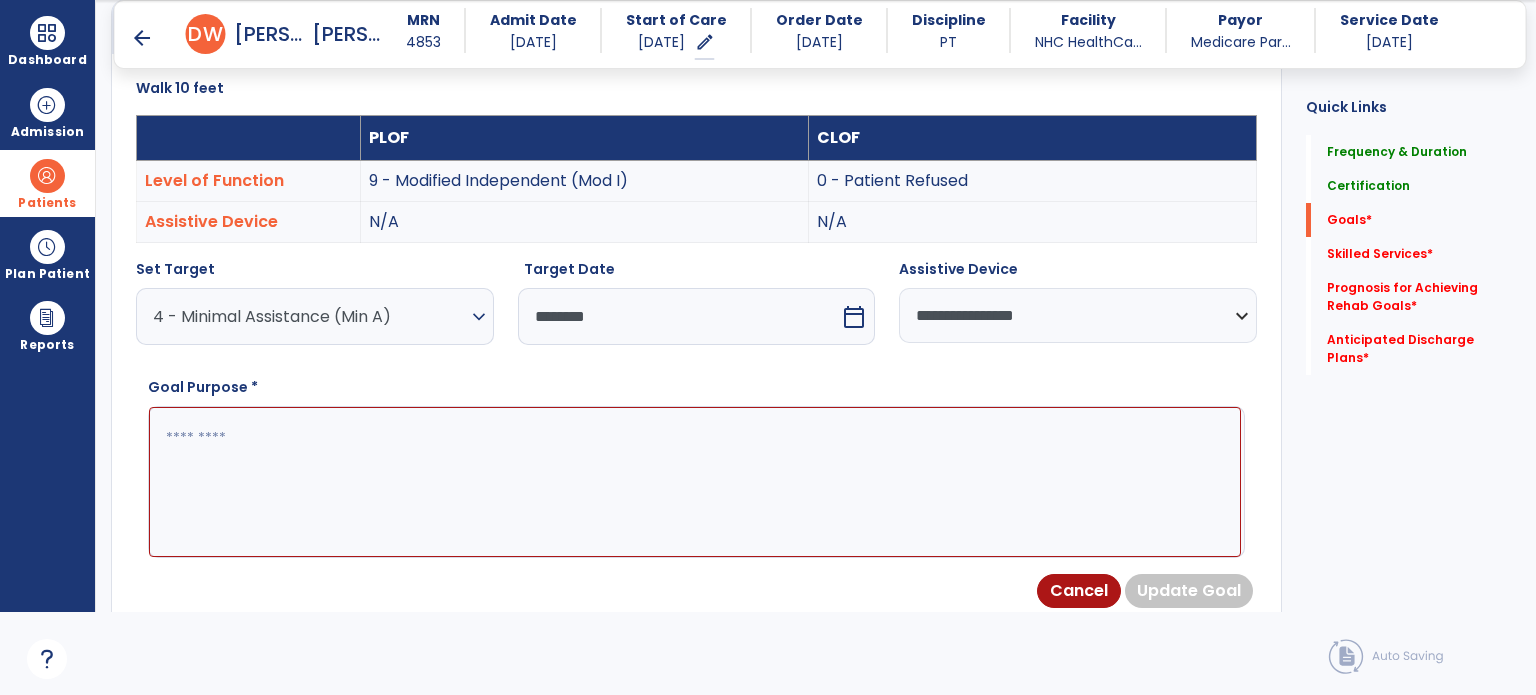 click at bounding box center (695, 482) 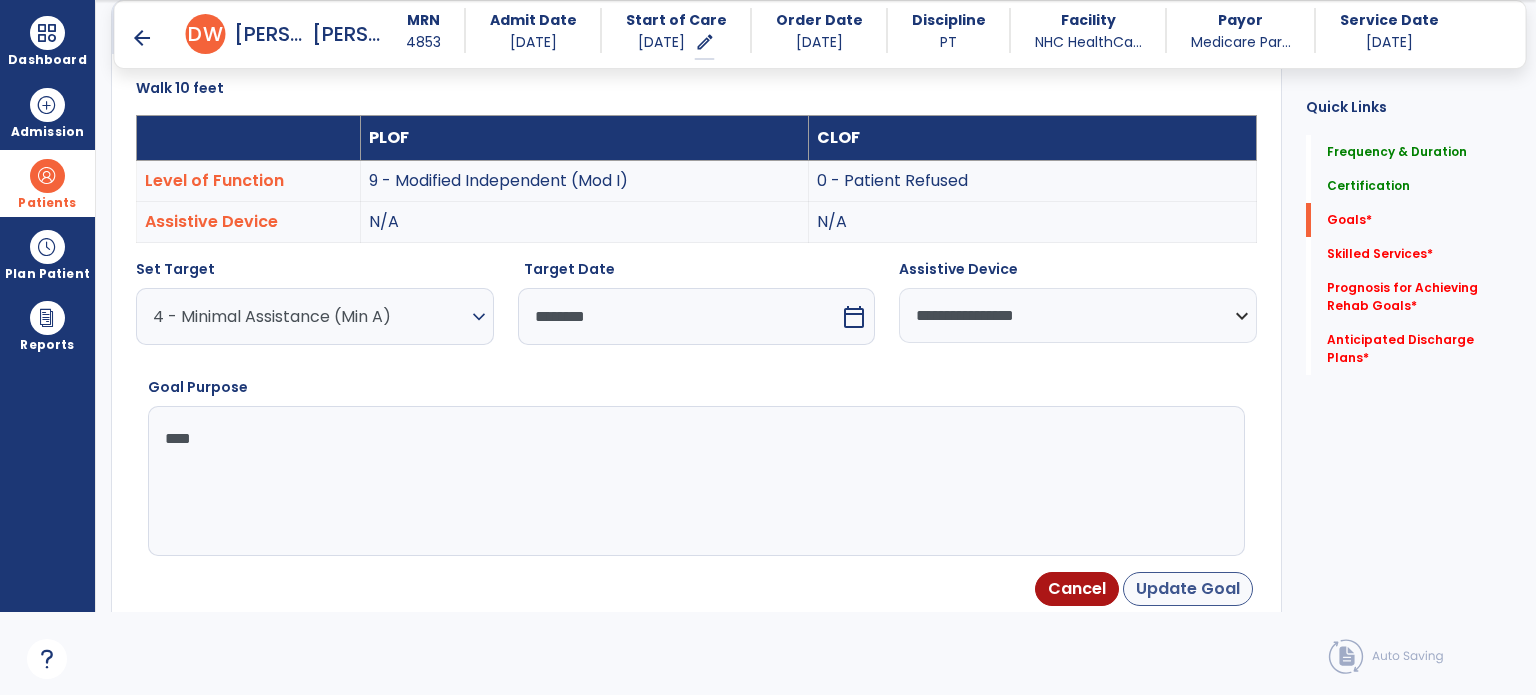 type on "****" 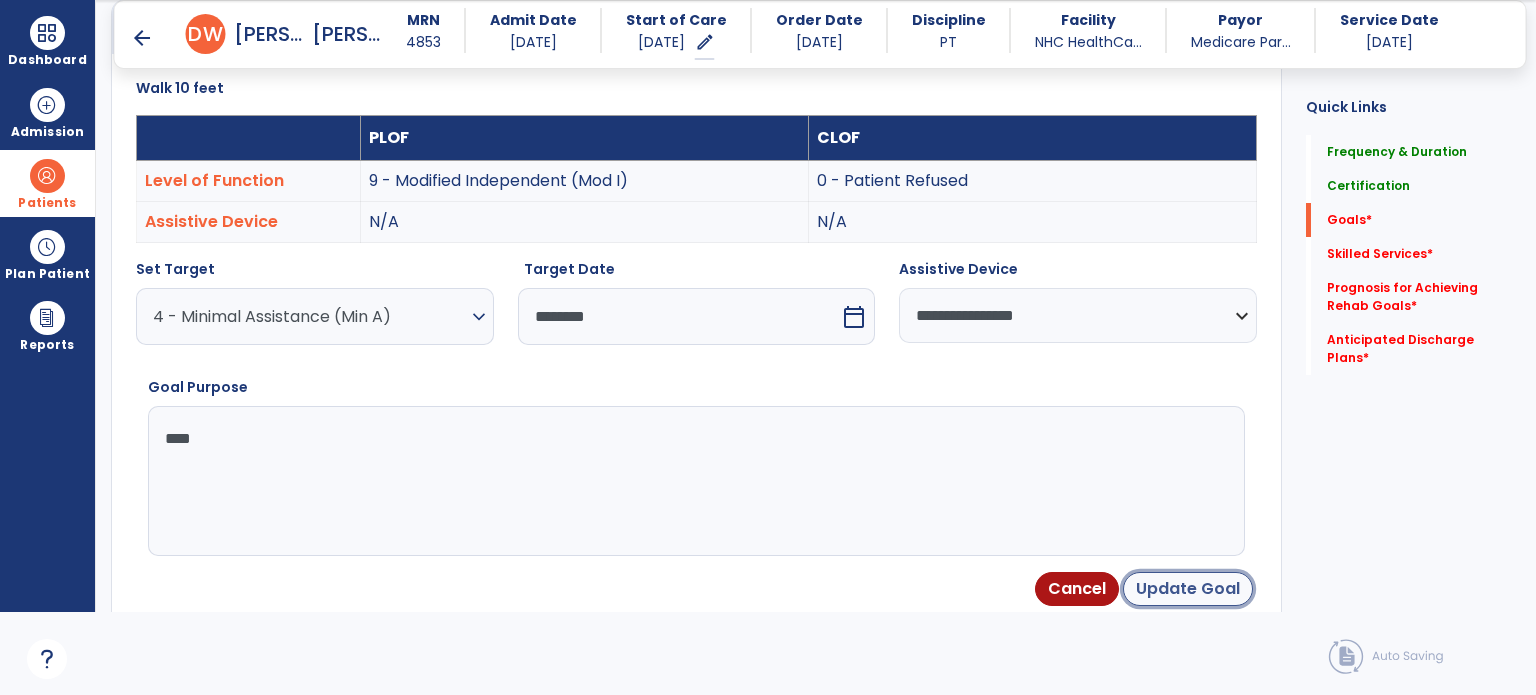 click on "Update Goal" at bounding box center (1188, 589) 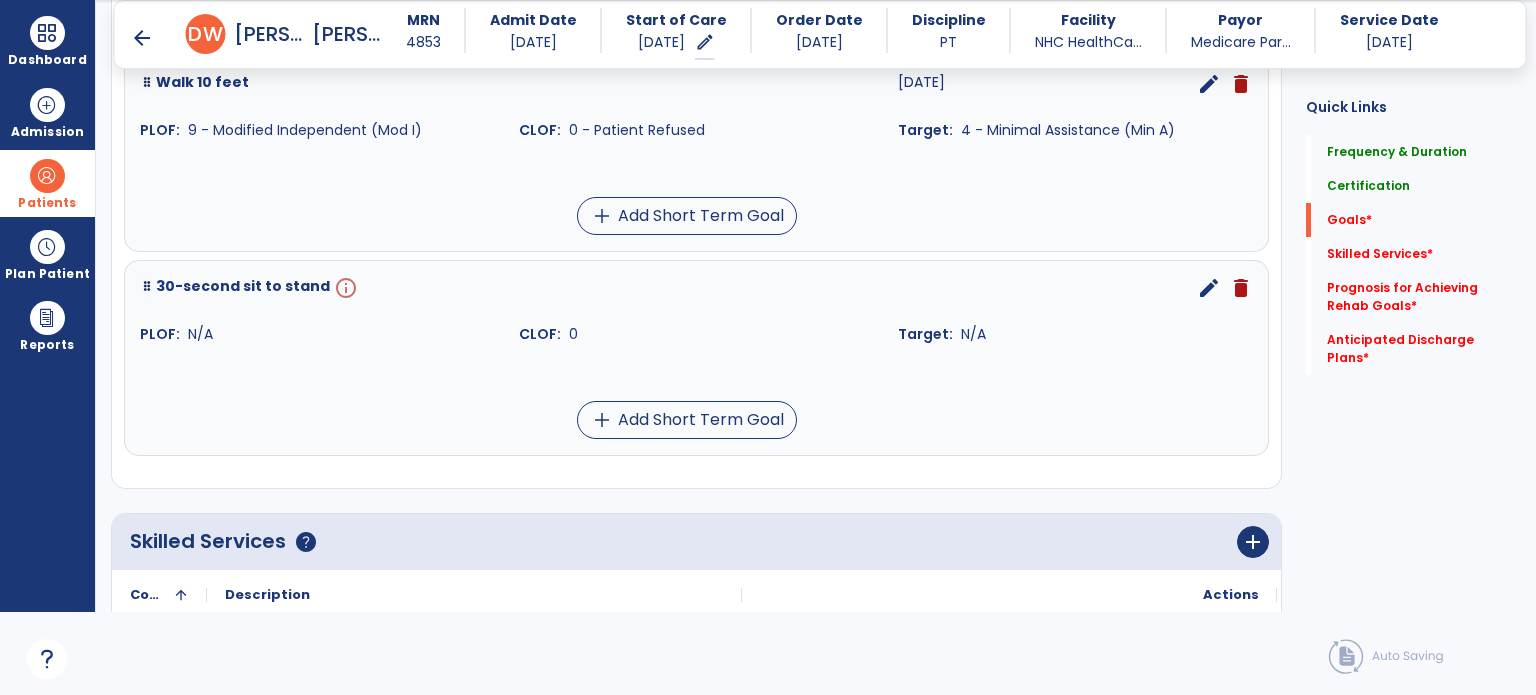 scroll, scrollTop: 2603, scrollLeft: 0, axis: vertical 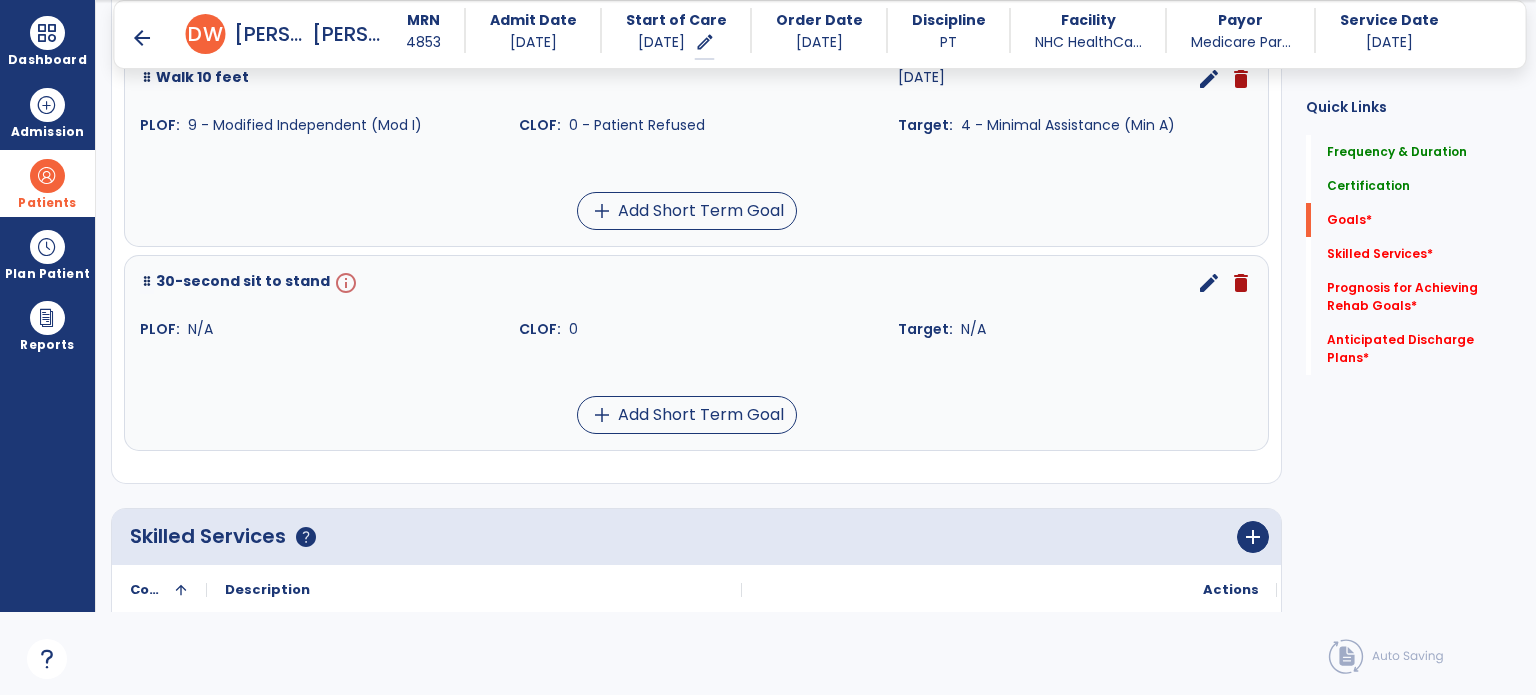 click on "edit" at bounding box center (1209, 283) 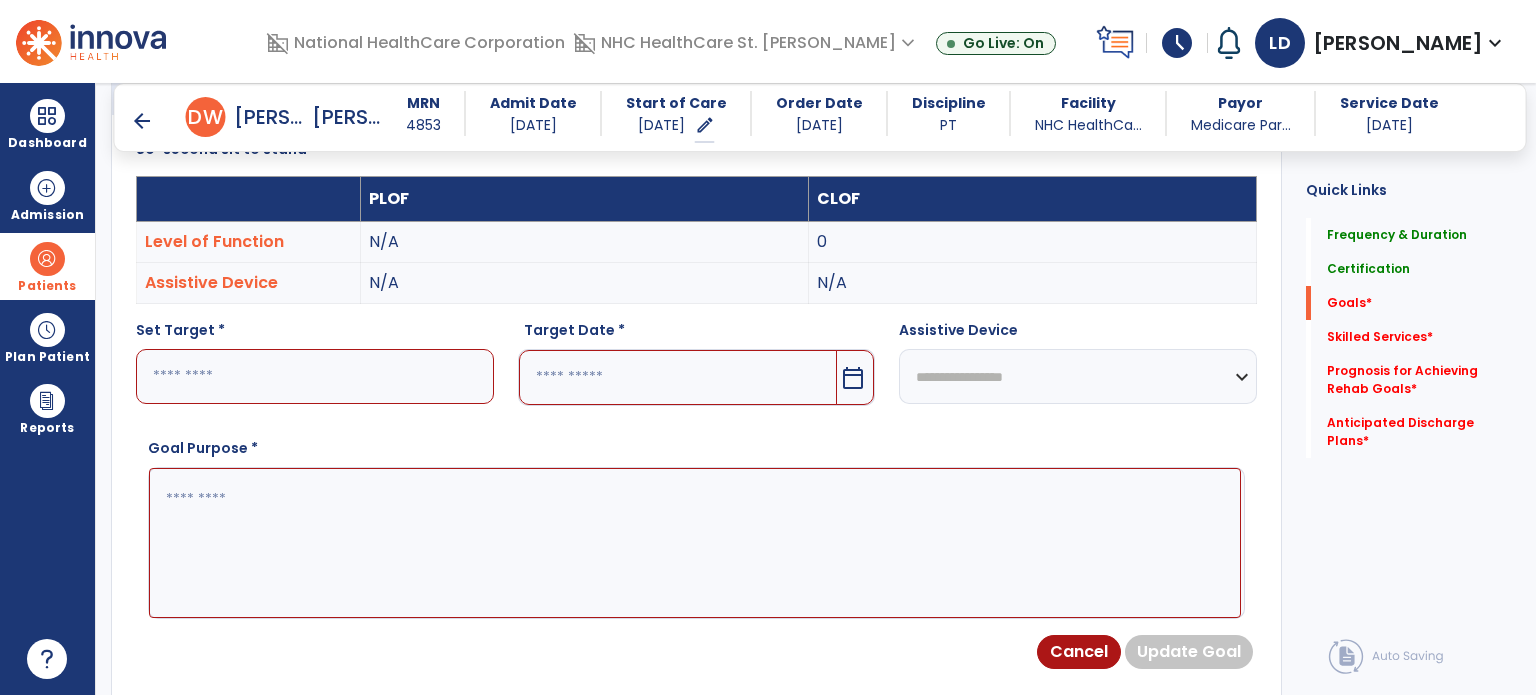 scroll, scrollTop: 534, scrollLeft: 0, axis: vertical 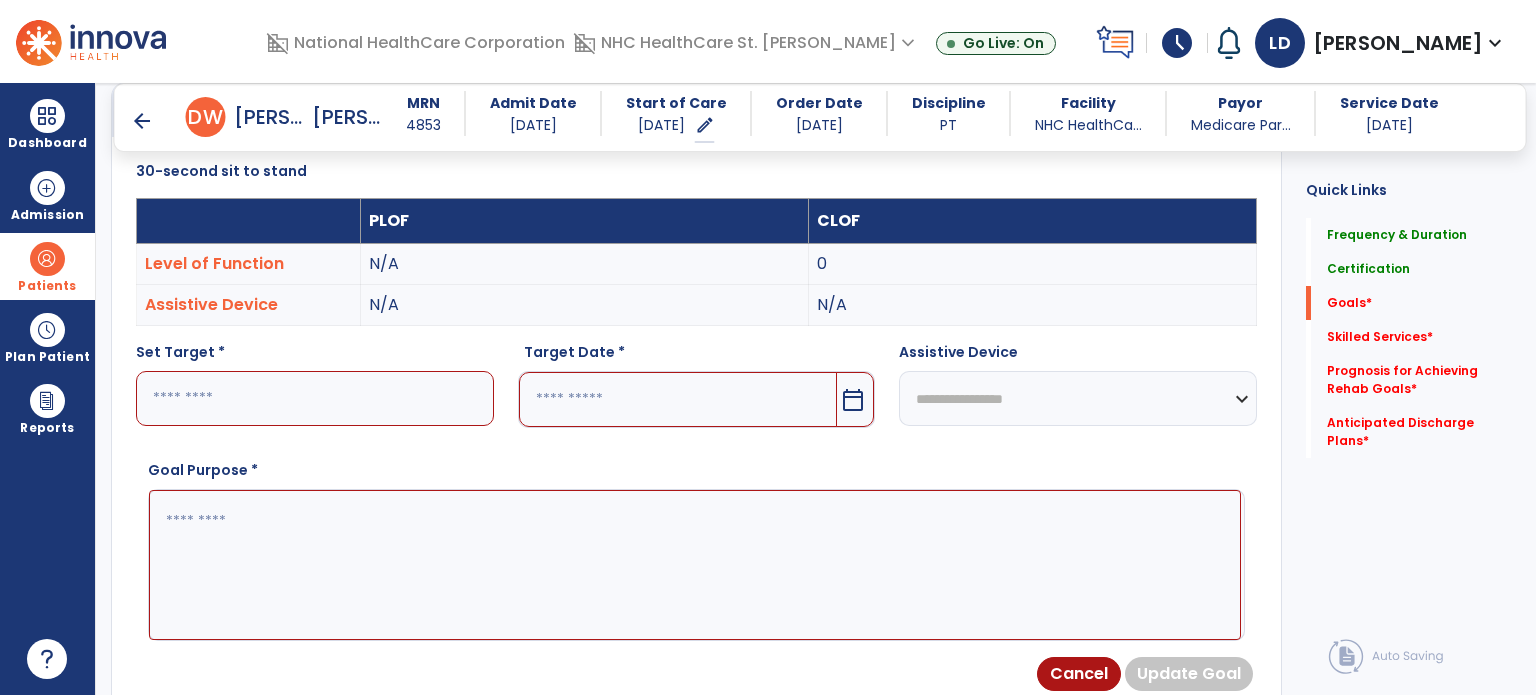 click at bounding box center (315, 398) 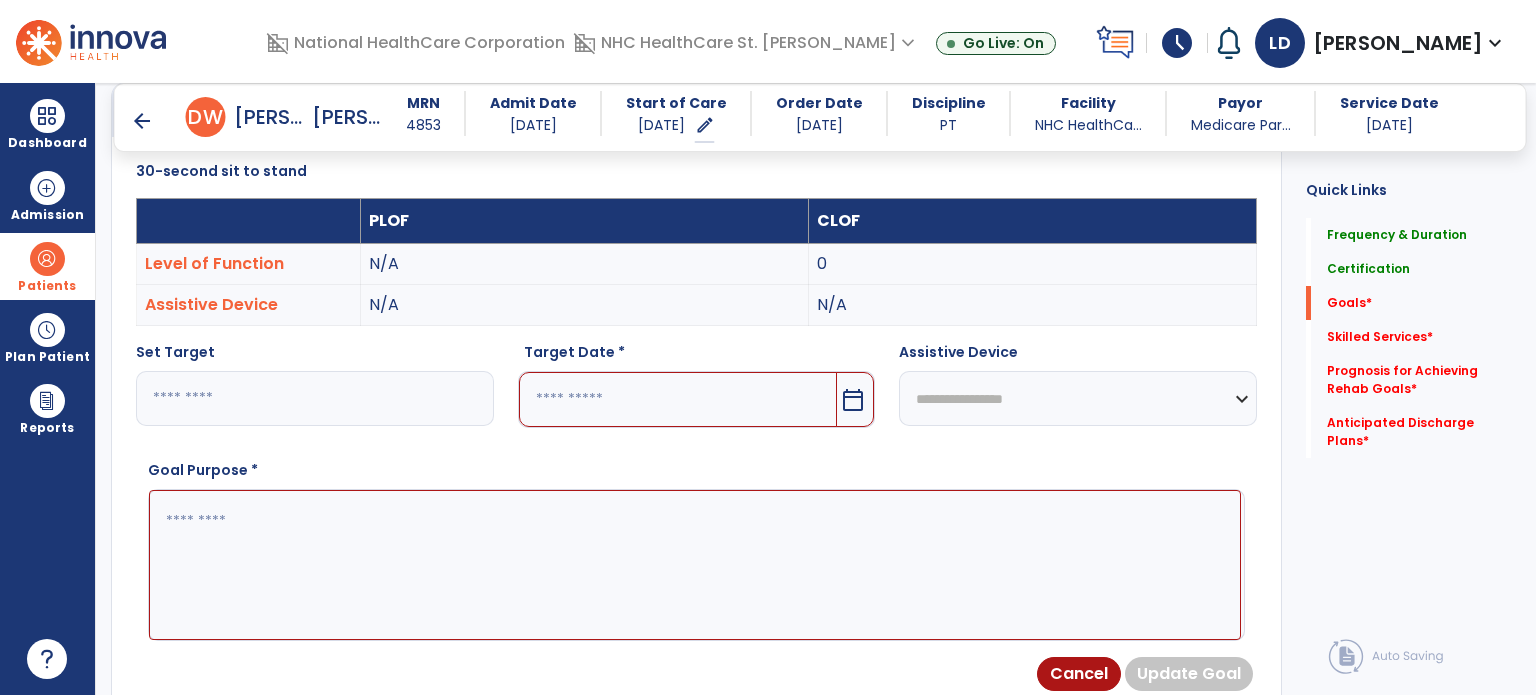 type on "*" 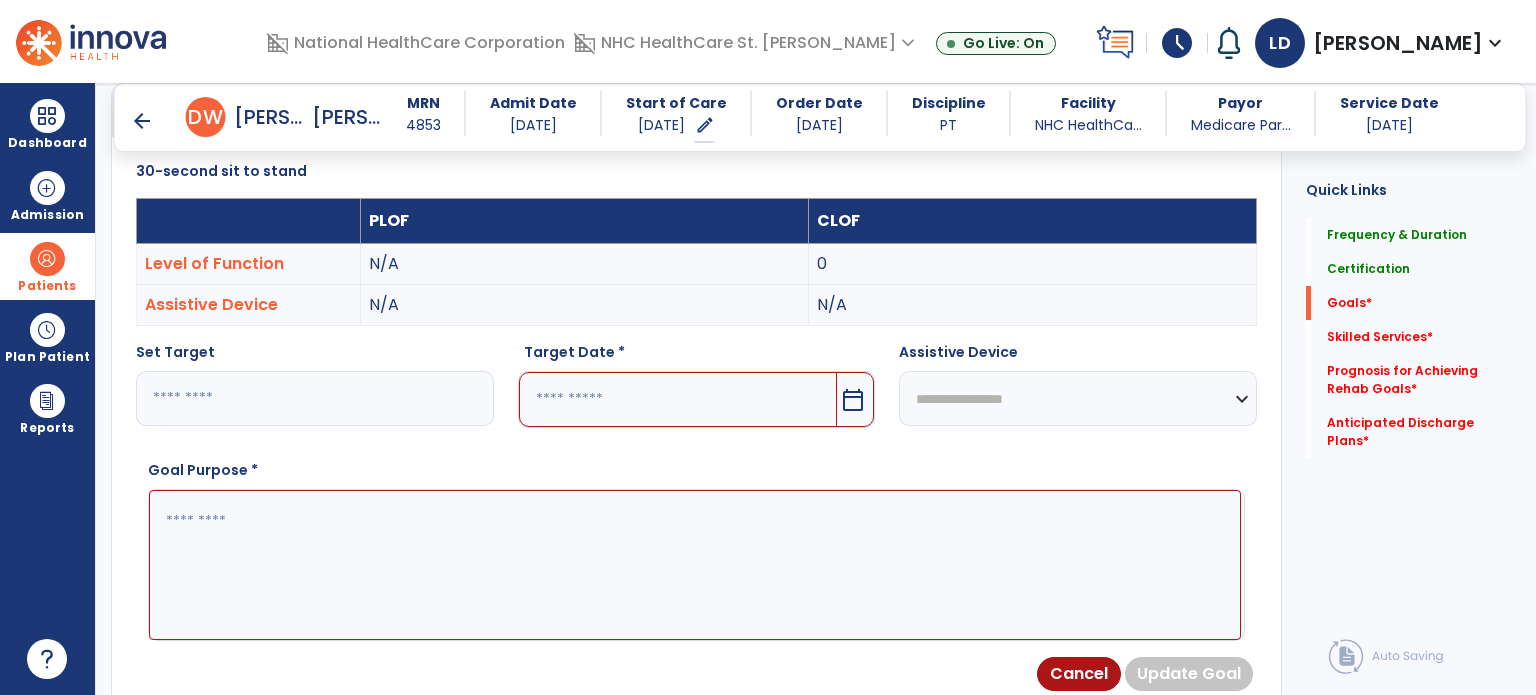 click at bounding box center [678, 399] 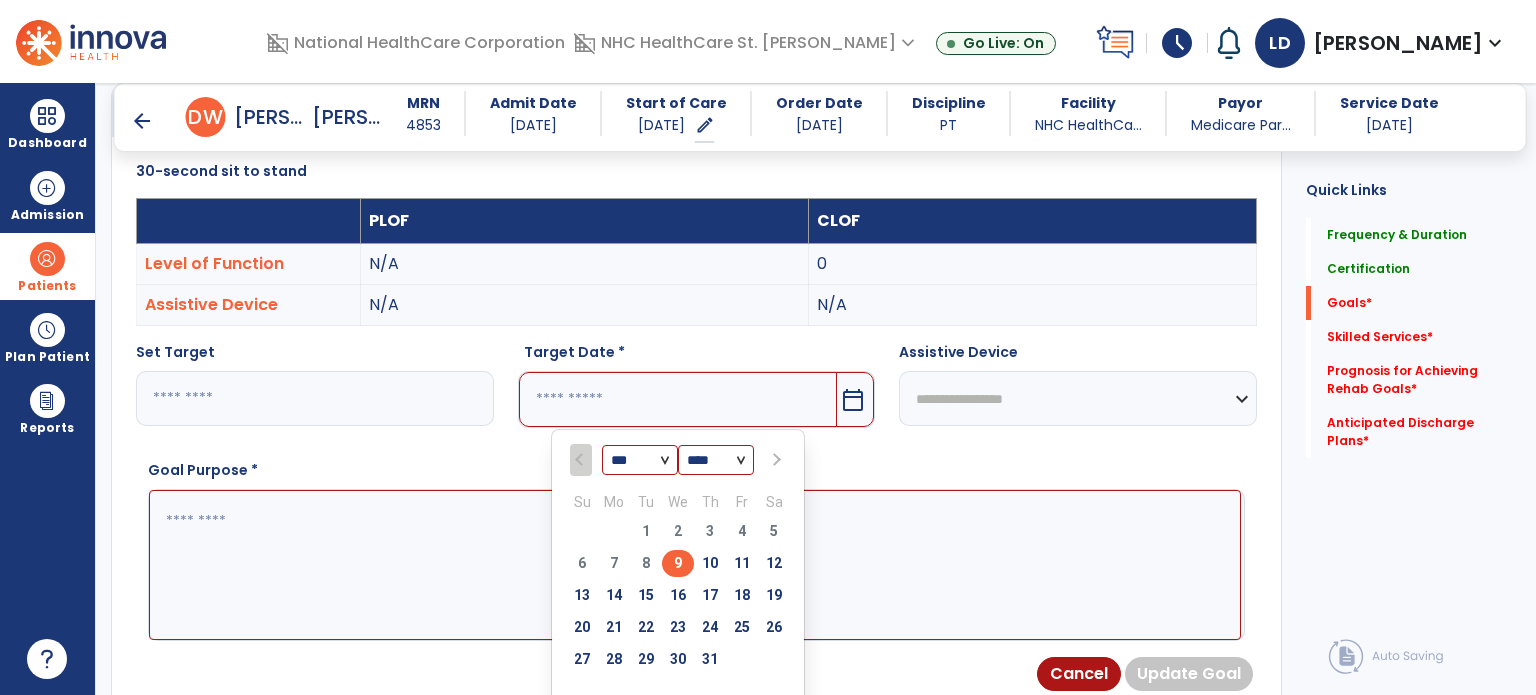 click on "*** *** ***" at bounding box center [640, 461] 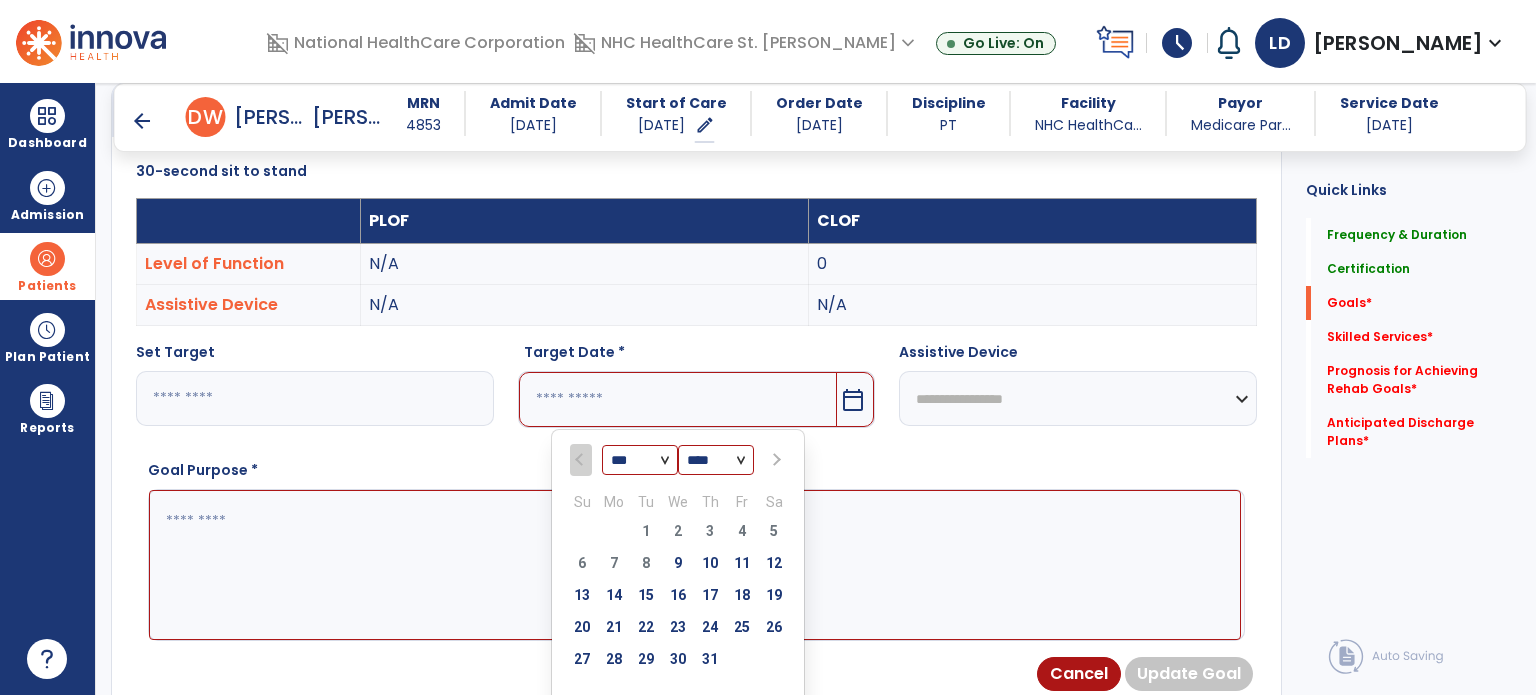select on "*" 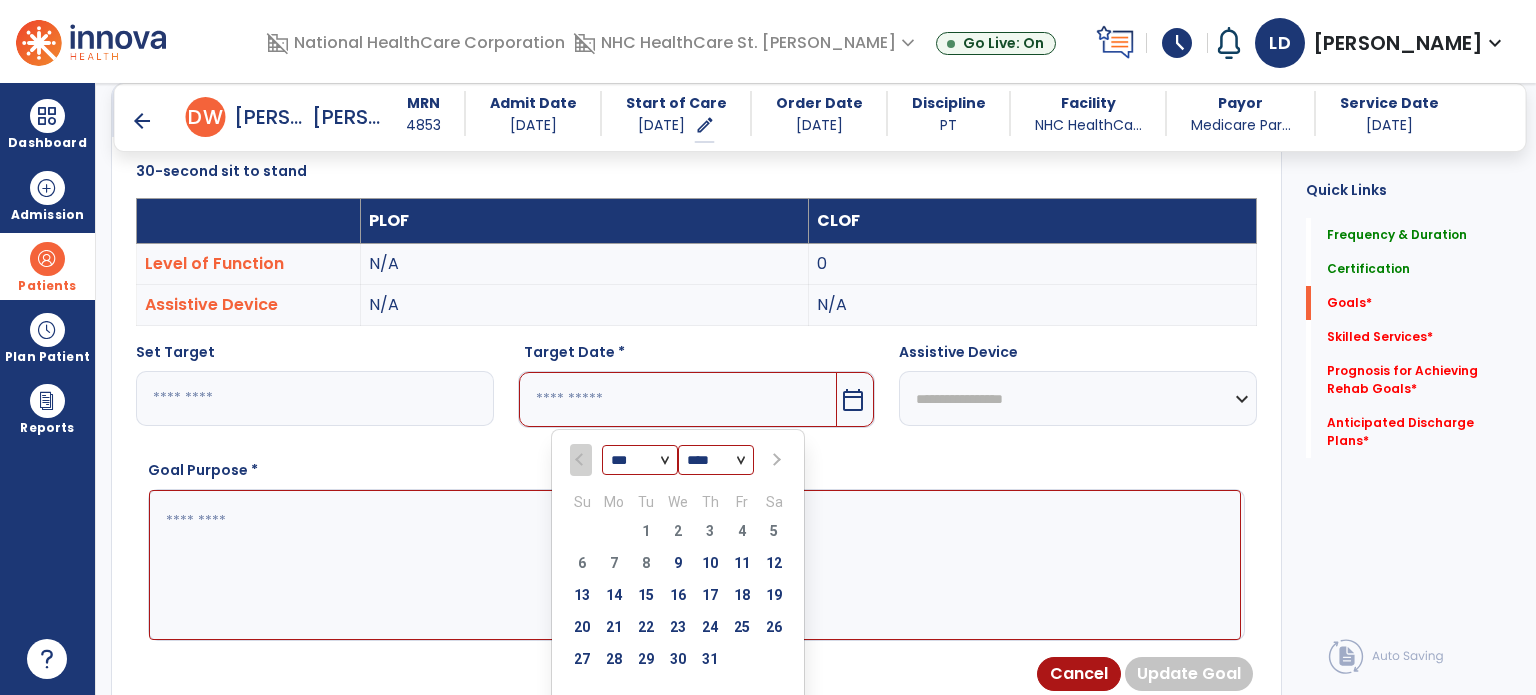 click on "*** *** ***" at bounding box center (640, 461) 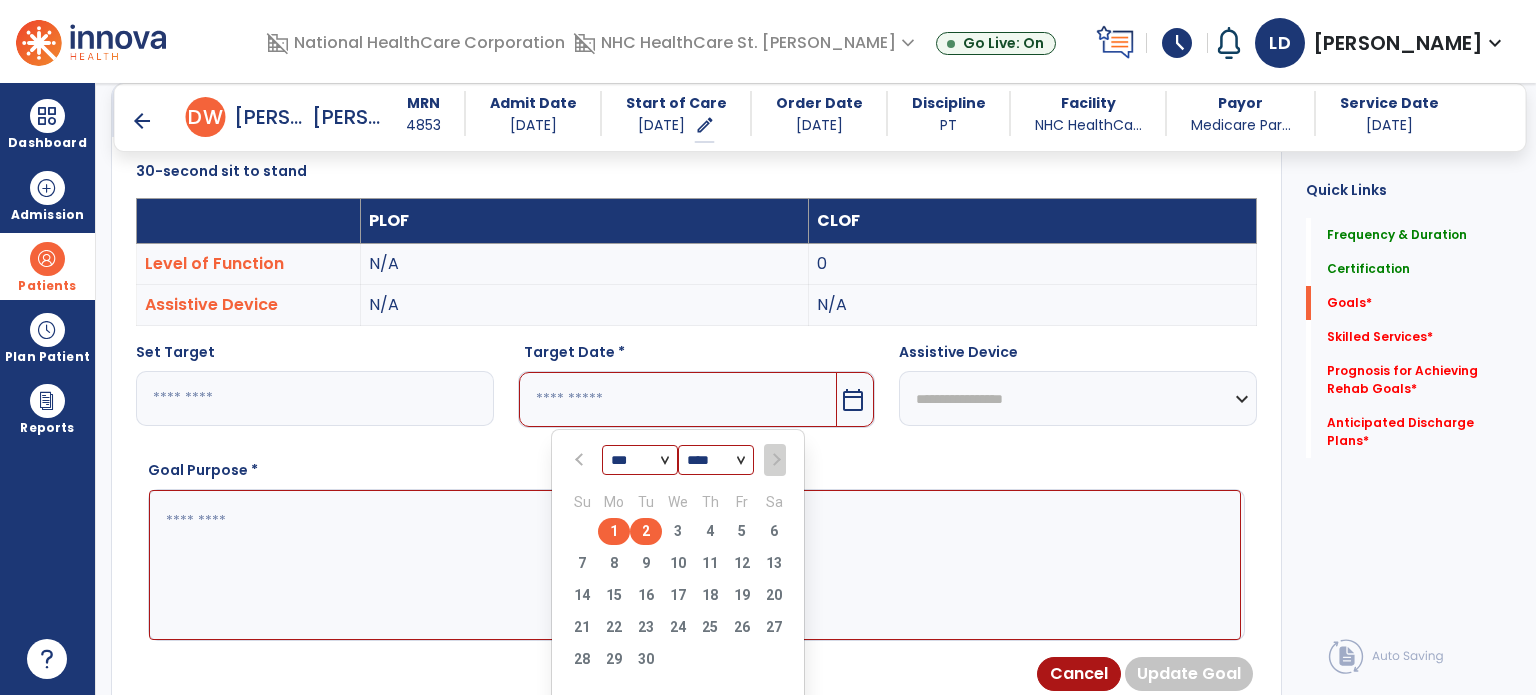 click on "2" at bounding box center (646, 531) 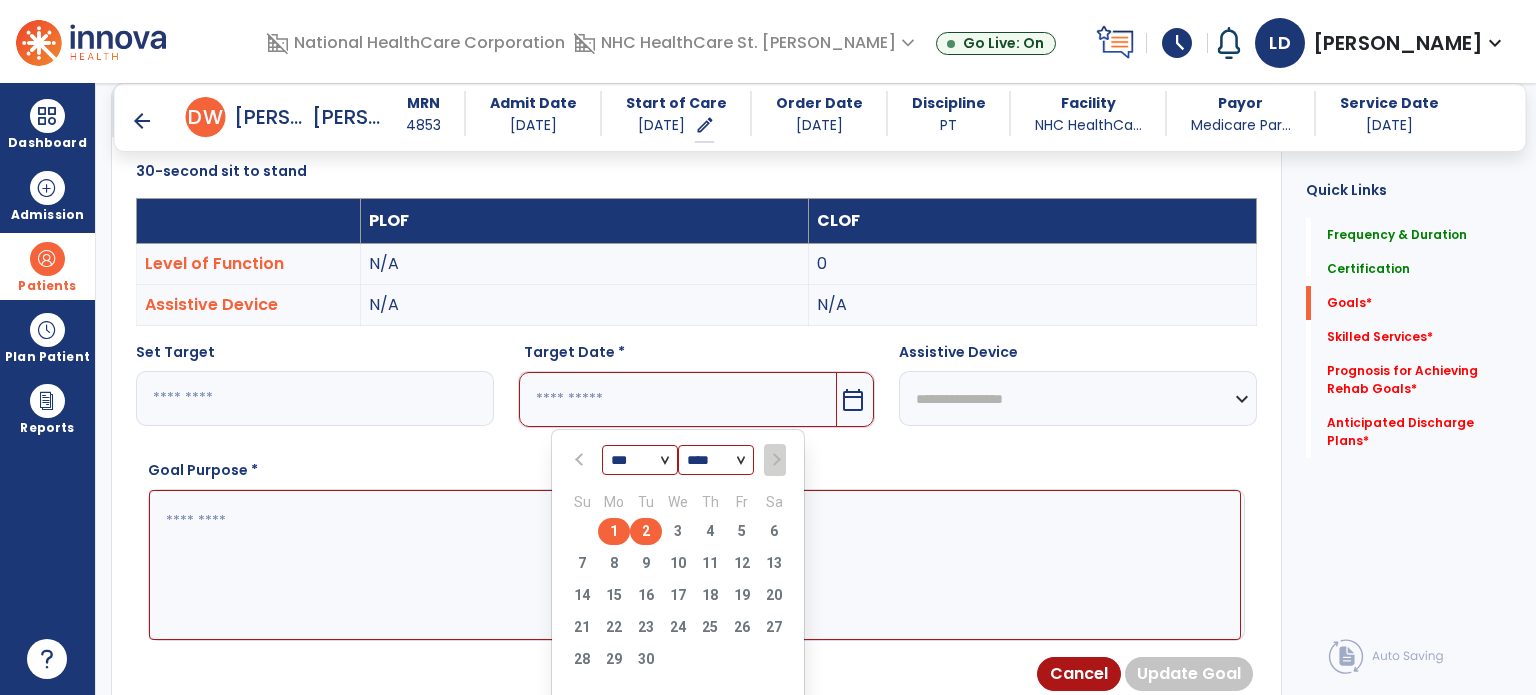 type on "********" 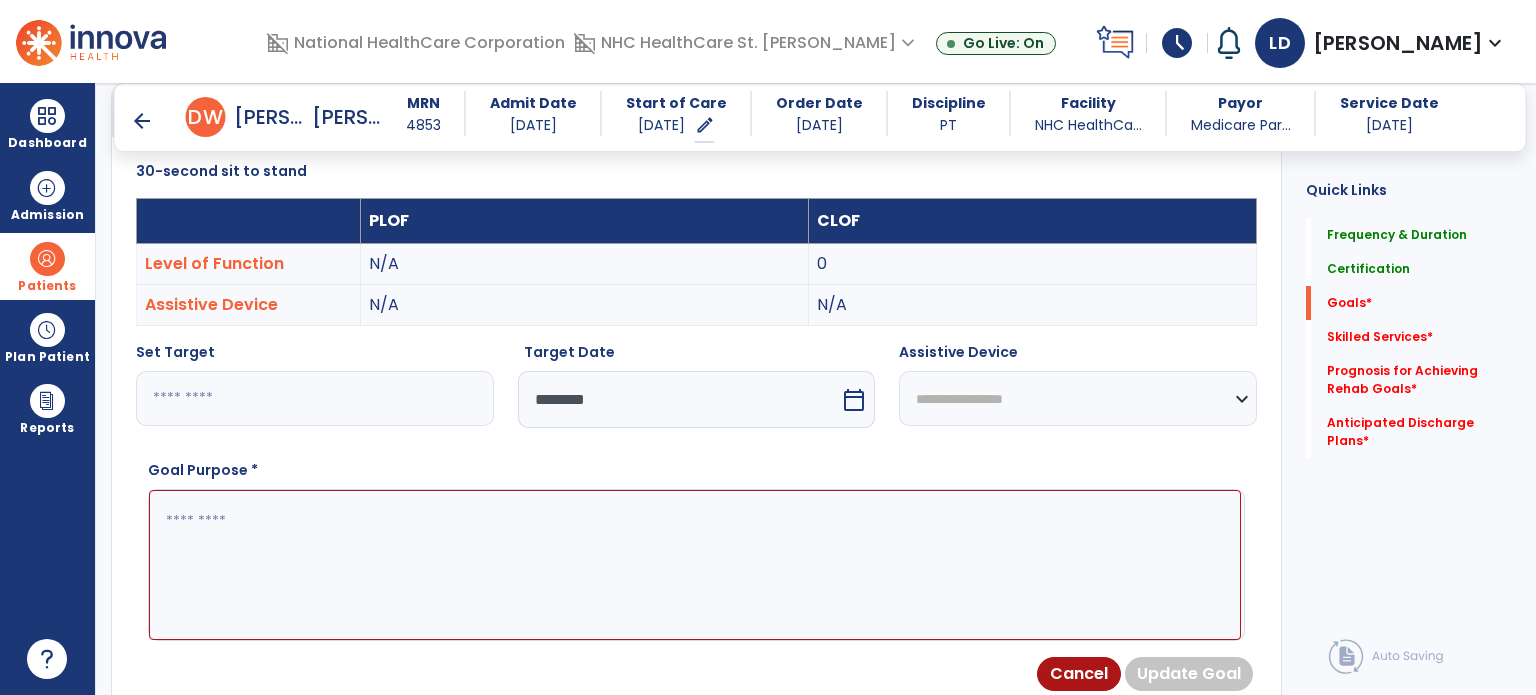 click at bounding box center (695, 565) 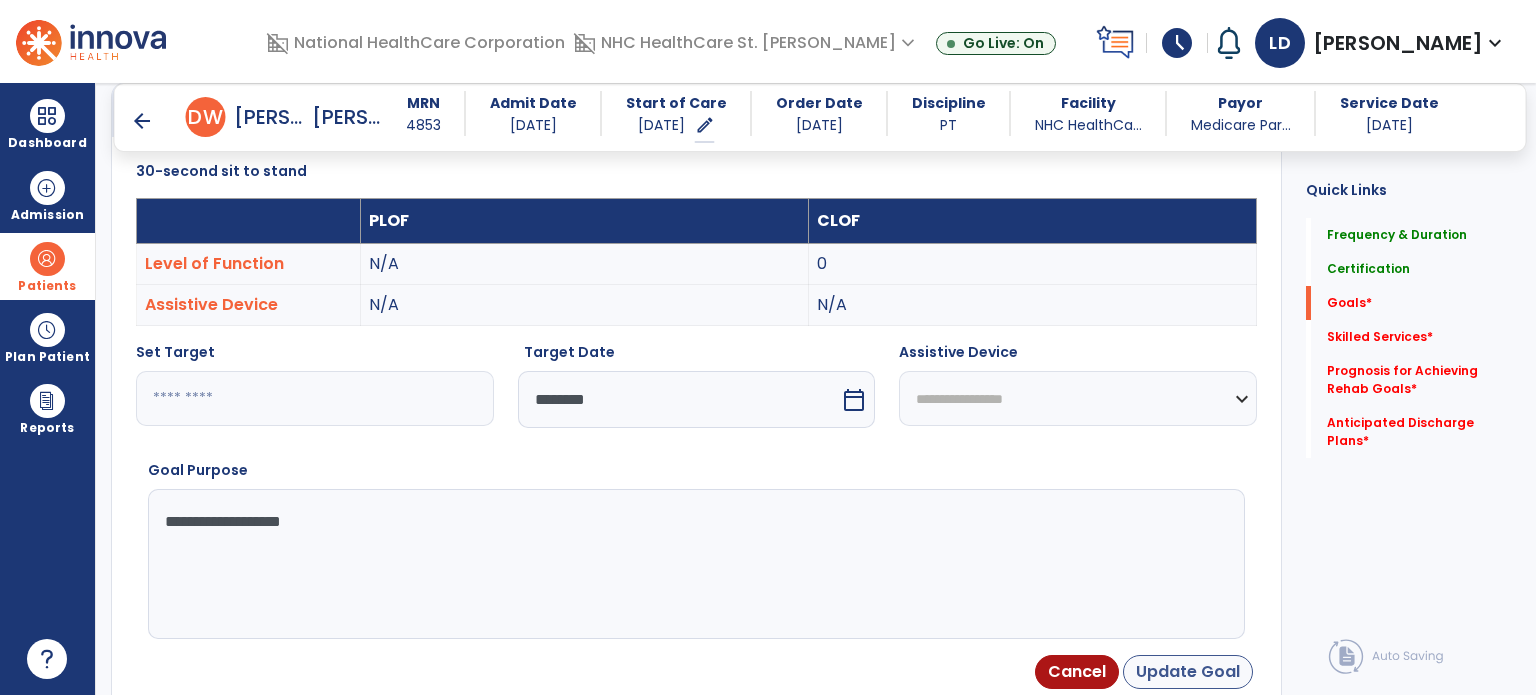 type on "**********" 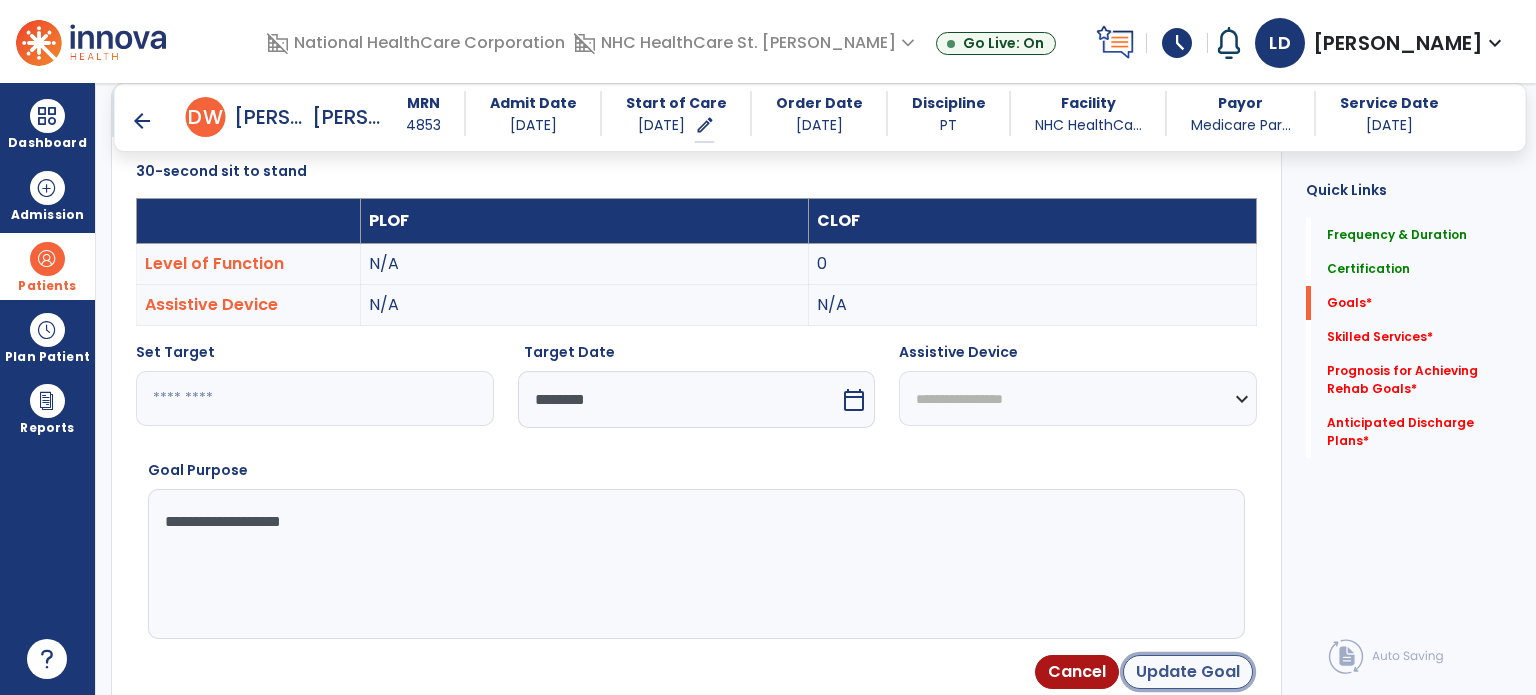 click on "Update Goal" at bounding box center [1188, 672] 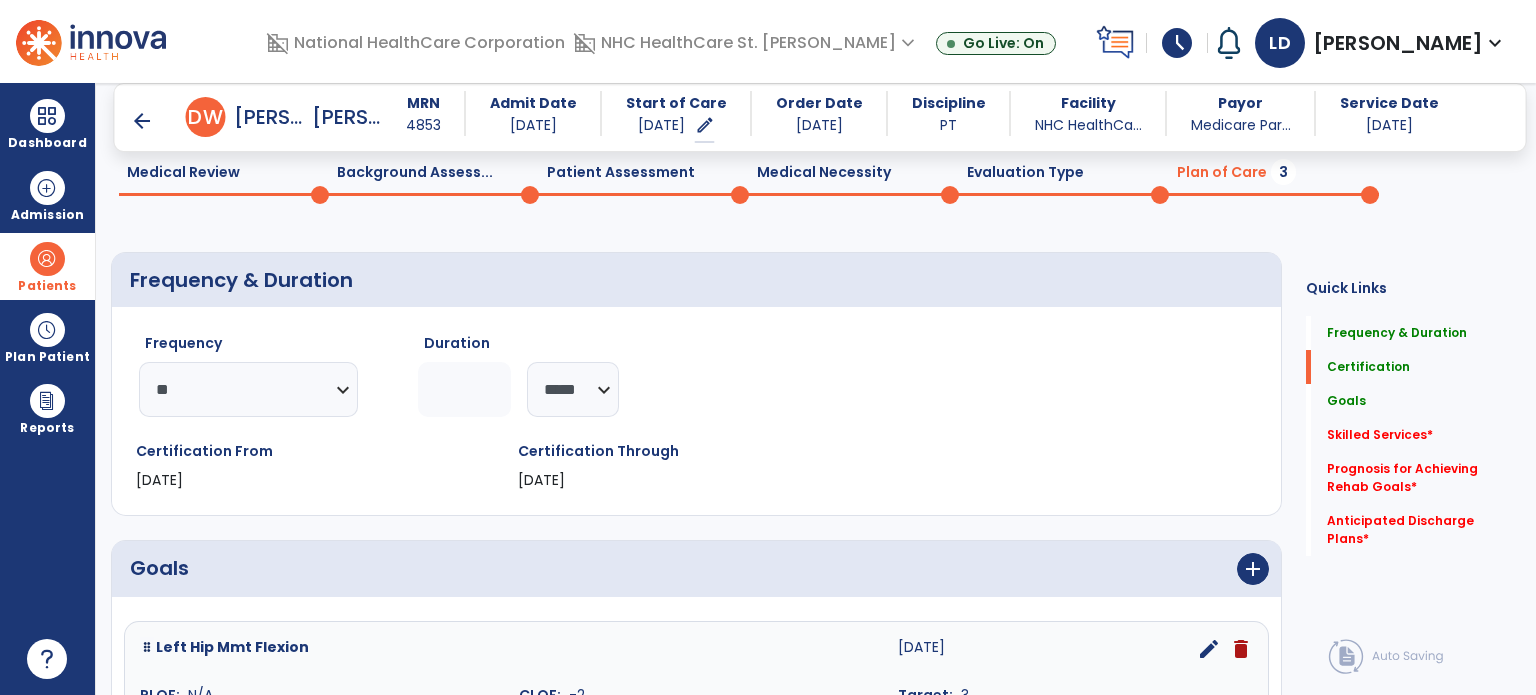 scroll, scrollTop: 0, scrollLeft: 0, axis: both 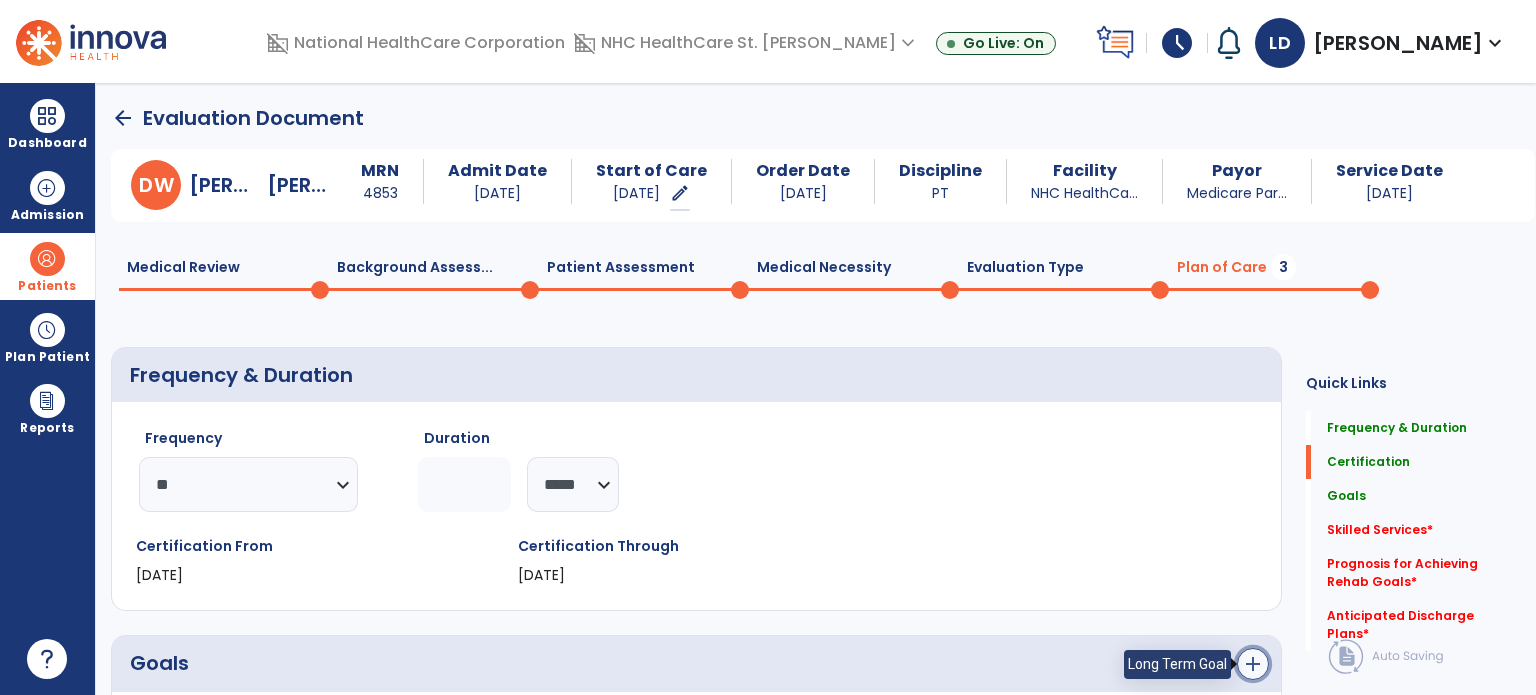 click on "add" at bounding box center [1253, 664] 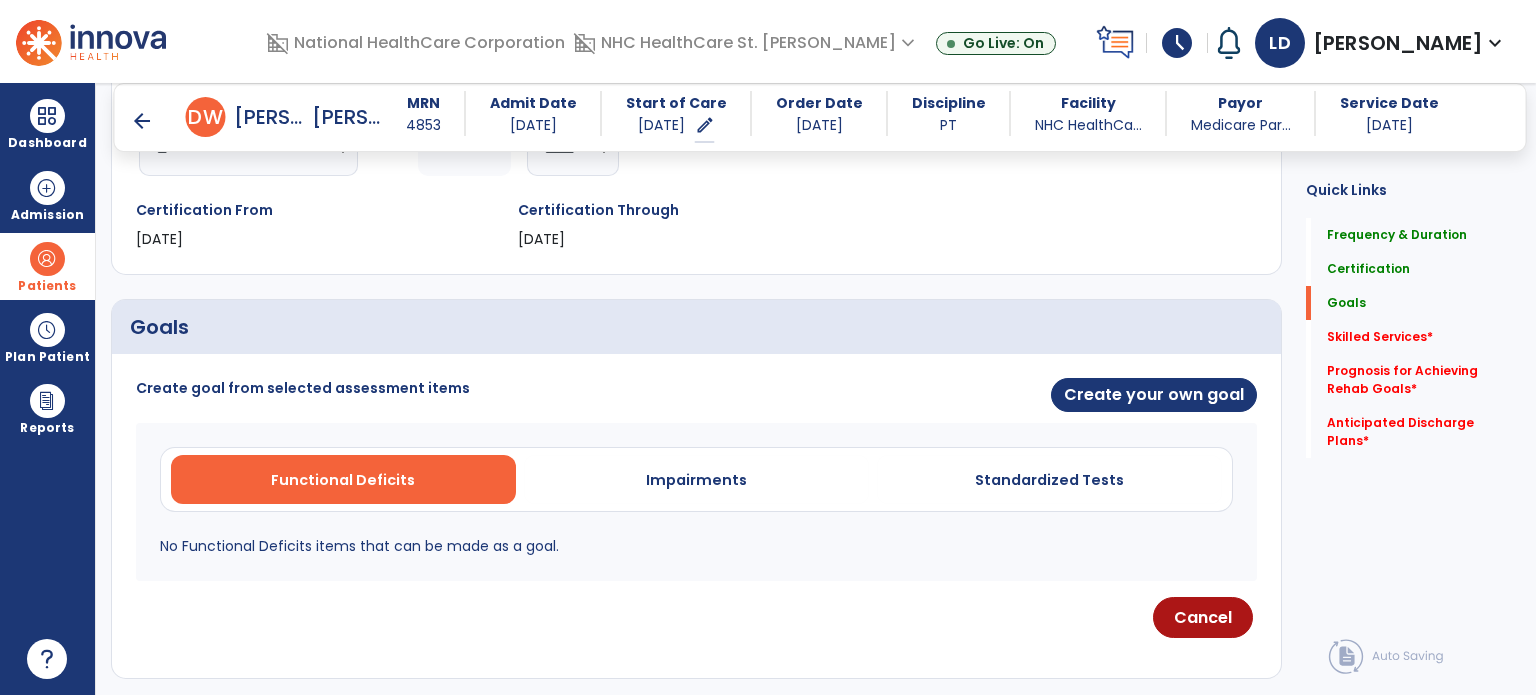 scroll, scrollTop: 328, scrollLeft: 0, axis: vertical 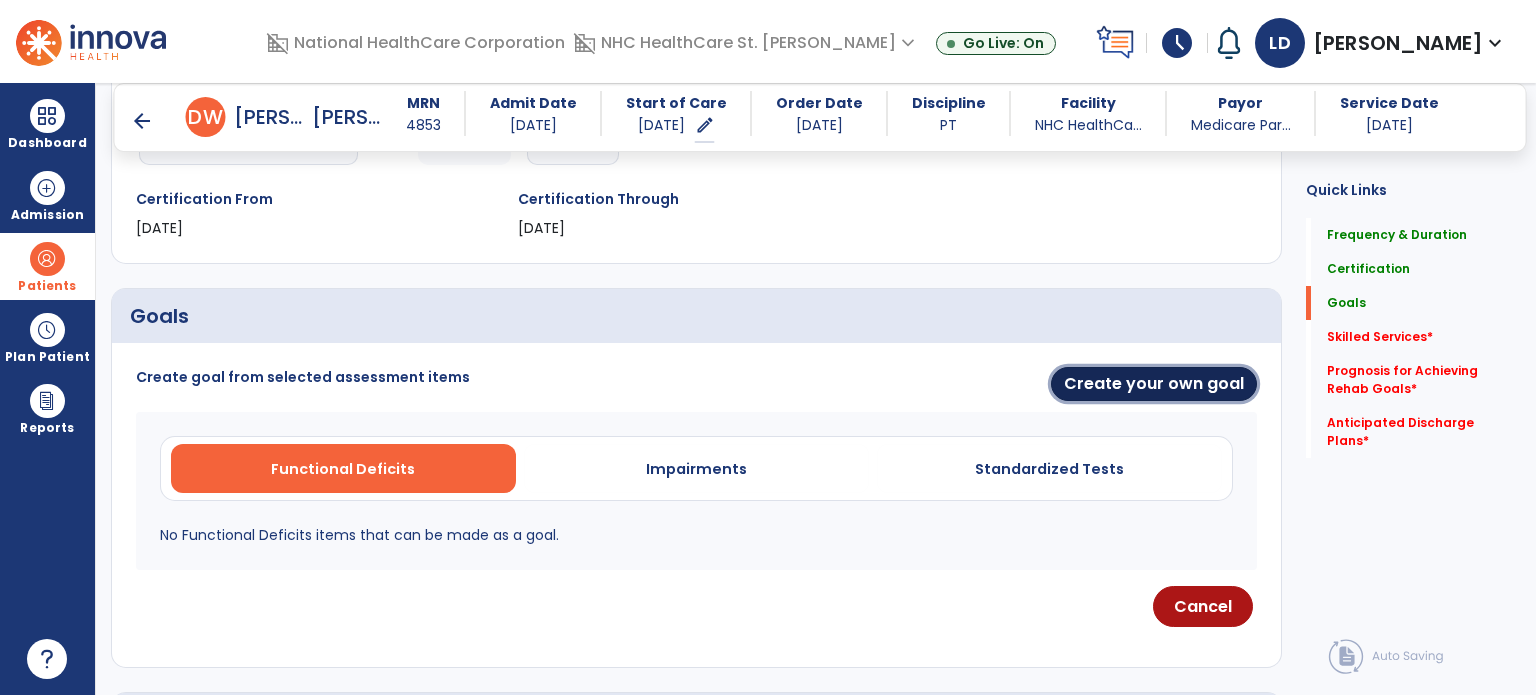 click on "Create your own goal" at bounding box center (1154, 384) 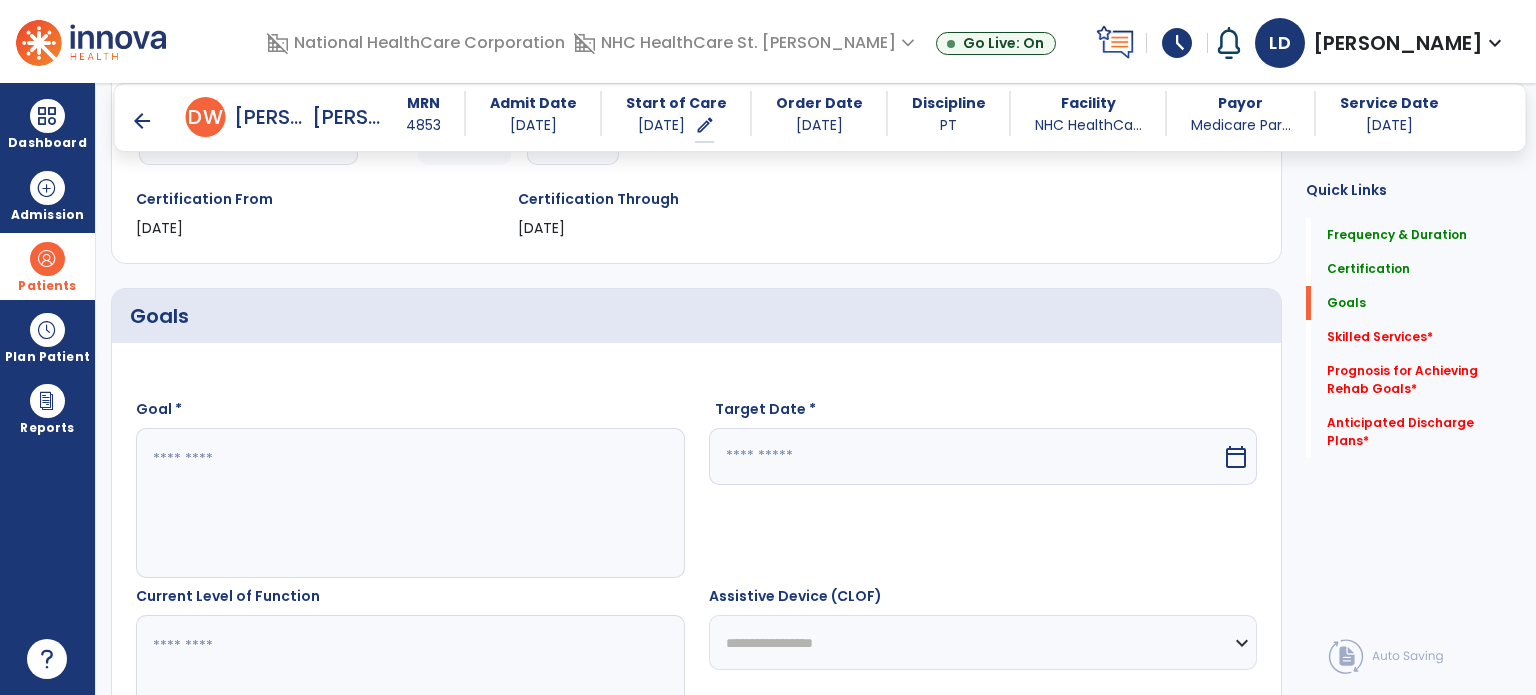 click at bounding box center [409, 503] 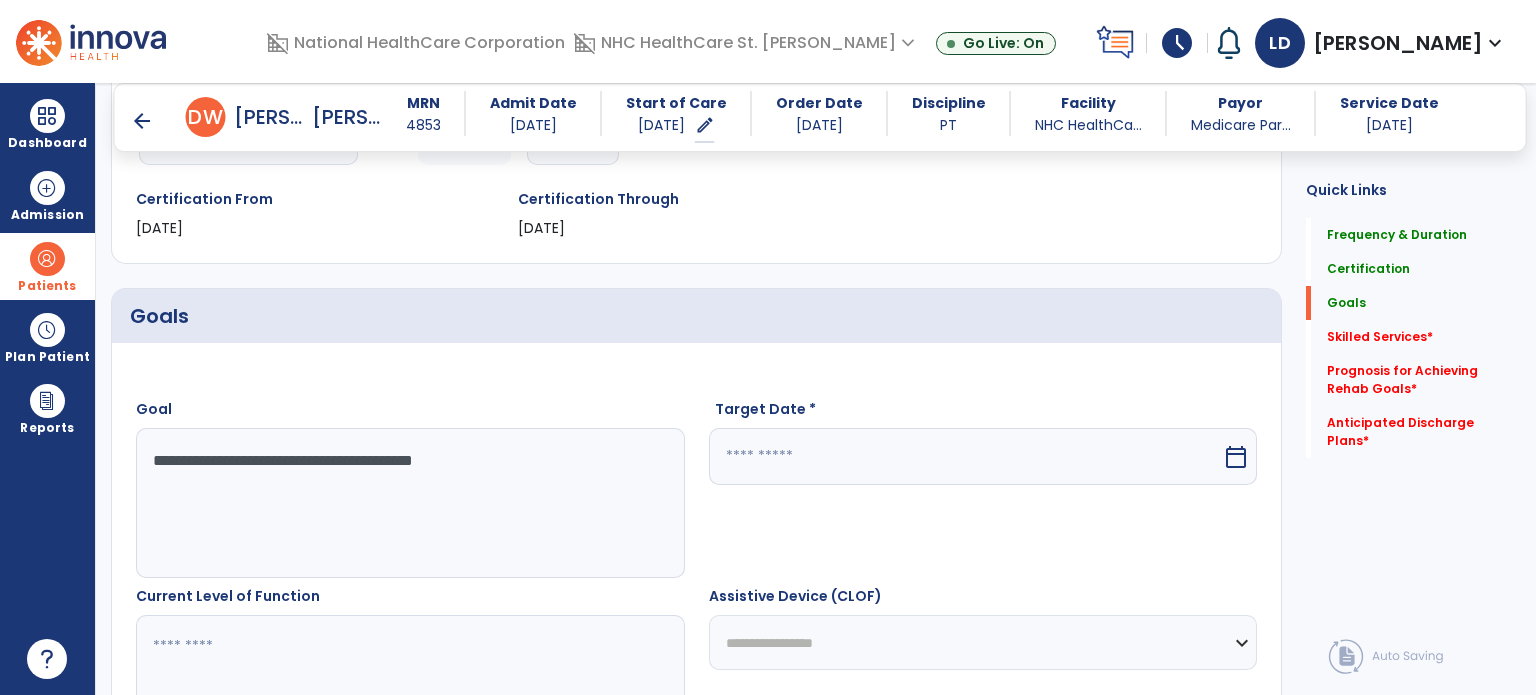 type on "**********" 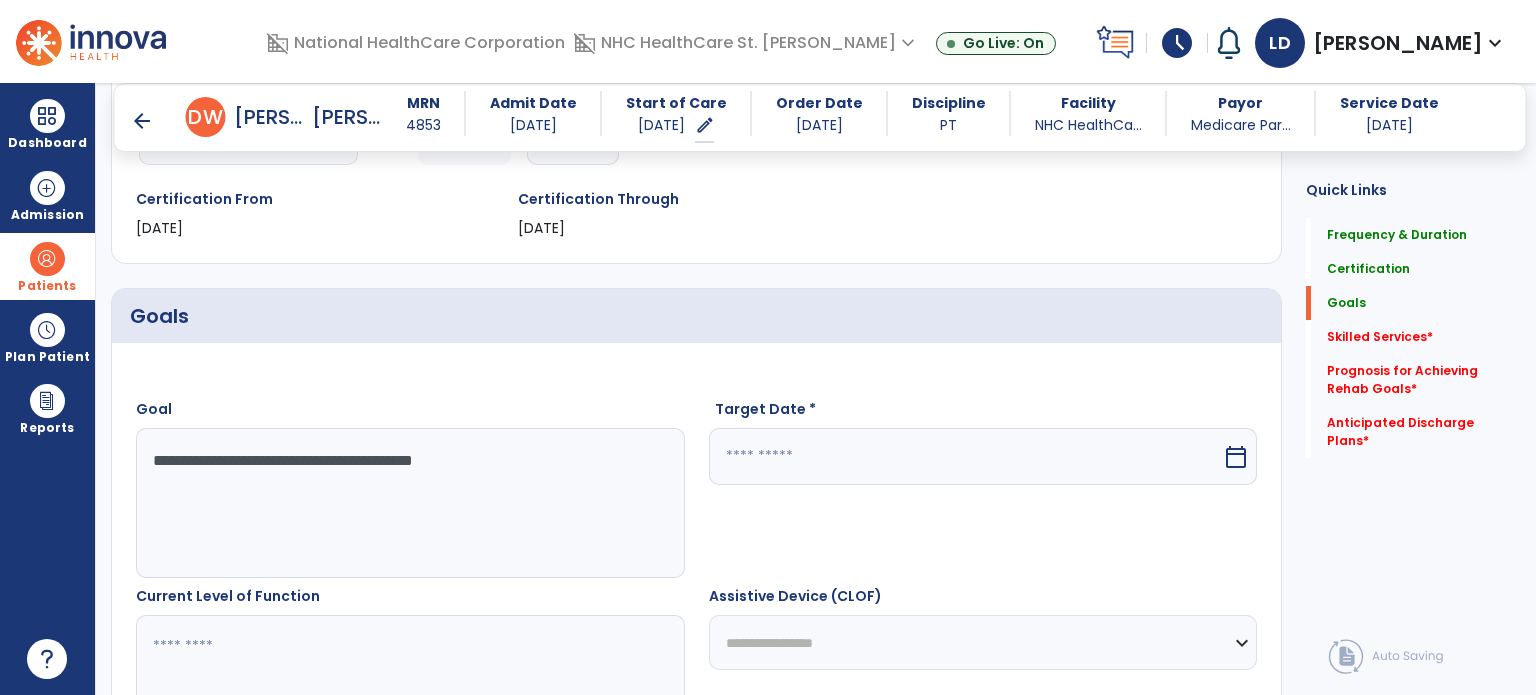 click at bounding box center [966, 456] 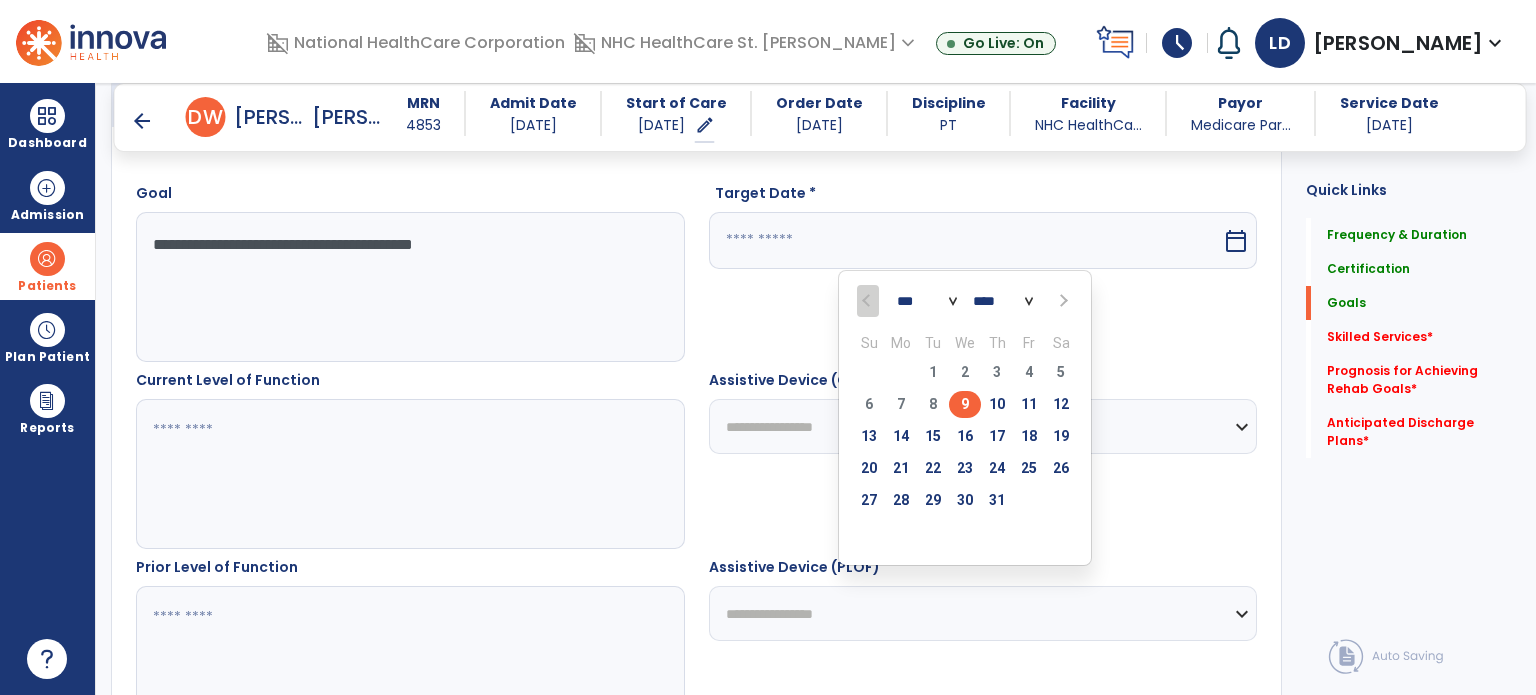 scroll, scrollTop: 619, scrollLeft: 0, axis: vertical 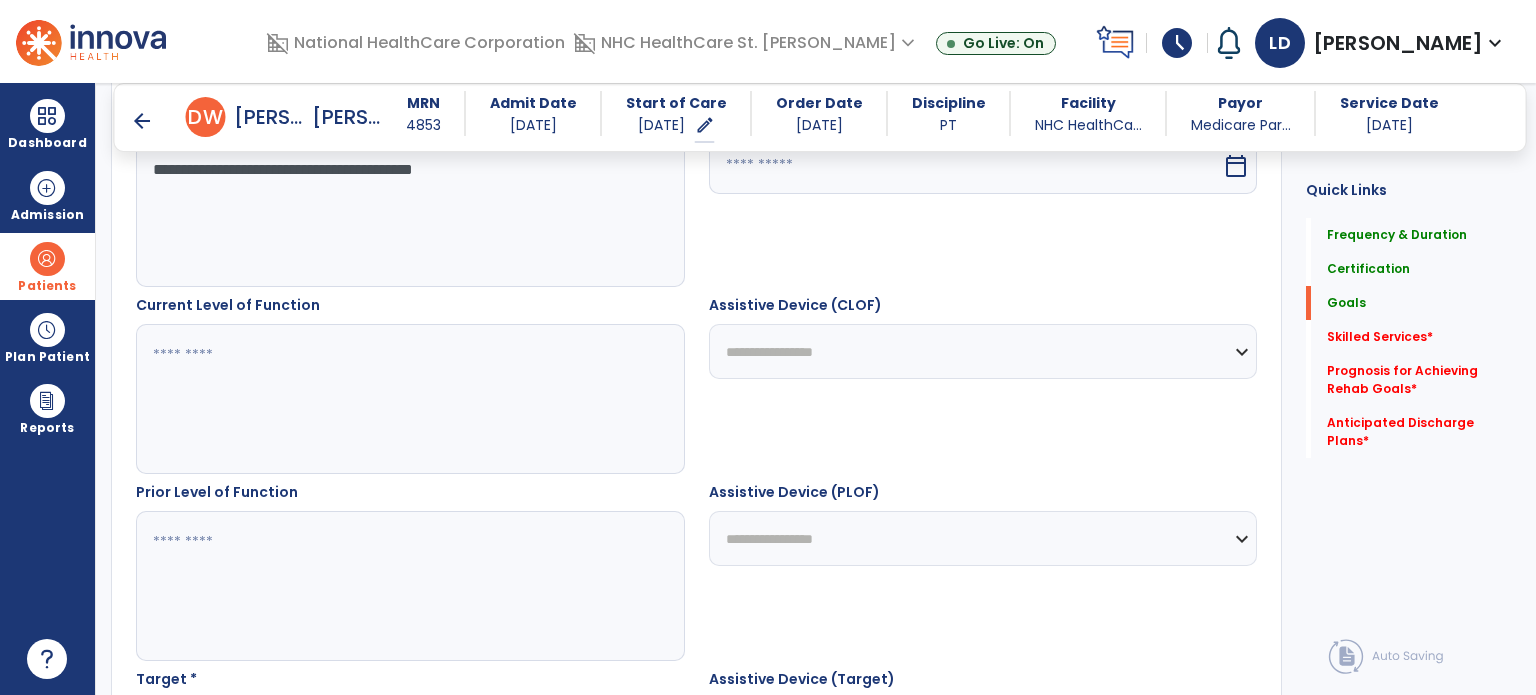 click at bounding box center (966, 165) 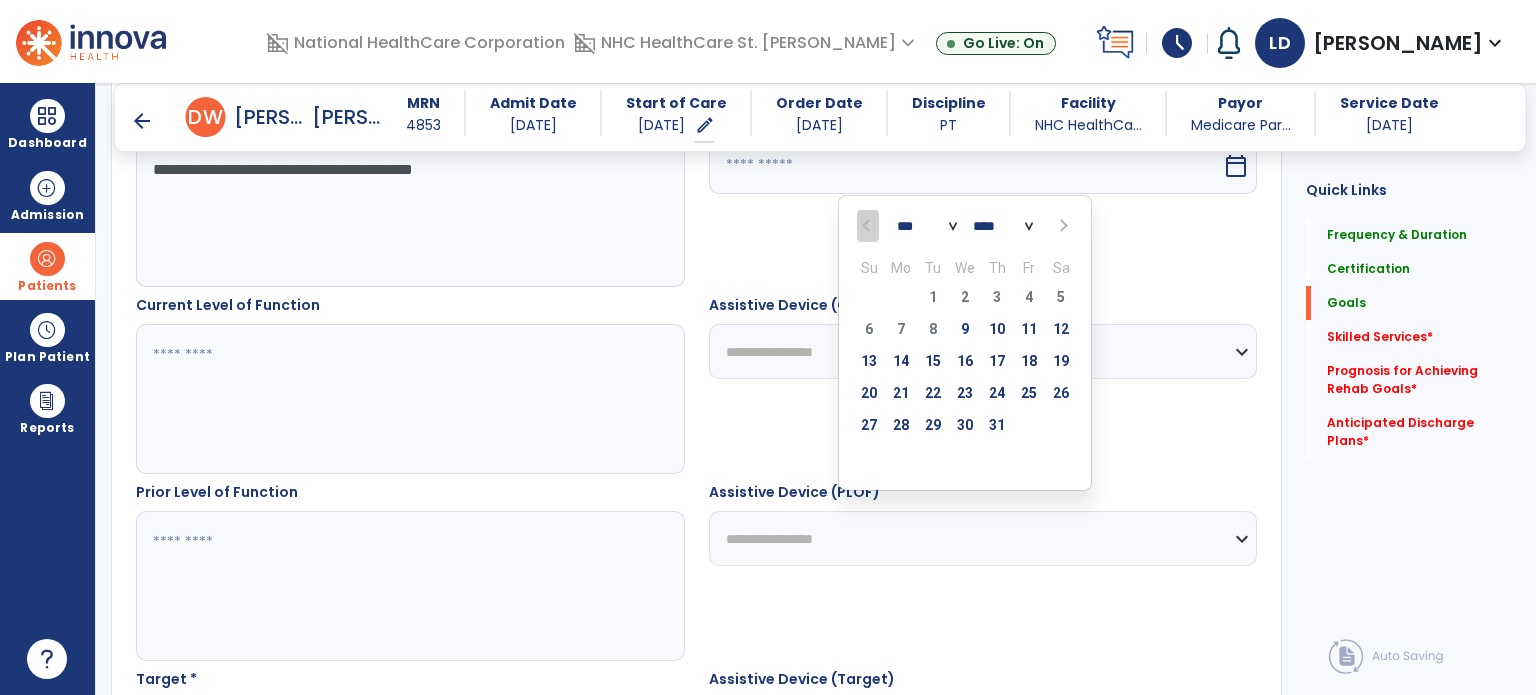 click on "*** *** ***" at bounding box center [927, 227] 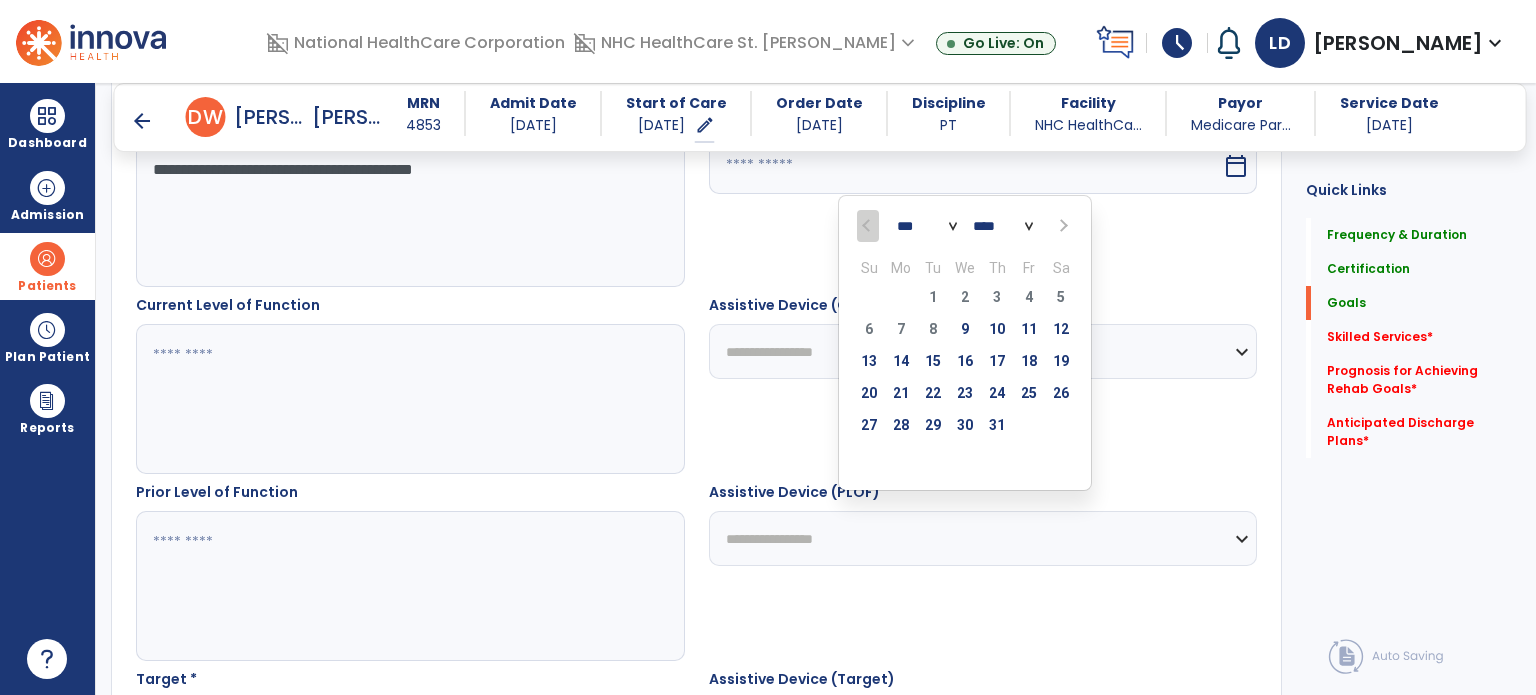 select on "*" 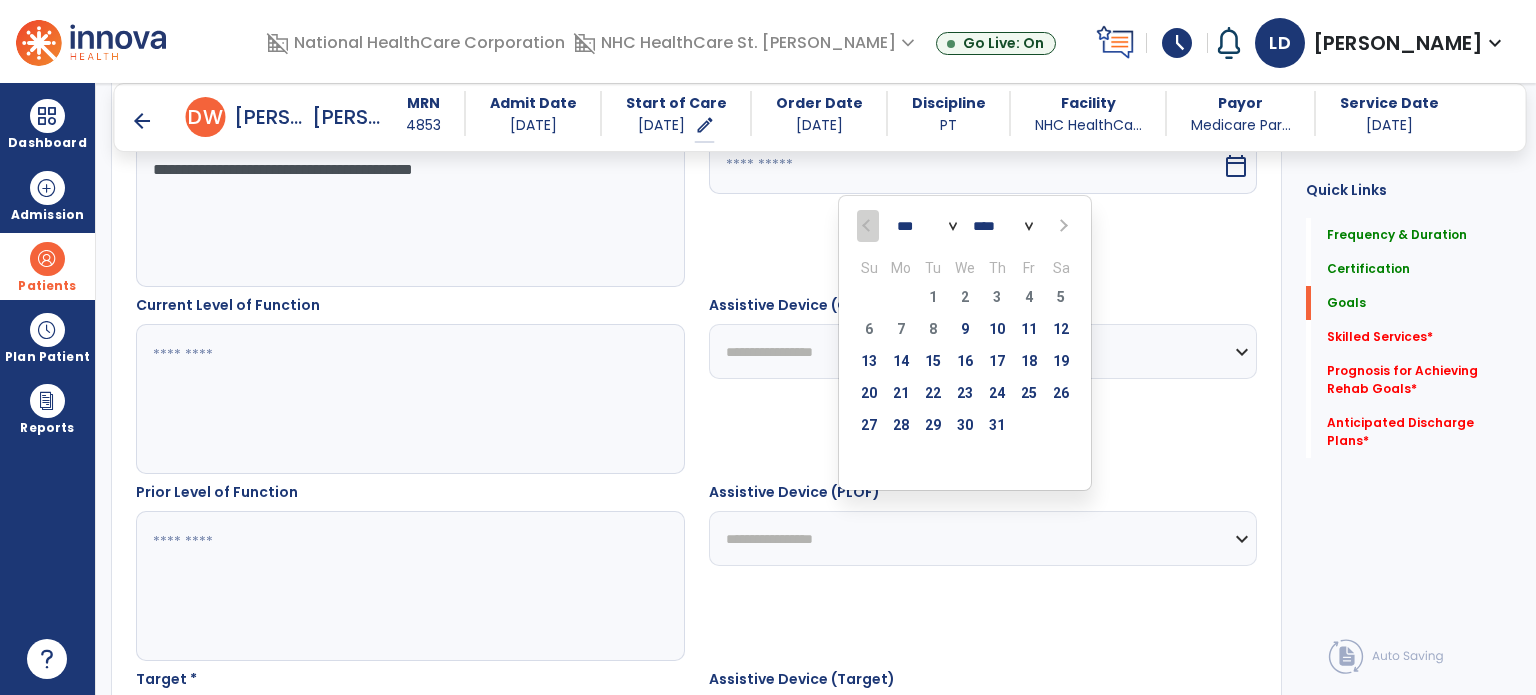click on "*** *** ***" at bounding box center [927, 227] 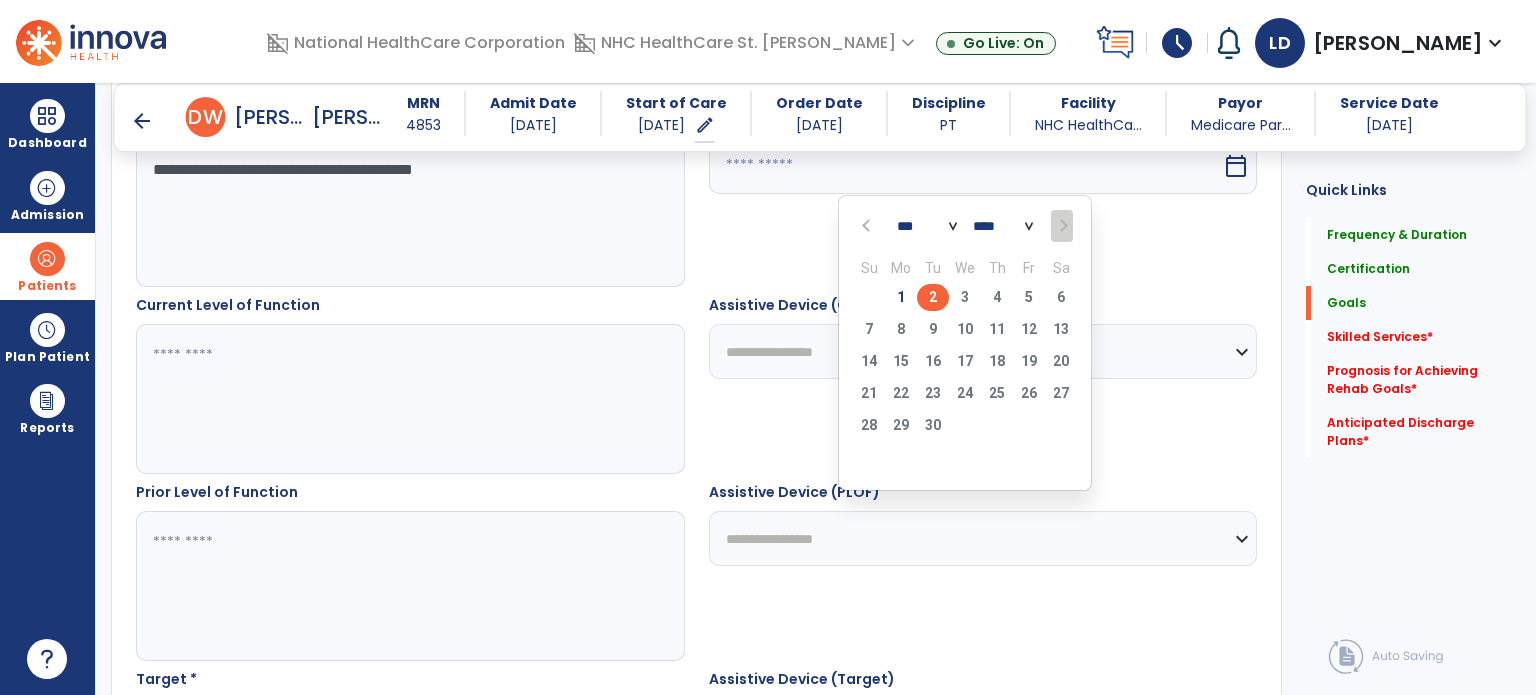 click on "2" at bounding box center [933, 297] 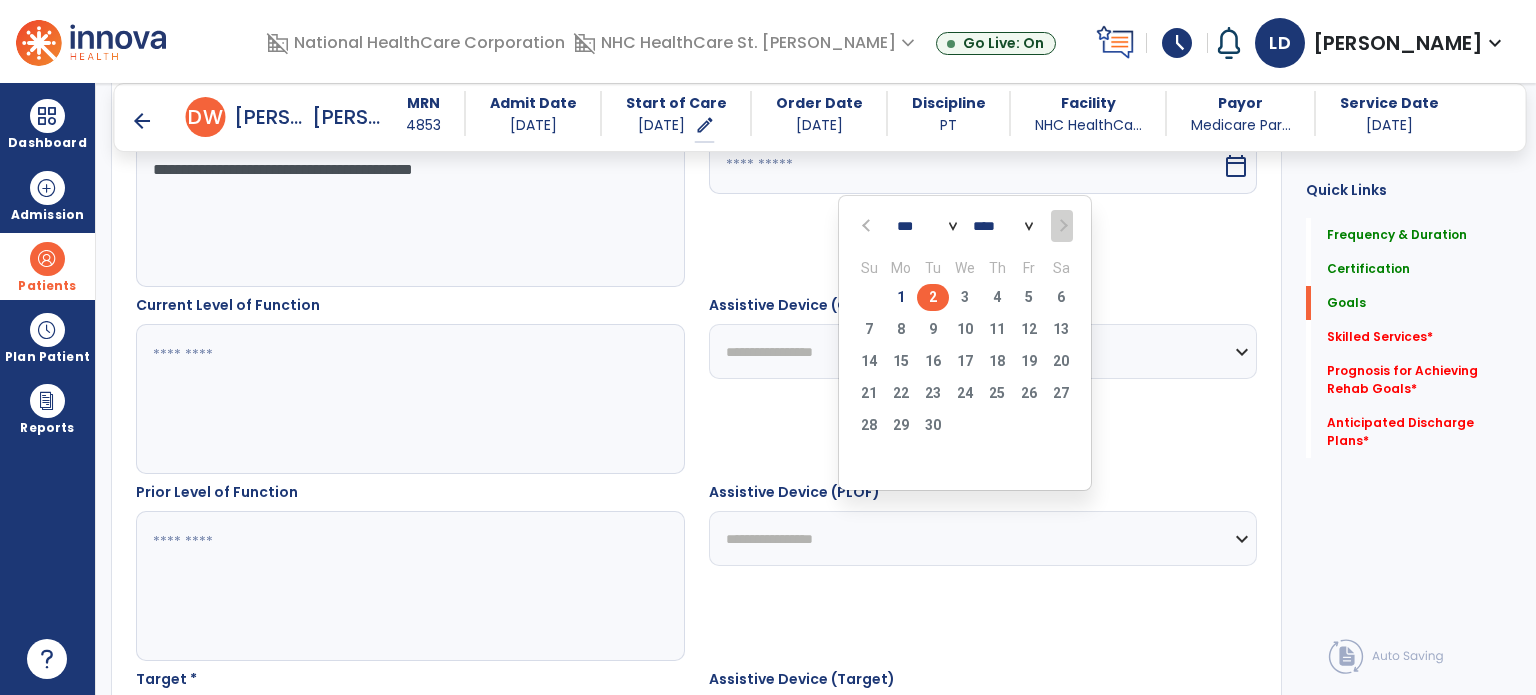 type on "********" 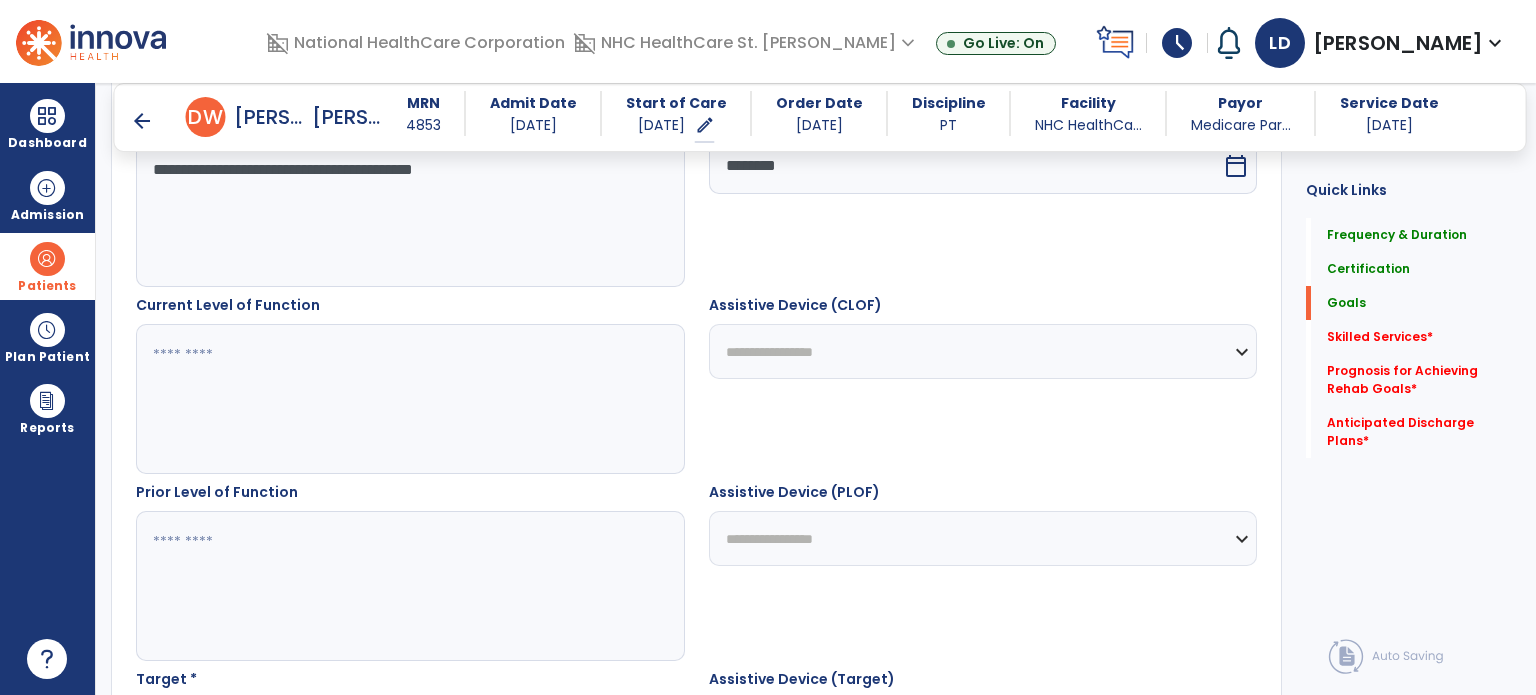 click at bounding box center (409, 399) 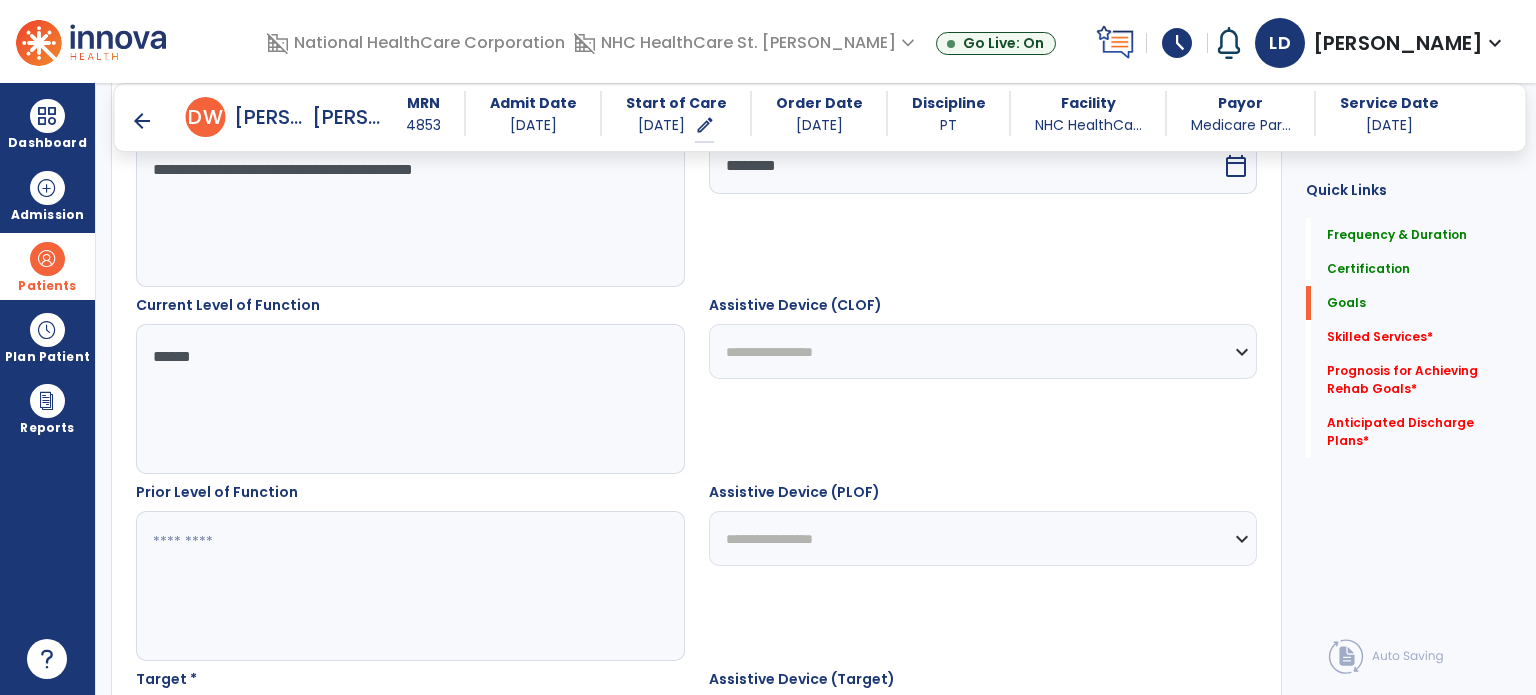 type on "******" 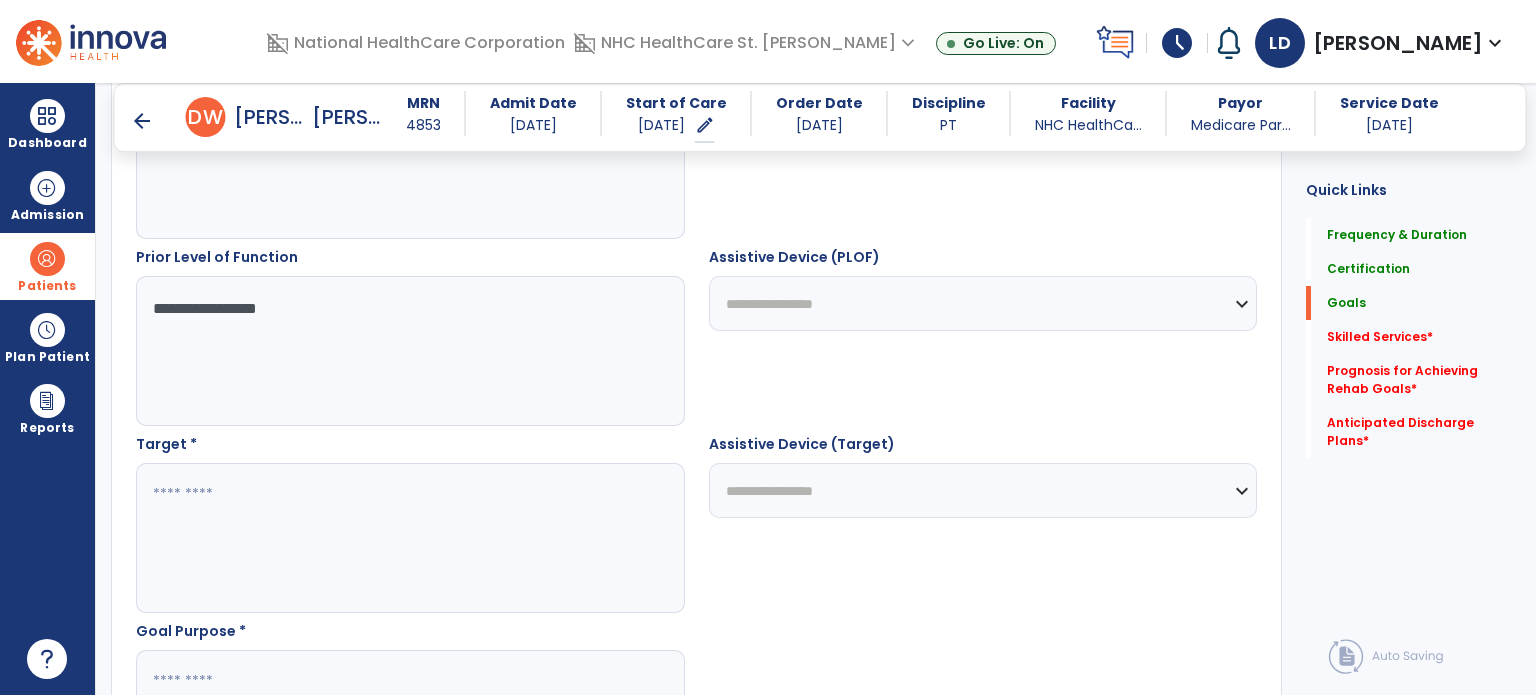scroll, scrollTop: 916, scrollLeft: 0, axis: vertical 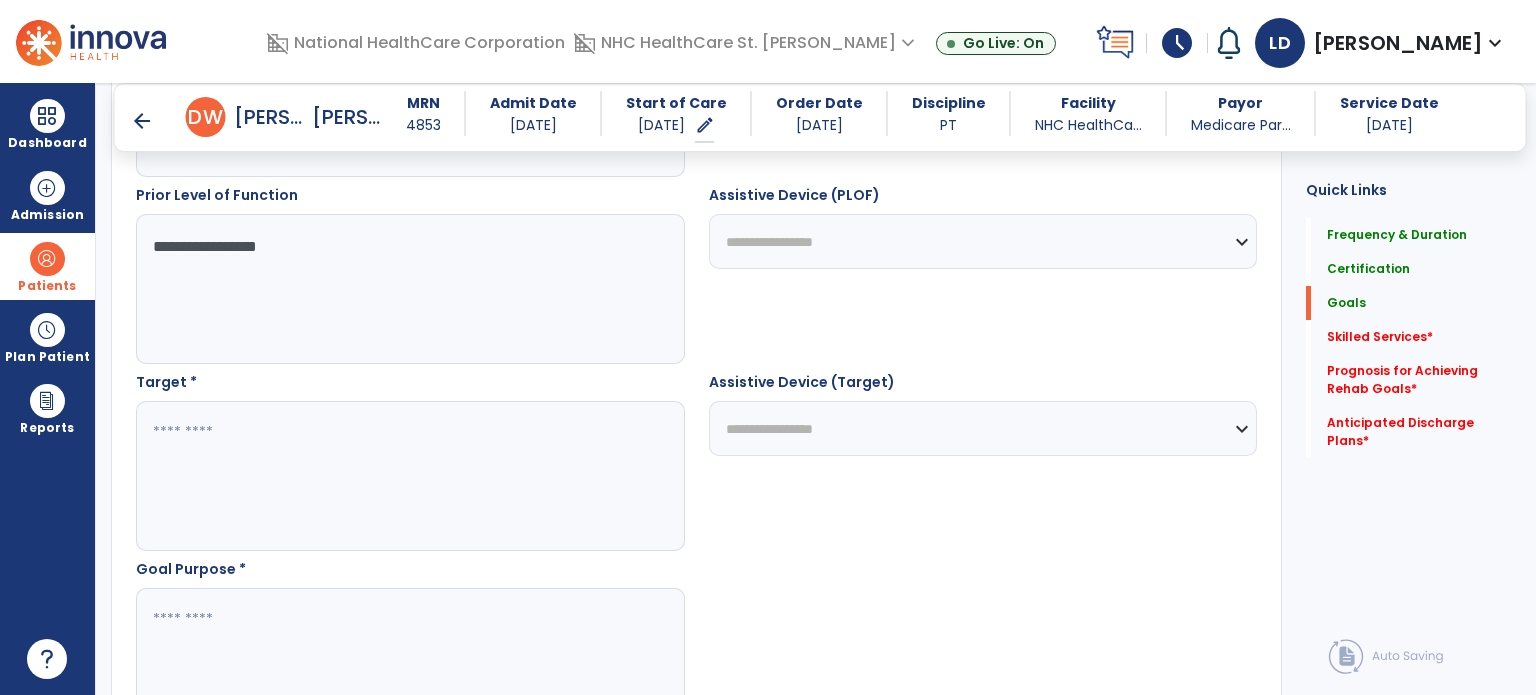 type on "**********" 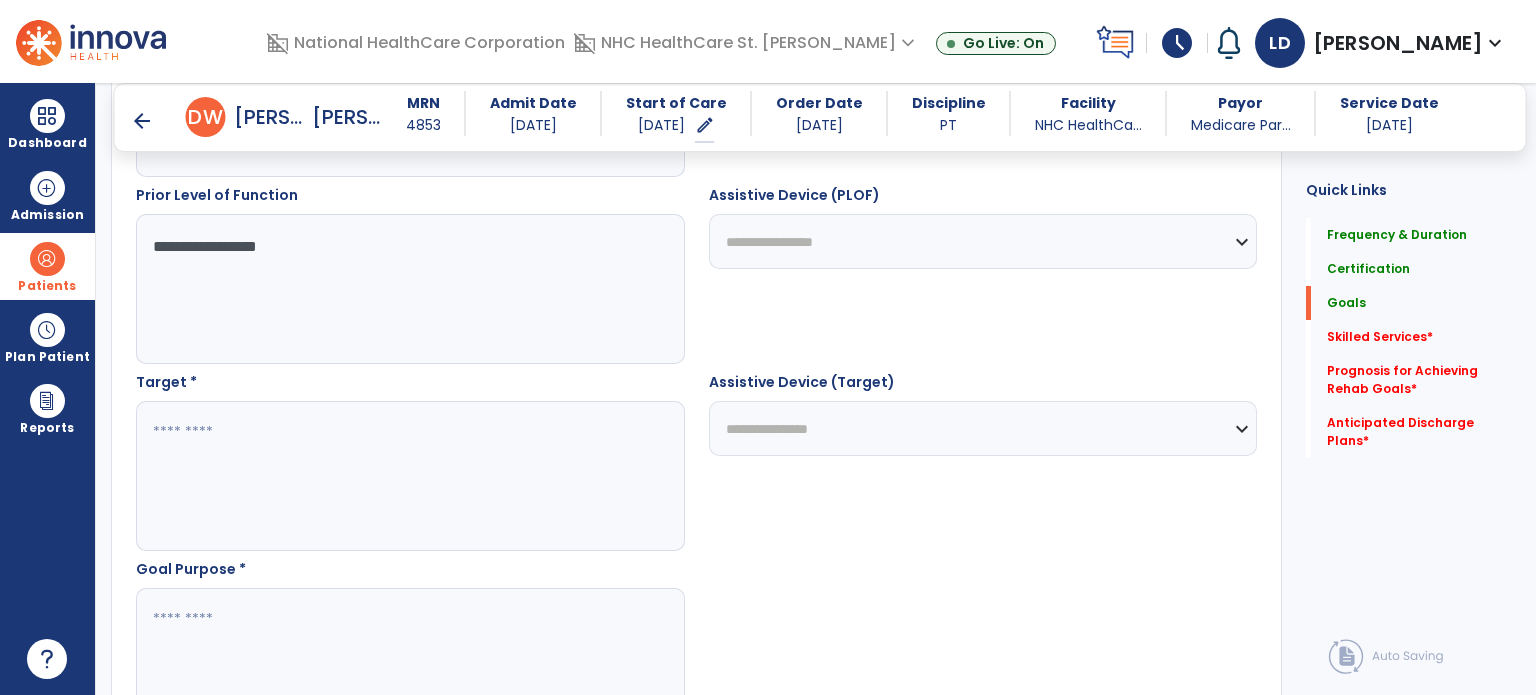 click on "**********" at bounding box center [983, 428] 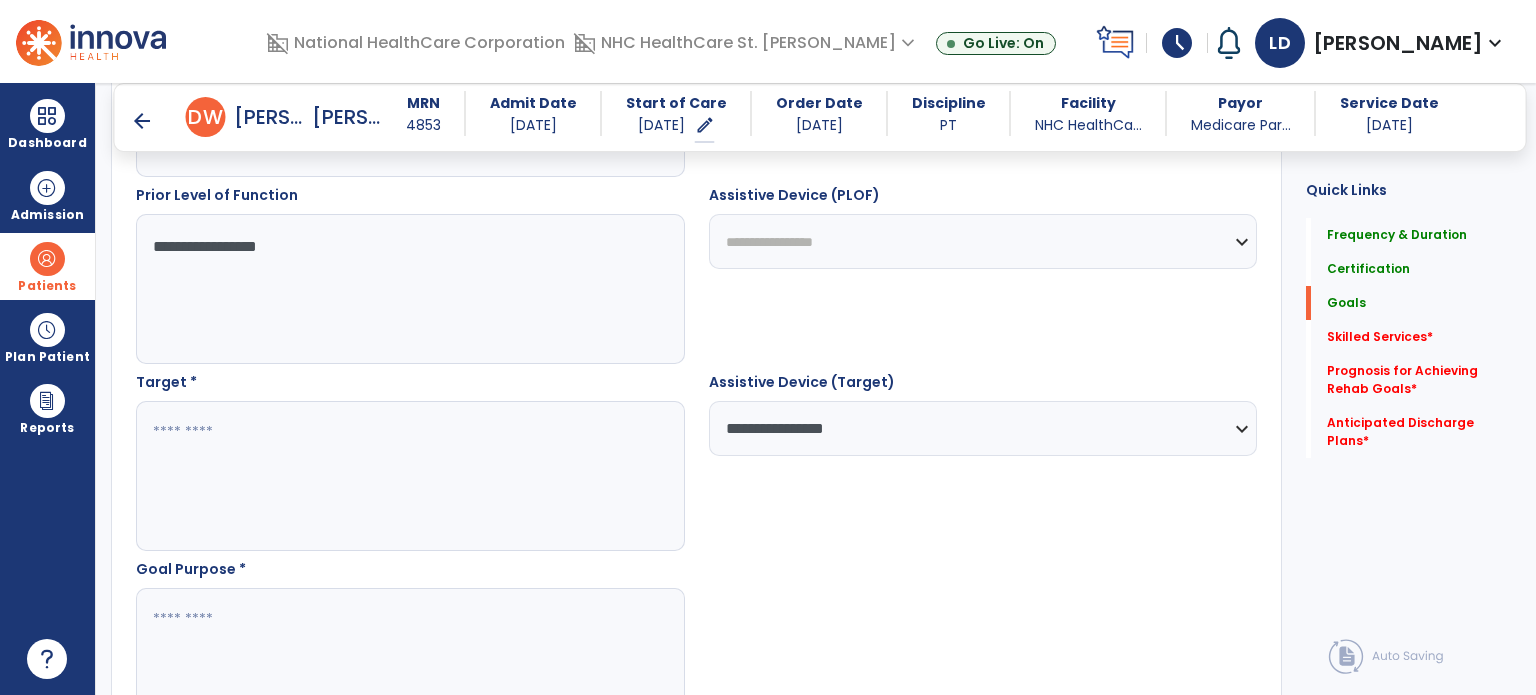 click at bounding box center (409, 476) 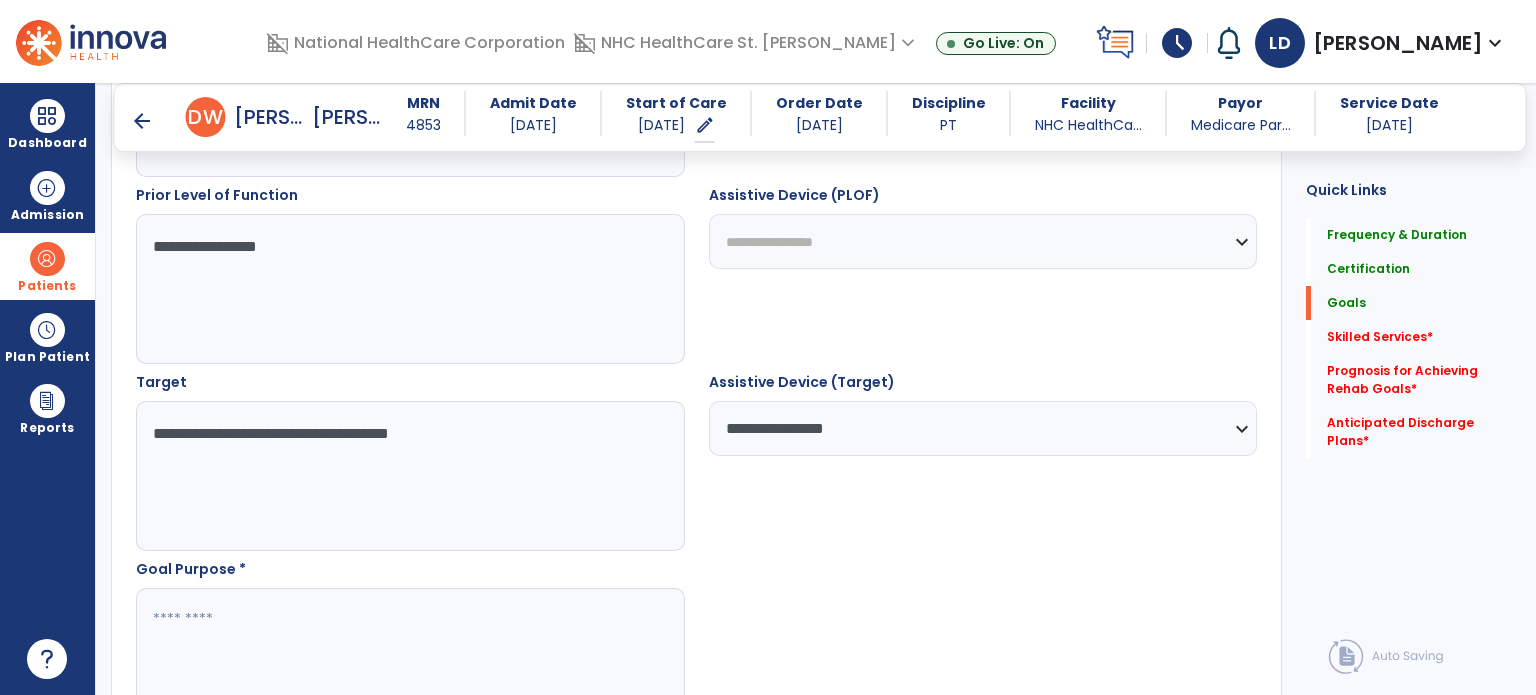 type on "**********" 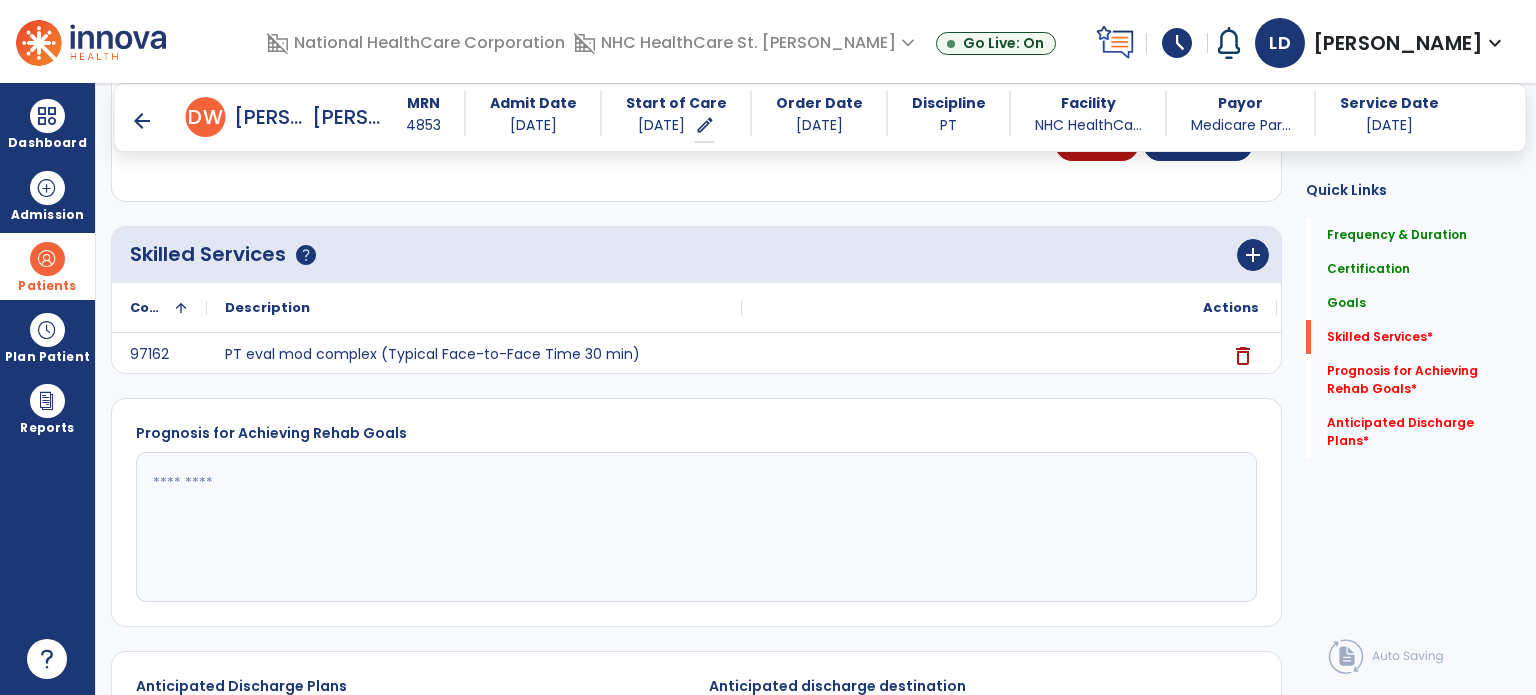 scroll, scrollTop: 1547, scrollLeft: 0, axis: vertical 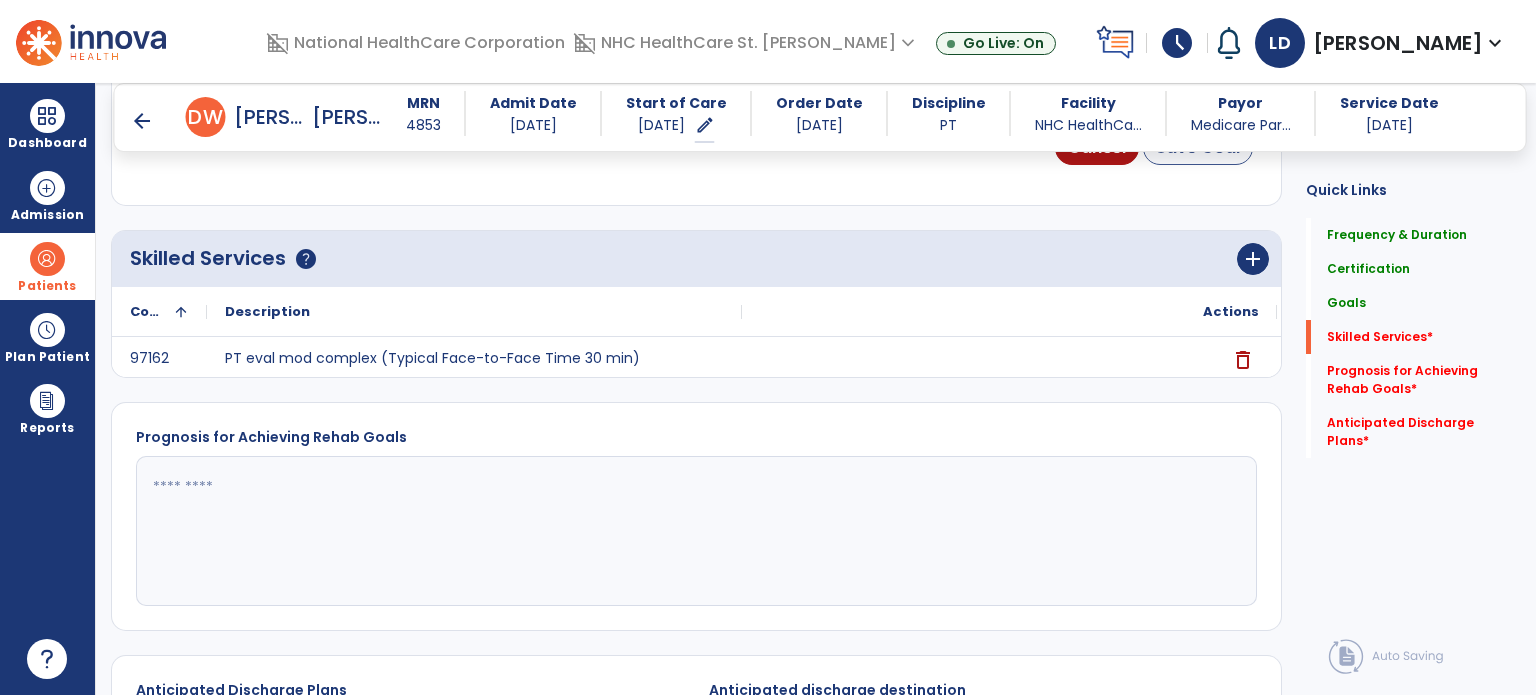 type on "****" 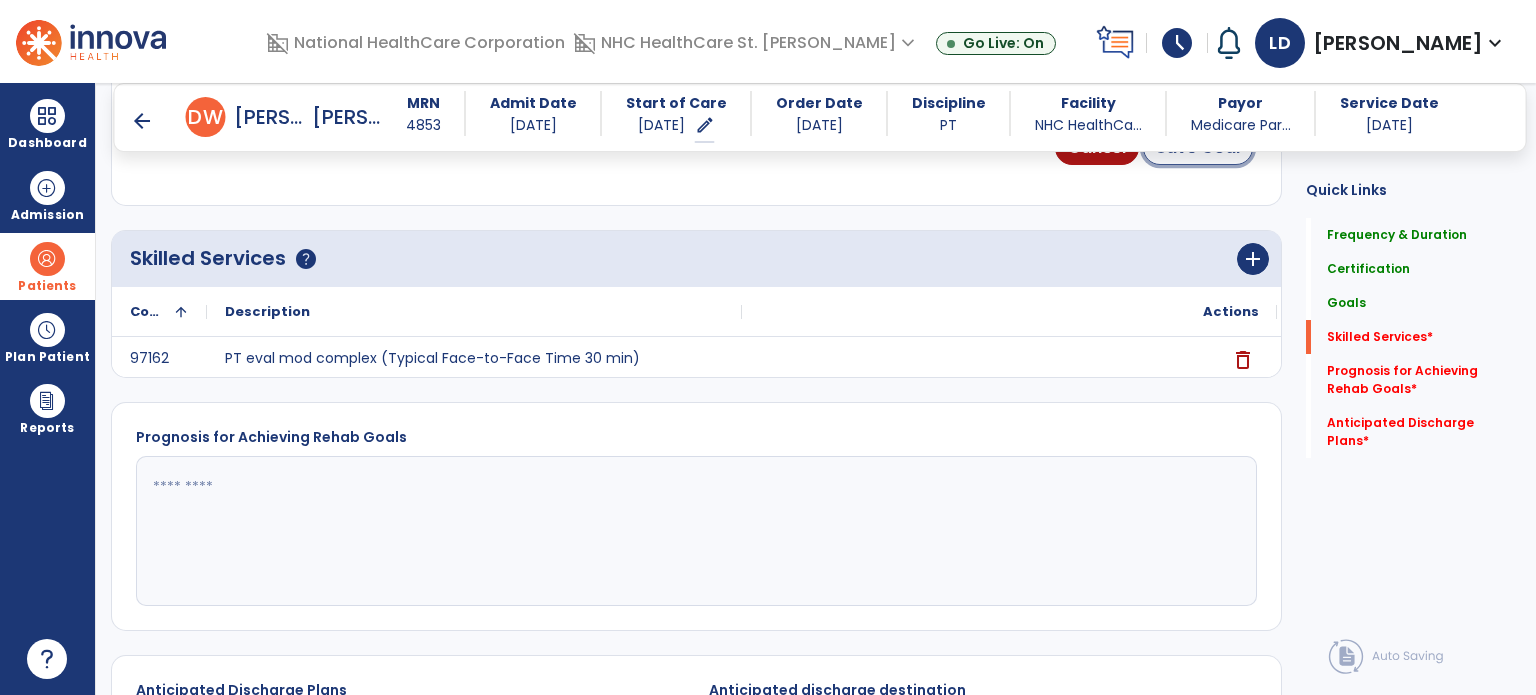 click on "Save Goal" at bounding box center (1198, 148) 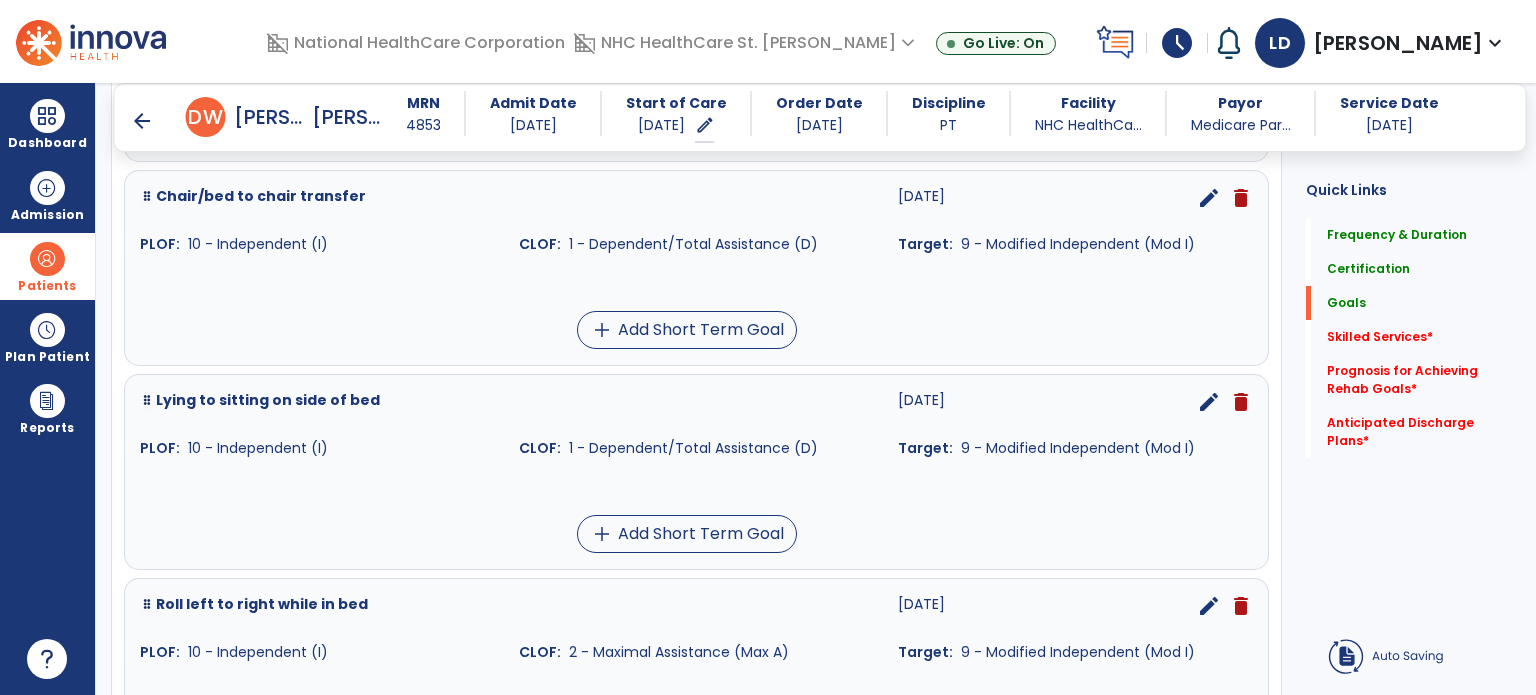 scroll, scrollTop: 470, scrollLeft: 0, axis: vertical 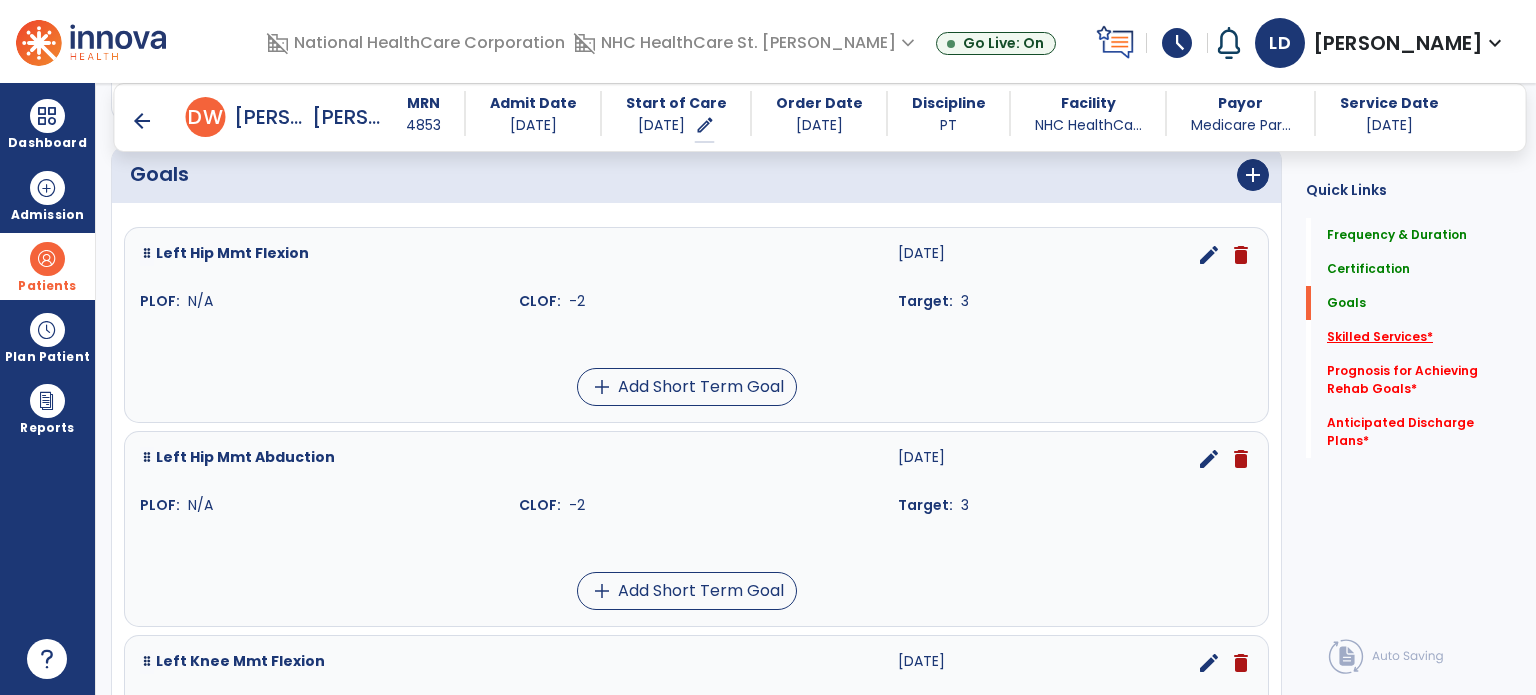 click on "Skilled Services   *" 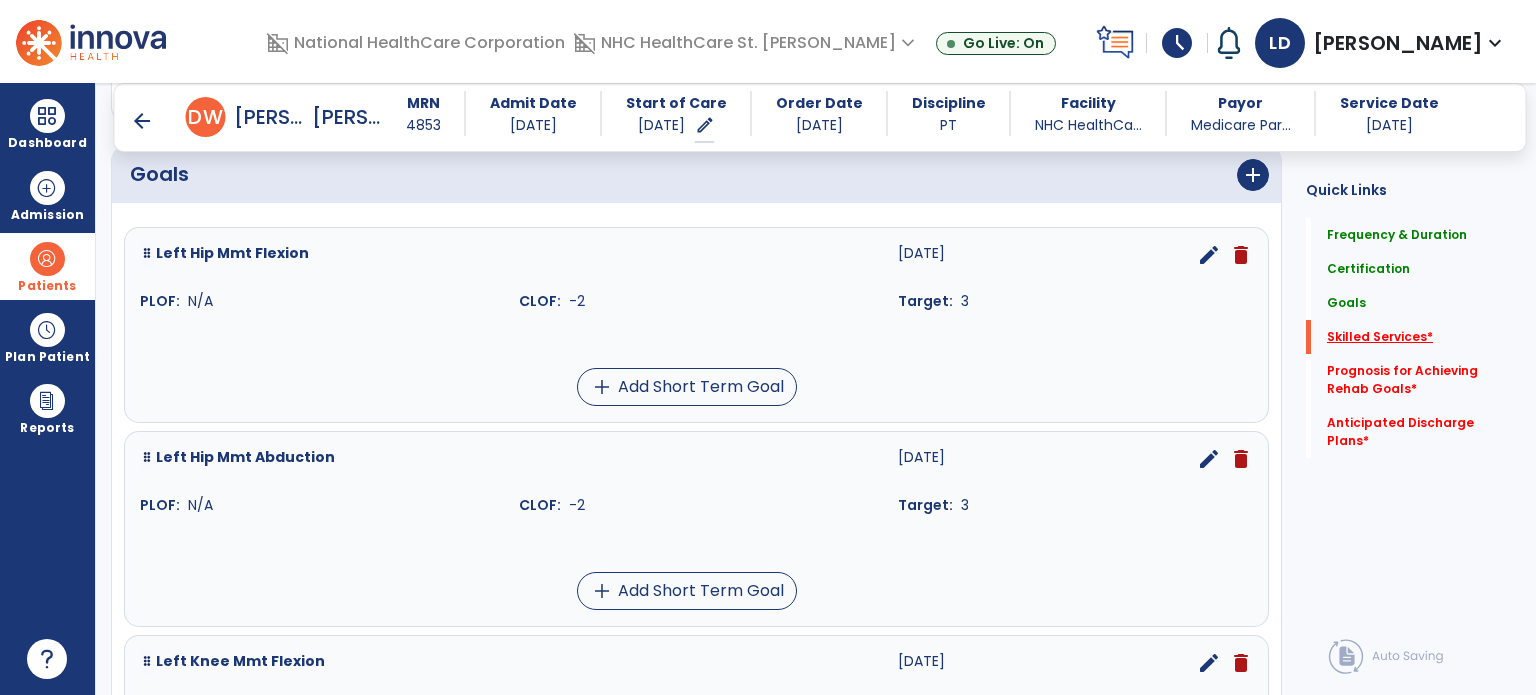 scroll, scrollTop: 40, scrollLeft: 0, axis: vertical 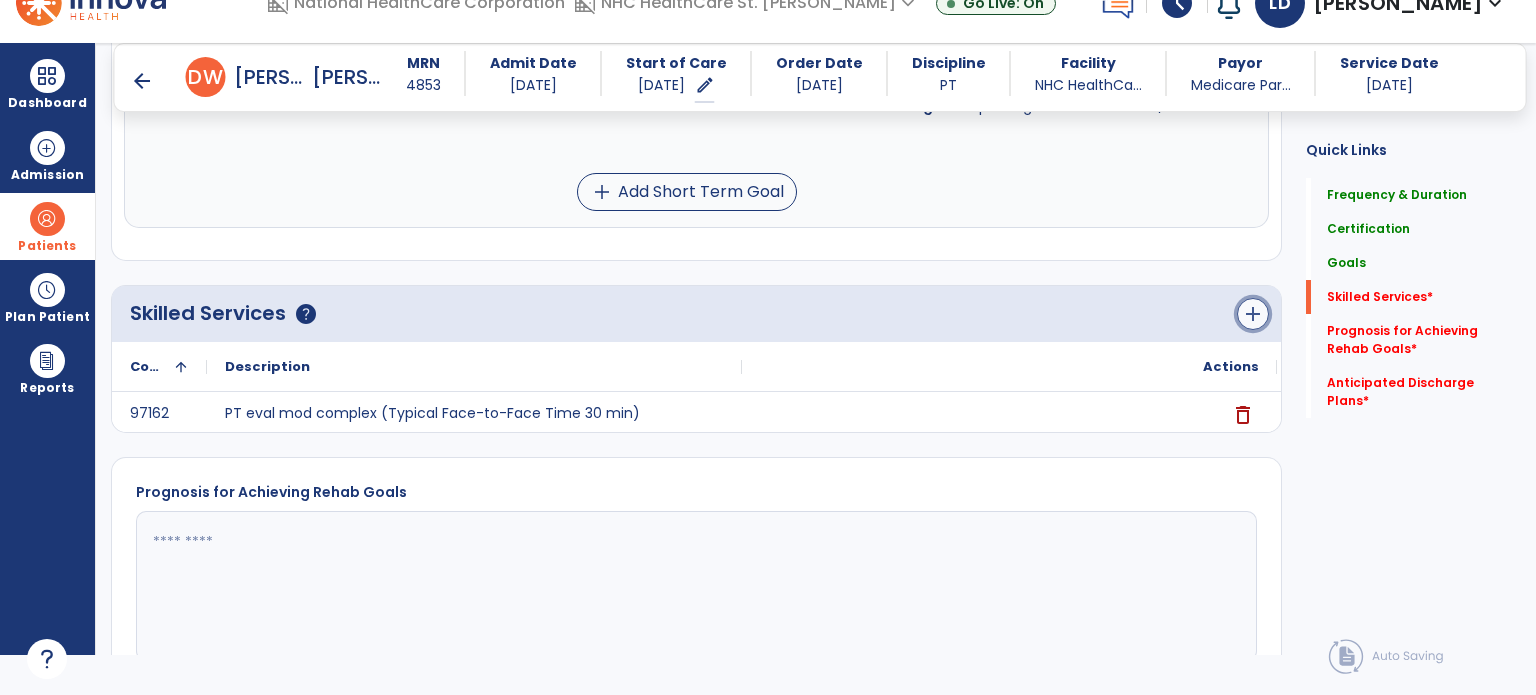 click on "add" 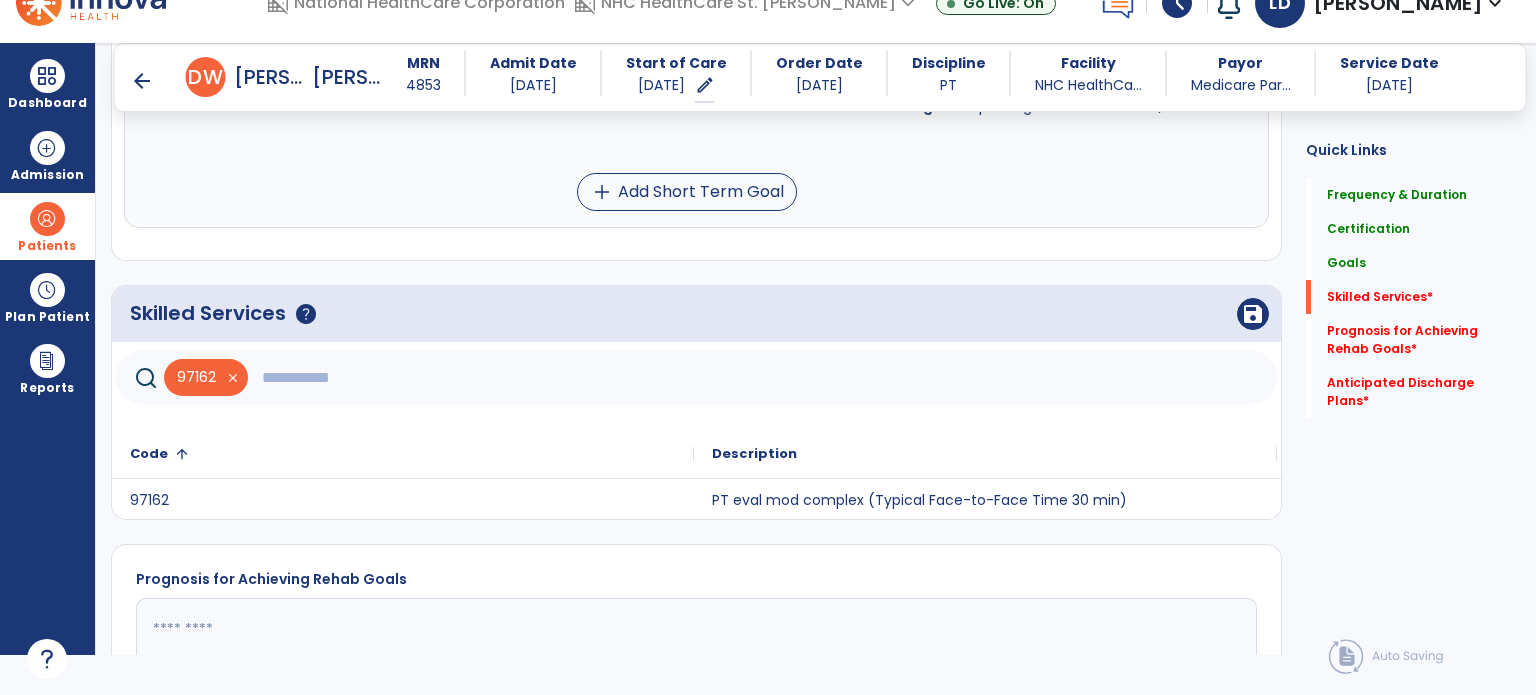click 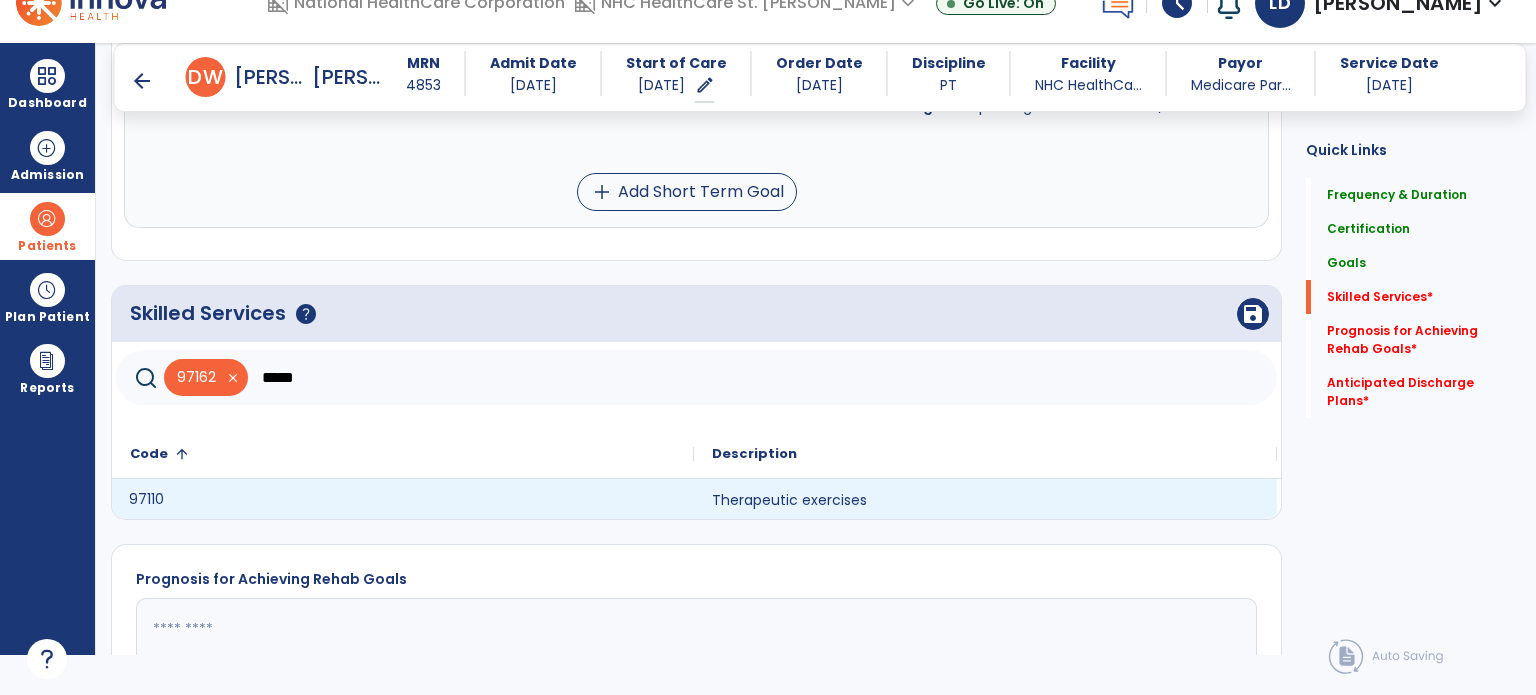 drag, startPoint x: 294, startPoint y: 498, endPoint x: 342, endPoint y: 459, distance: 61.846584 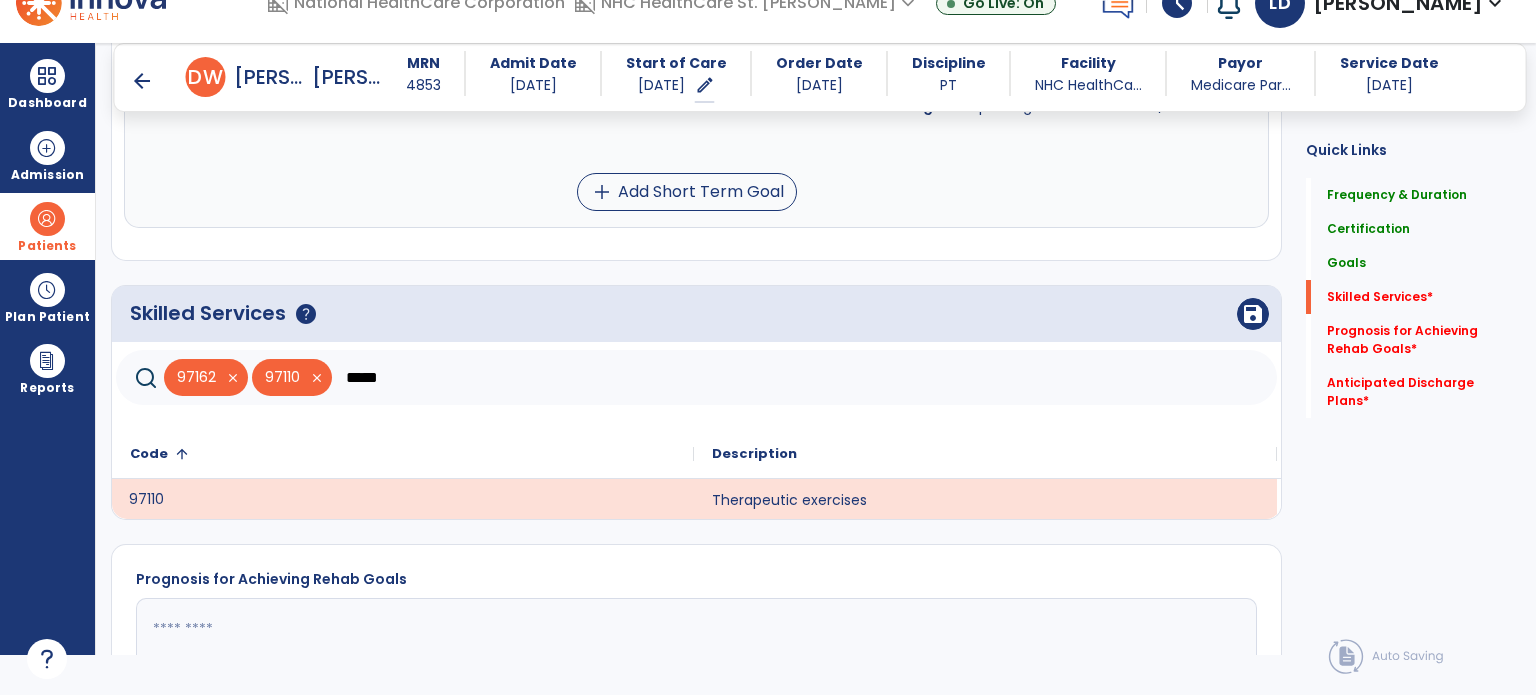 click on "*****" 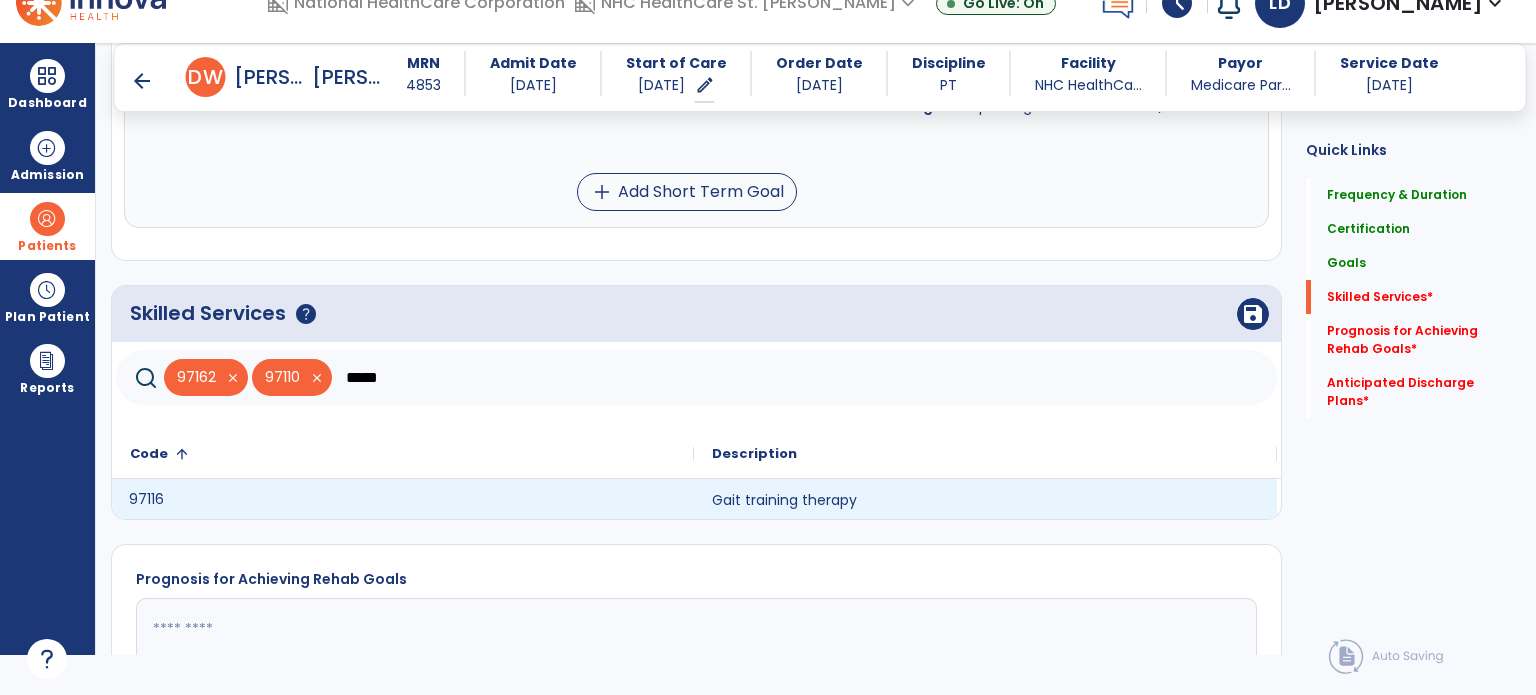 drag, startPoint x: 396, startPoint y: 488, endPoint x: 444, endPoint y: 447, distance: 63.126858 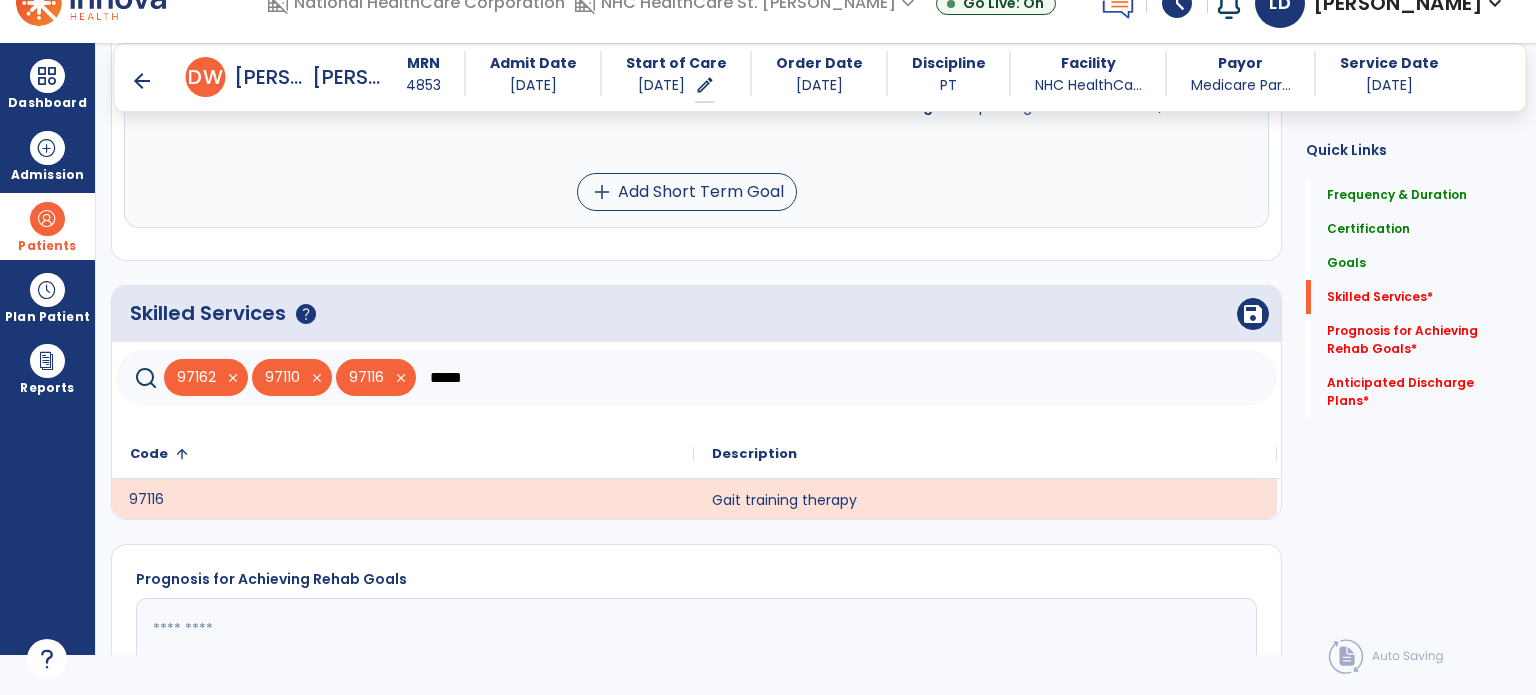 click on "*****" 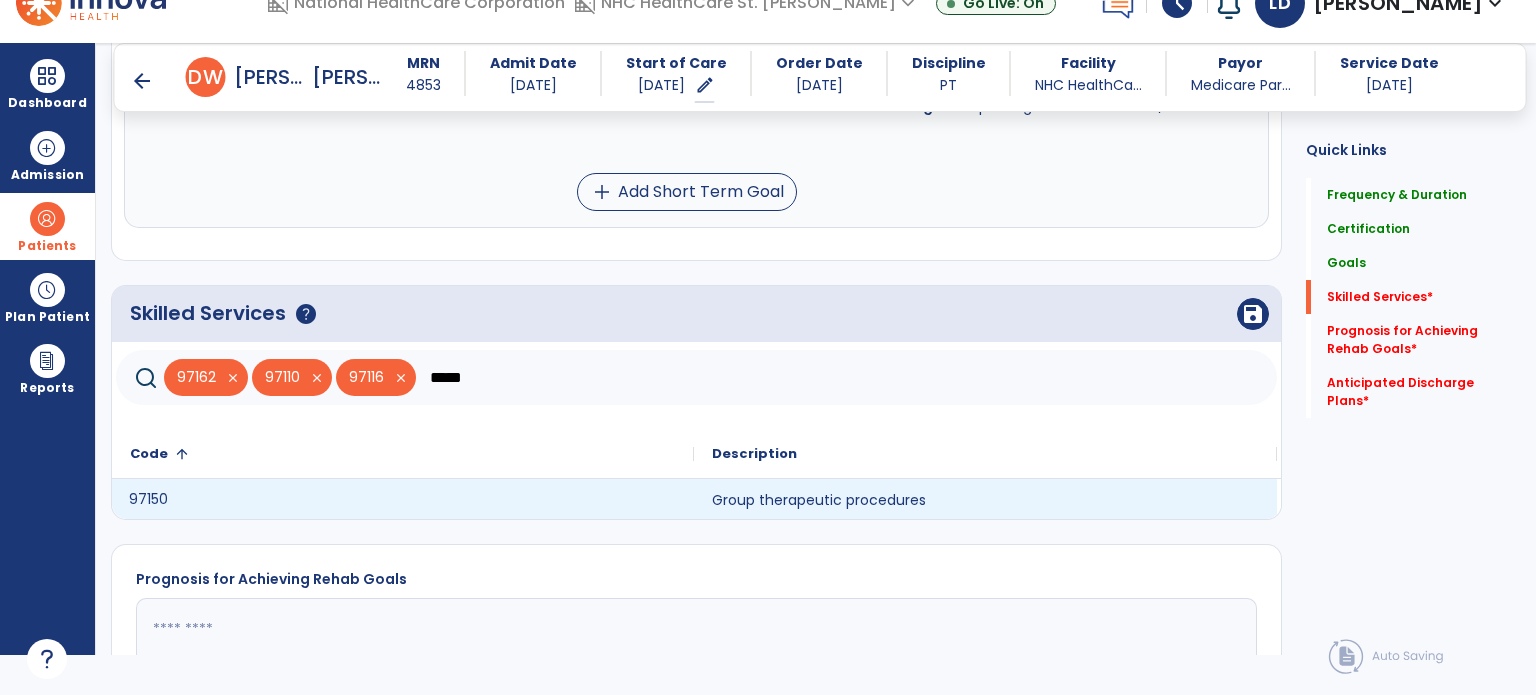 click on "97150" 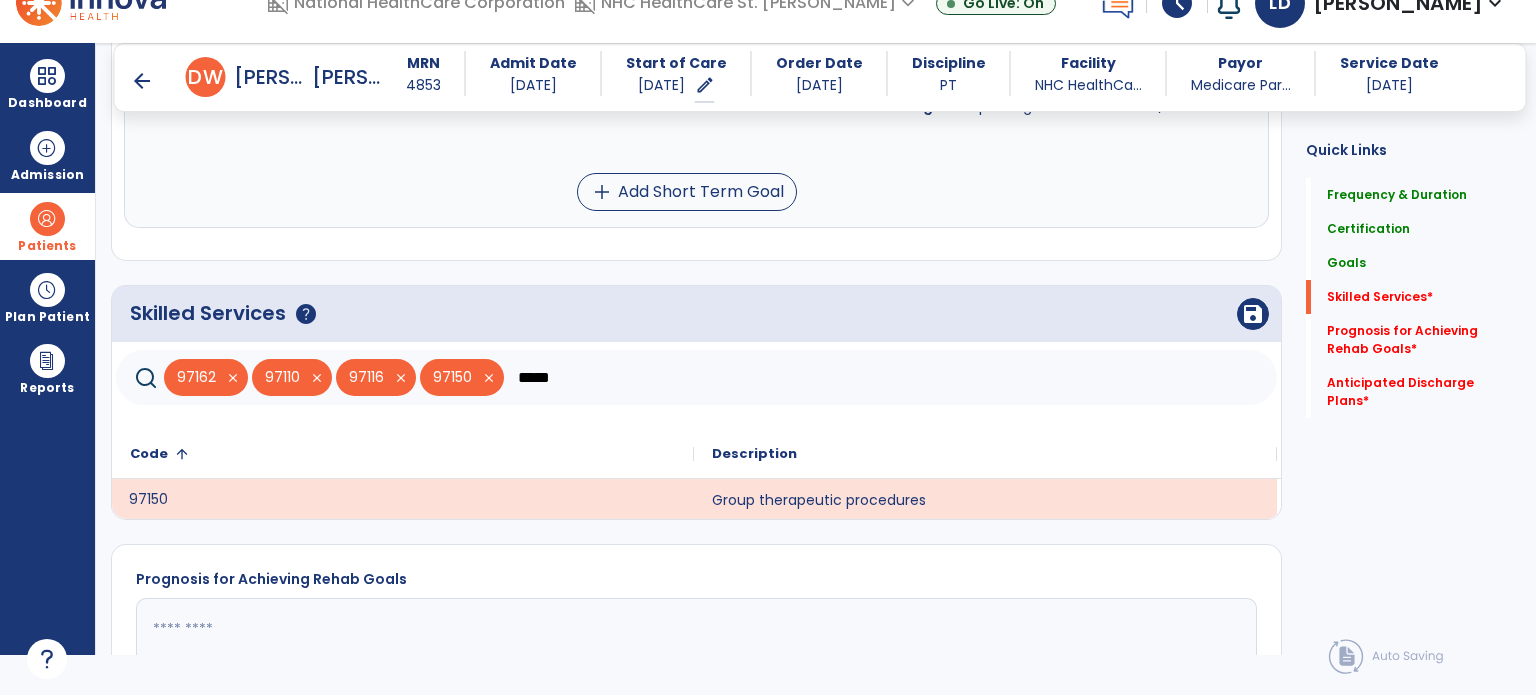 click on "*****" 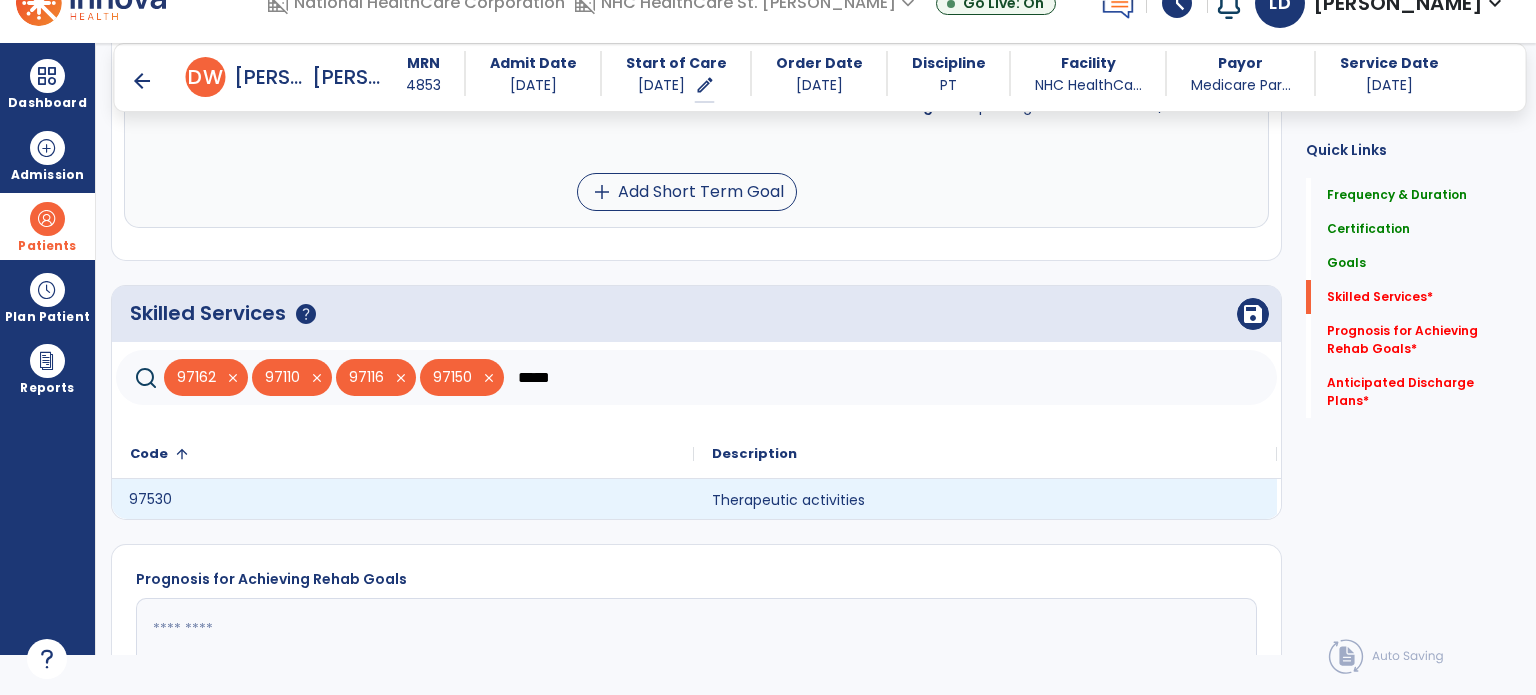 type on "*****" 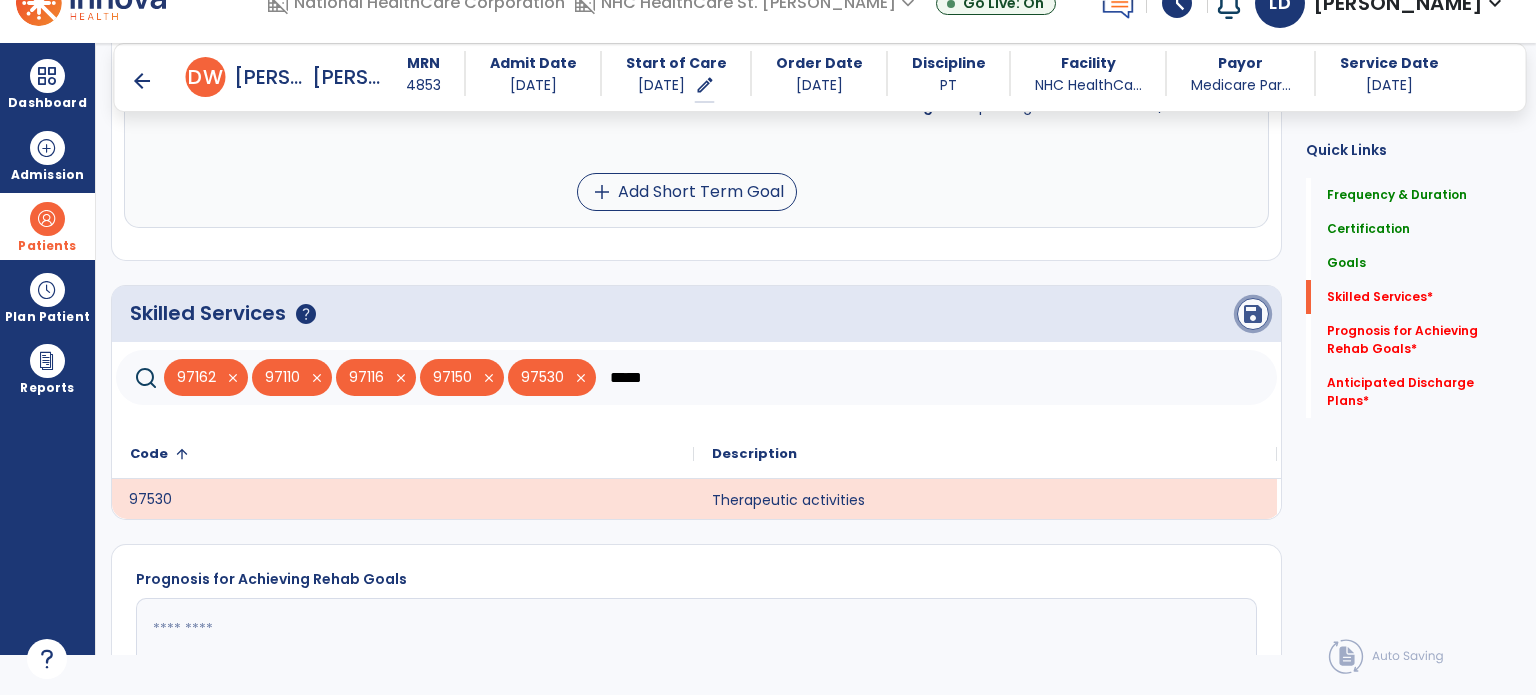 click on "save" 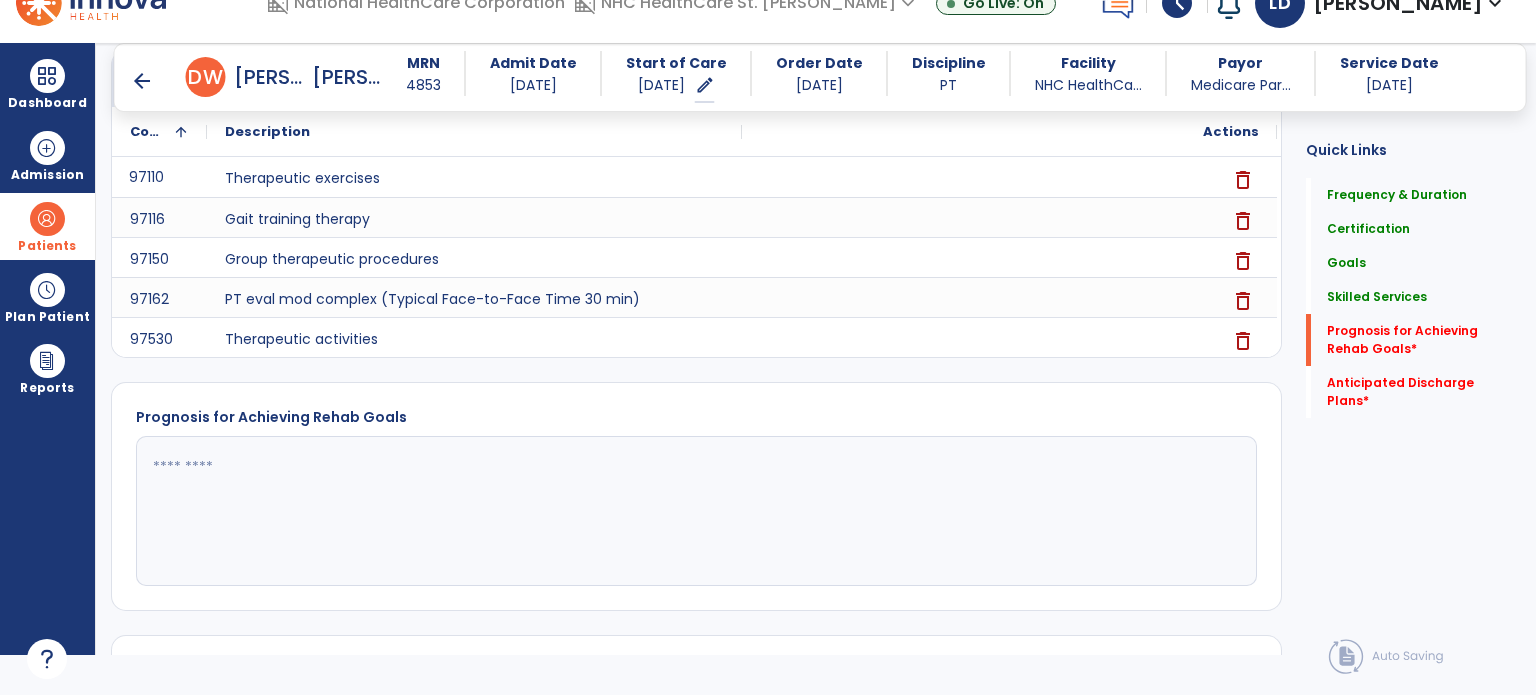 scroll, scrollTop: 3446, scrollLeft: 0, axis: vertical 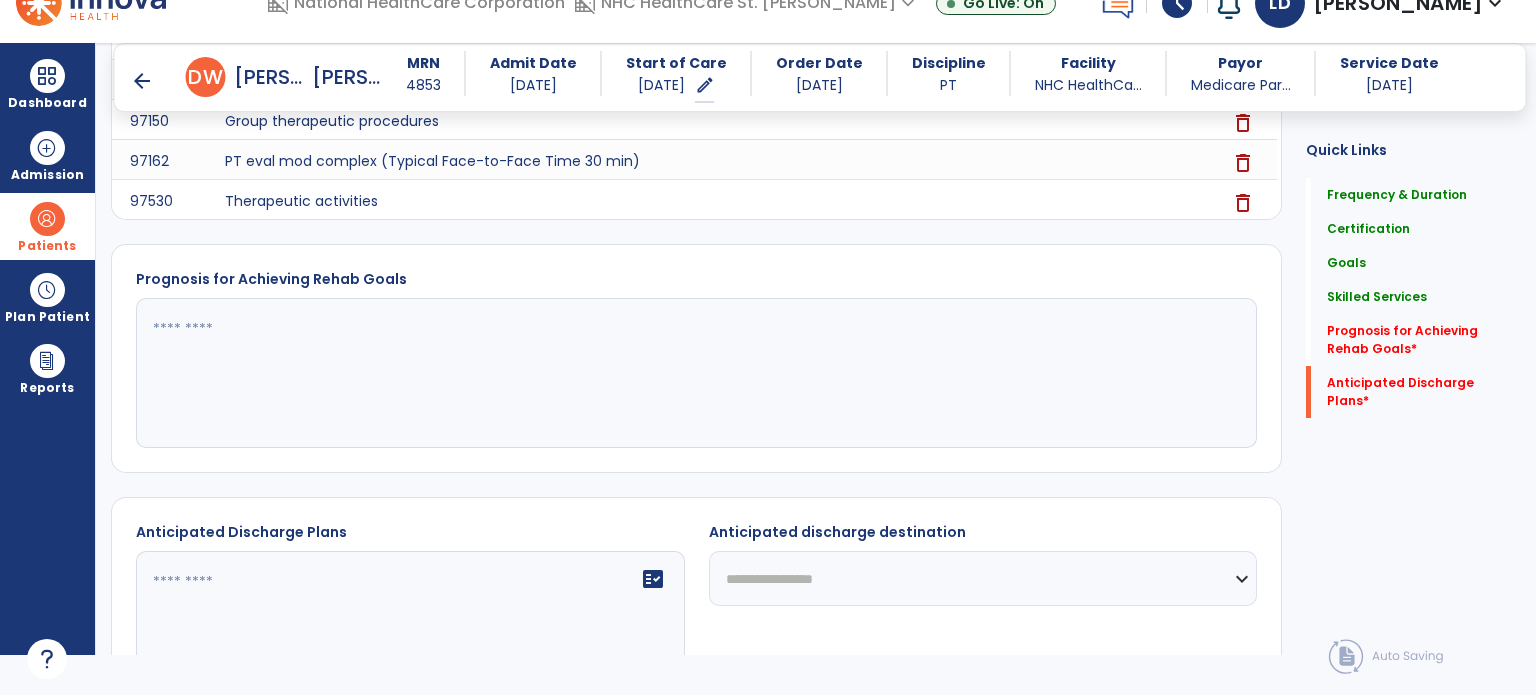 click 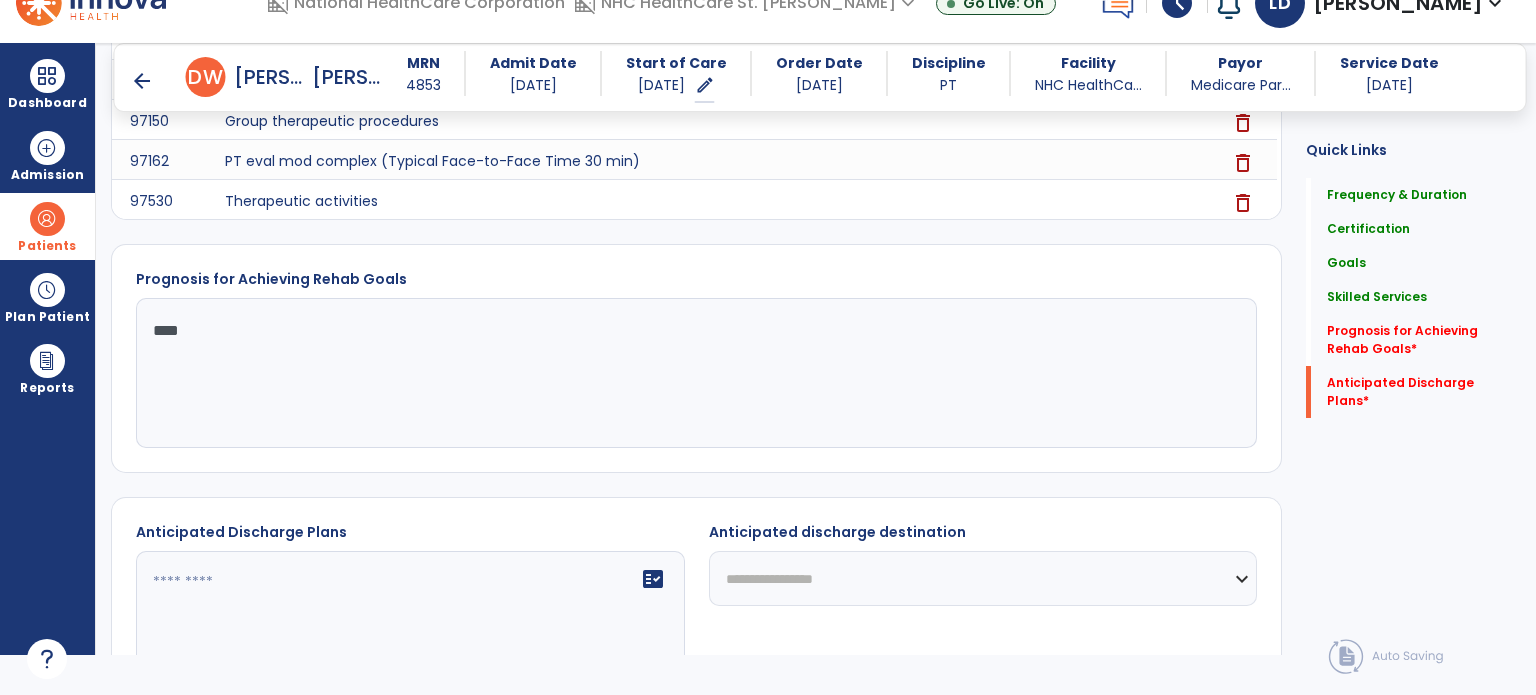 type on "****" 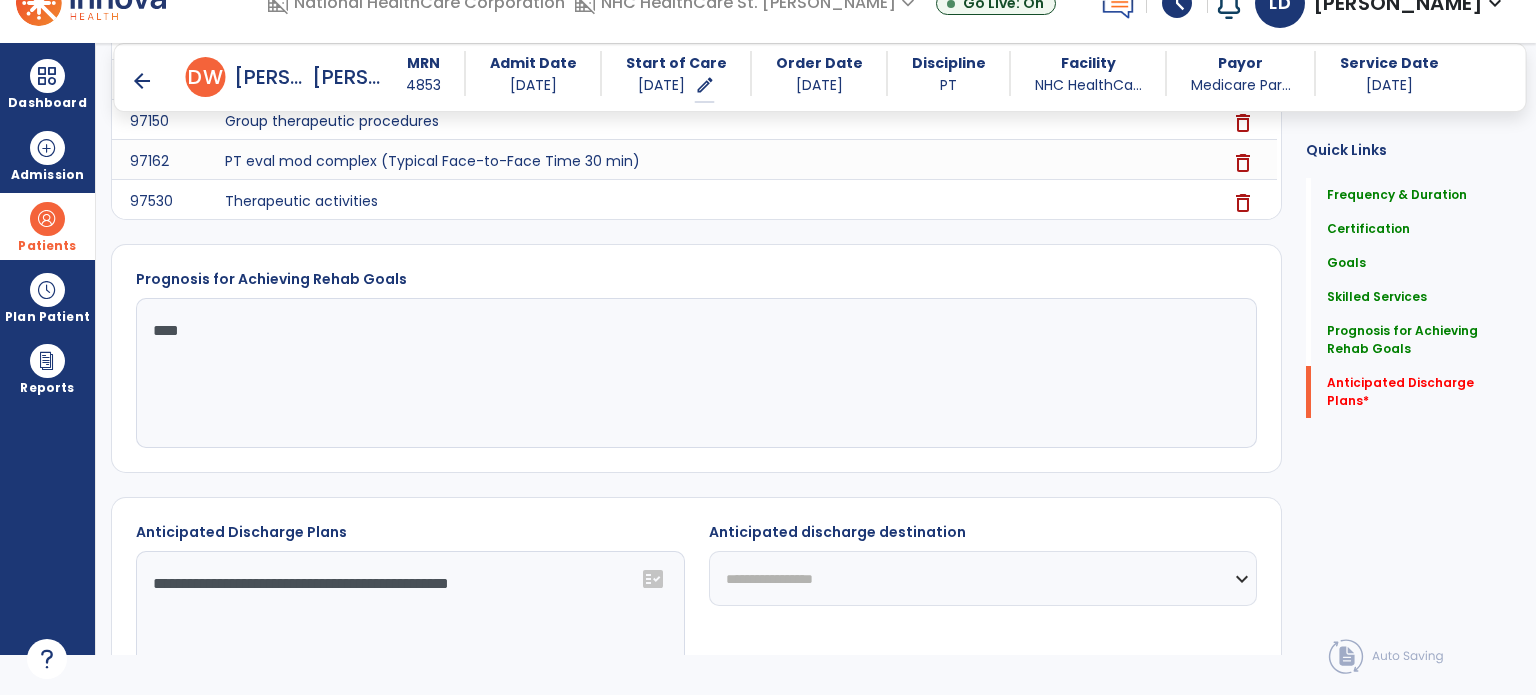 type on "**********" 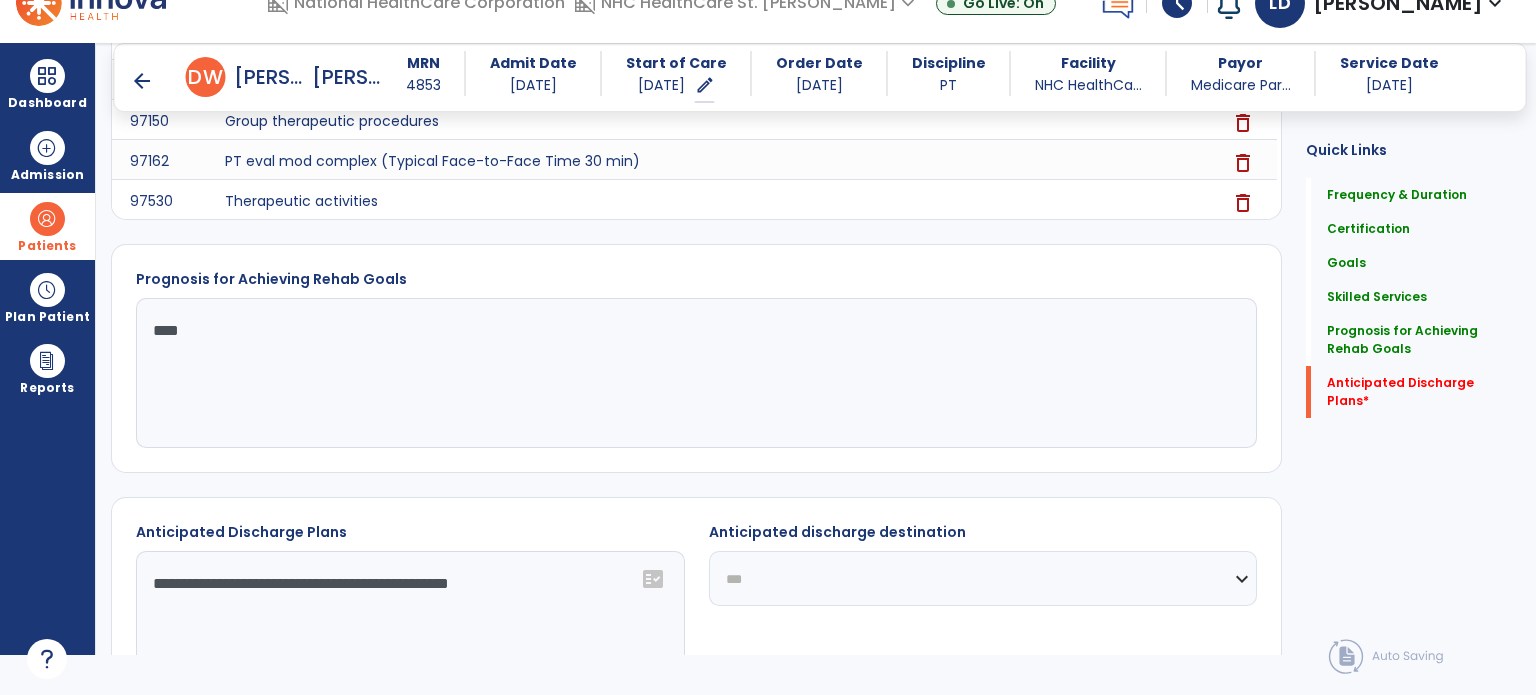 click on "**********" 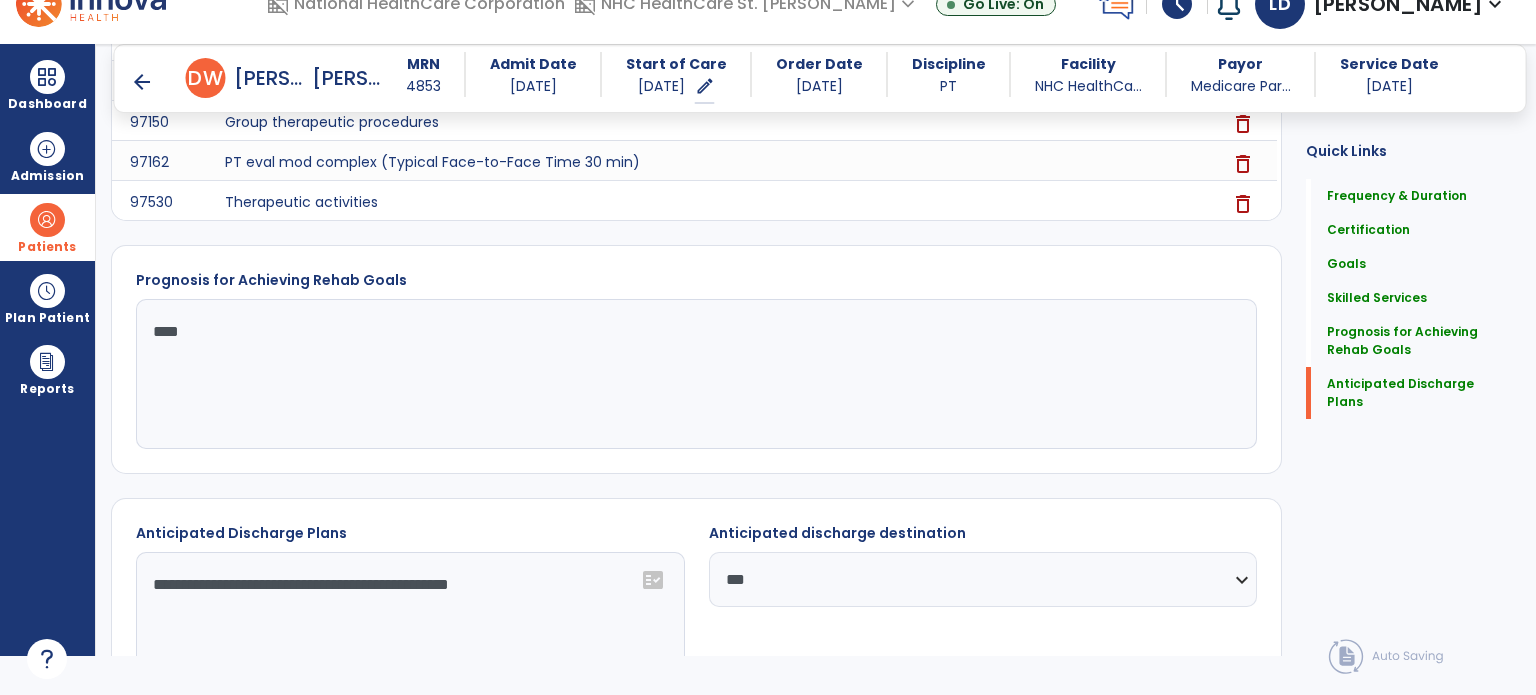 scroll, scrollTop: 0, scrollLeft: 0, axis: both 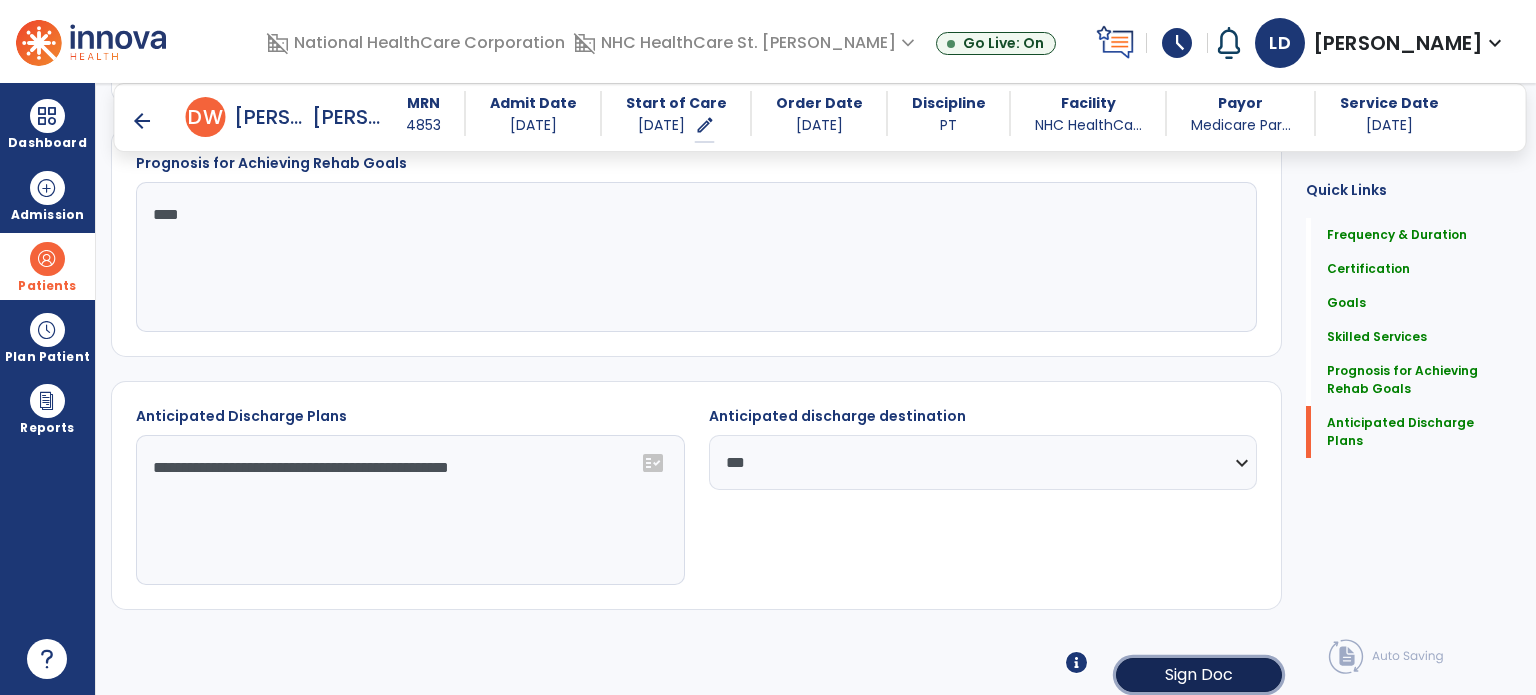 click on "Sign Doc" 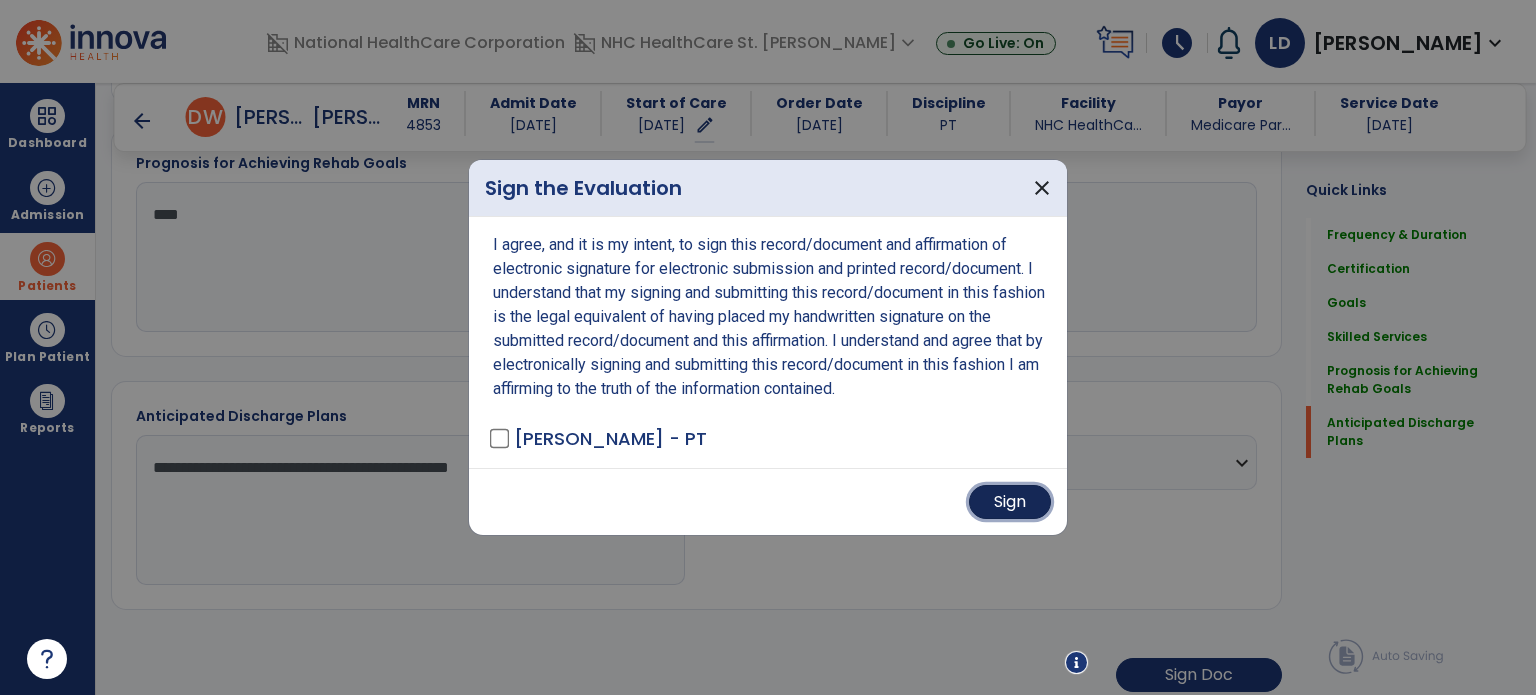 click on "Sign" at bounding box center [1010, 502] 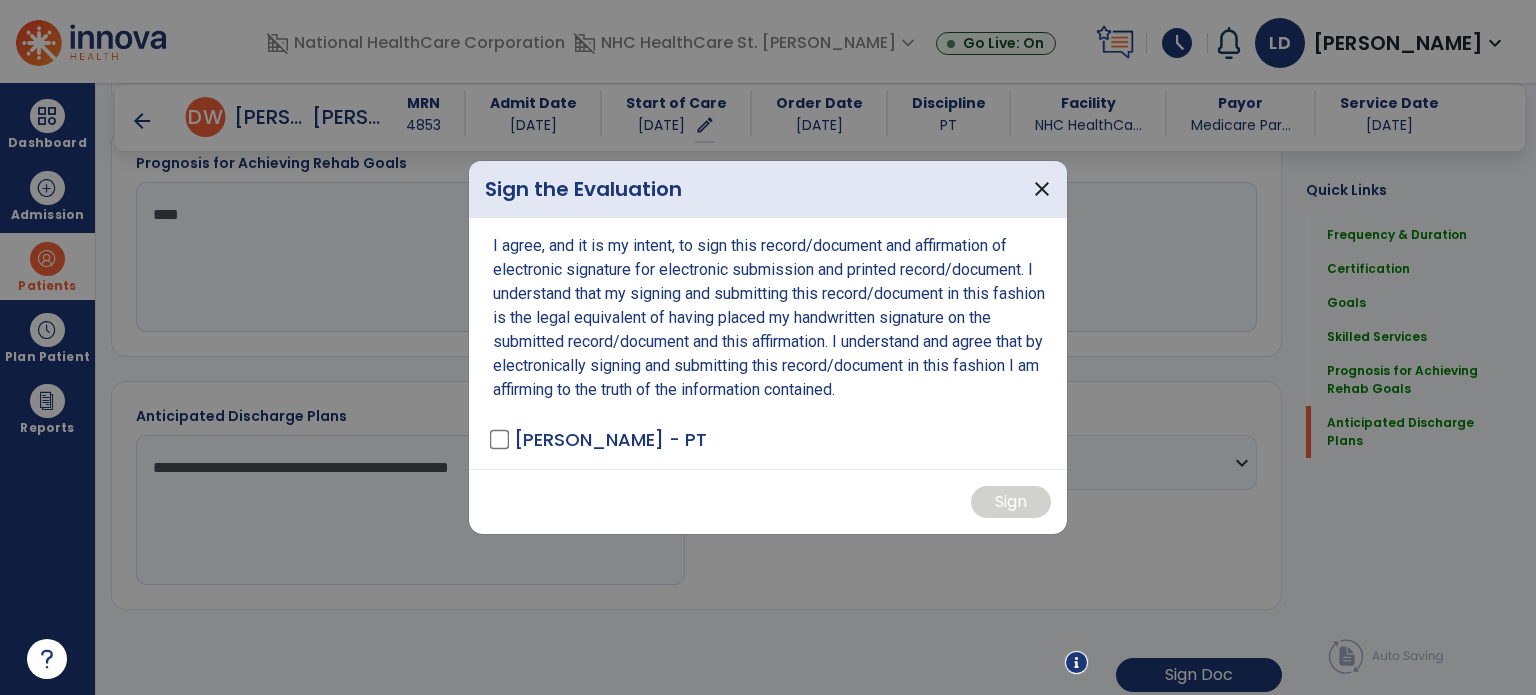 scroll, scrollTop: 3600, scrollLeft: 0, axis: vertical 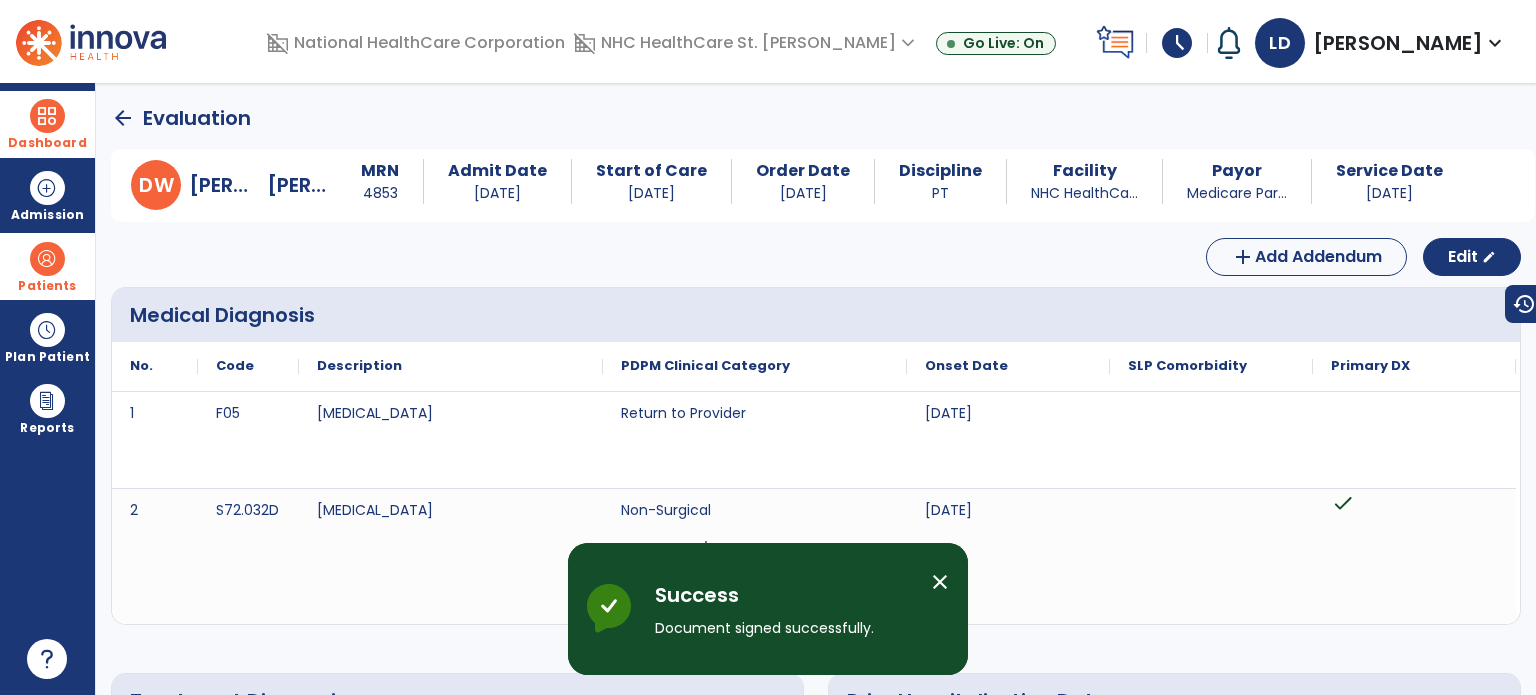 click on "arrow_back" 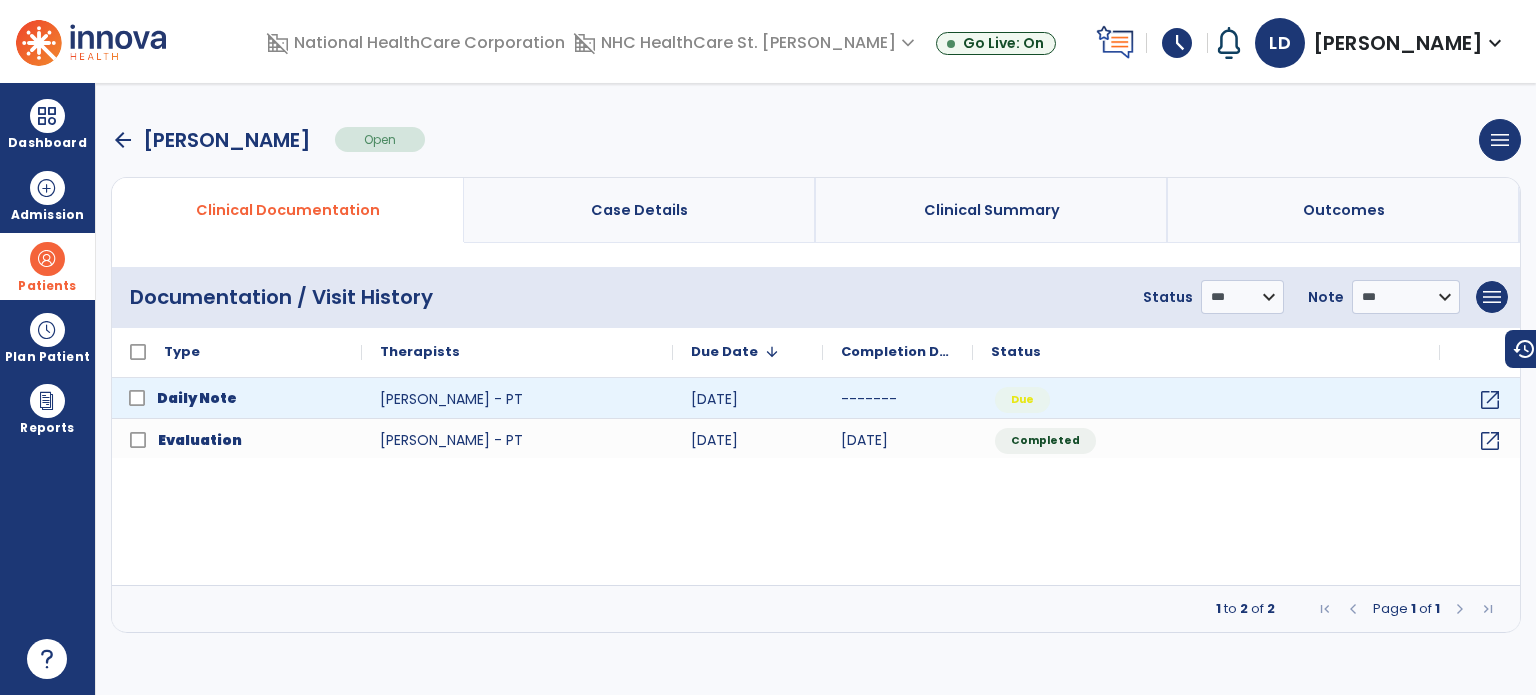 click on "Daily Note" at bounding box center [197, 398] 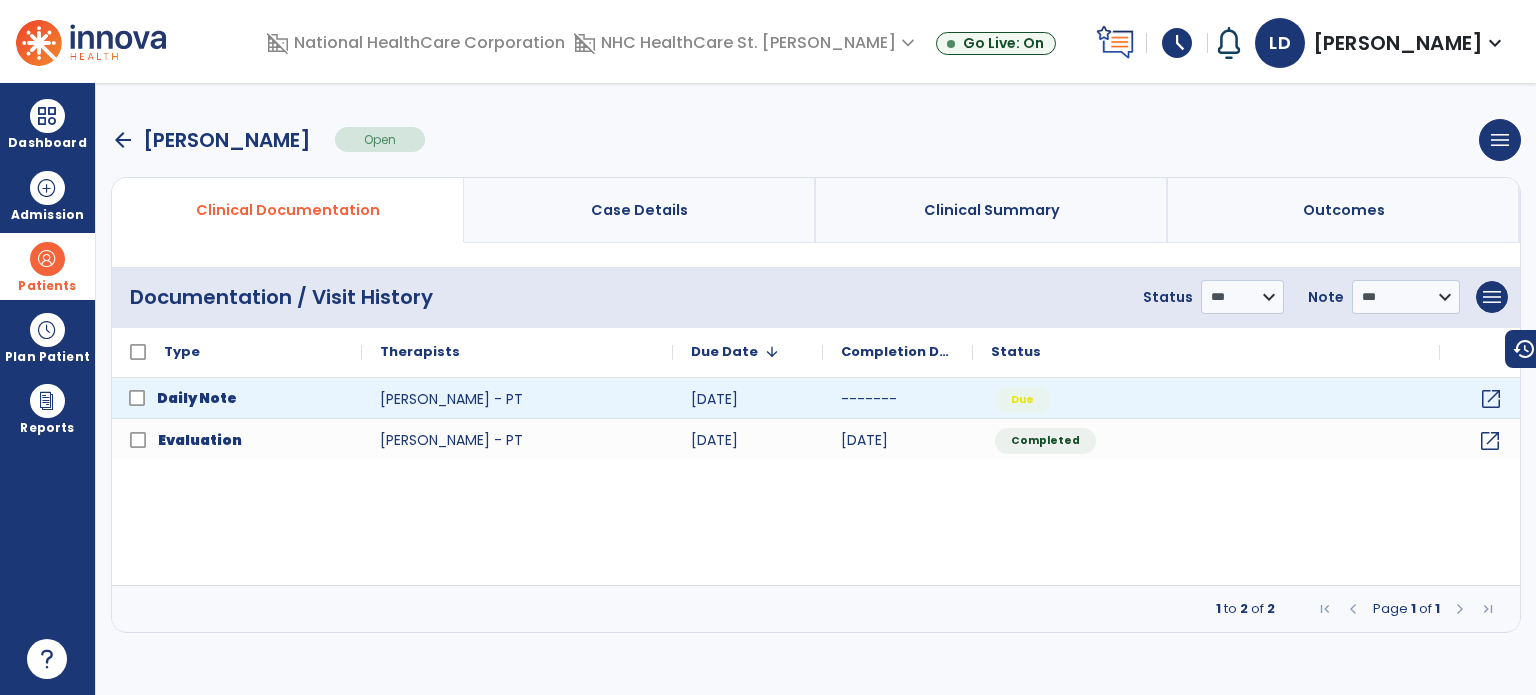 click on "open_in_new" 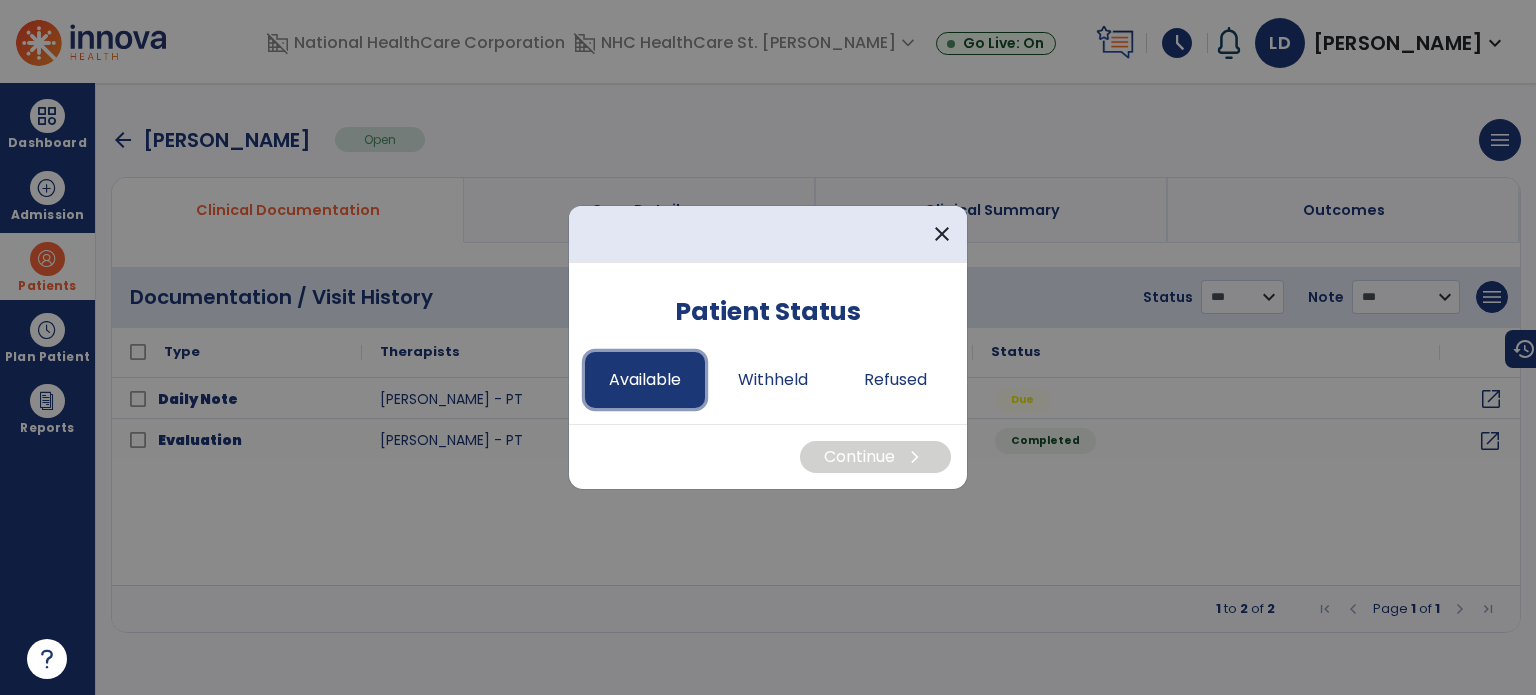 click on "Available" at bounding box center [645, 380] 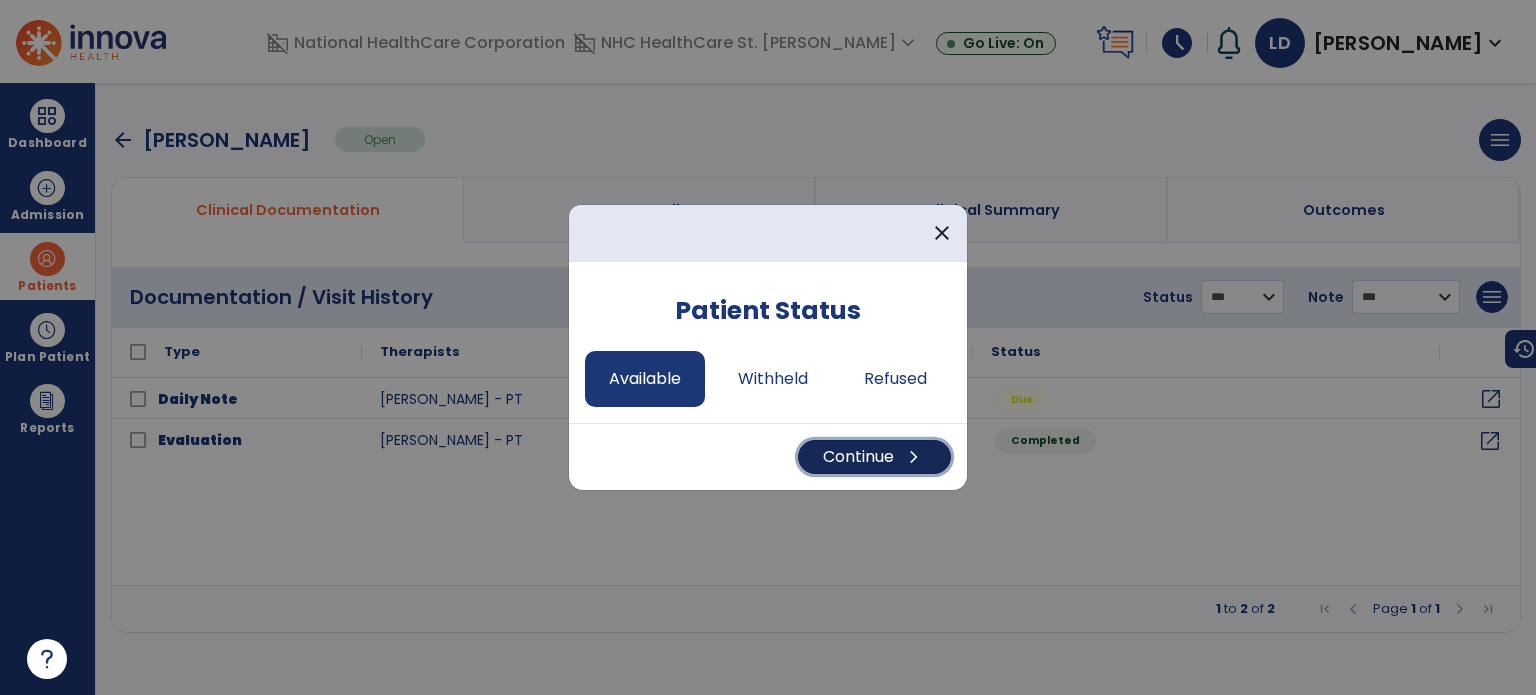click on "Continue   chevron_right" at bounding box center [874, 457] 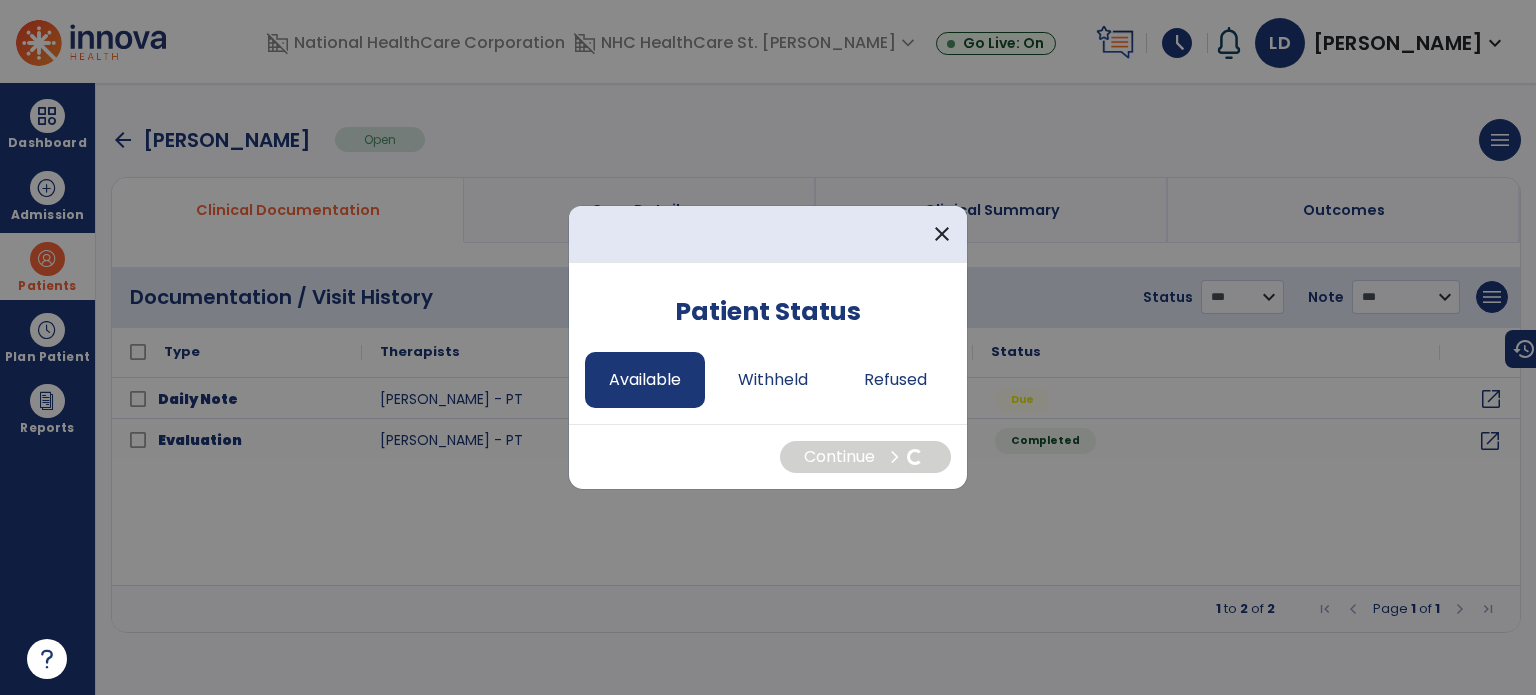 select on "*" 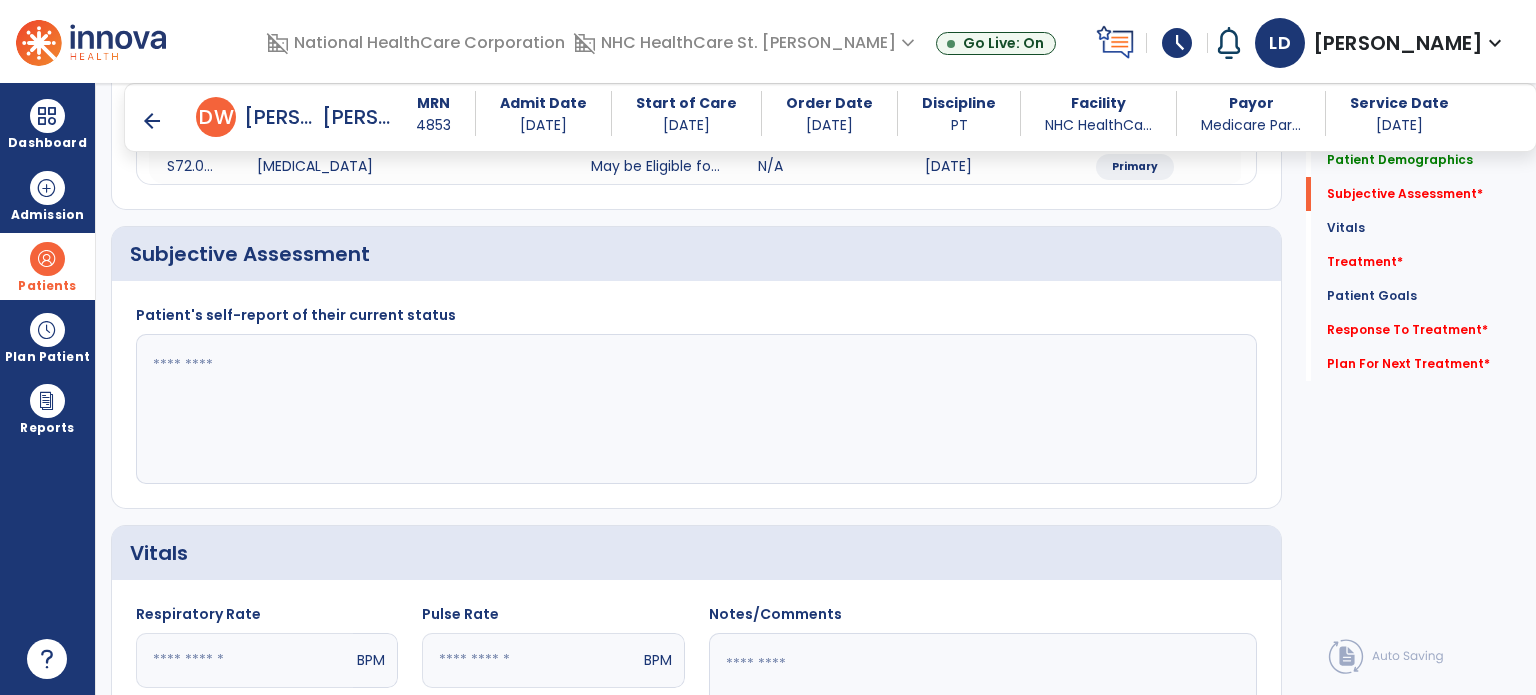 scroll, scrollTop: 468, scrollLeft: 0, axis: vertical 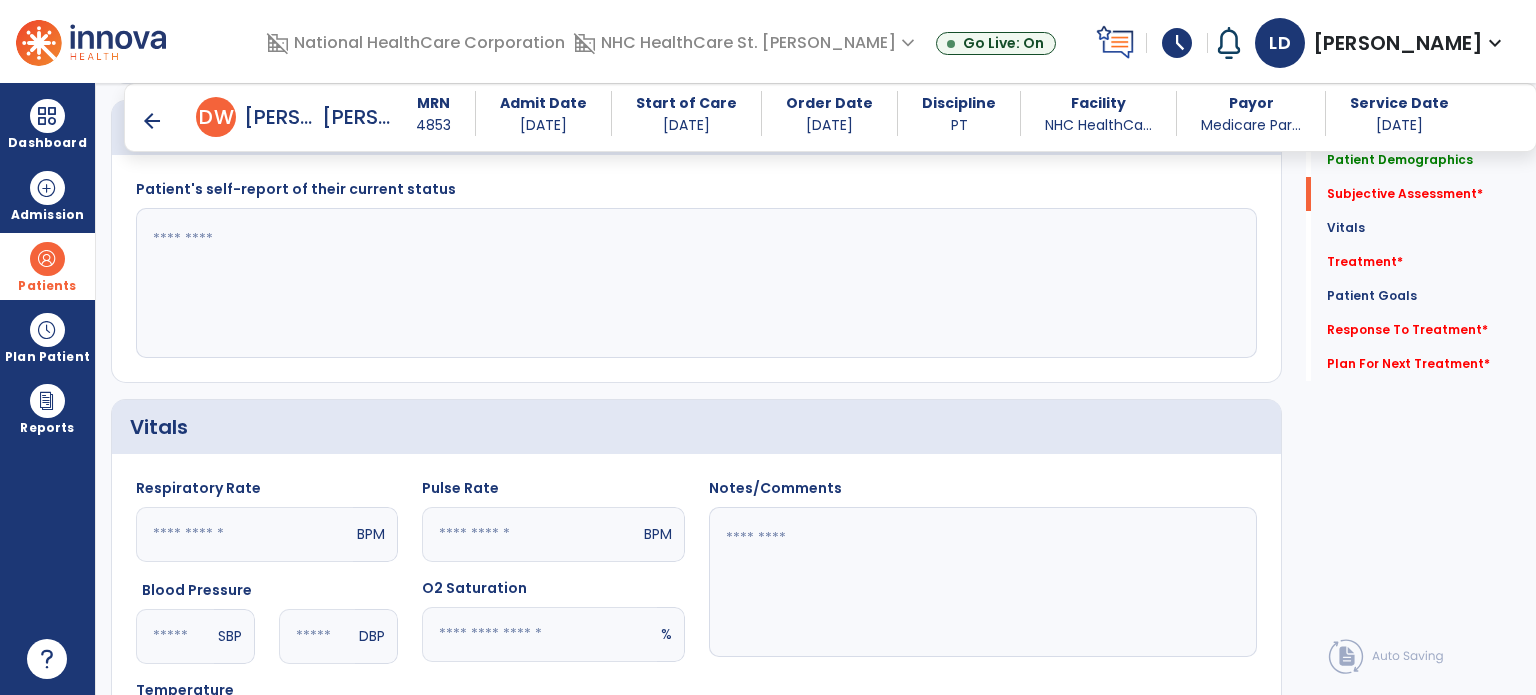 click 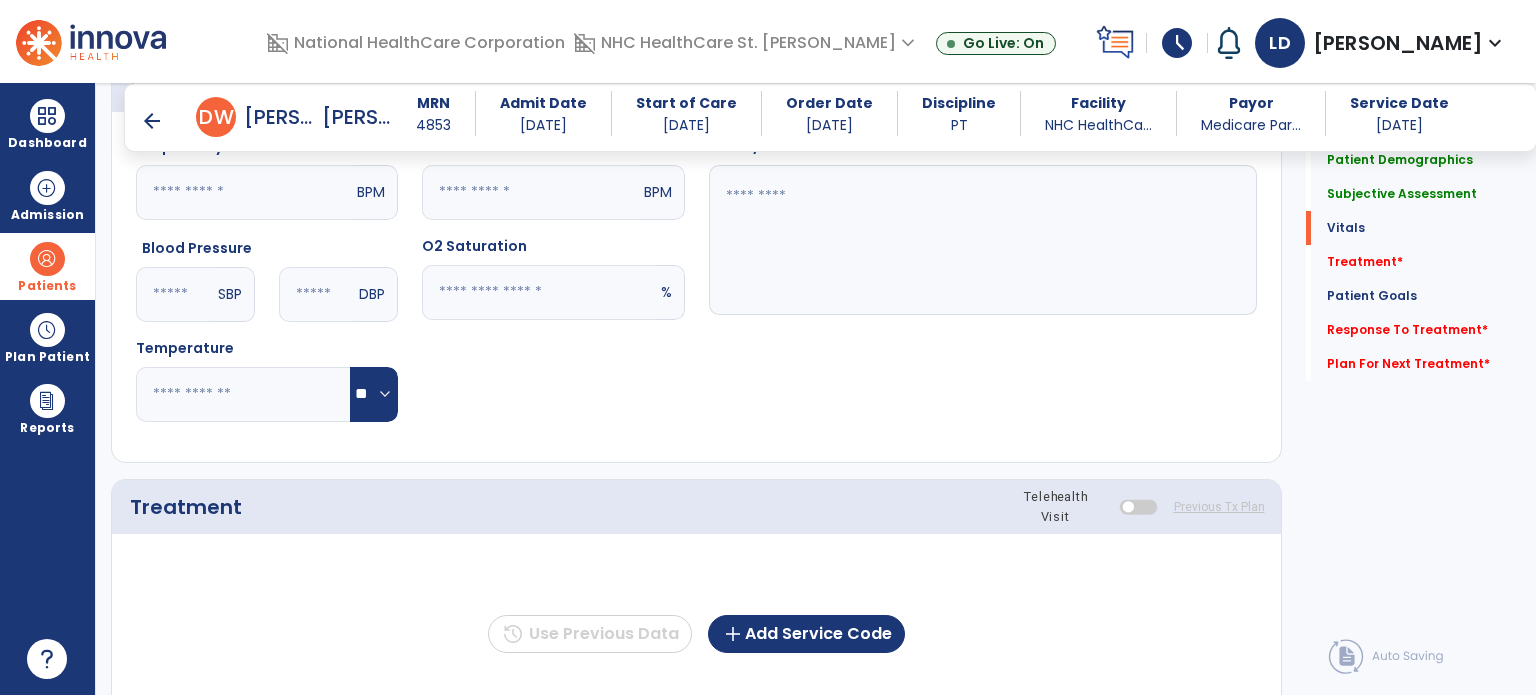 scroll, scrollTop: 823, scrollLeft: 0, axis: vertical 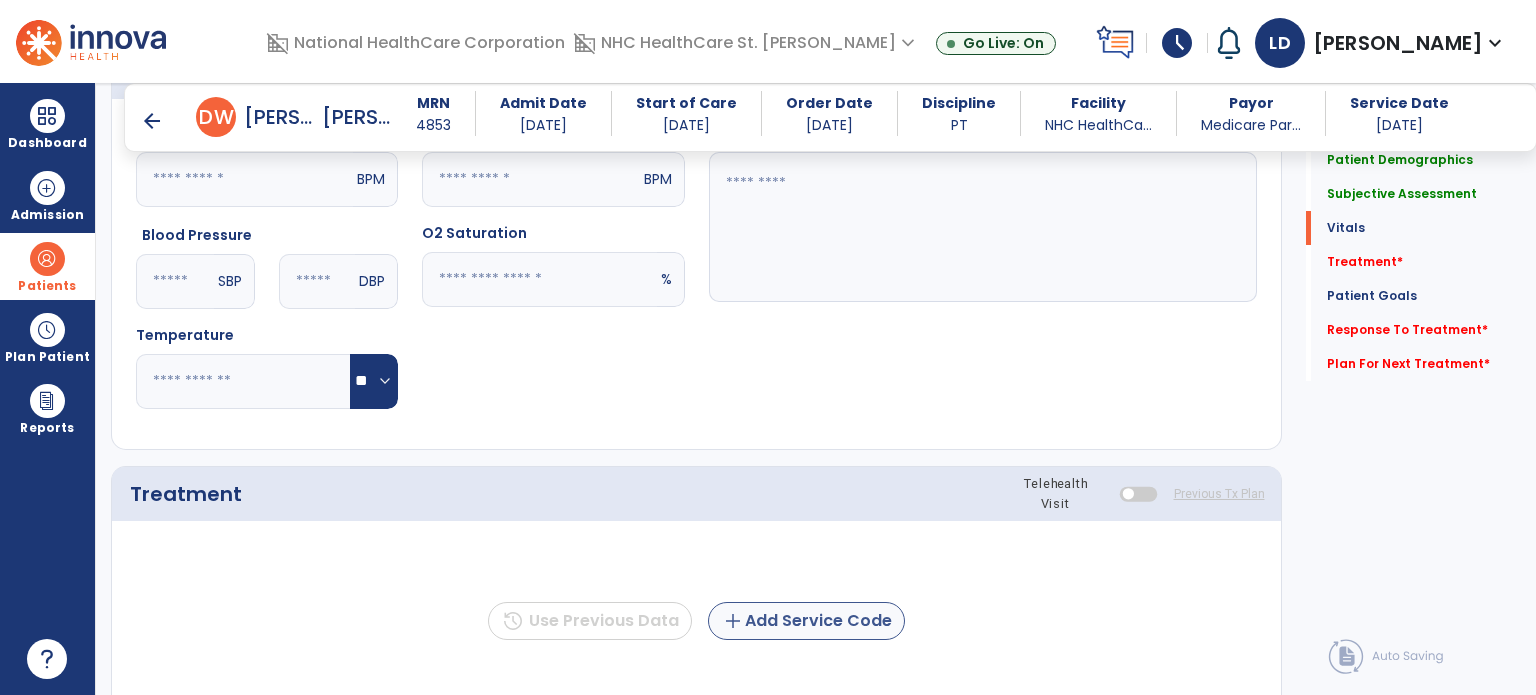 type on "**********" 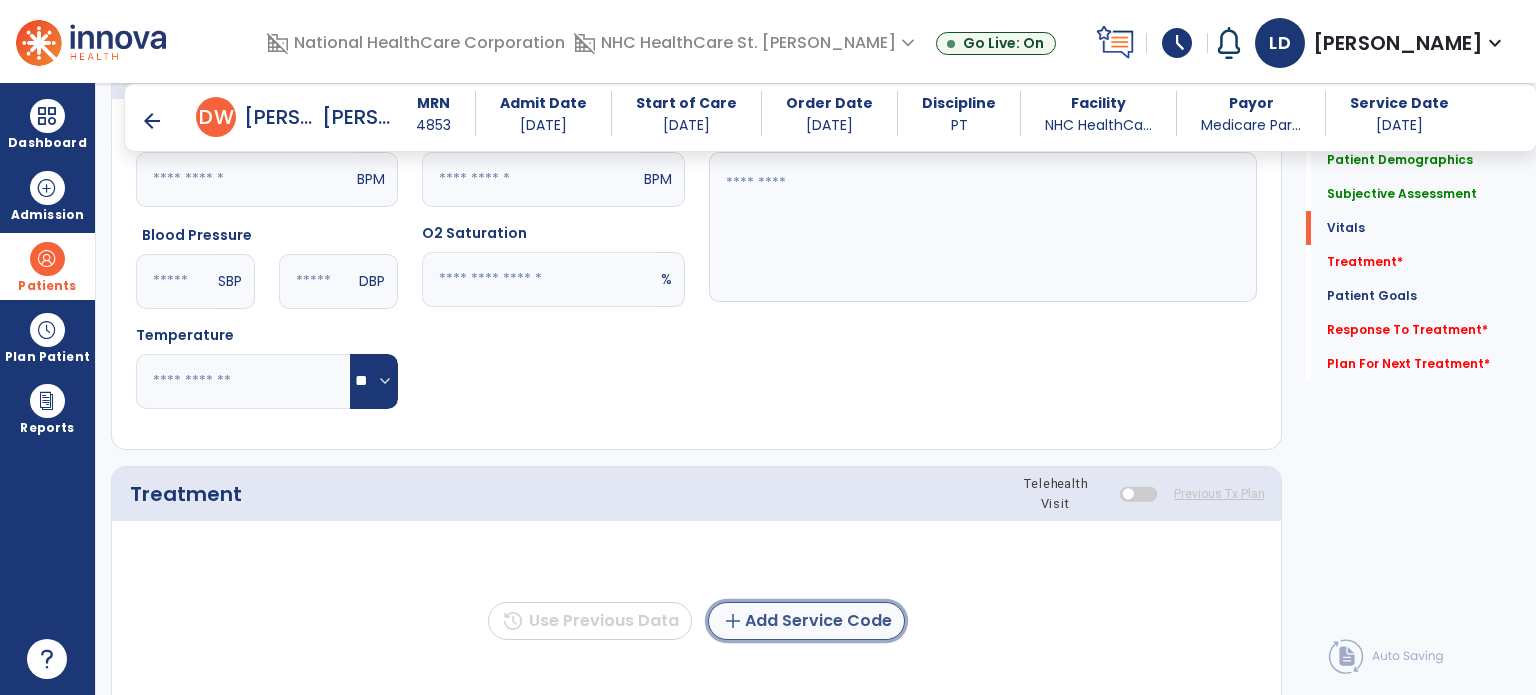 click on "add" 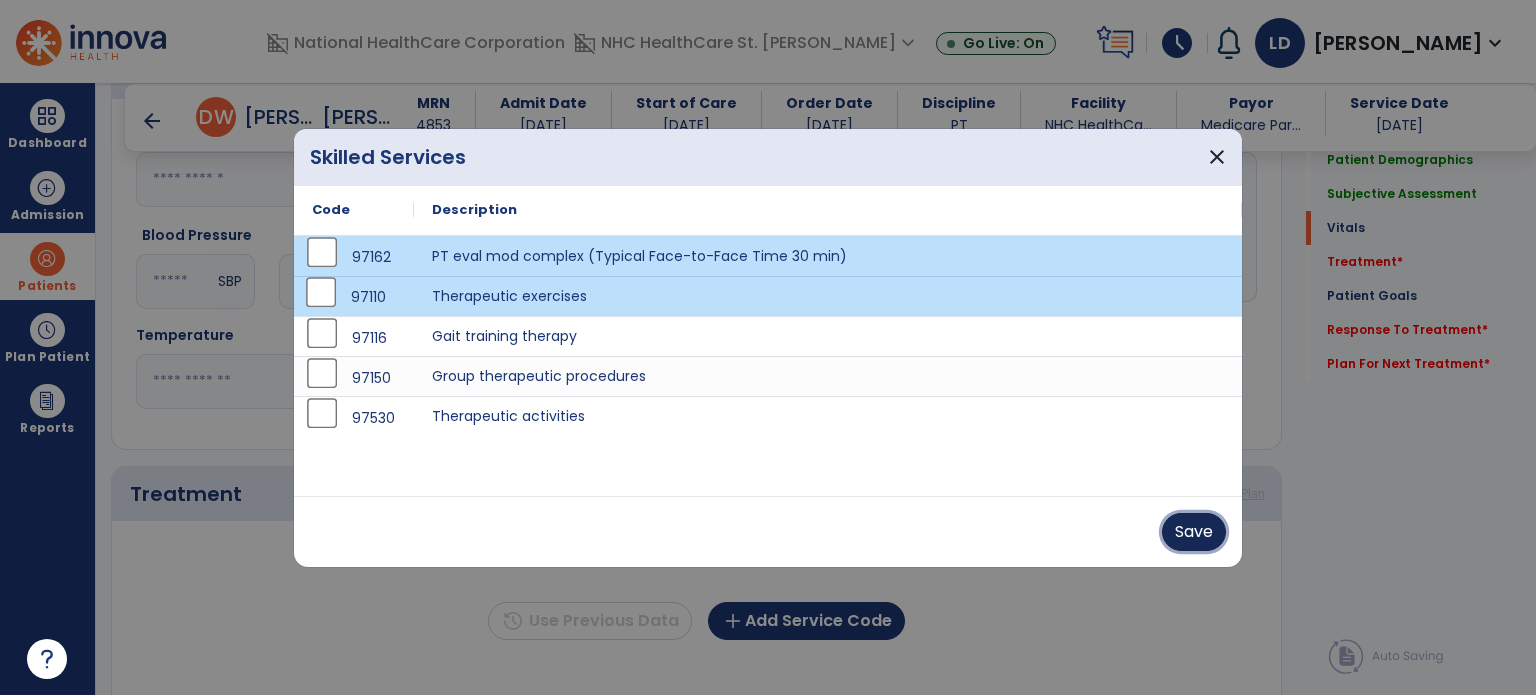 click on "Save" at bounding box center (1194, 532) 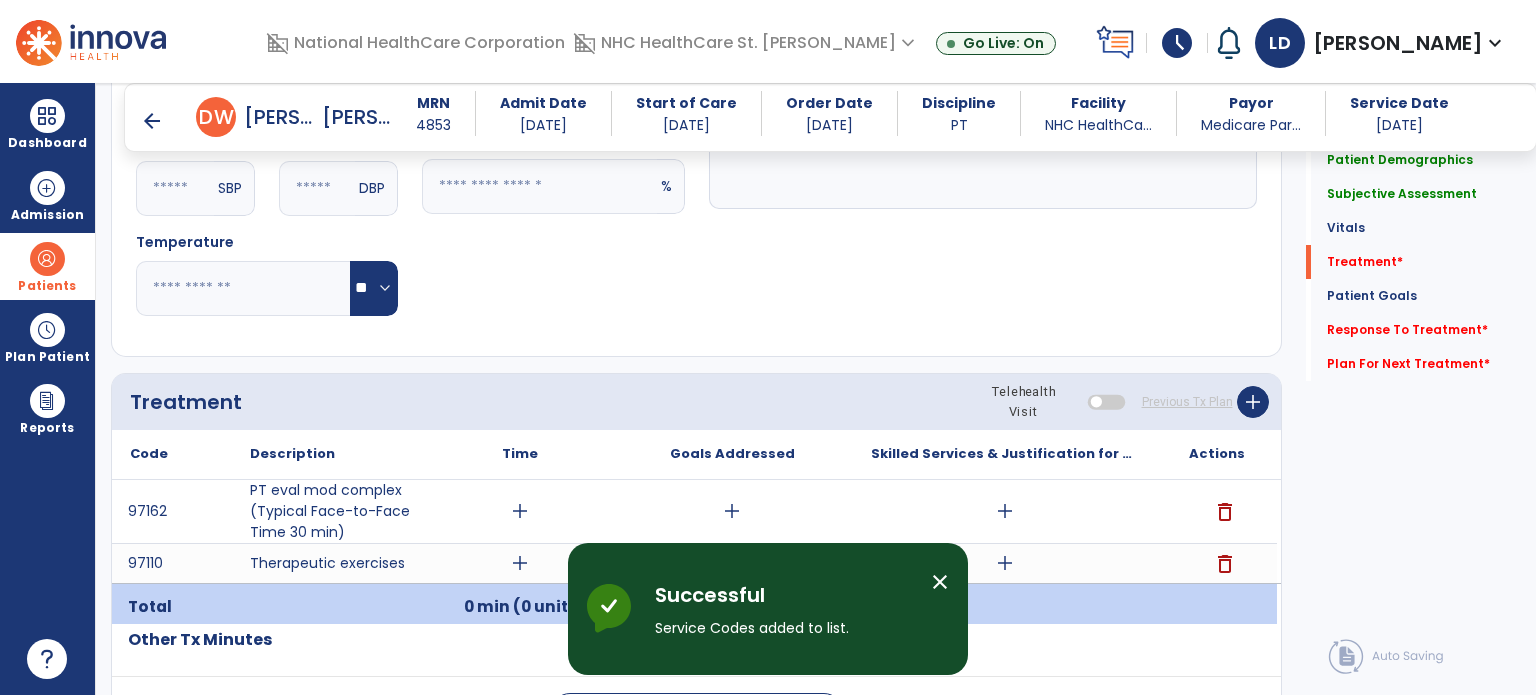 scroll, scrollTop: 1114, scrollLeft: 0, axis: vertical 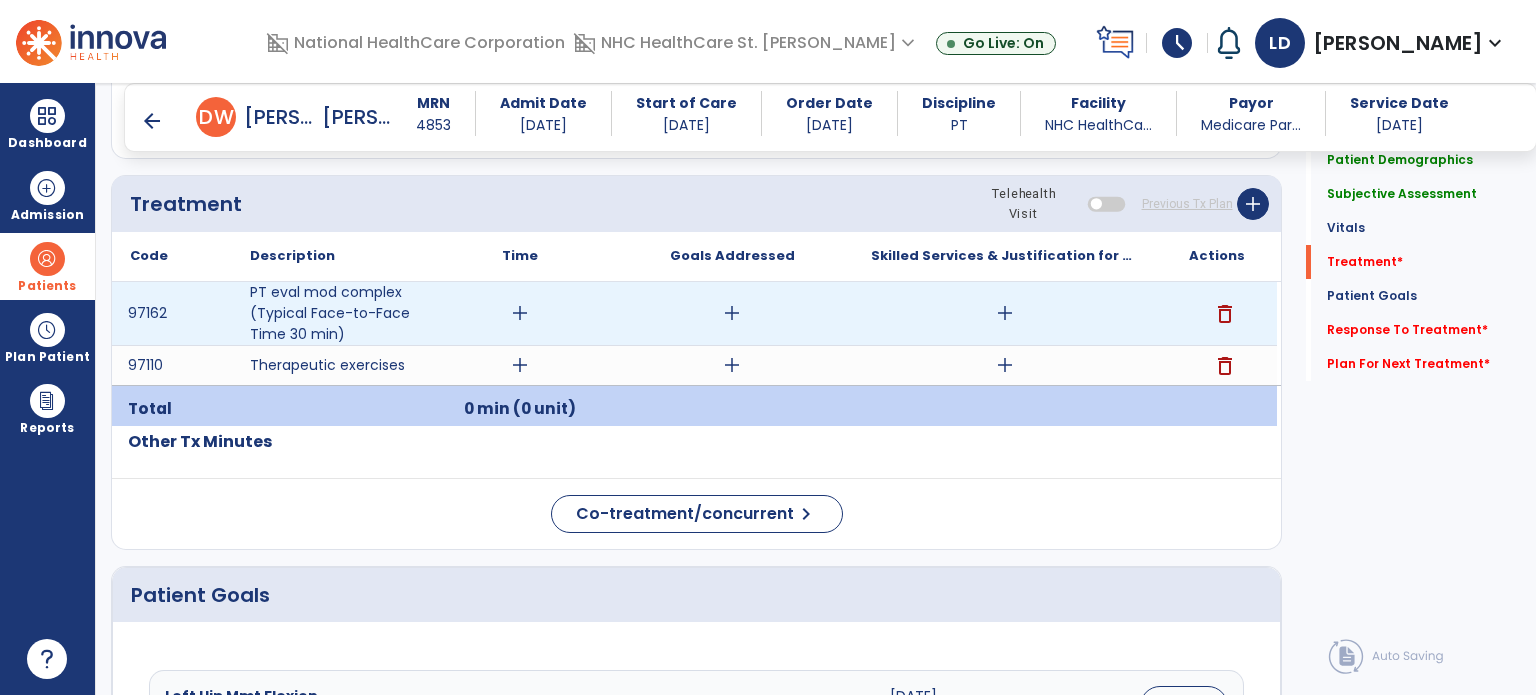click on "add" at bounding box center [1005, 313] 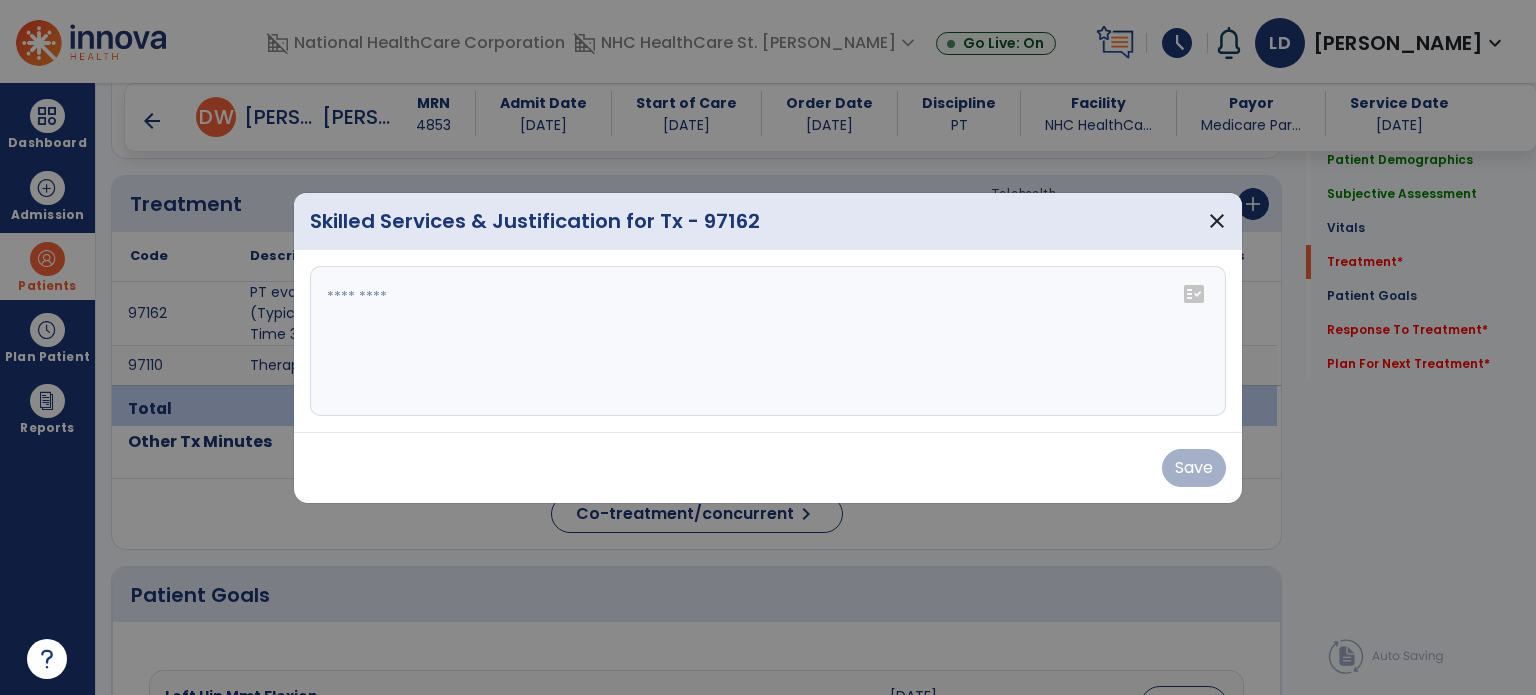 click at bounding box center [768, 341] 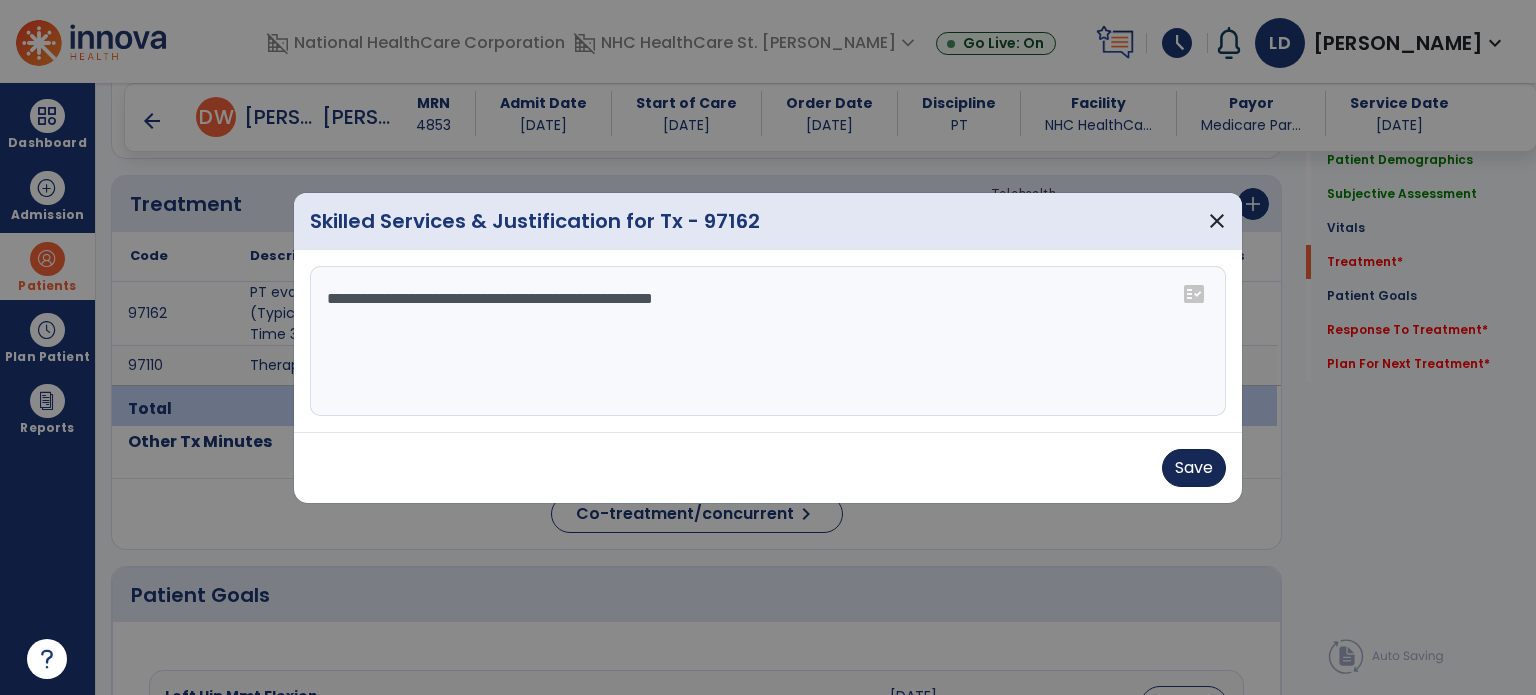 type on "**********" 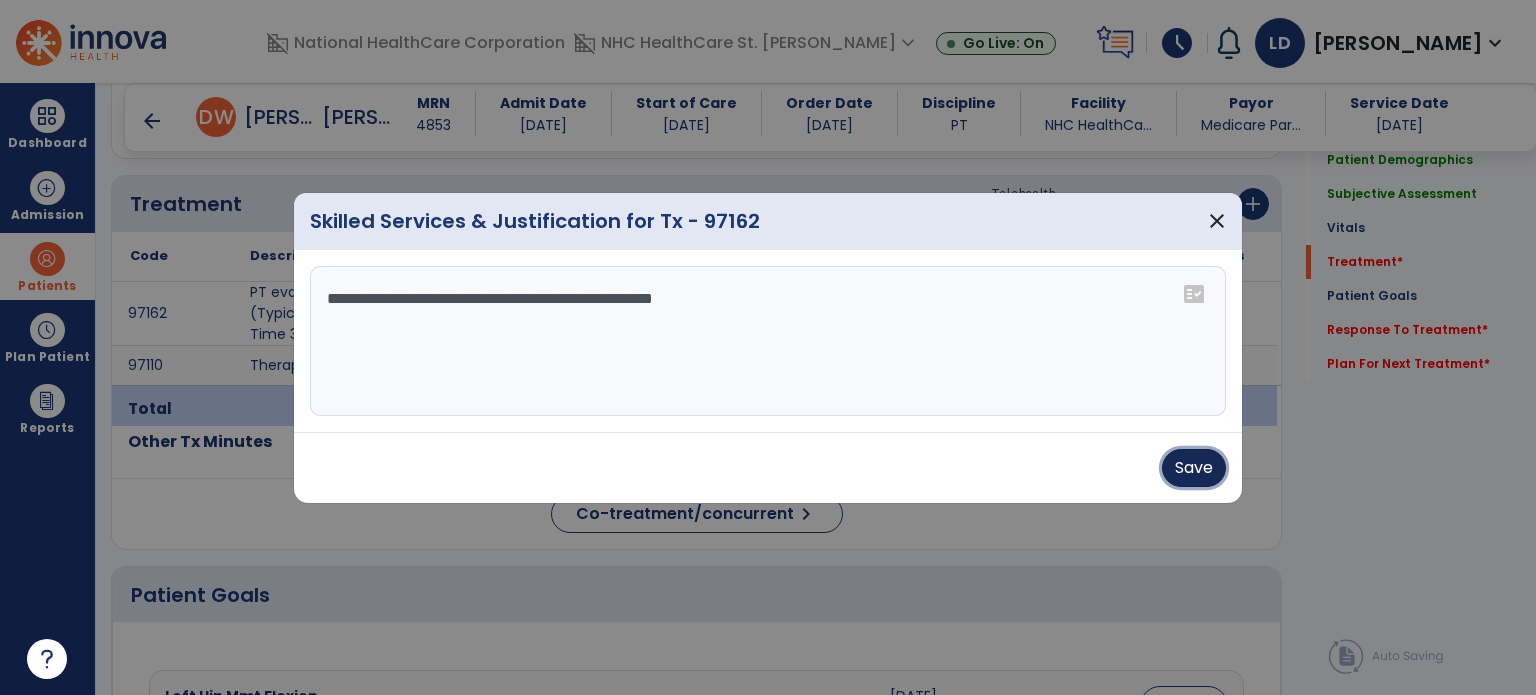 click on "Save" at bounding box center [1194, 468] 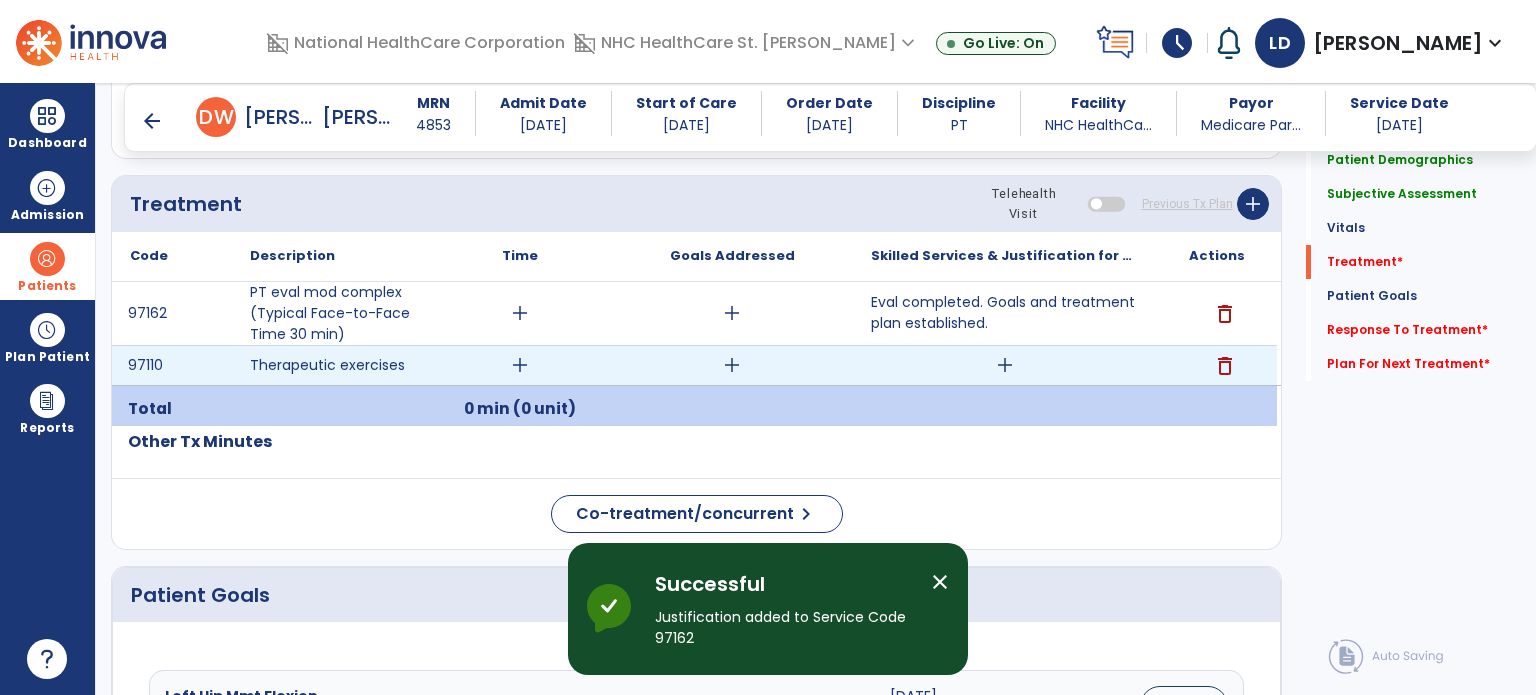 click on "add" at bounding box center [520, 365] 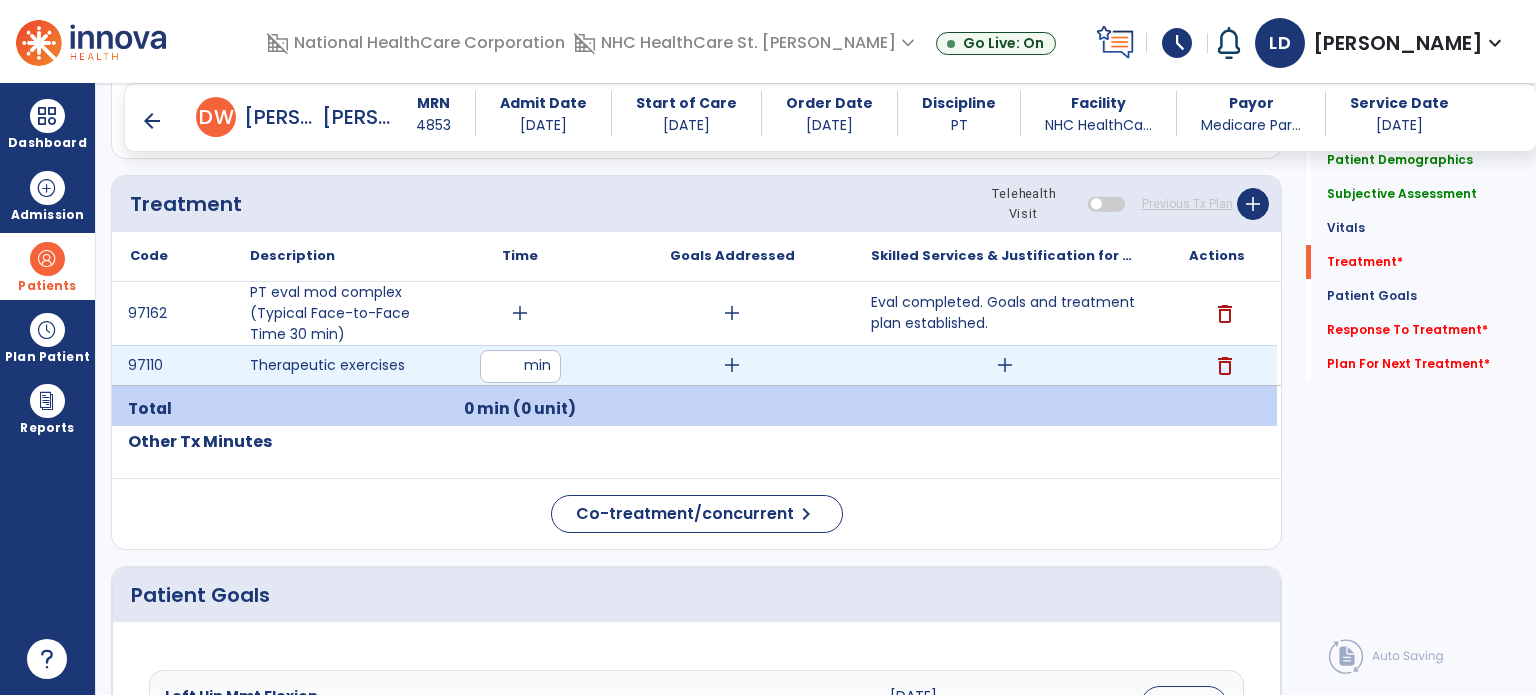 type on "**" 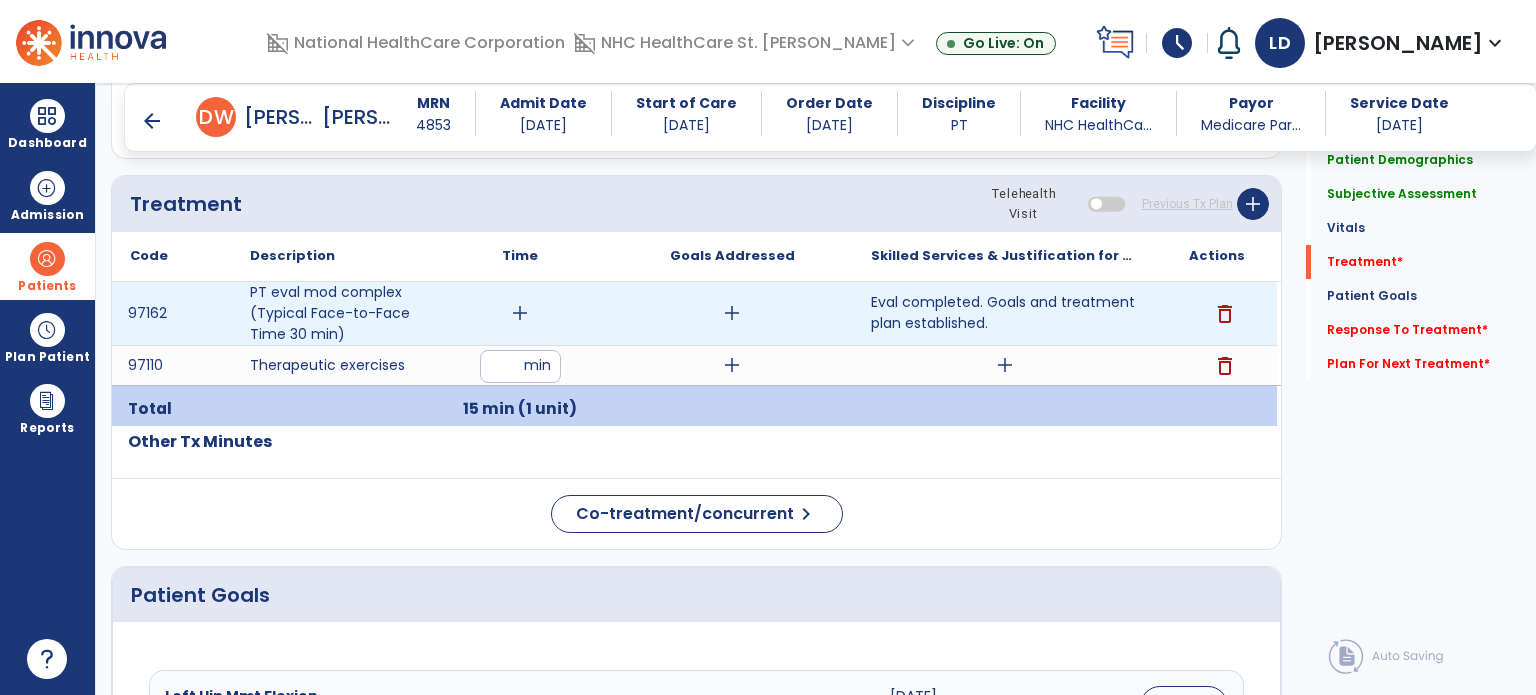 click on "add" at bounding box center [520, 313] 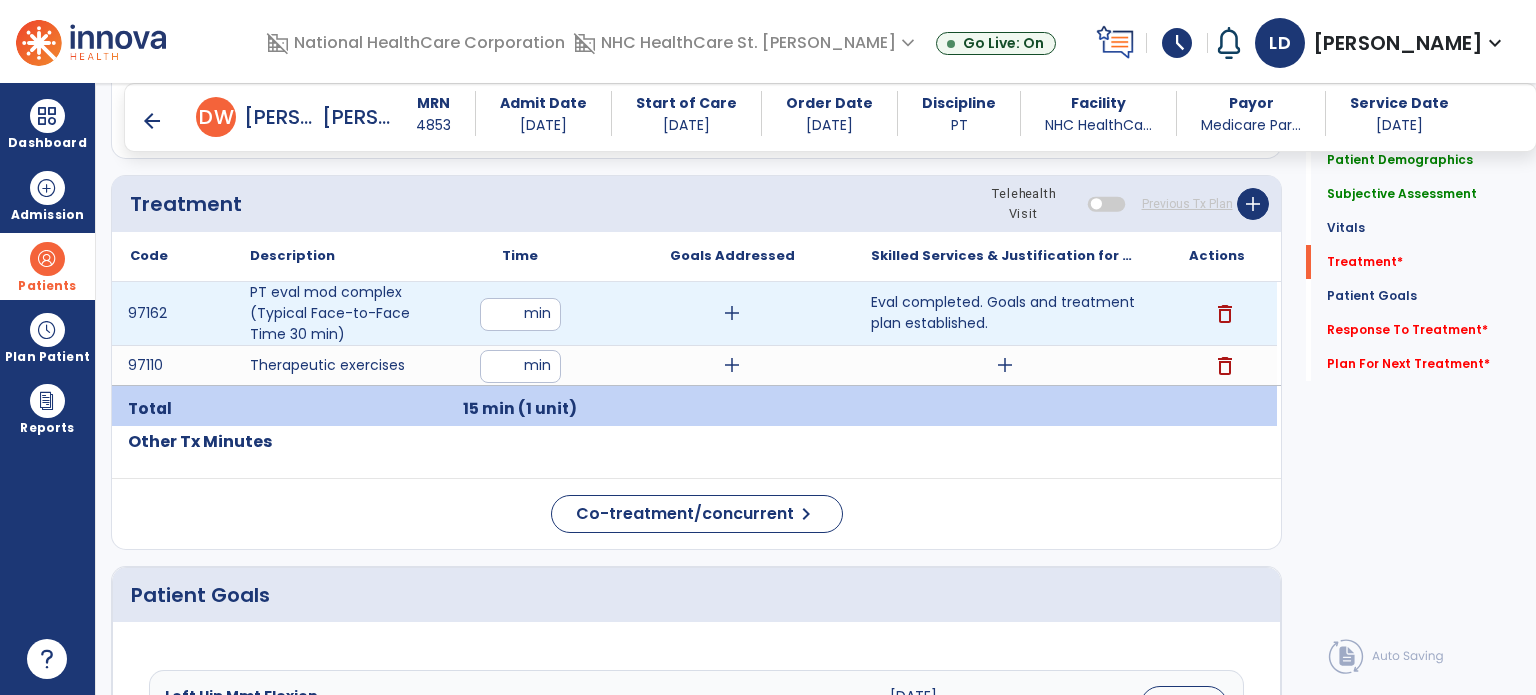 type on "**" 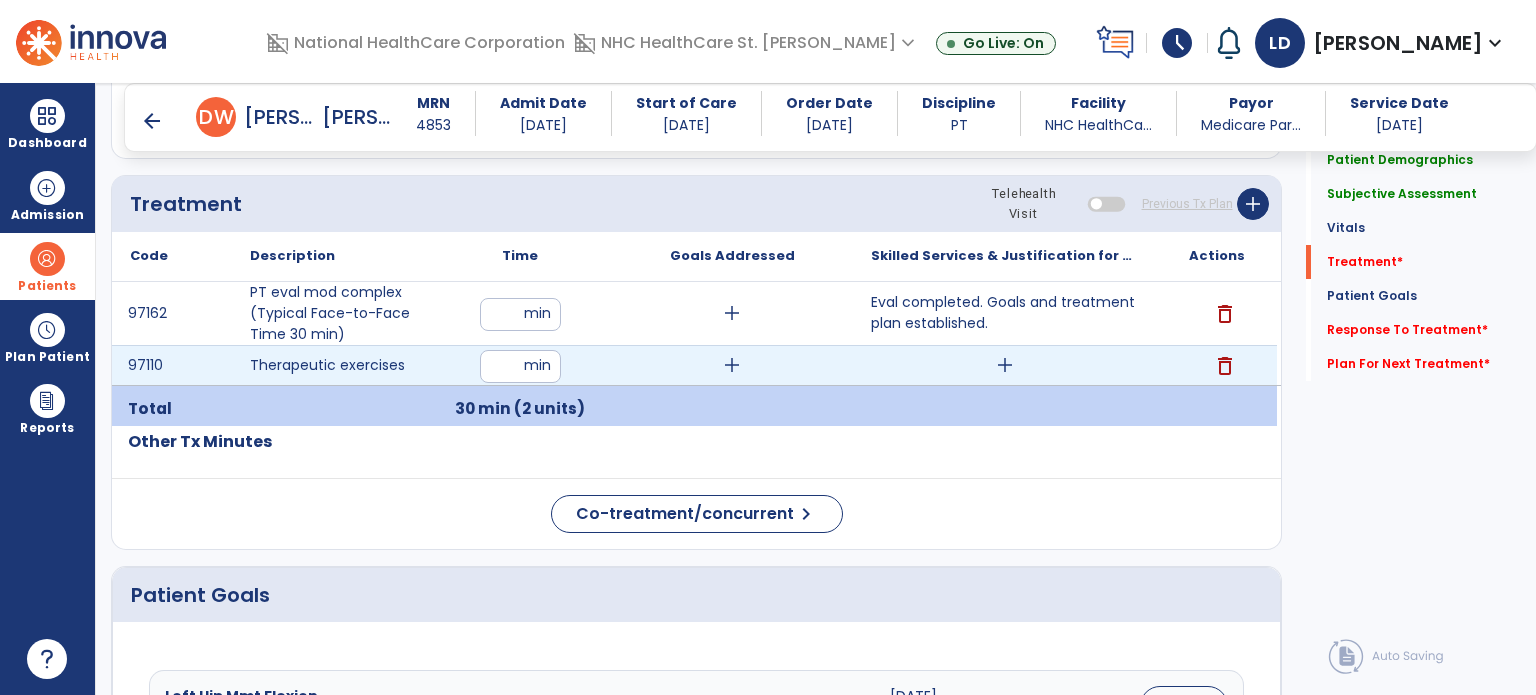 click on "add" at bounding box center (1005, 365) 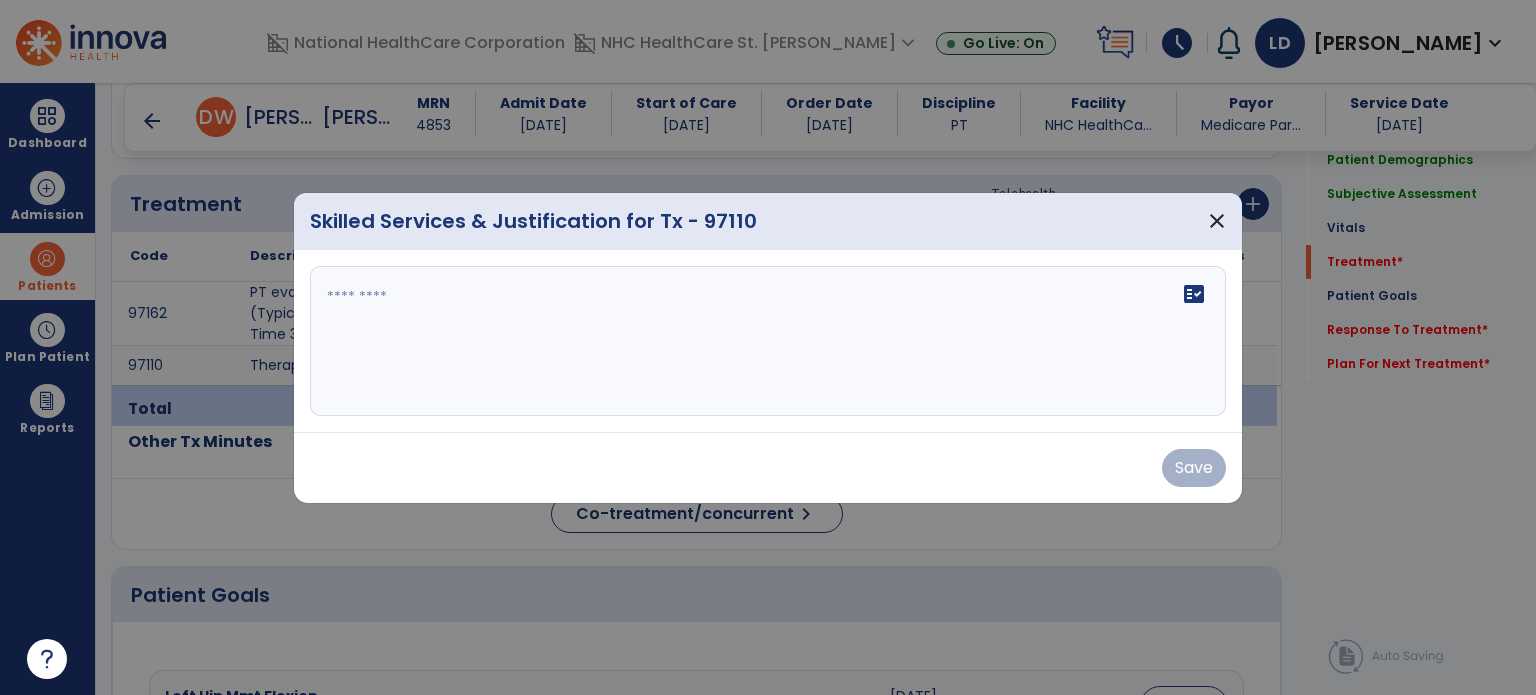 click on "fact_check" at bounding box center (768, 341) 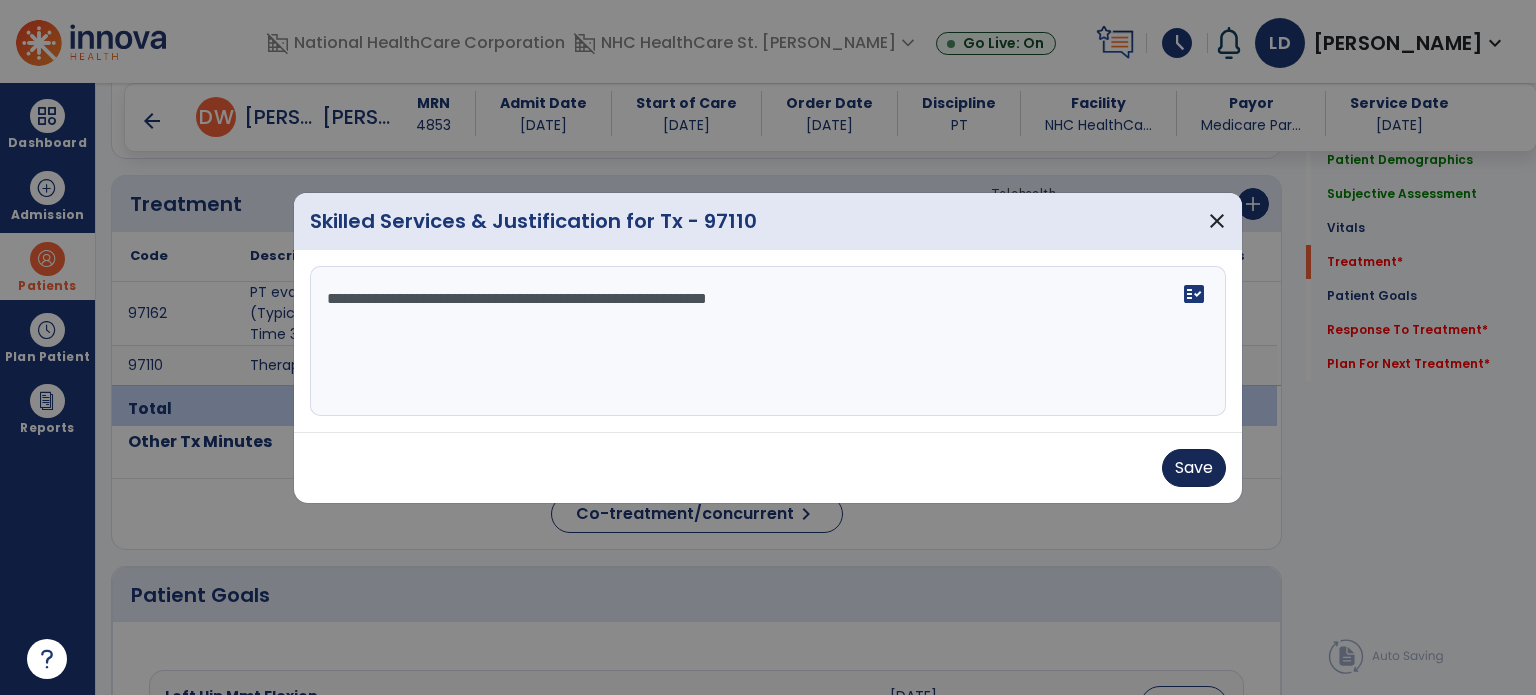 type on "**********" 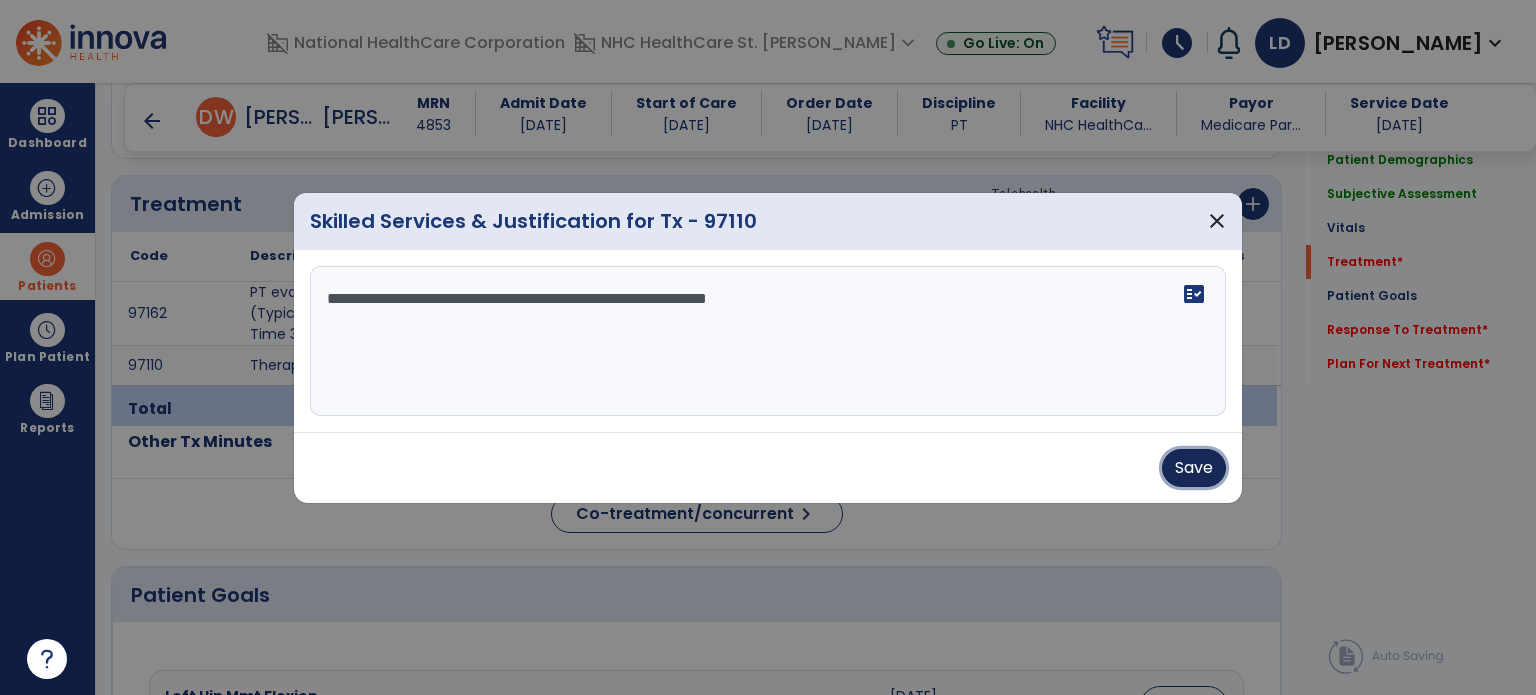 click on "Save" at bounding box center [1194, 468] 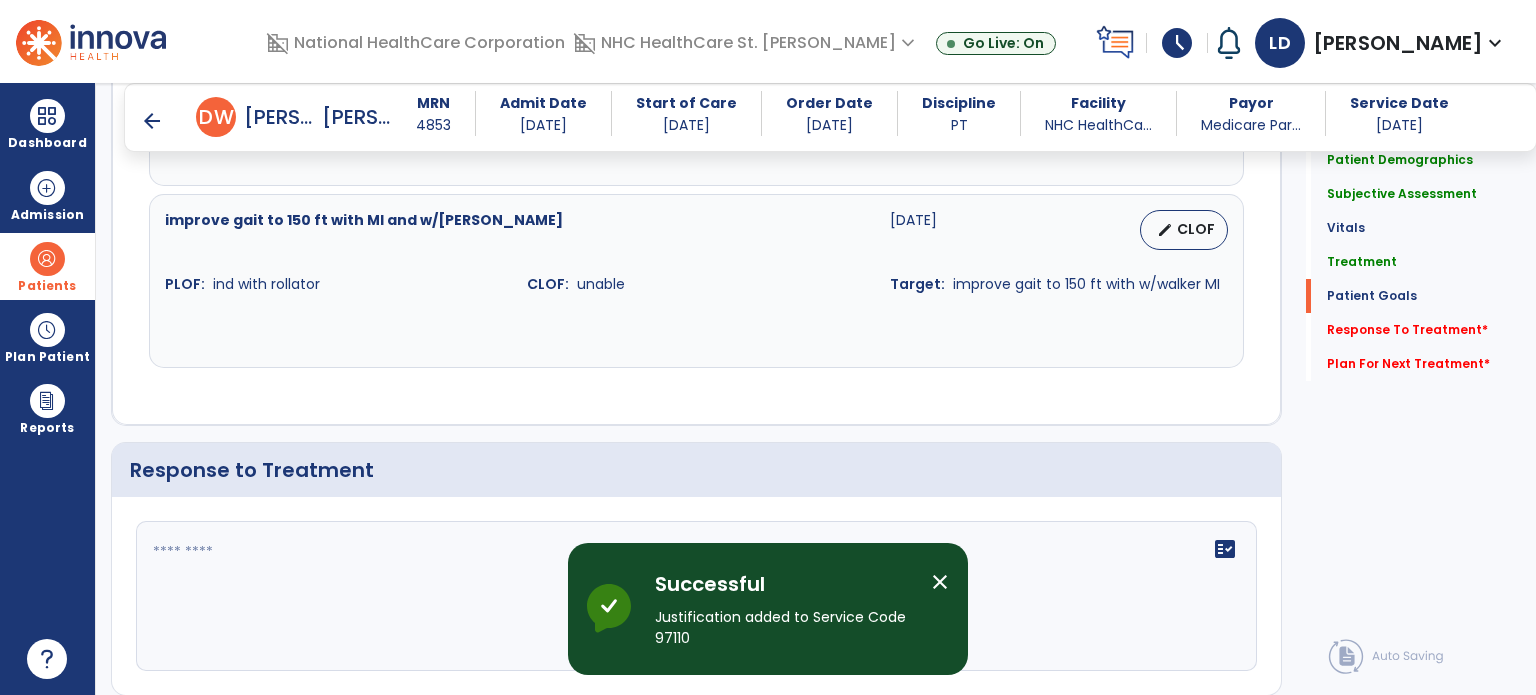 scroll, scrollTop: 4102, scrollLeft: 0, axis: vertical 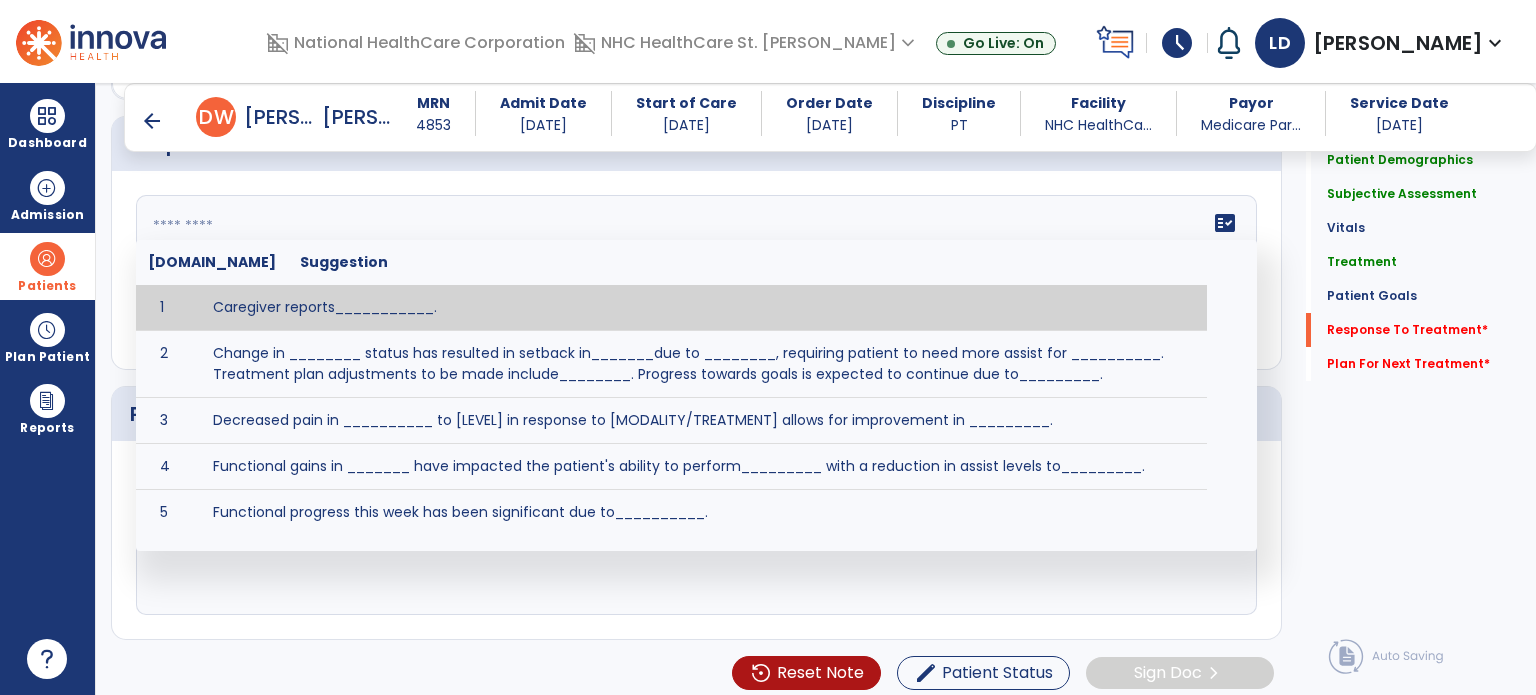 click on "fact_check  [DOMAIN_NAME] Suggestion 1 Caregiver reports___________. 2 Change in ________ status has resulted in setback in_______due to ________, requiring patient to need more assist for __________.   Treatment plan adjustments to be made include________.  Progress towards goals is expected to continue due to_________. 3 Decreased pain in __________ to [LEVEL] in response to [MODALITY/TREATMENT] allows for improvement in _________. 4 Functional gains in _______ have impacted the patient's ability to perform_________ with a reduction in assist levels to_________. 5 Functional progress this week has been significant due to__________. 6 Gains in ________ have improved the patient's ability to perform ______with decreased levels of assist to___________. 7 Improvement in ________allows patient to tolerate higher levels of challenges in_________. 8 Pain in [AREA] has decreased to [LEVEL] in response to [TREATMENT/MODALITY], allowing fore ease in completing__________. 9 10 11 12 13 14 15 16 17 18 19 20 21" 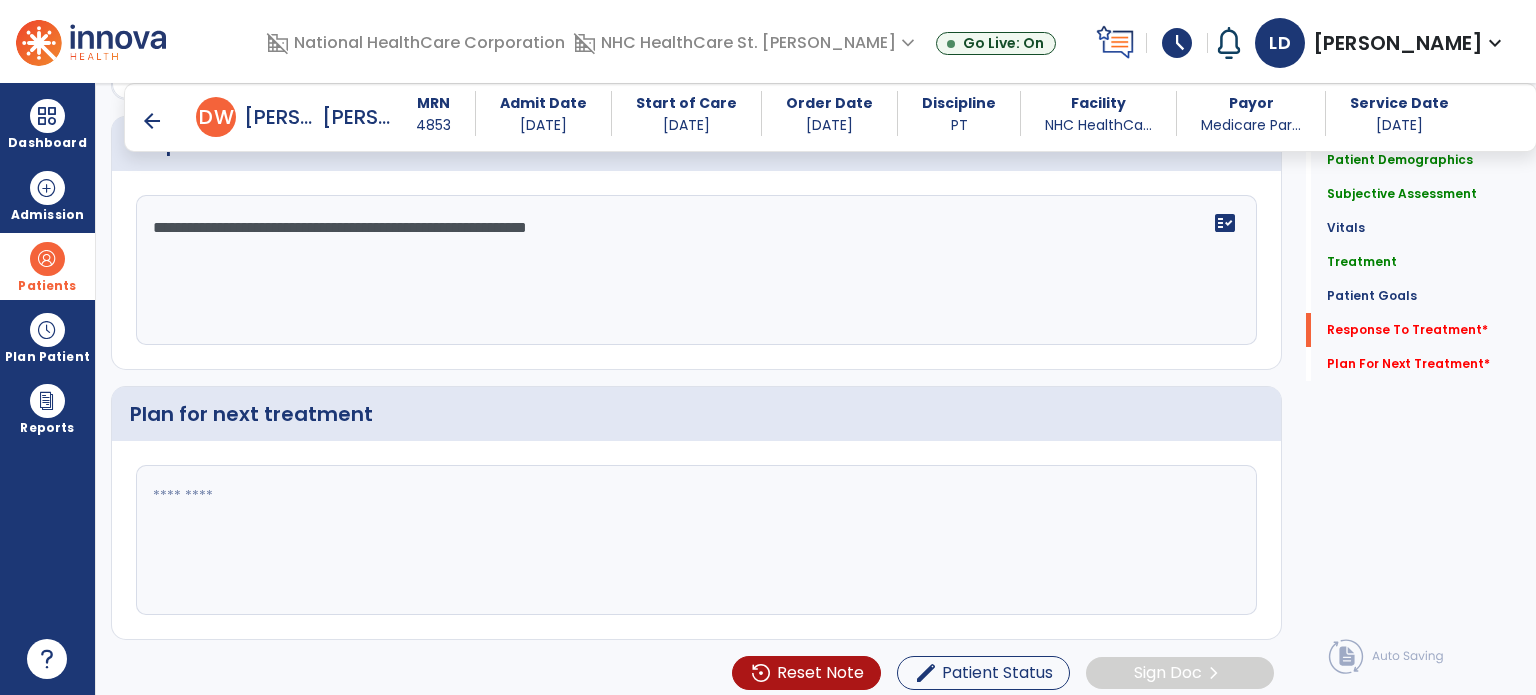 type on "**********" 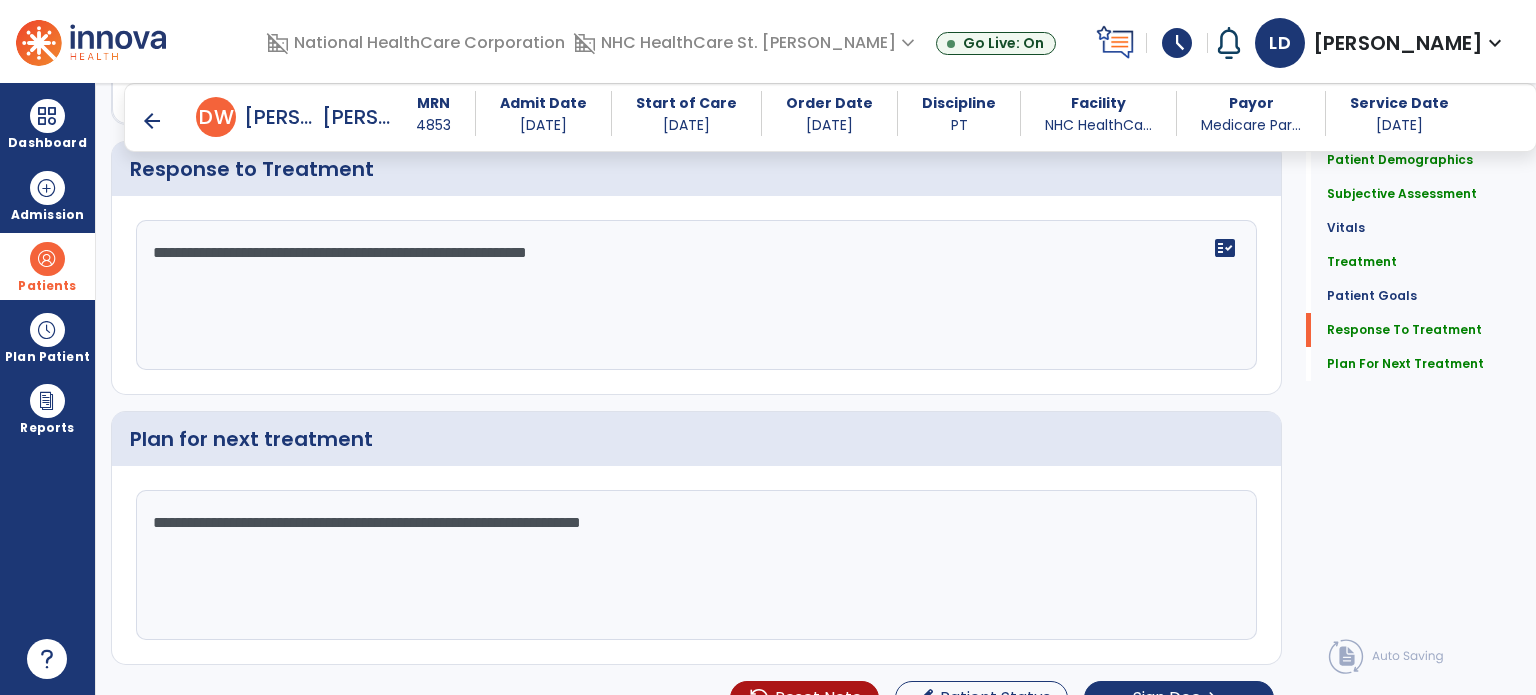scroll, scrollTop: 4102, scrollLeft: 0, axis: vertical 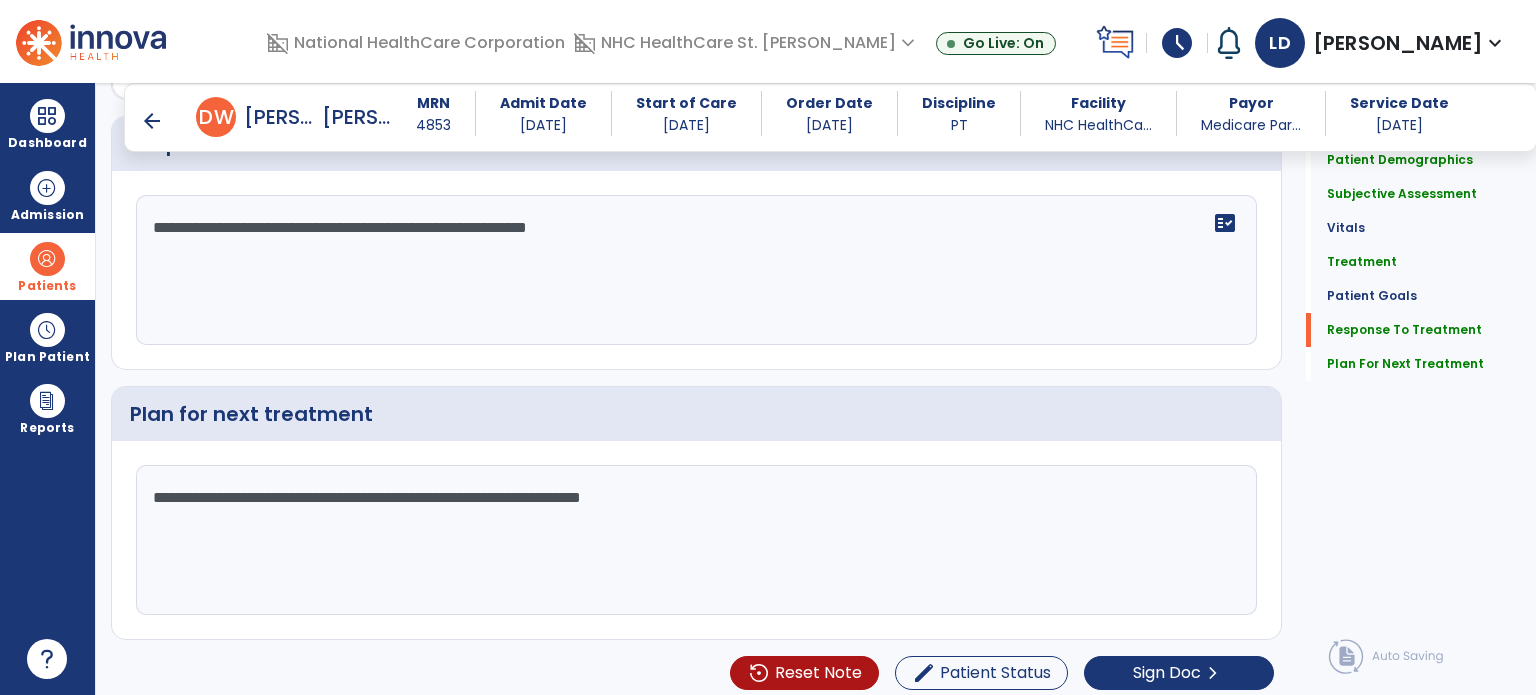click on "**********" 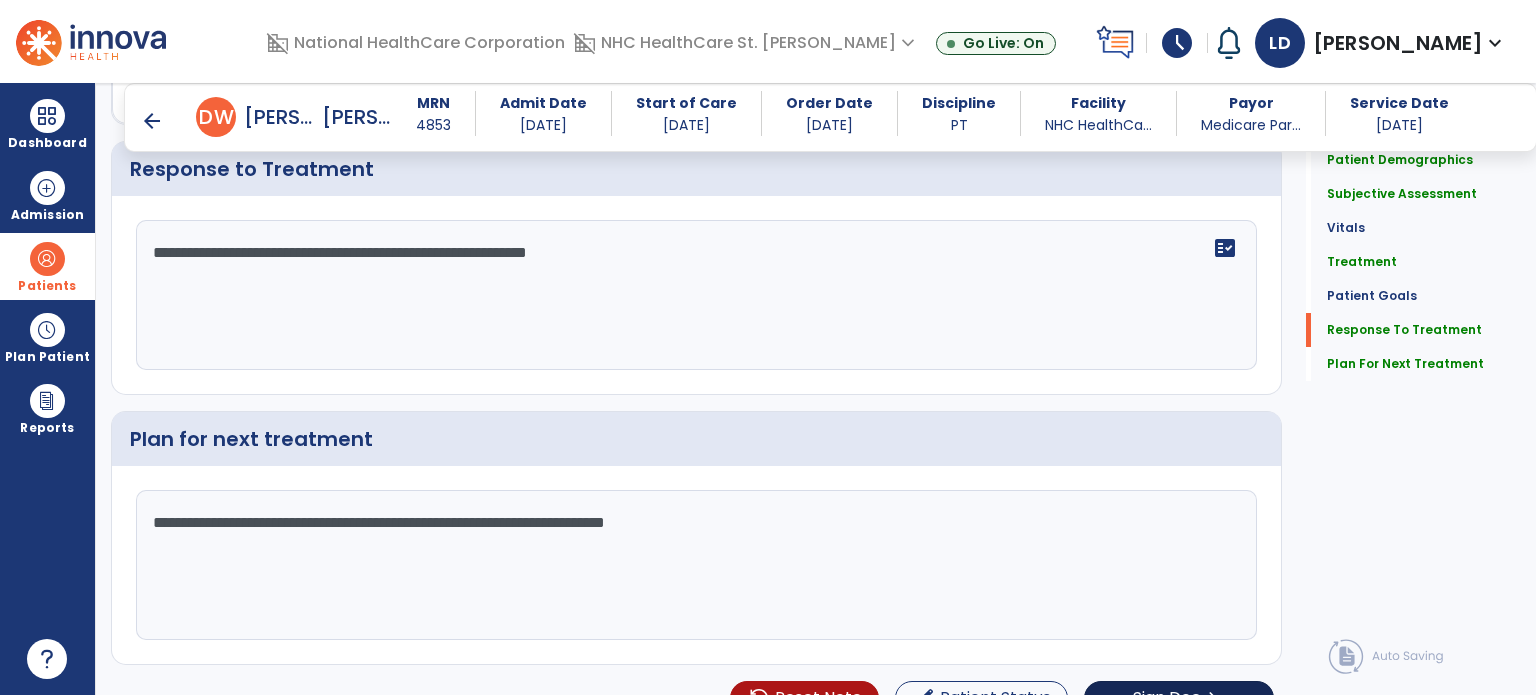 scroll, scrollTop: 4102, scrollLeft: 0, axis: vertical 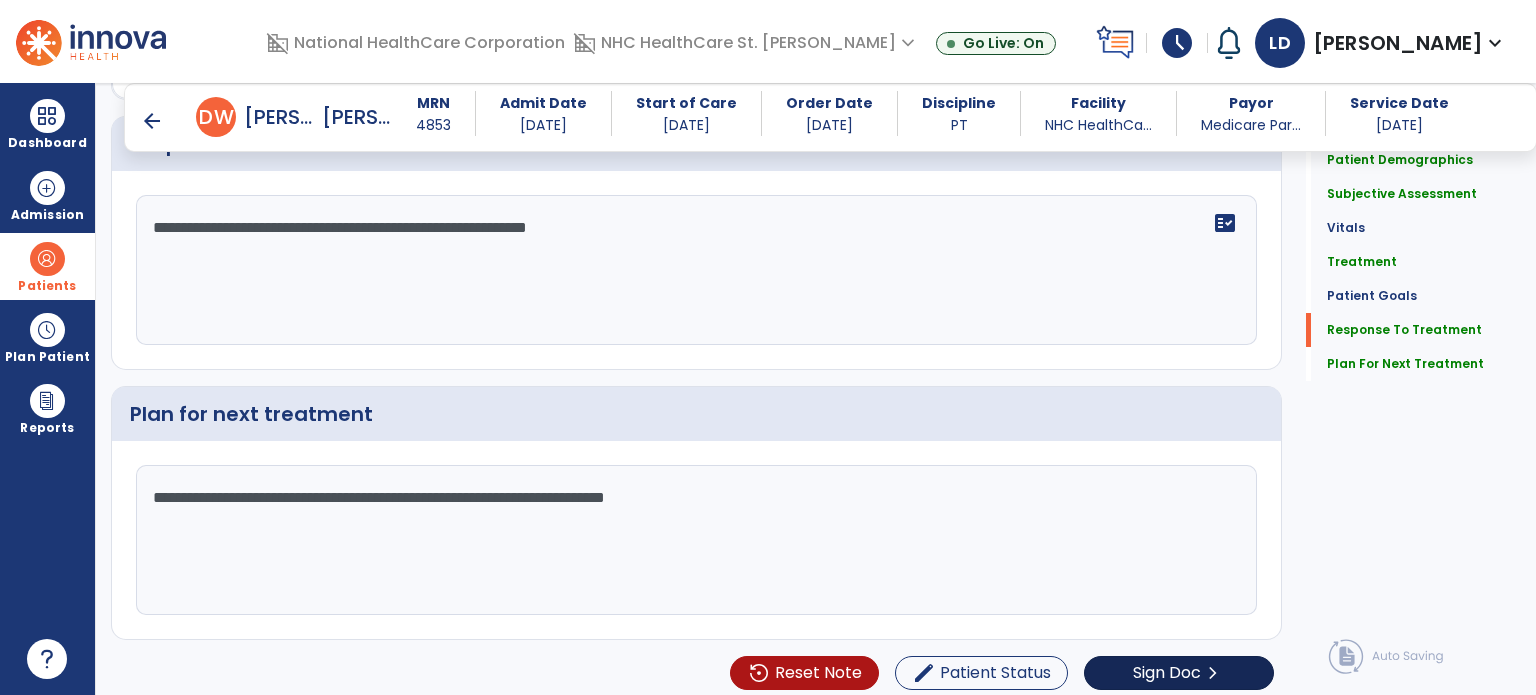 type on "**********" 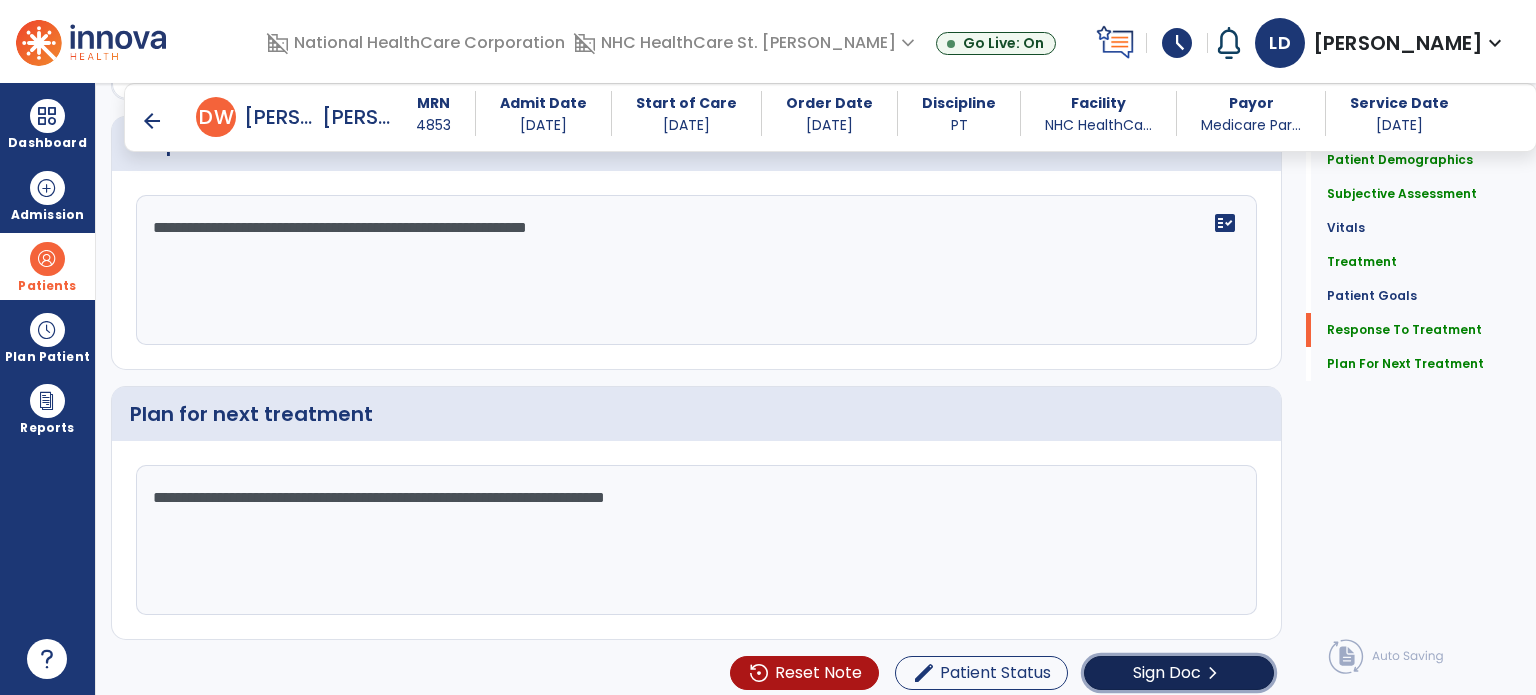 click on "chevron_right" 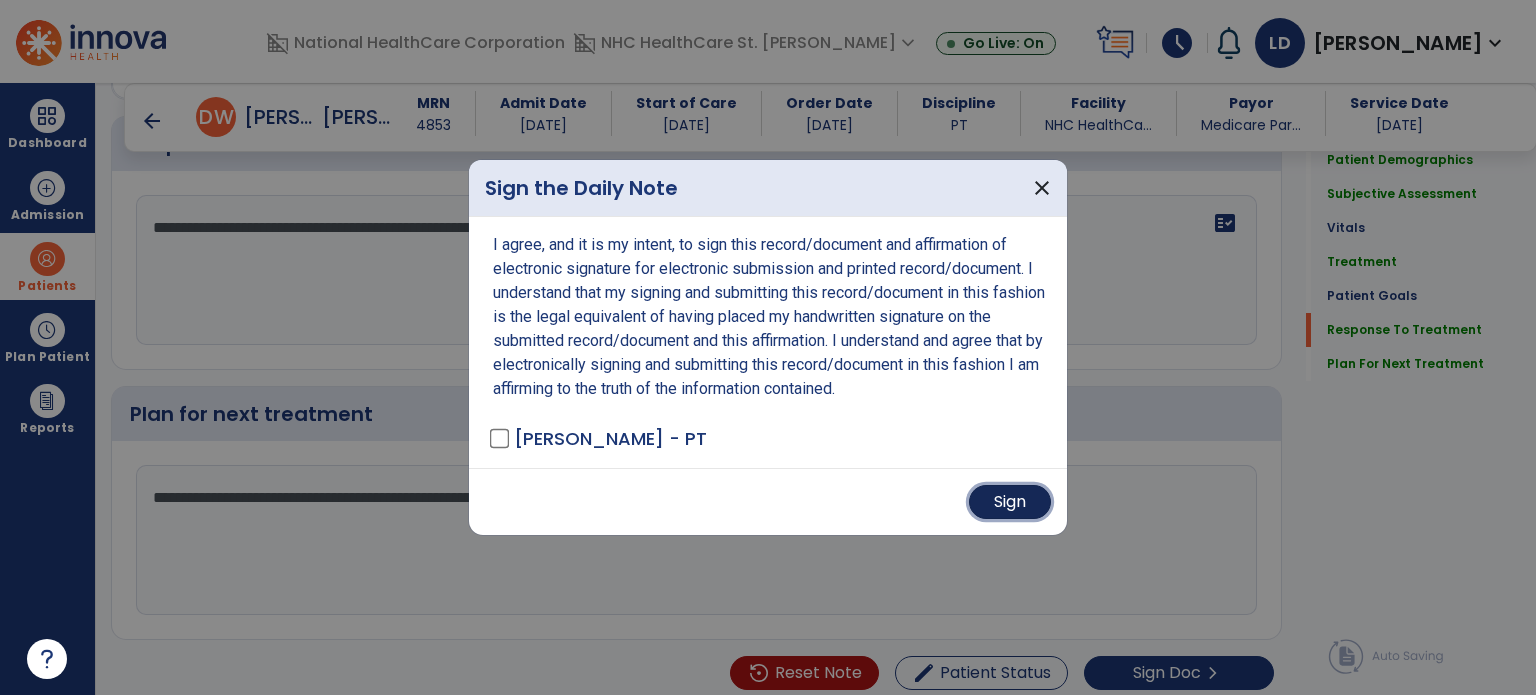 click on "Sign" at bounding box center (1010, 502) 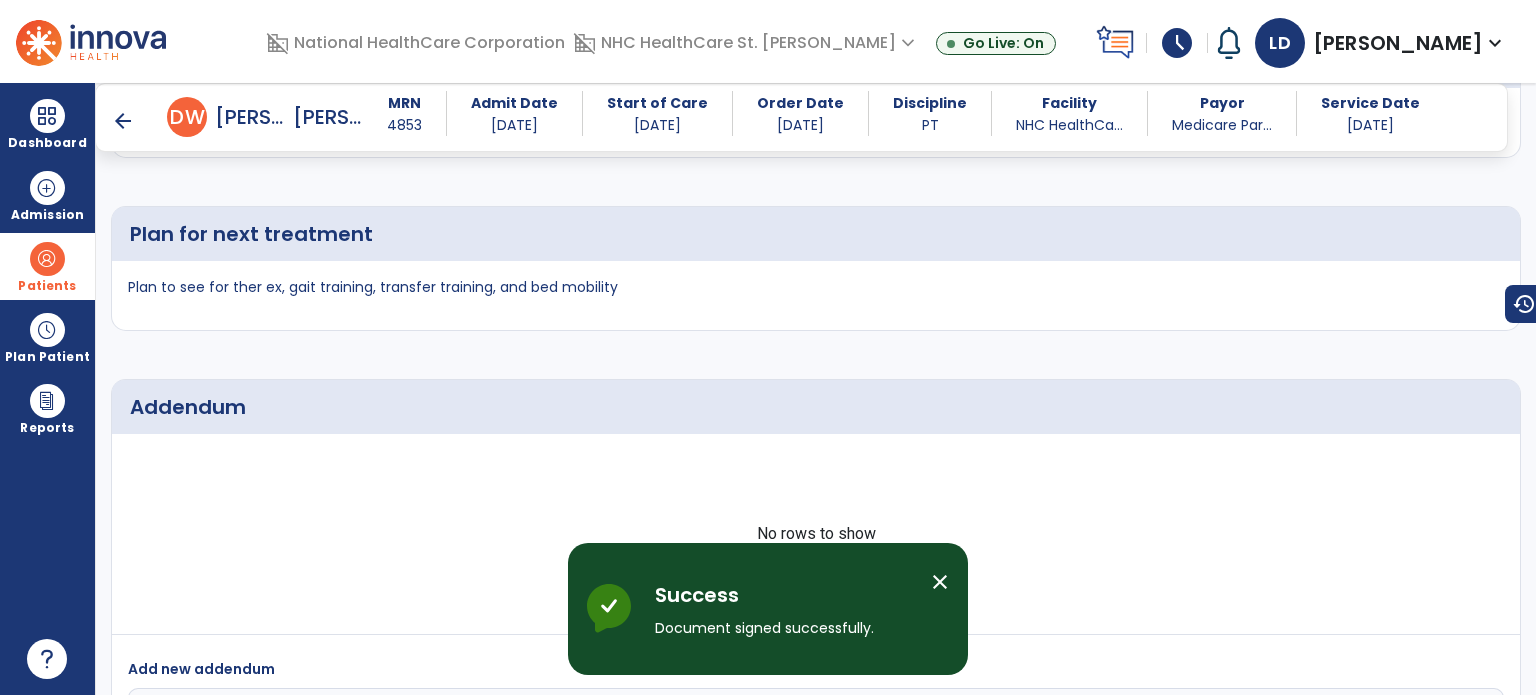 scroll, scrollTop: 4944, scrollLeft: 0, axis: vertical 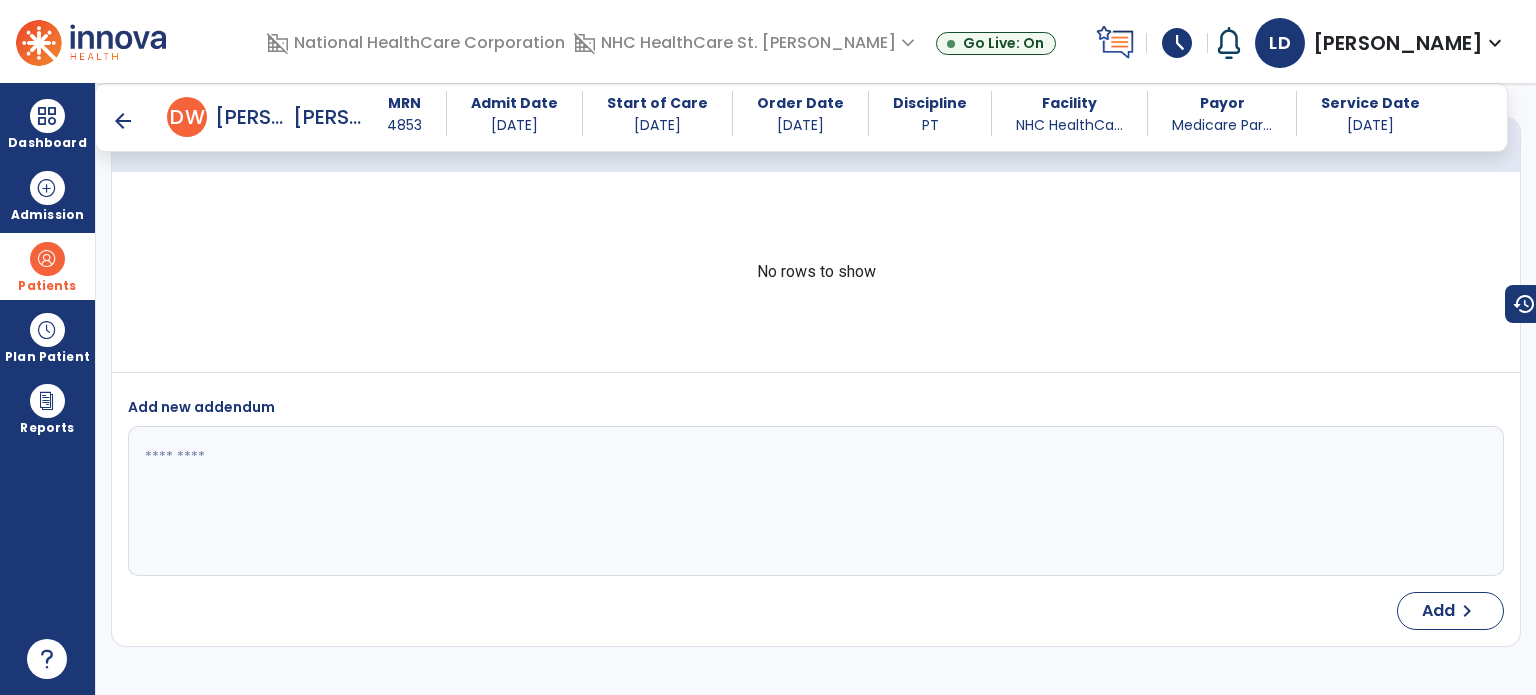 click on "arrow_back" at bounding box center [123, 121] 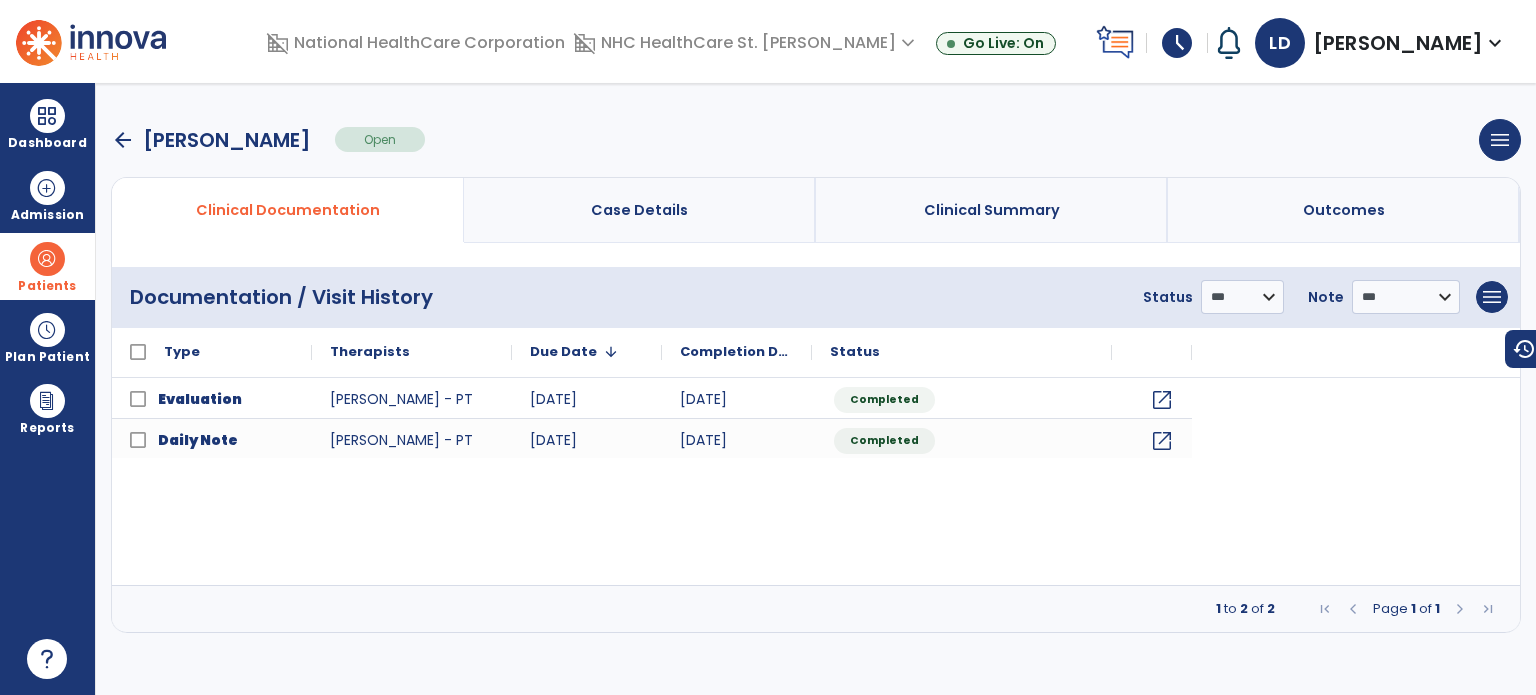 scroll, scrollTop: 0, scrollLeft: 0, axis: both 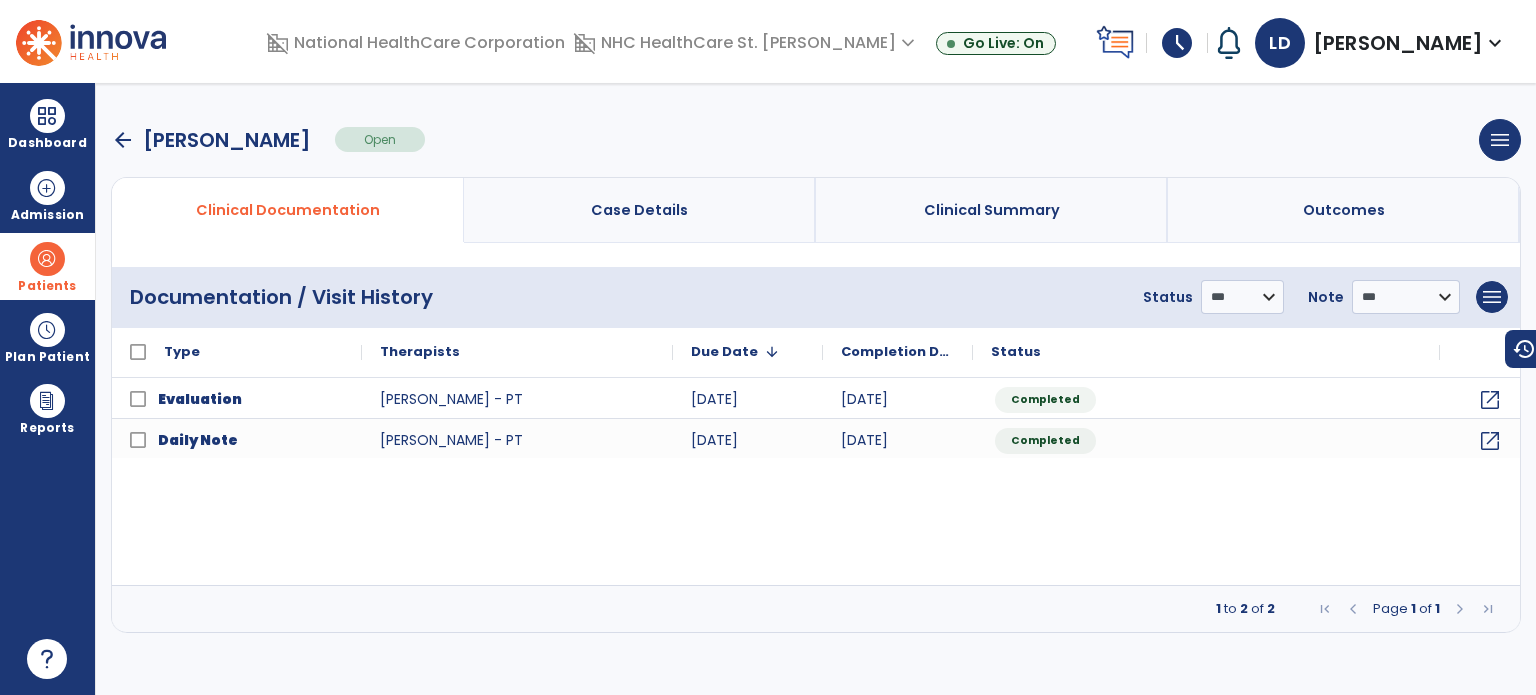 click on "arrow_back" at bounding box center [123, 140] 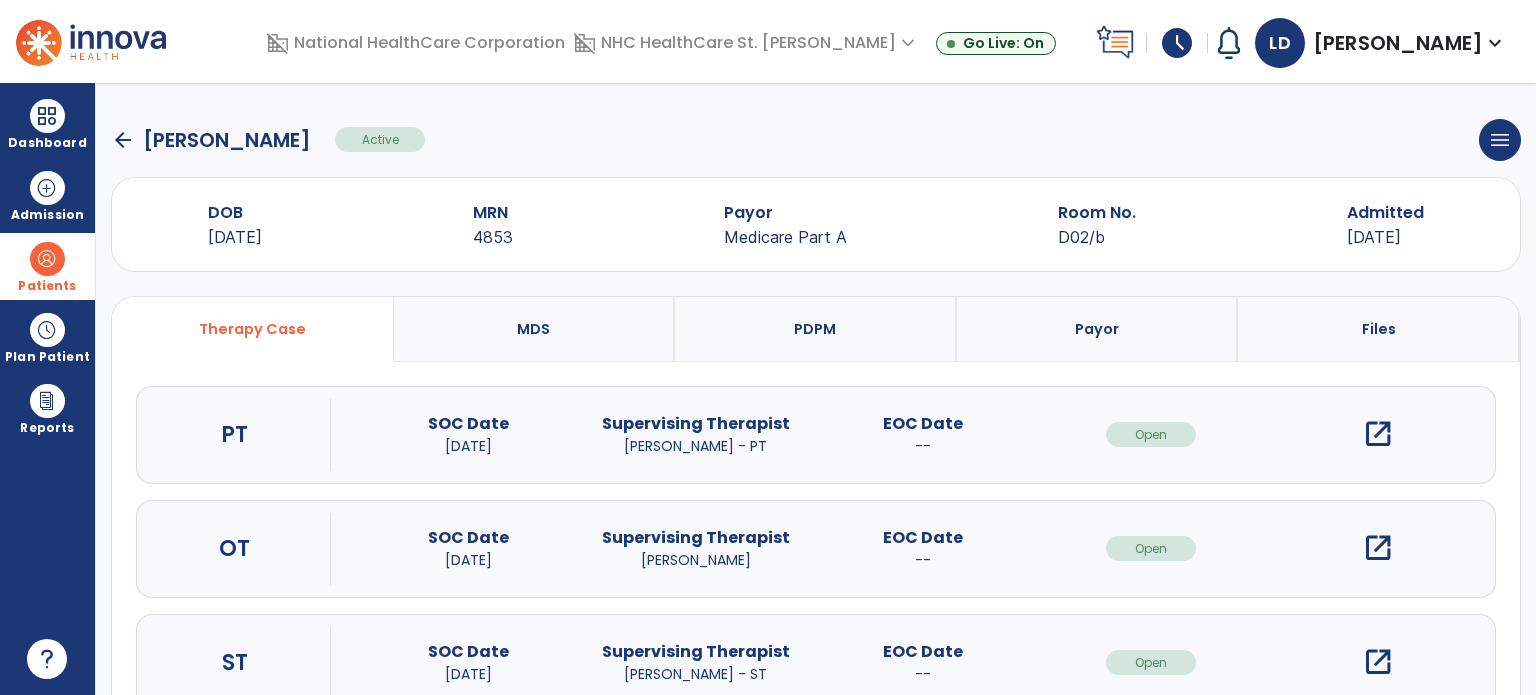 click on "Patients" at bounding box center [47, 266] 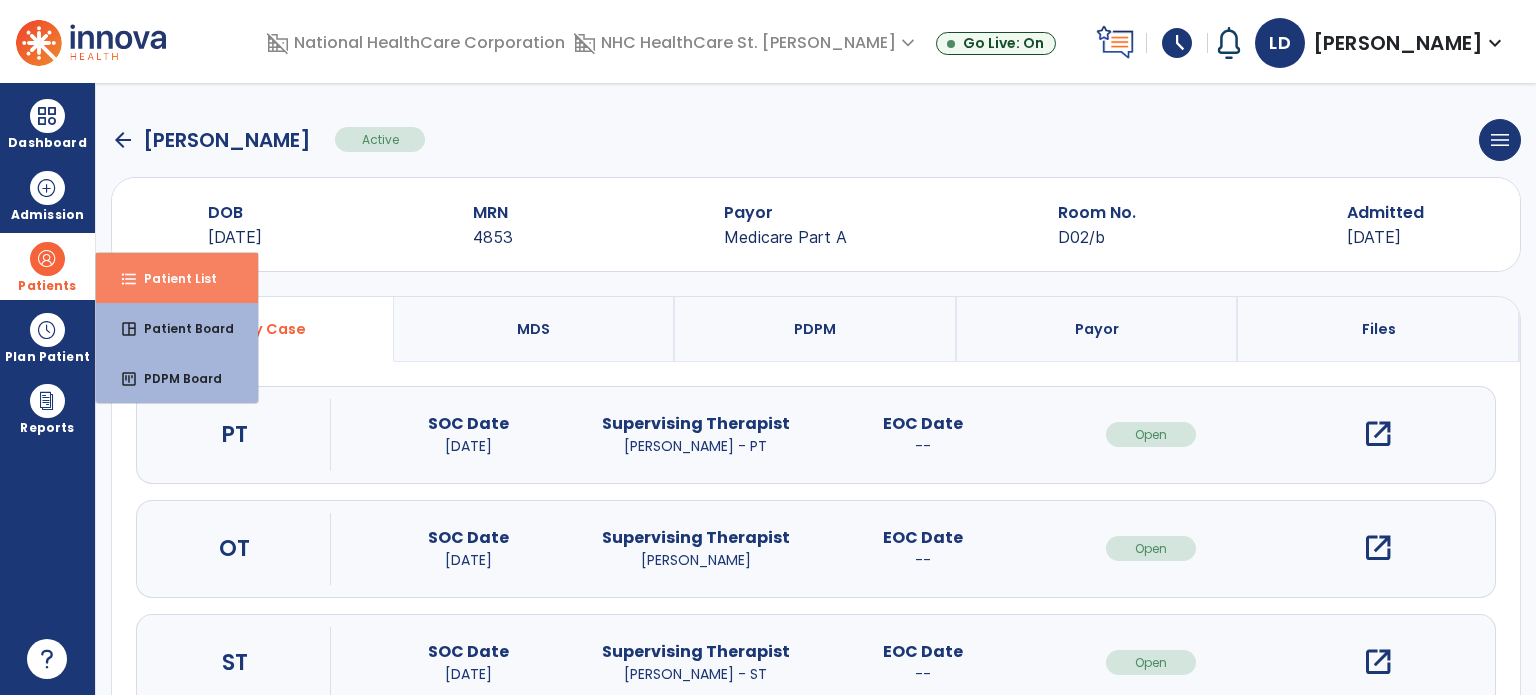 click on "Patient List" at bounding box center (172, 278) 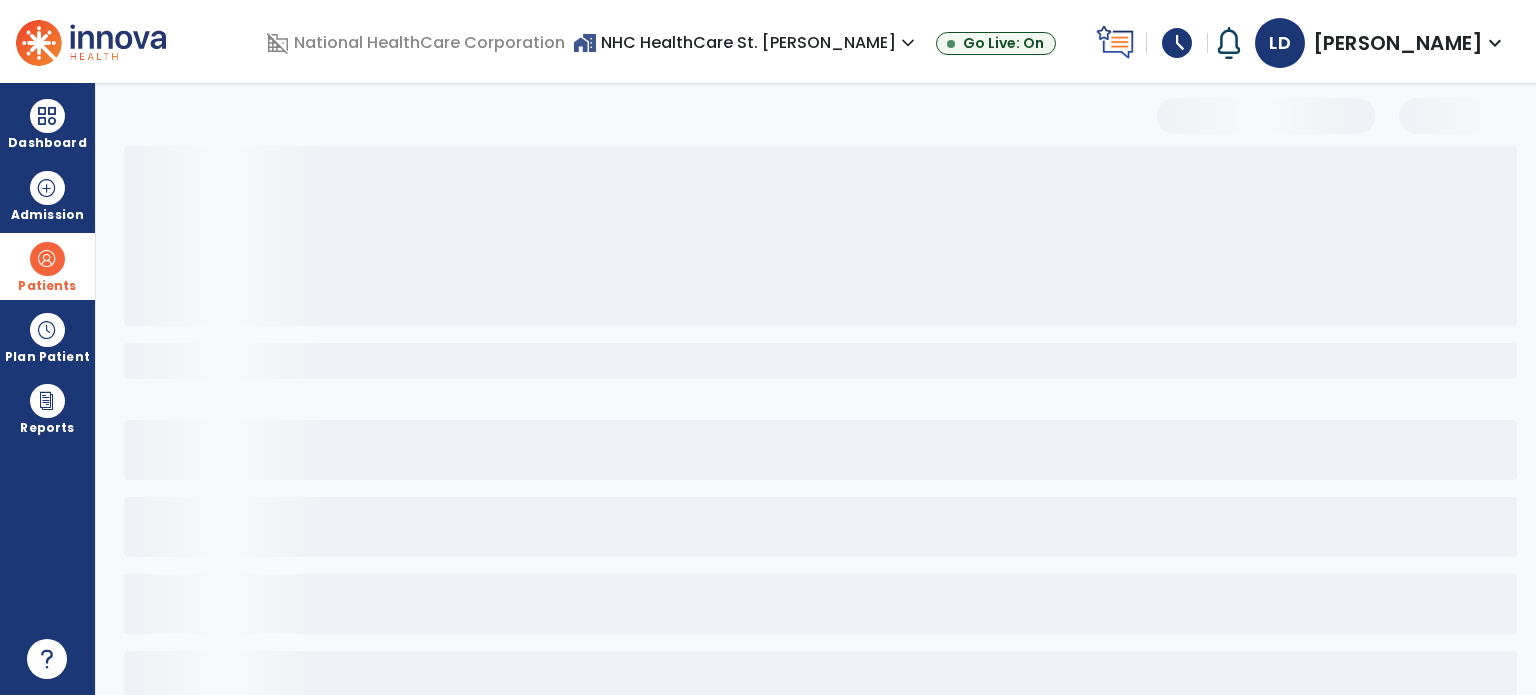 select on "***" 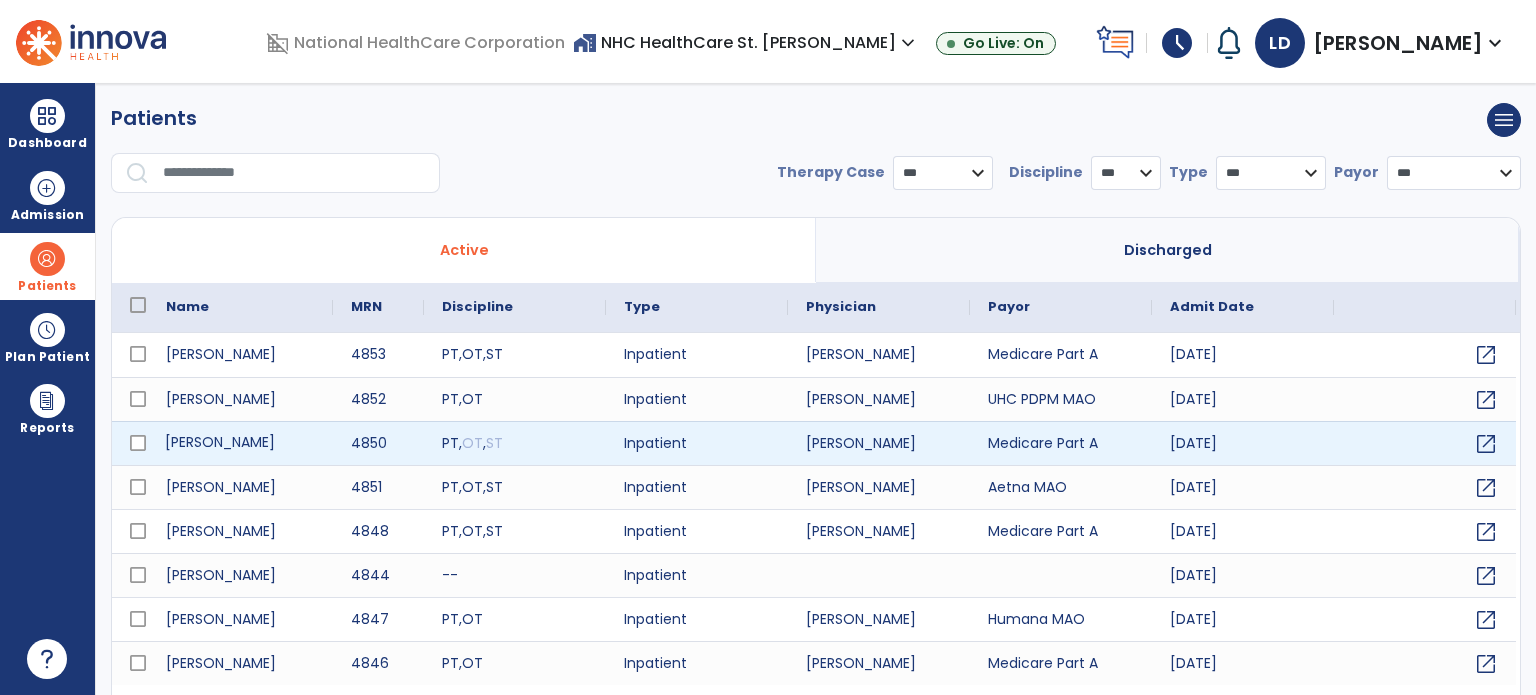 click on "[PERSON_NAME]" at bounding box center [240, 443] 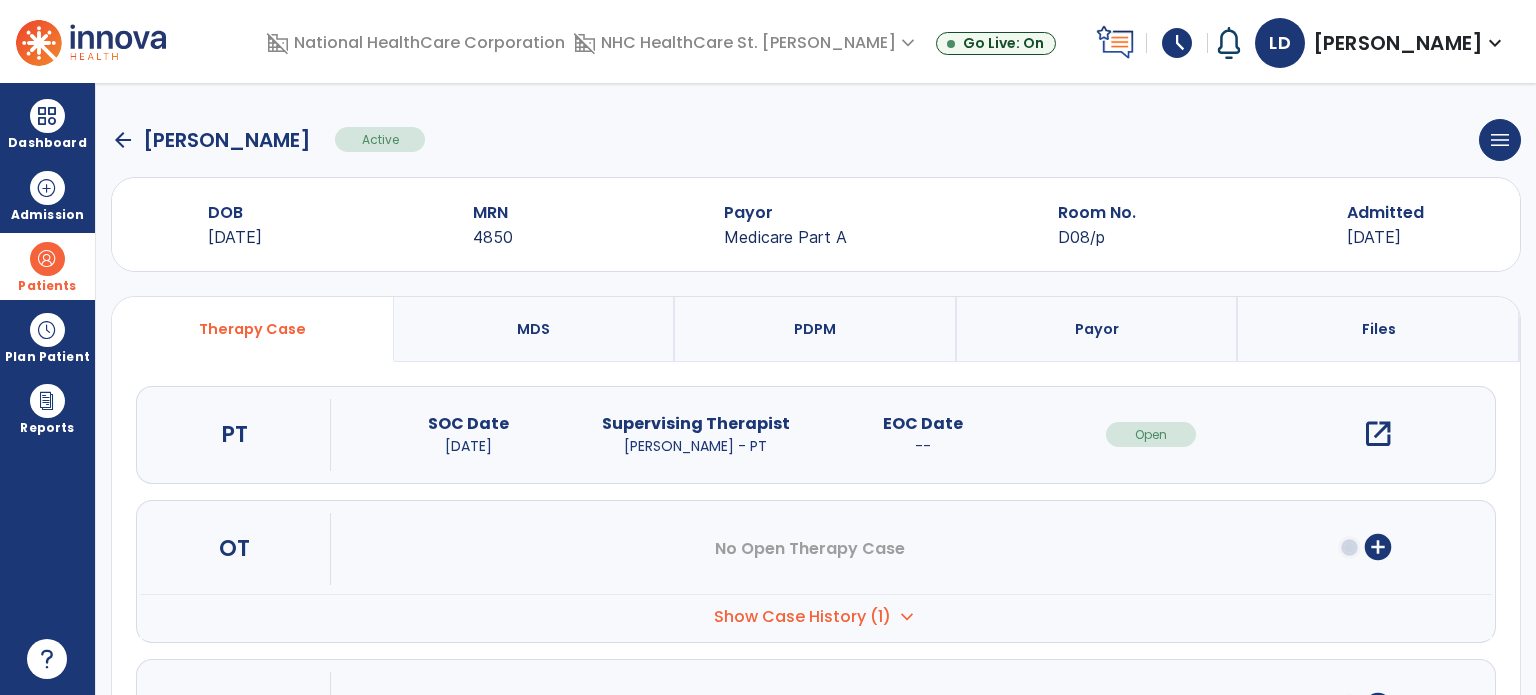 click on "open_in_new" at bounding box center [1378, 434] 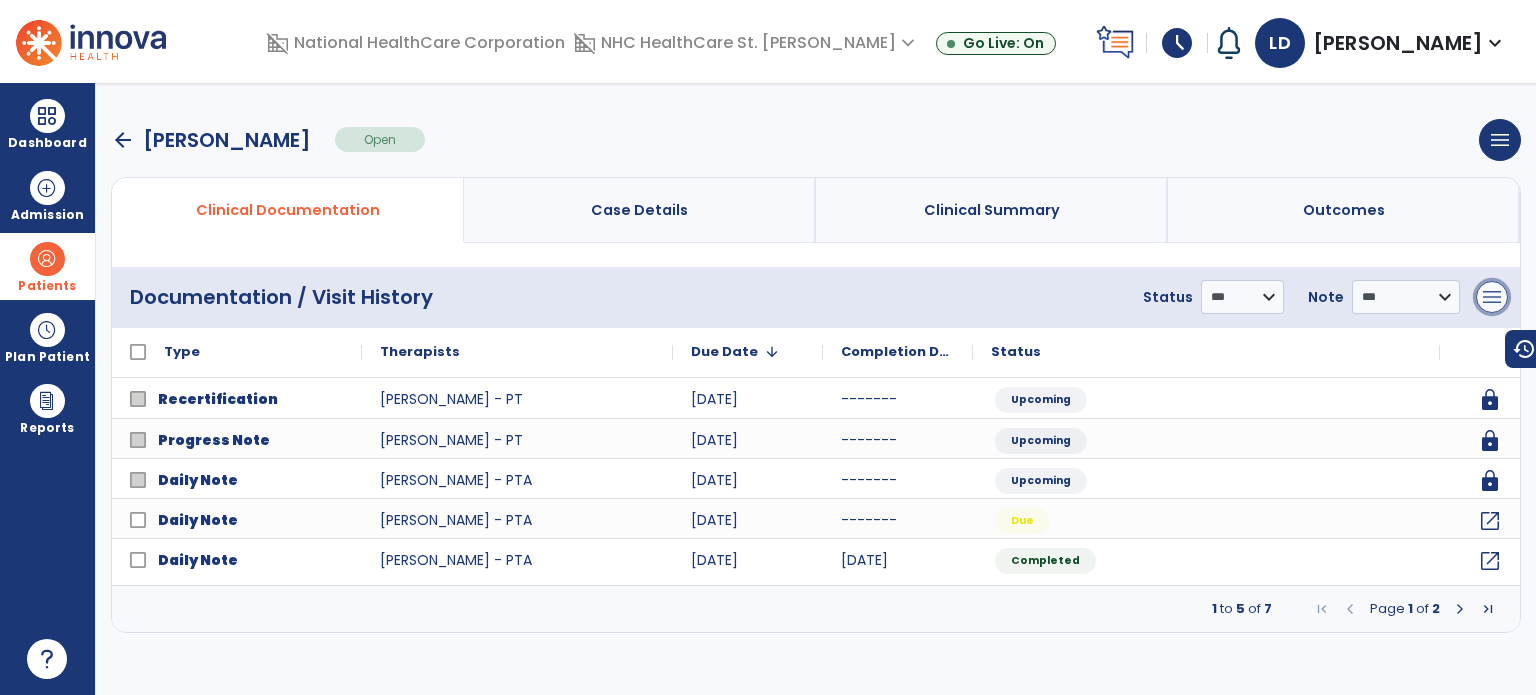 click on "menu" at bounding box center [1492, 297] 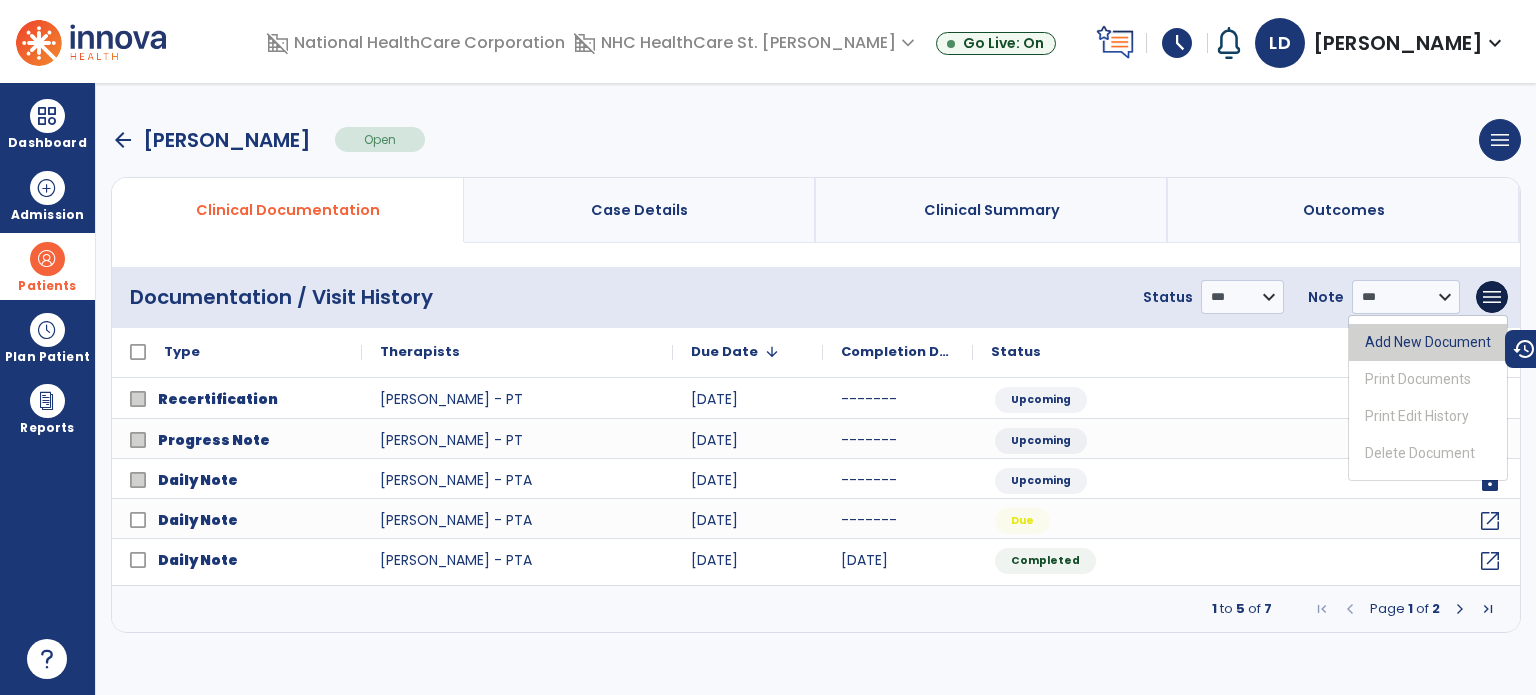 click on "Add New Document" at bounding box center [1428, 342] 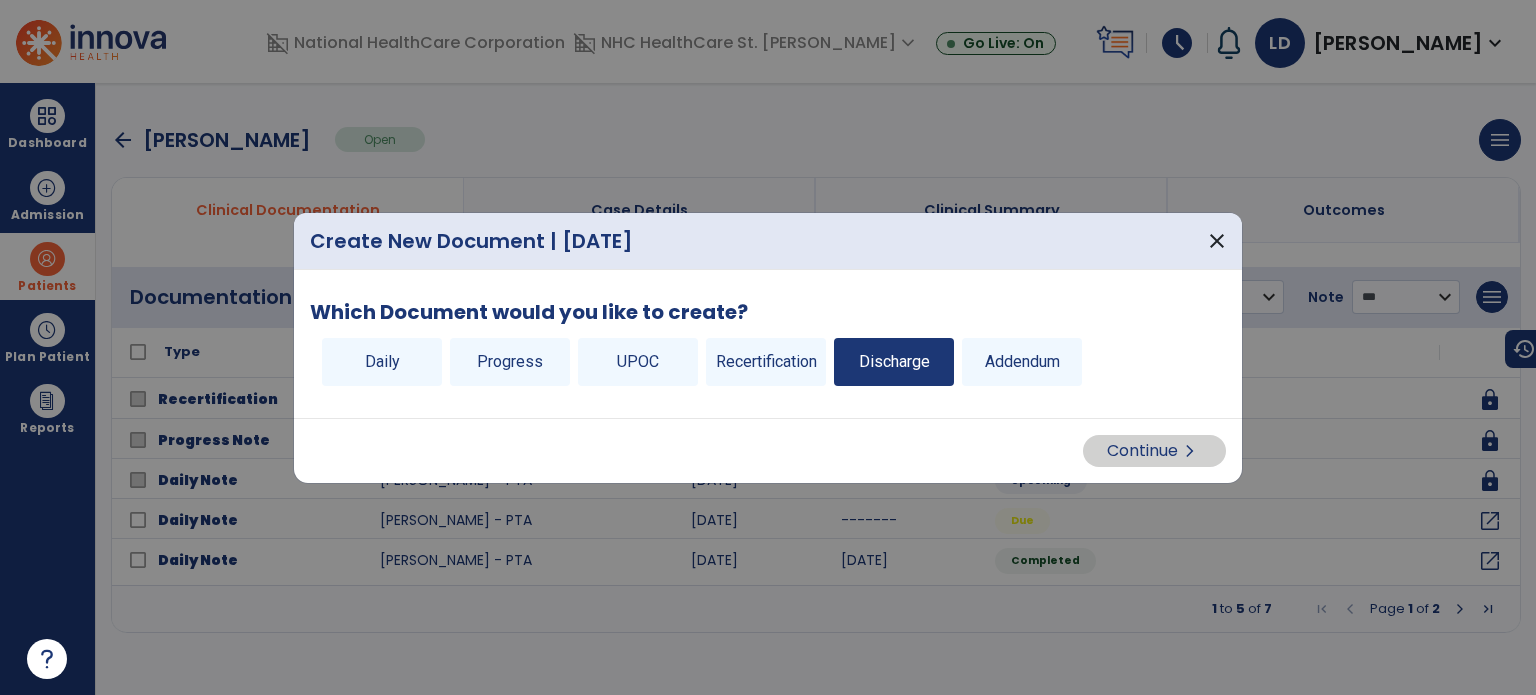 click on "Discharge" at bounding box center (894, 362) 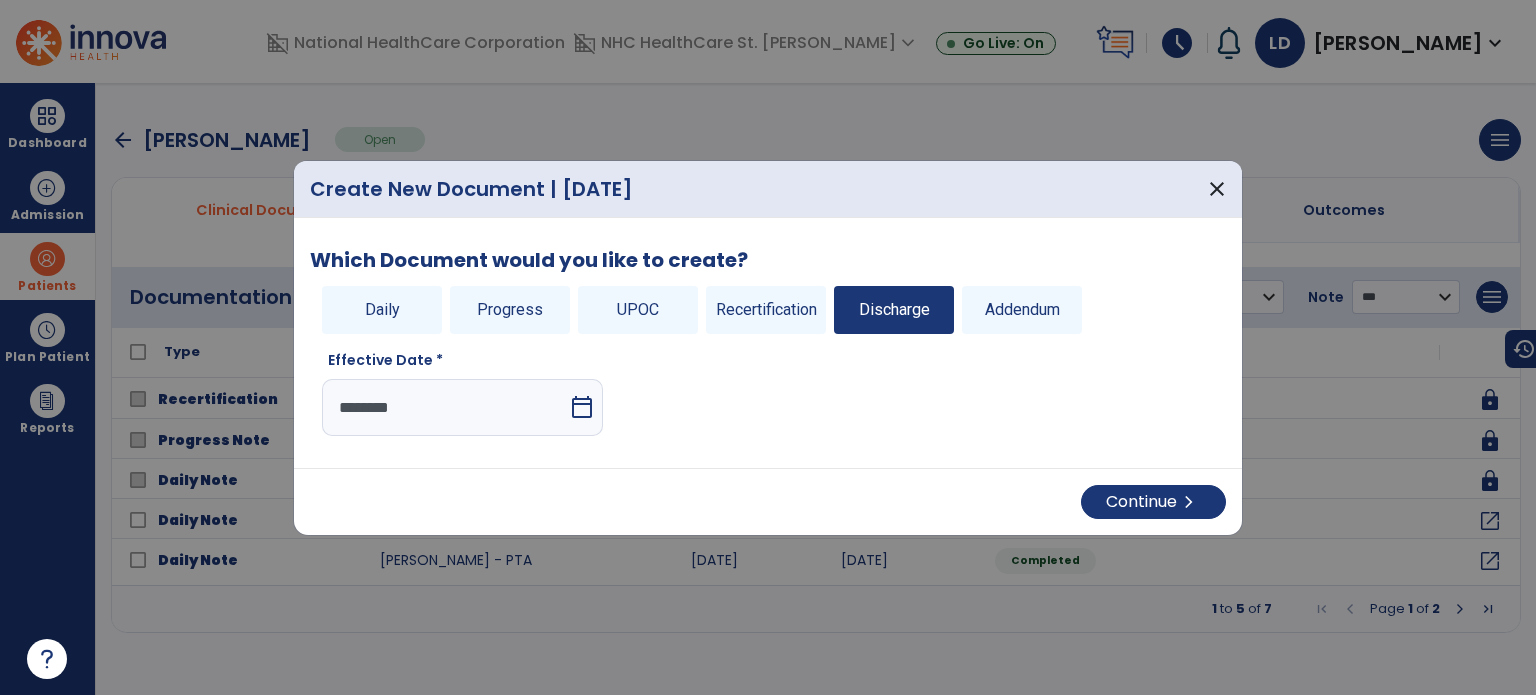 click on "********" at bounding box center (445, 407) 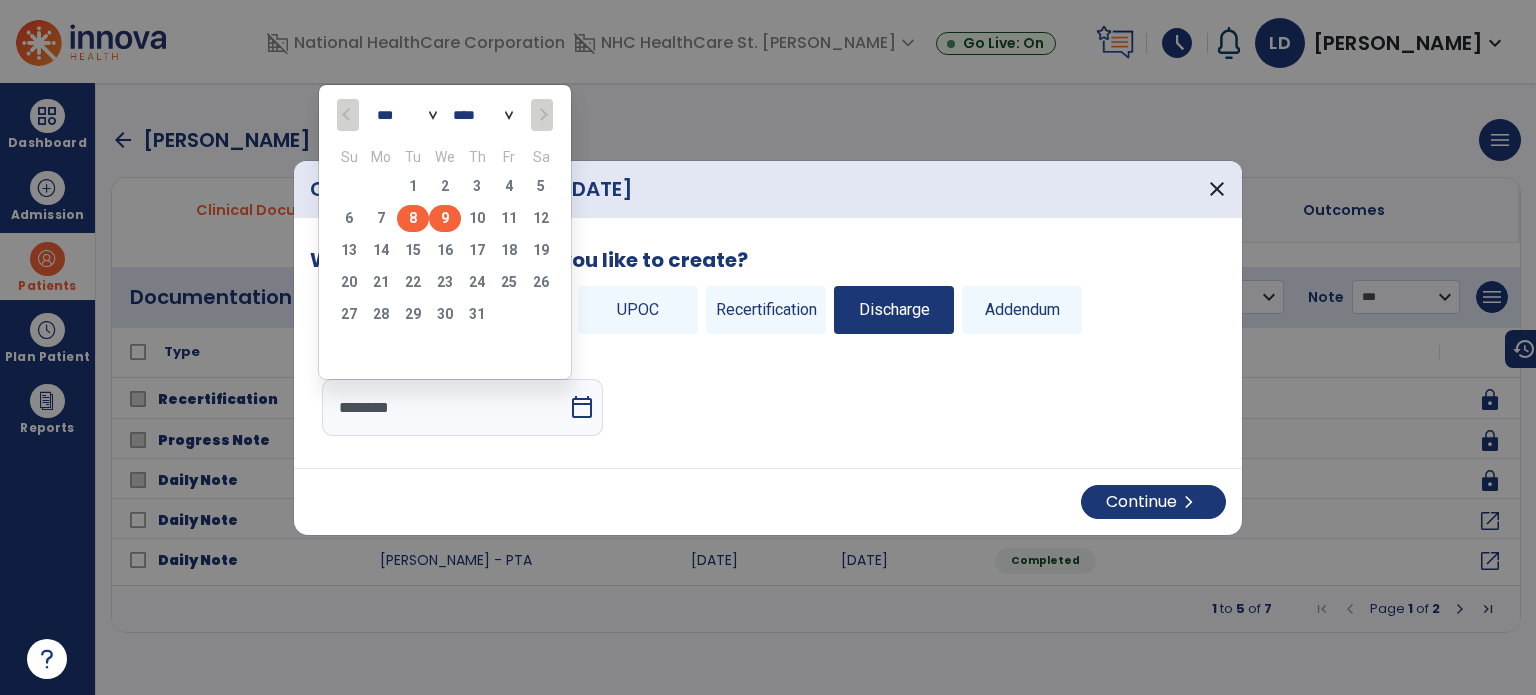 click on "8" 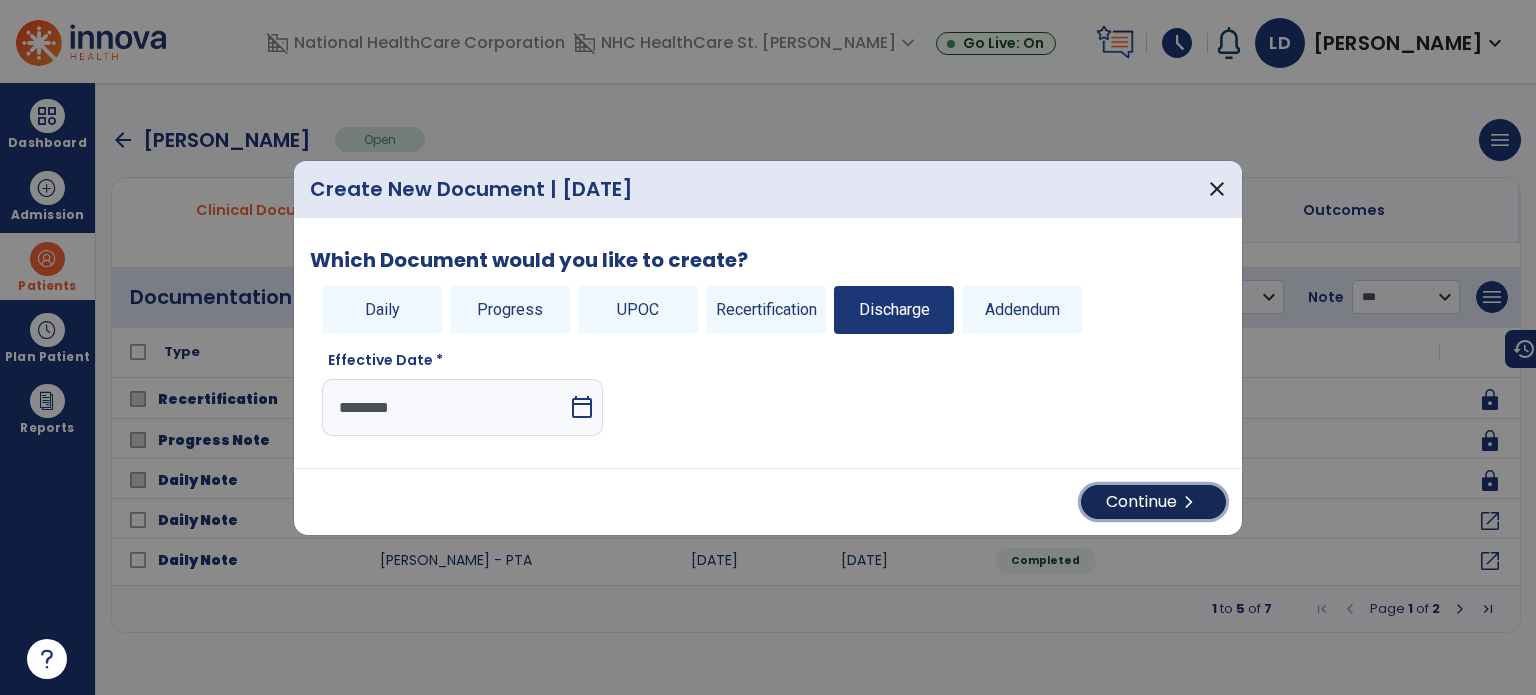 click on "Continue   chevron_right" at bounding box center (1153, 502) 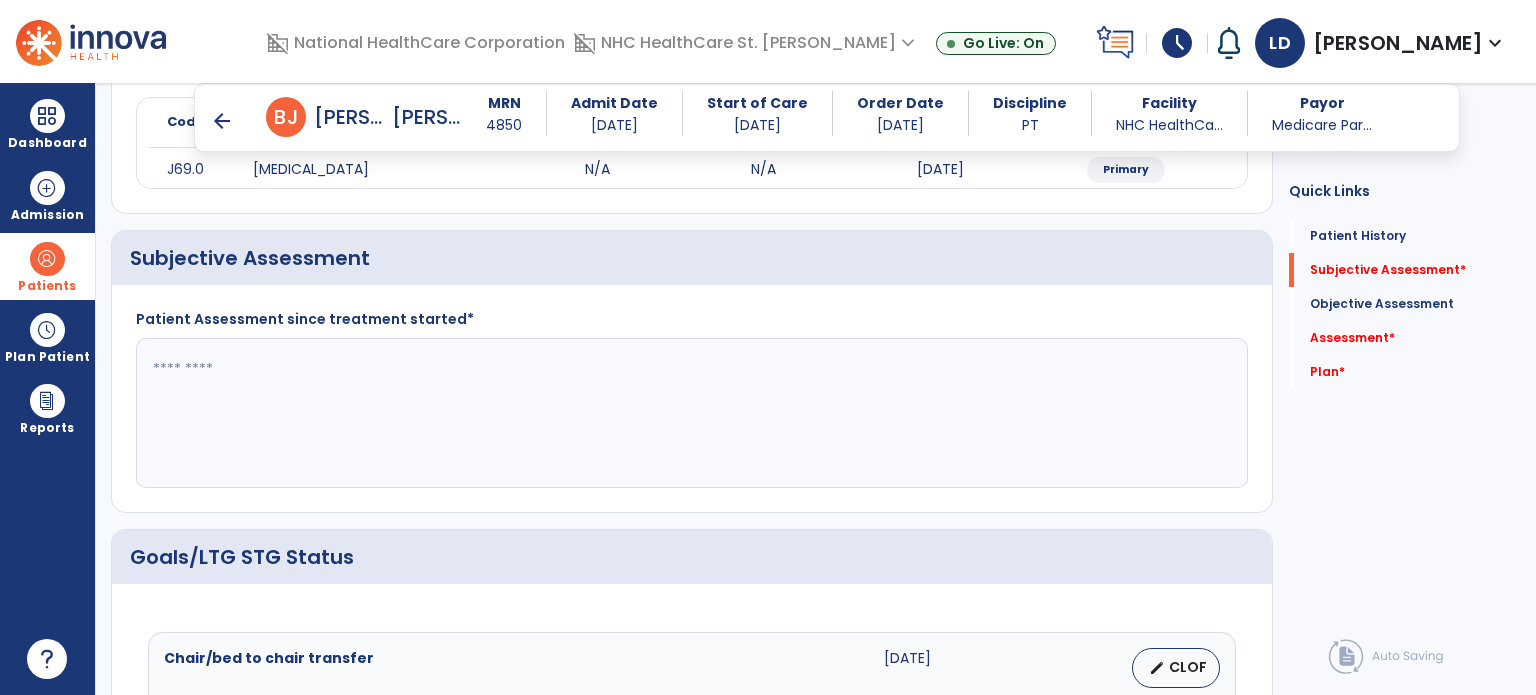 scroll, scrollTop: 312, scrollLeft: 0, axis: vertical 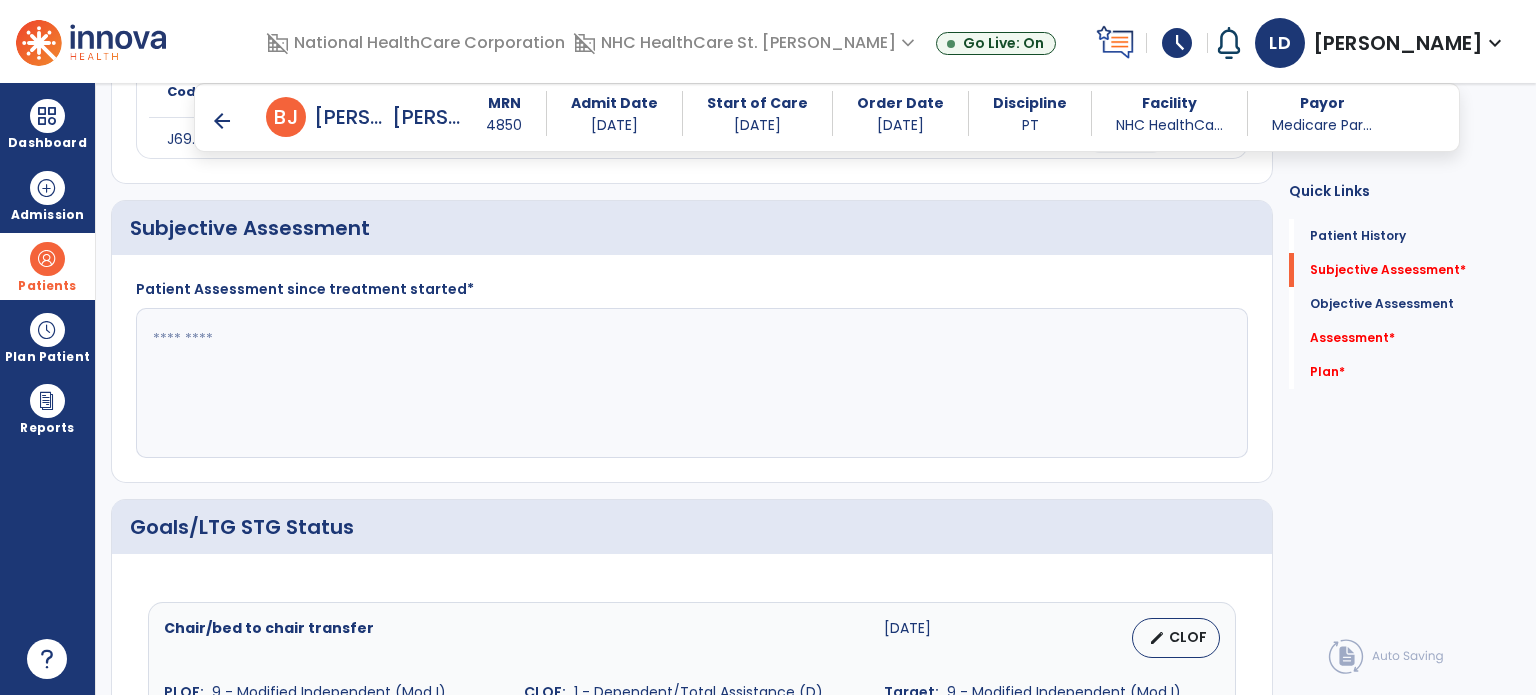 click 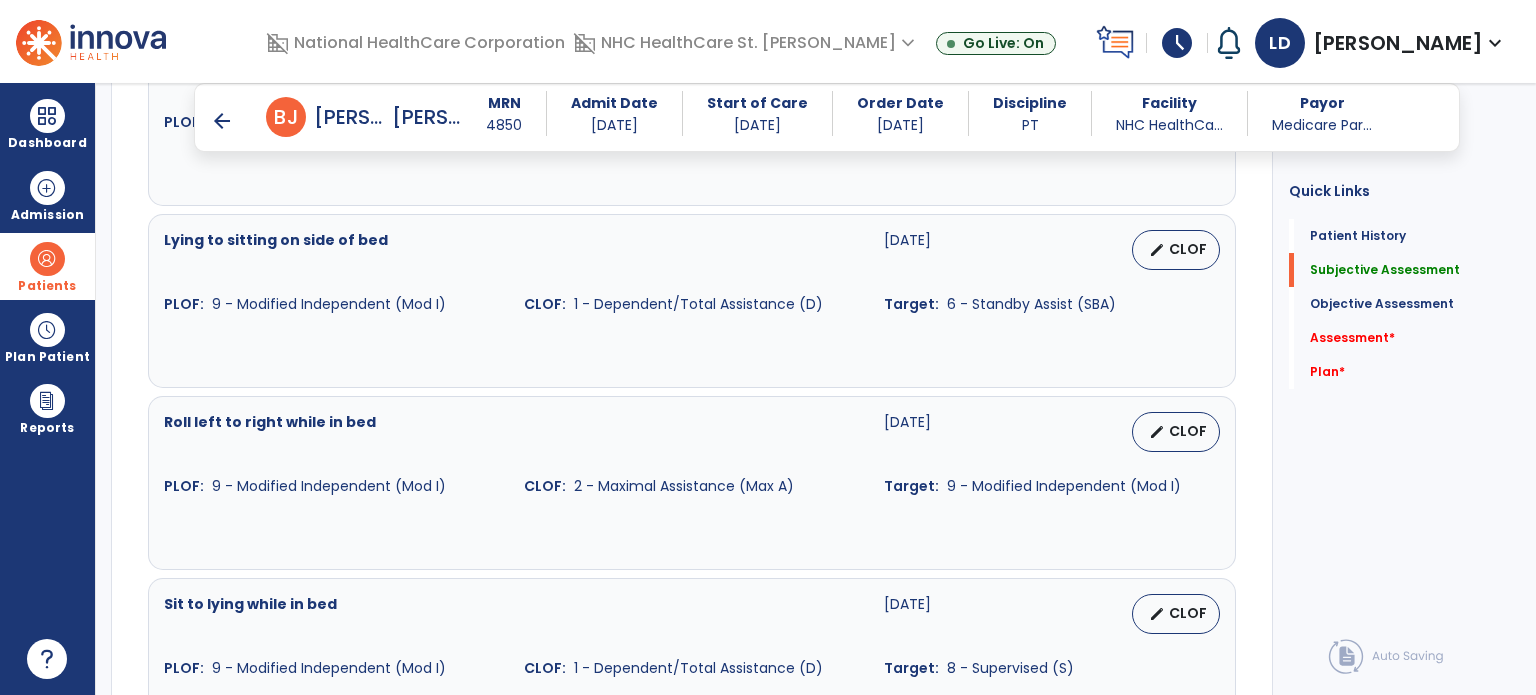 scroll, scrollTop: 584, scrollLeft: 0, axis: vertical 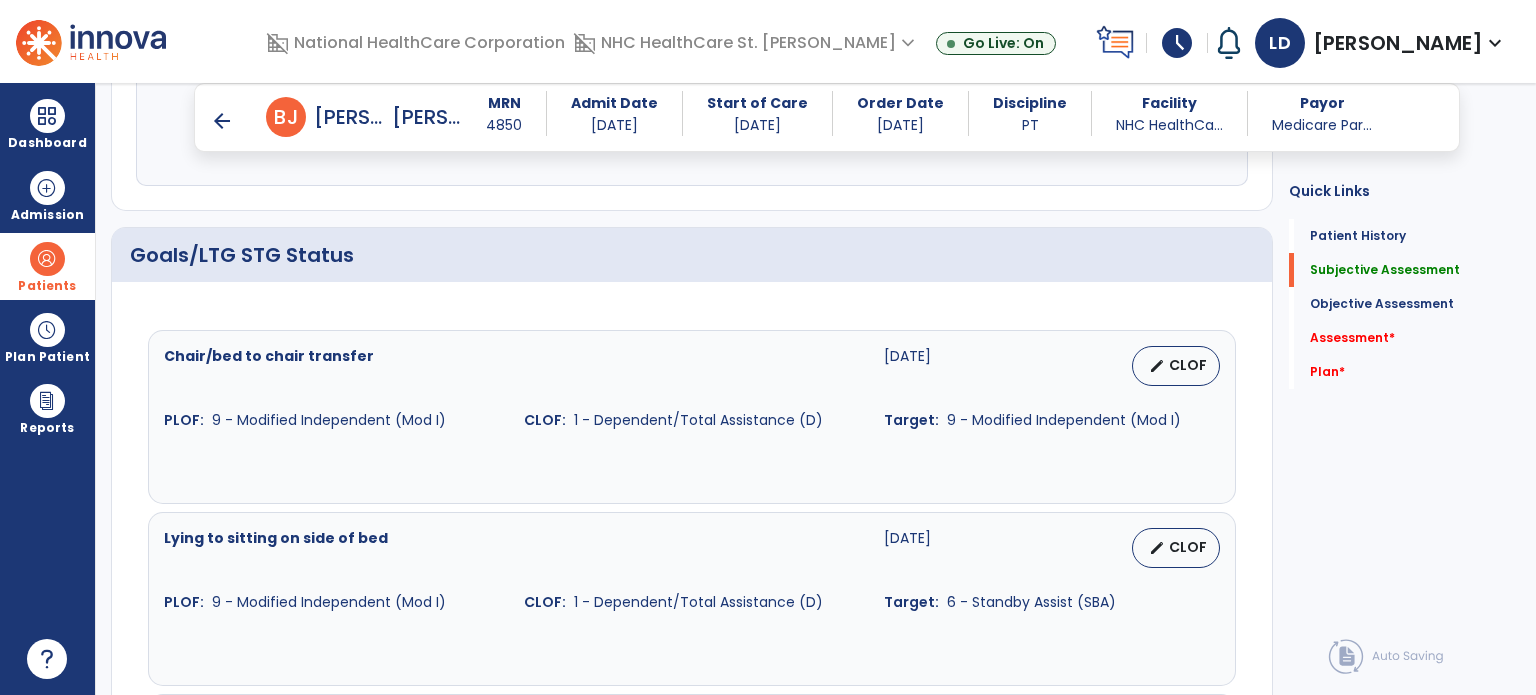 type on "**" 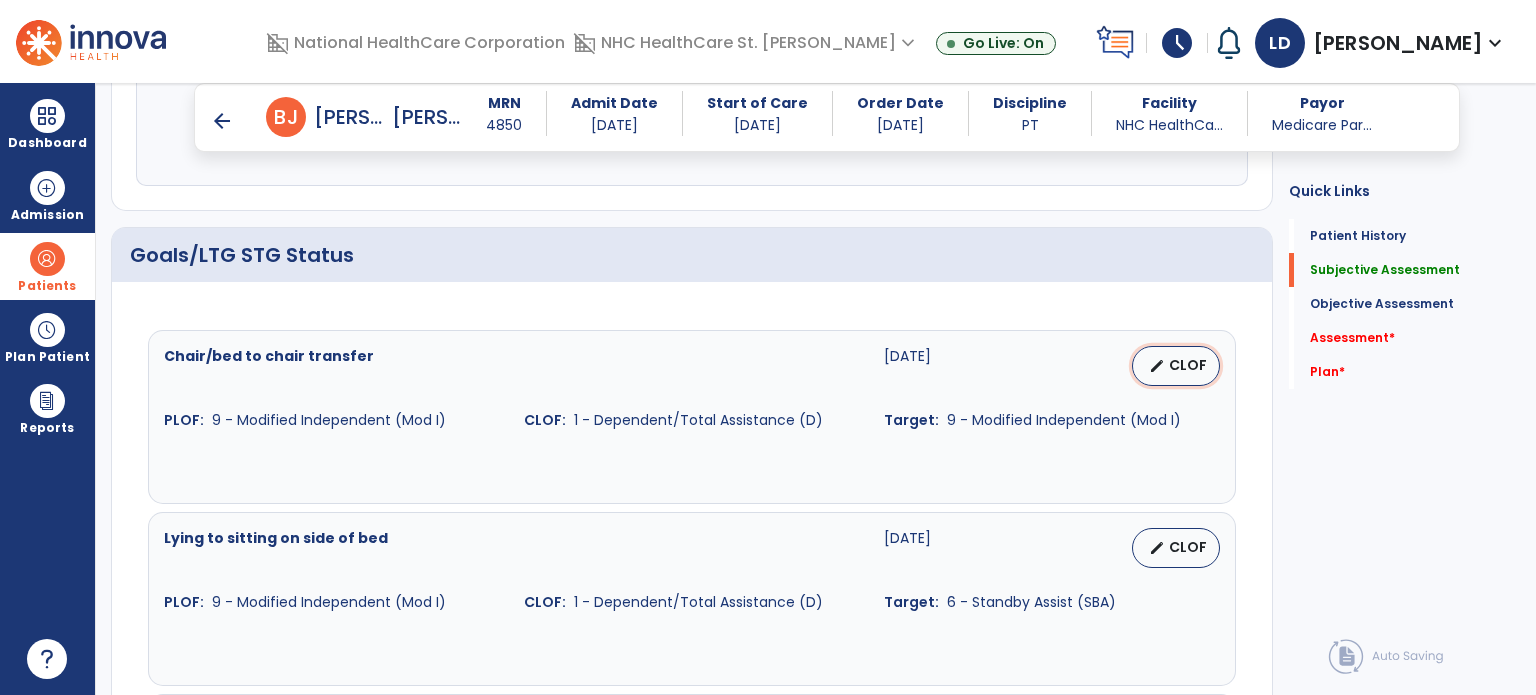 click on "edit" at bounding box center [1157, 366] 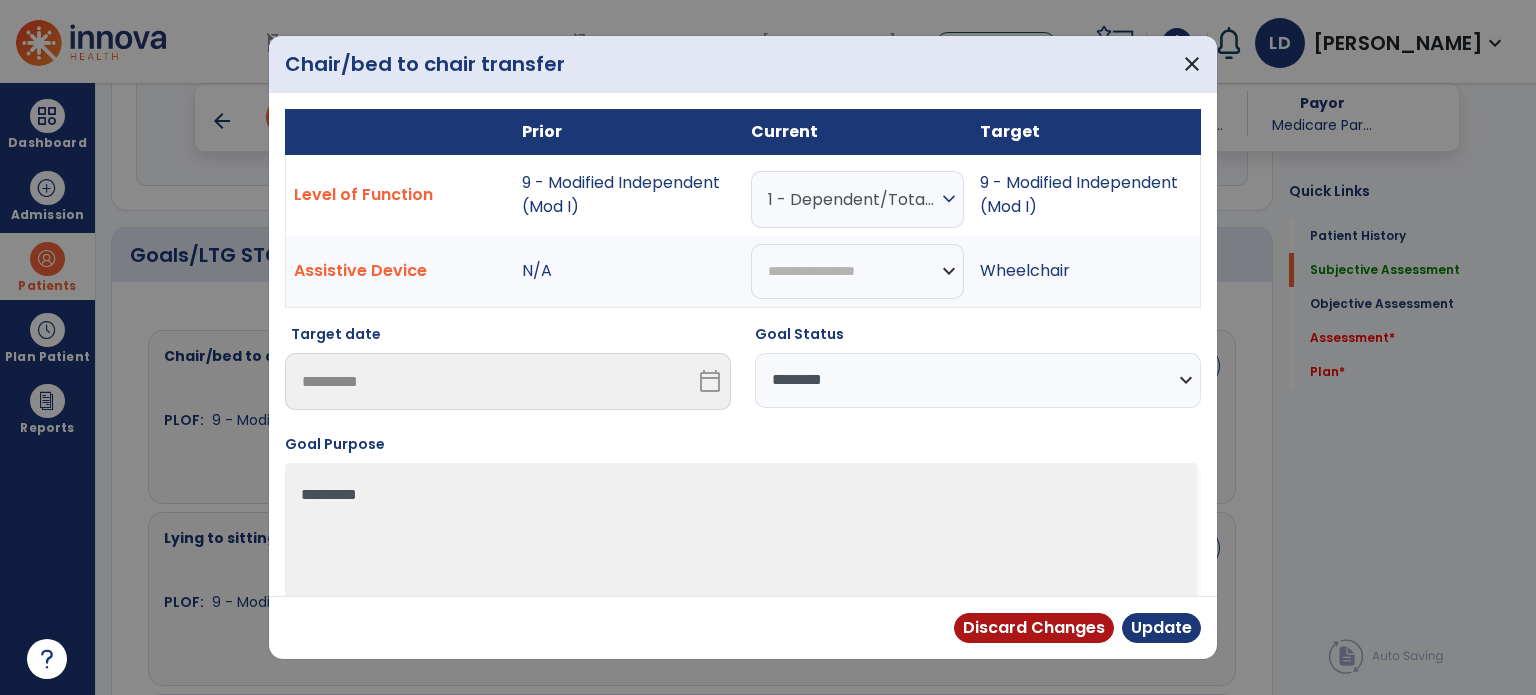 click on "**********" at bounding box center (978, 380) 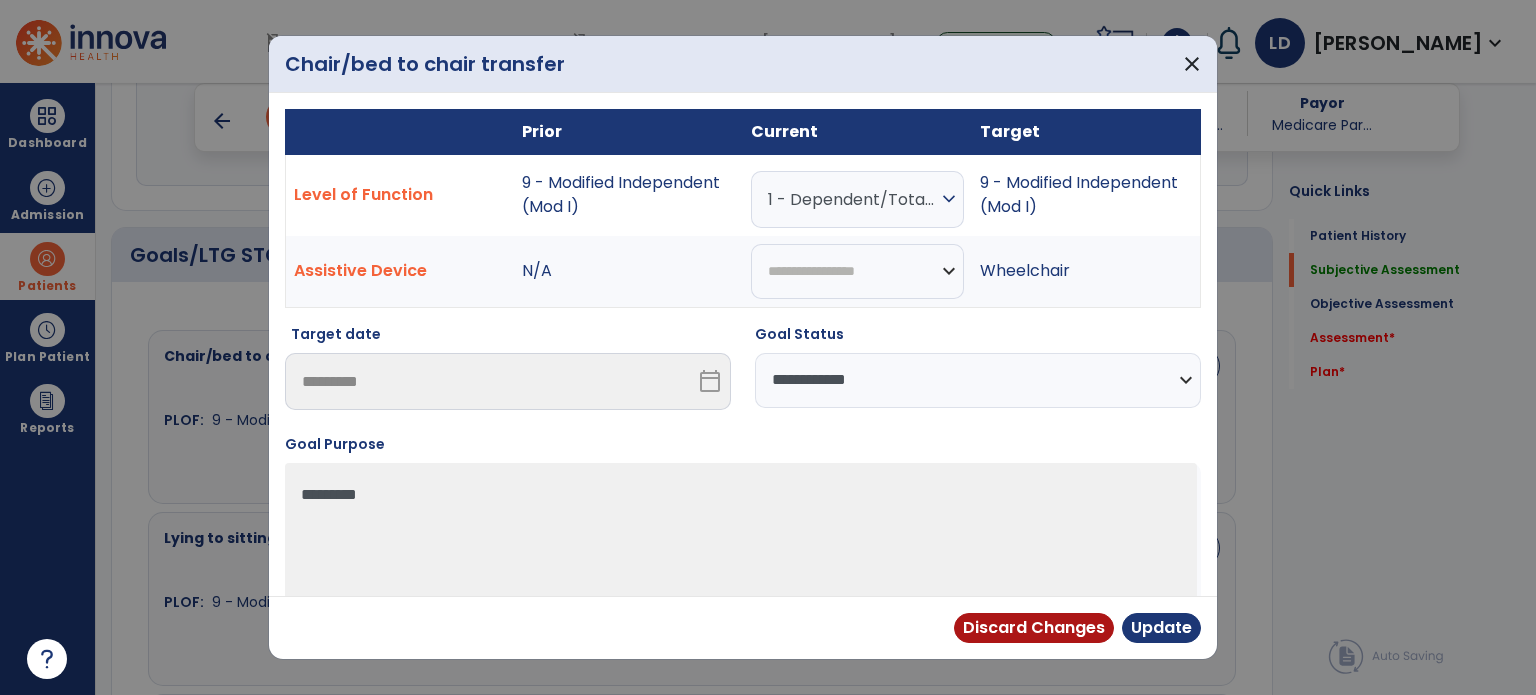 click on "**********" at bounding box center [978, 380] 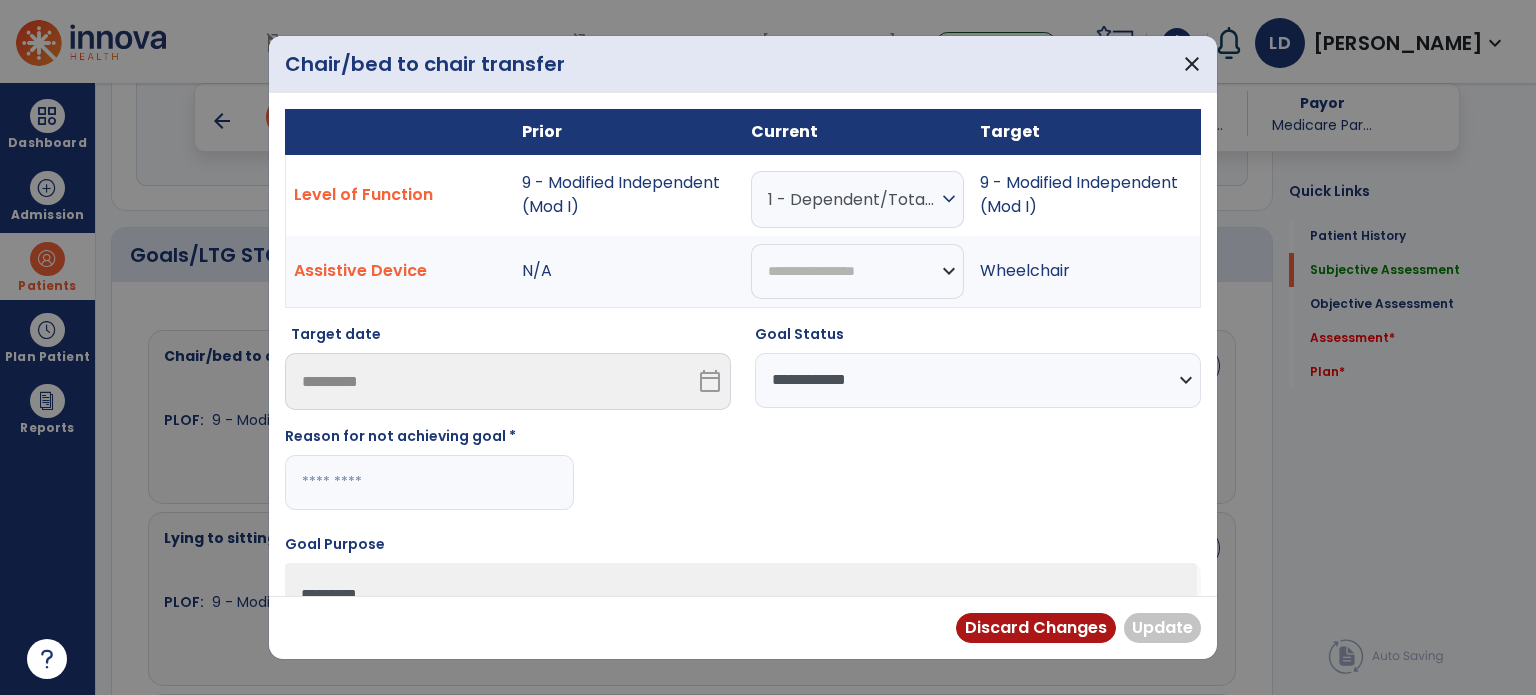 click at bounding box center [429, 482] 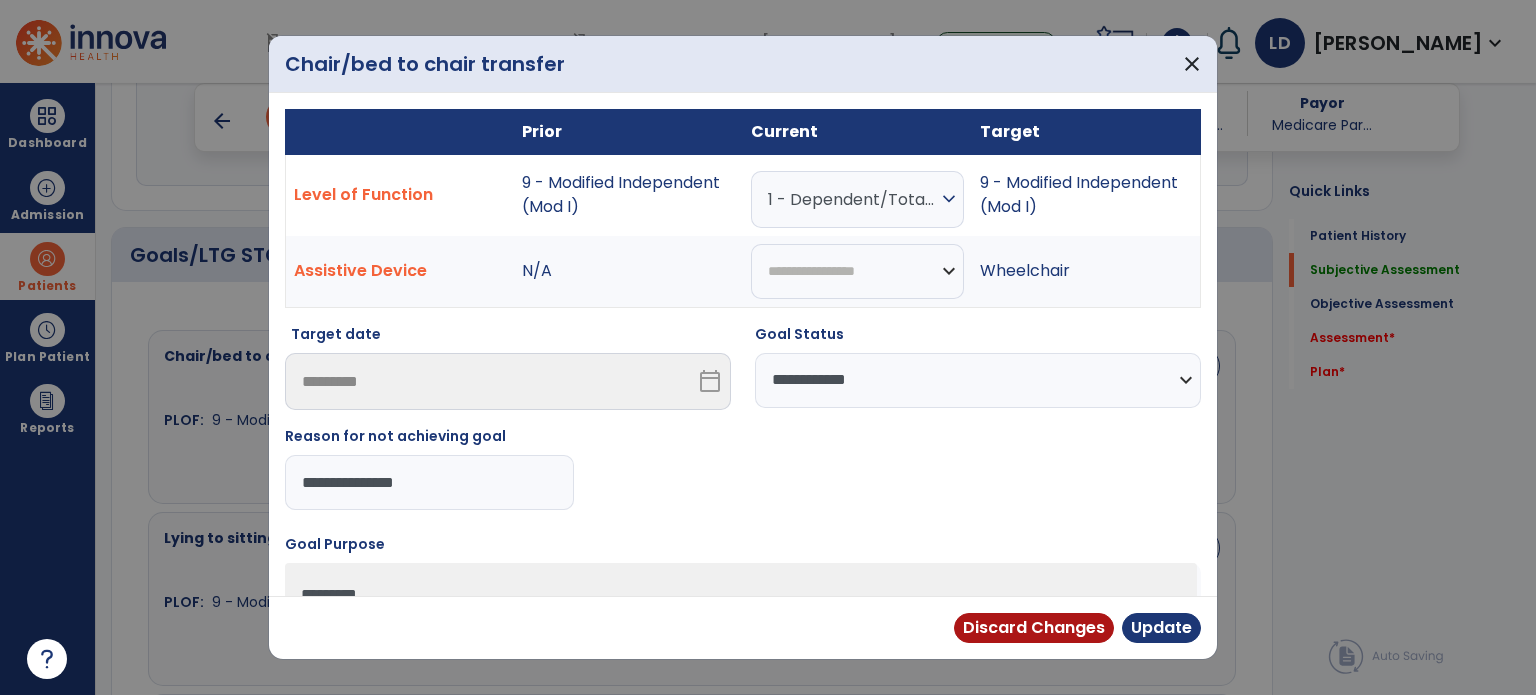 drag, startPoint x: 302, startPoint y: 486, endPoint x: 537, endPoint y: 495, distance: 235.17227 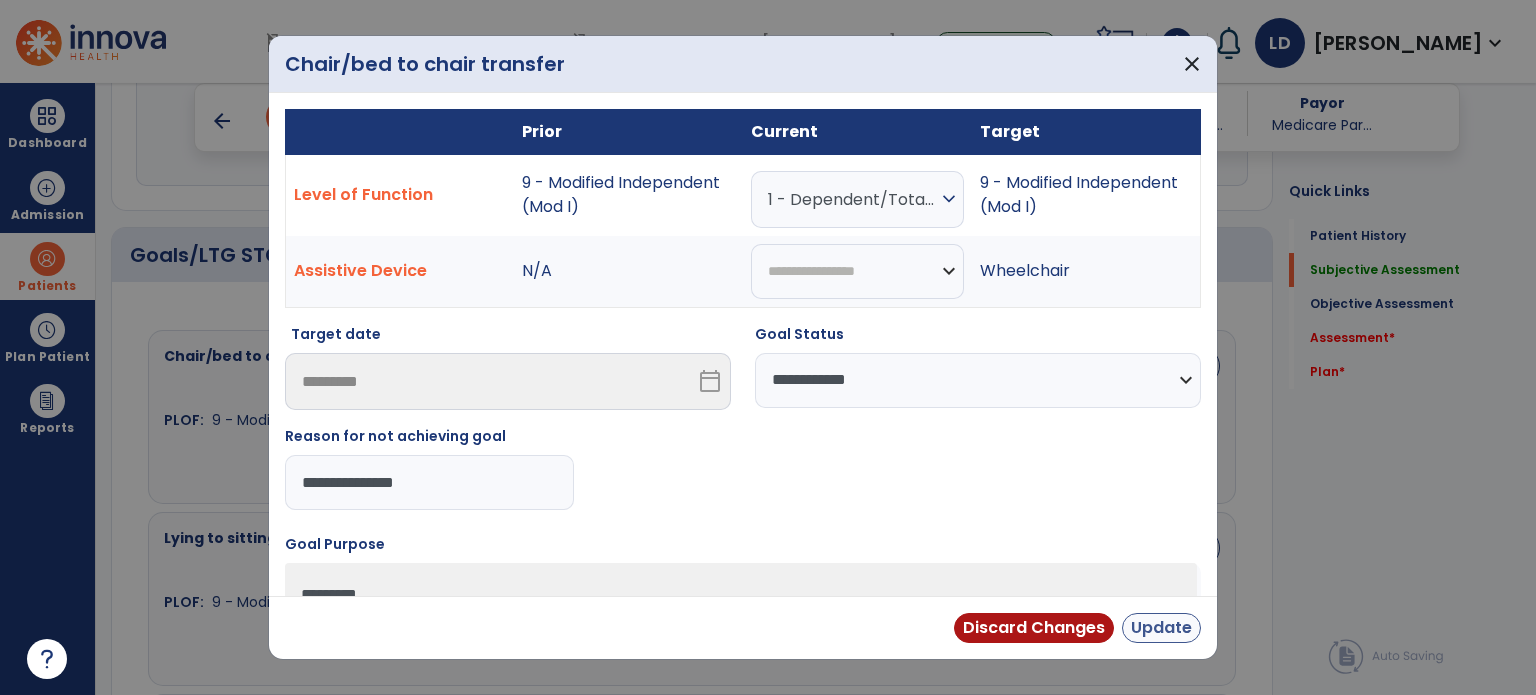 type on "**********" 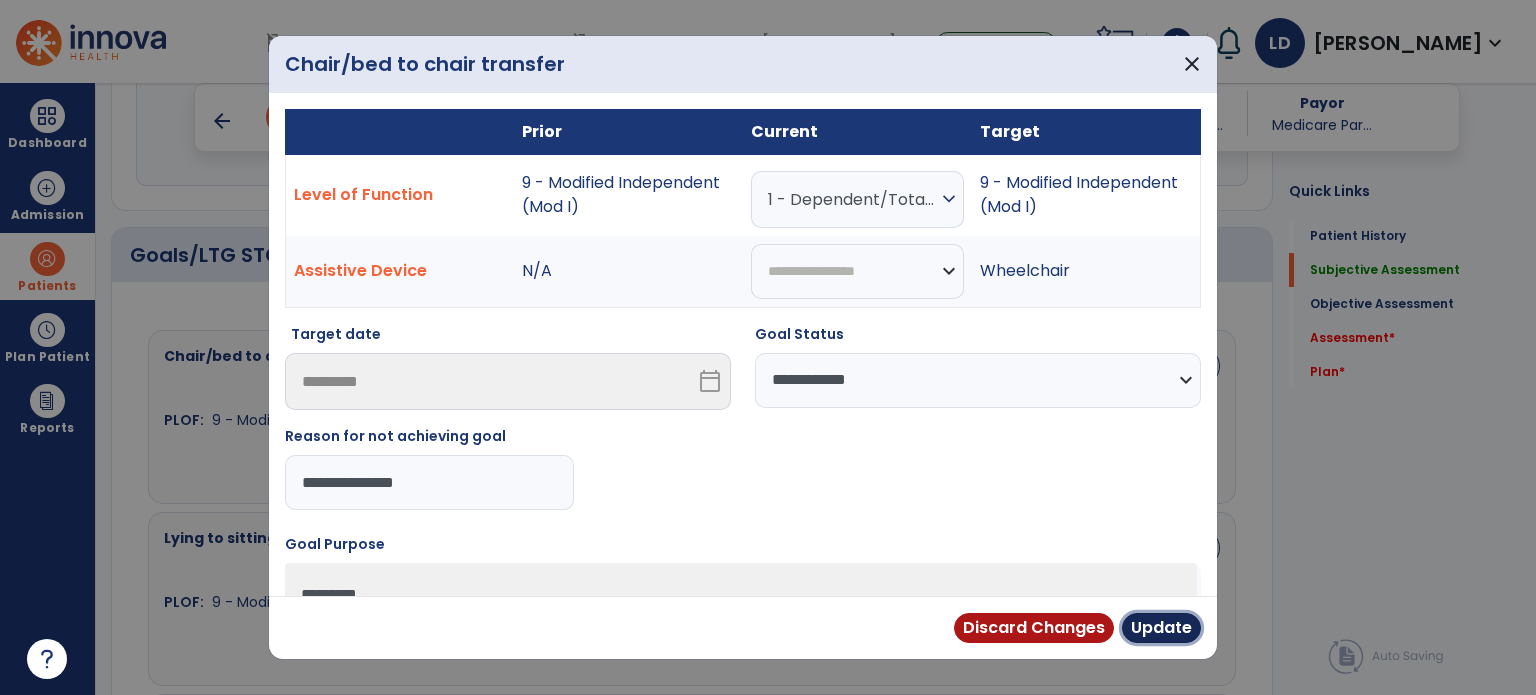 click on "Update" at bounding box center (1161, 628) 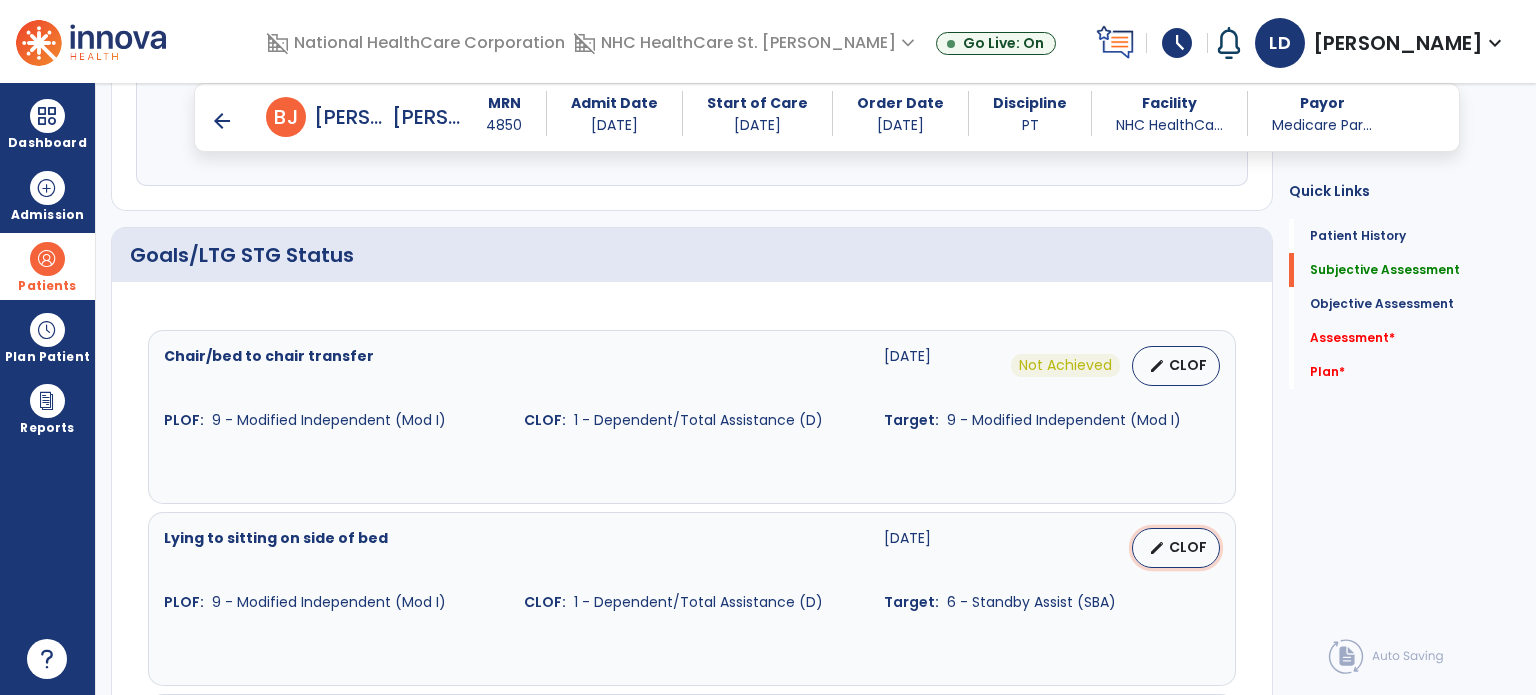 click on "edit   CLOF" at bounding box center (1176, 548) 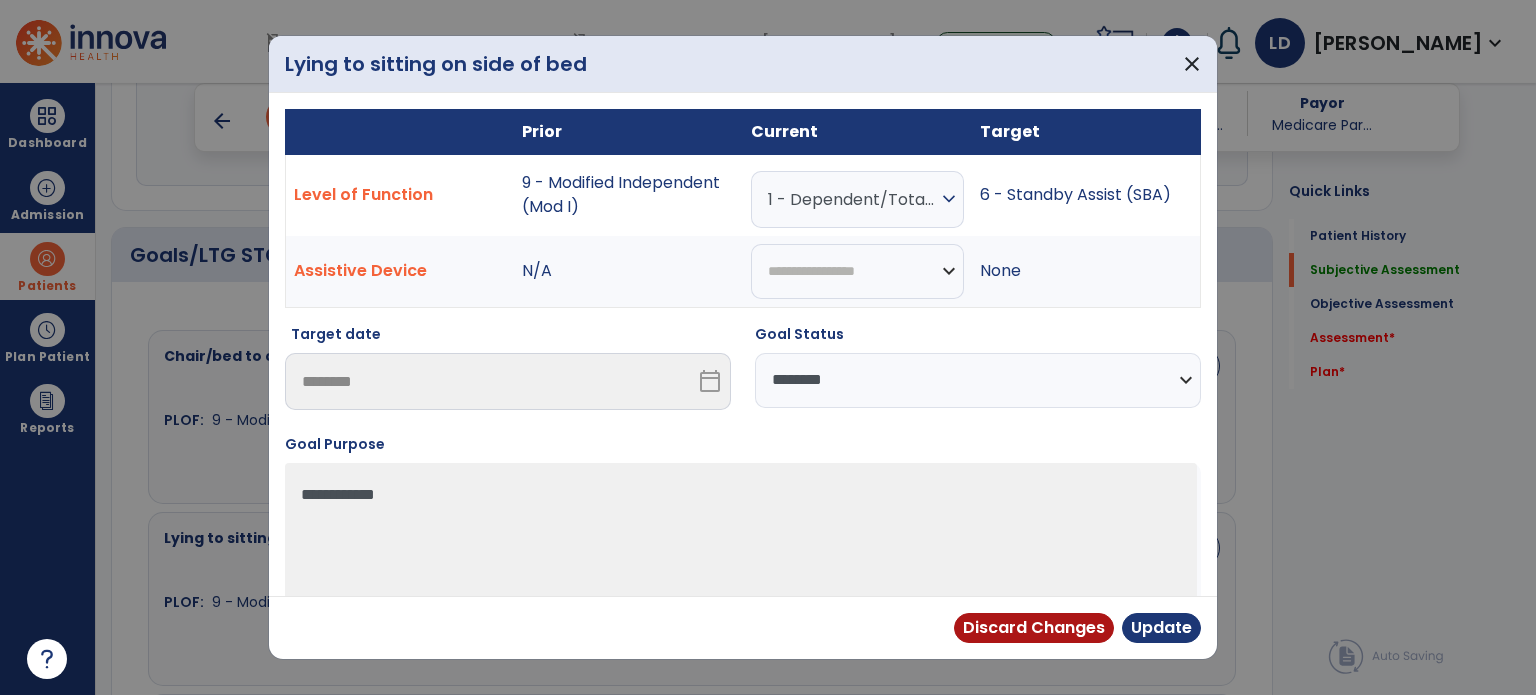 click on "**********" at bounding box center (978, 380) 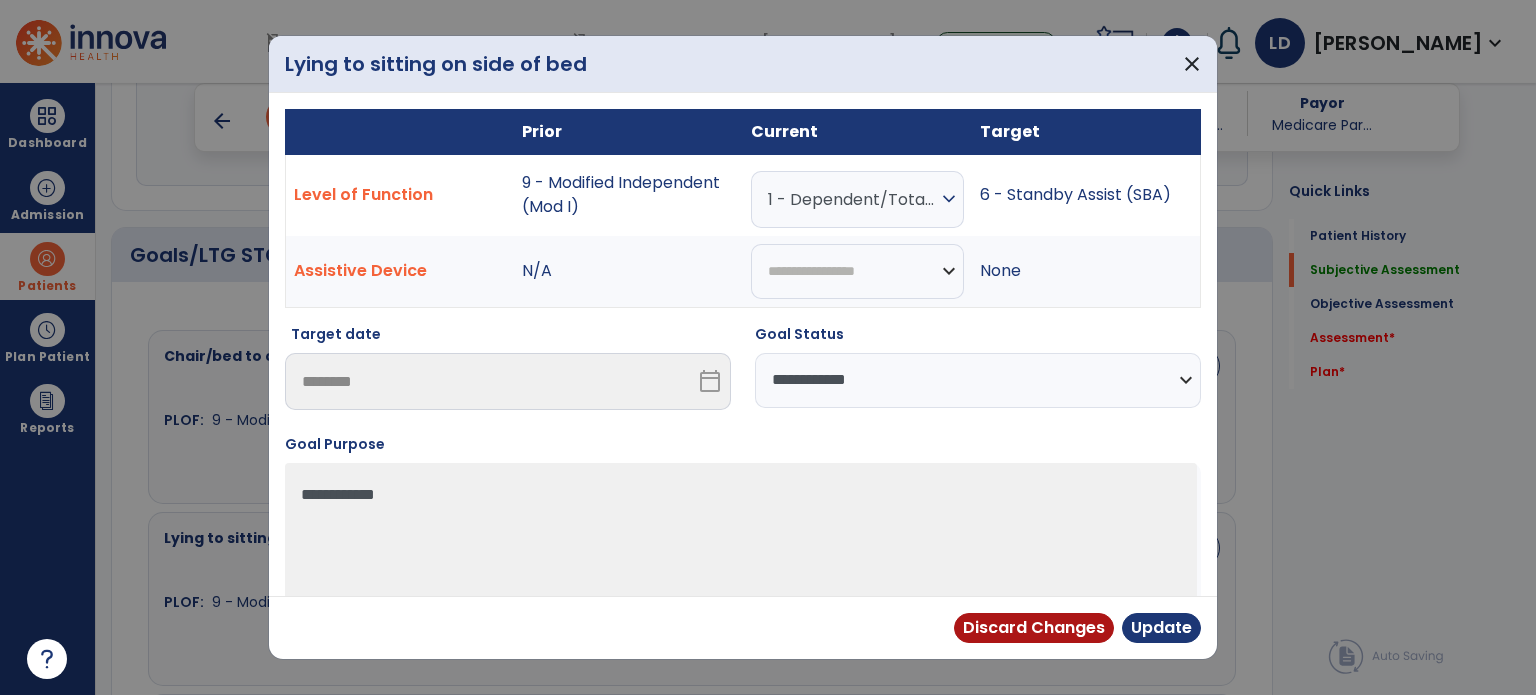 click on "**********" at bounding box center [978, 380] 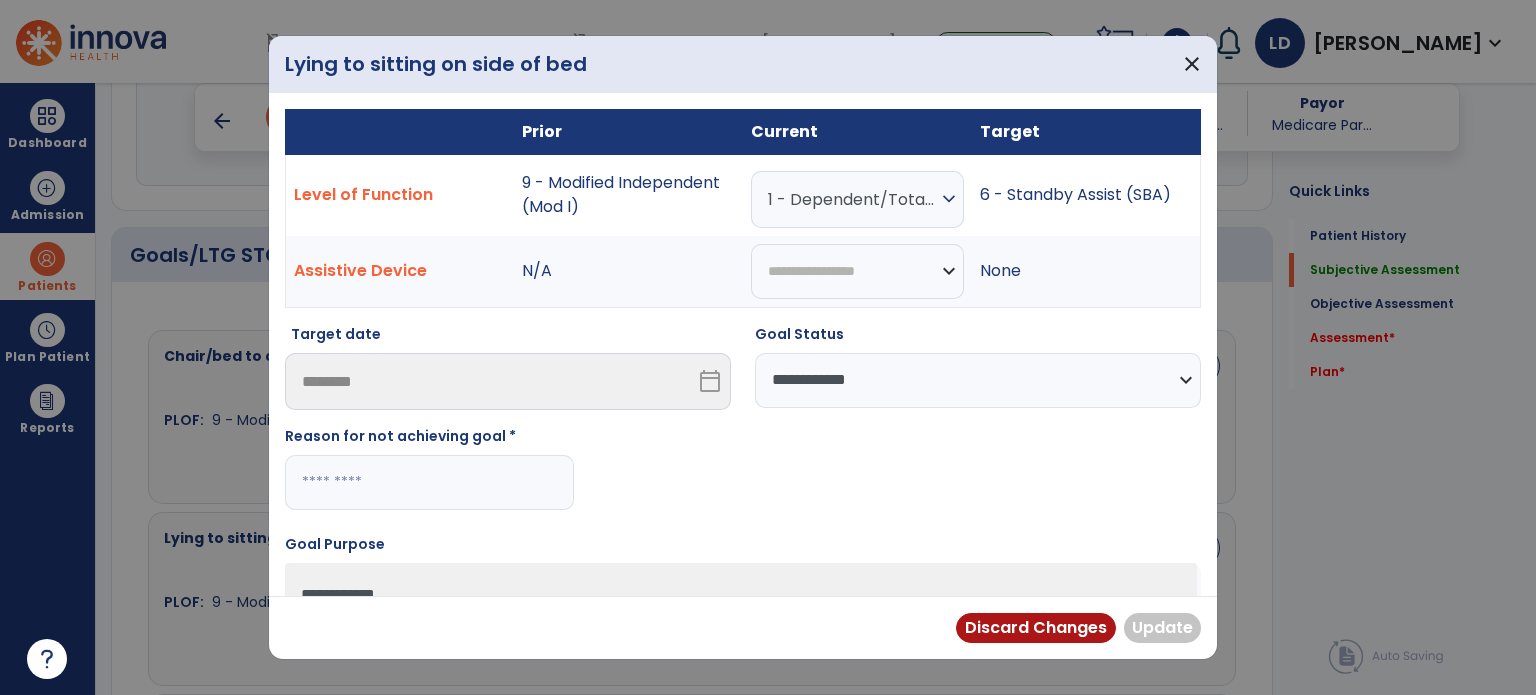 click at bounding box center [429, 482] 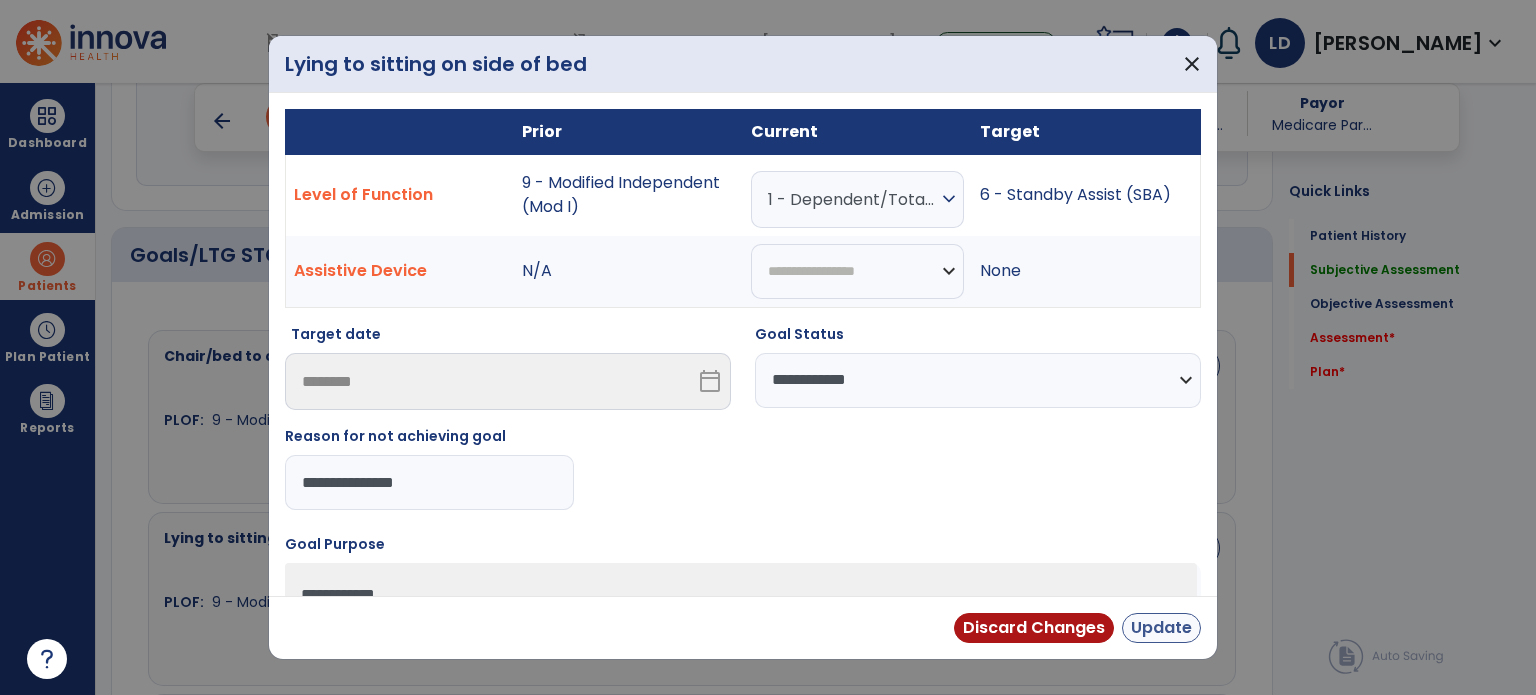type on "**********" 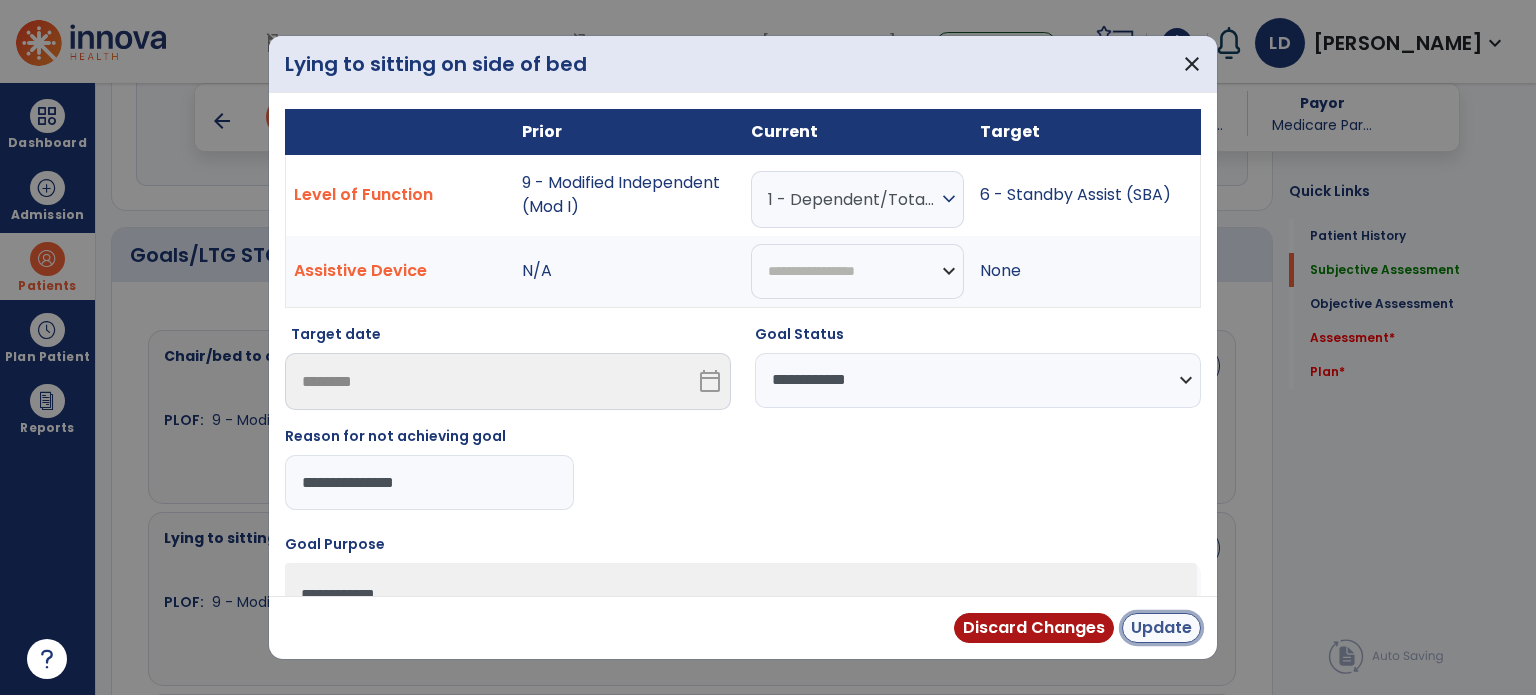 click on "Update" at bounding box center (1161, 628) 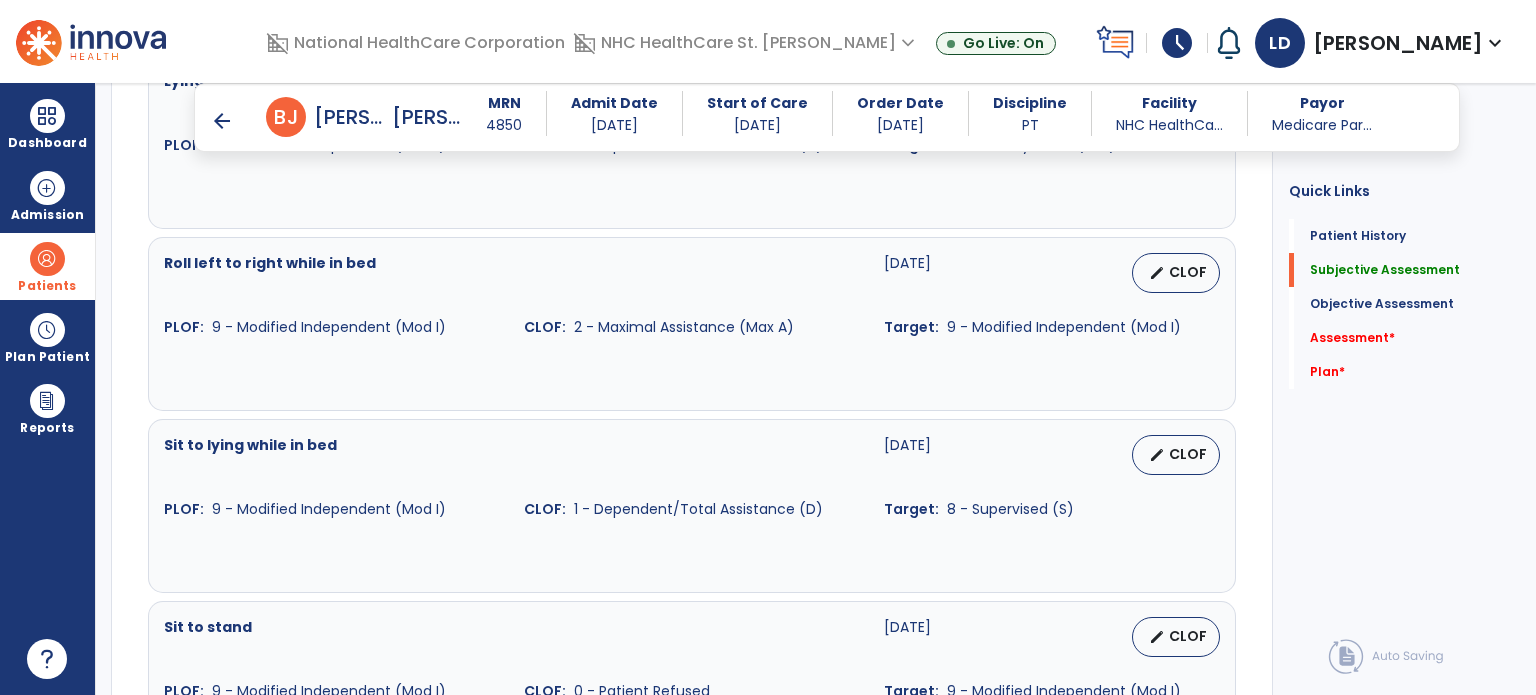 scroll, scrollTop: 1164, scrollLeft: 0, axis: vertical 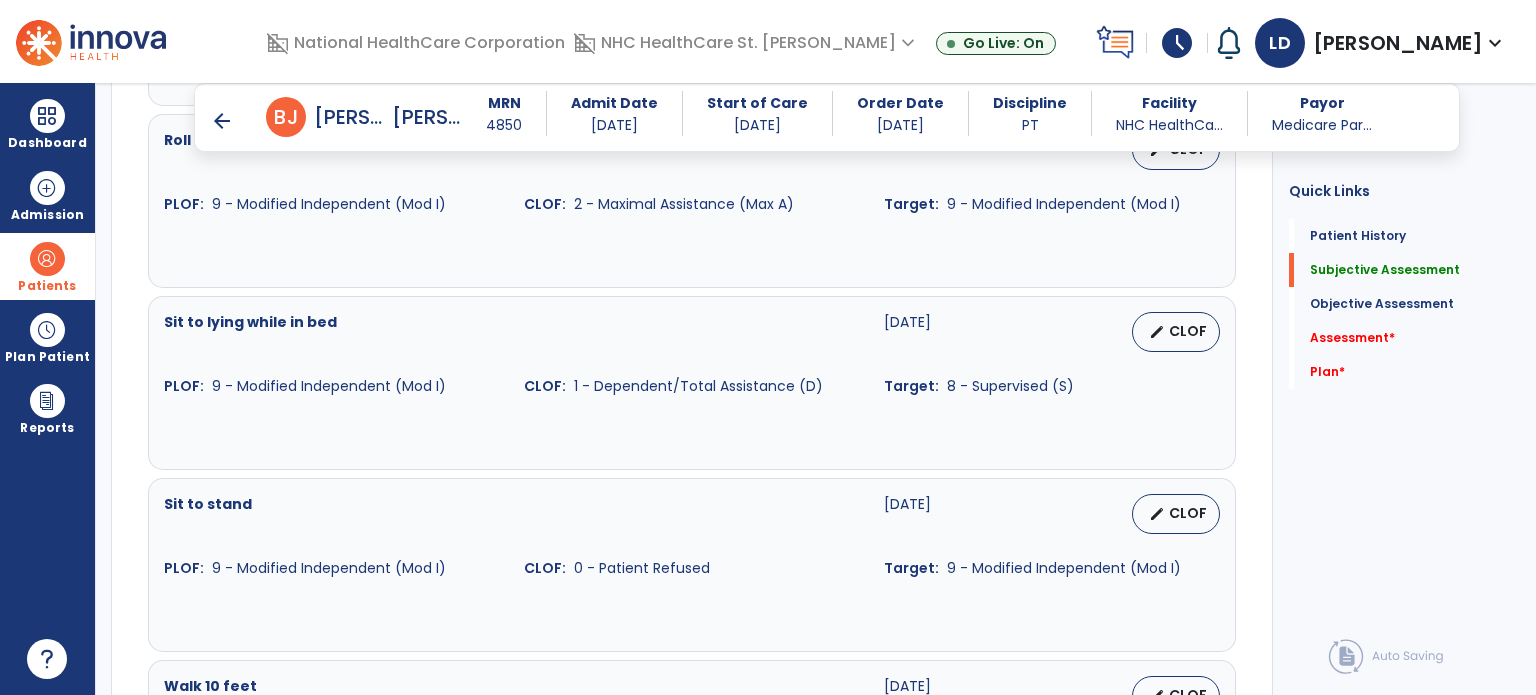 click on "Roll left to right while in bed  [DATE]   edit   CLOF PLOF:    9 - Modified Independent (Mod I) CLOF:    2 - Maximal Assistance (Max A) Target:    9 - Modified Independent (Mod I)" at bounding box center [692, 172] 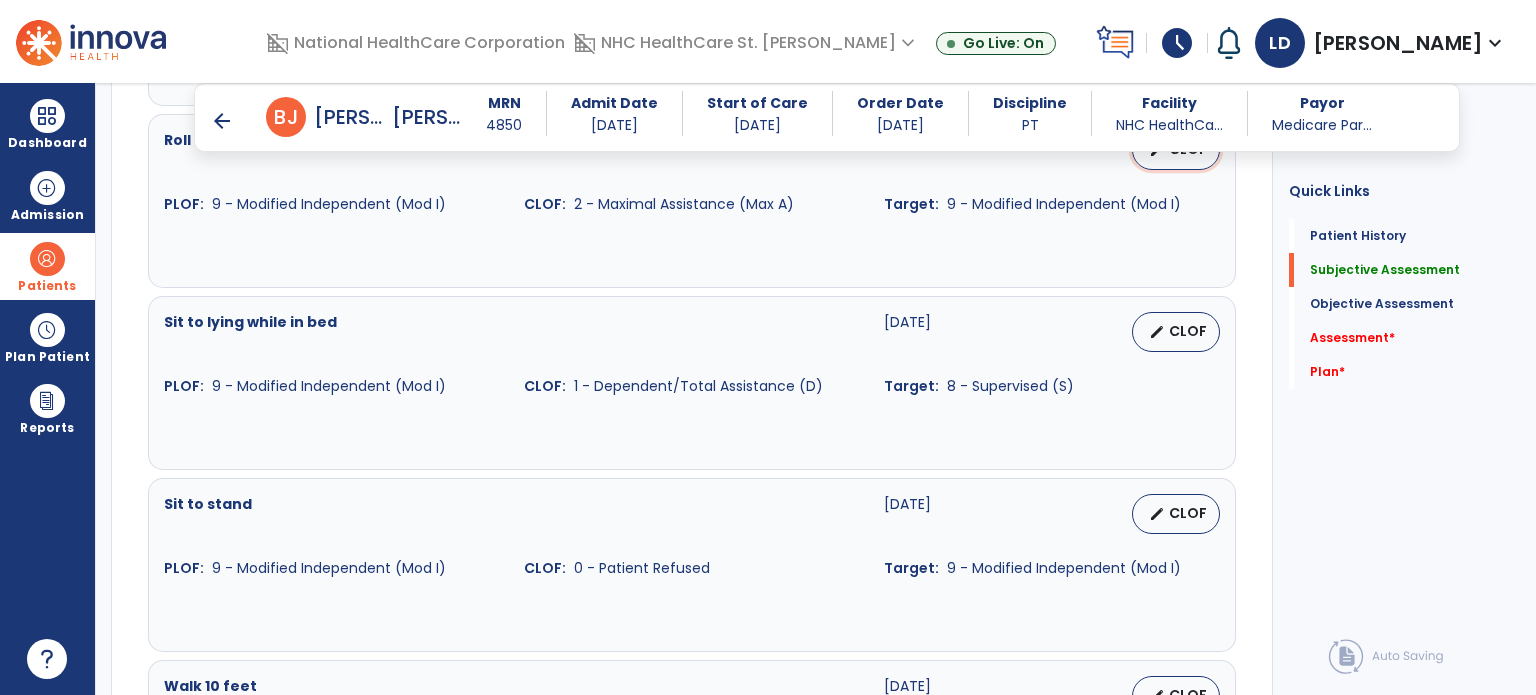 click on "edit   CLOF" at bounding box center (1176, 150) 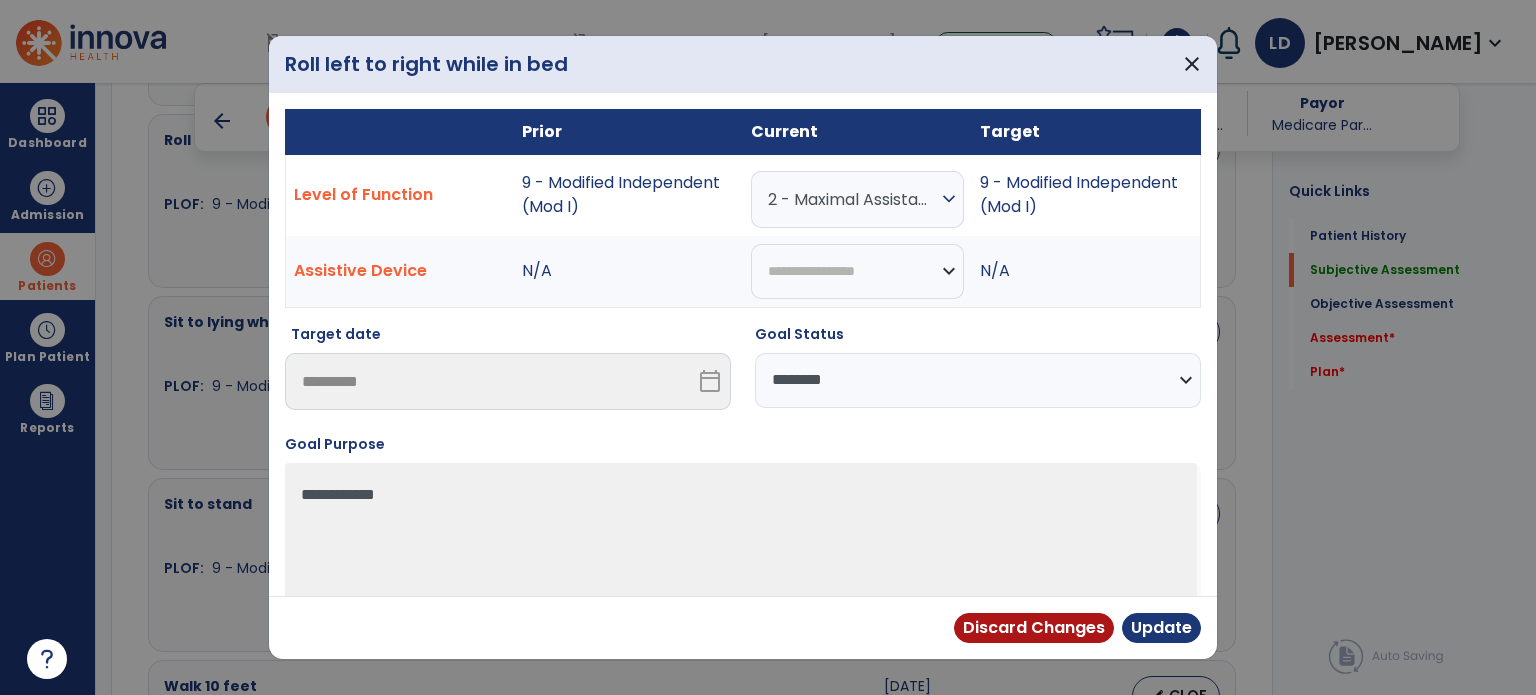 click on "**********" at bounding box center (978, 380) 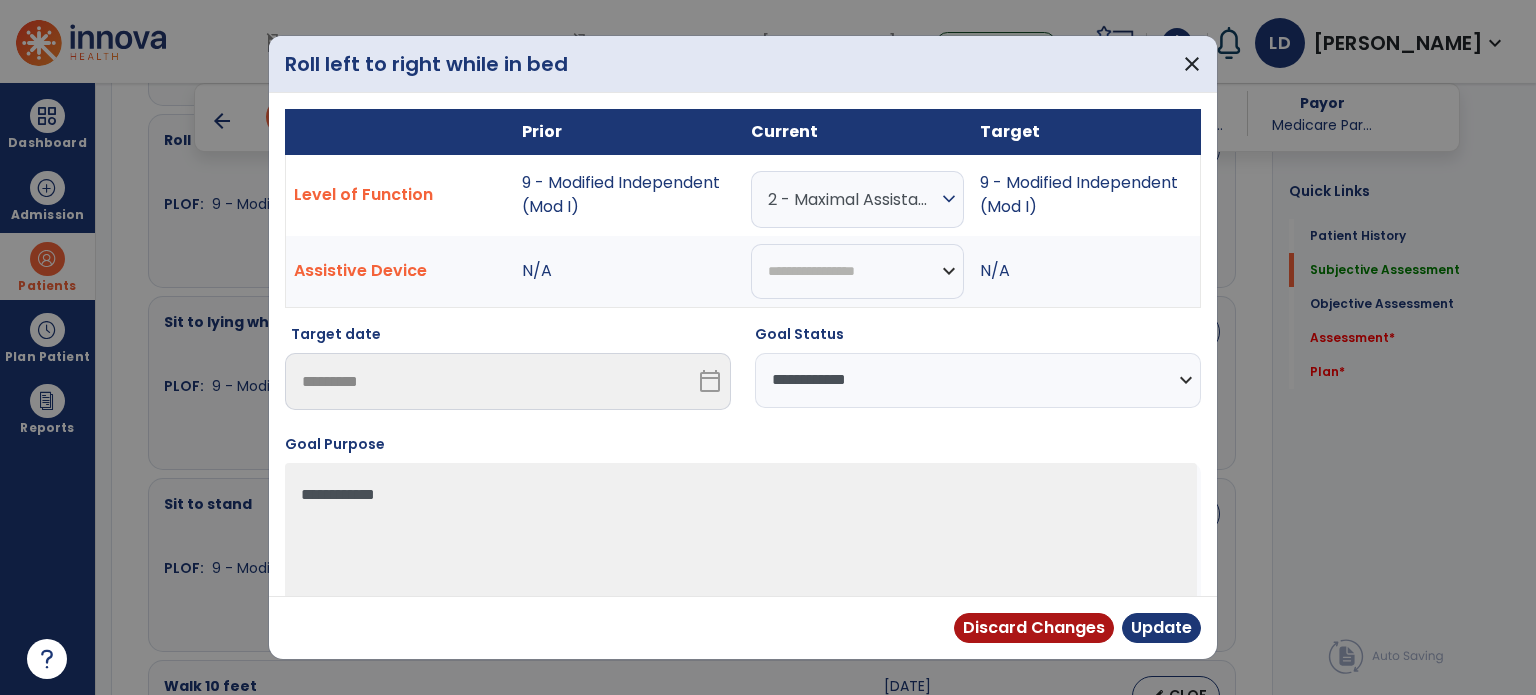click on "**********" at bounding box center [978, 380] 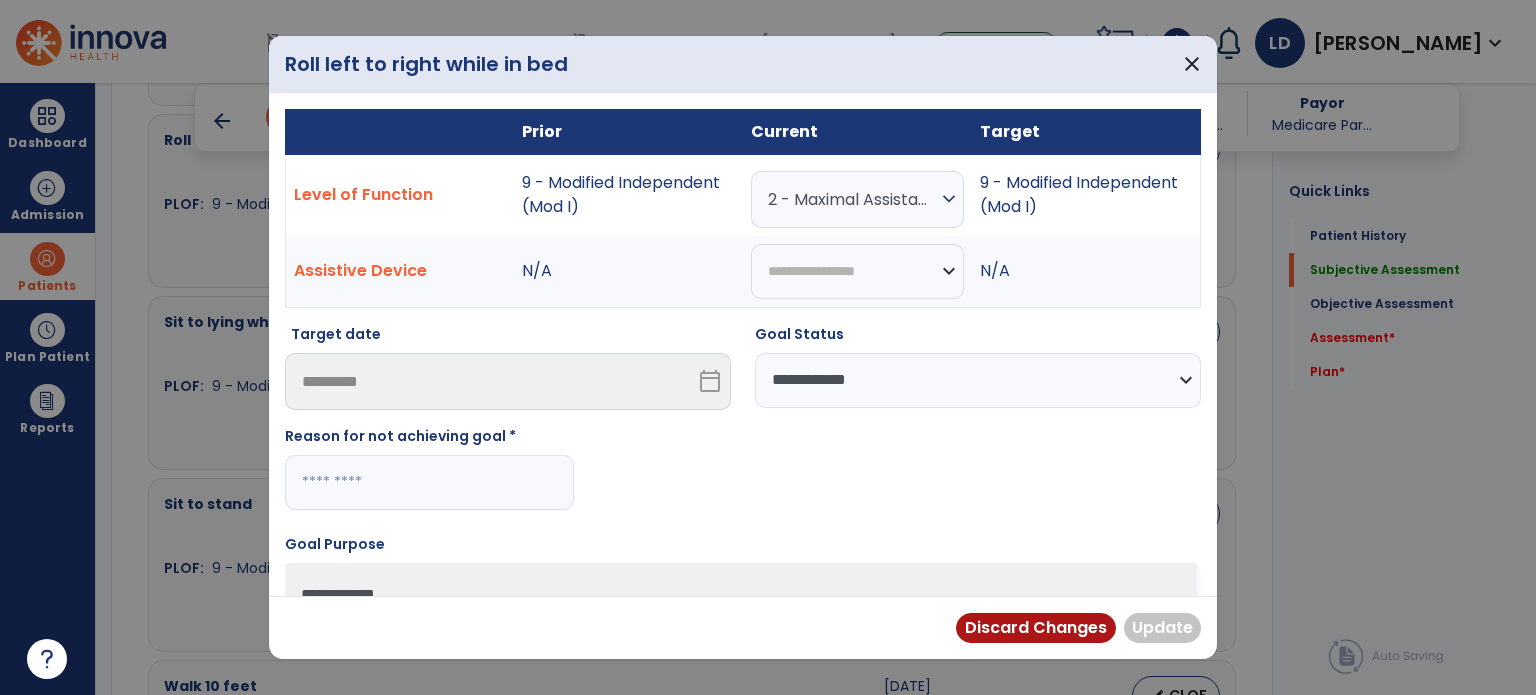click at bounding box center [429, 482] 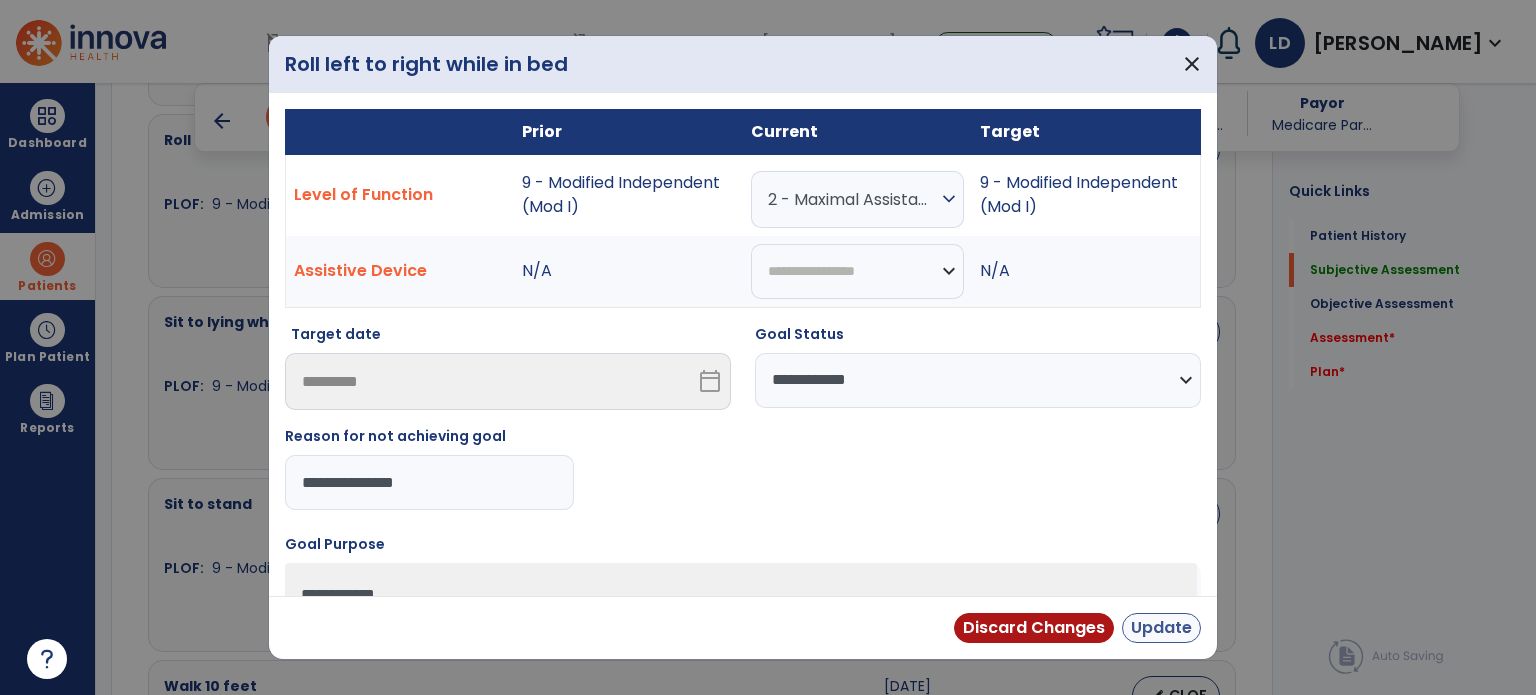 type on "**********" 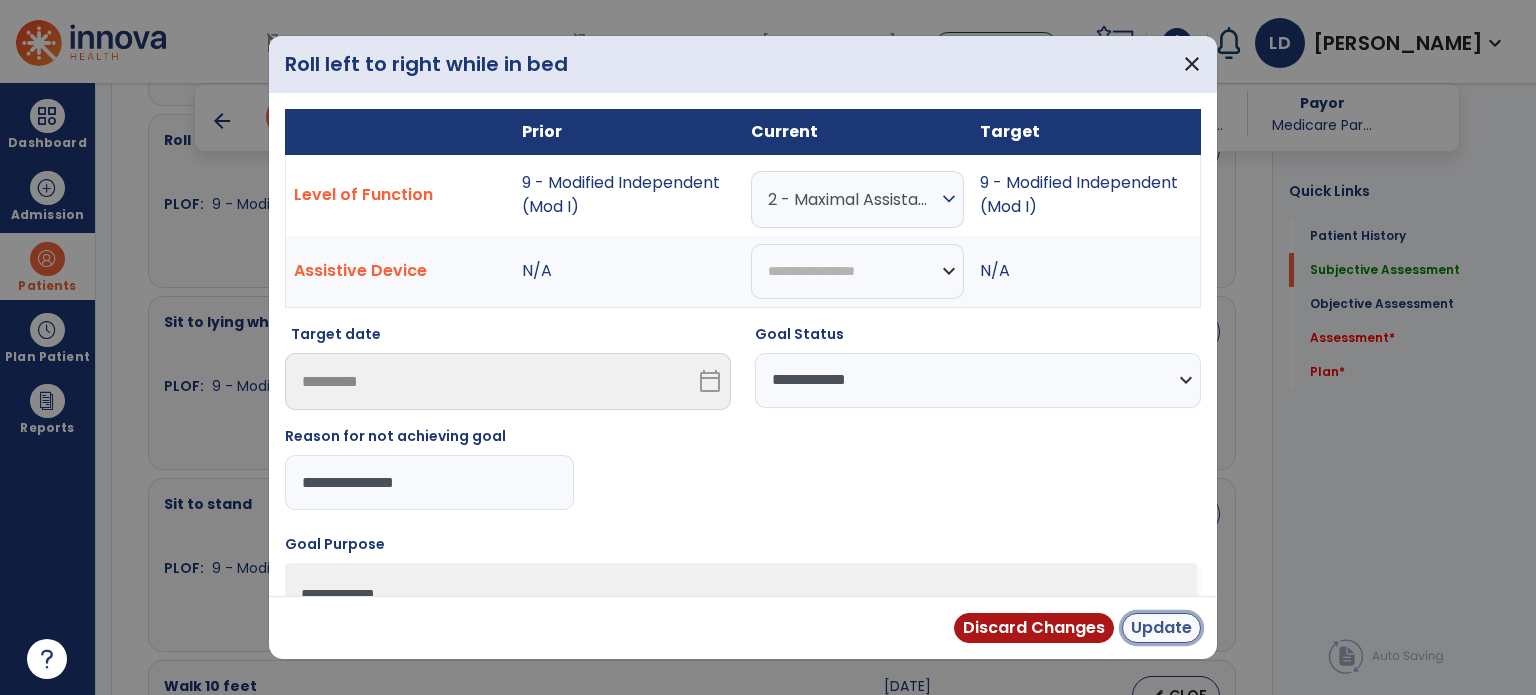click on "Update" at bounding box center [1161, 628] 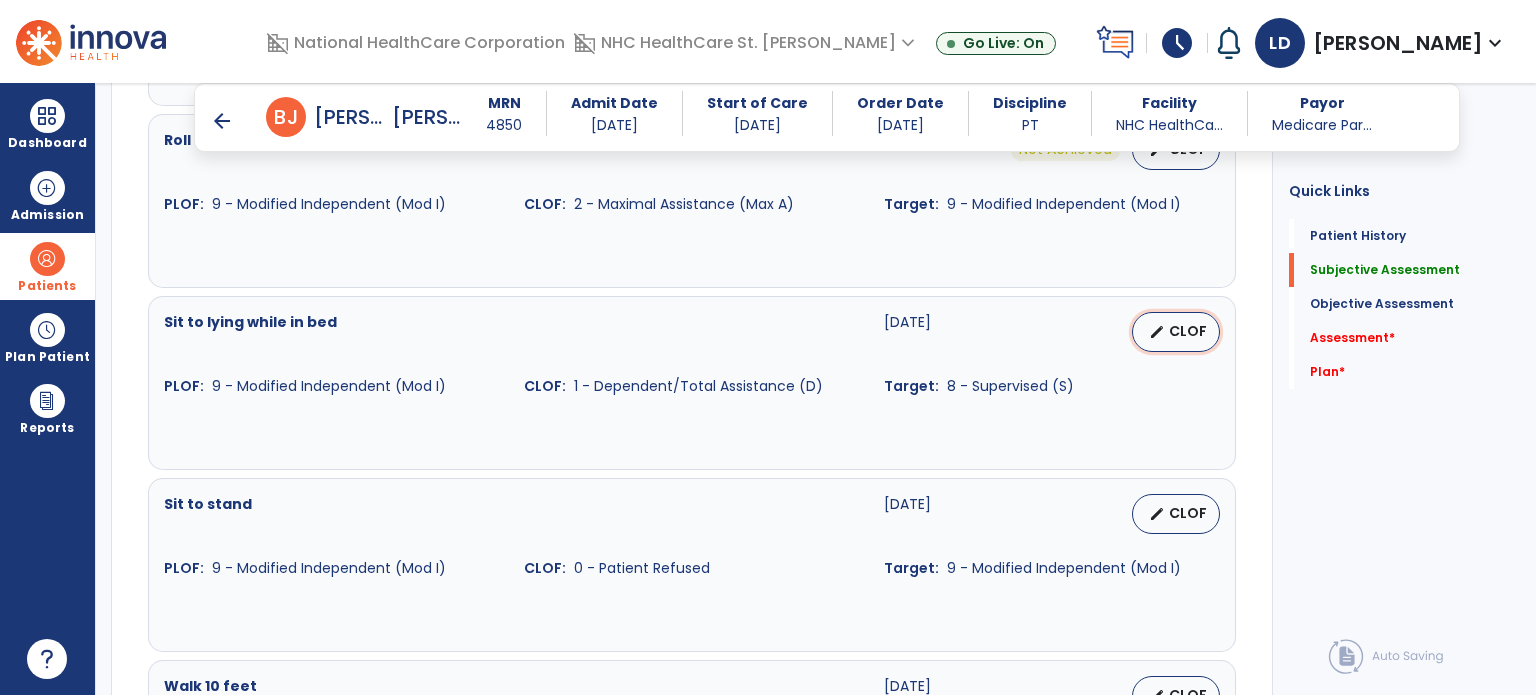 click on "edit   CLOF" at bounding box center (1176, 332) 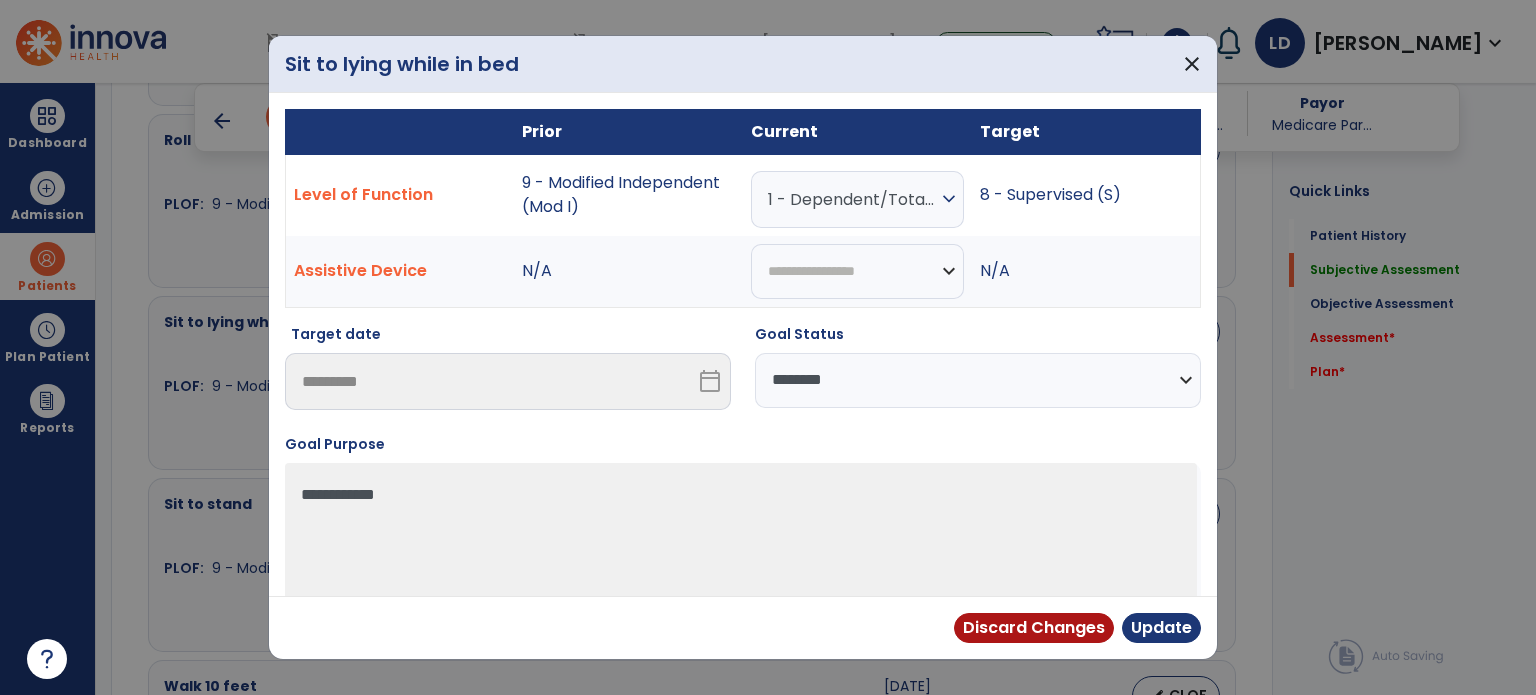 click on "**********" at bounding box center [978, 380] 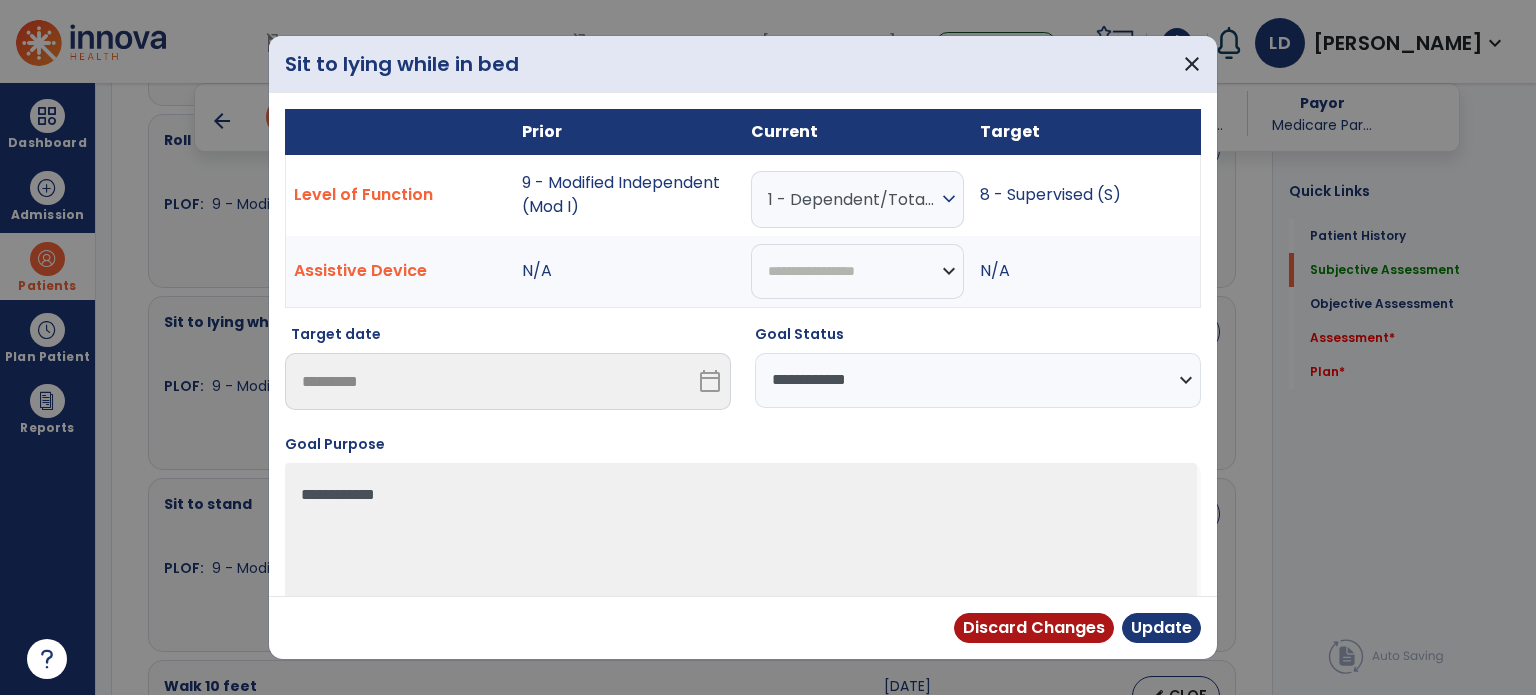 click on "**********" at bounding box center [978, 380] 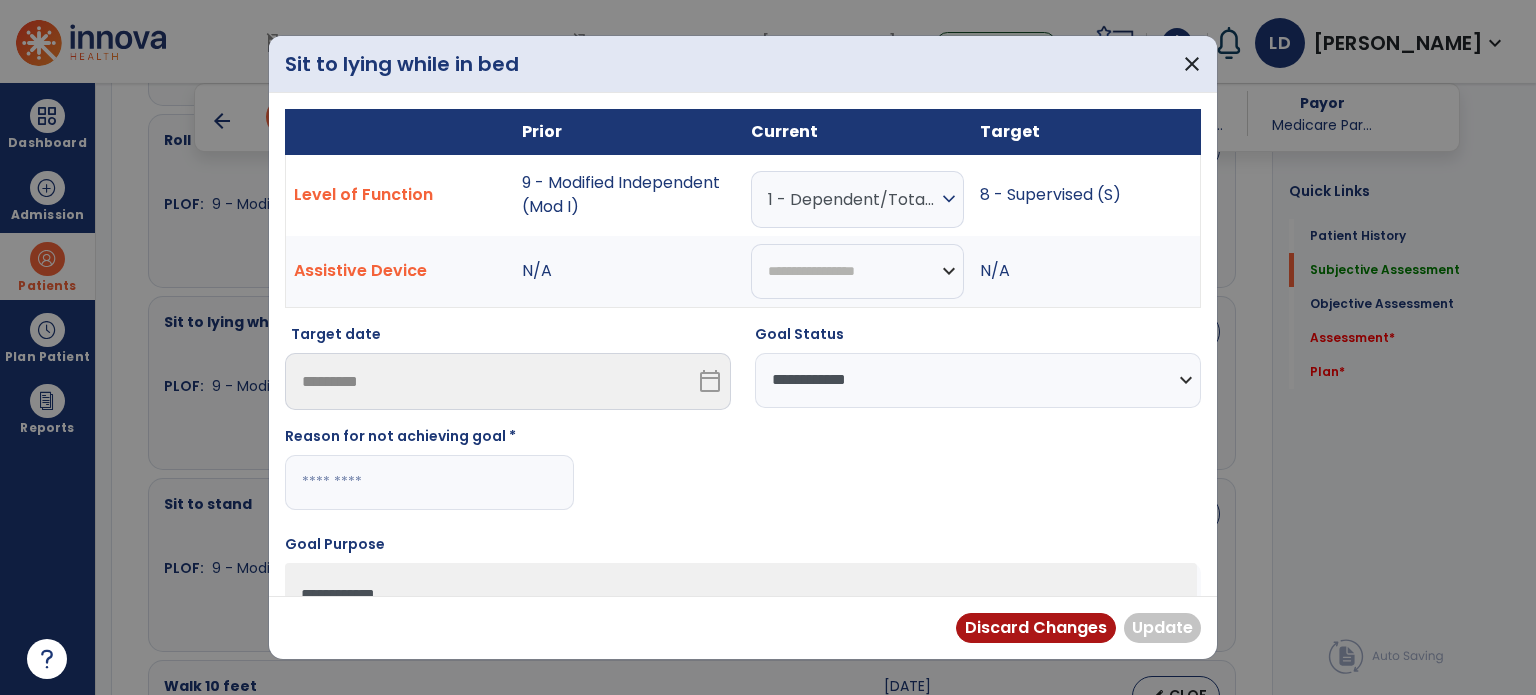 click at bounding box center (429, 482) 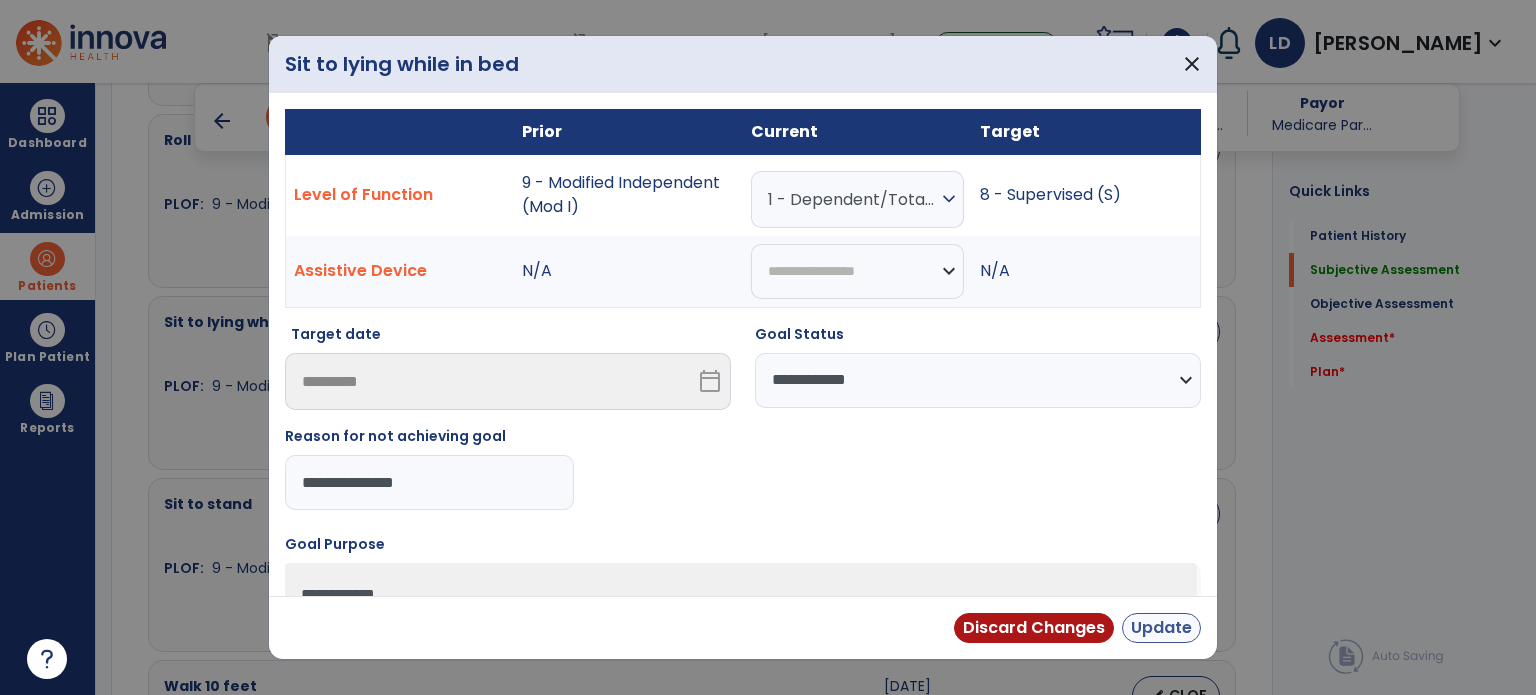 type on "**********" 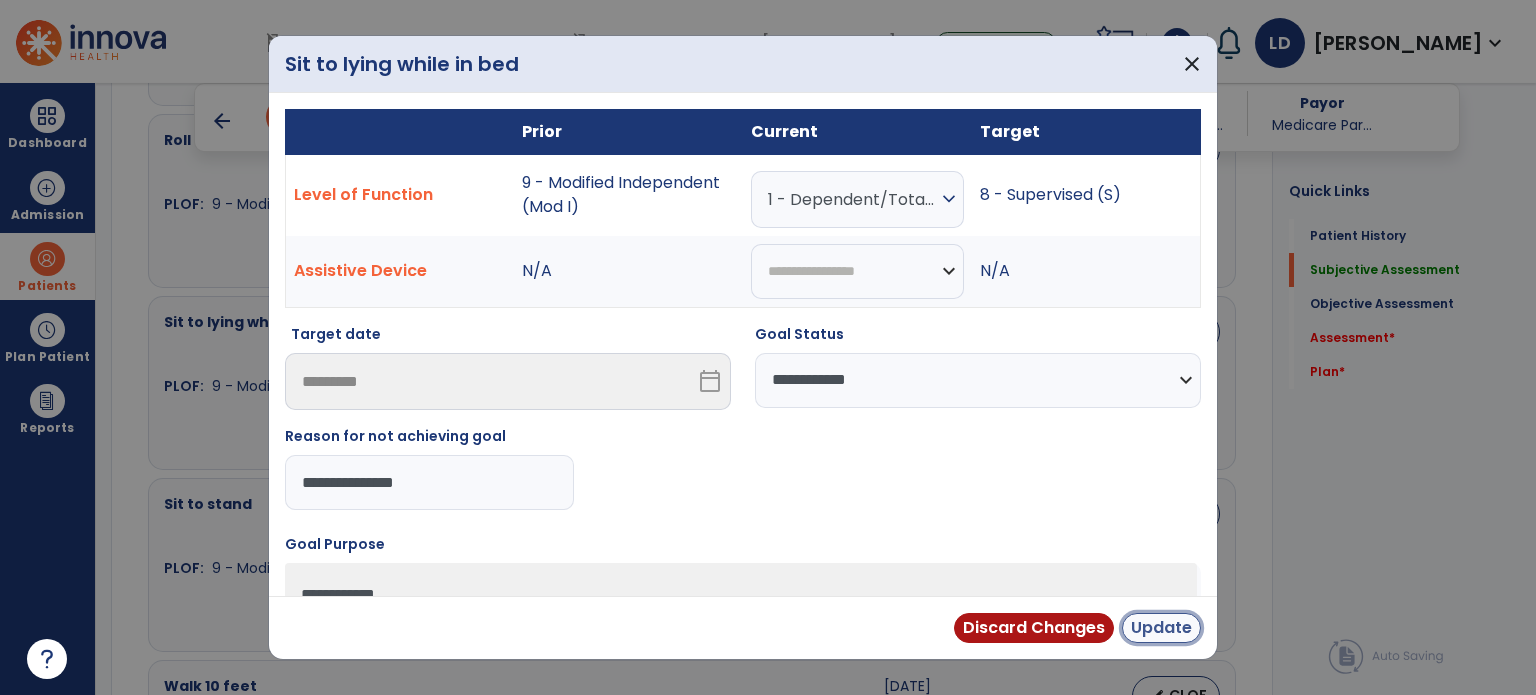 click on "Update" at bounding box center [1161, 628] 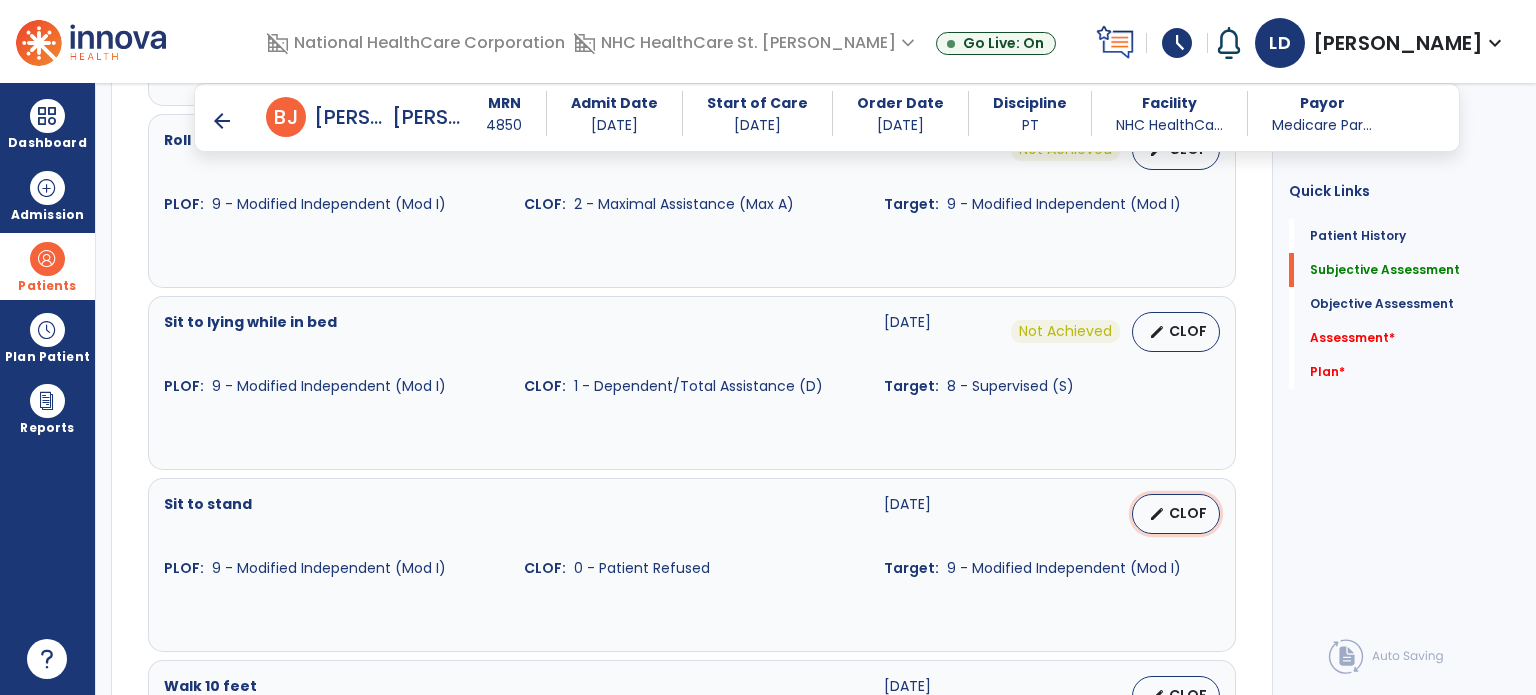 click on "edit   CLOF" at bounding box center (1176, 514) 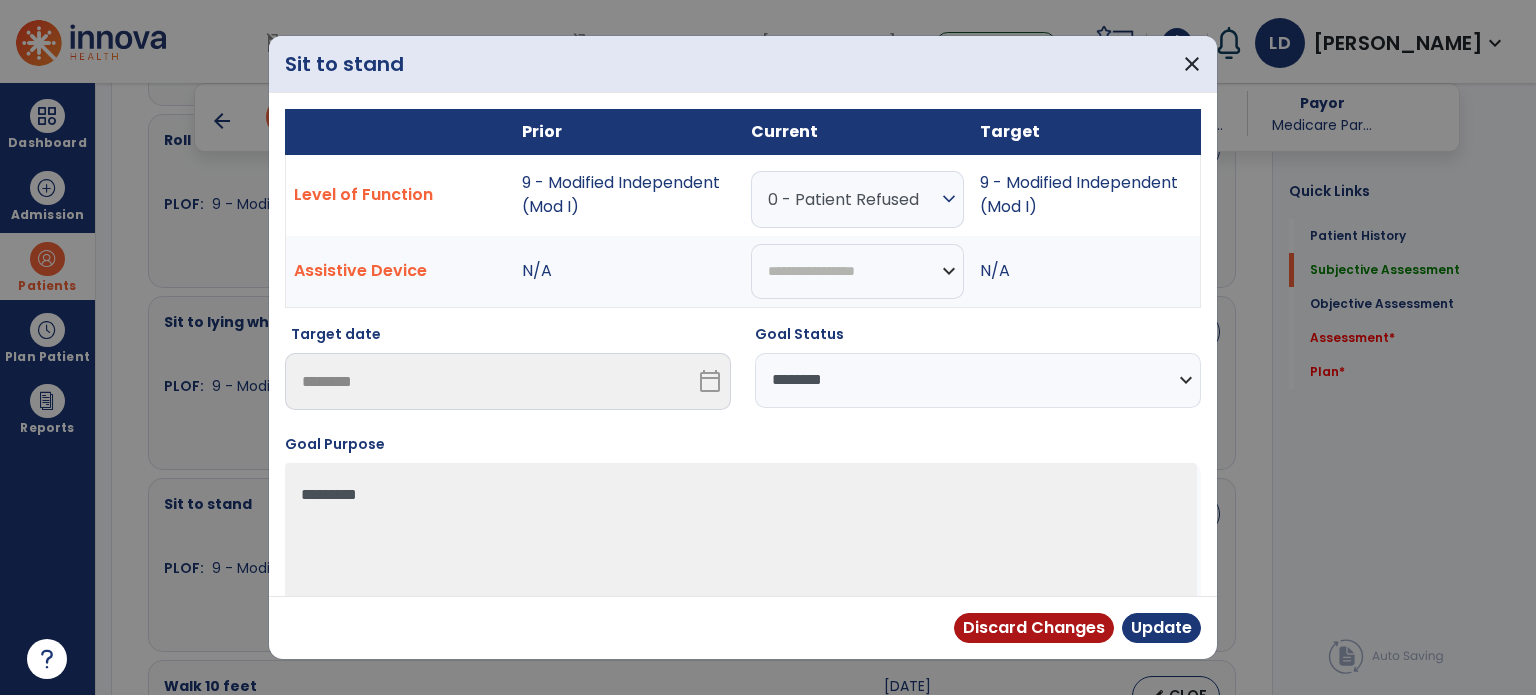click on "**********" at bounding box center [978, 380] 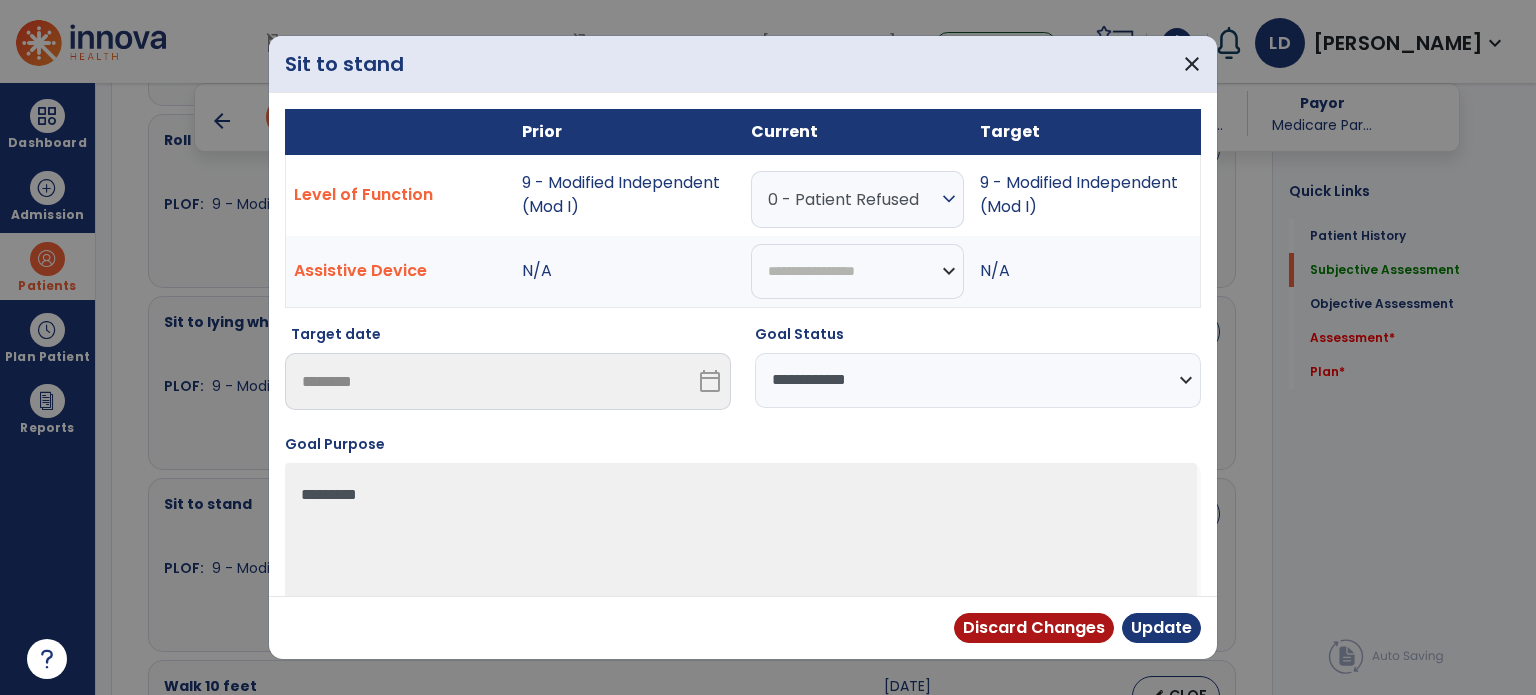 click on "**********" at bounding box center (978, 380) 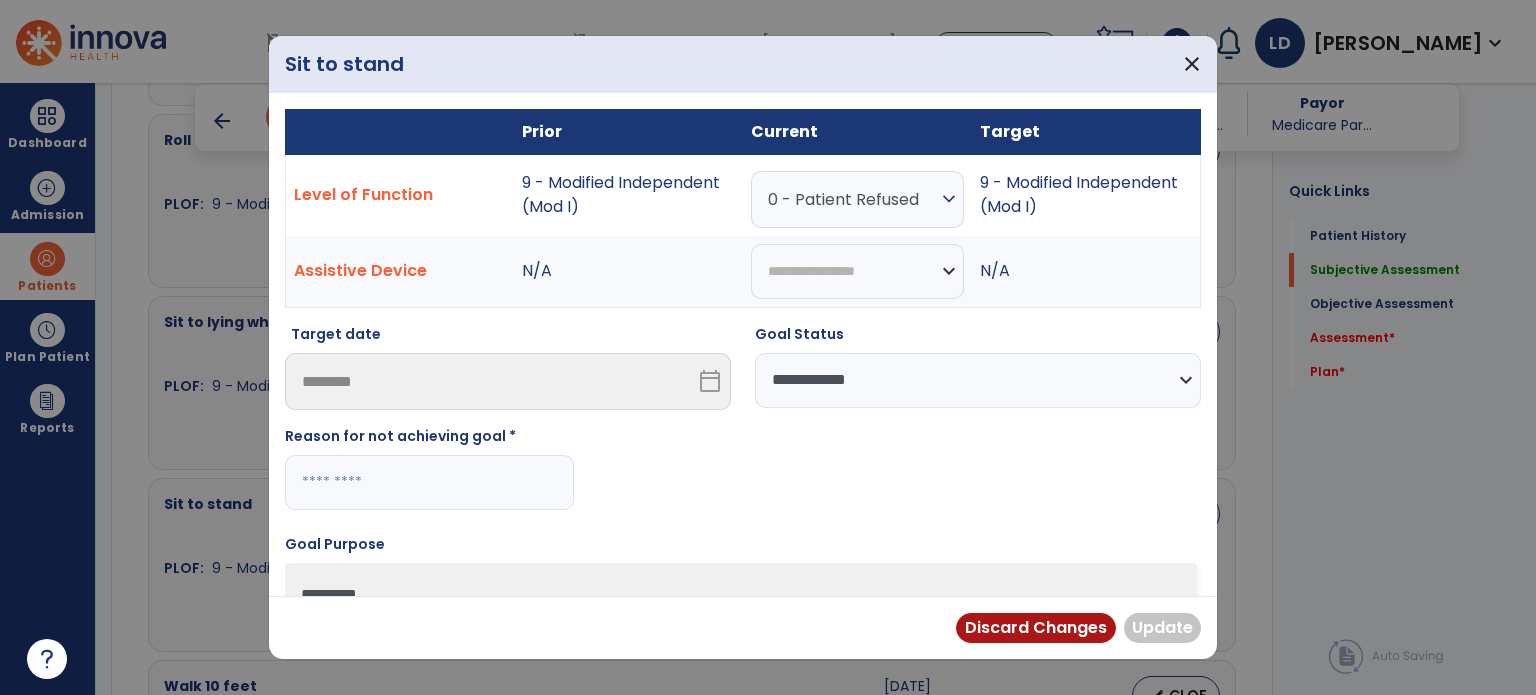 click at bounding box center [429, 482] 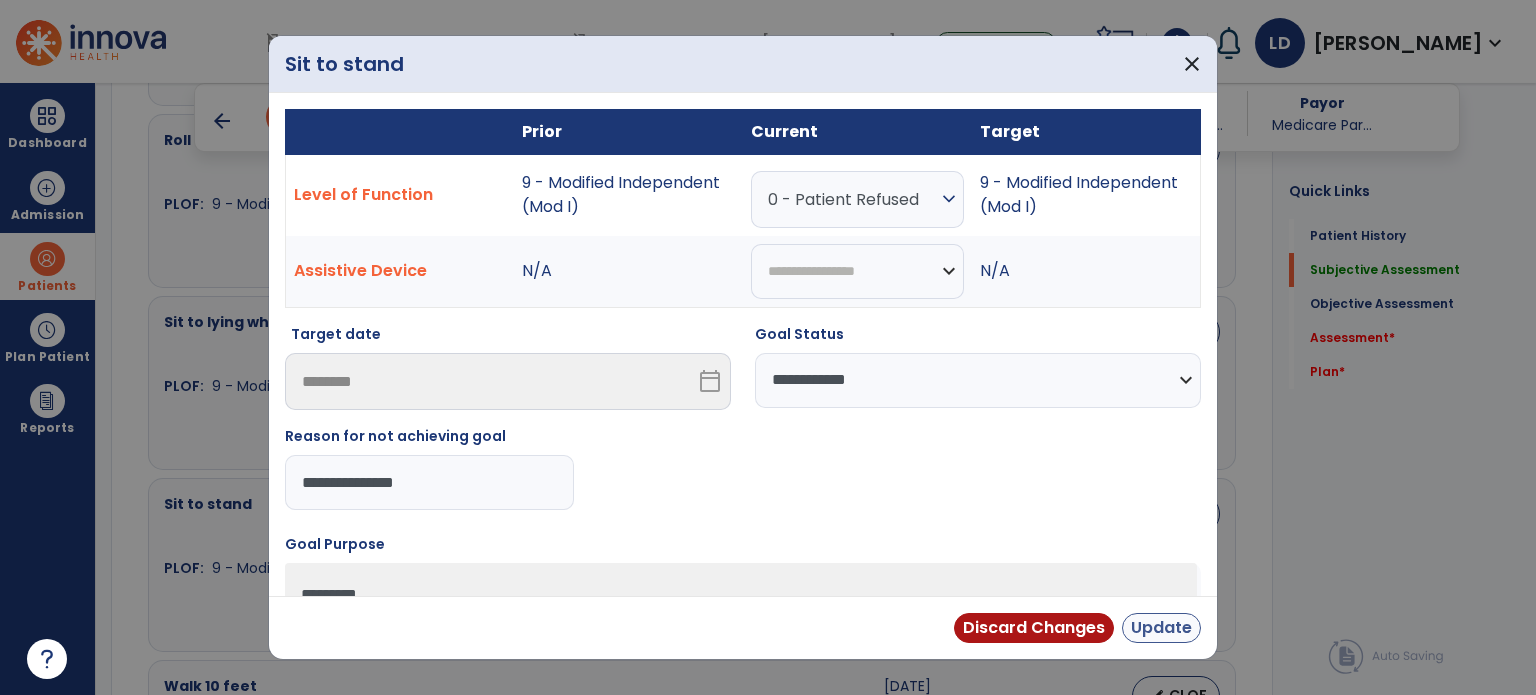 type on "**********" 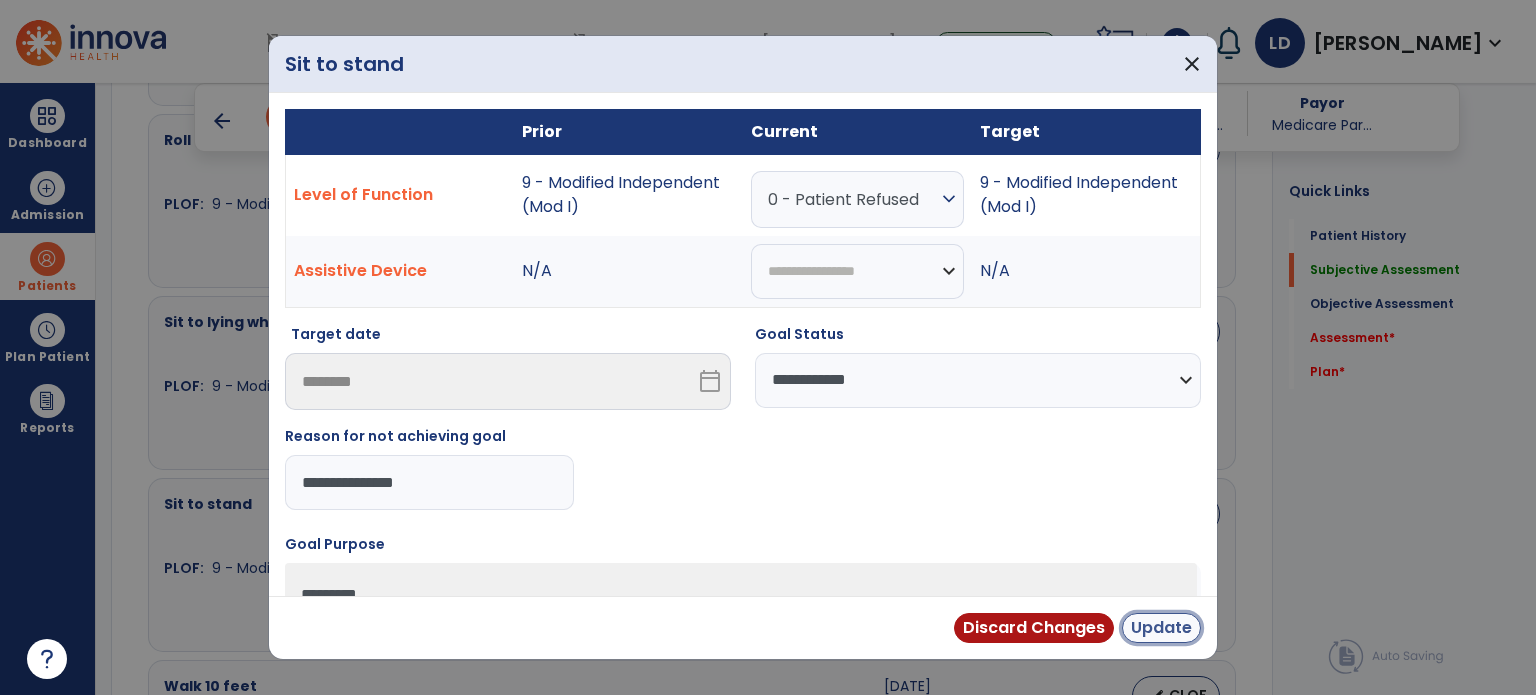 click on "Update" at bounding box center [1161, 628] 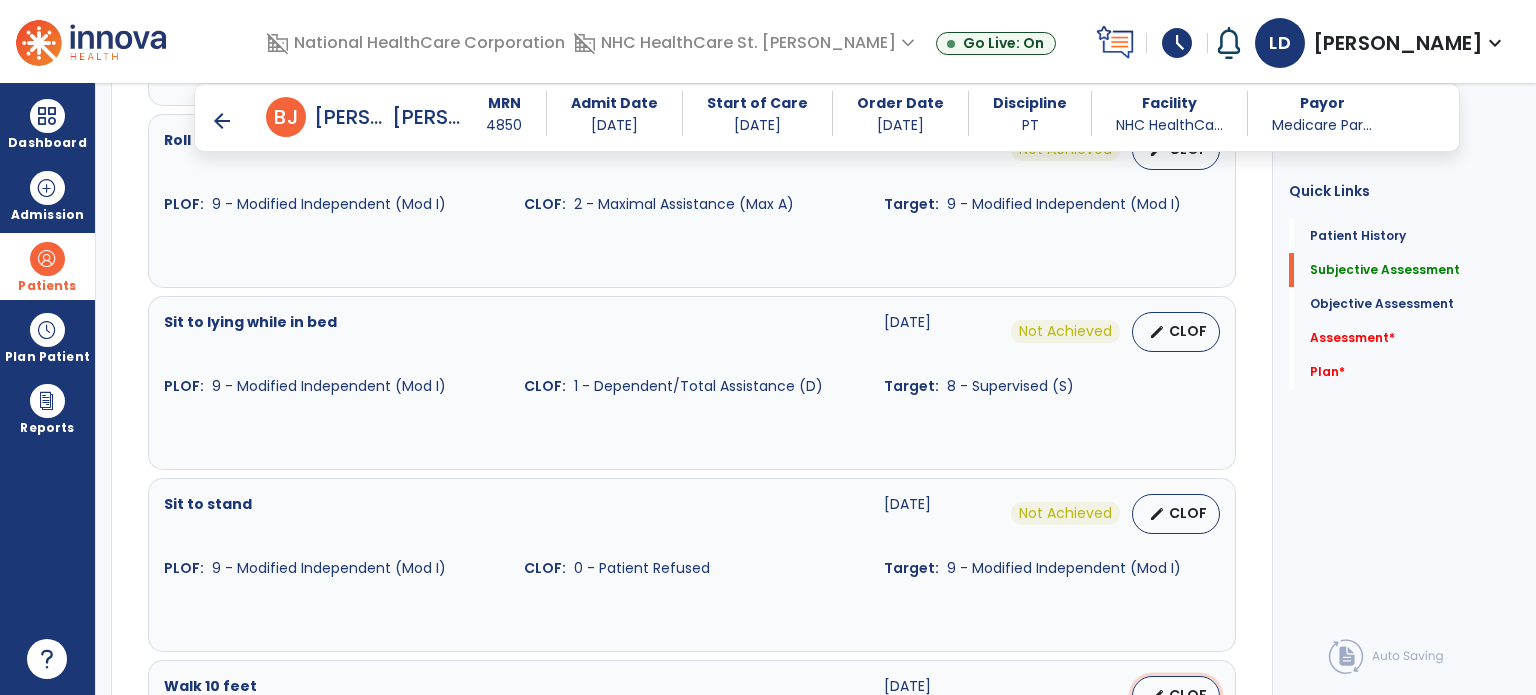 click on "CLOF" at bounding box center [1188, 695] 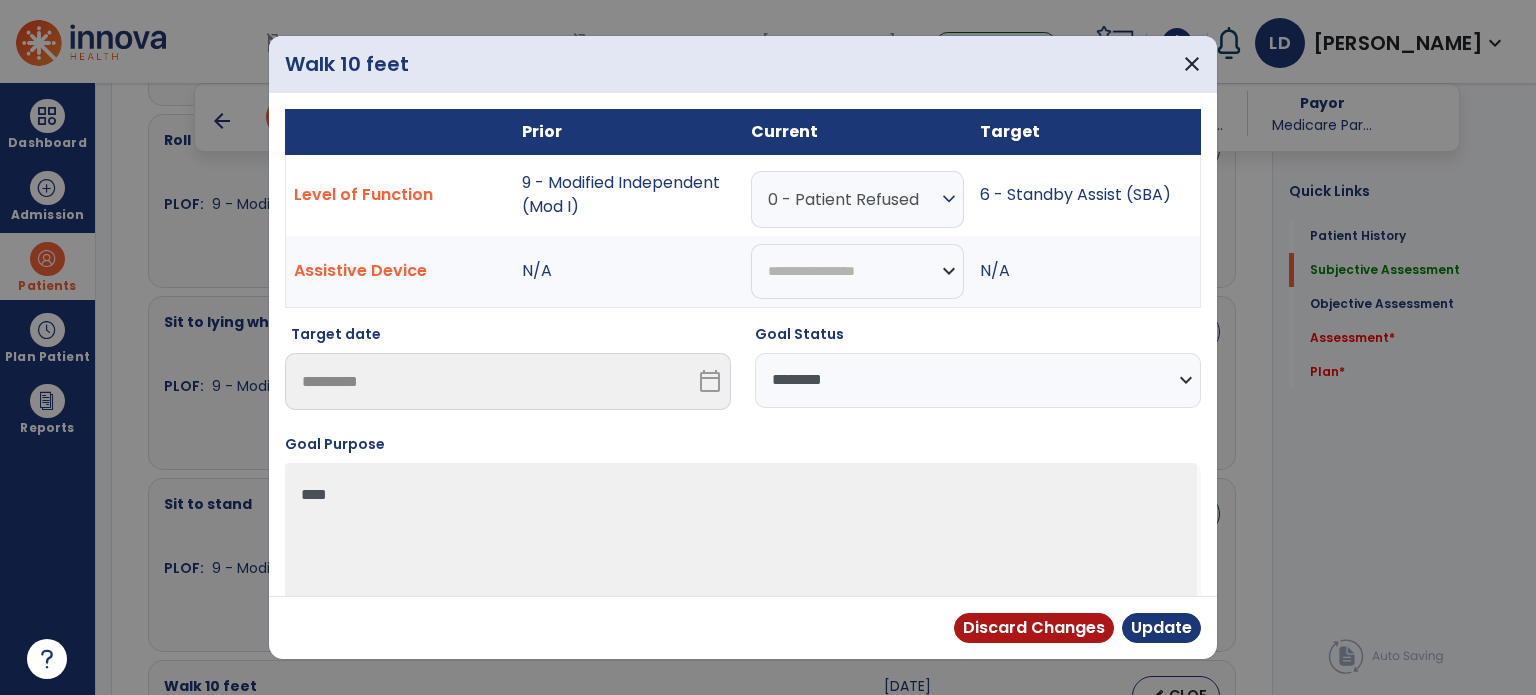 click on "**********" at bounding box center [978, 380] 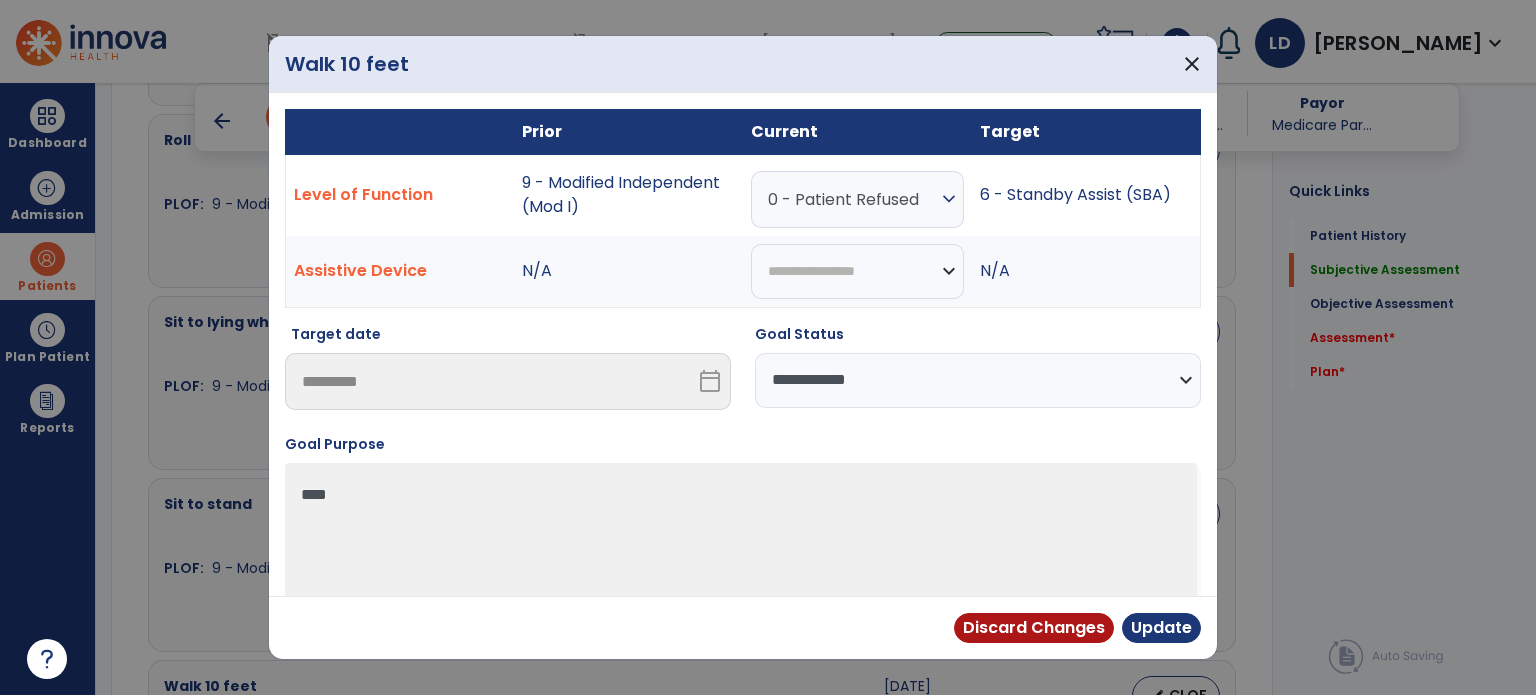 click on "**********" at bounding box center [978, 380] 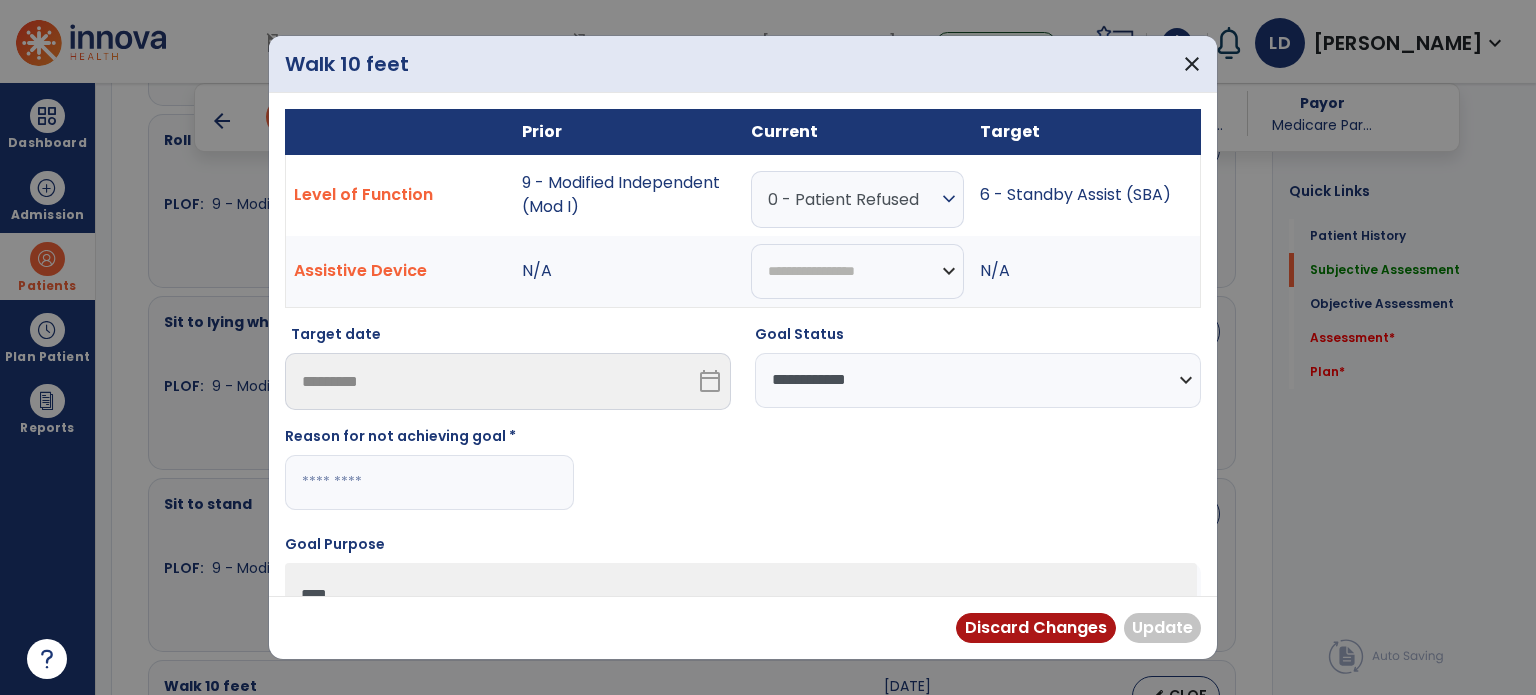 click at bounding box center (429, 482) 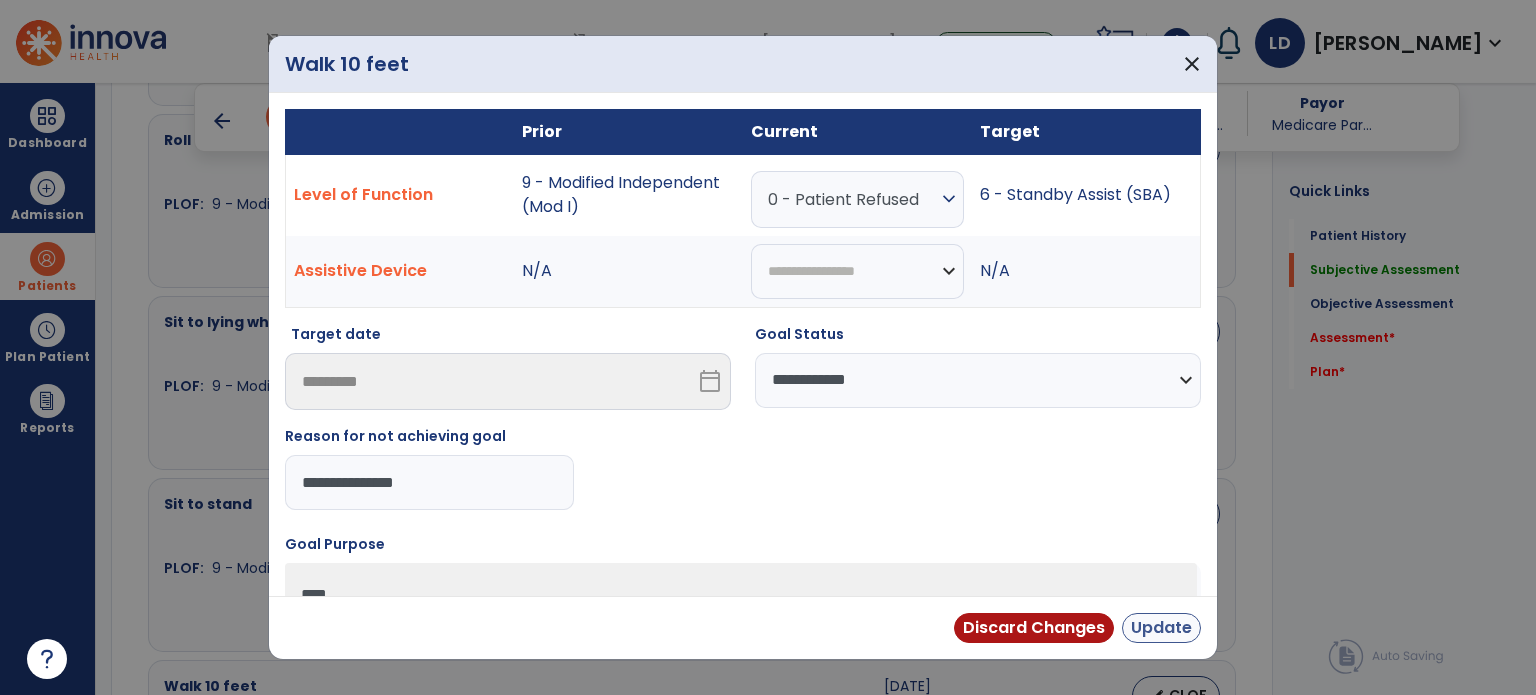 type on "**********" 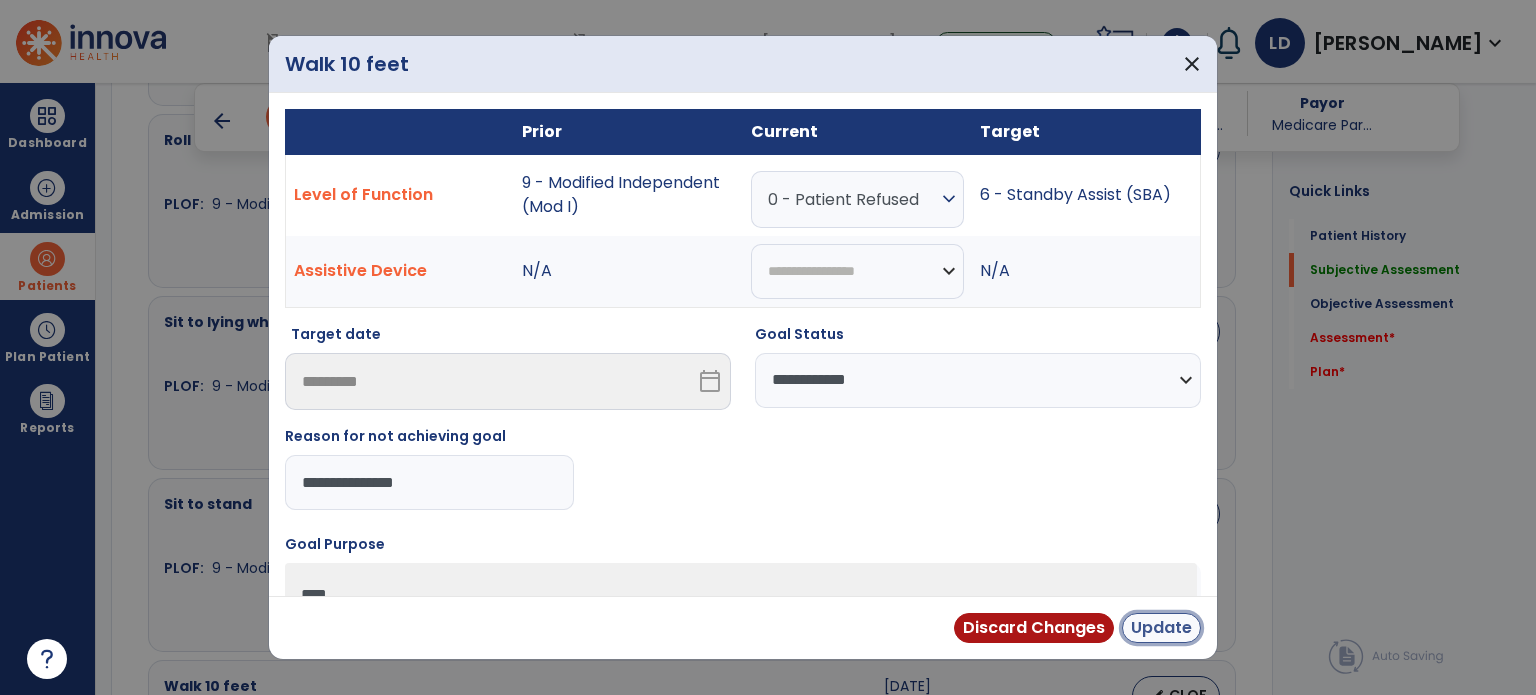 click on "Update" at bounding box center [1161, 628] 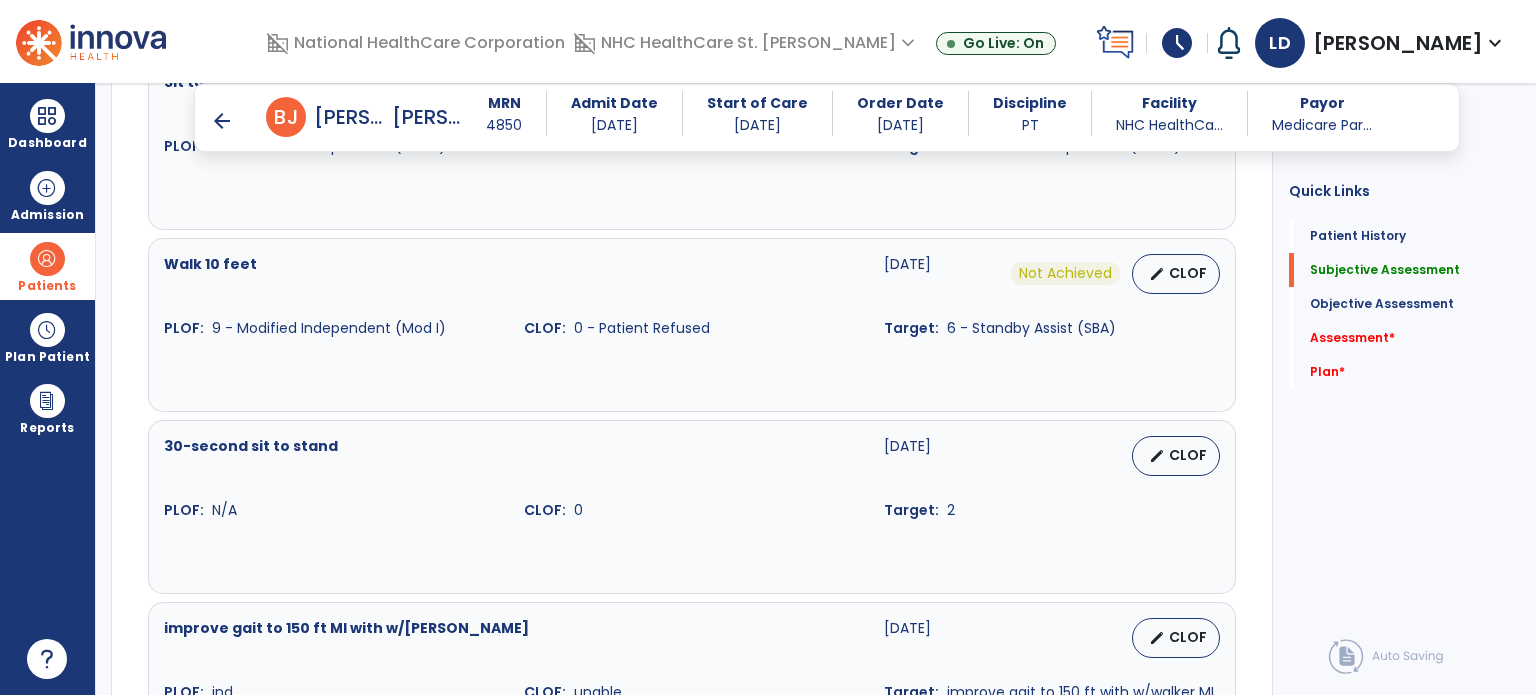 scroll, scrollTop: 1622, scrollLeft: 0, axis: vertical 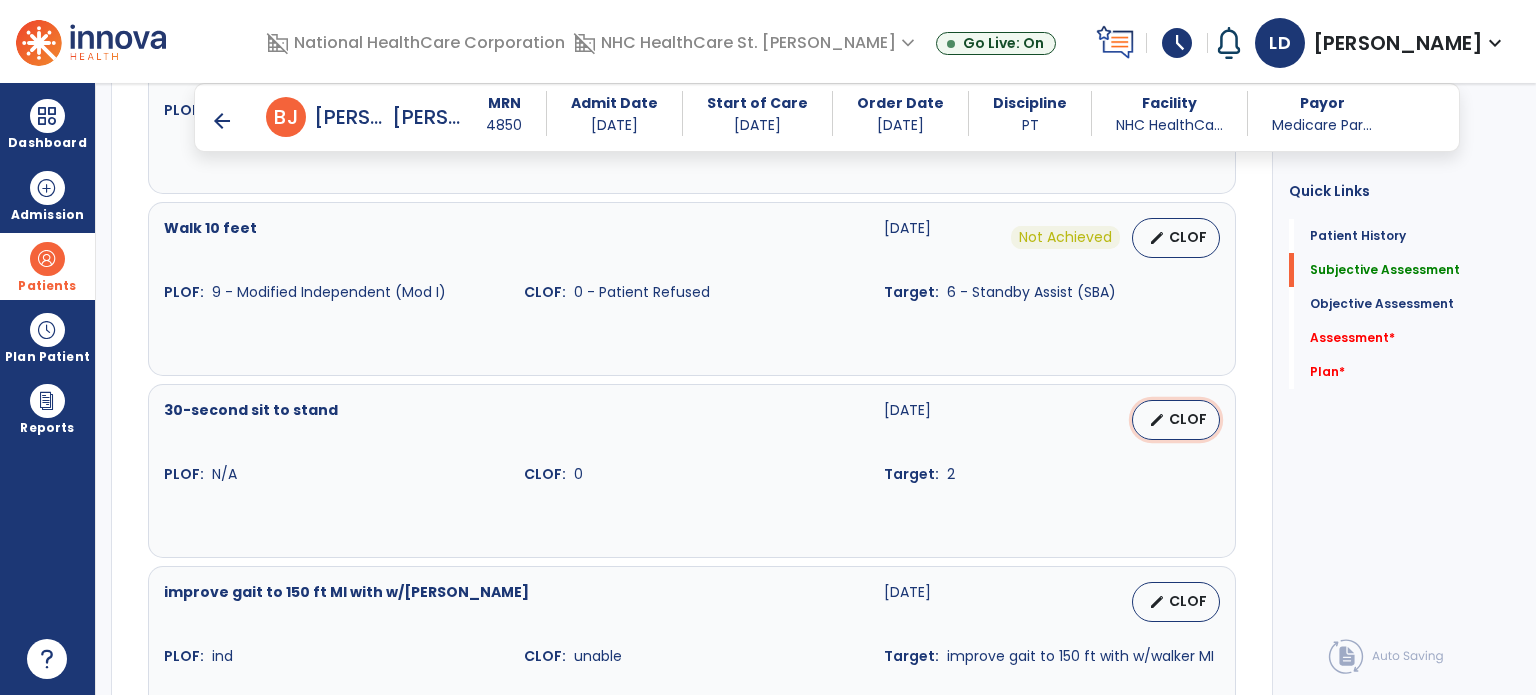 click on "edit   CLOF" at bounding box center [1176, 420] 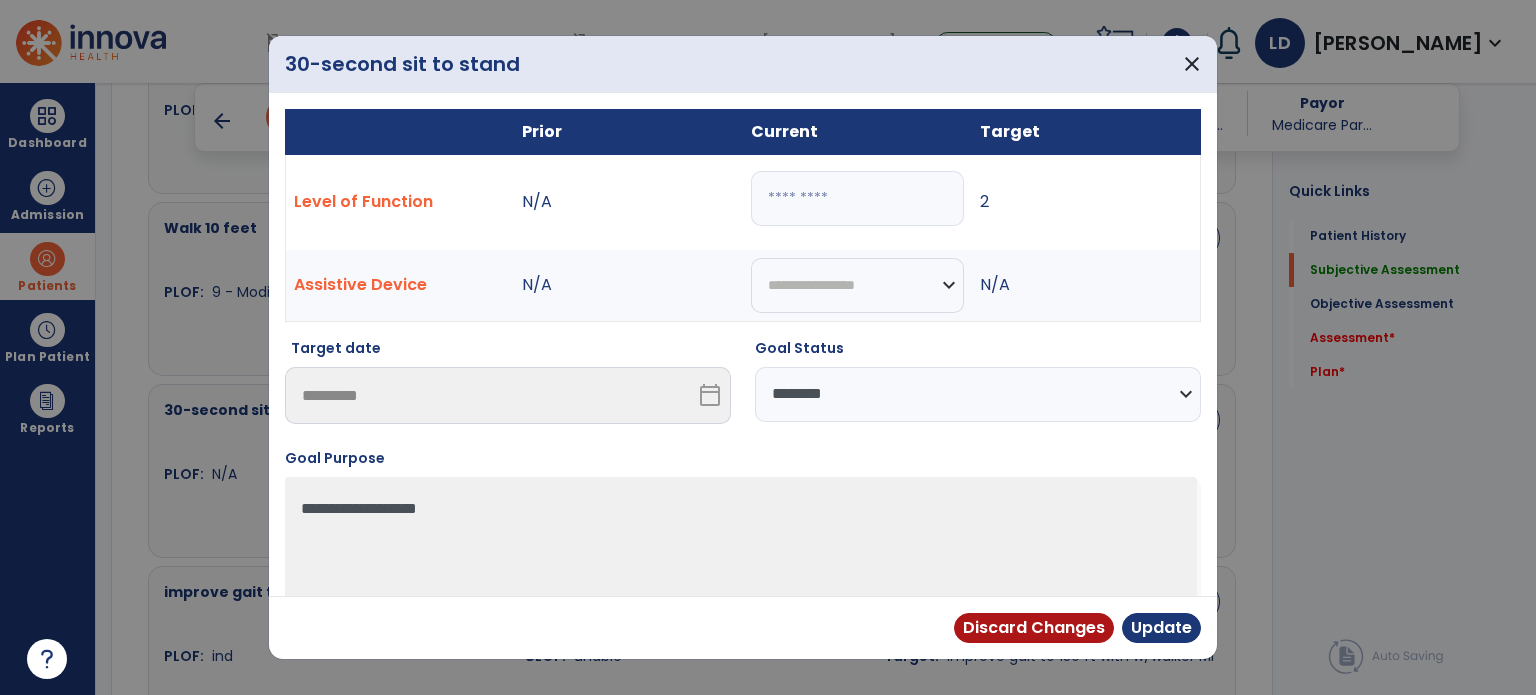 click on "**********" at bounding box center [978, 394] 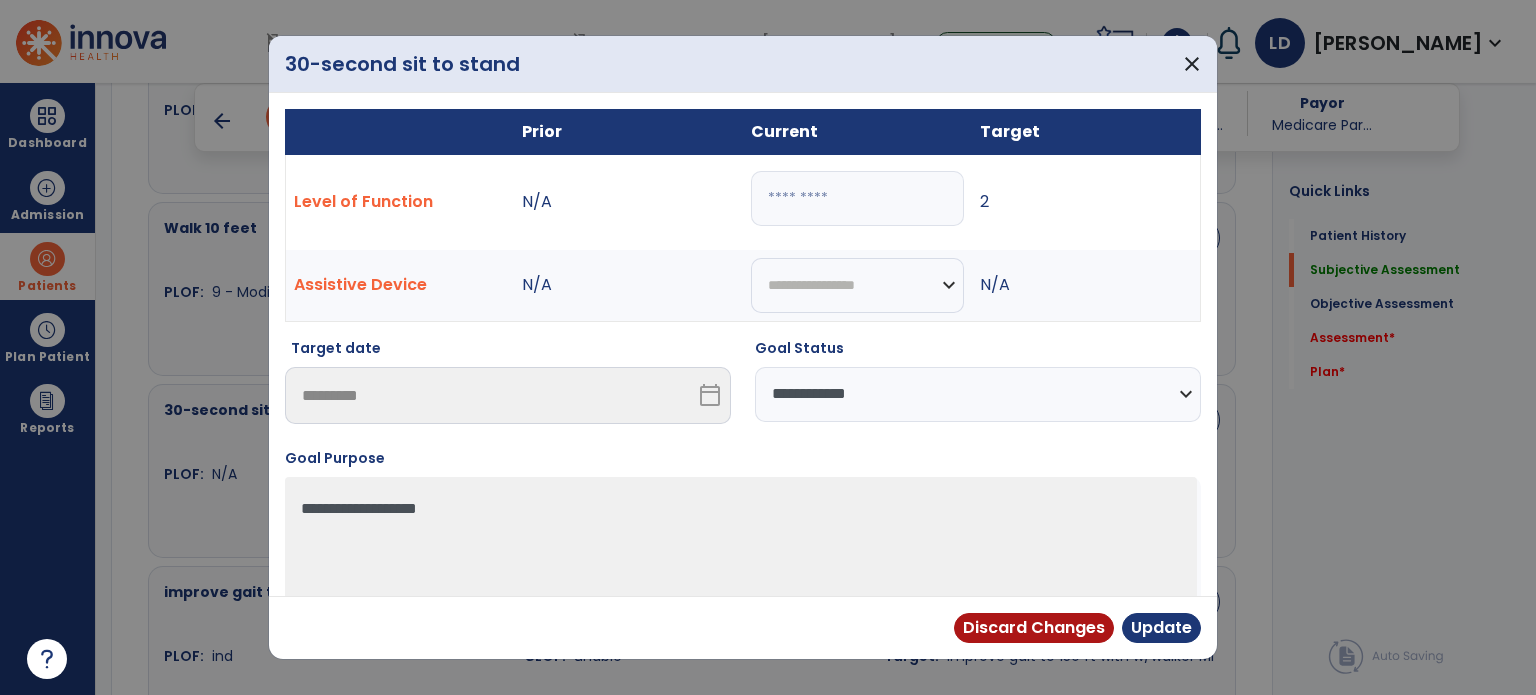 click on "**********" at bounding box center [978, 394] 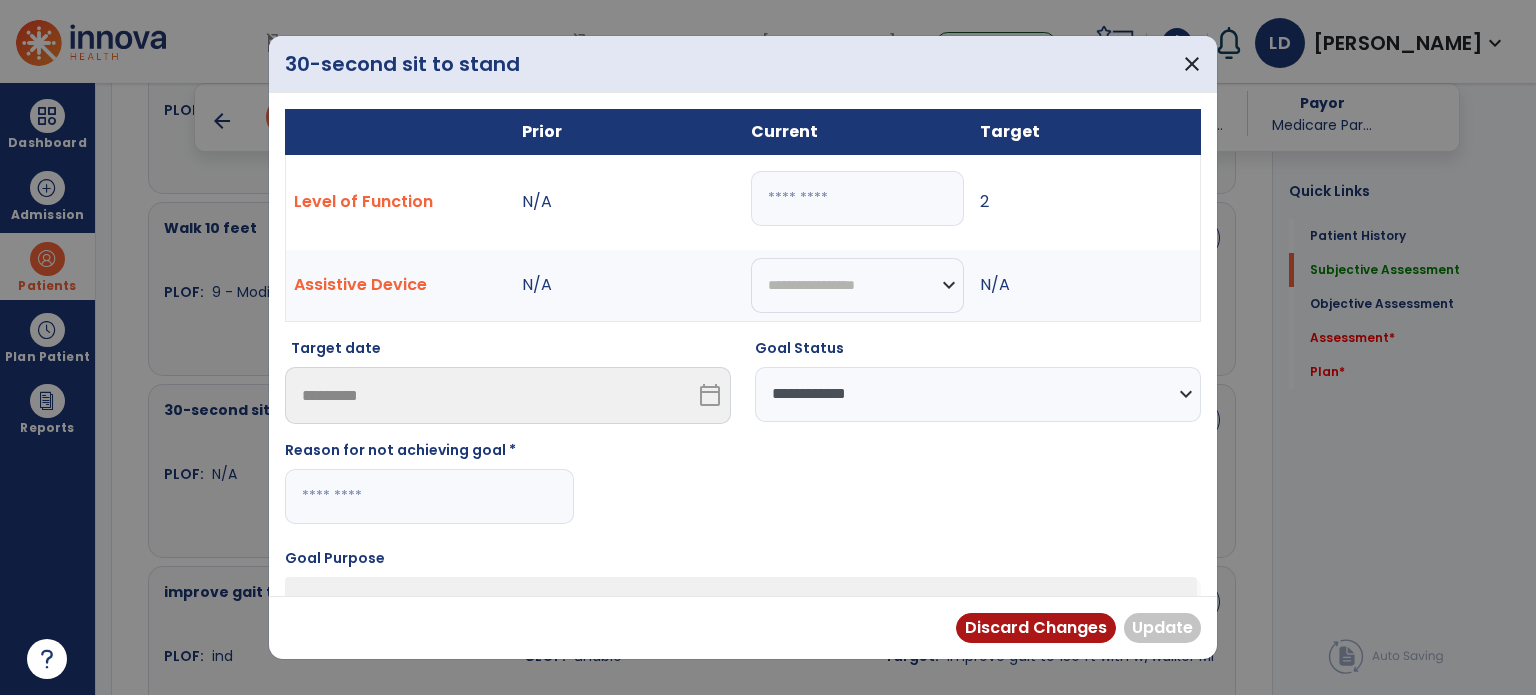 click at bounding box center [429, 496] 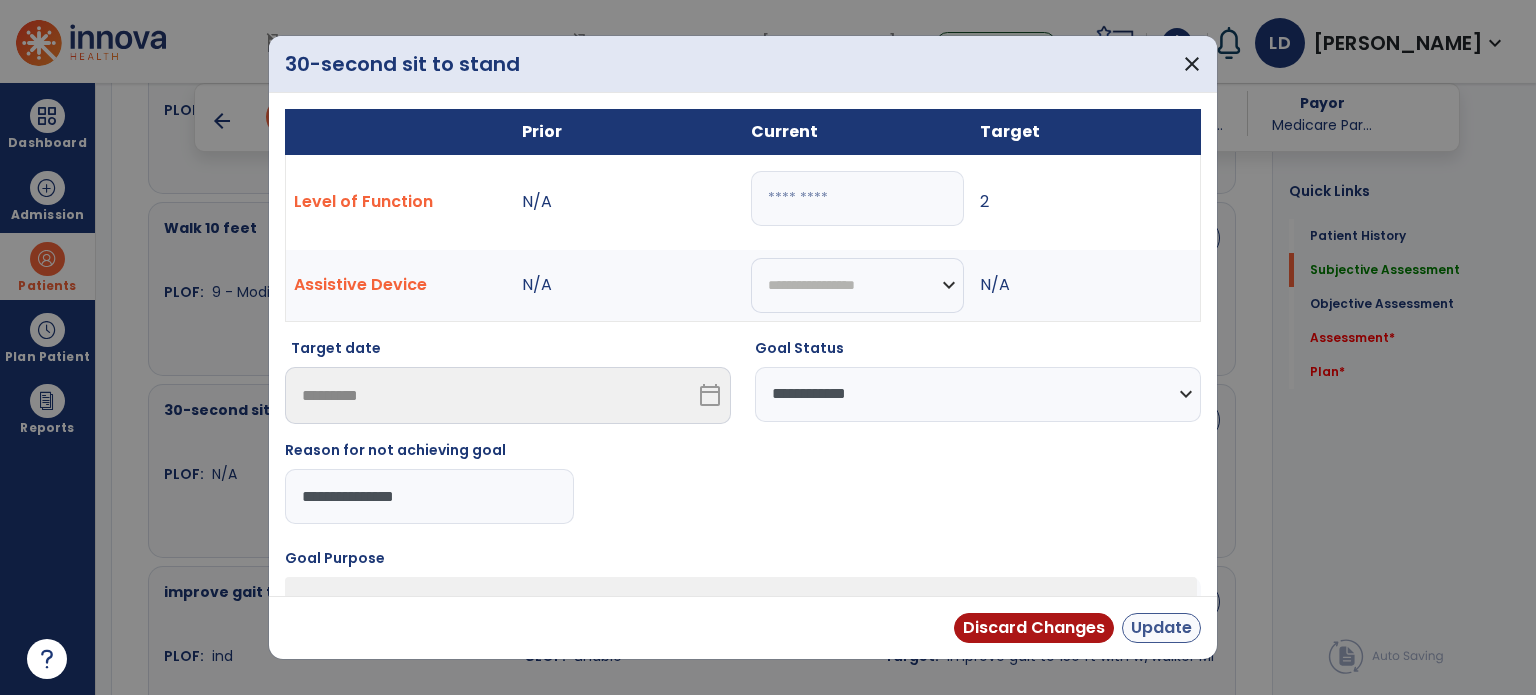 type on "**********" 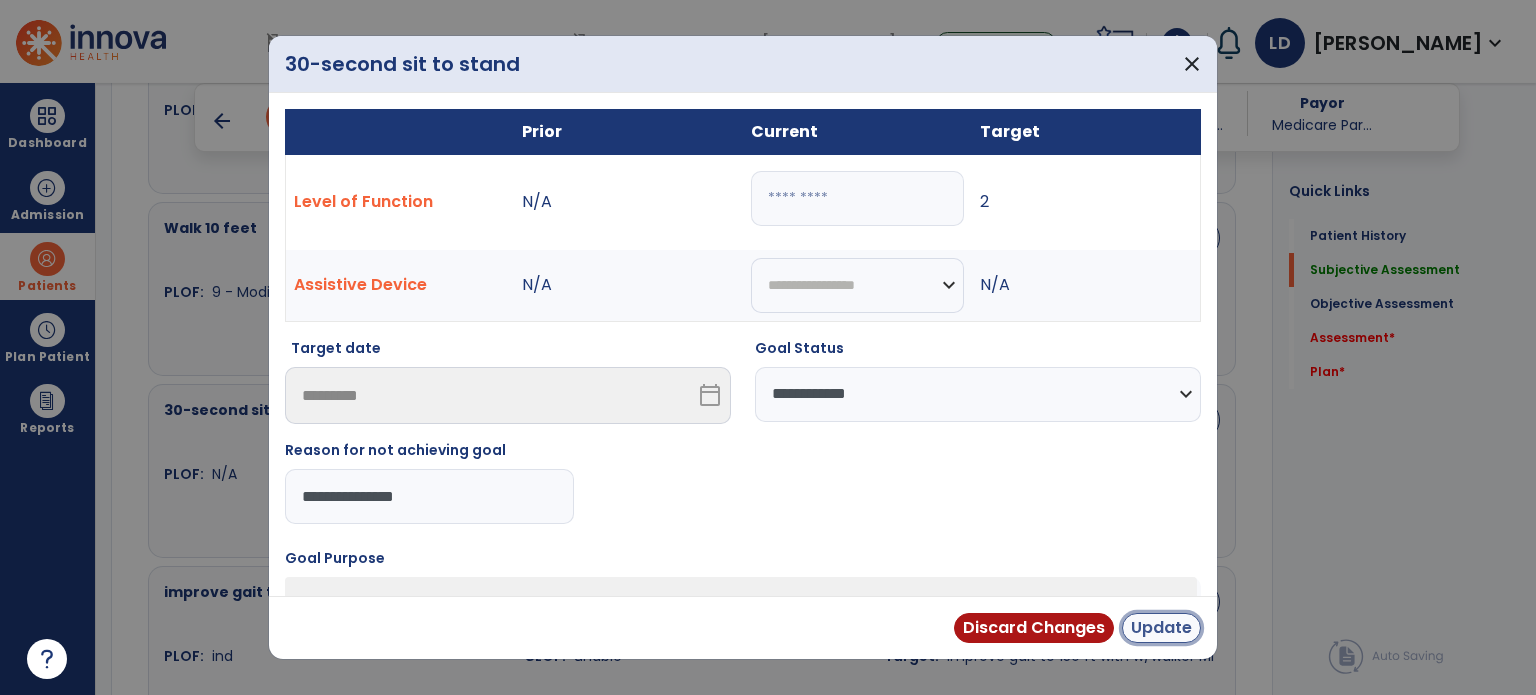 click on "Update" at bounding box center [1161, 628] 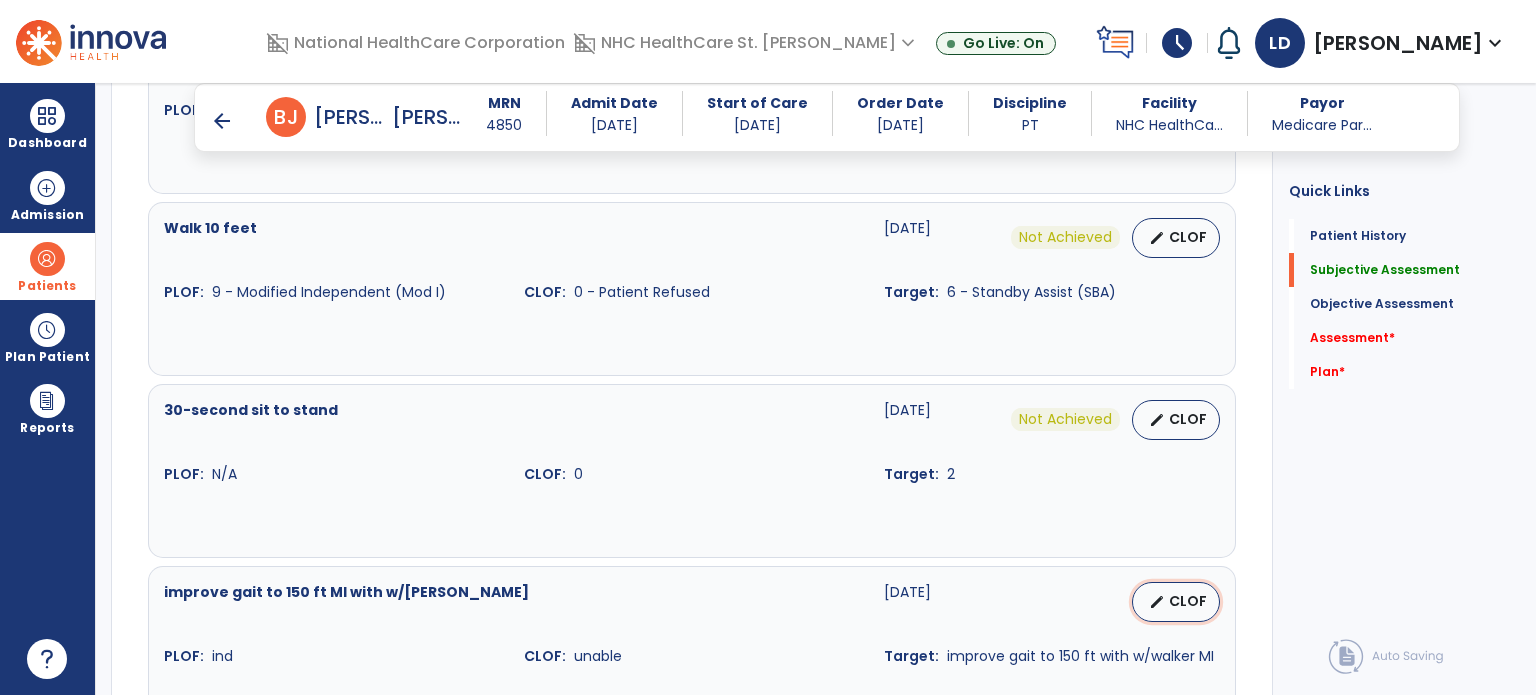 click on "edit   CLOF" at bounding box center [1176, 602] 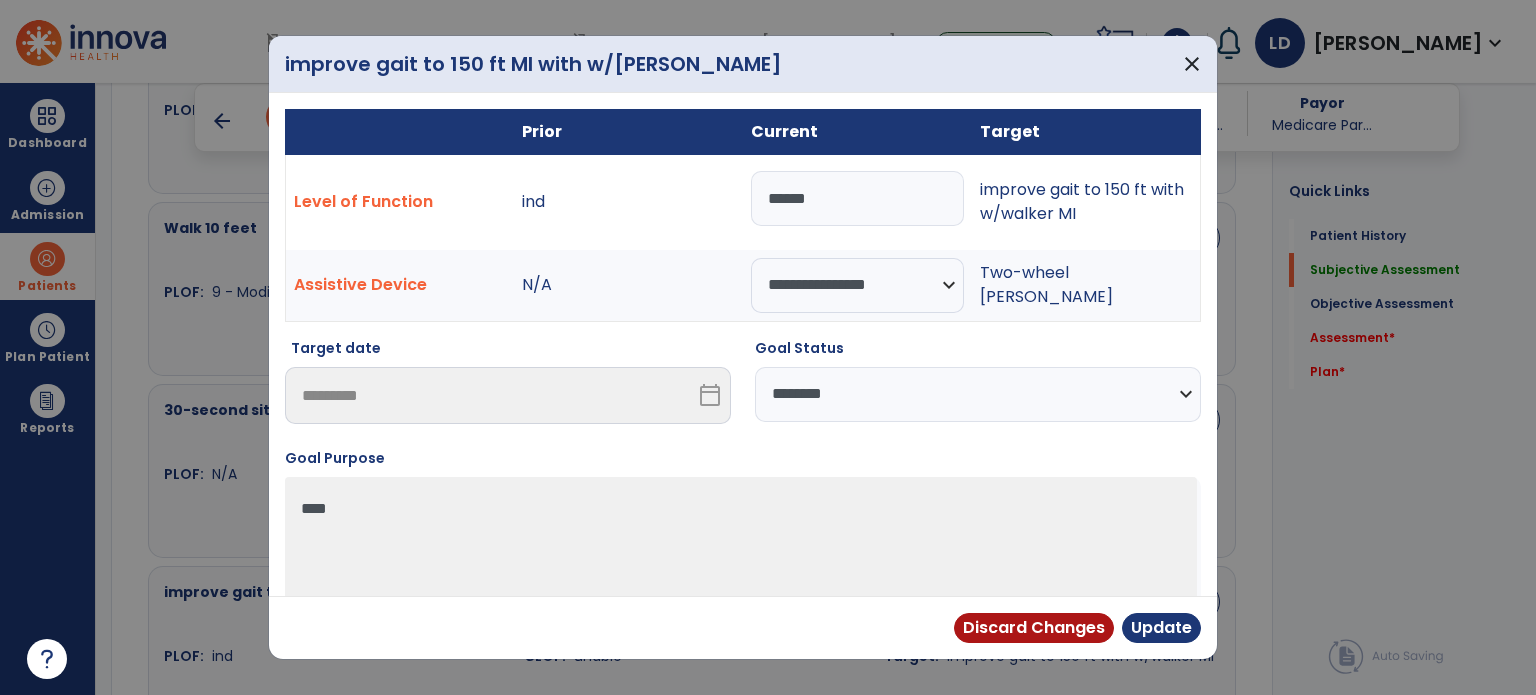 click on "**********" at bounding box center [978, 394] 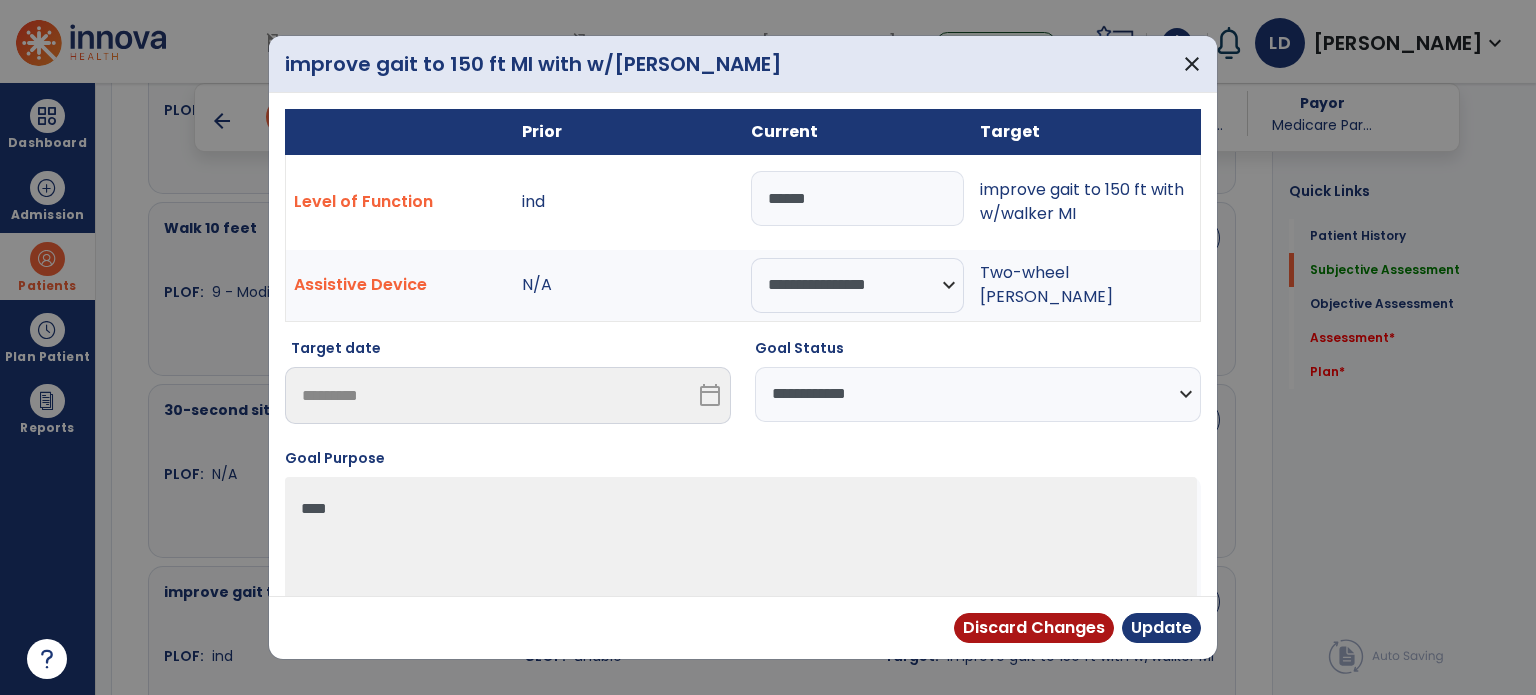 click on "**********" at bounding box center [978, 394] 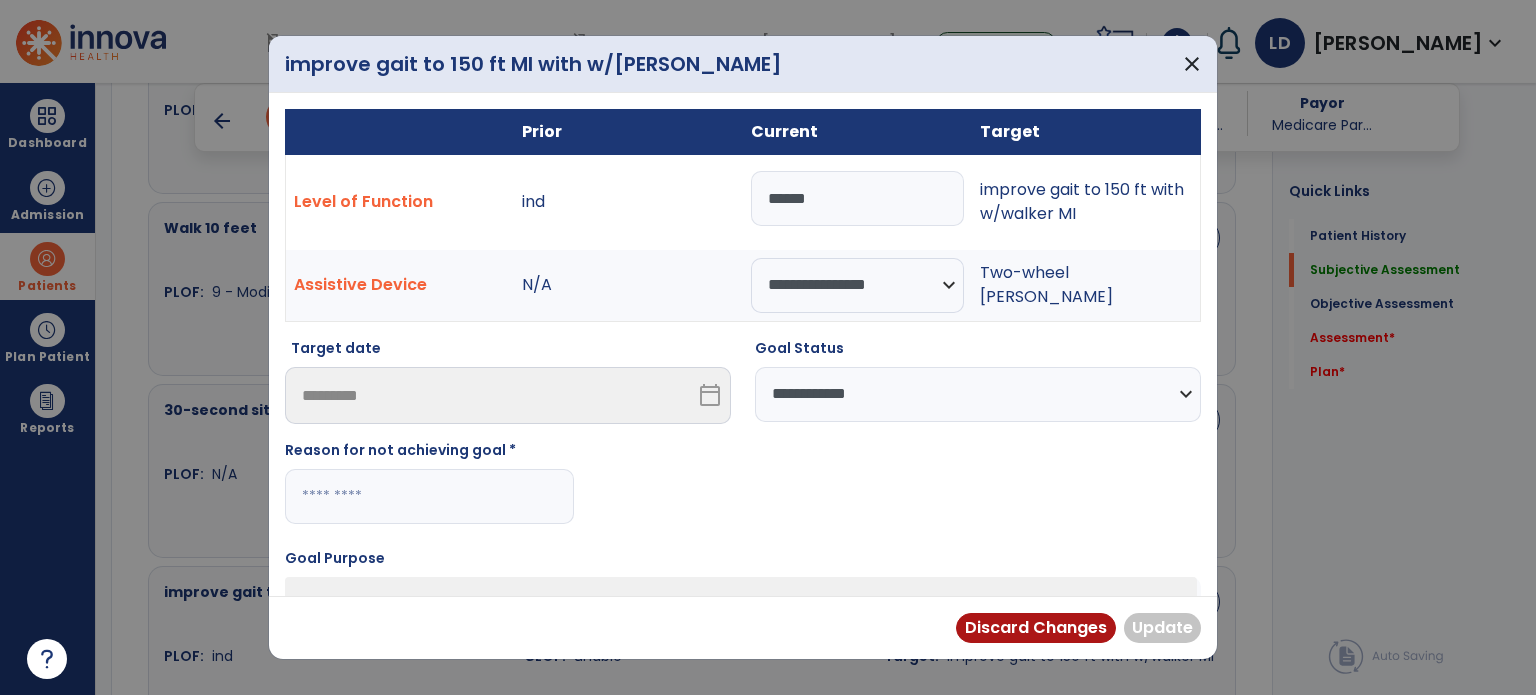 click at bounding box center [429, 496] 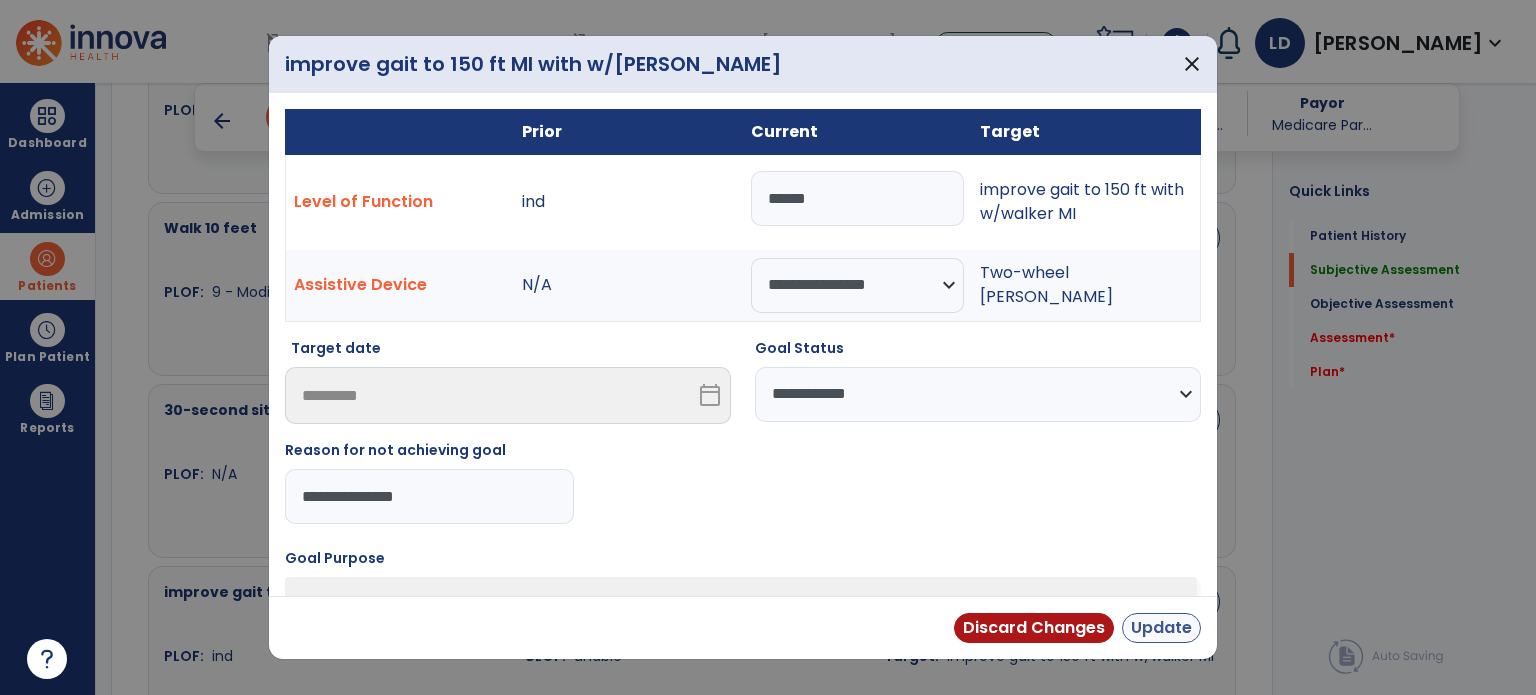 type on "**********" 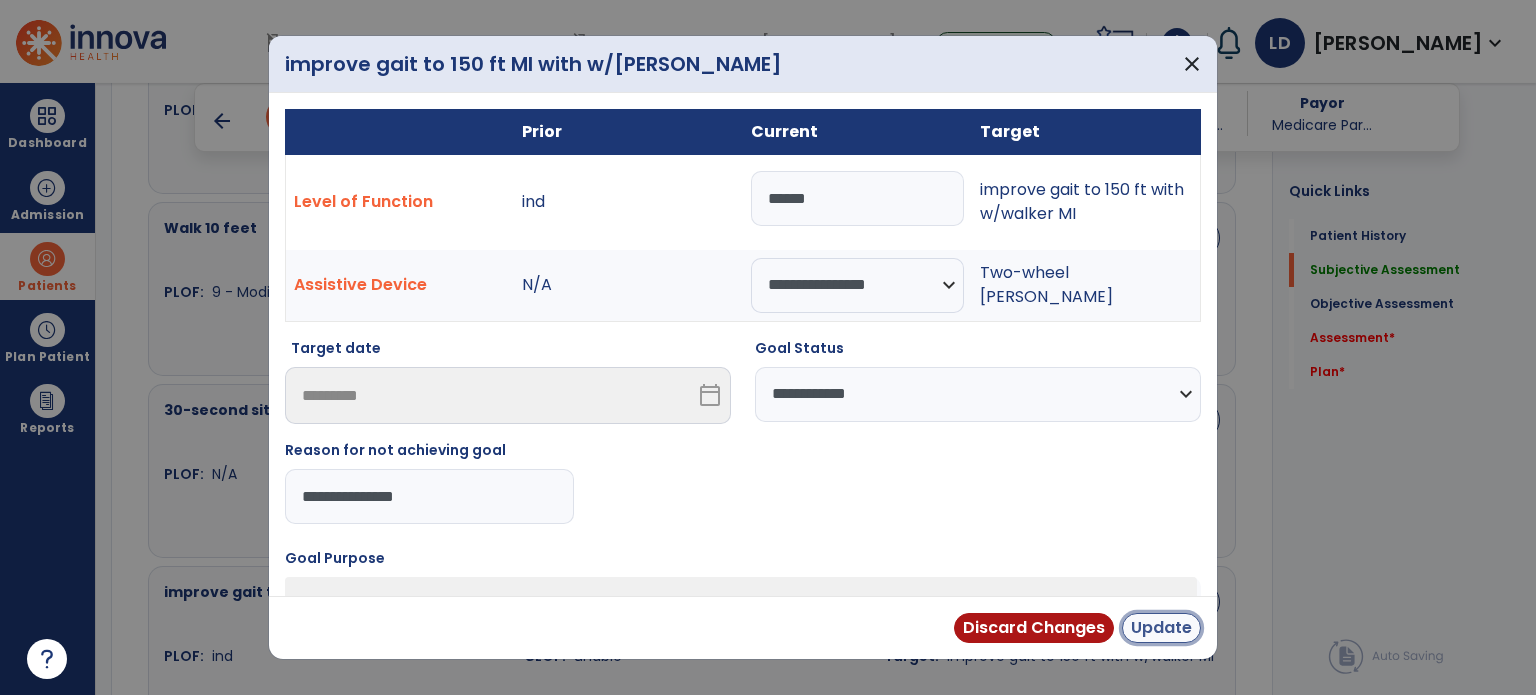 click on "Update" at bounding box center (1161, 628) 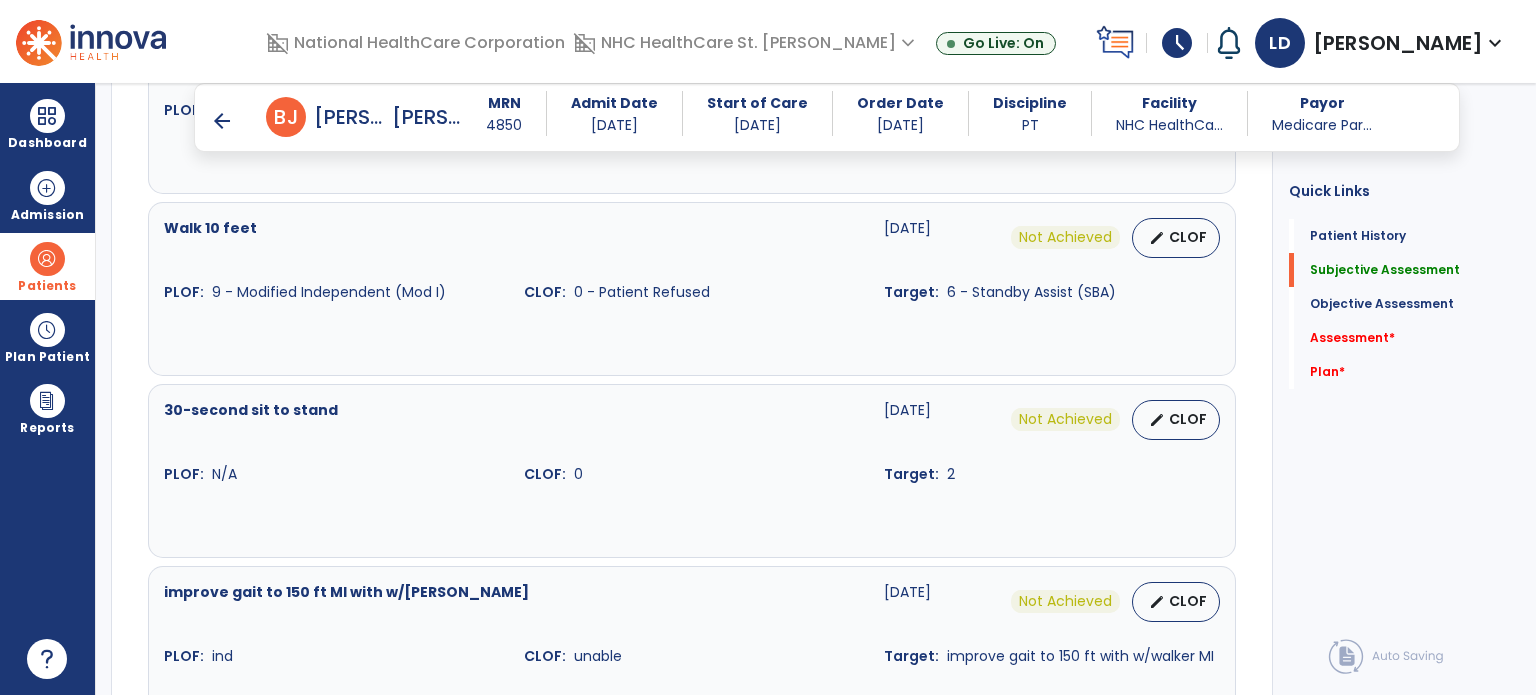 drag, startPoint x: 1528, startPoint y: 375, endPoint x: 1535, endPoint y: 449, distance: 74.330345 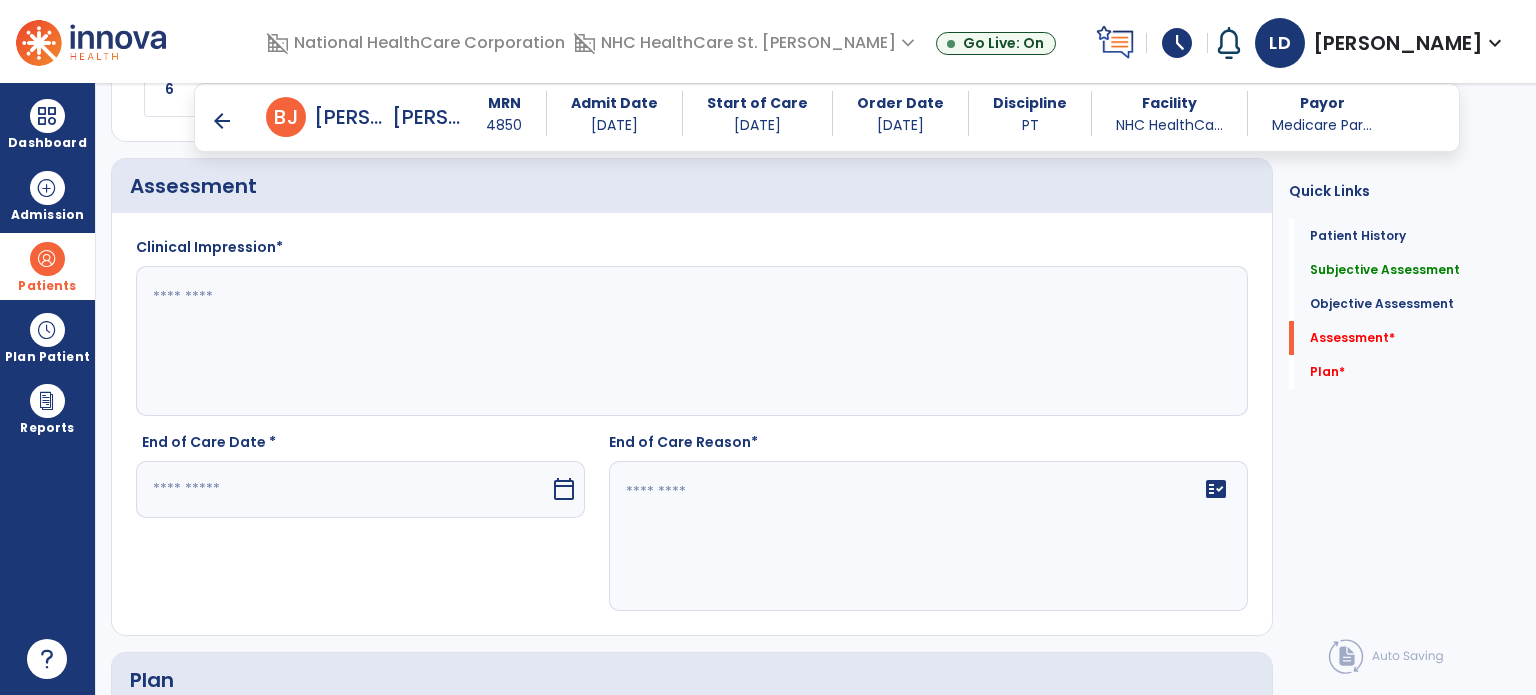 scroll, scrollTop: 2808, scrollLeft: 0, axis: vertical 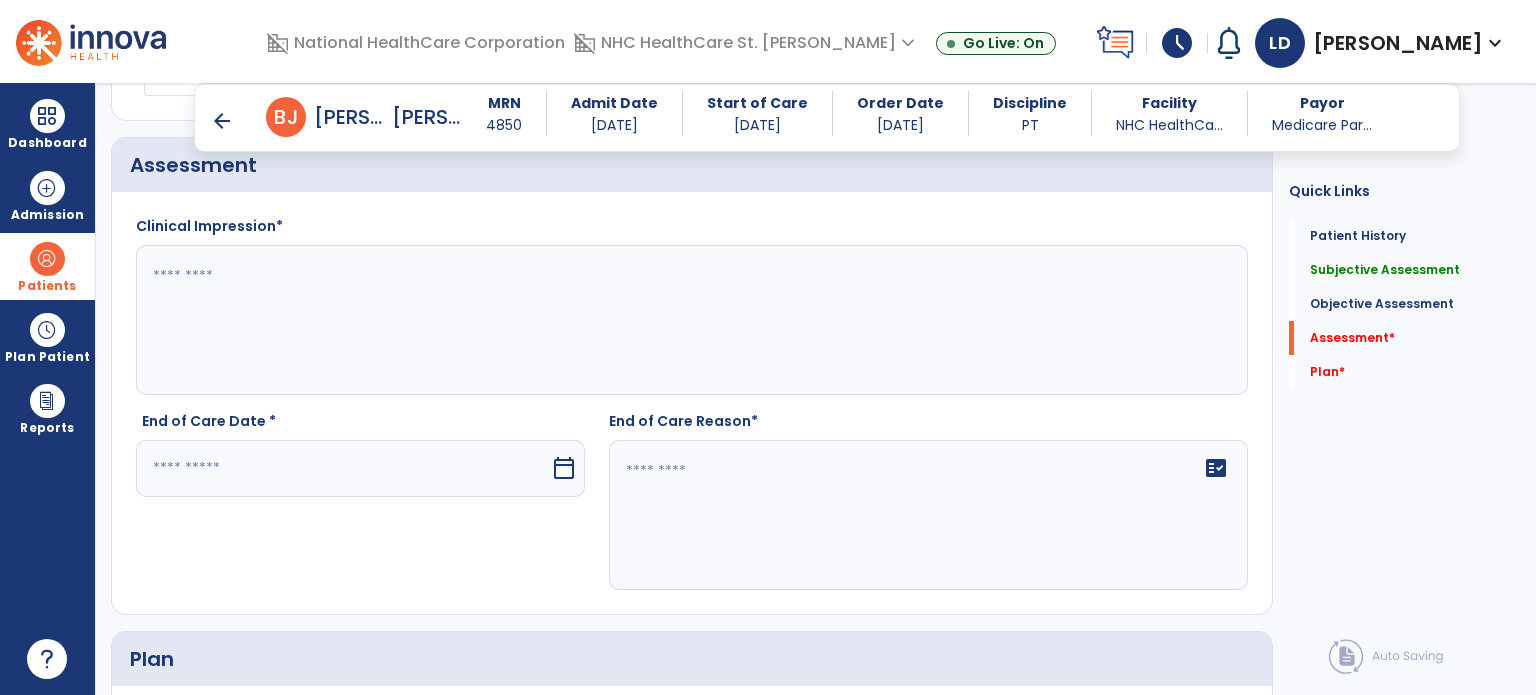 click 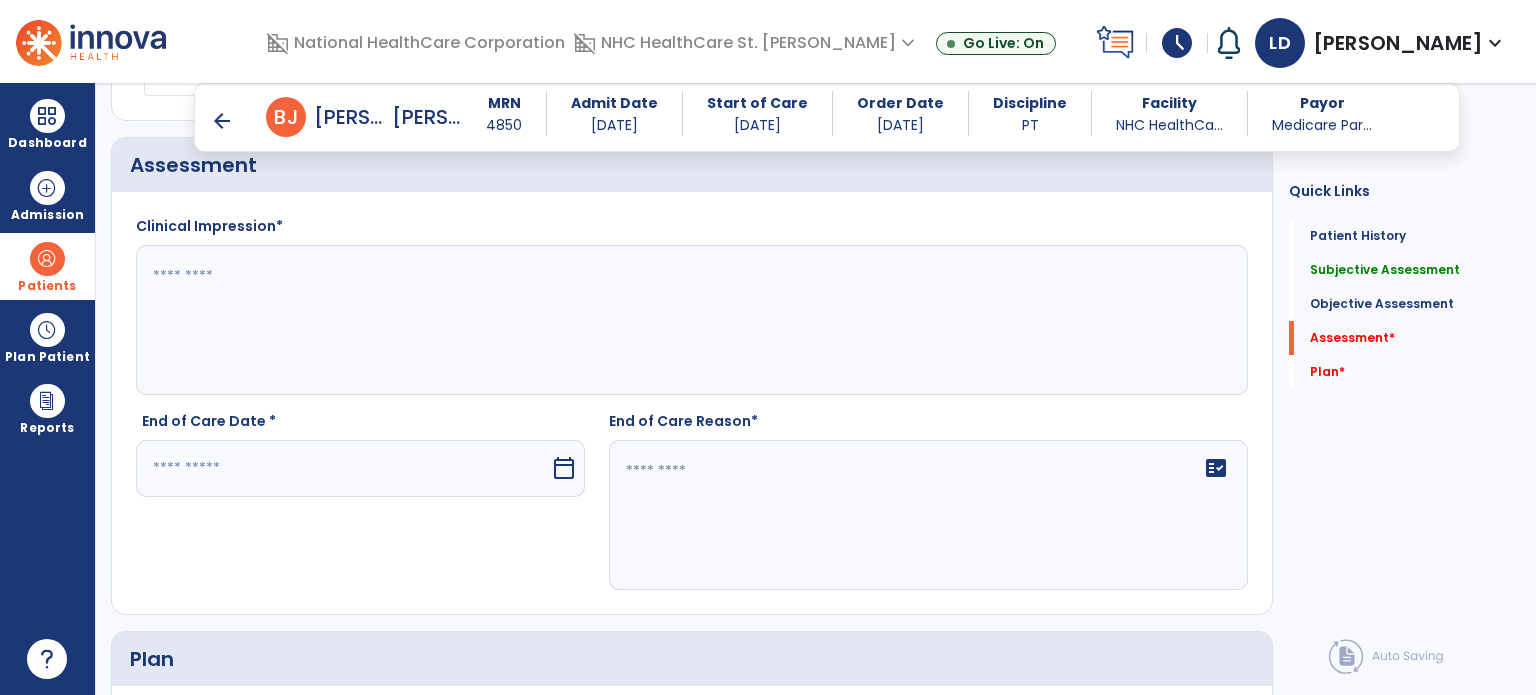 paste on "**********" 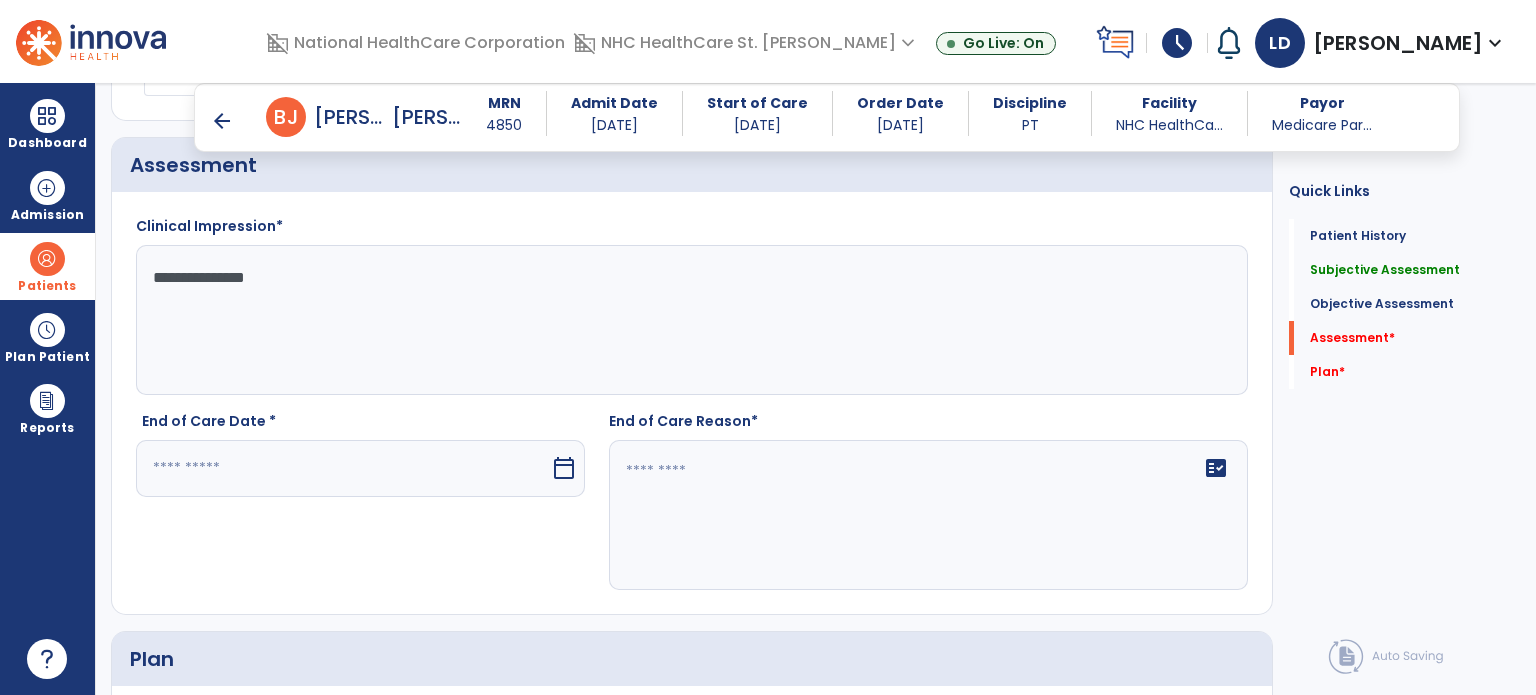 type on "**********" 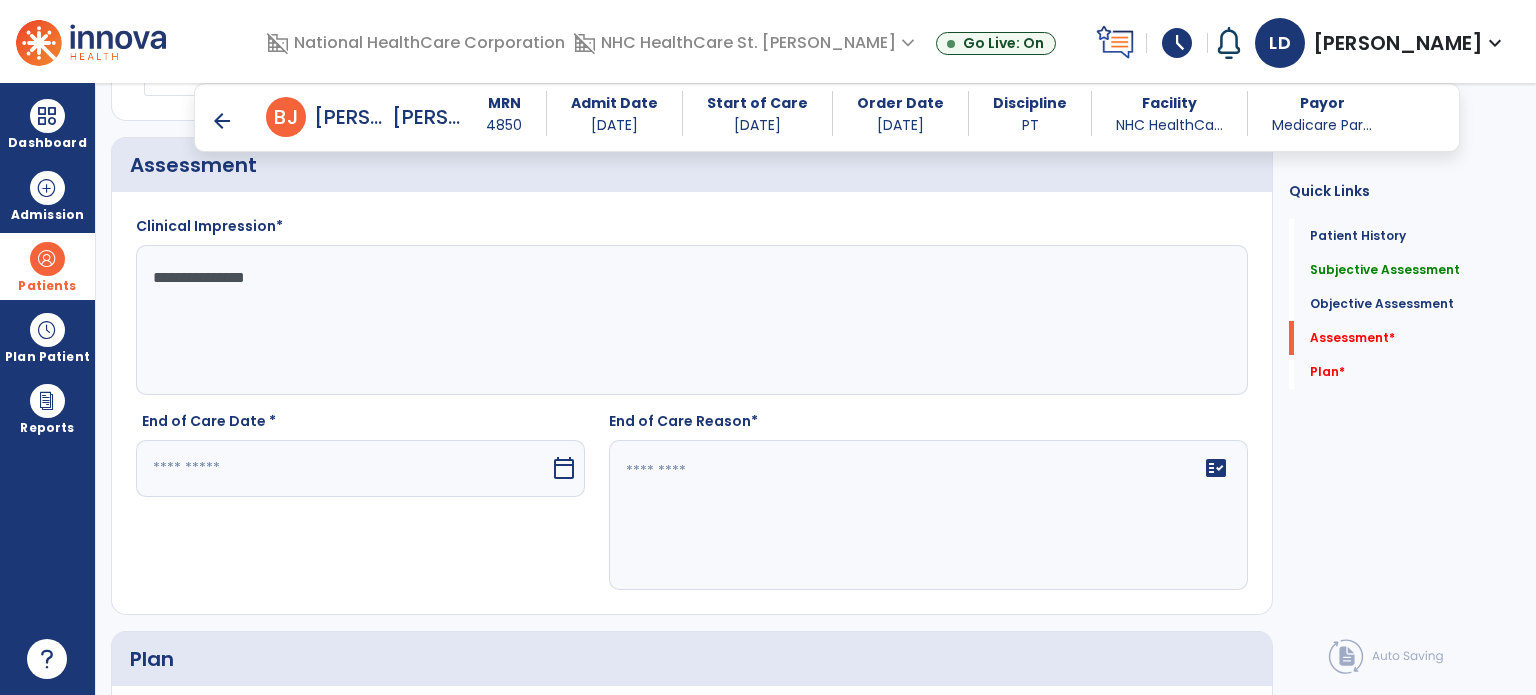 click on "calendar_today" at bounding box center [564, 468] 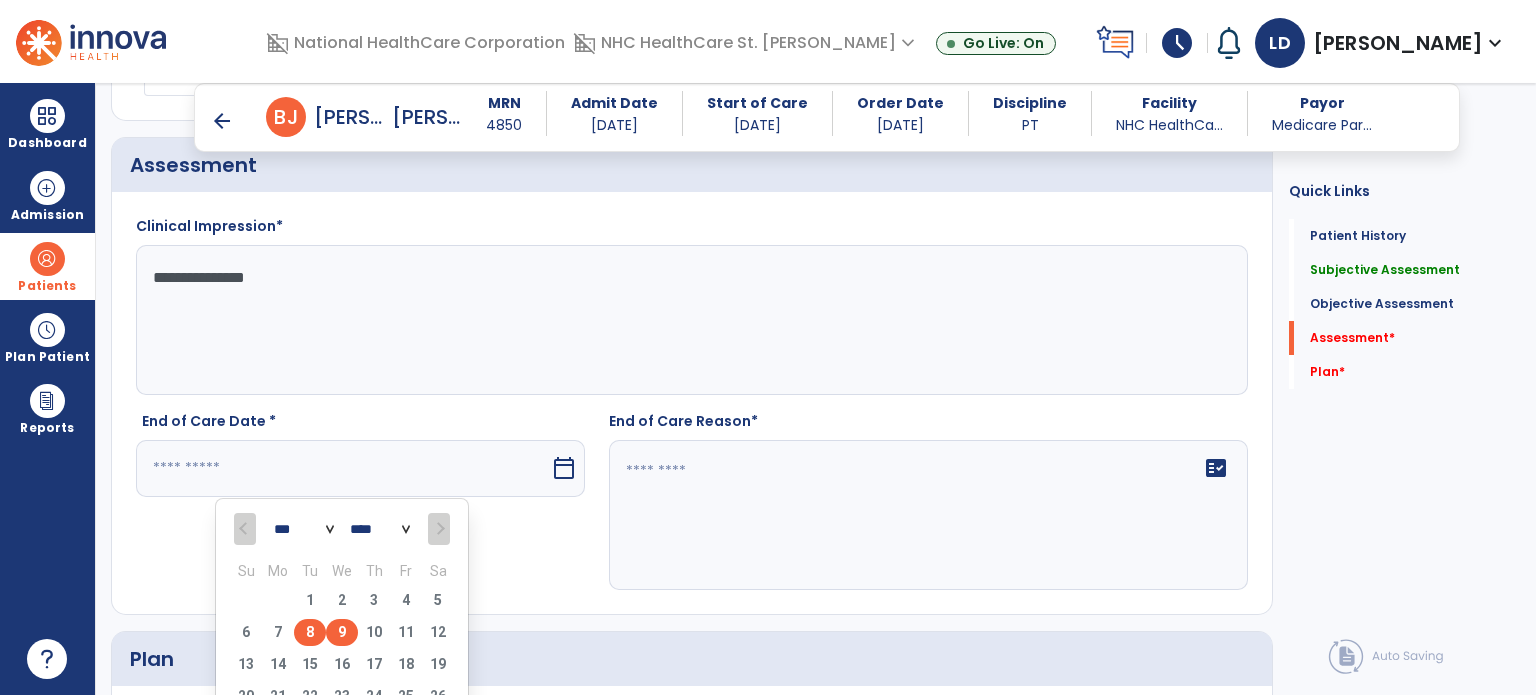 click on "8" at bounding box center [310, 632] 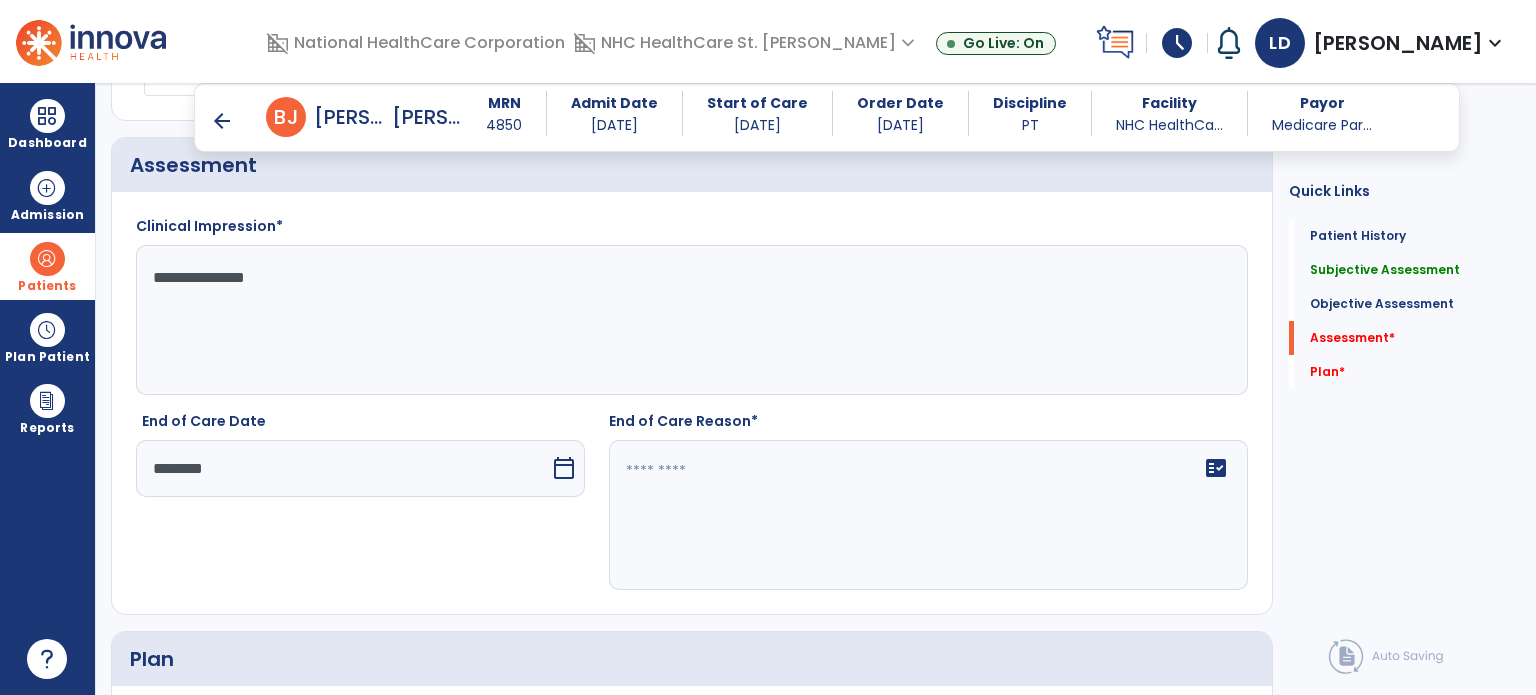 click on "fact_check" 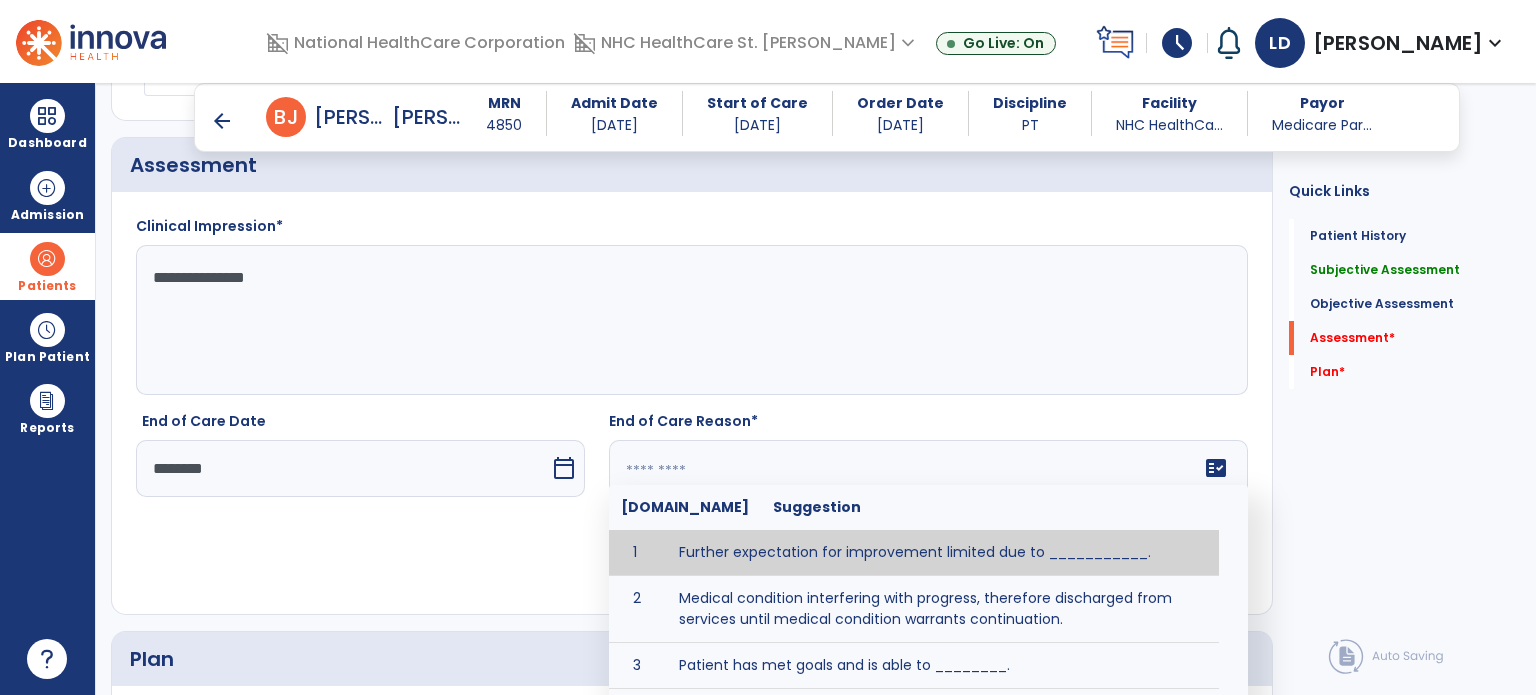 paste on "**********" 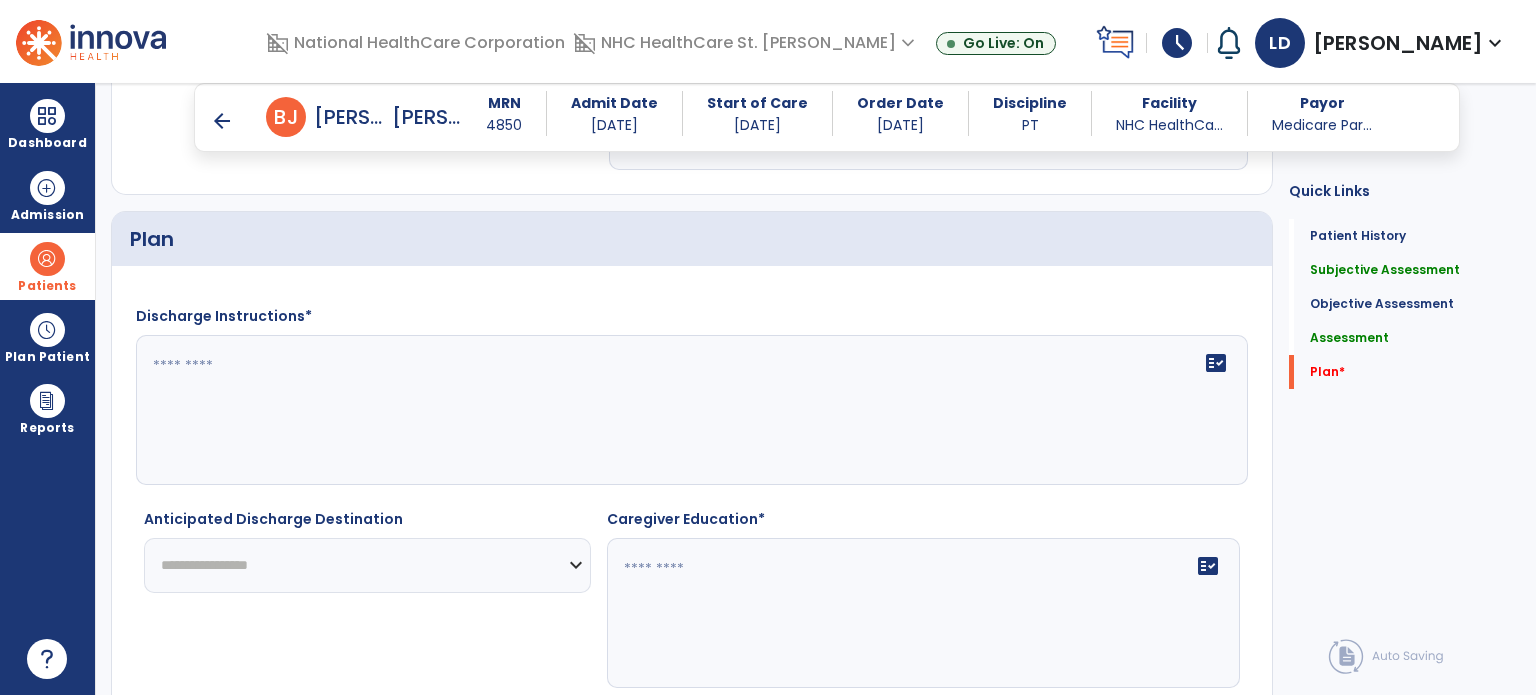 scroll, scrollTop: 3234, scrollLeft: 0, axis: vertical 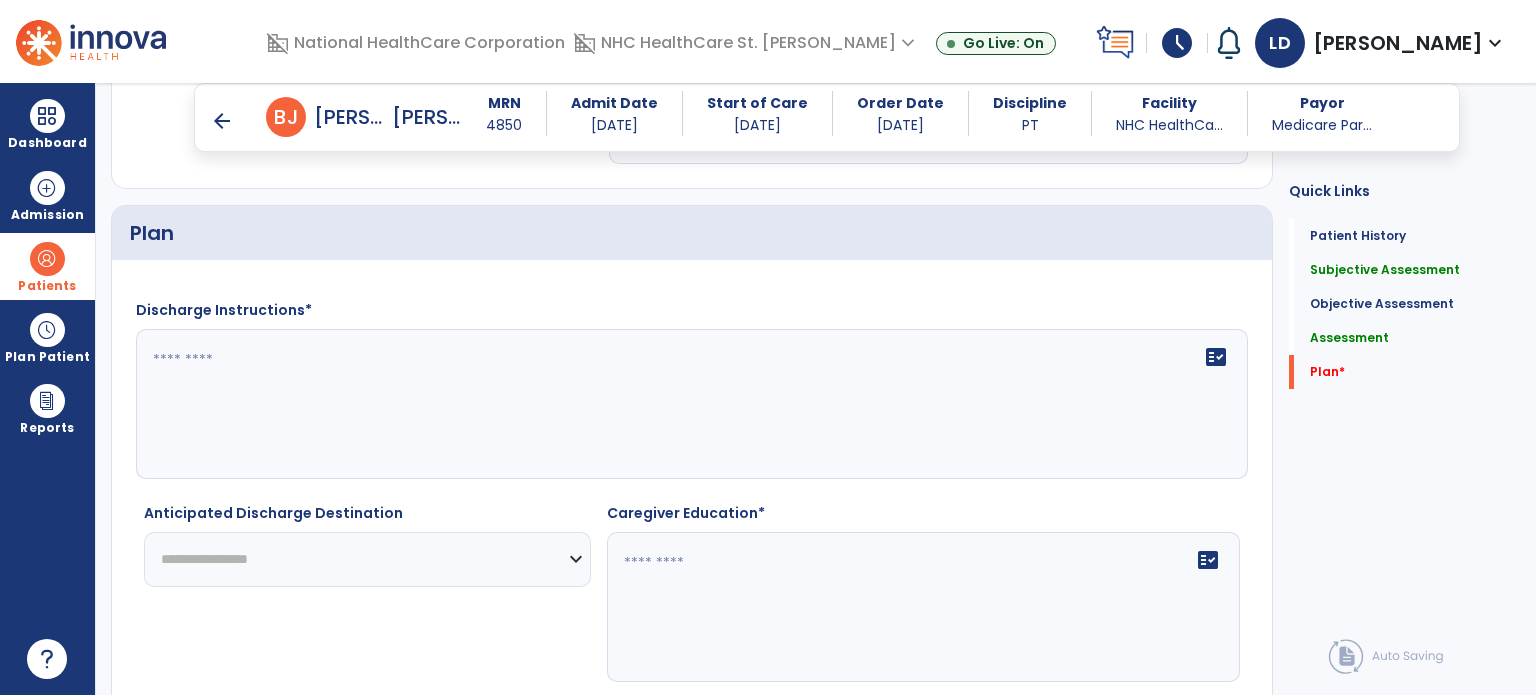 type on "**********" 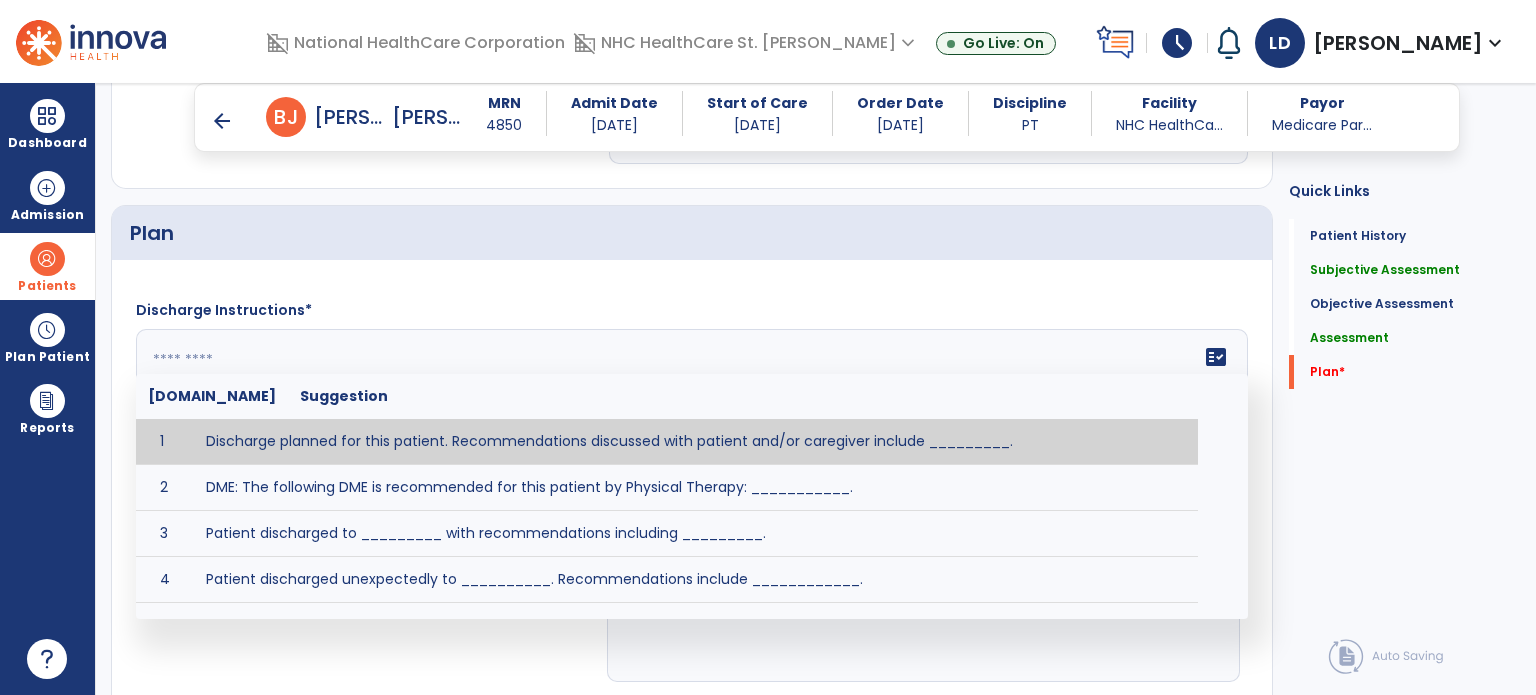 click on "fact_check  [DOMAIN_NAME] Suggestion 1 Discharge planned for this patient. Recommendations discussed with patient and/or caregiver include _________. 2 DME: The following DME is recommended for this patient by Physical Therapy: ___________. 3 Patient discharged to _________ with recommendations including _________. 4 Patient discharged unexpectedly to __________. Recommendations include ____________." 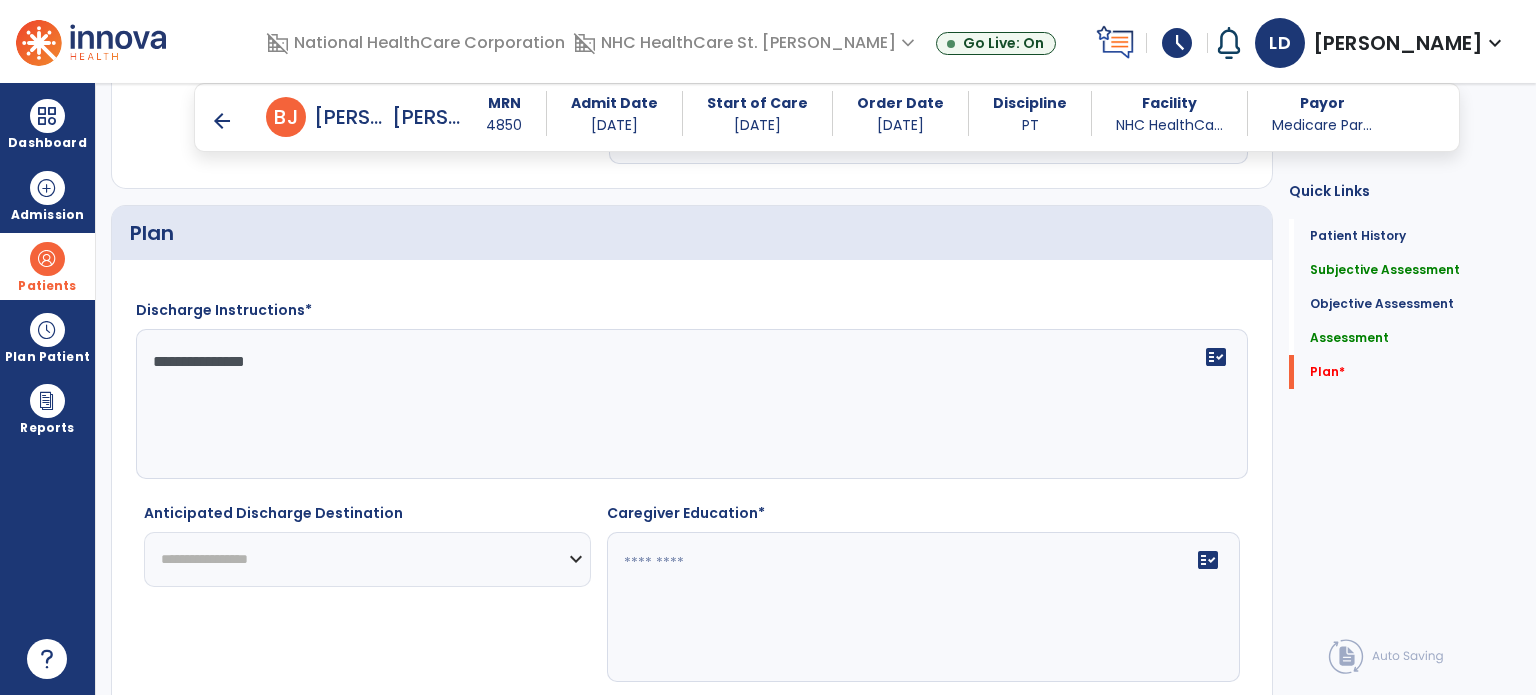 type on "**********" 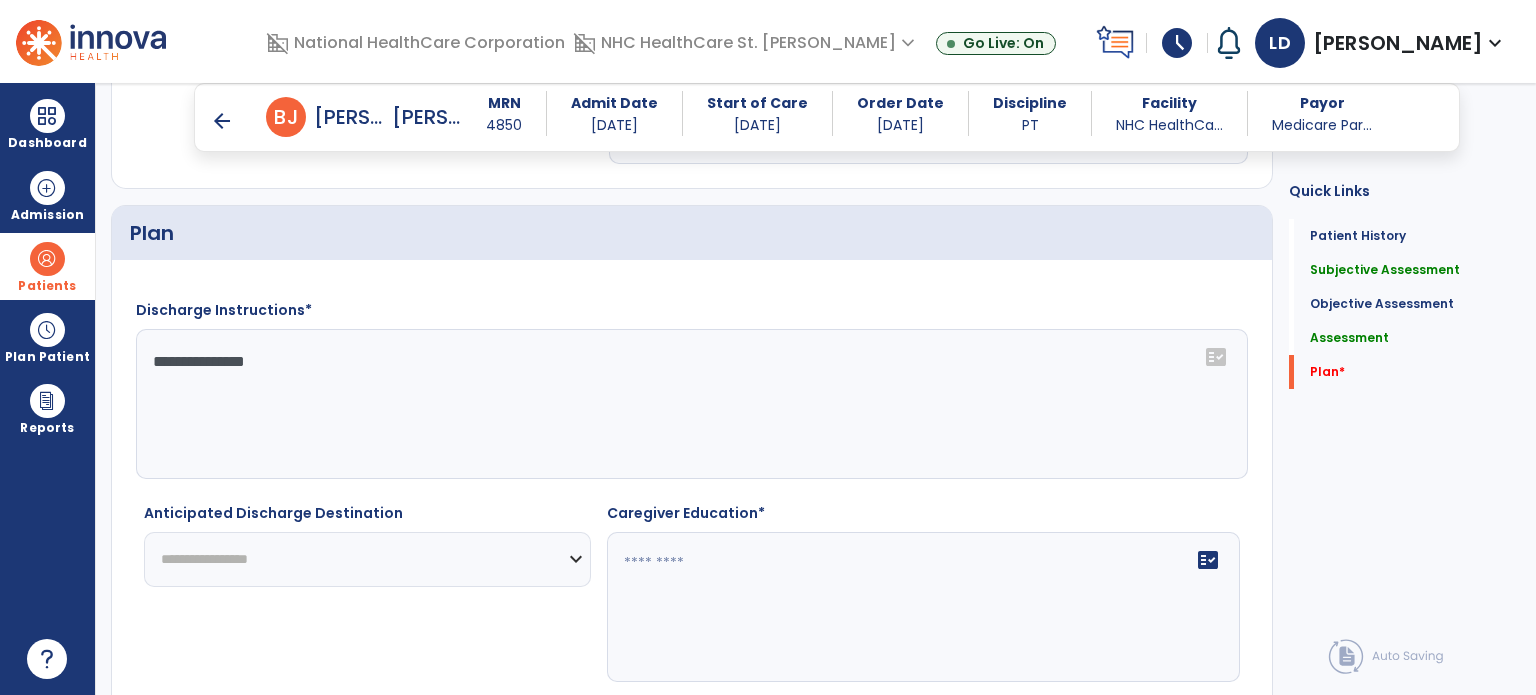 select on "********" 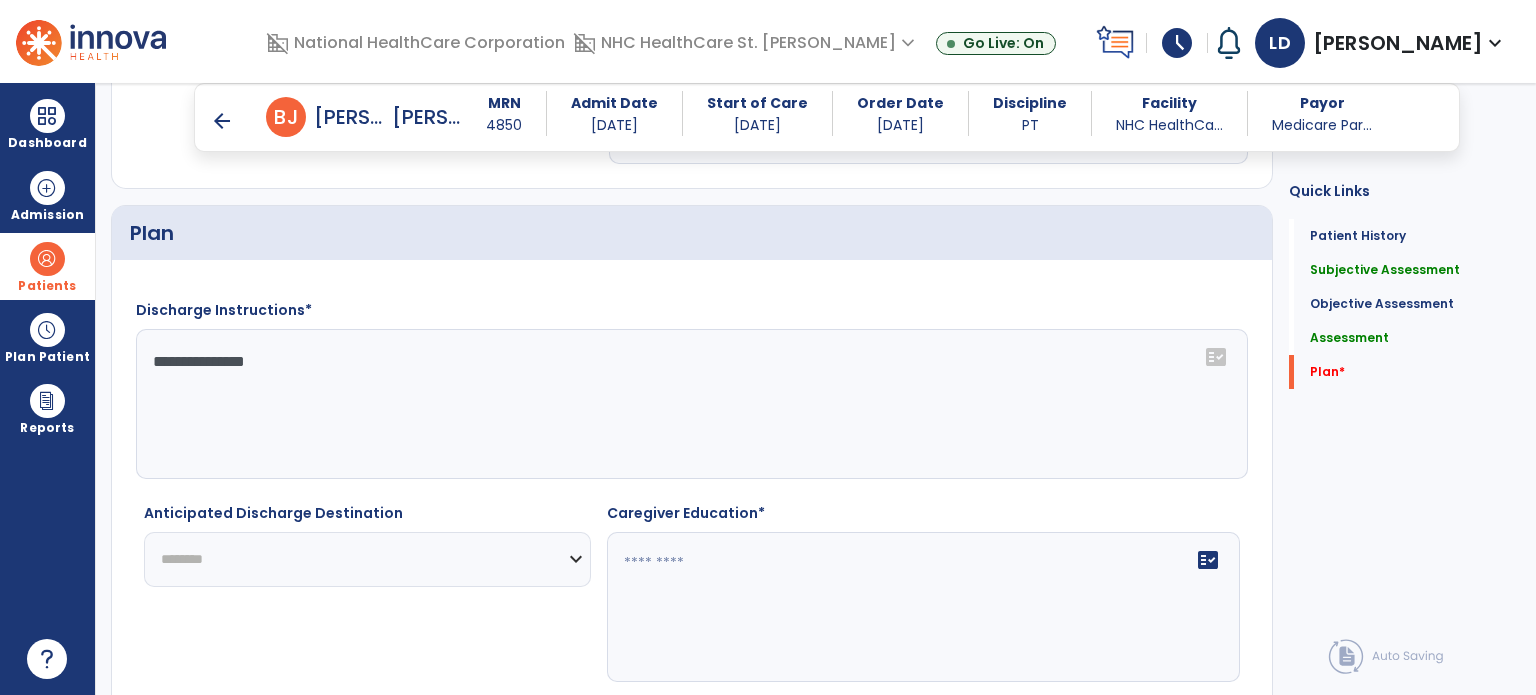 click on "**********" 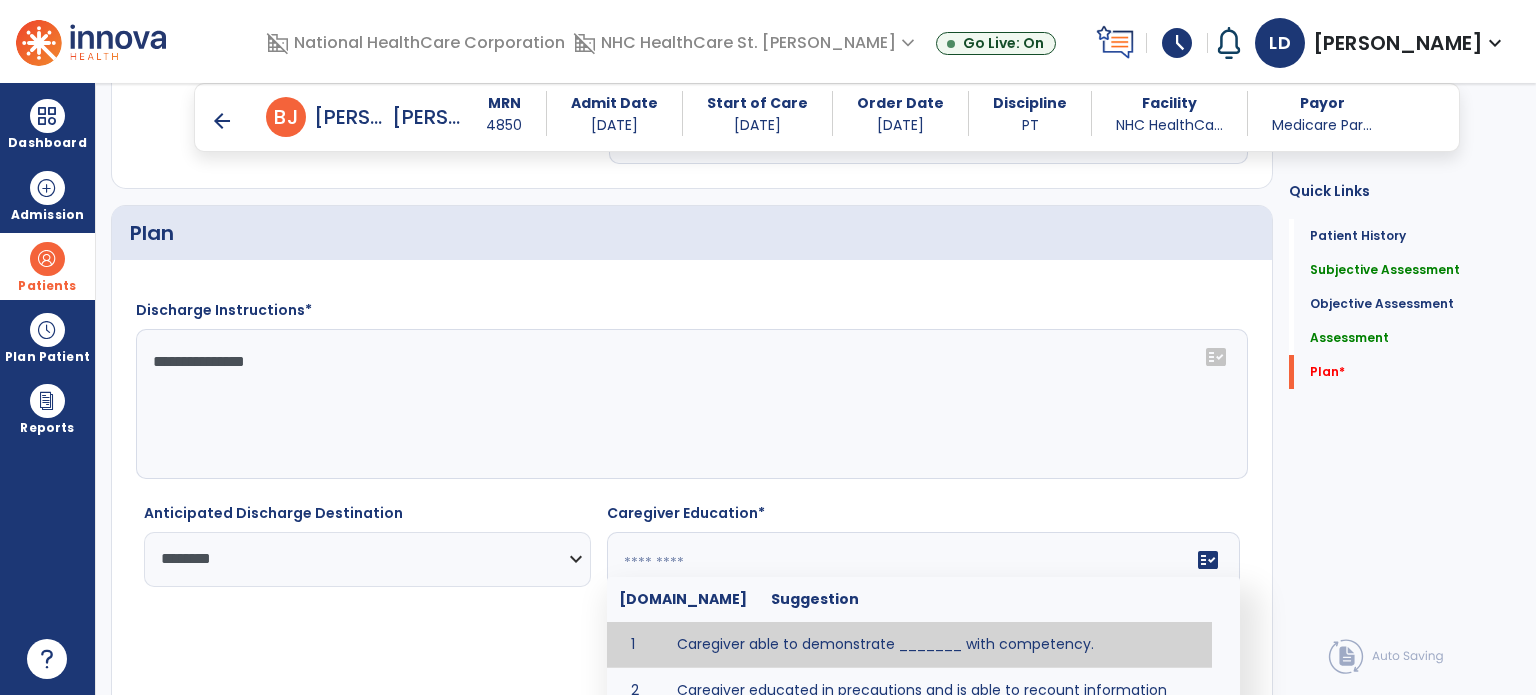 click 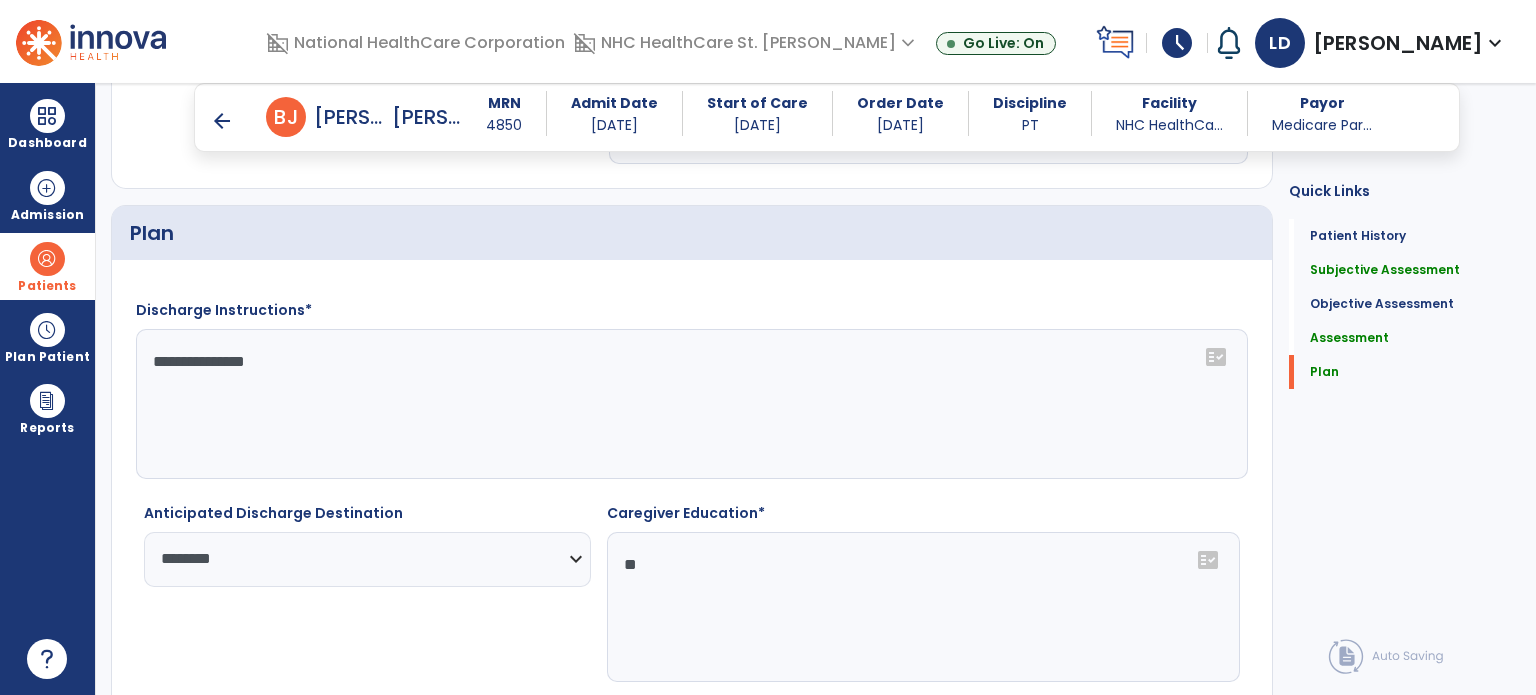 scroll, scrollTop: 3317, scrollLeft: 0, axis: vertical 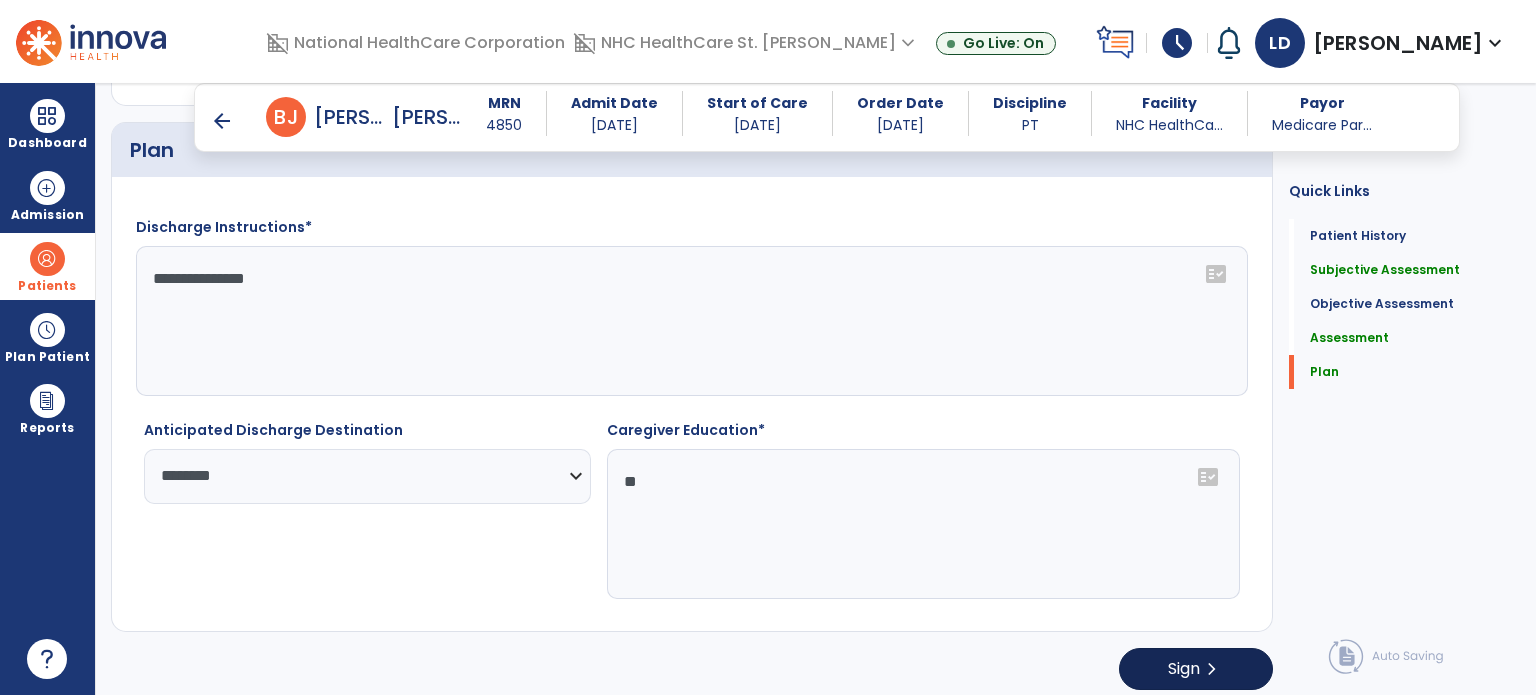 type on "**" 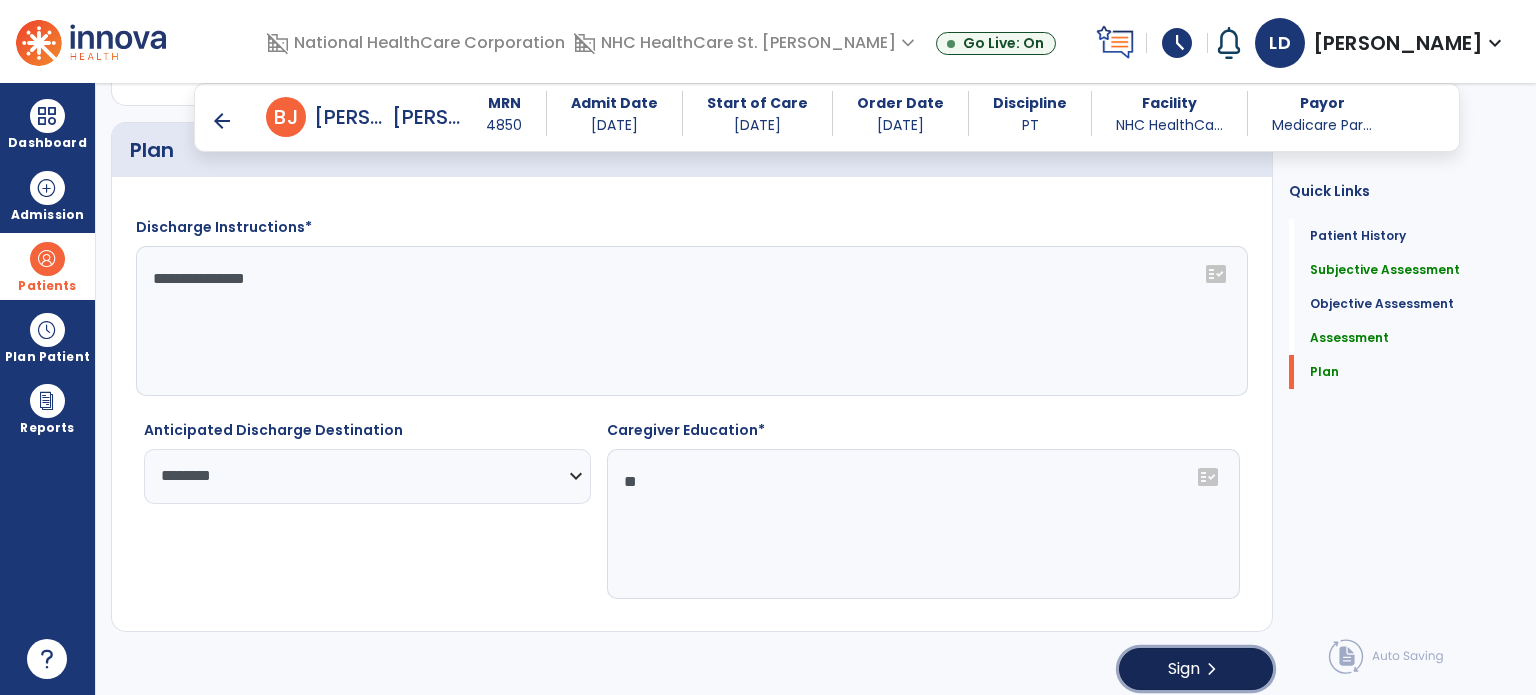 click on "Sign" 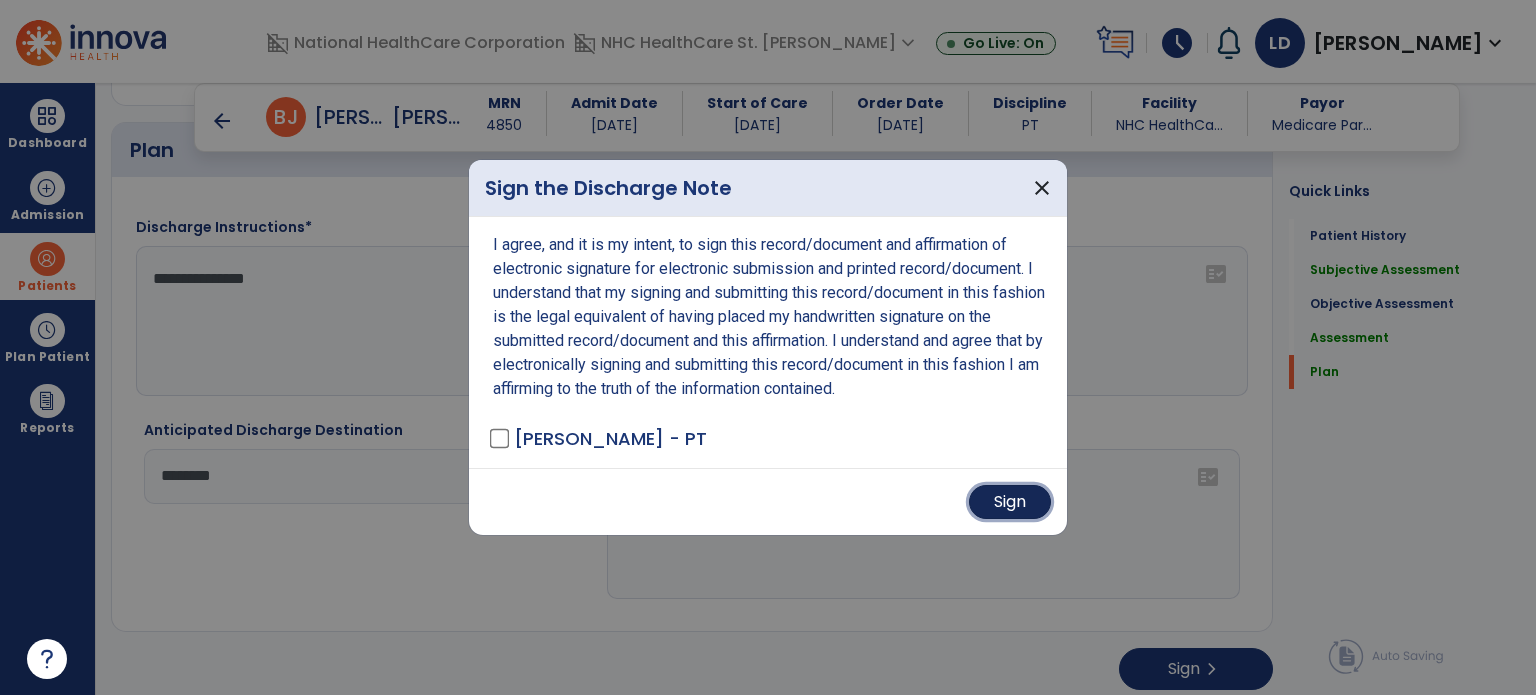 click on "Sign" at bounding box center [1010, 502] 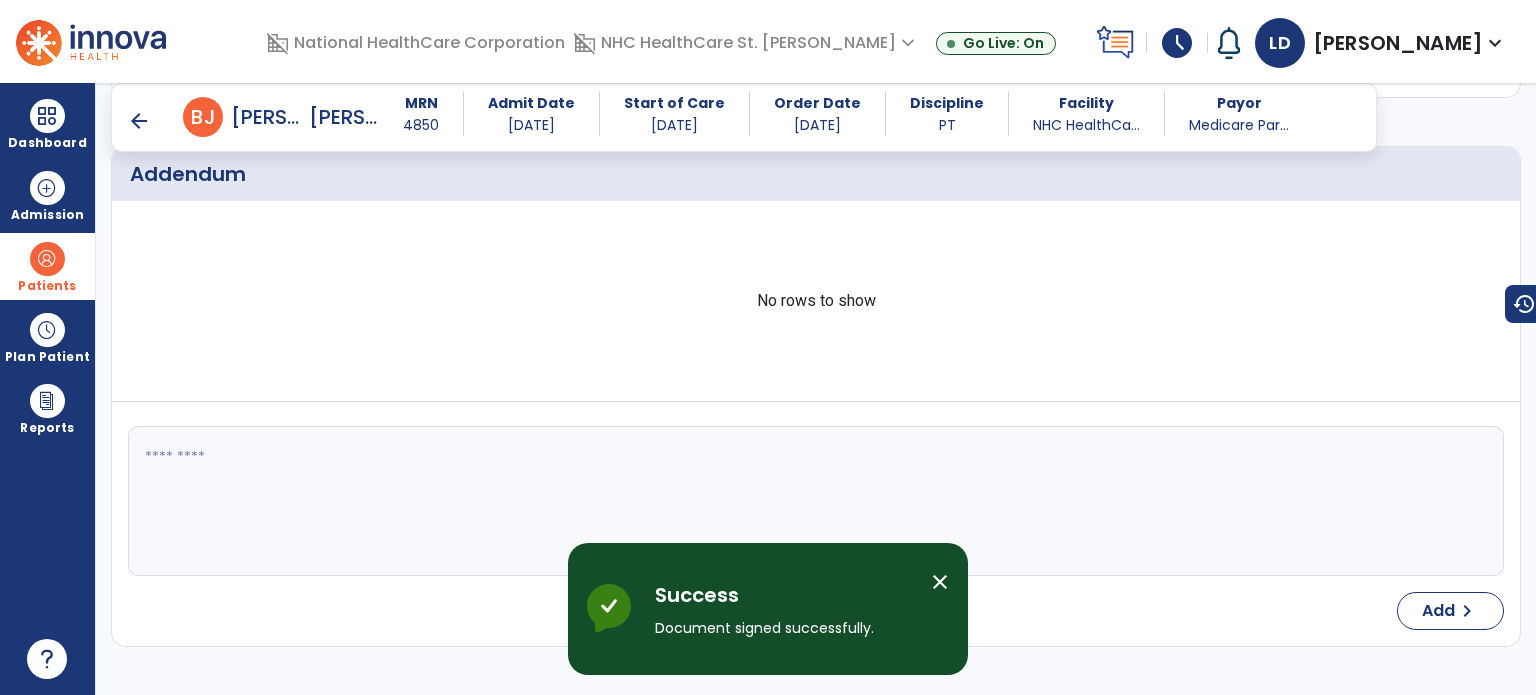 scroll, scrollTop: 0, scrollLeft: 0, axis: both 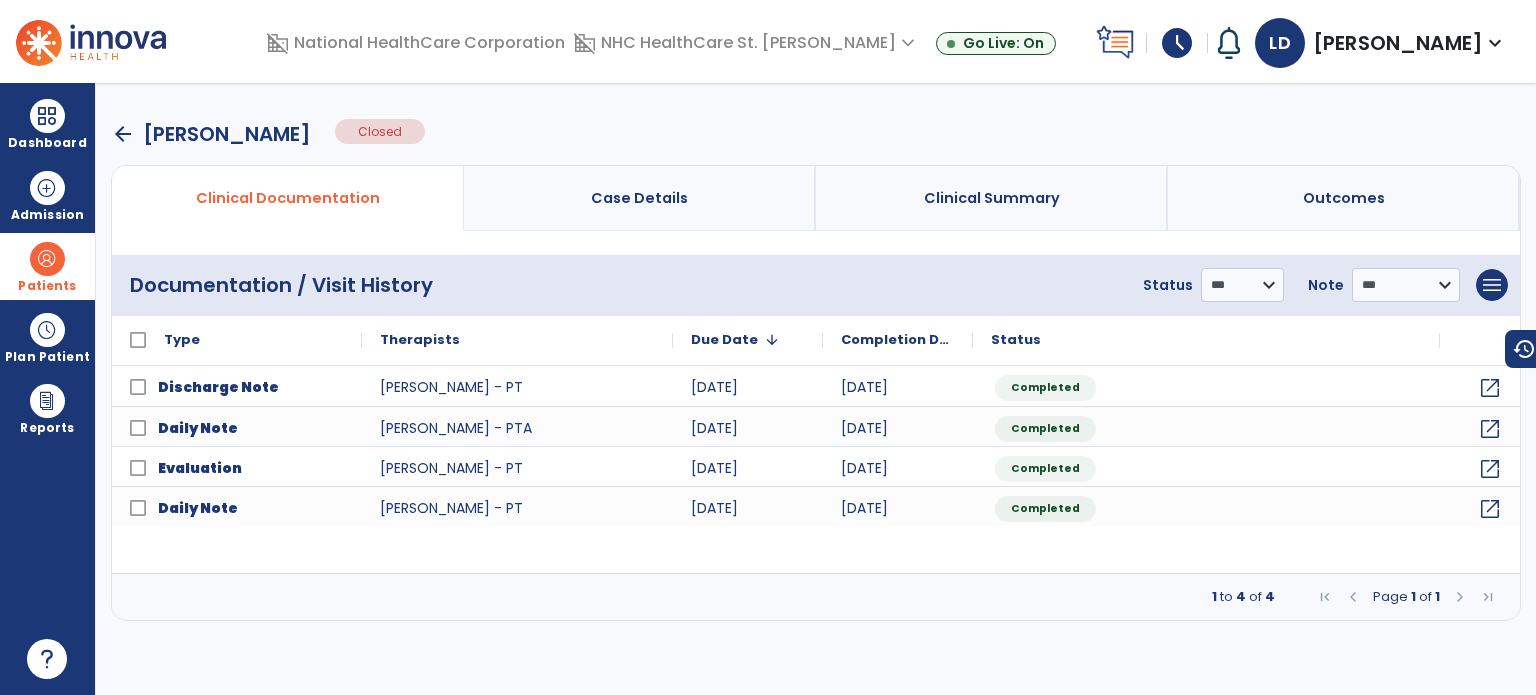 click at bounding box center [47, 259] 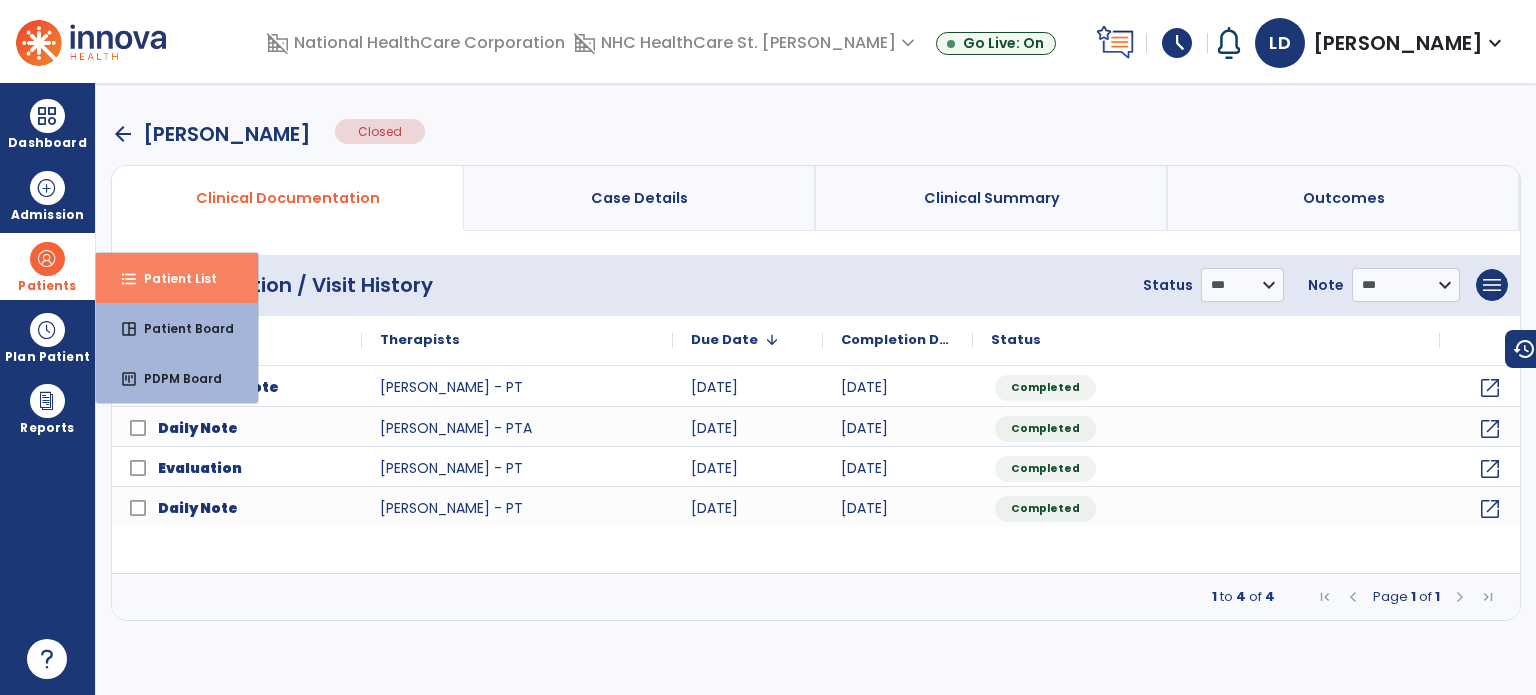 click on "Patient List" at bounding box center (172, 278) 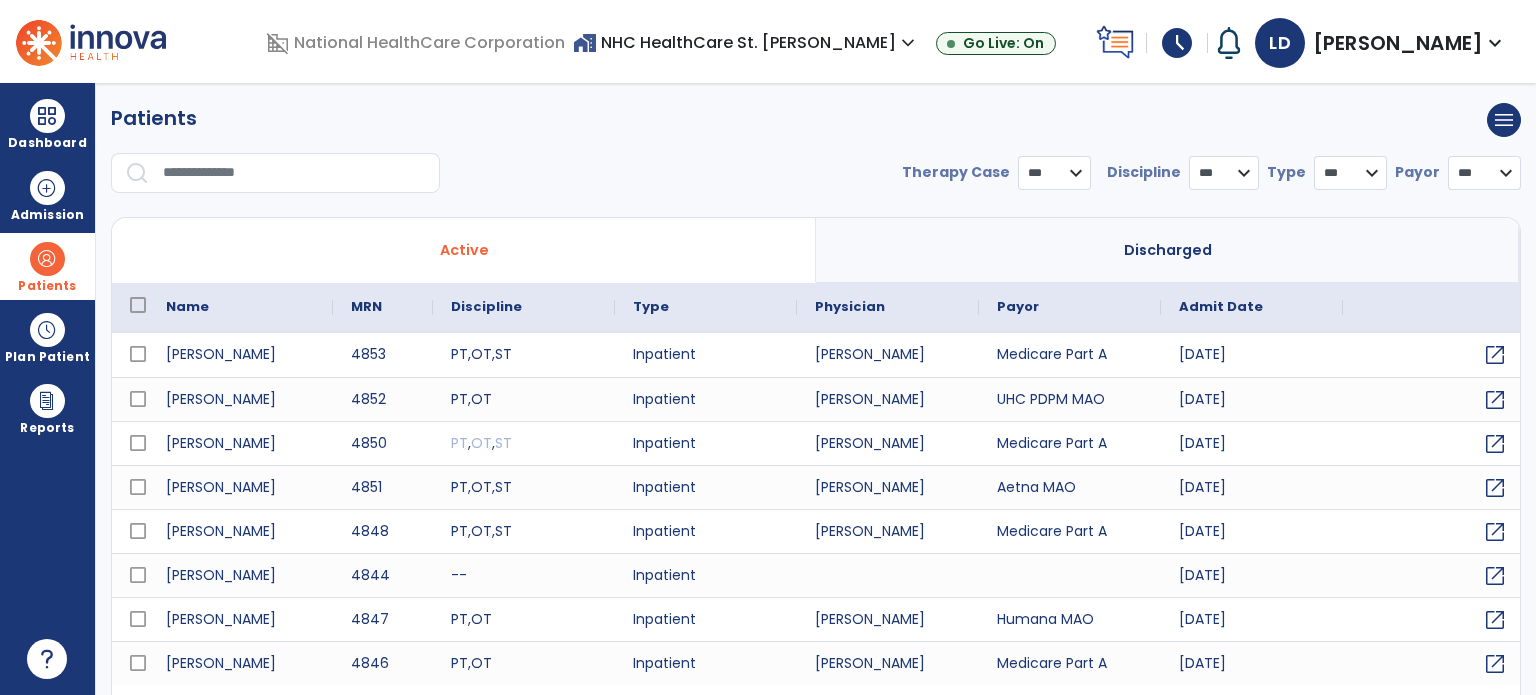 select on "***" 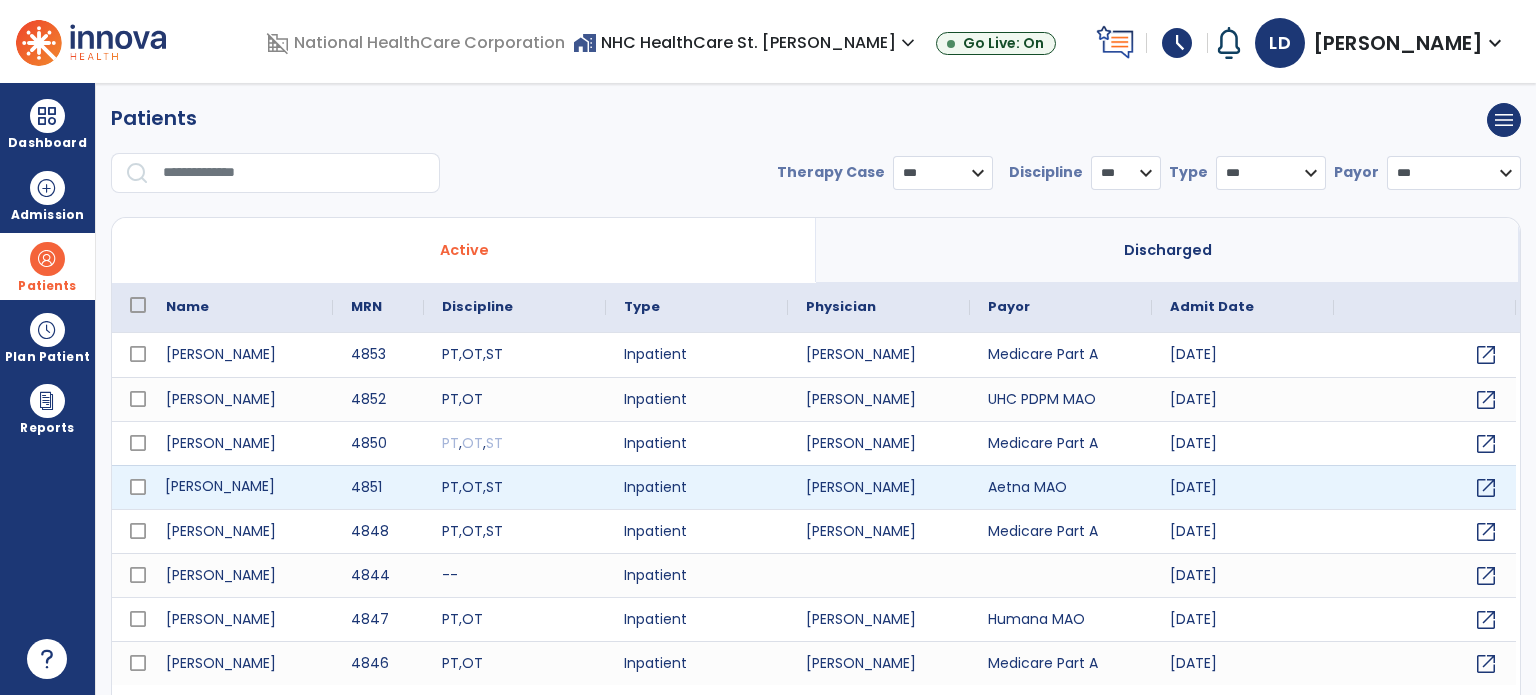 click on "[PERSON_NAME]" at bounding box center [240, 487] 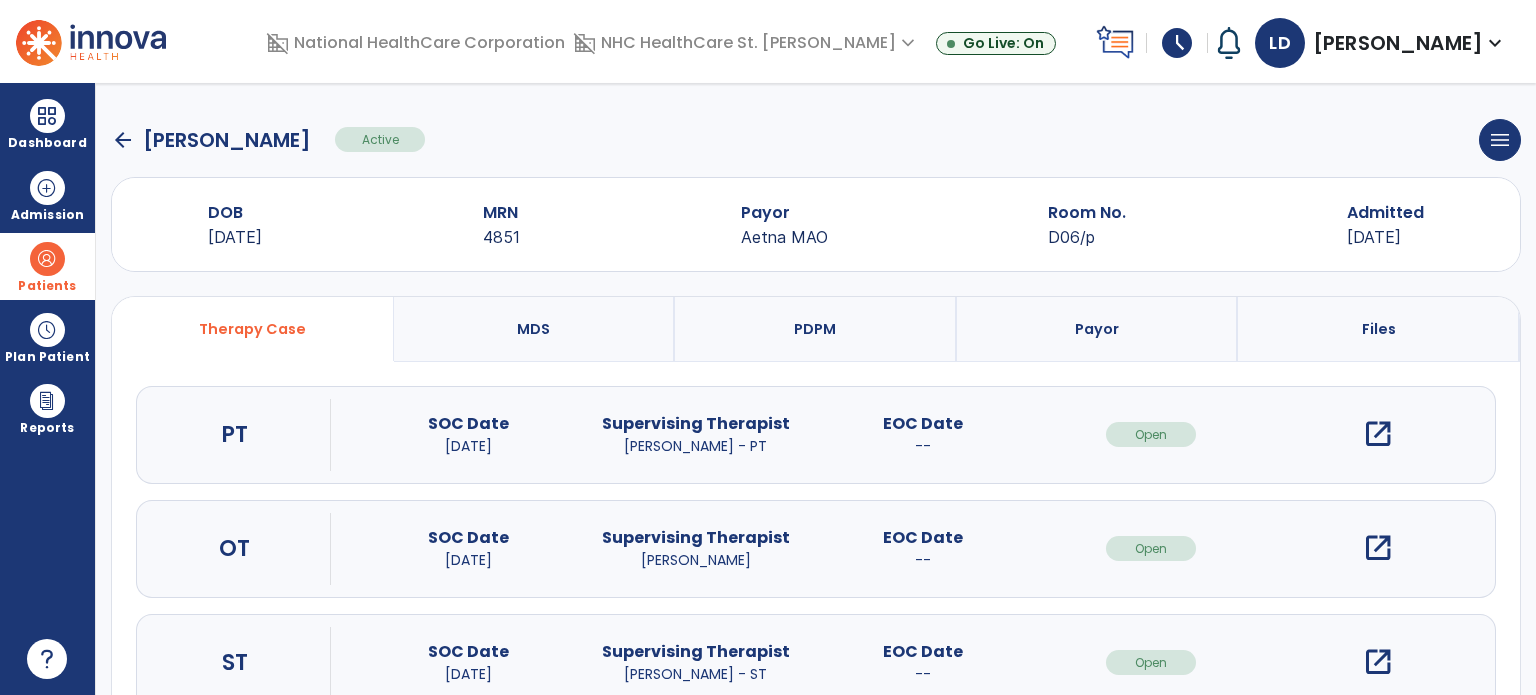 click on "open_in_new" at bounding box center (1378, 434) 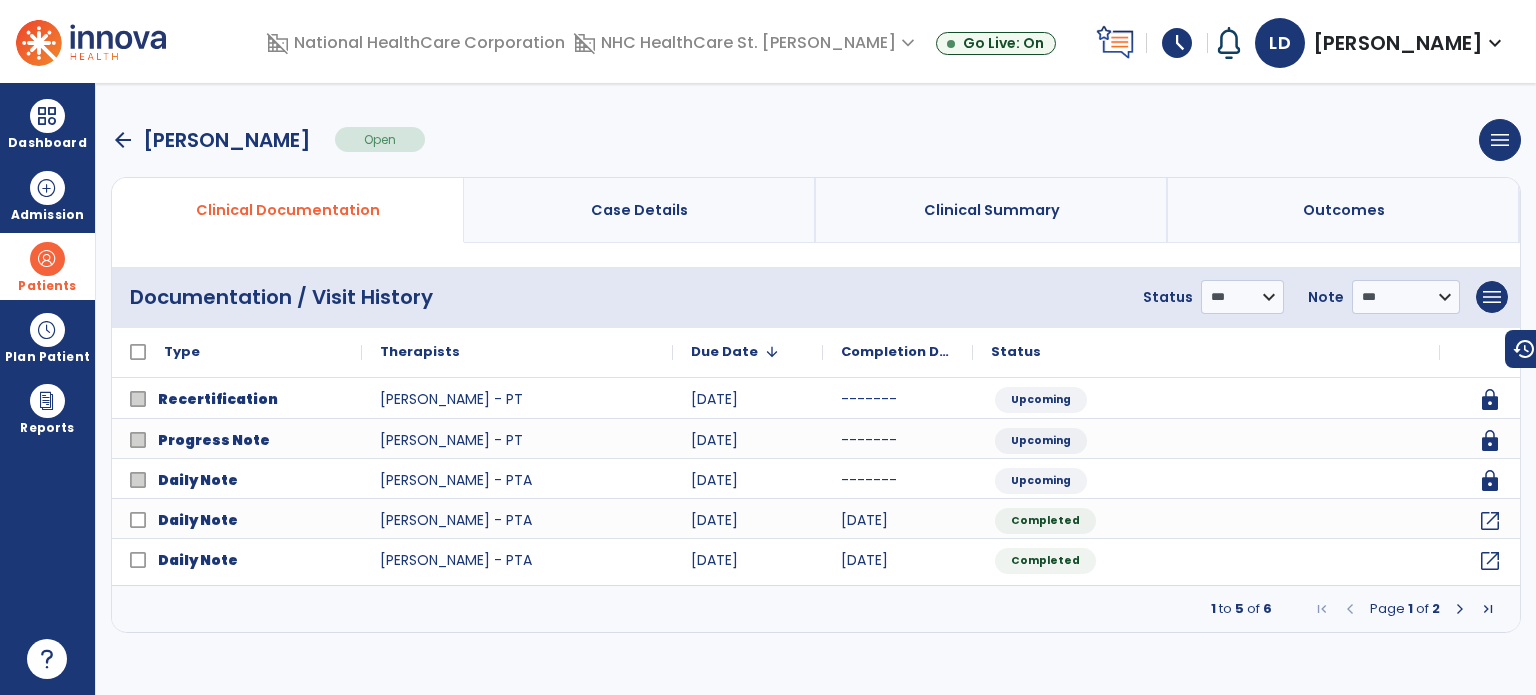 click at bounding box center [1350, 609] 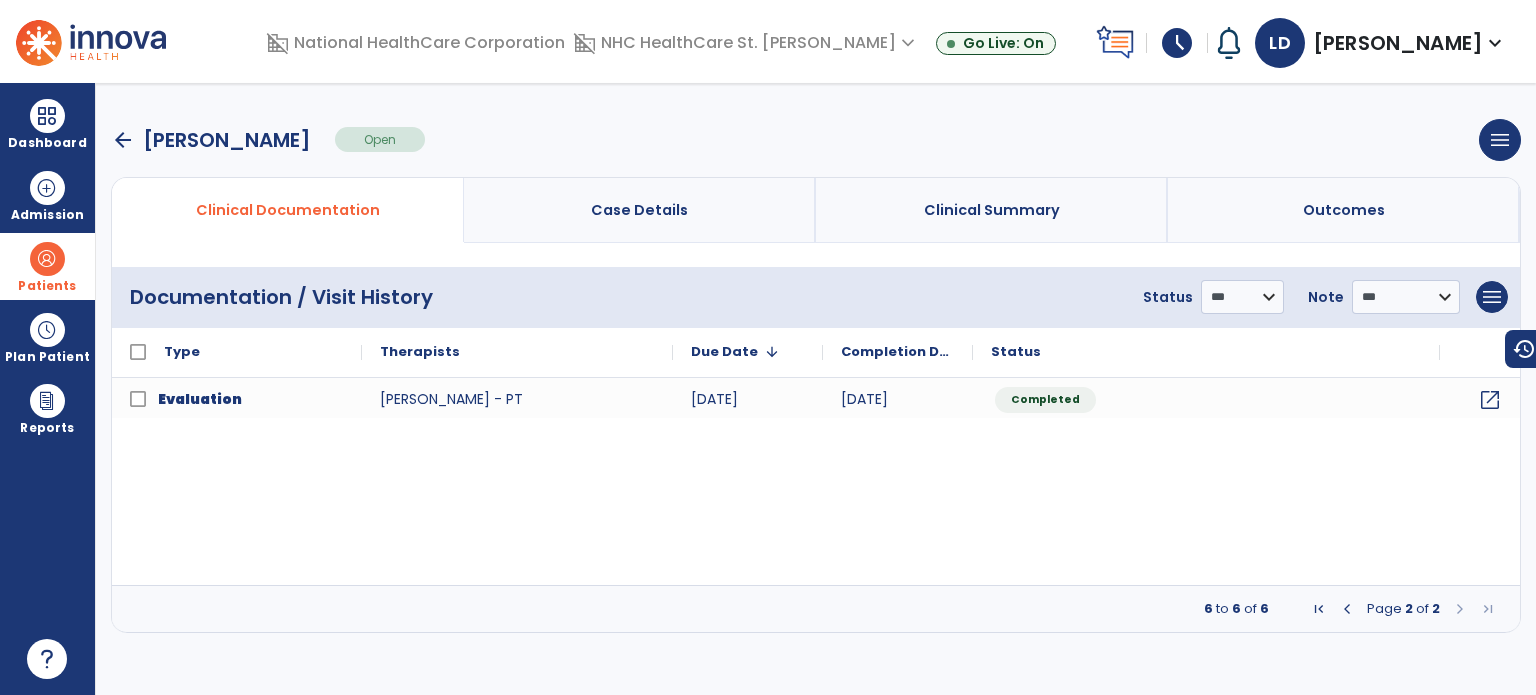 click at bounding box center (1347, 609) 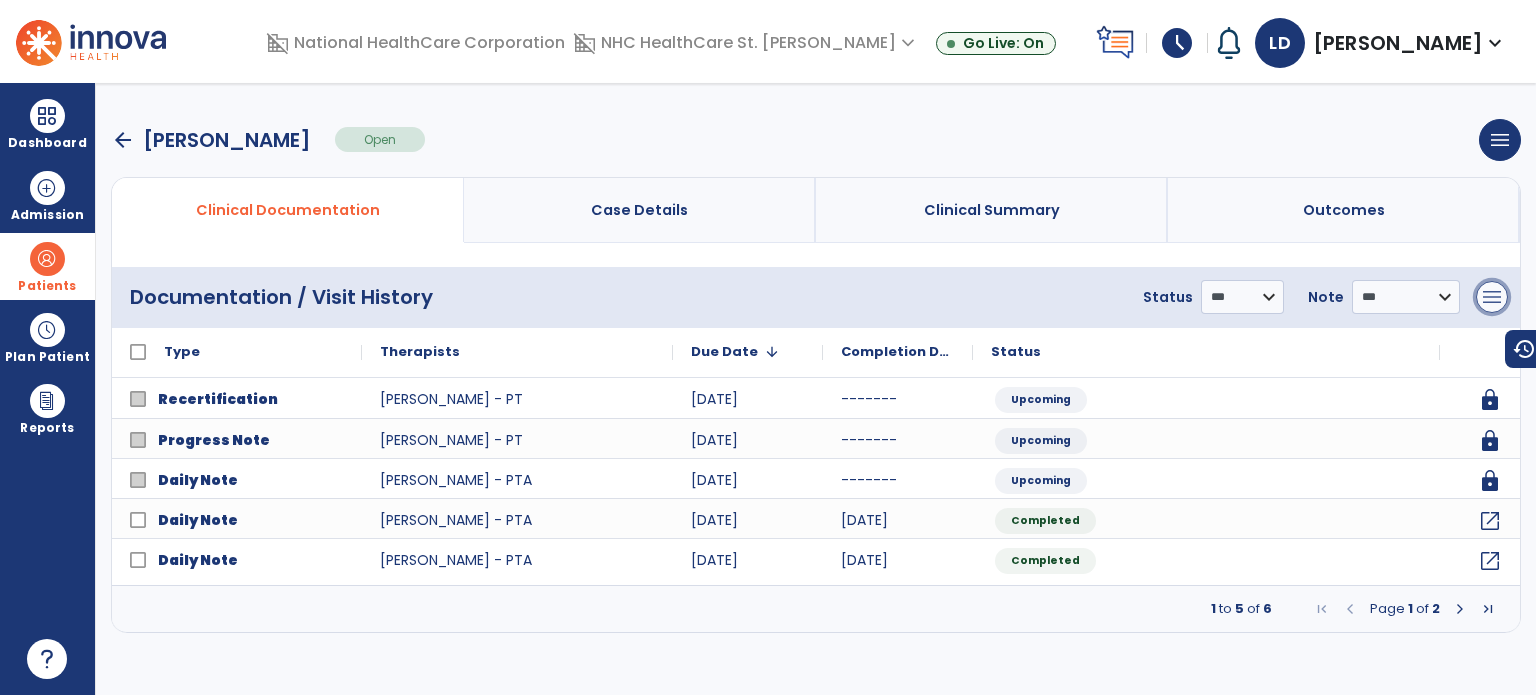 click on "menu" at bounding box center (1492, 297) 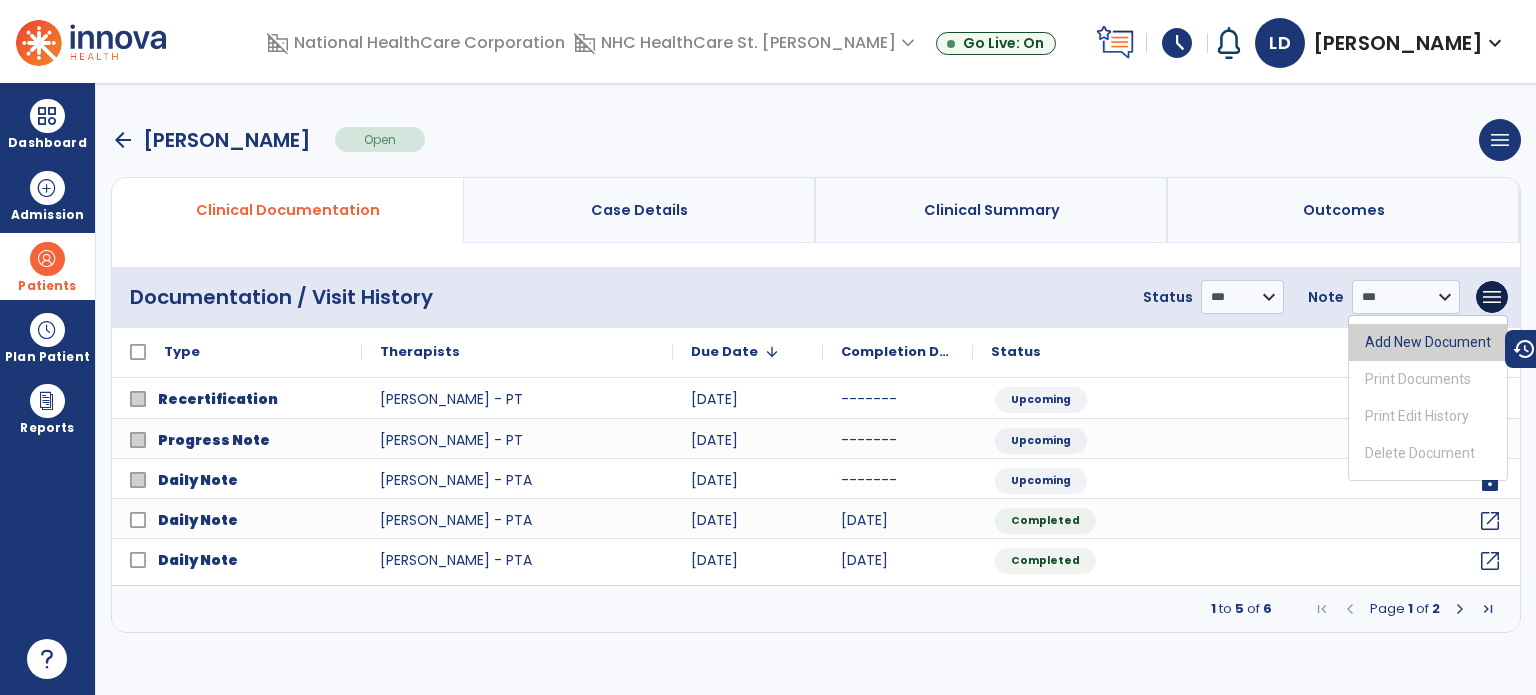 click on "Add New Document" at bounding box center (1428, 342) 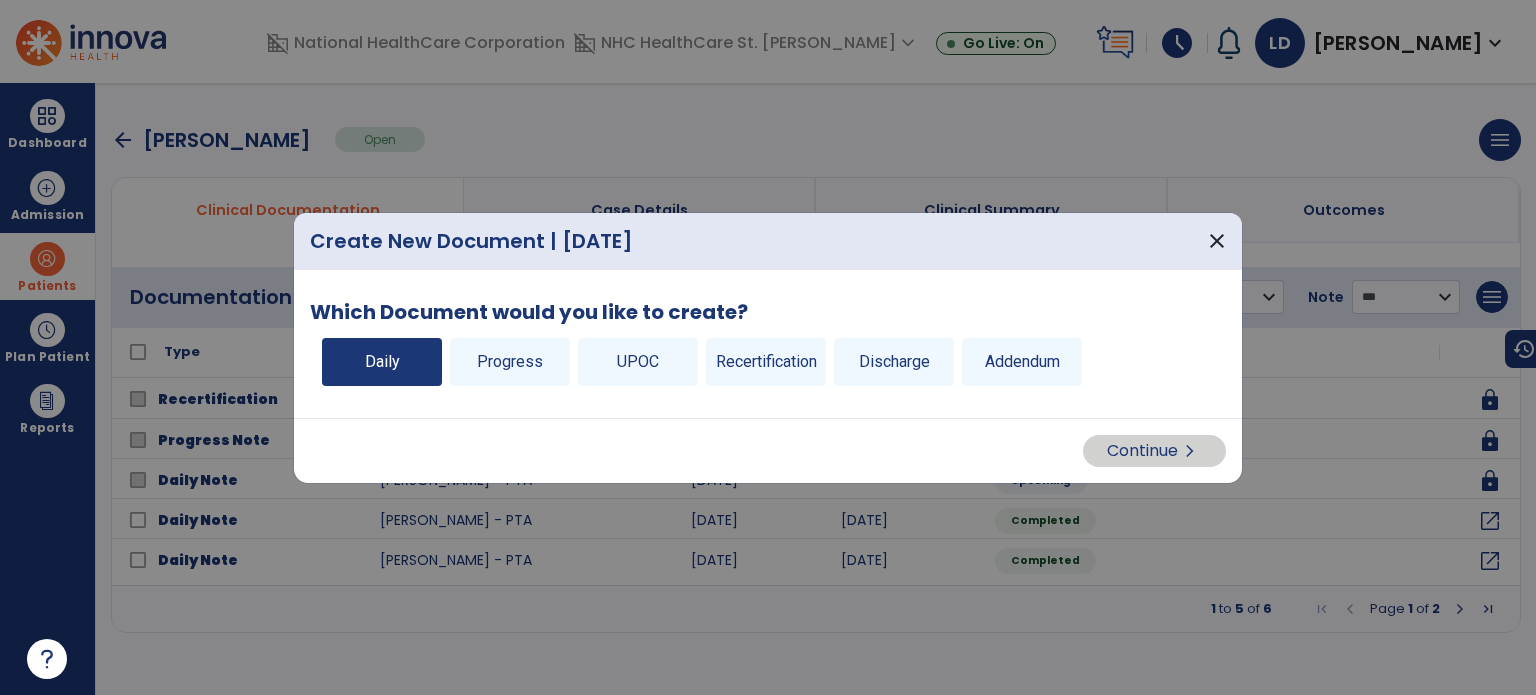 click on "Daily" at bounding box center (382, 362) 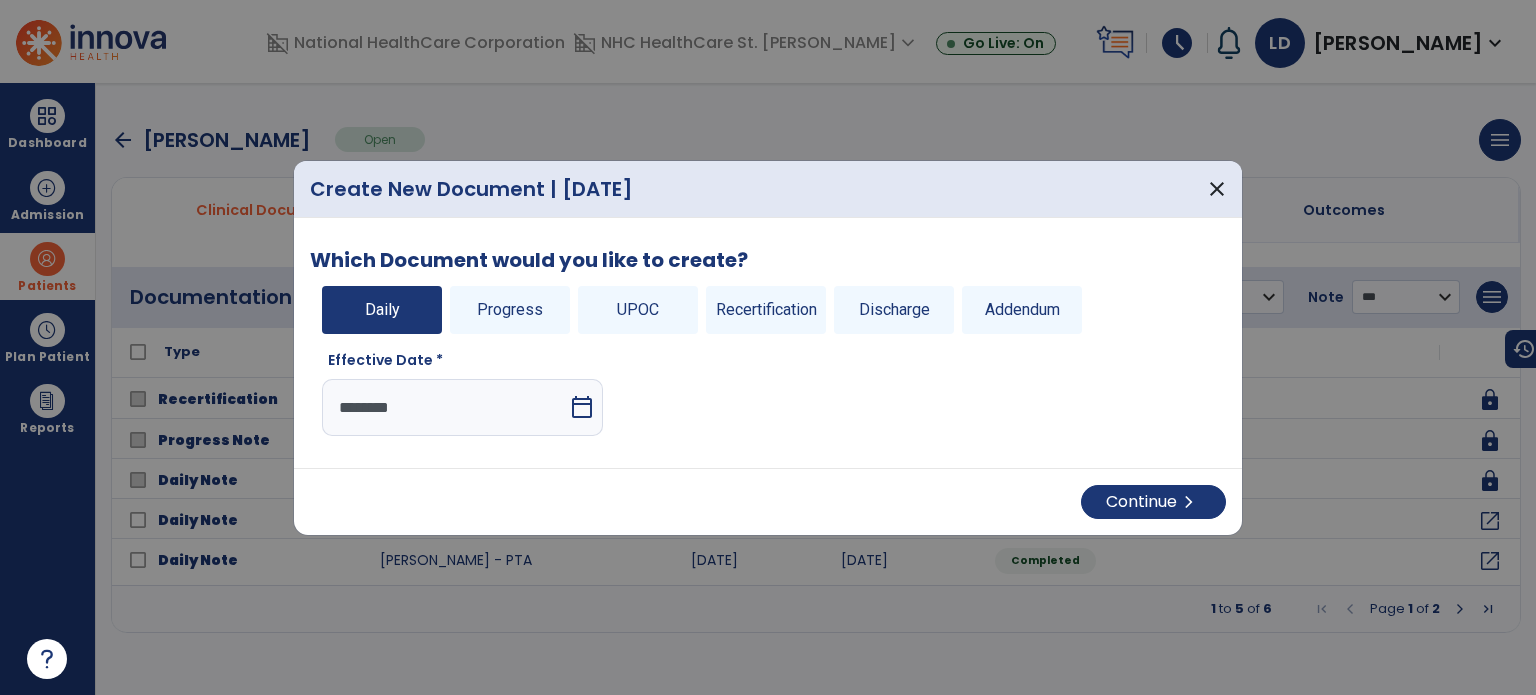 click on "calendar_today" at bounding box center [582, 407] 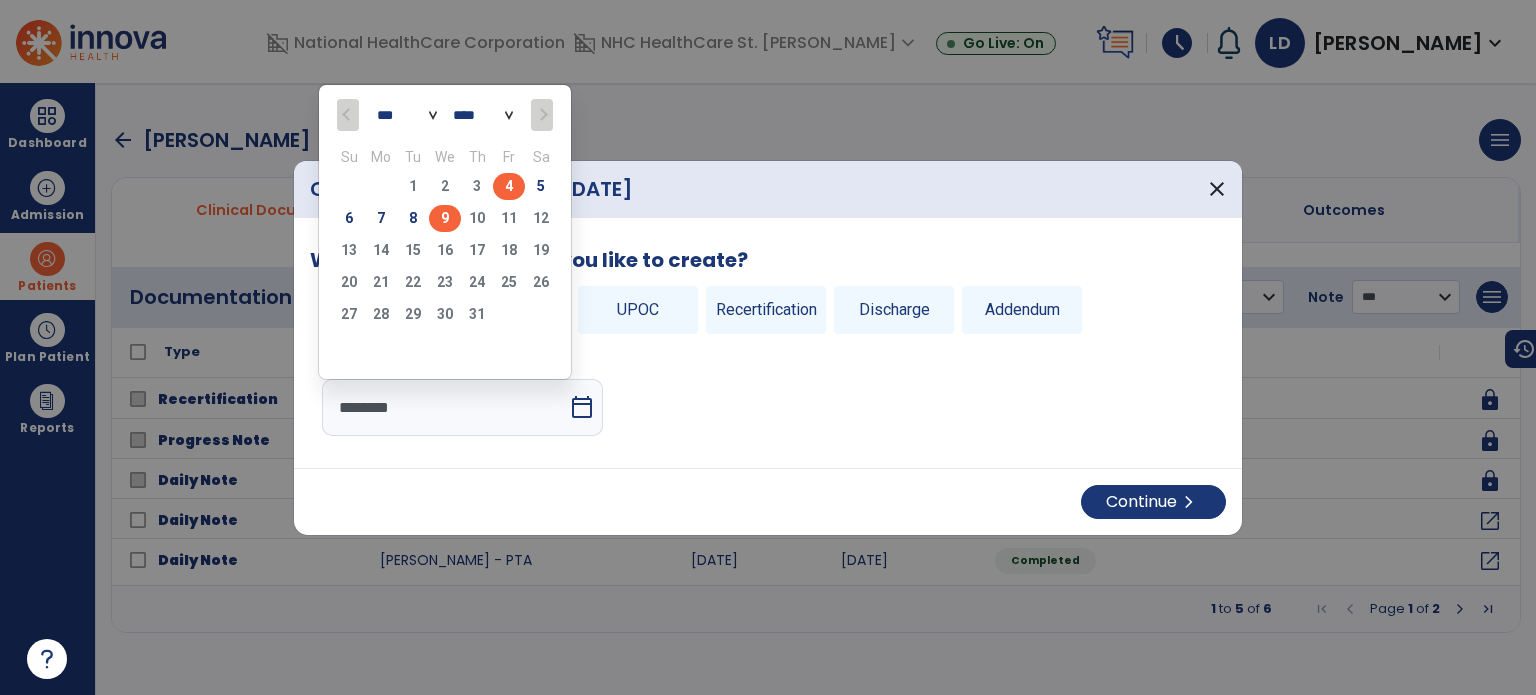 click on "4" 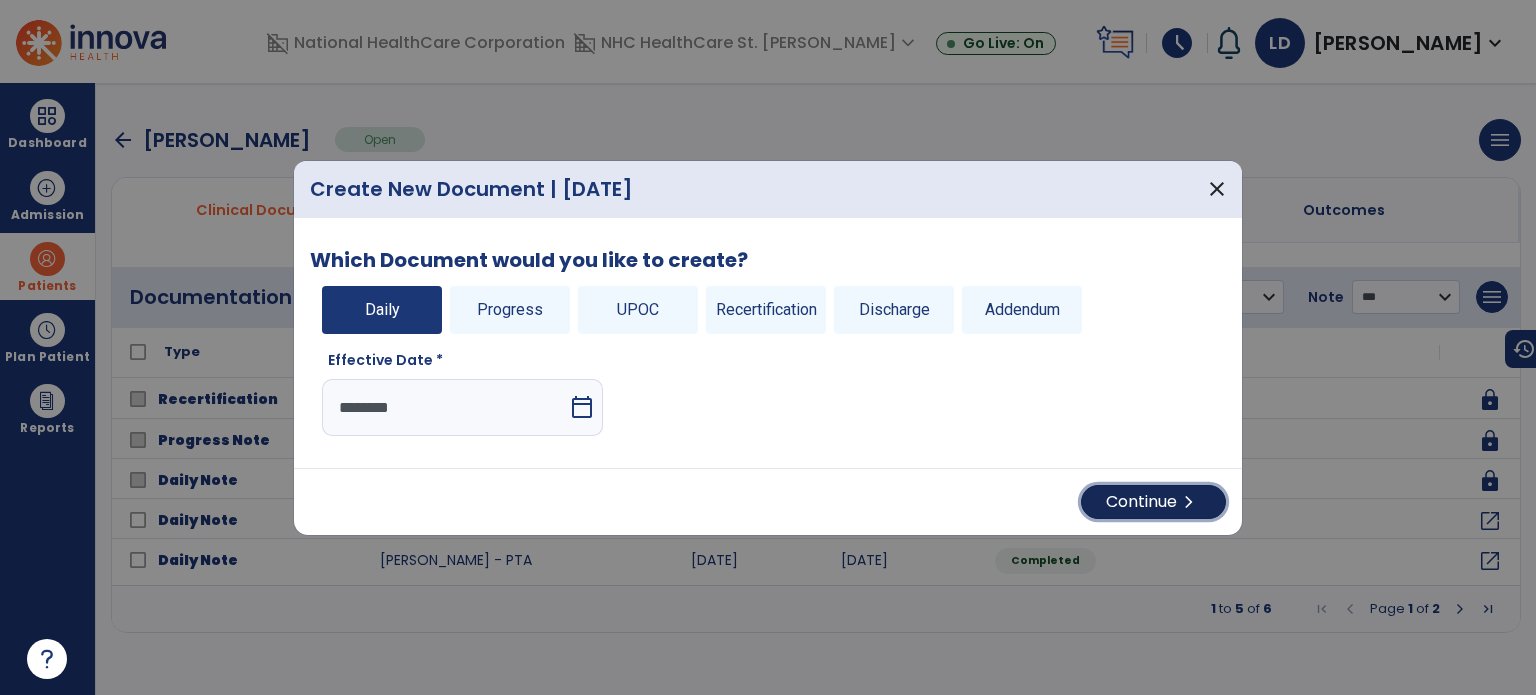click on "Continue   chevron_right" at bounding box center [1153, 502] 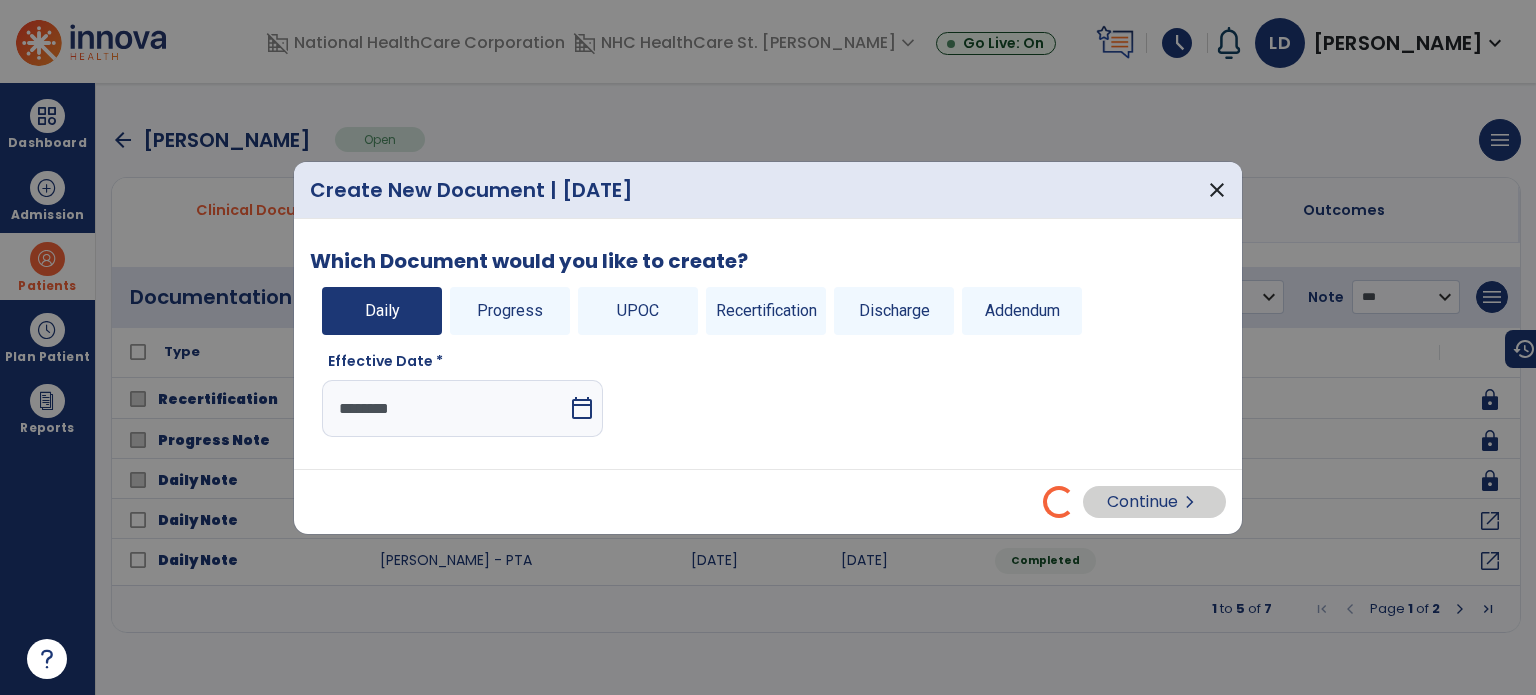 select on "*" 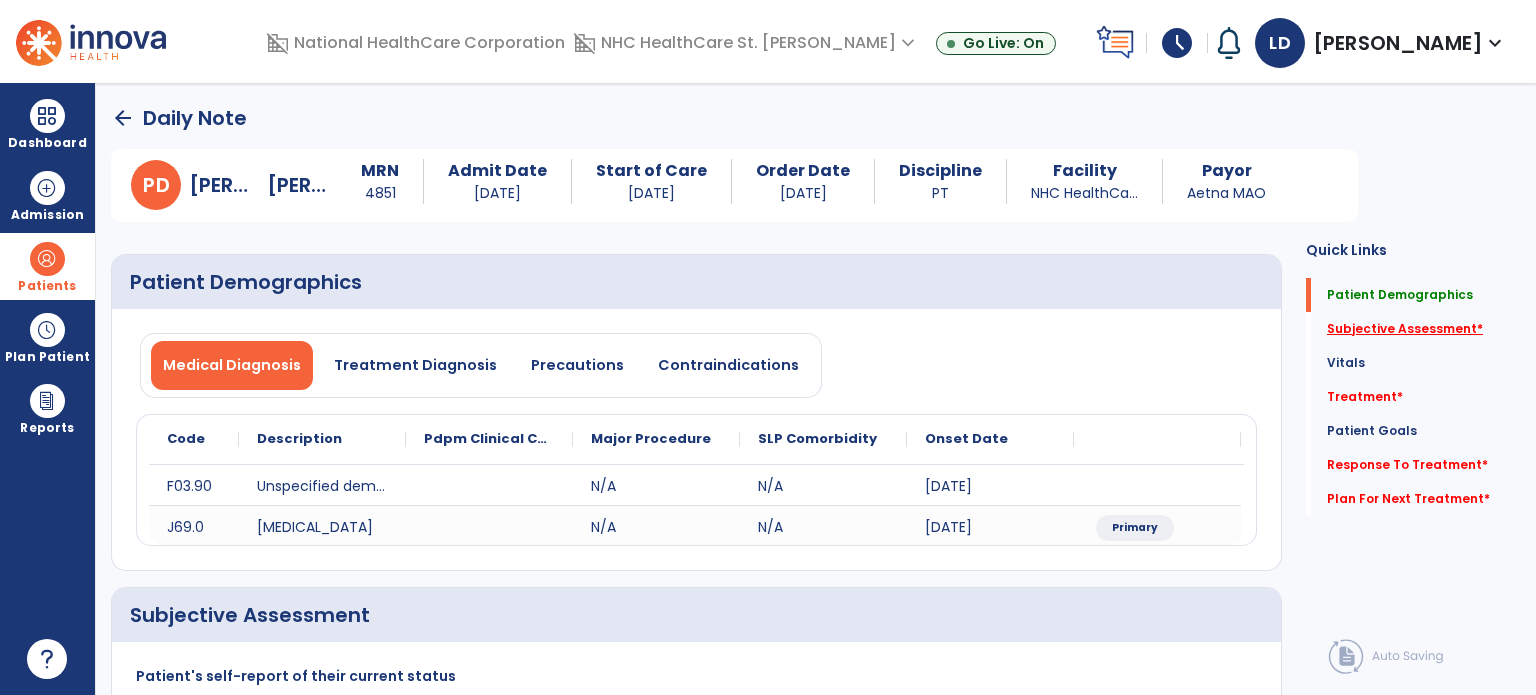 click on "Subjective Assessment   *" 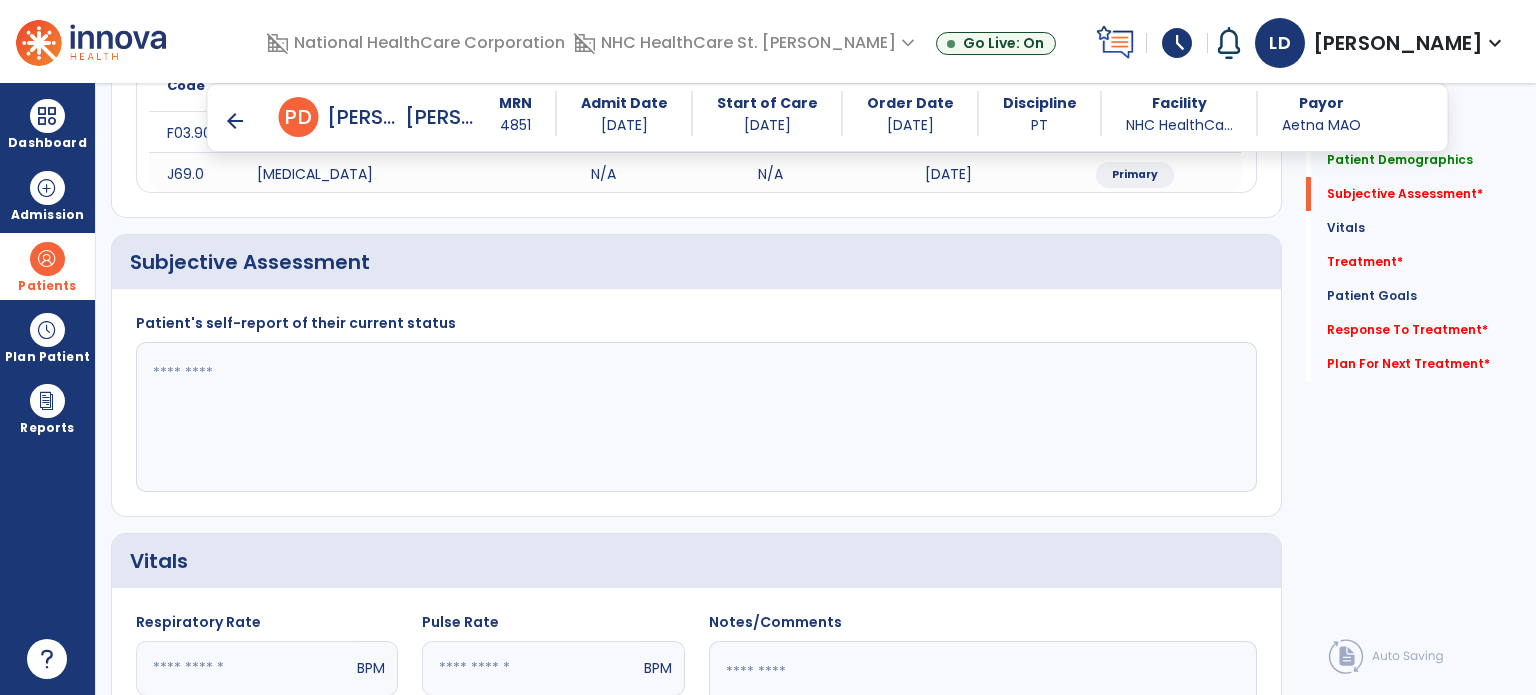 scroll, scrollTop: 338, scrollLeft: 0, axis: vertical 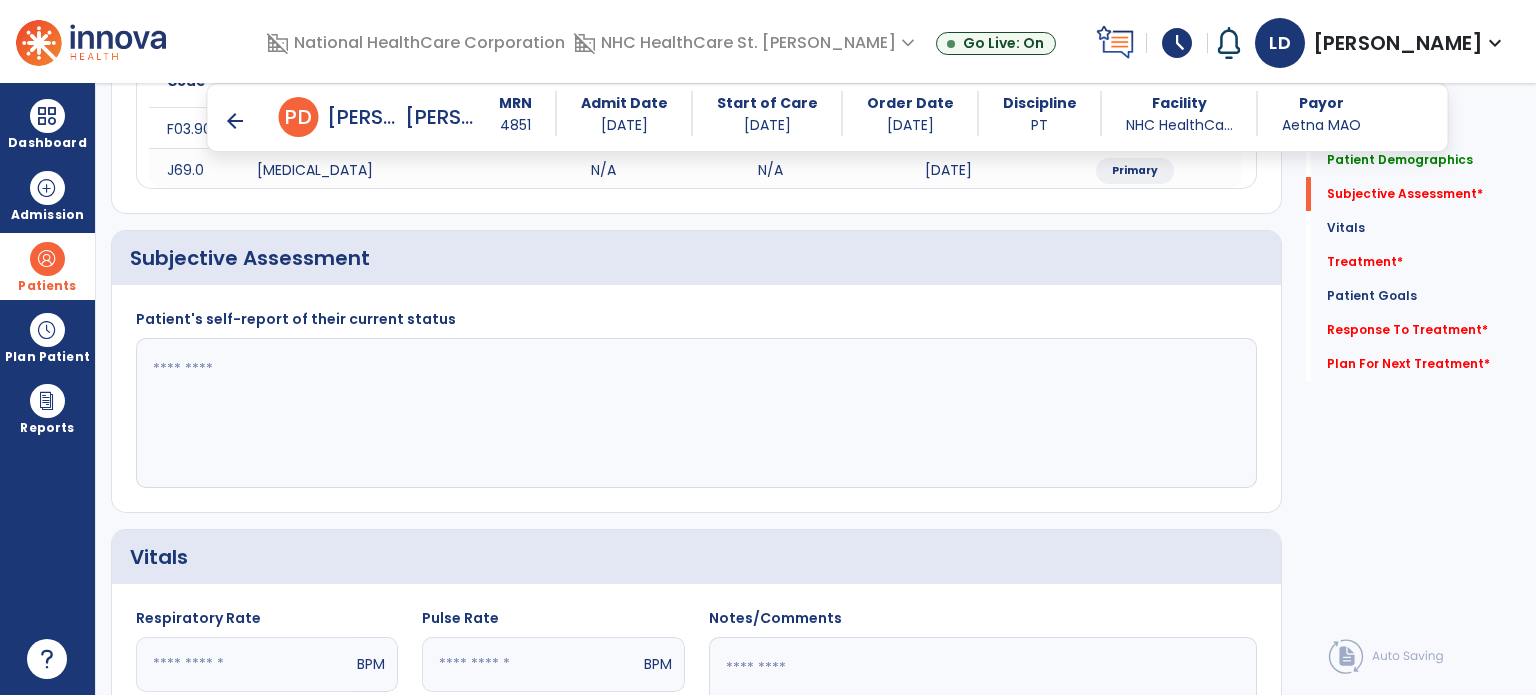 click 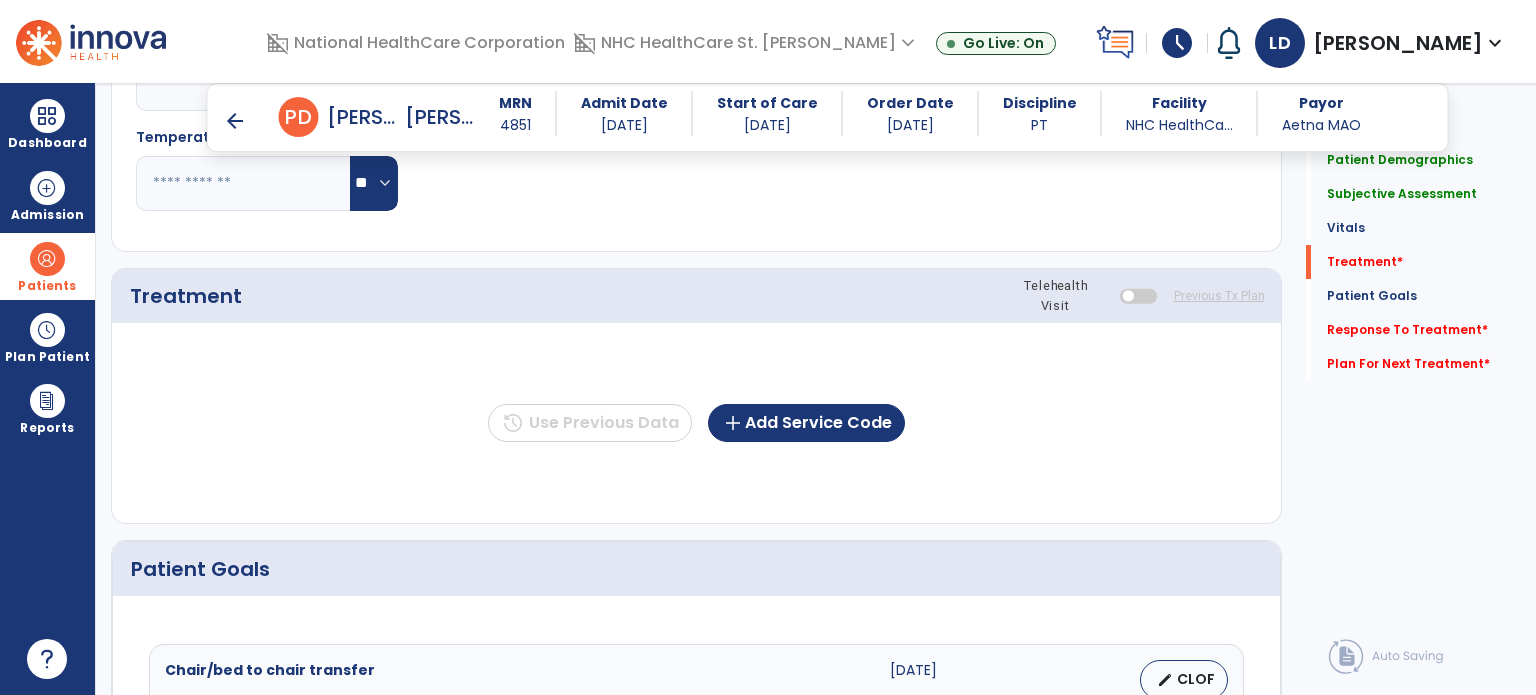 scroll, scrollTop: 1055, scrollLeft: 0, axis: vertical 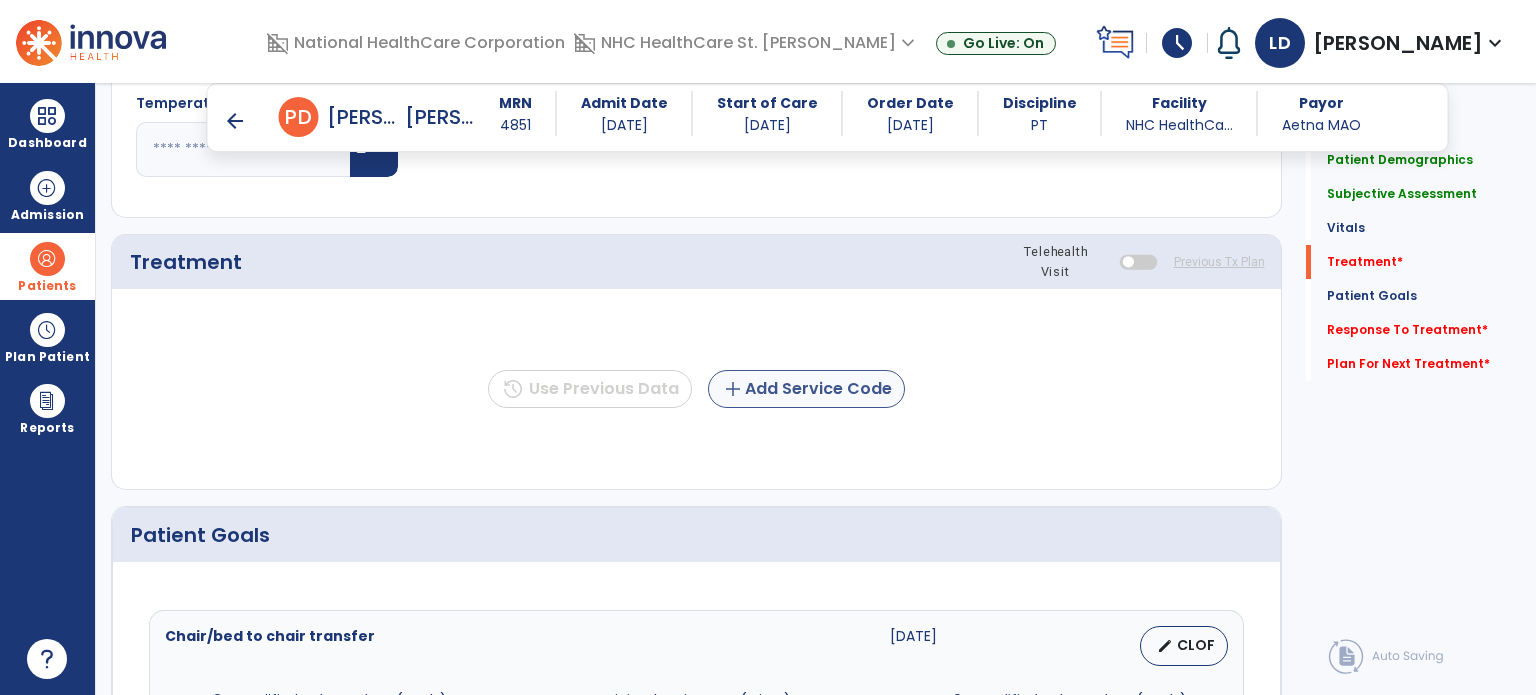 type on "**********" 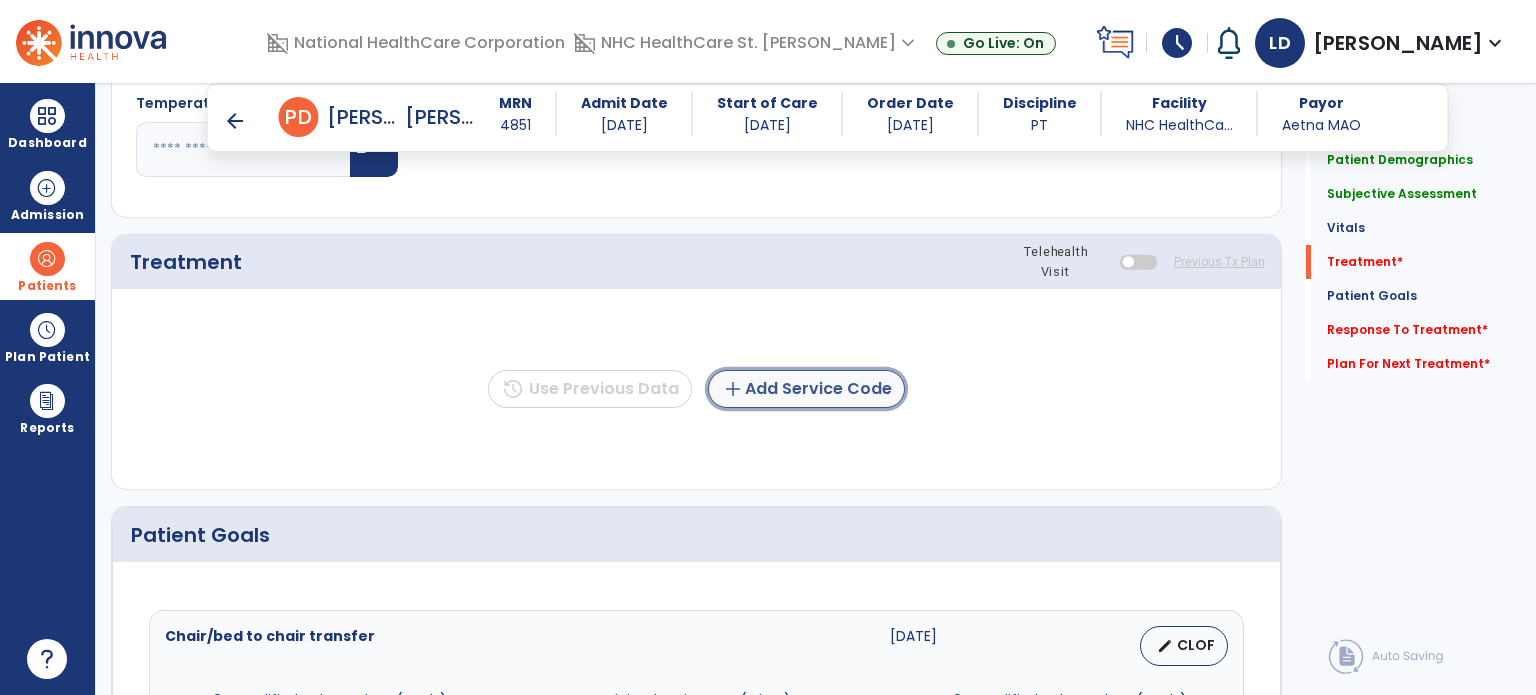 click on "add" 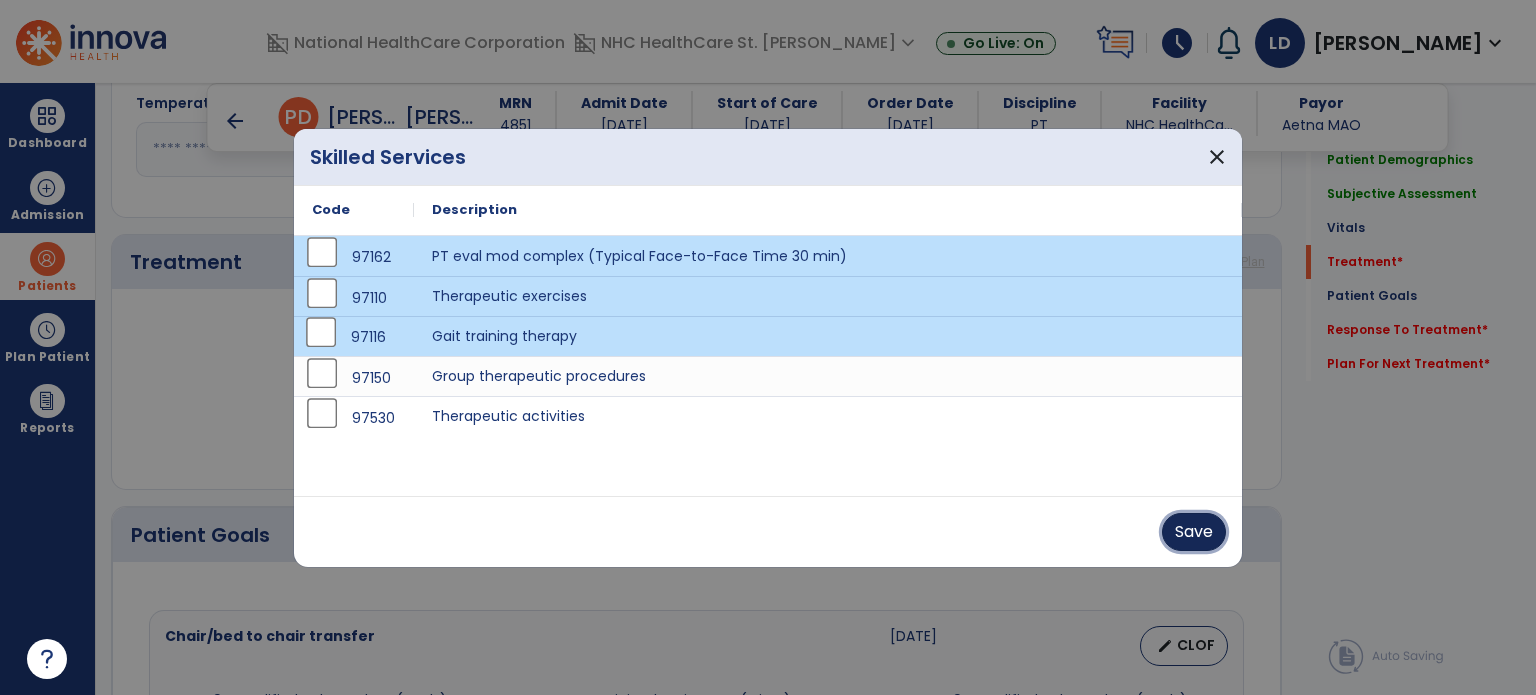 click on "Save" at bounding box center [1194, 532] 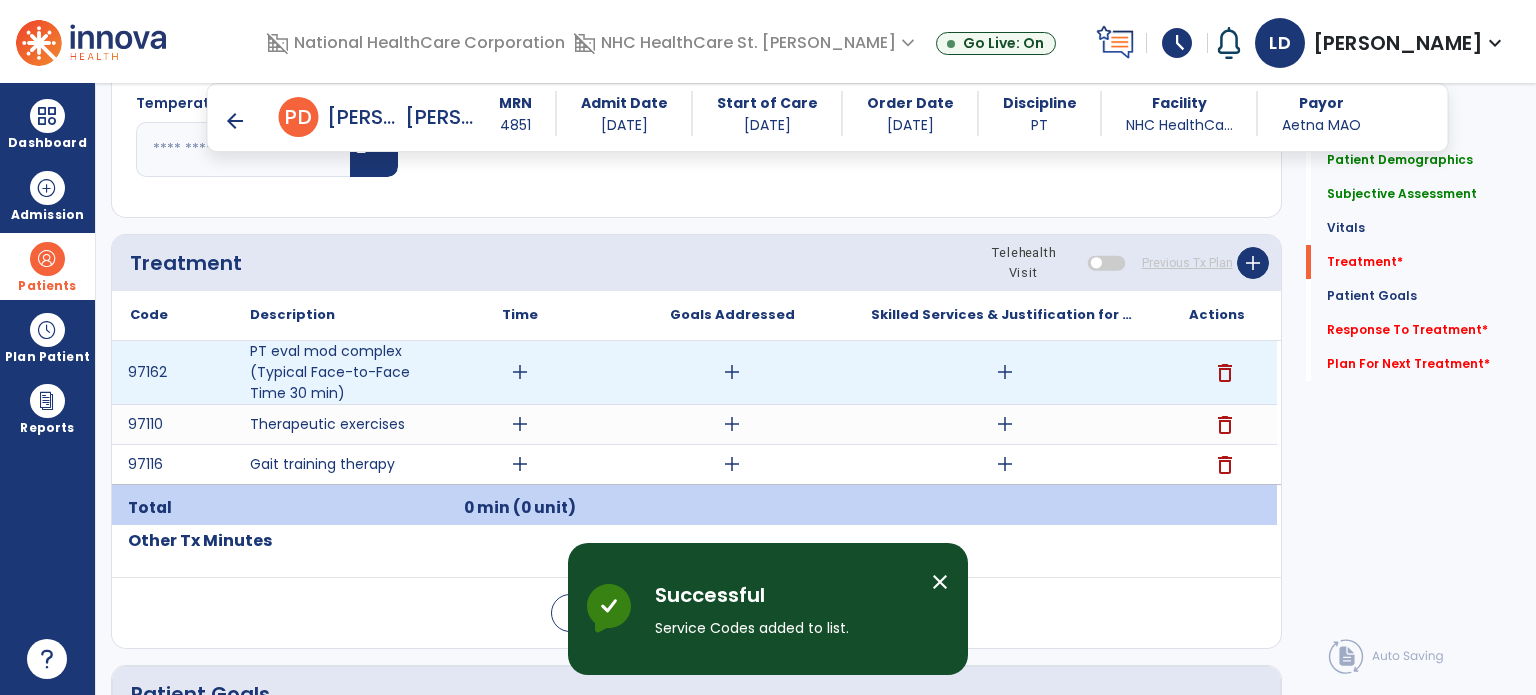 click on "add" at bounding box center (520, 372) 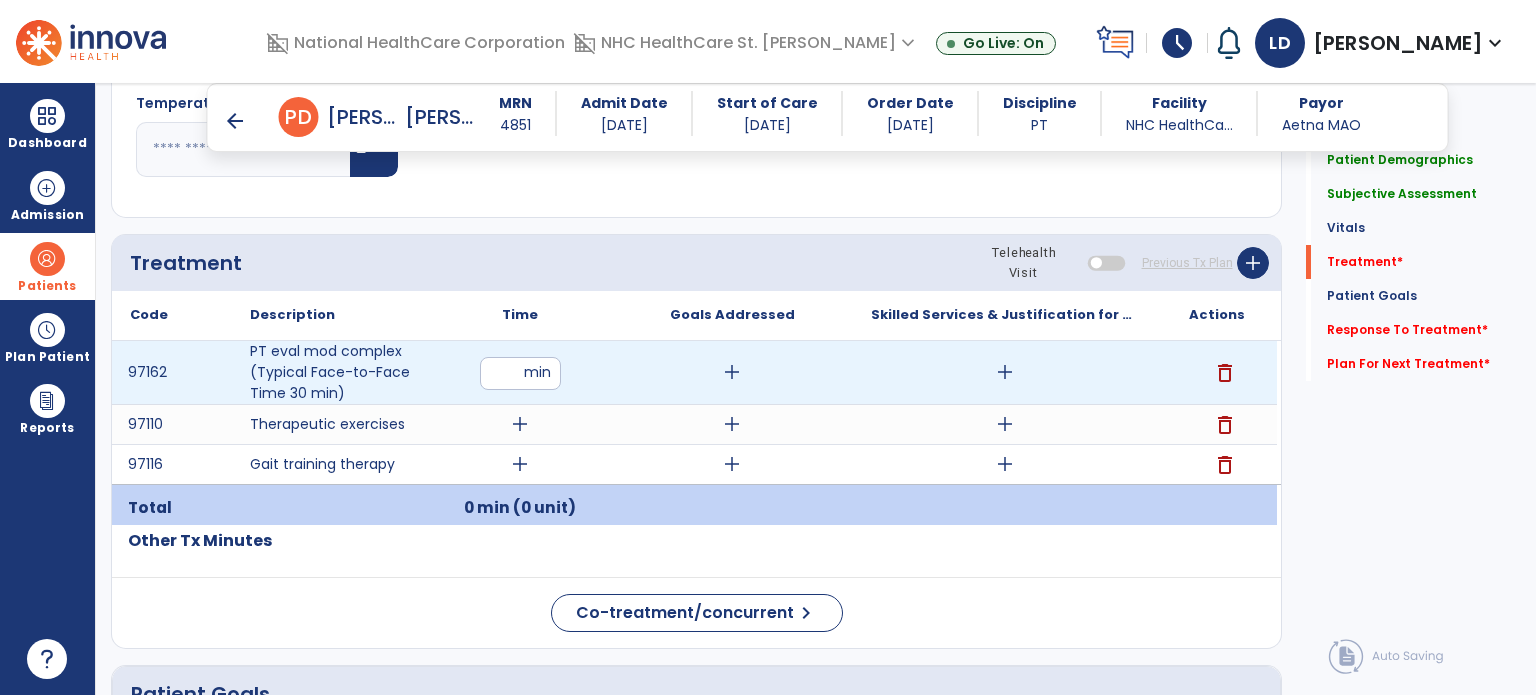 type on "**" 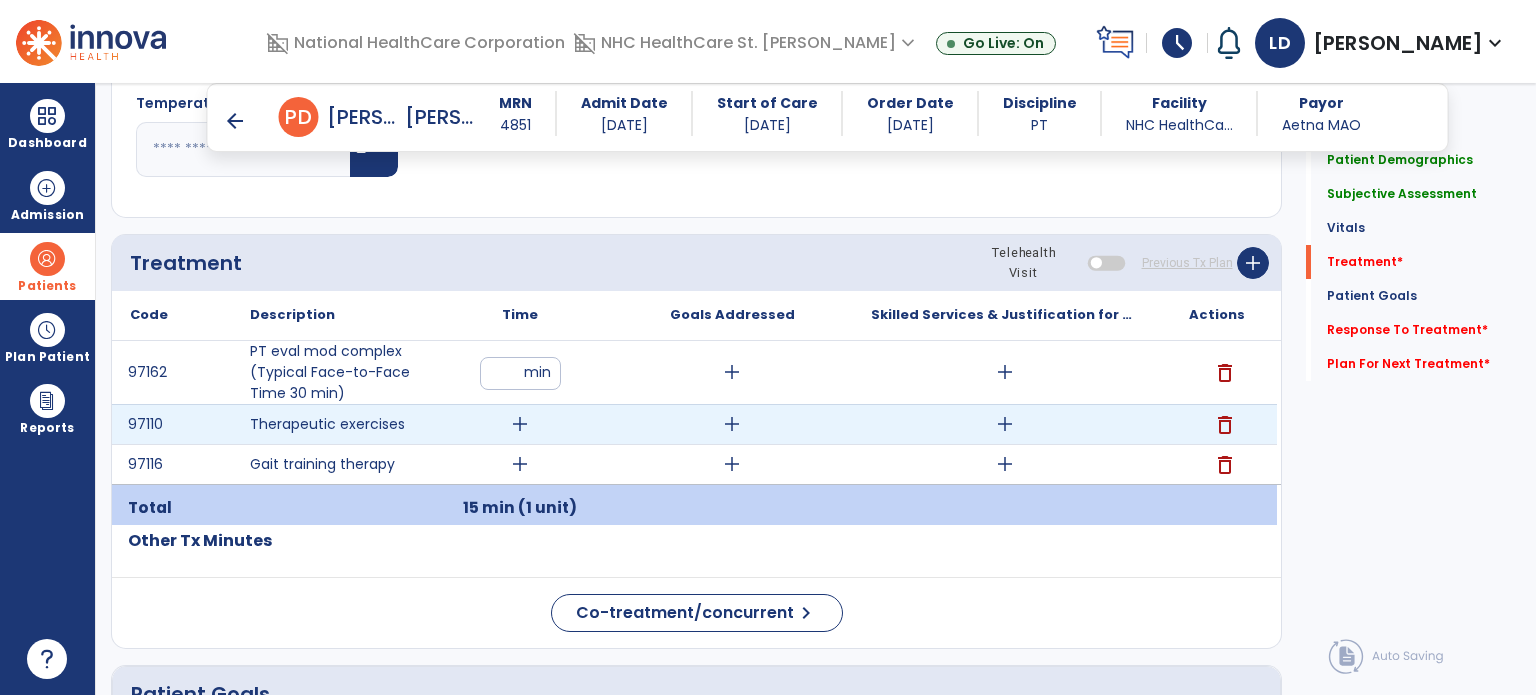 click on "add" at bounding box center [520, 424] 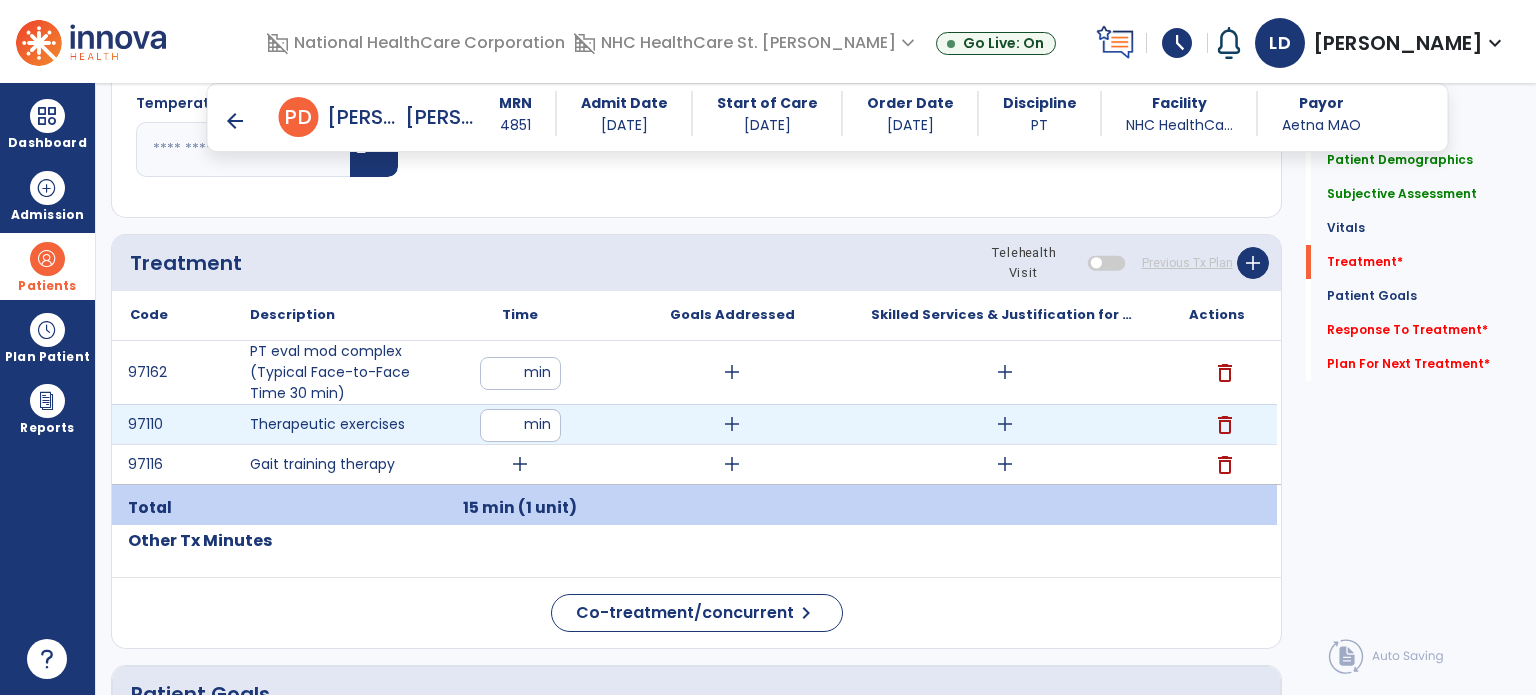 type on "**" 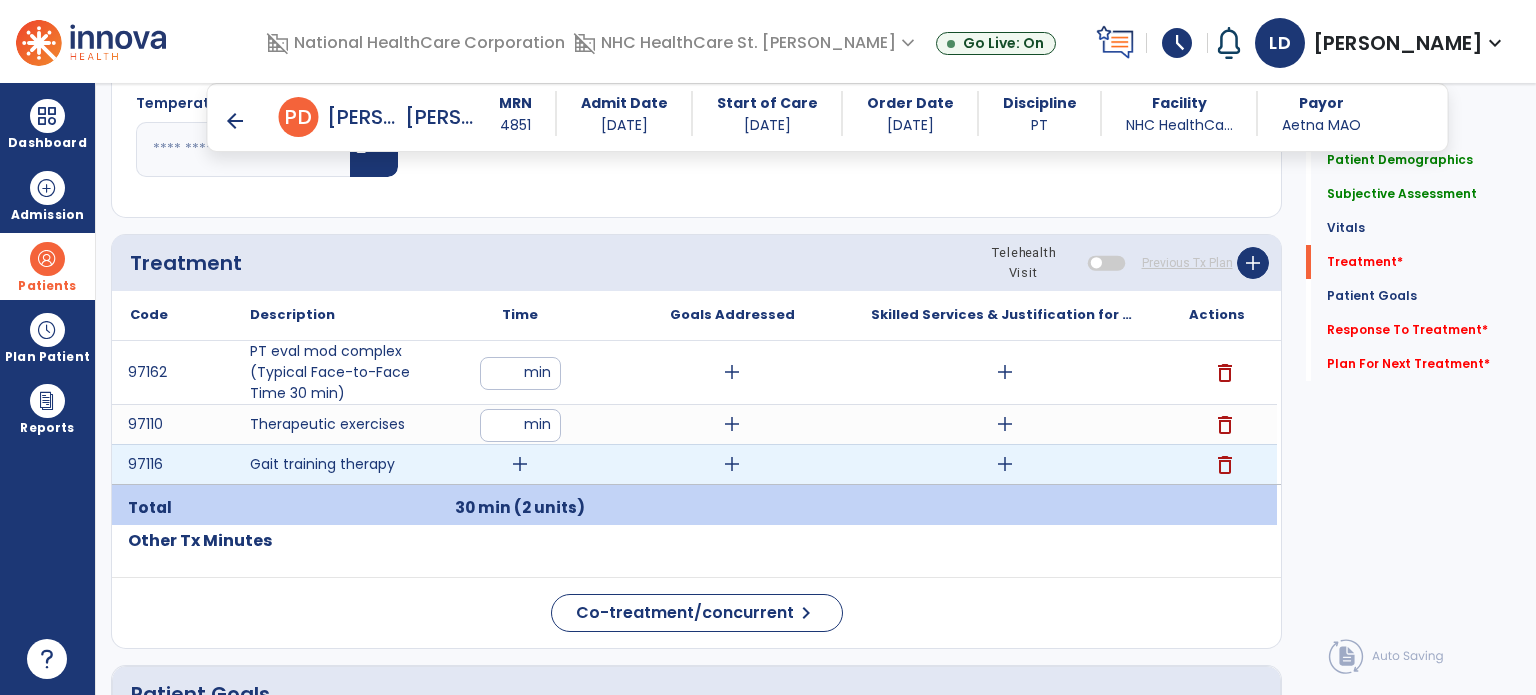 click on "add" at bounding box center [520, 464] 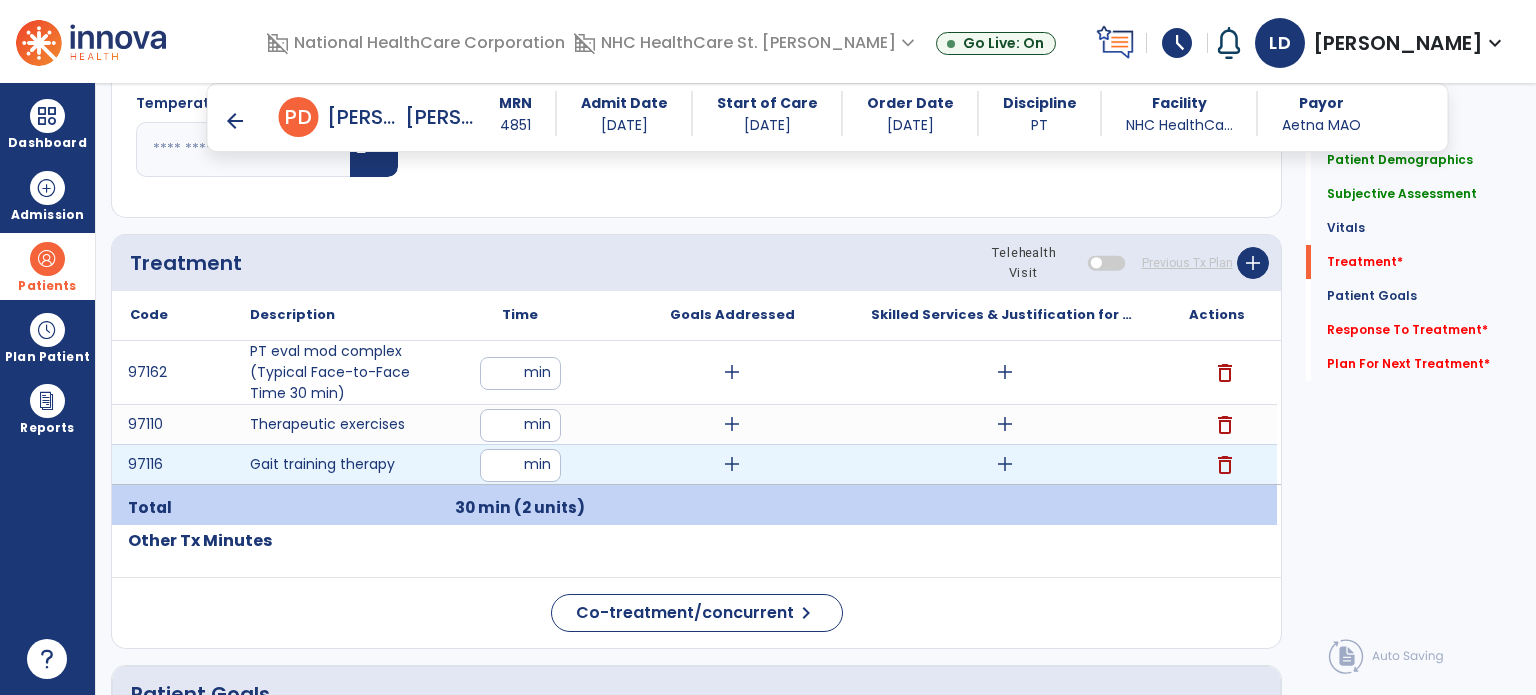 type on "**" 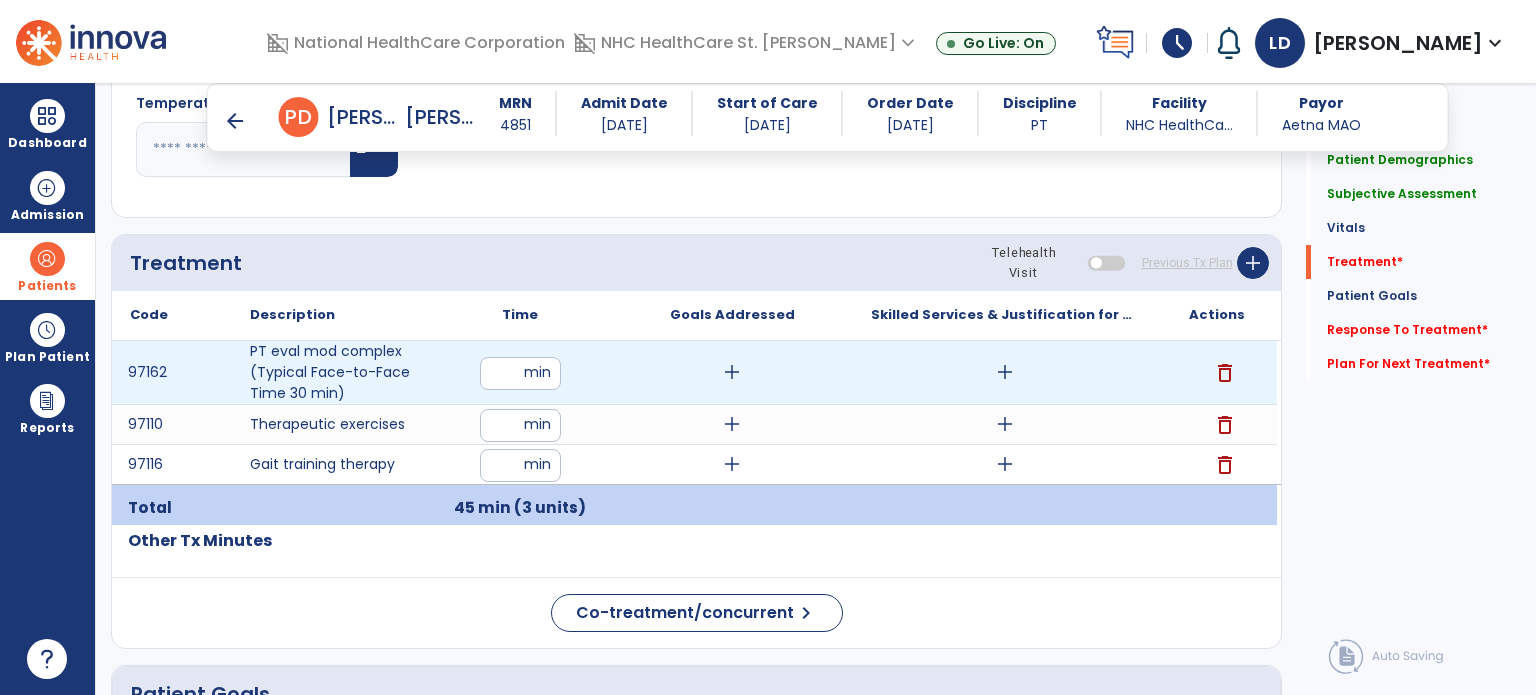 click on "add" at bounding box center [1005, 372] 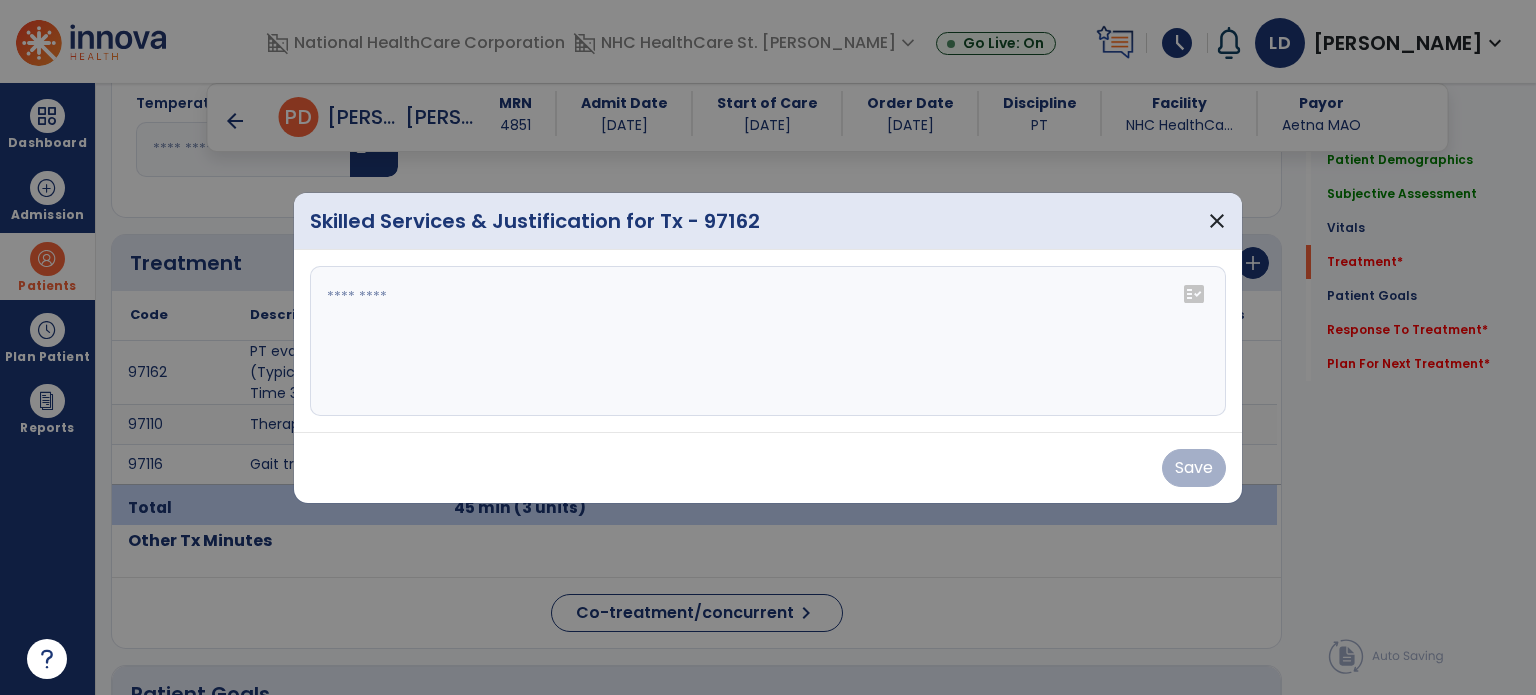 click at bounding box center (768, 341) 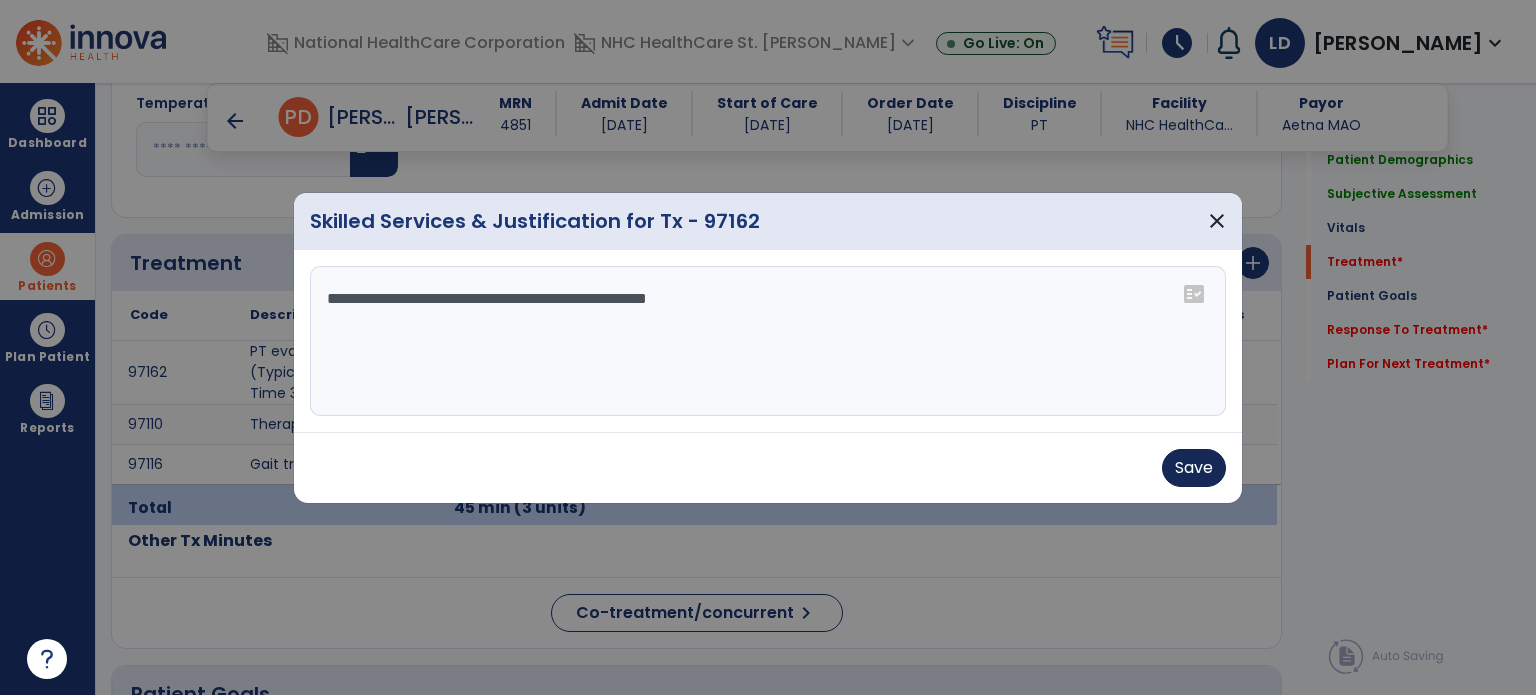 type on "**********" 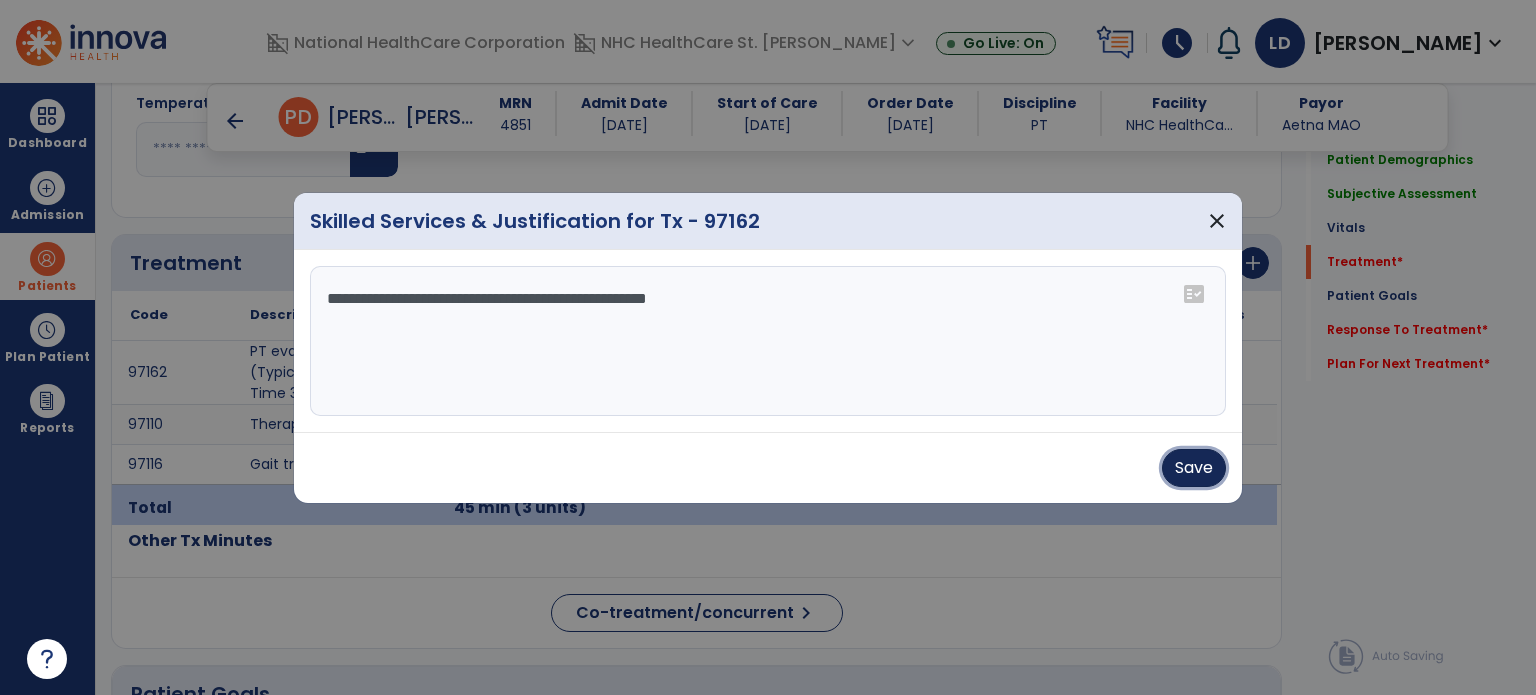 click on "Save" at bounding box center [1194, 468] 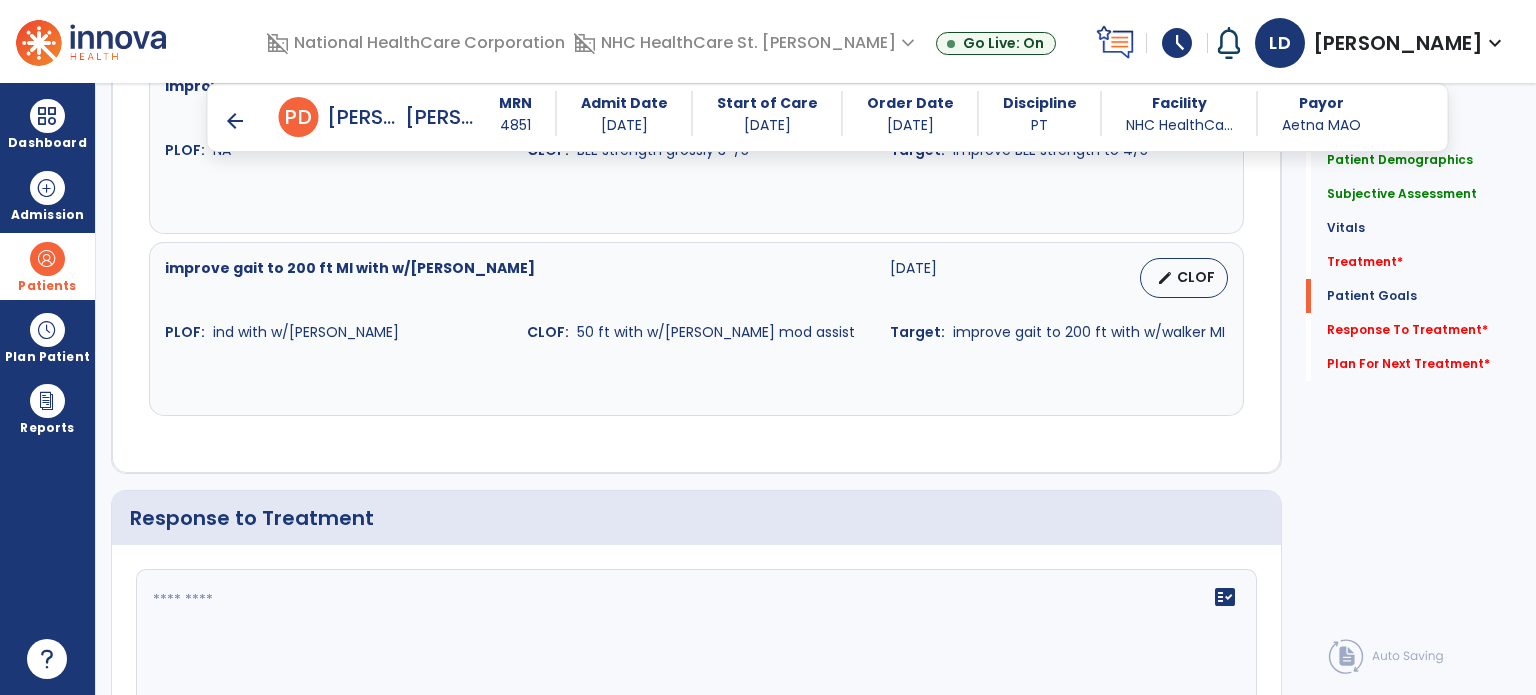 scroll, scrollTop: 3027, scrollLeft: 0, axis: vertical 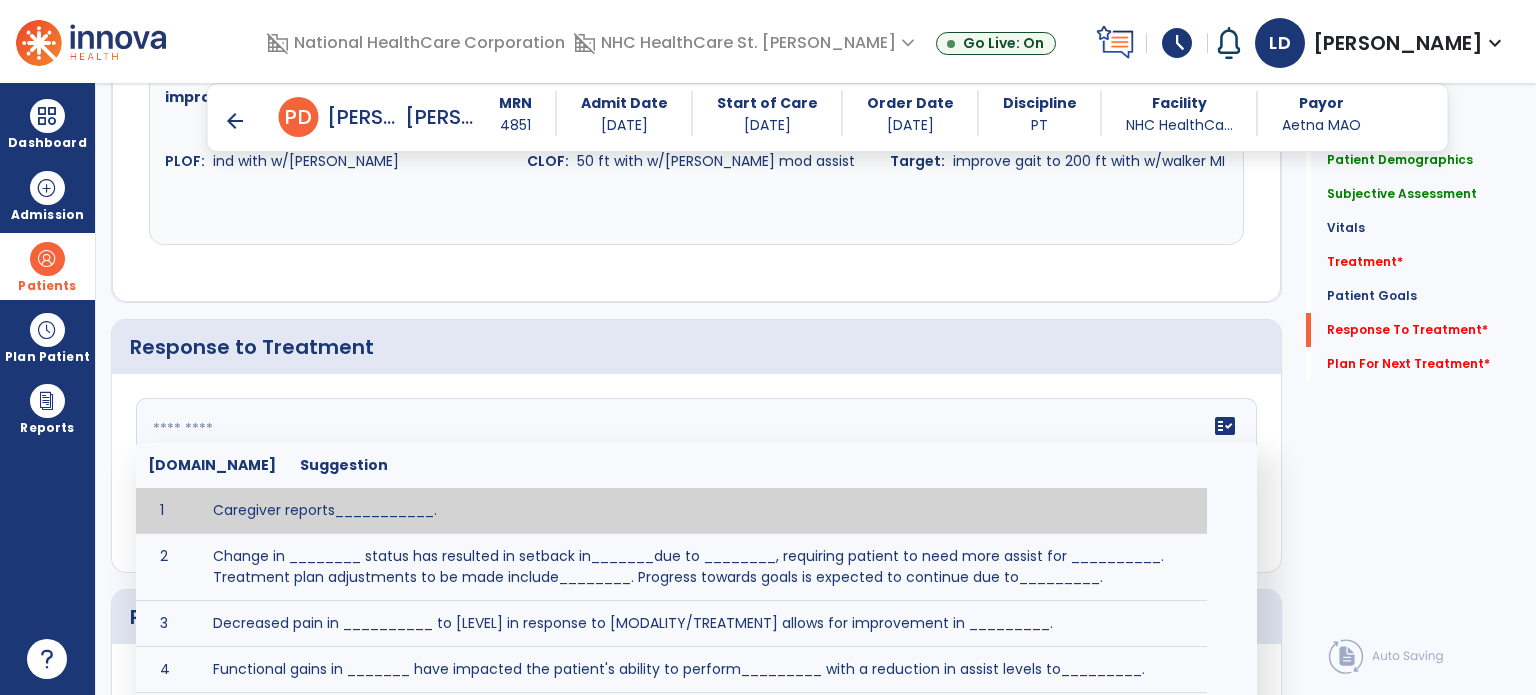 click on "fact_check  [DOMAIN_NAME] Suggestion 1 Caregiver reports___________. 2 Change in ________ status has resulted in setback in_______due to ________, requiring patient to need more assist for __________.   Treatment plan adjustments to be made include________.  Progress towards goals is expected to continue due to_________. 3 Decreased pain in __________ to [LEVEL] in response to [MODALITY/TREATMENT] allows for improvement in _________. 4 Functional gains in _______ have impacted the patient's ability to perform_________ with a reduction in assist levels to_________. 5 Functional progress this week has been significant due to__________. 6 Gains in ________ have improved the patient's ability to perform ______with decreased levels of assist to___________. 7 Improvement in ________allows patient to tolerate higher levels of challenges in_________. 8 Pain in [AREA] has decreased to [LEVEL] in response to [TREATMENT/MODALITY], allowing fore ease in completing__________. 9 10 11 12 13 14 15 16 17 18 19 20 21" 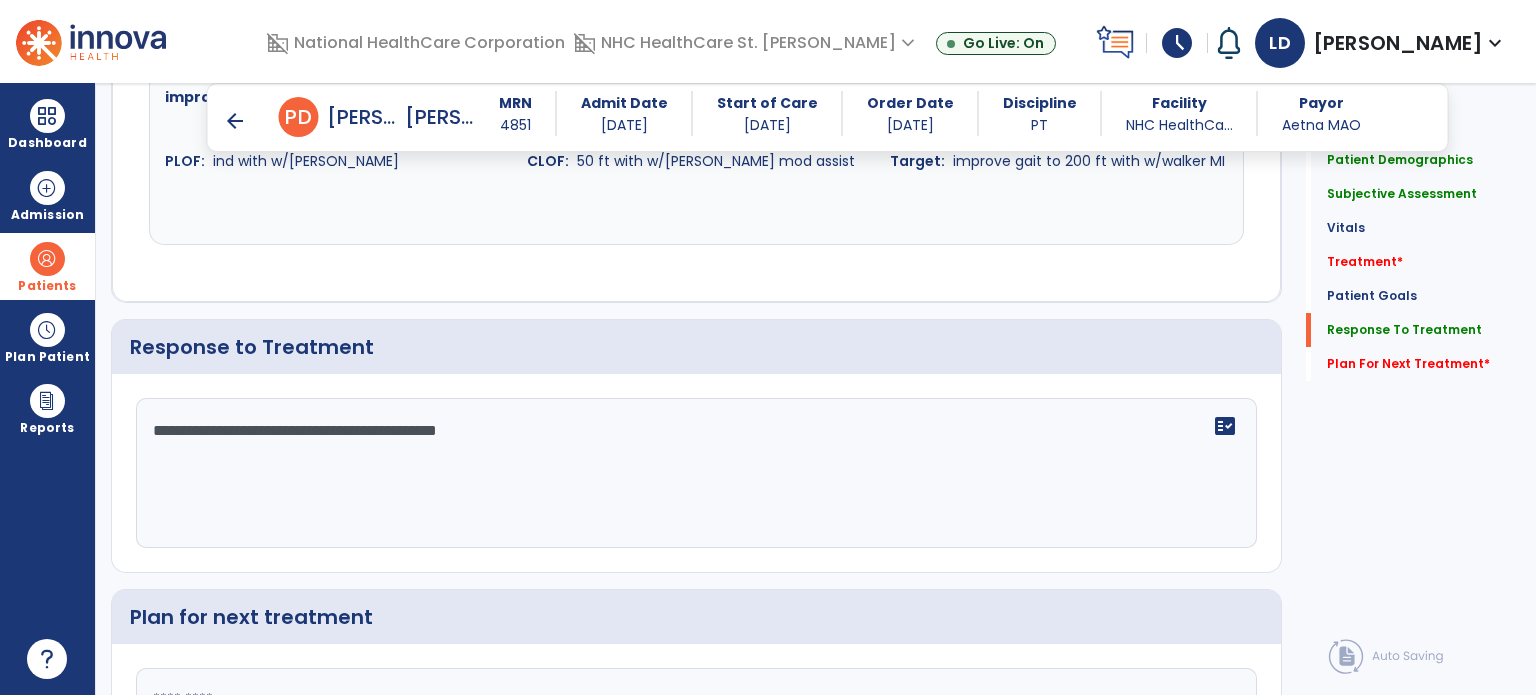 scroll, scrollTop: 3028, scrollLeft: 0, axis: vertical 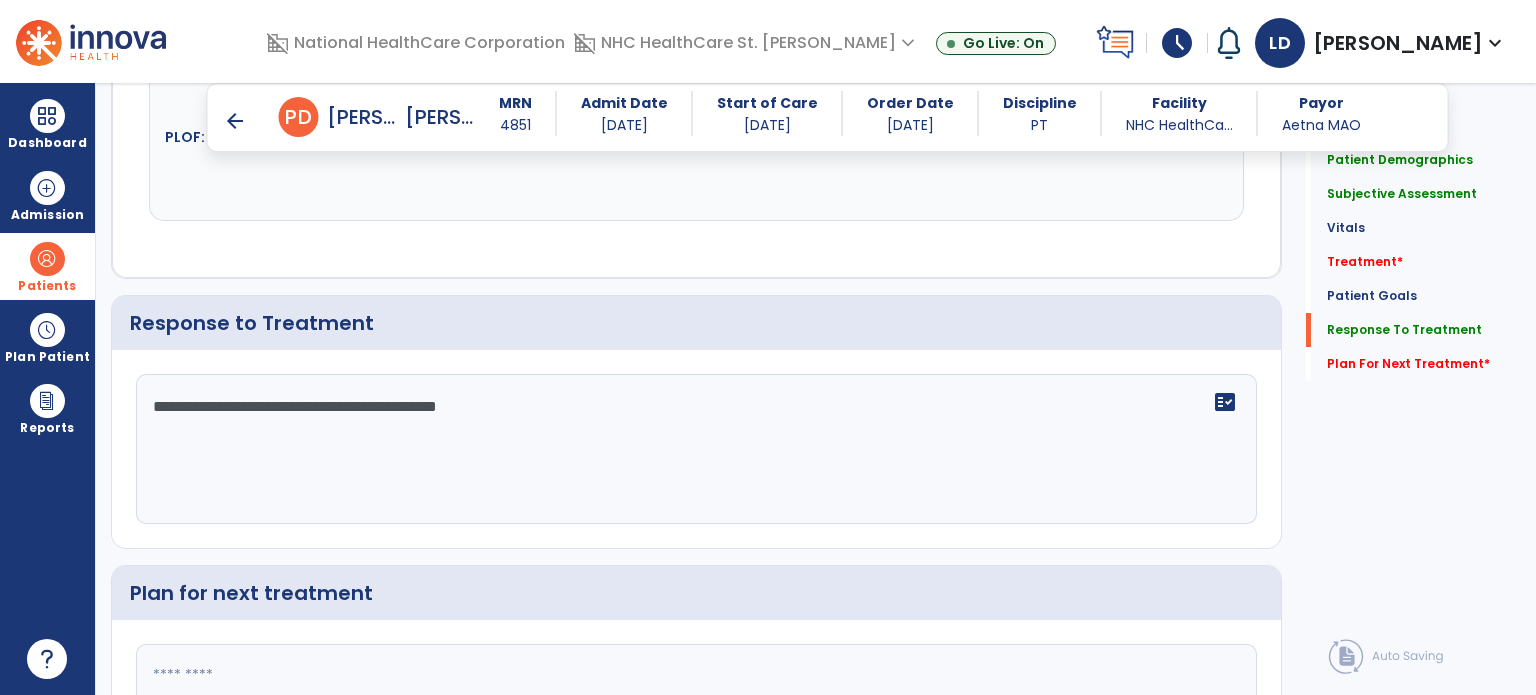 type on "**********" 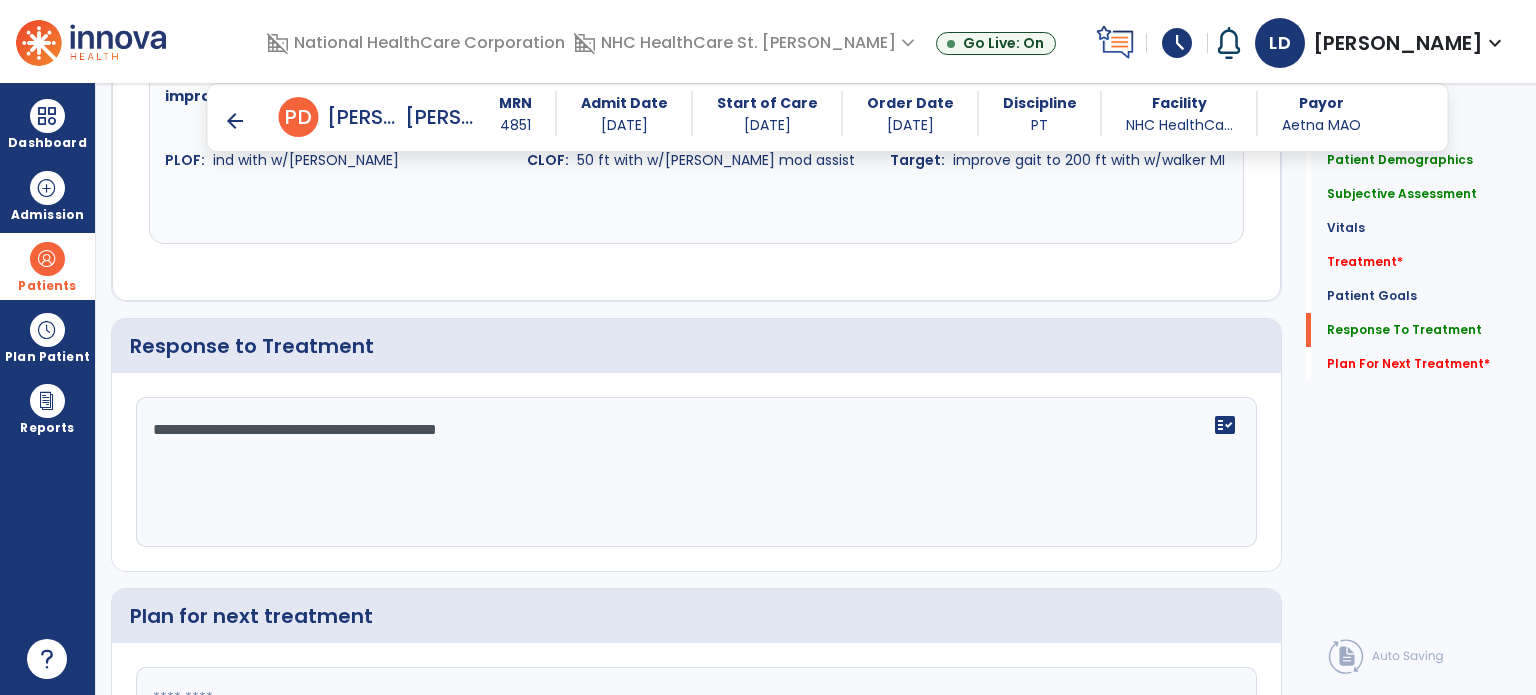 click 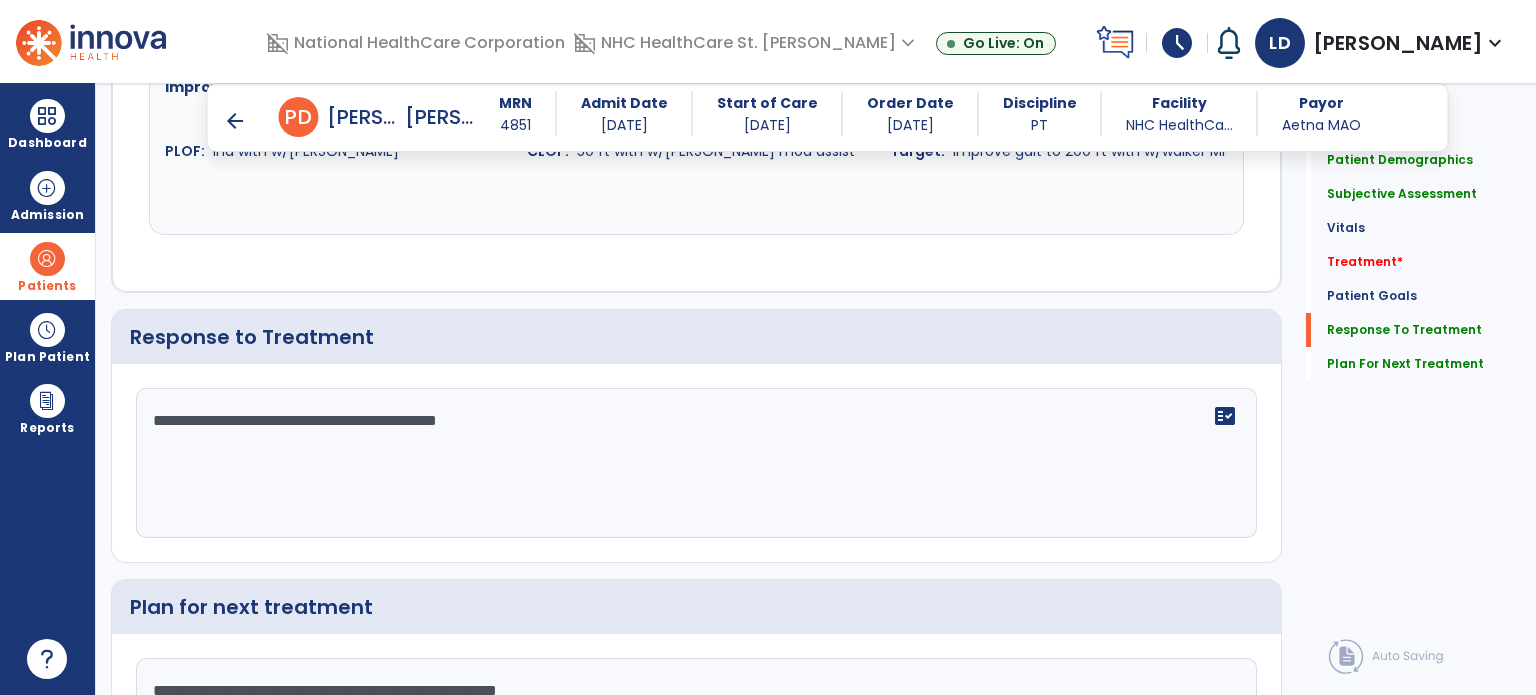 scroll, scrollTop: 3037, scrollLeft: 0, axis: vertical 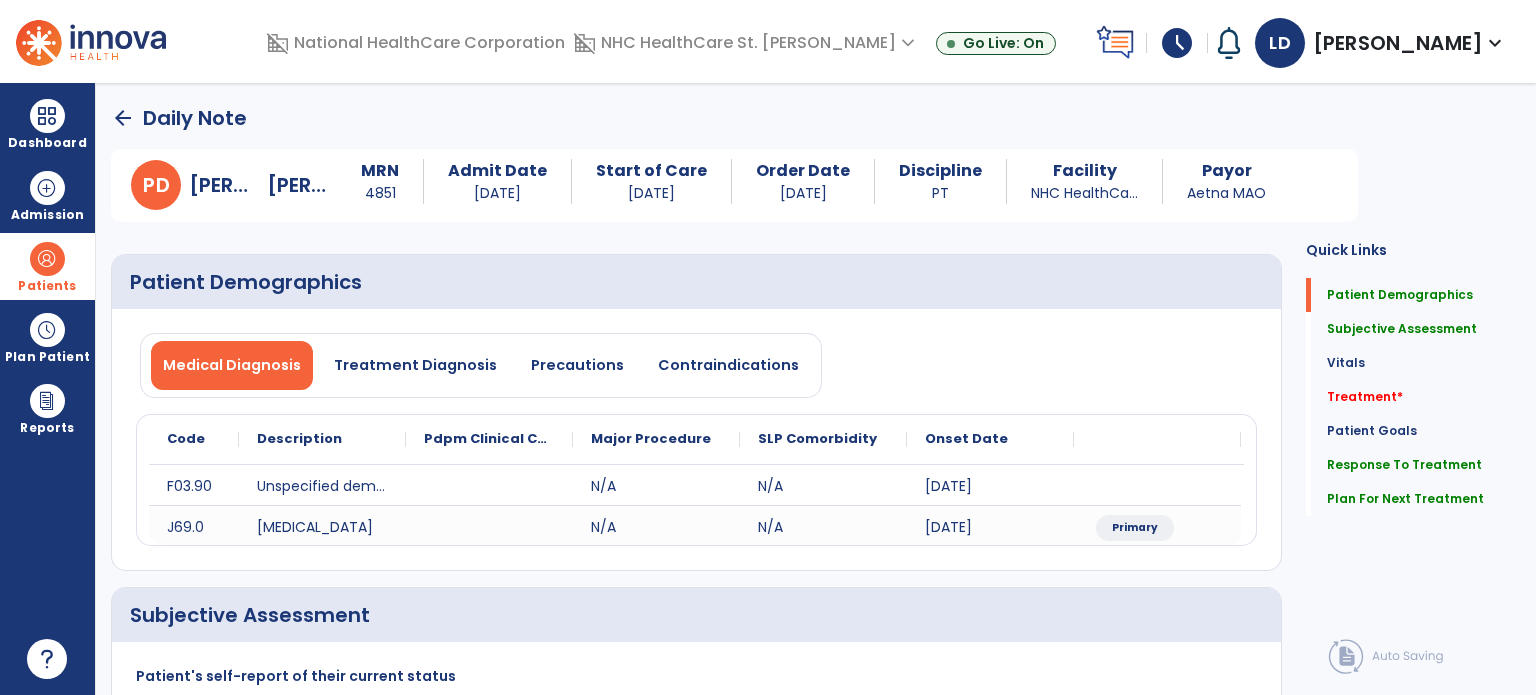 type on "**********" 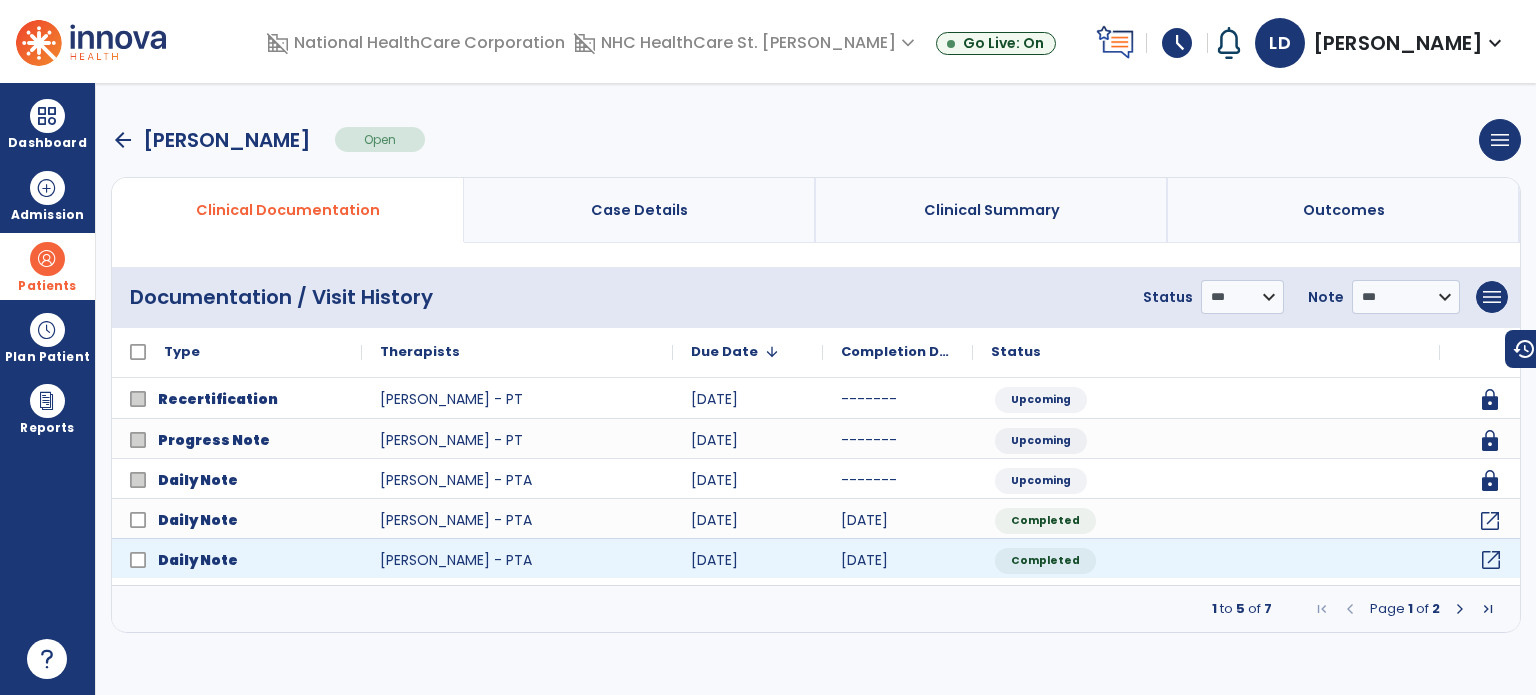 click on "open_in_new" 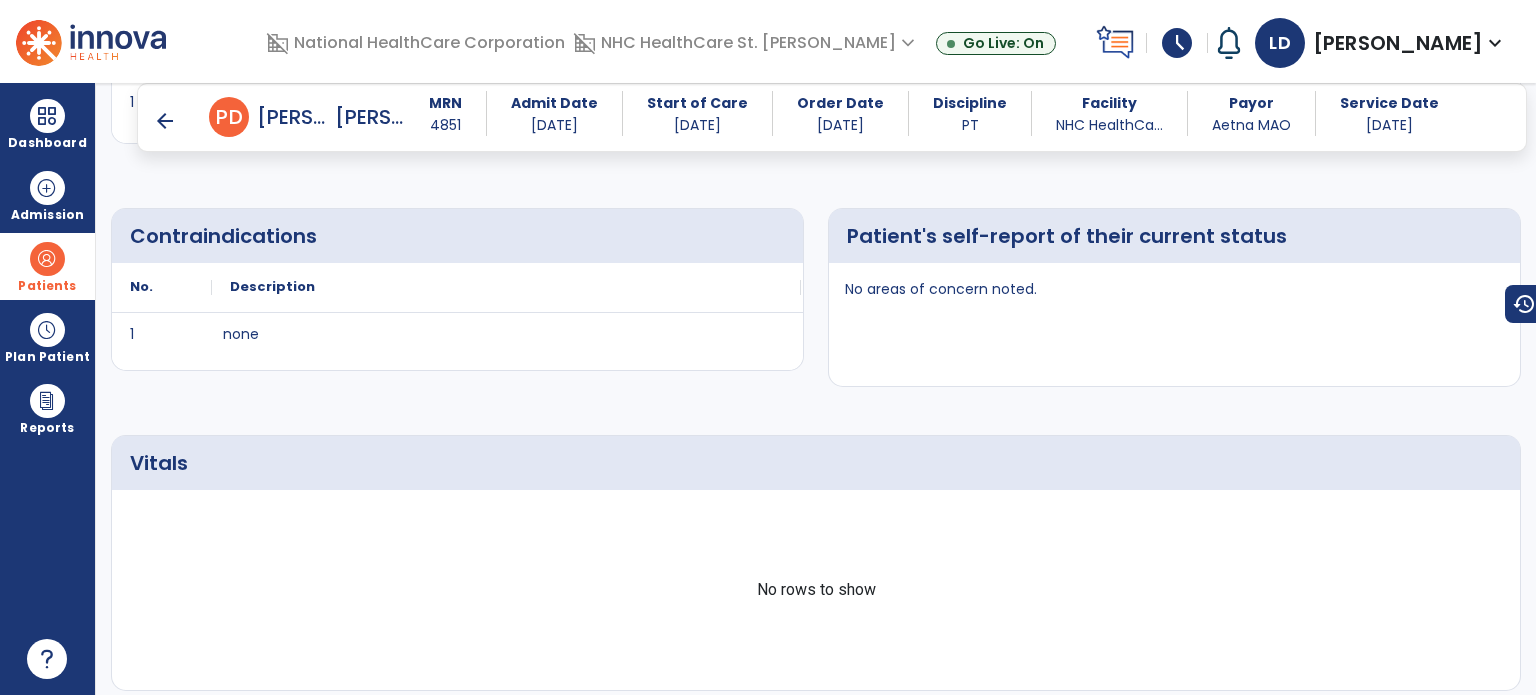 scroll, scrollTop: 0, scrollLeft: 0, axis: both 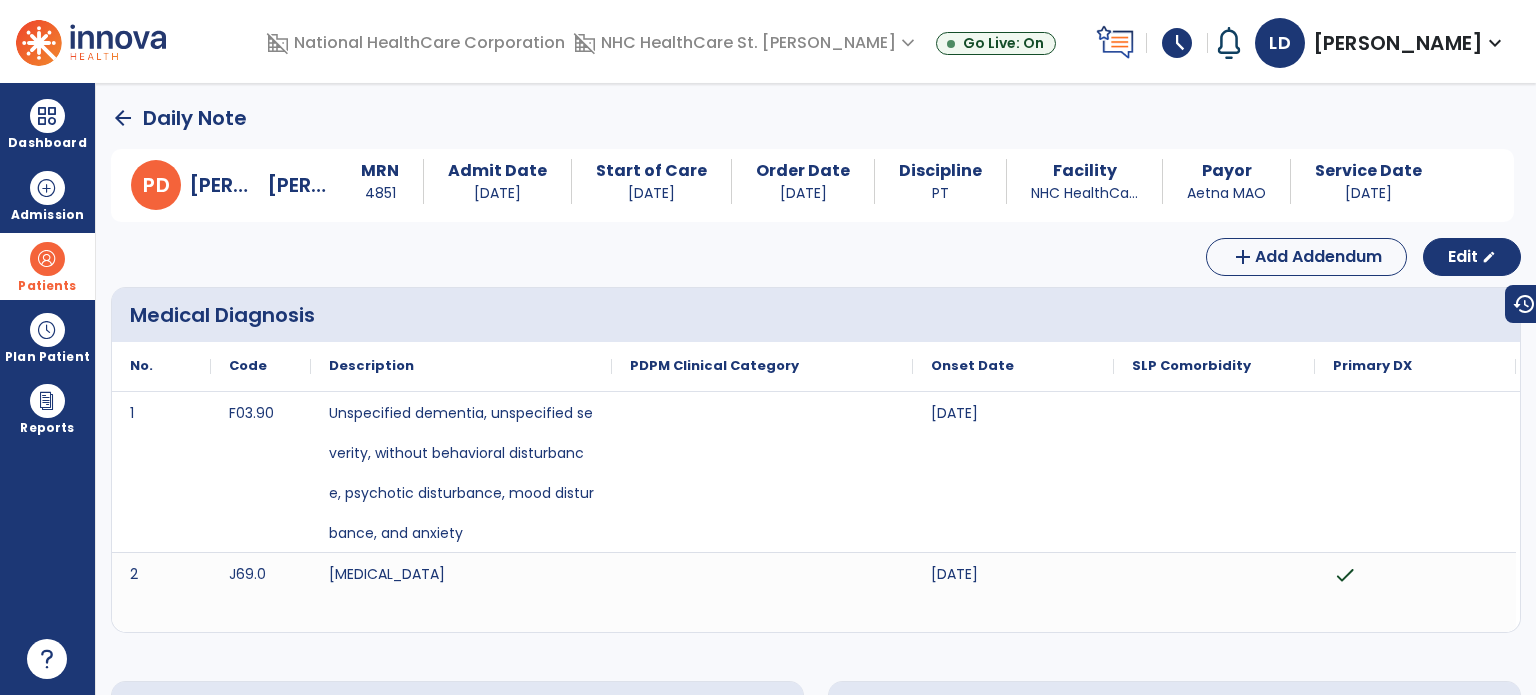 click on "arrow_back" 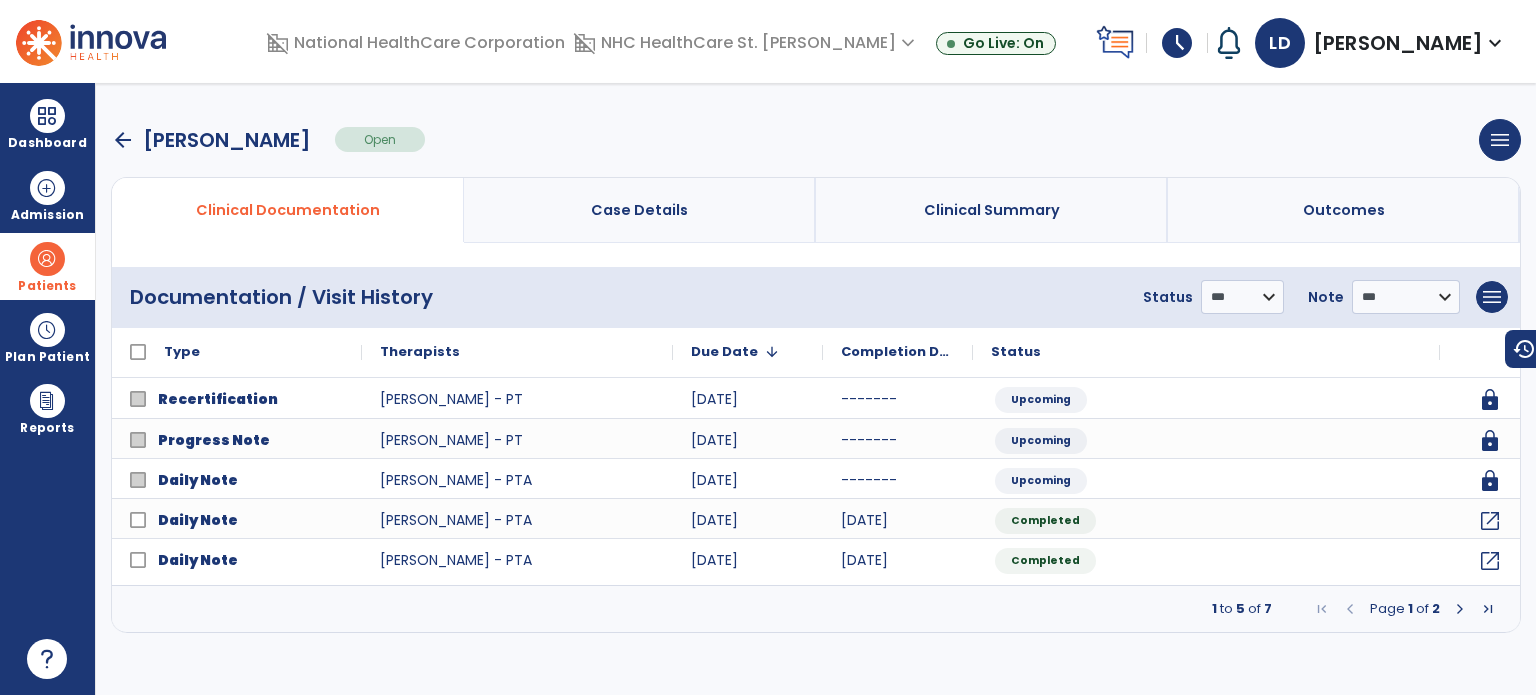 click at bounding box center (1460, 609) 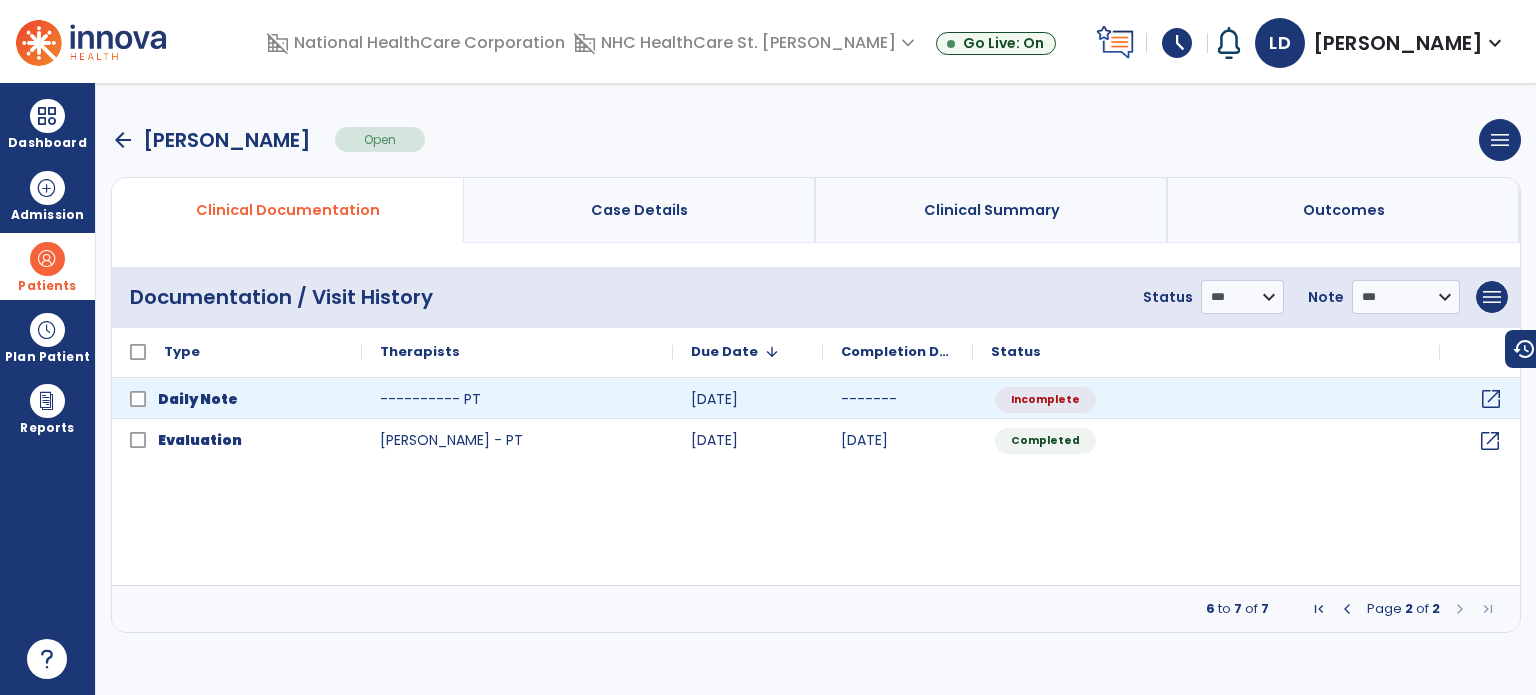 click on "open_in_new" 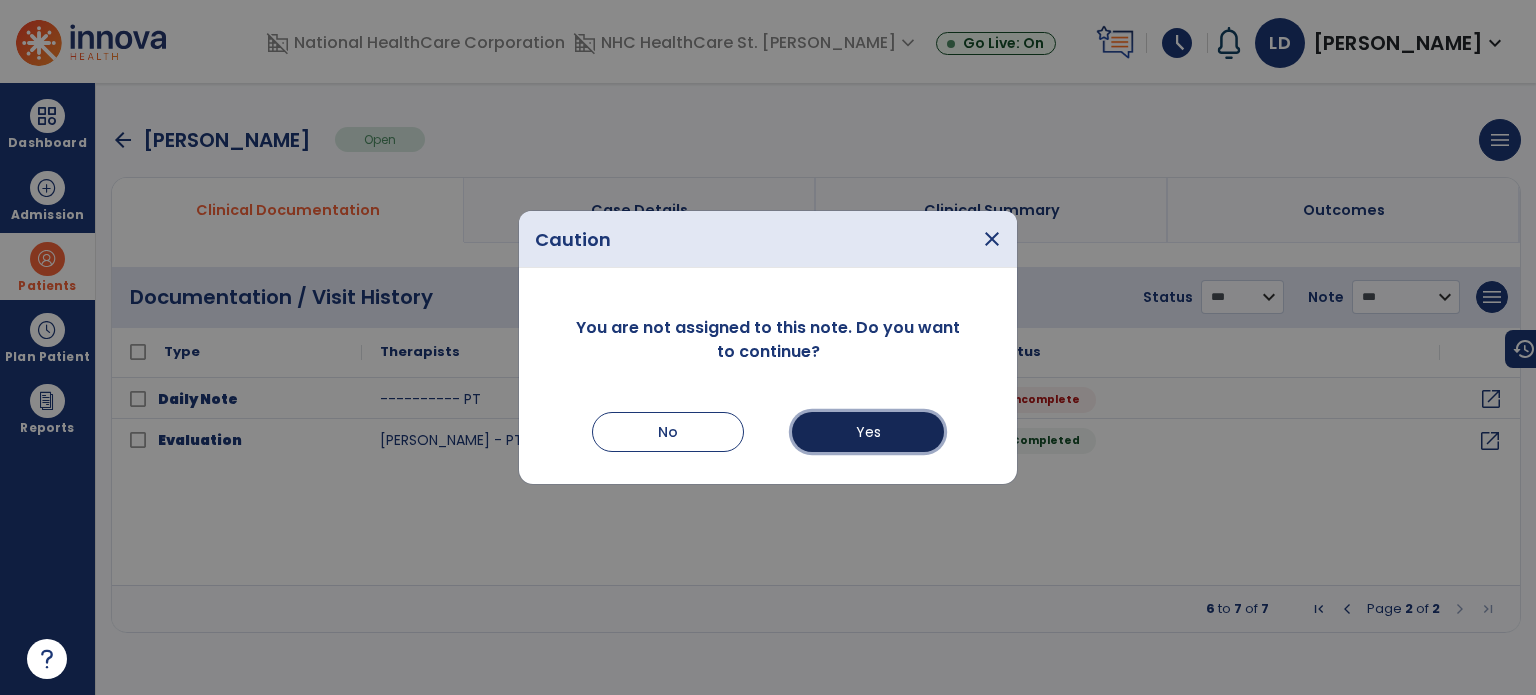 click on "Yes" at bounding box center [868, 432] 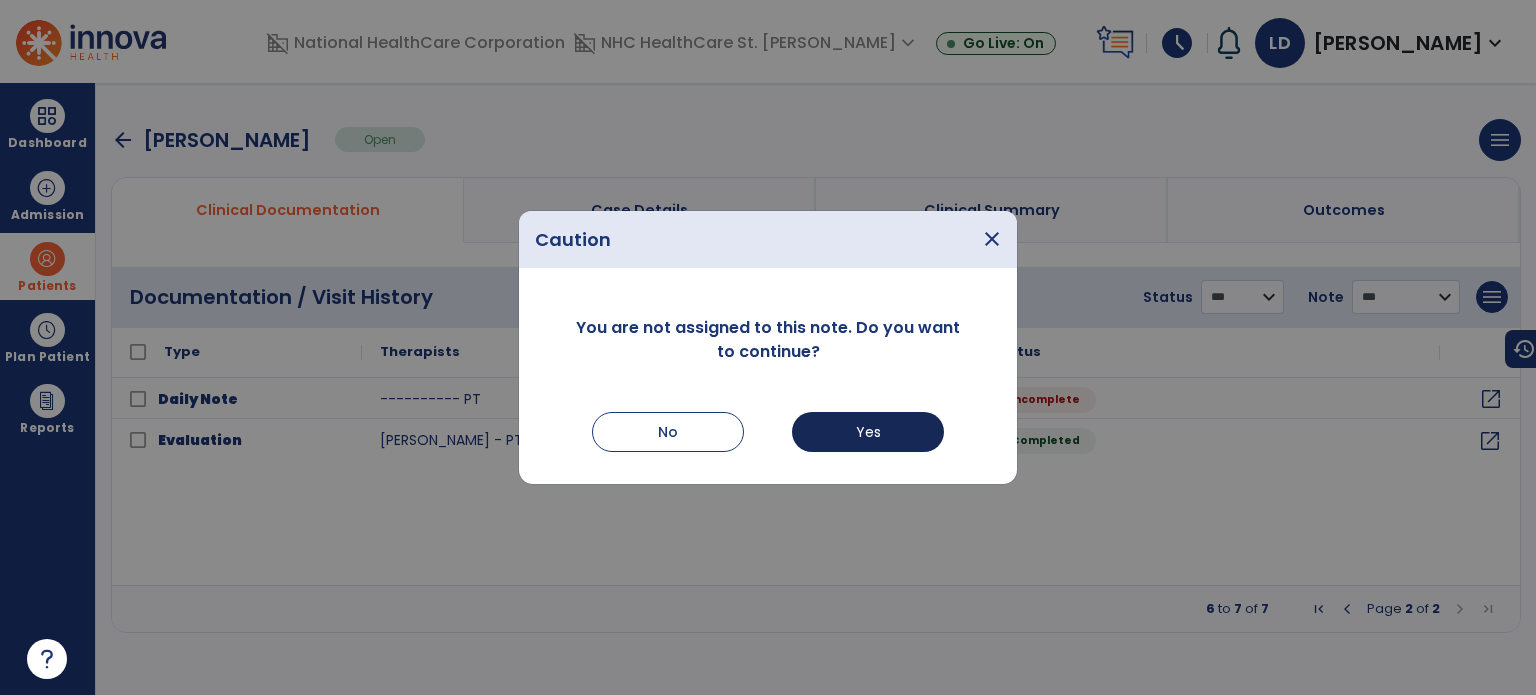select on "*" 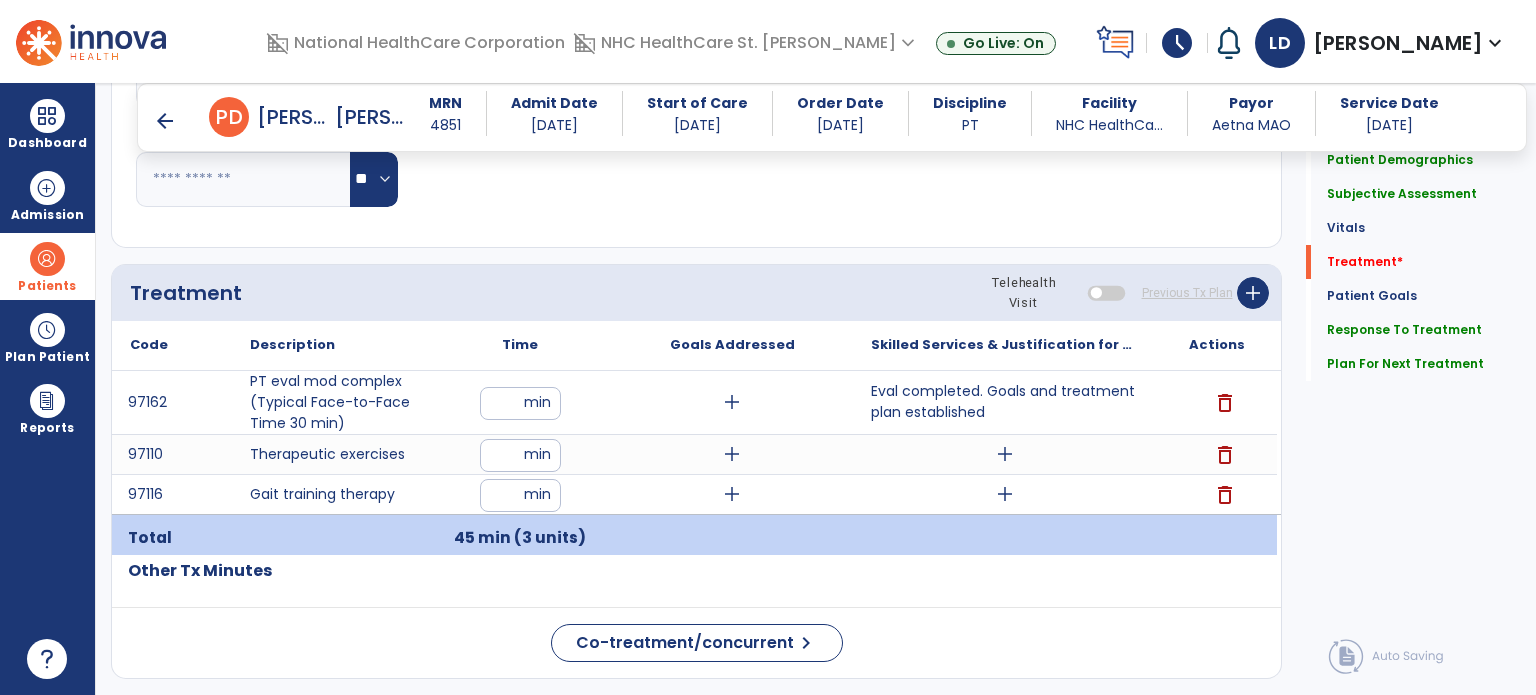 scroll, scrollTop: 1071, scrollLeft: 0, axis: vertical 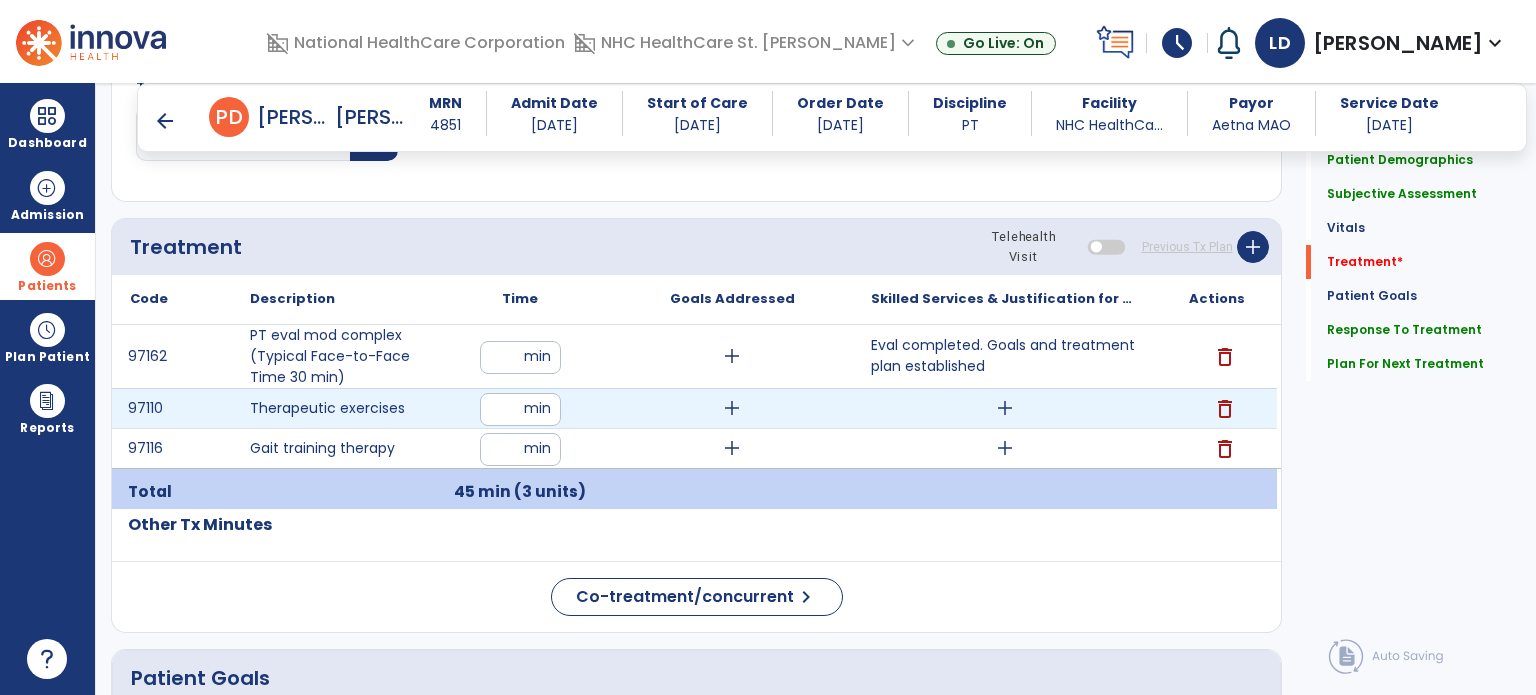 click on "add" at bounding box center (1005, 408) 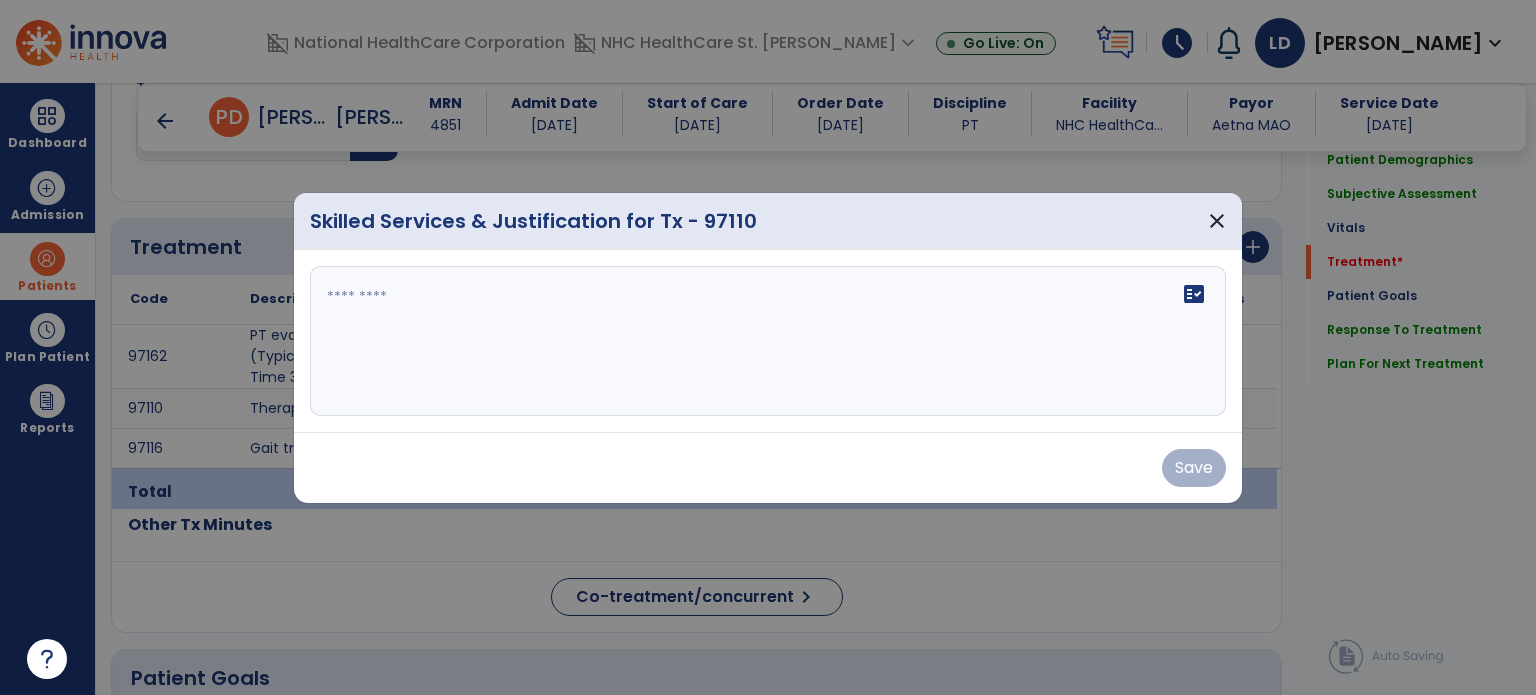 click at bounding box center (768, 341) 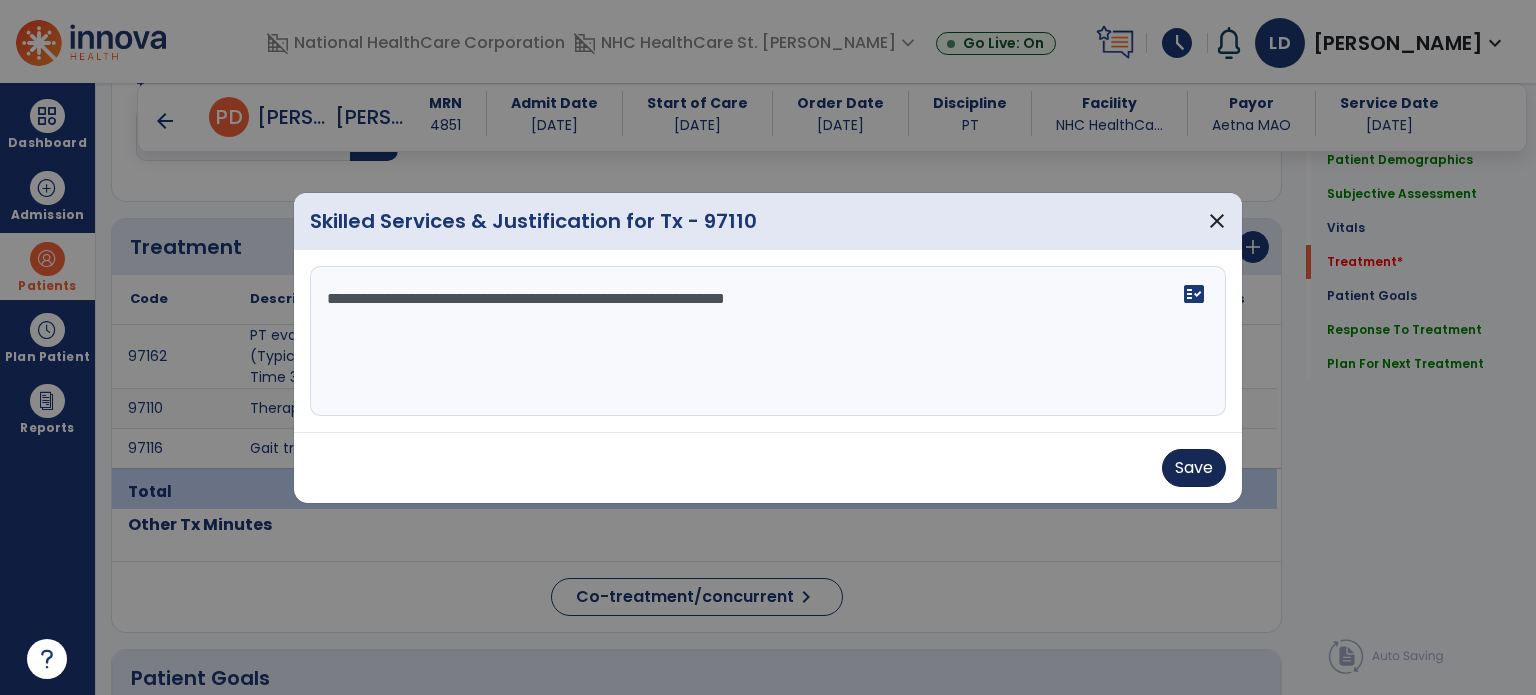 type on "**********" 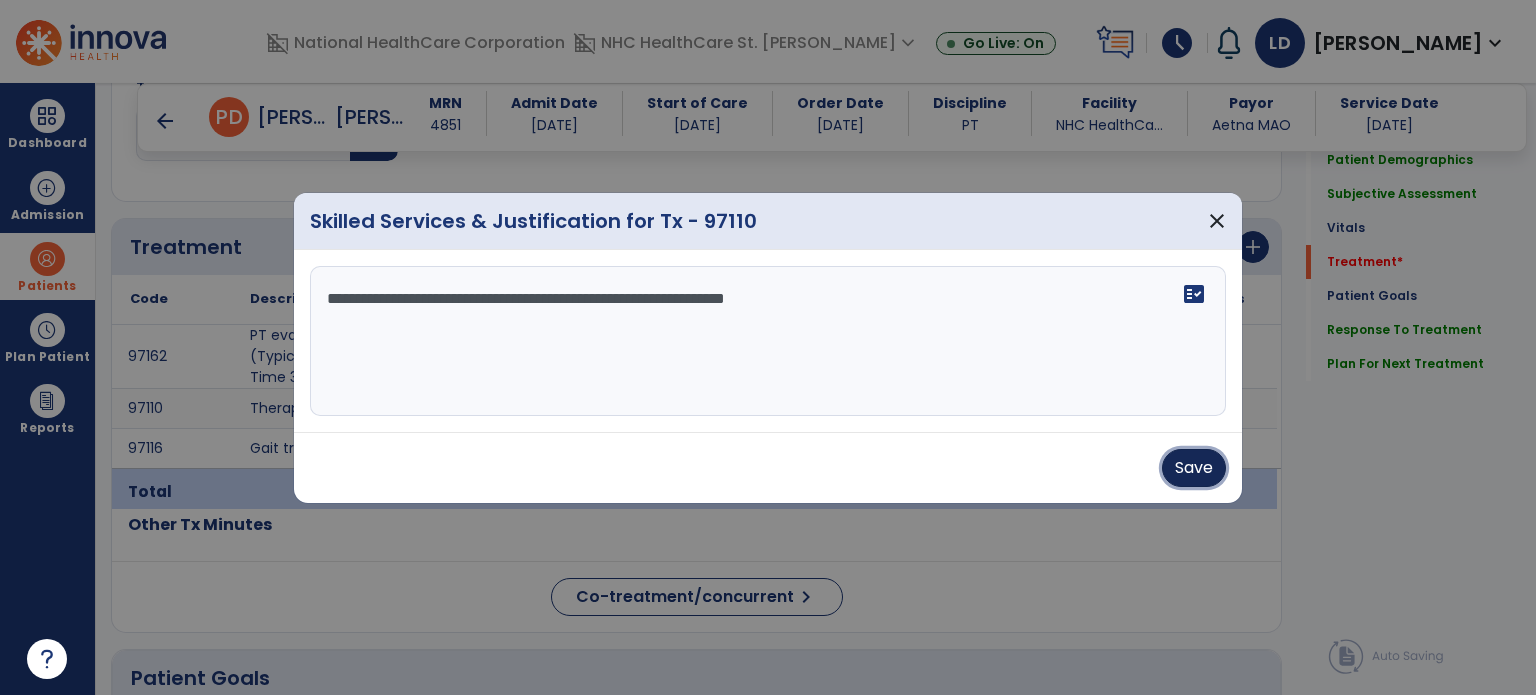 click on "Save" at bounding box center (1194, 468) 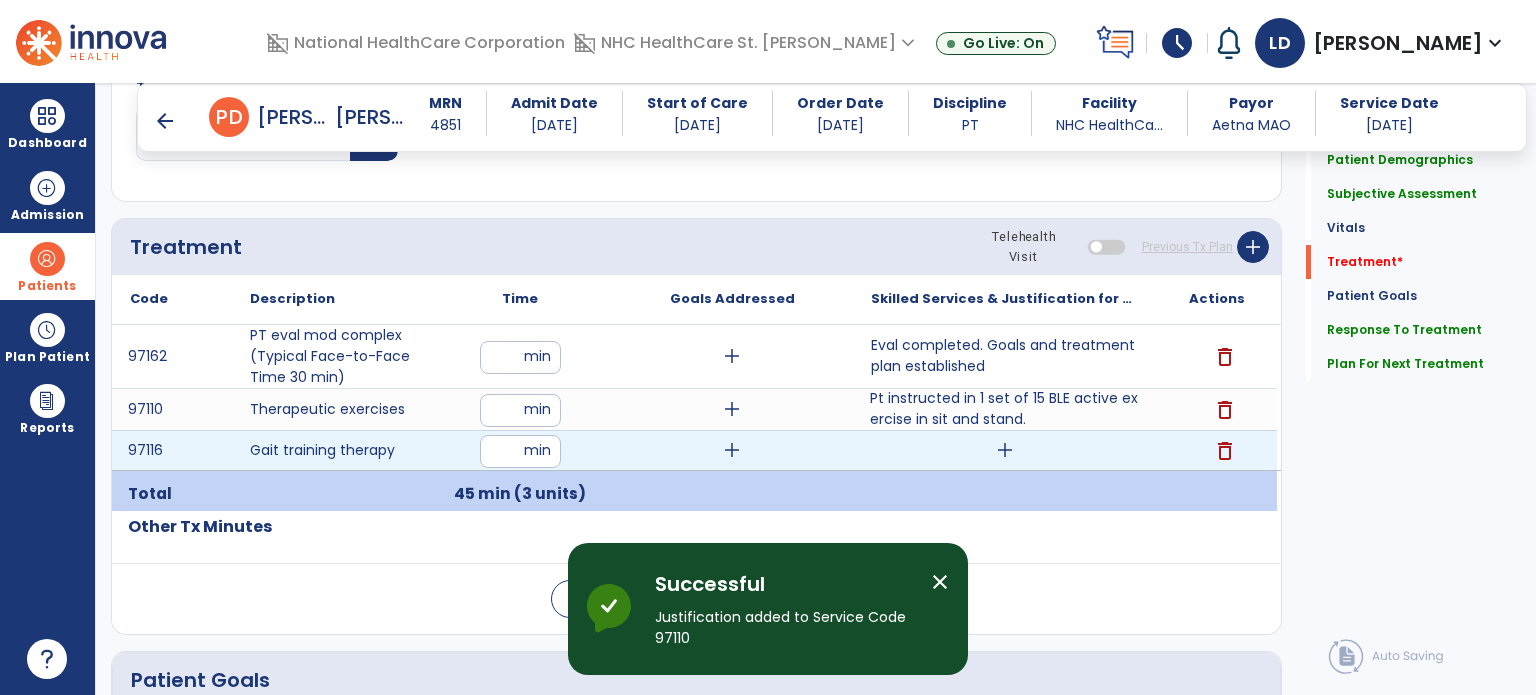 click on "add" at bounding box center [1005, 450] 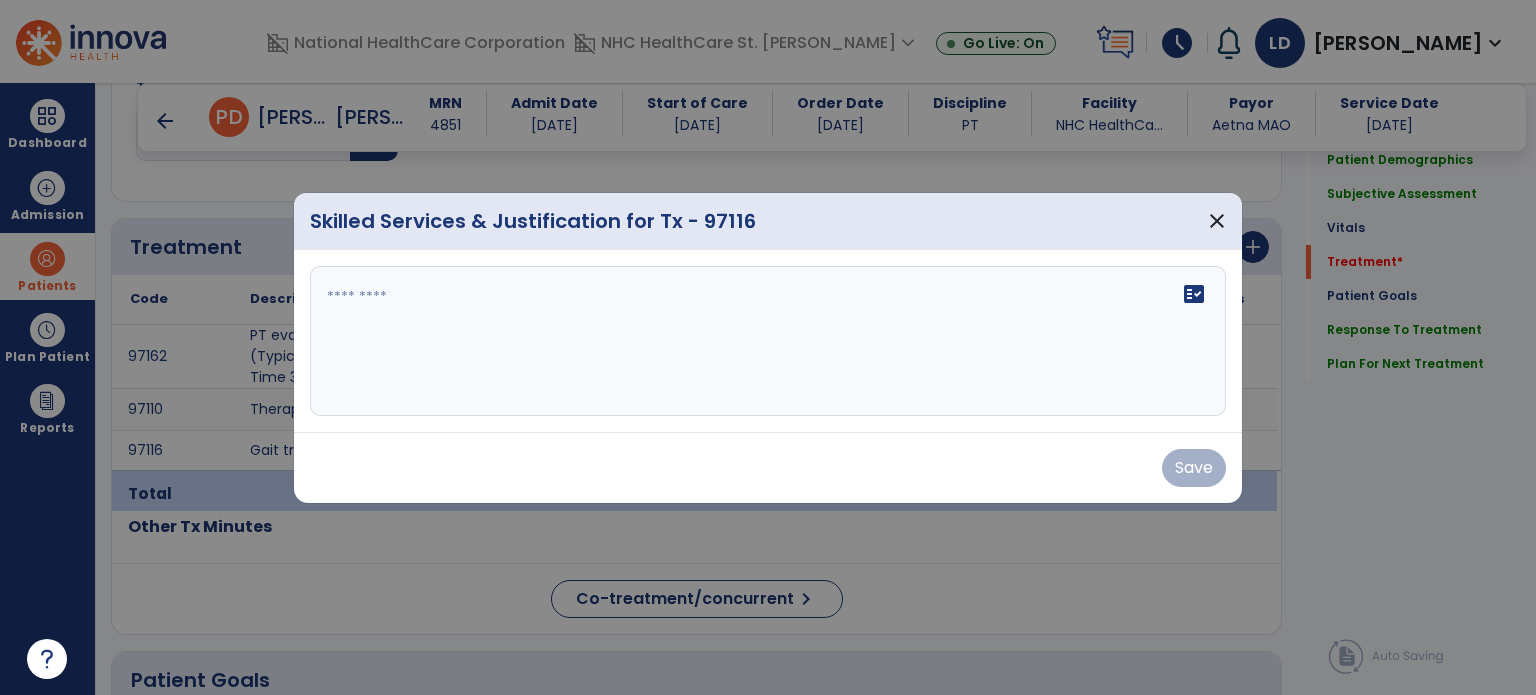 click on "fact_check" at bounding box center (768, 341) 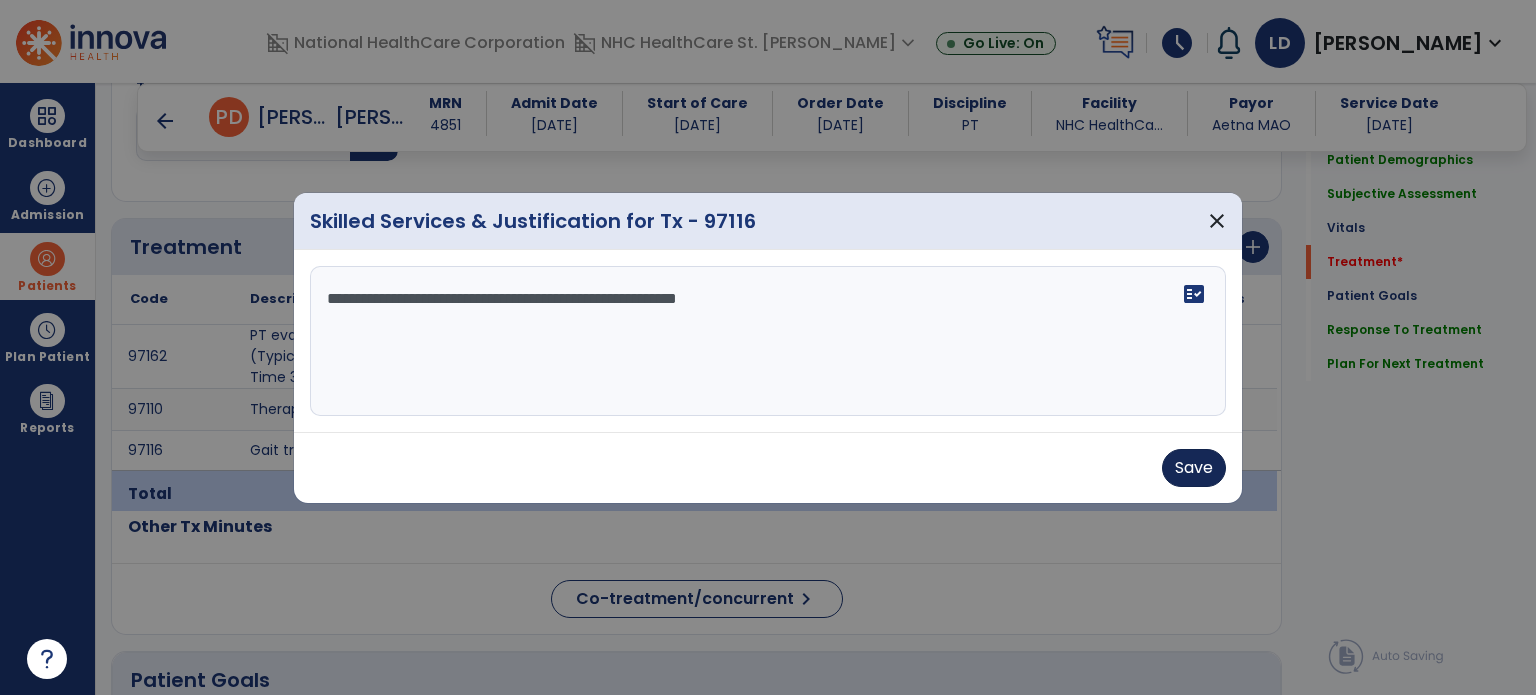 type on "**********" 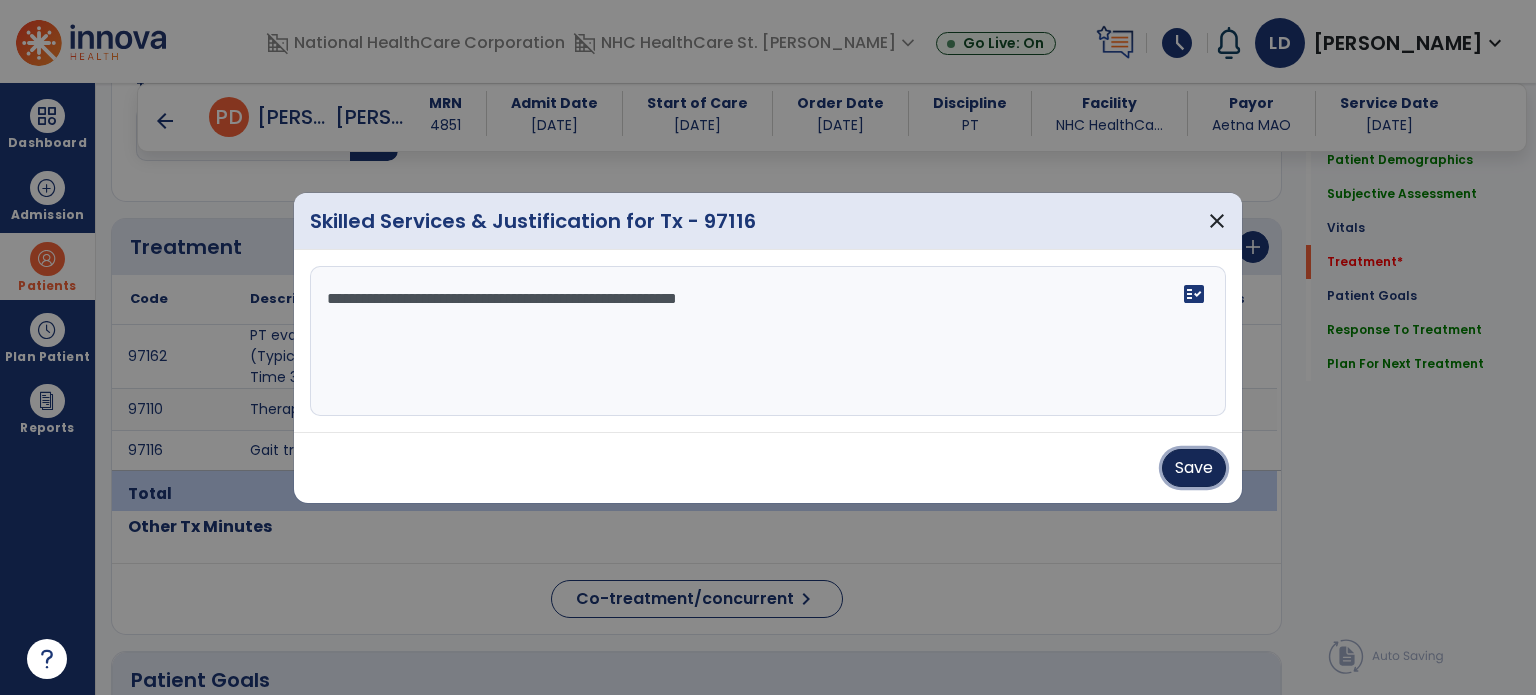 click on "Save" at bounding box center [1194, 468] 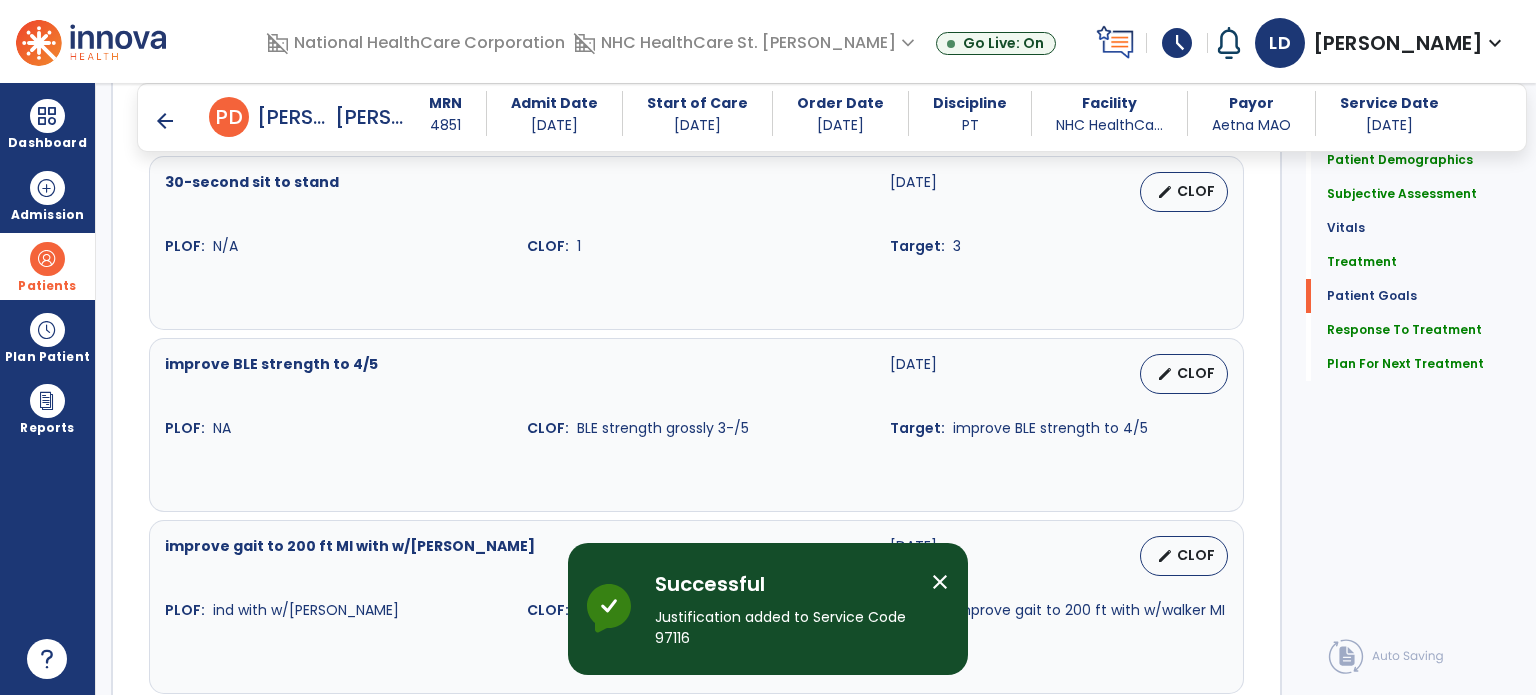 scroll, scrollTop: 3236, scrollLeft: 0, axis: vertical 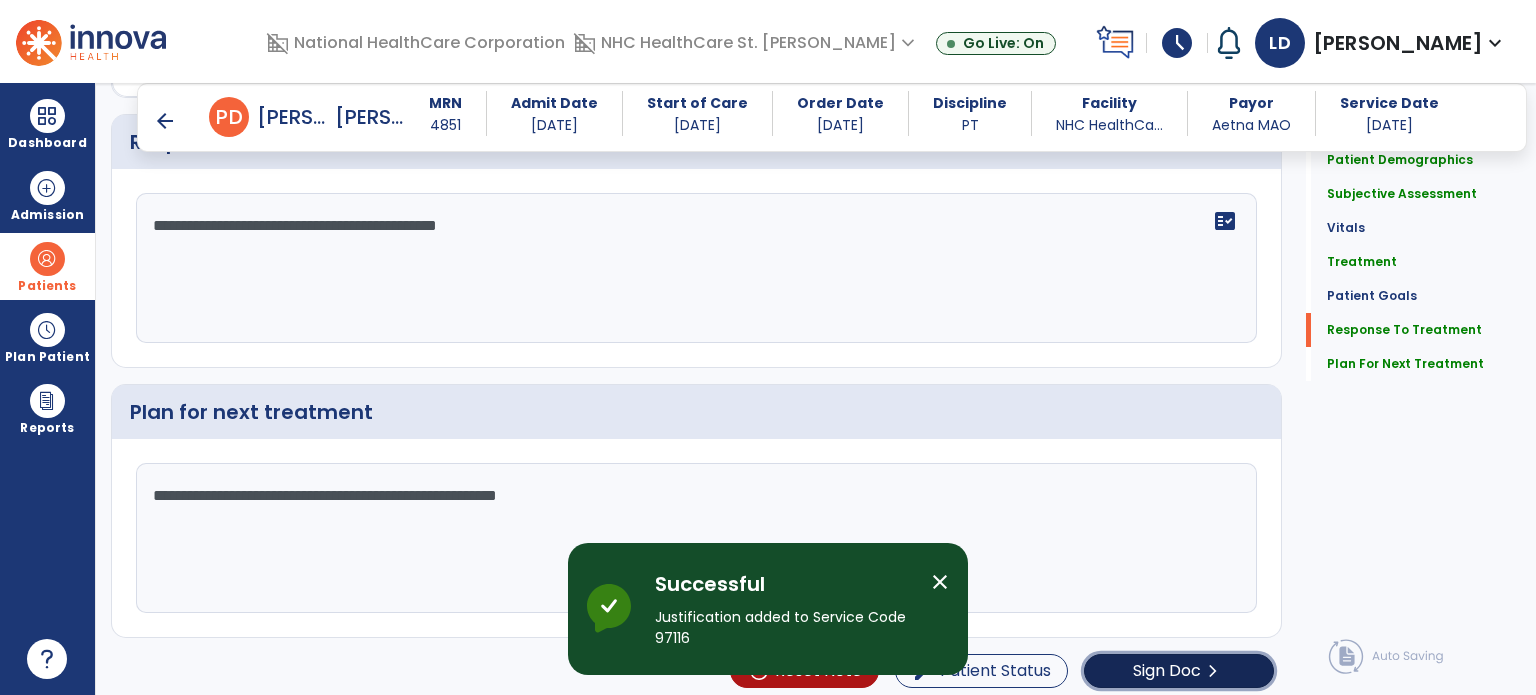 click on "Sign Doc" 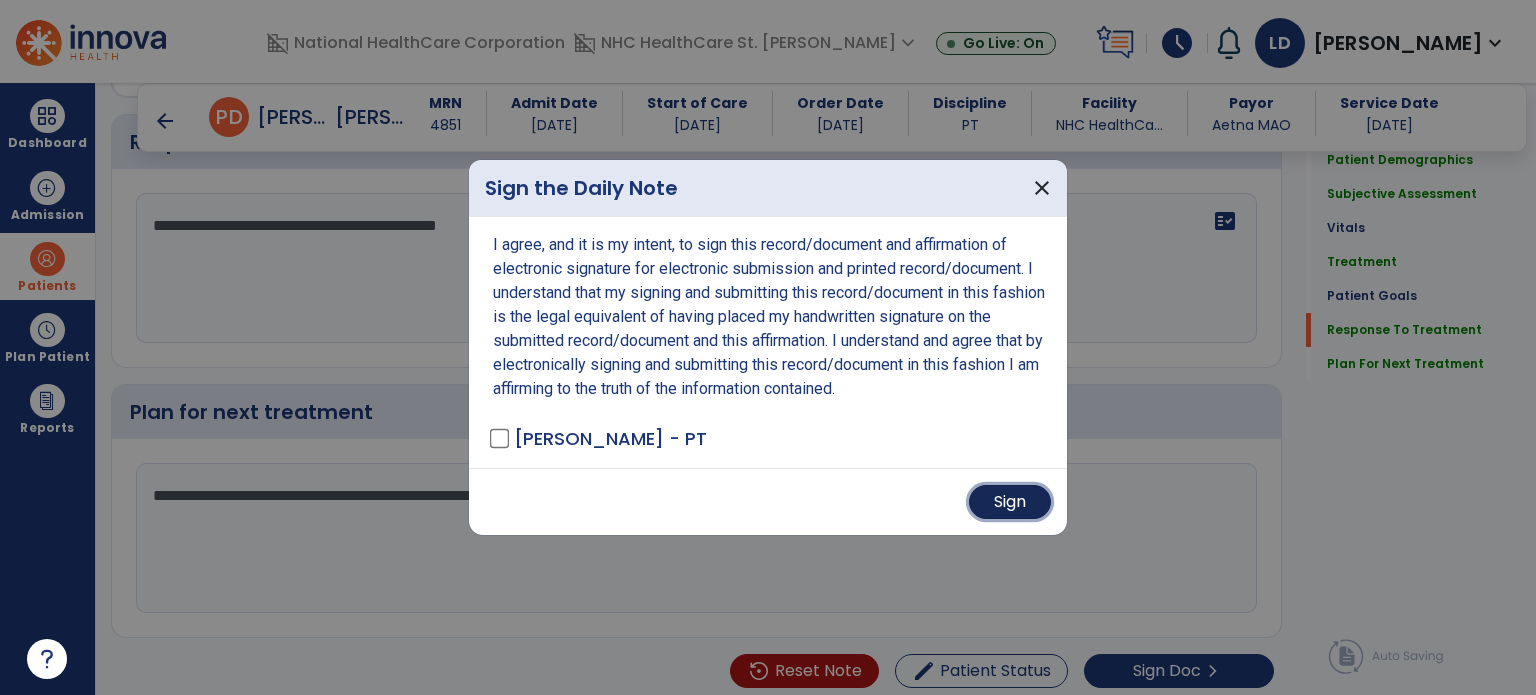 click on "Sign" at bounding box center [1010, 502] 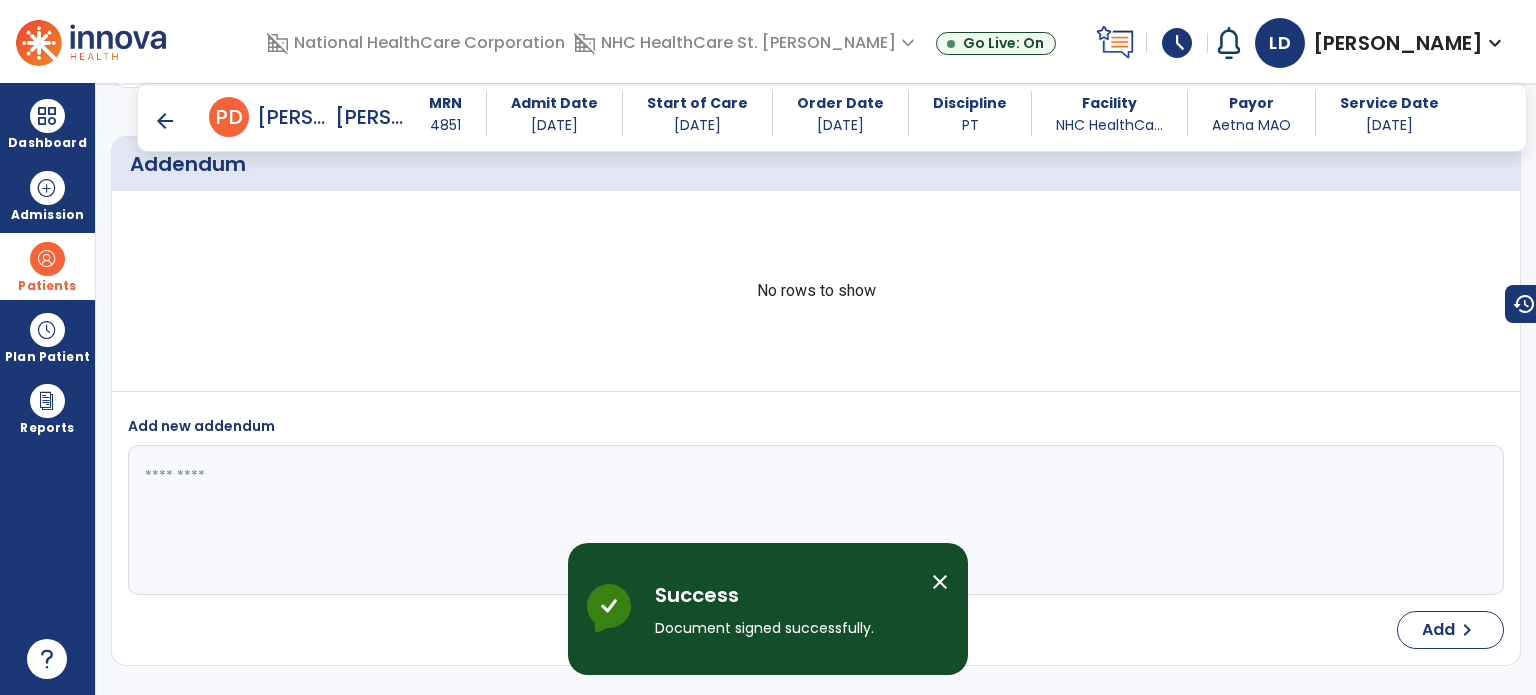 scroll, scrollTop: 4129, scrollLeft: 0, axis: vertical 